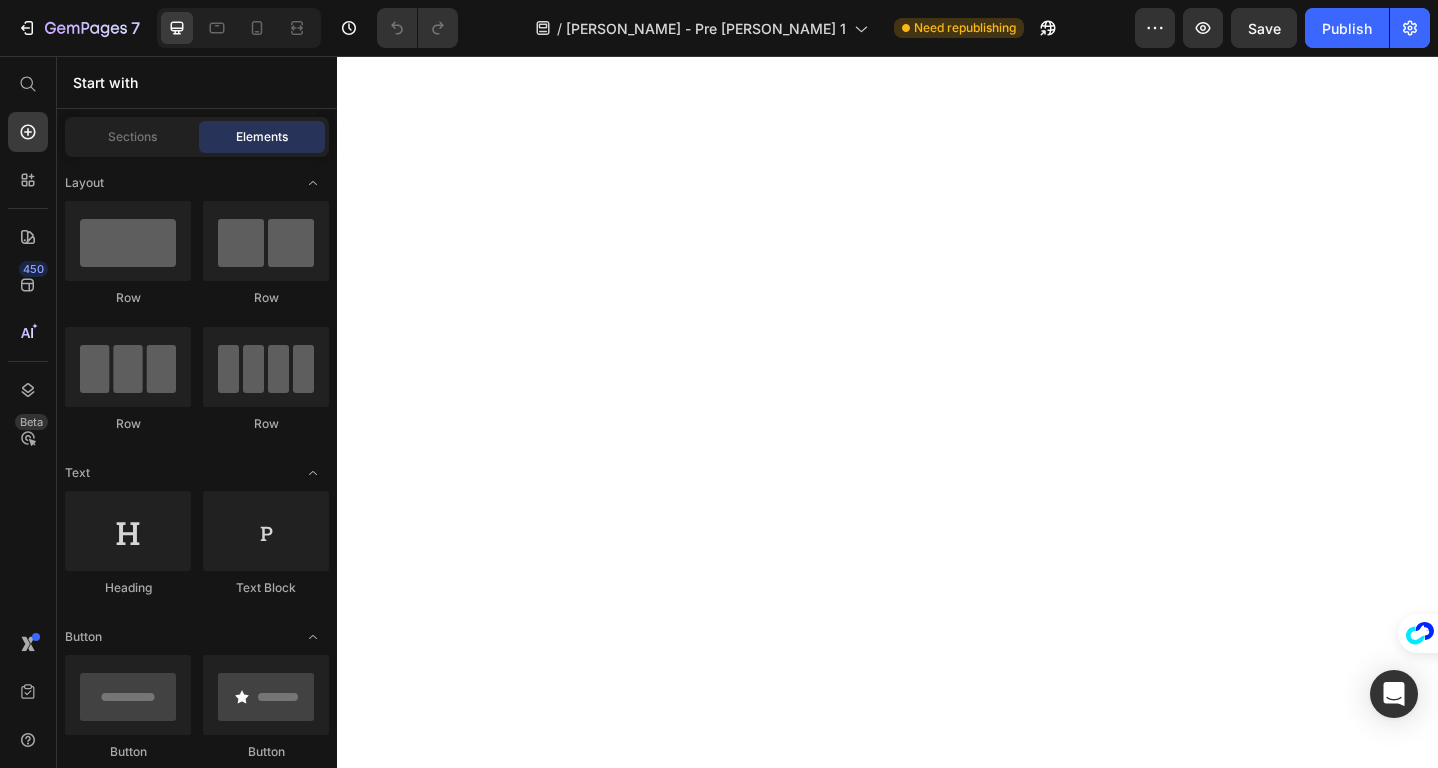 scroll, scrollTop: 0, scrollLeft: 0, axis: both 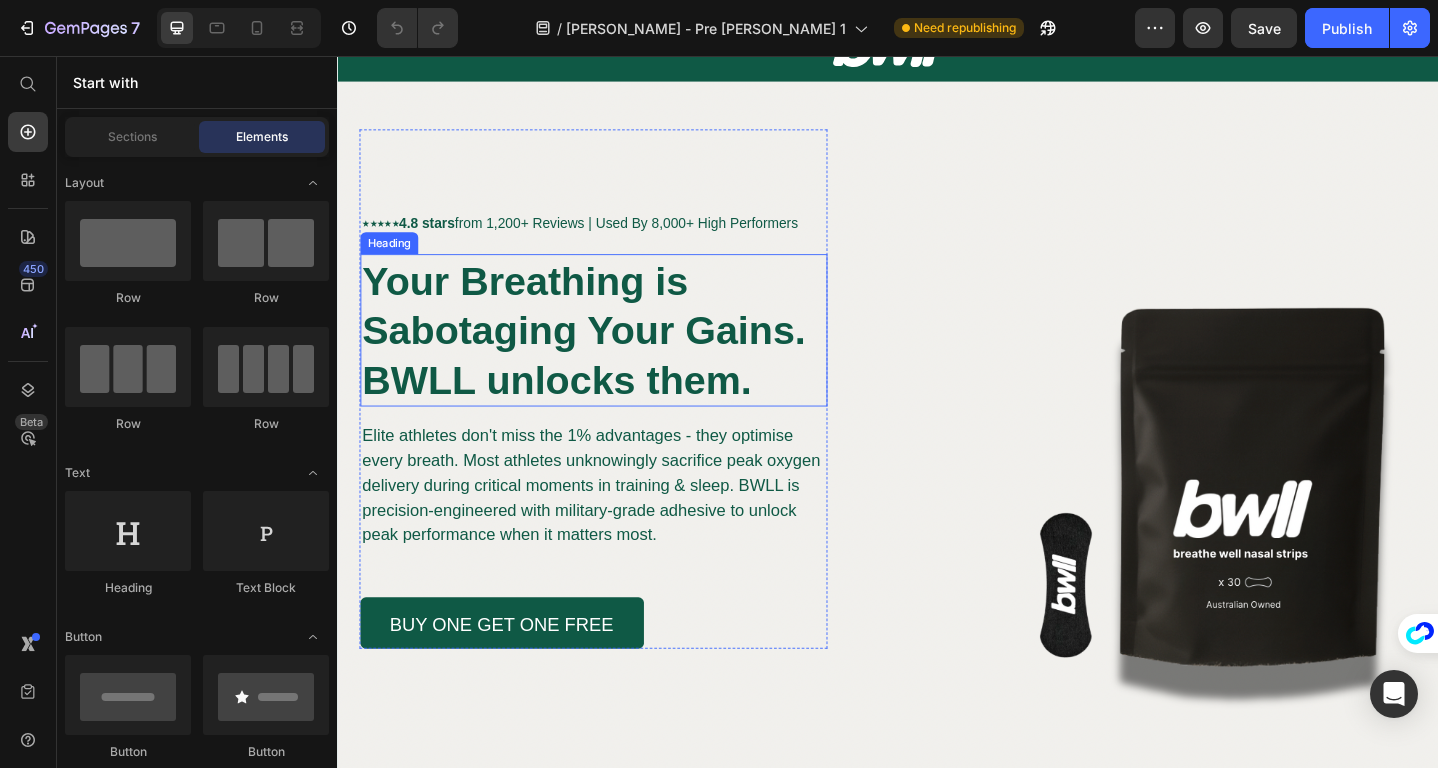 click on "Your Breathing is Sabotaging Your Gains. BWLL unlocks them." at bounding box center [605, 355] 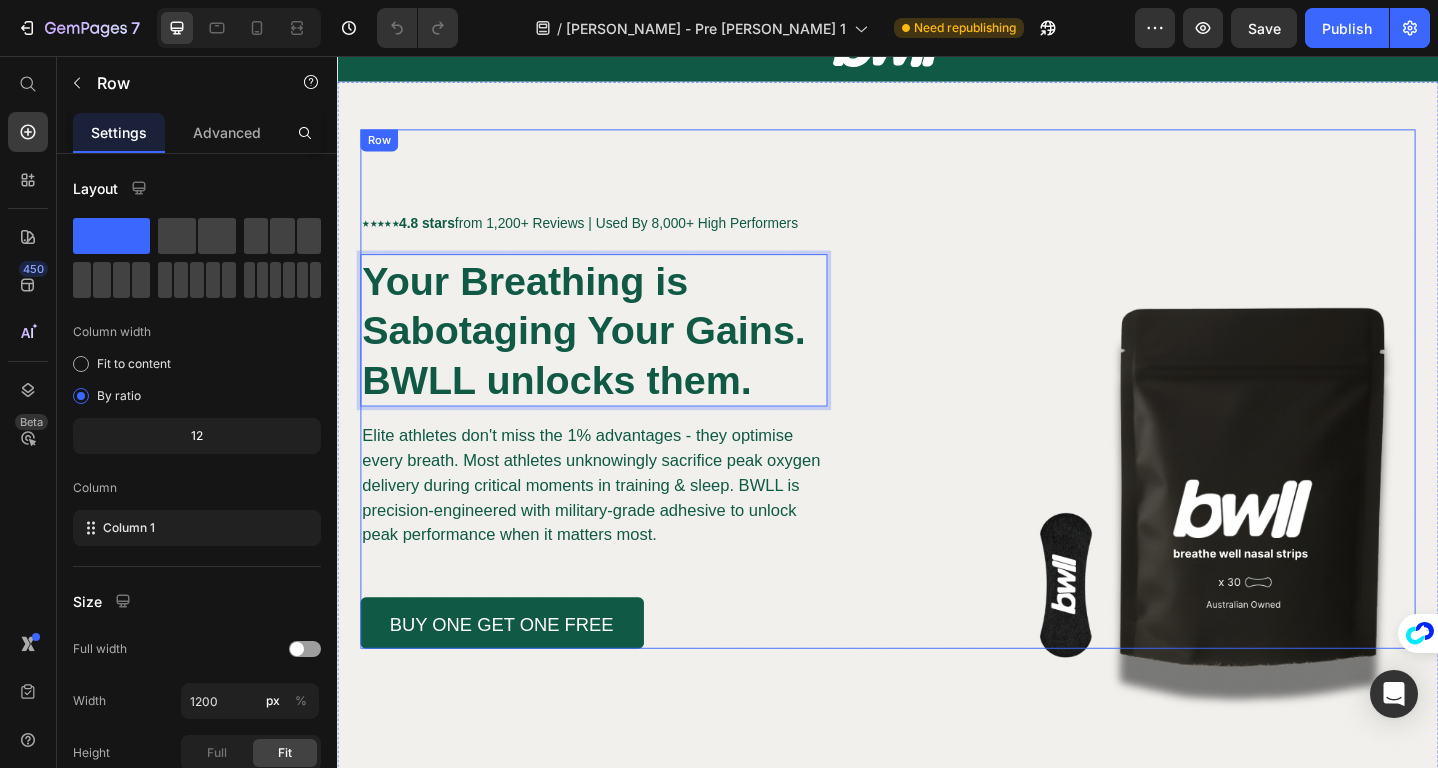 click on "⋆⋆⋆⋆⋆  4.8 stars  from 1,200+ Reviews | Used By 8,000+ High Performers Text Block Your Breathing is Sabotaging Your Gains. BWLL unlocks them. Heading   17 Elite athletes don't miss the 1% advantages - they optimise every breath. Most athletes unknowingly sacrifice peak oxygen delivery during critical moments in training & sleep. BWLL is precision-engineered with military-grade adhesive to unlock peak performance when it matters most. Text Block BUY ONE GET ONE FREE Button Row" at bounding box center (937, 419) 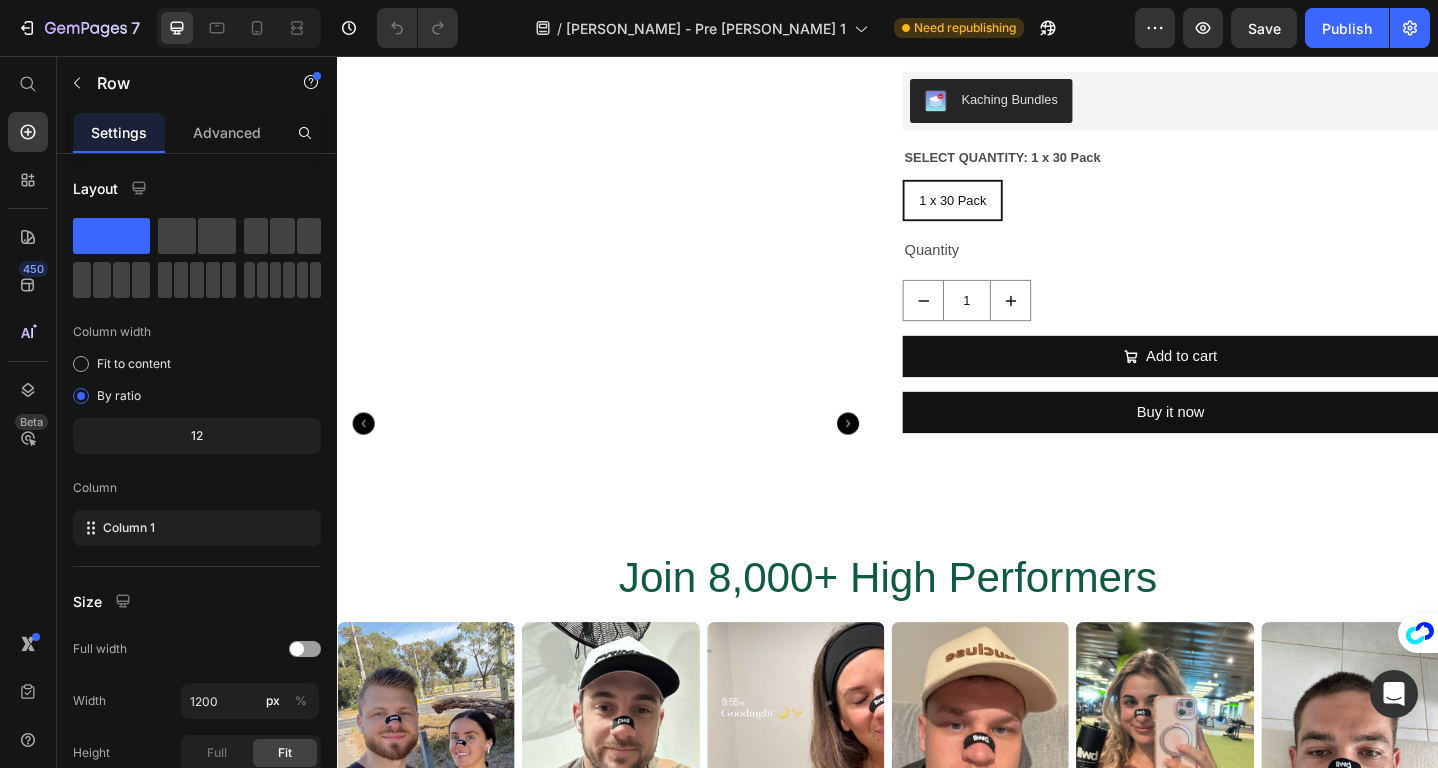 scroll, scrollTop: 6660, scrollLeft: 0, axis: vertical 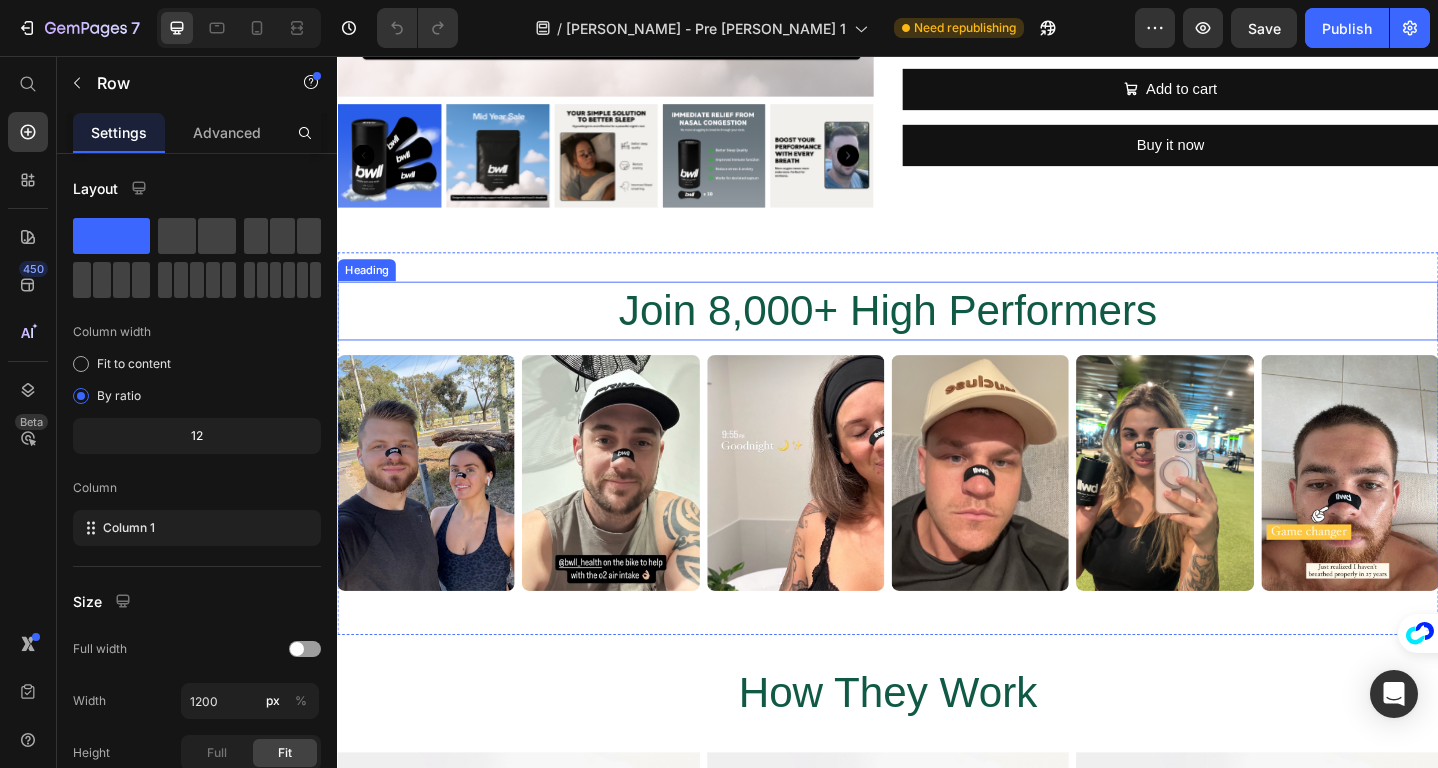 click on "Join 8,000+ High Performers" at bounding box center [937, 334] 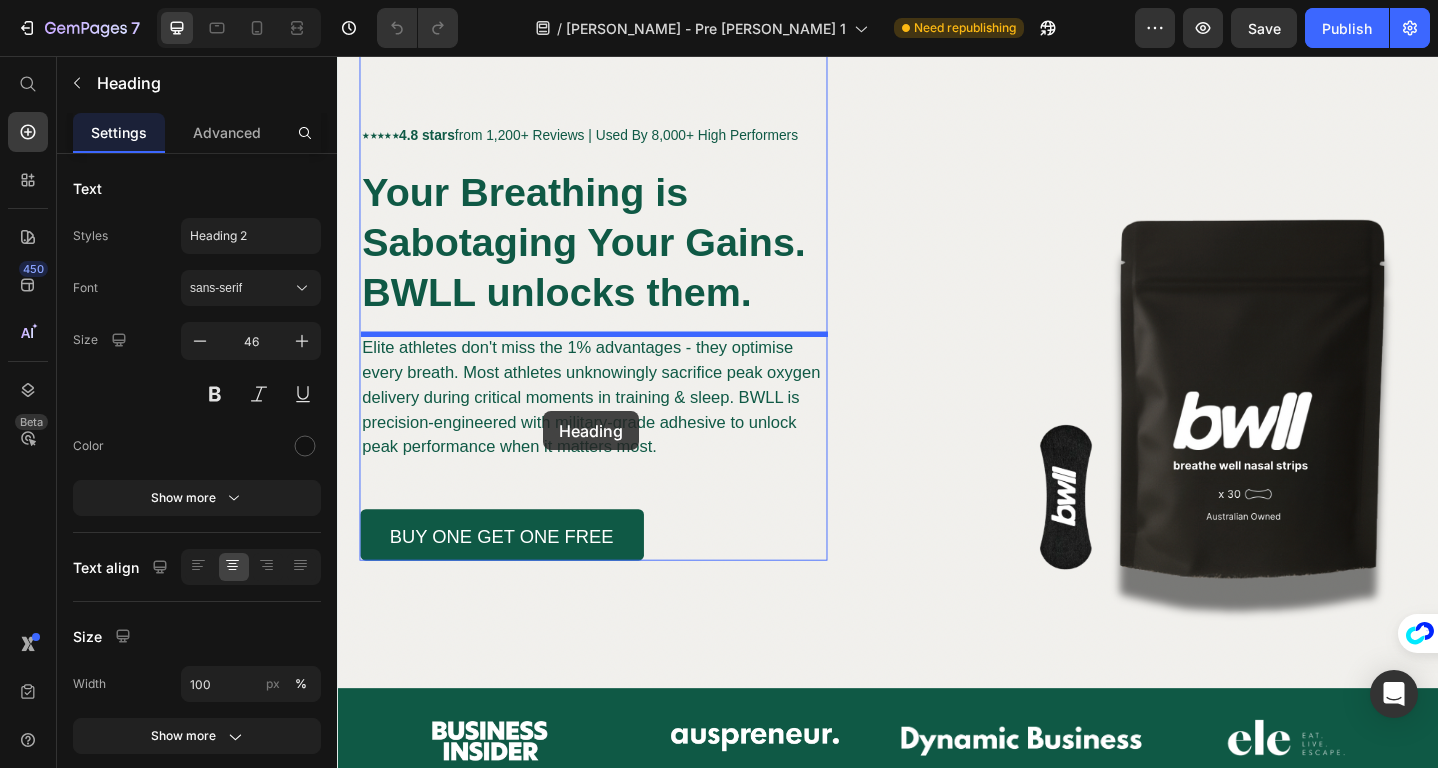 scroll, scrollTop: 614, scrollLeft: 0, axis: vertical 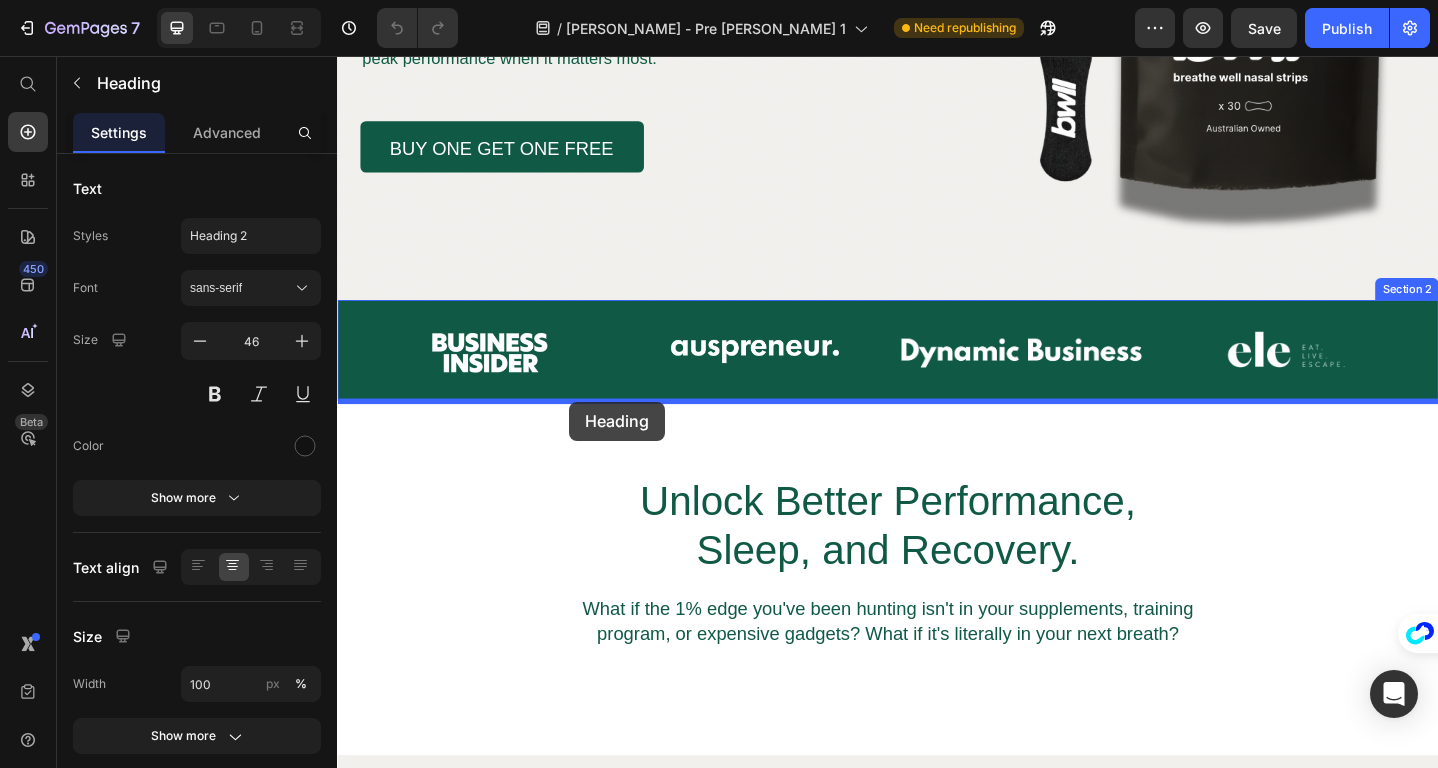 drag, startPoint x: 553, startPoint y: 334, endPoint x: 590, endPoint y: 433, distance: 105.68822 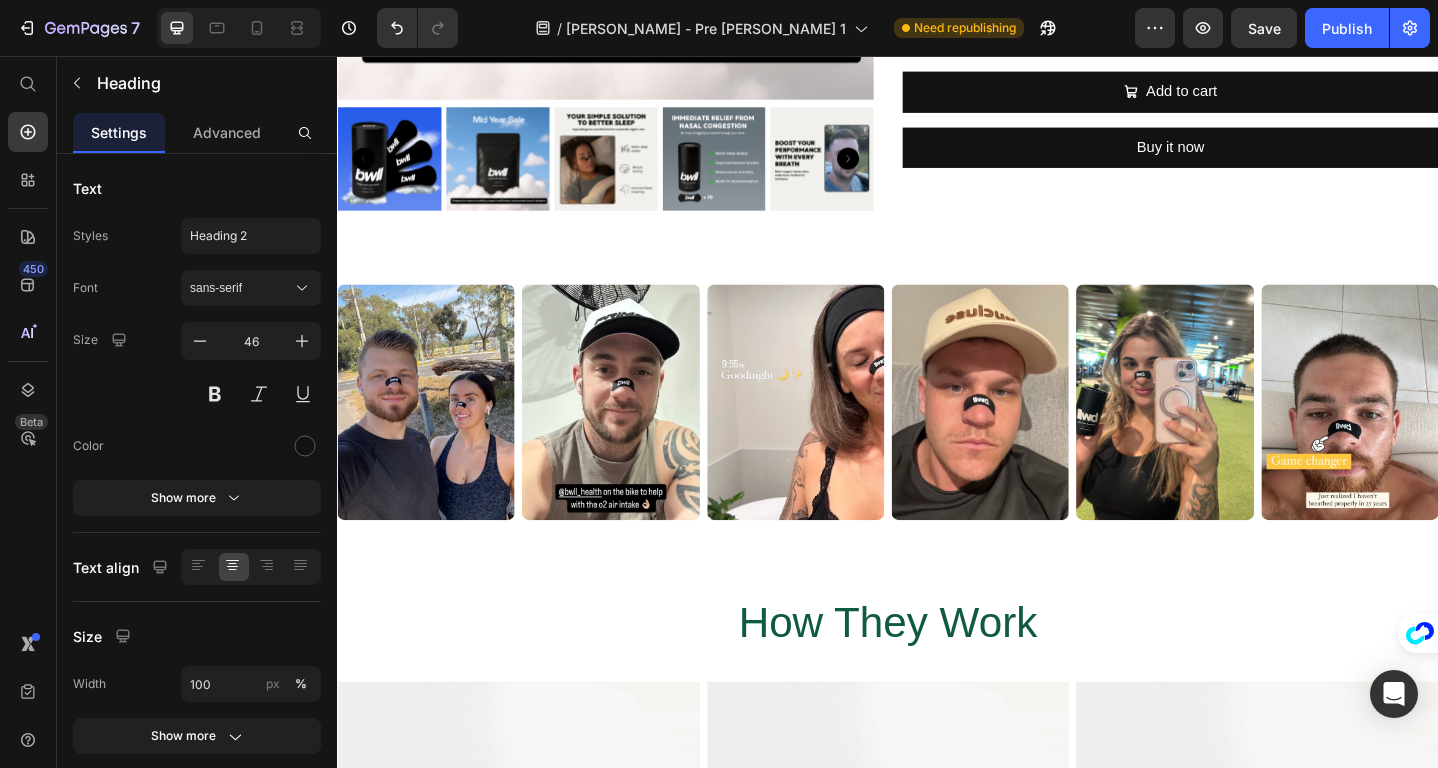 scroll, scrollTop: 6751, scrollLeft: 0, axis: vertical 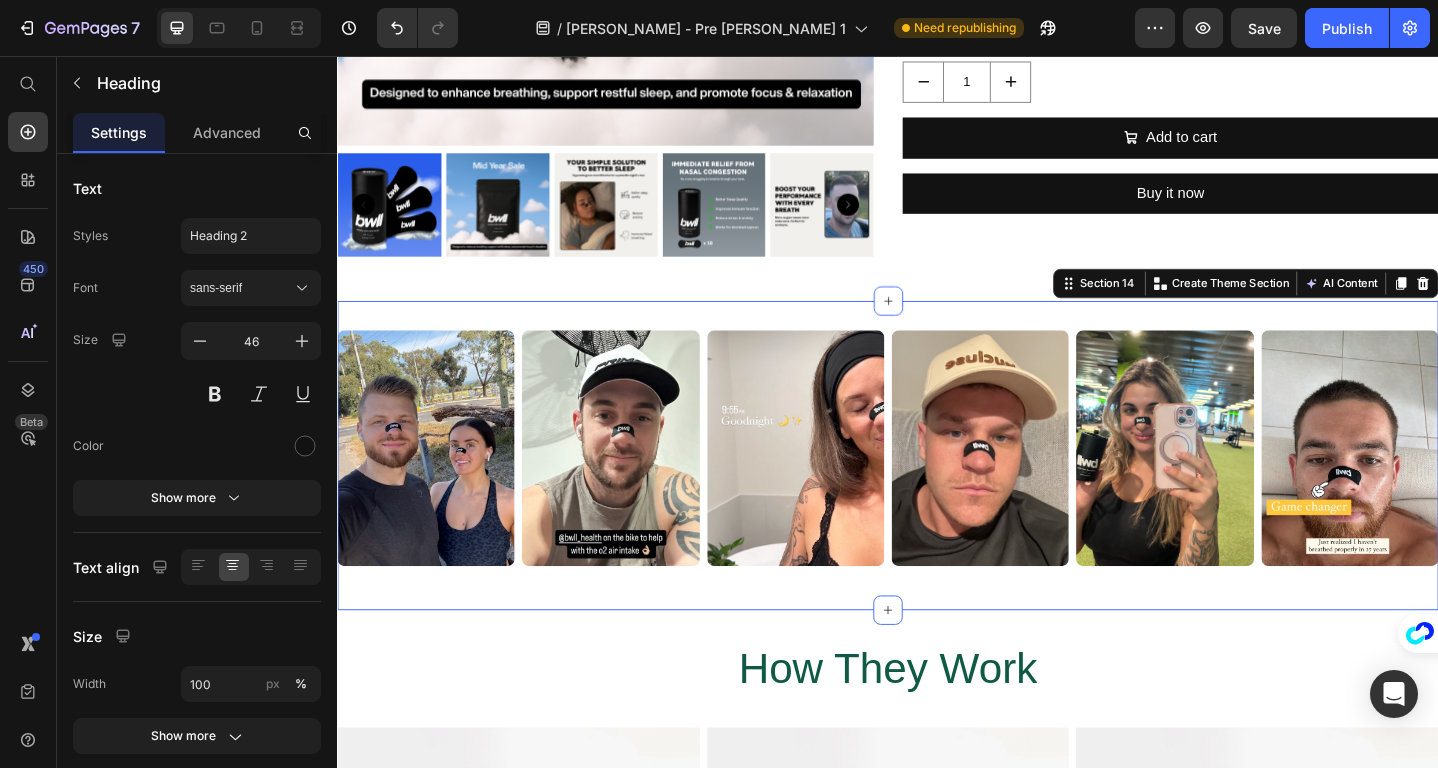 click on "Image Image Image Image Image Image Row Section 14   You can create reusable sections Create Theme Section AI Content Write with GemAI What would you like to describe here? Tone and Voice Persuasive Product Getting products... Show more Generate" at bounding box center (937, 492) 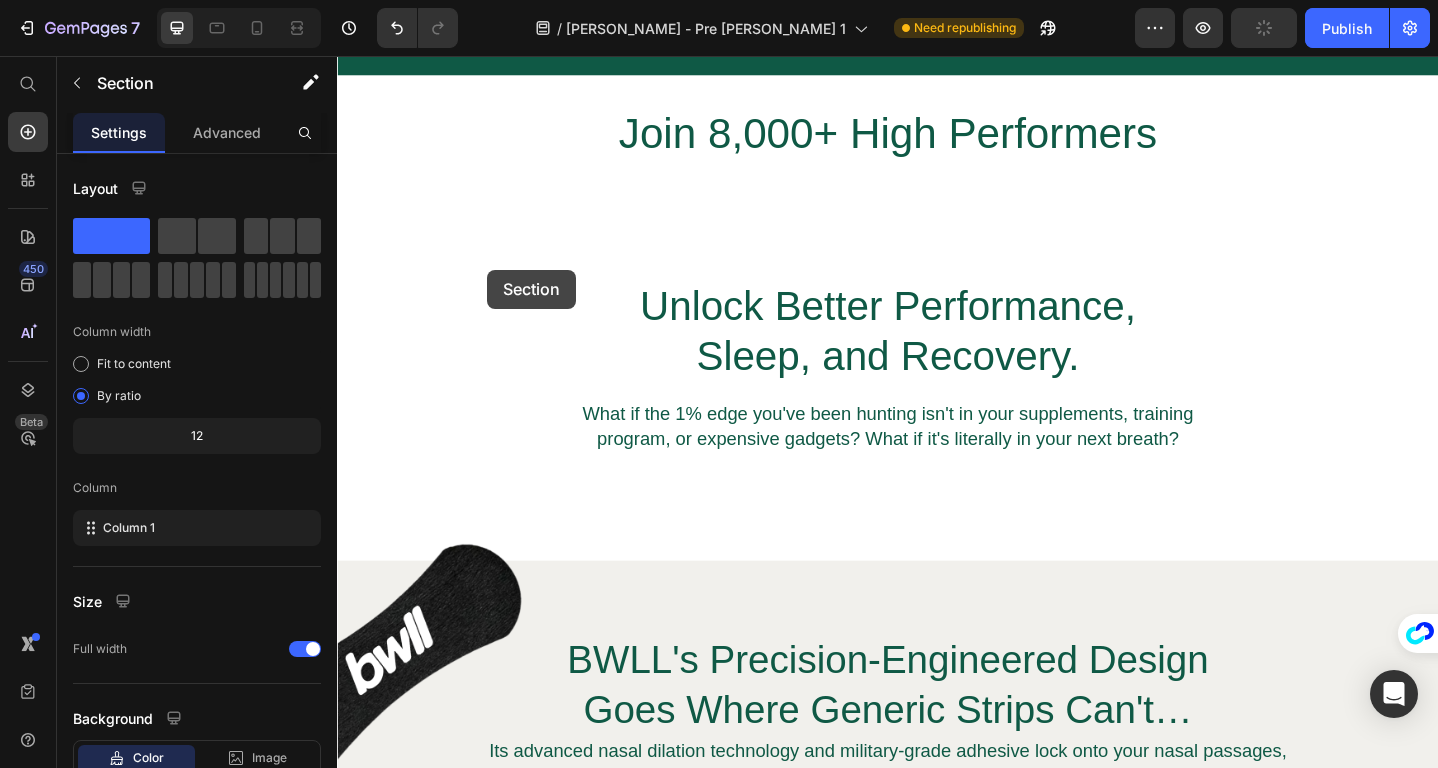 scroll, scrollTop: 903, scrollLeft: 0, axis: vertical 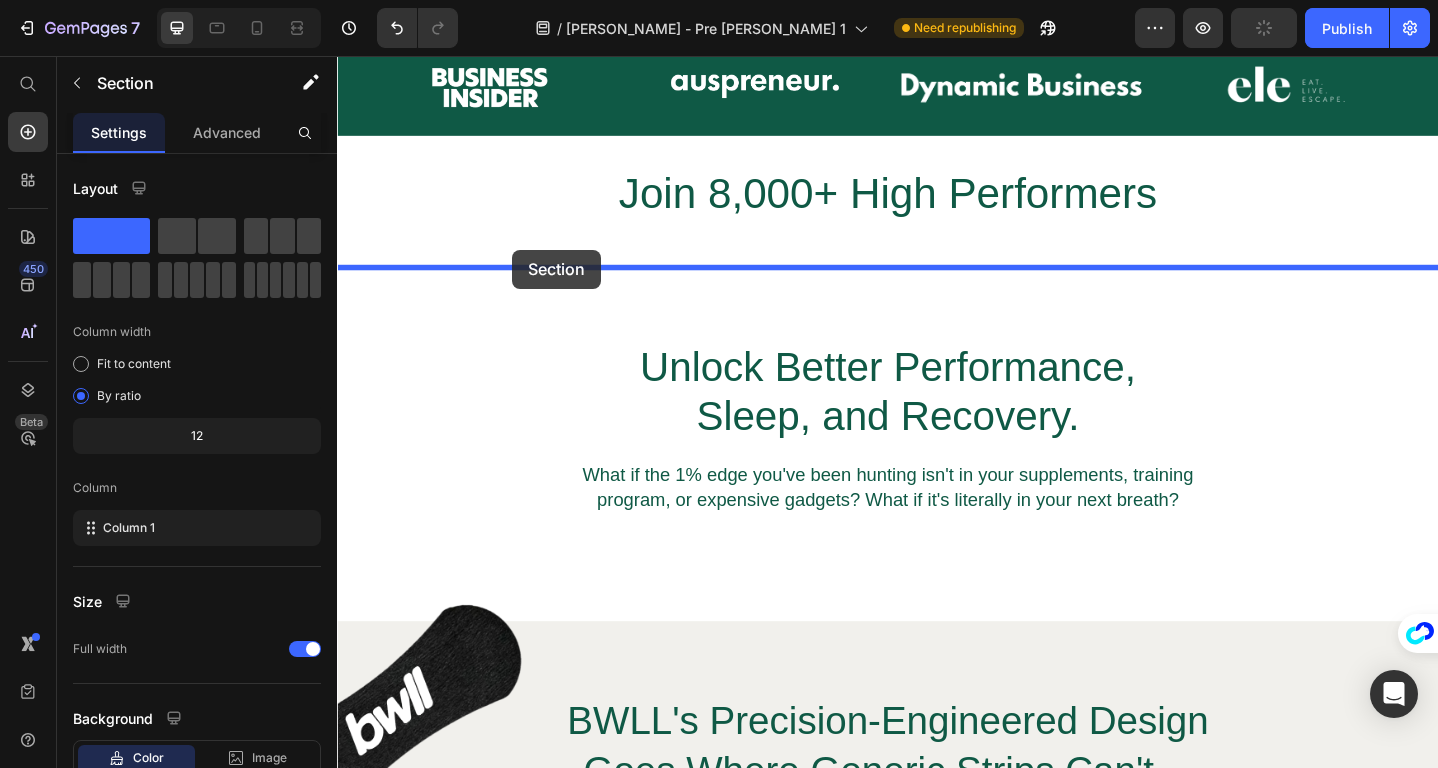 drag, startPoint x: 499, startPoint y: 331, endPoint x: 528, endPoint y: 268, distance: 69.354164 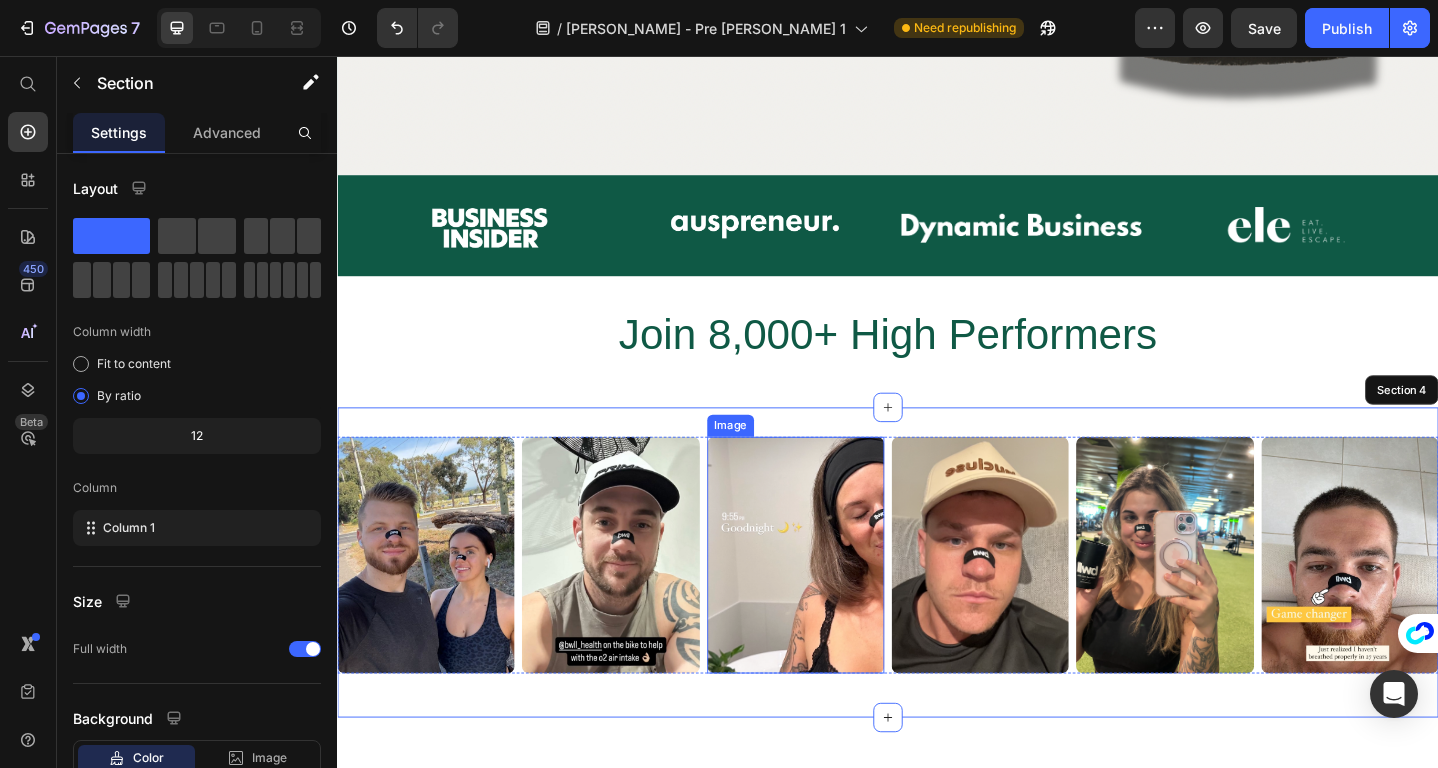 scroll, scrollTop: 729, scrollLeft: 0, axis: vertical 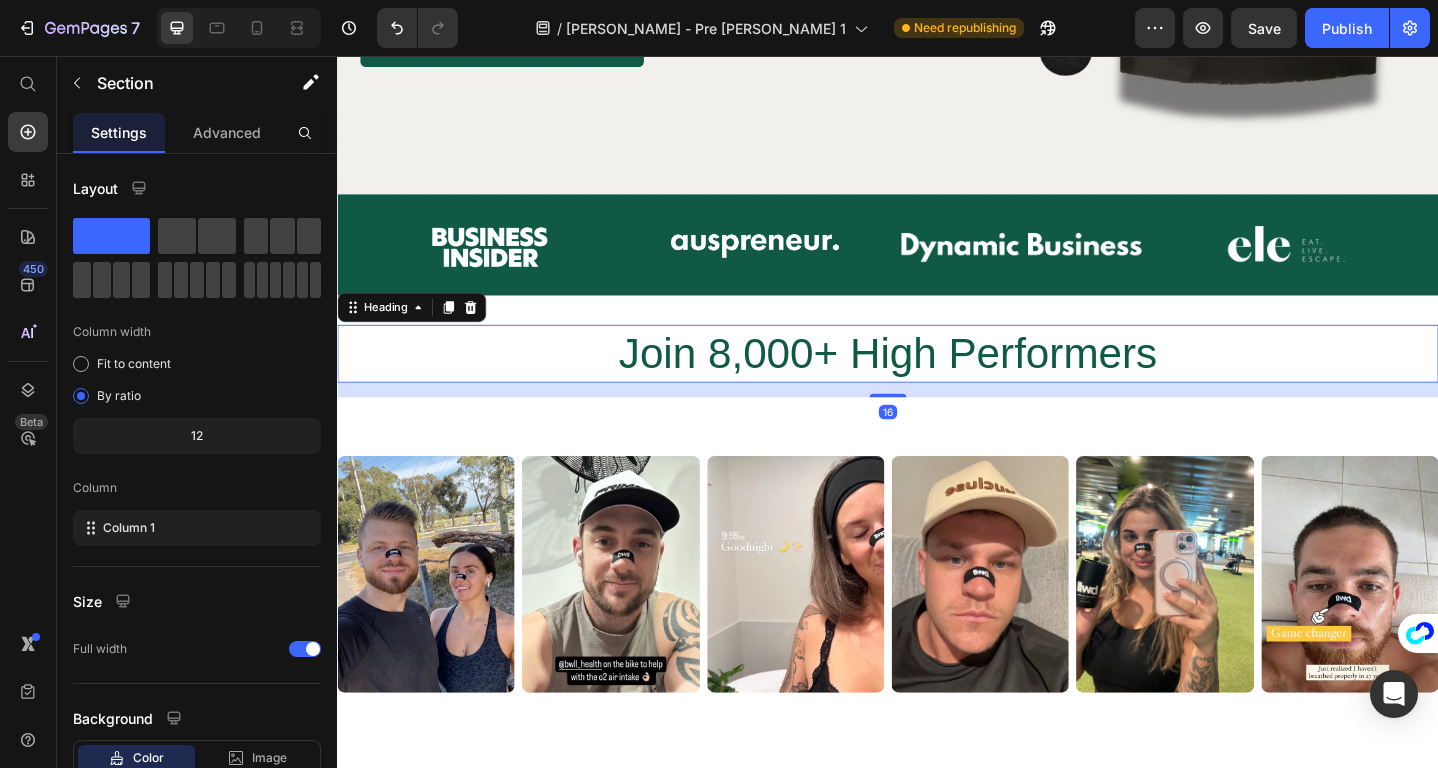 click on "Join 8,000+ High Performers" at bounding box center (937, 380) 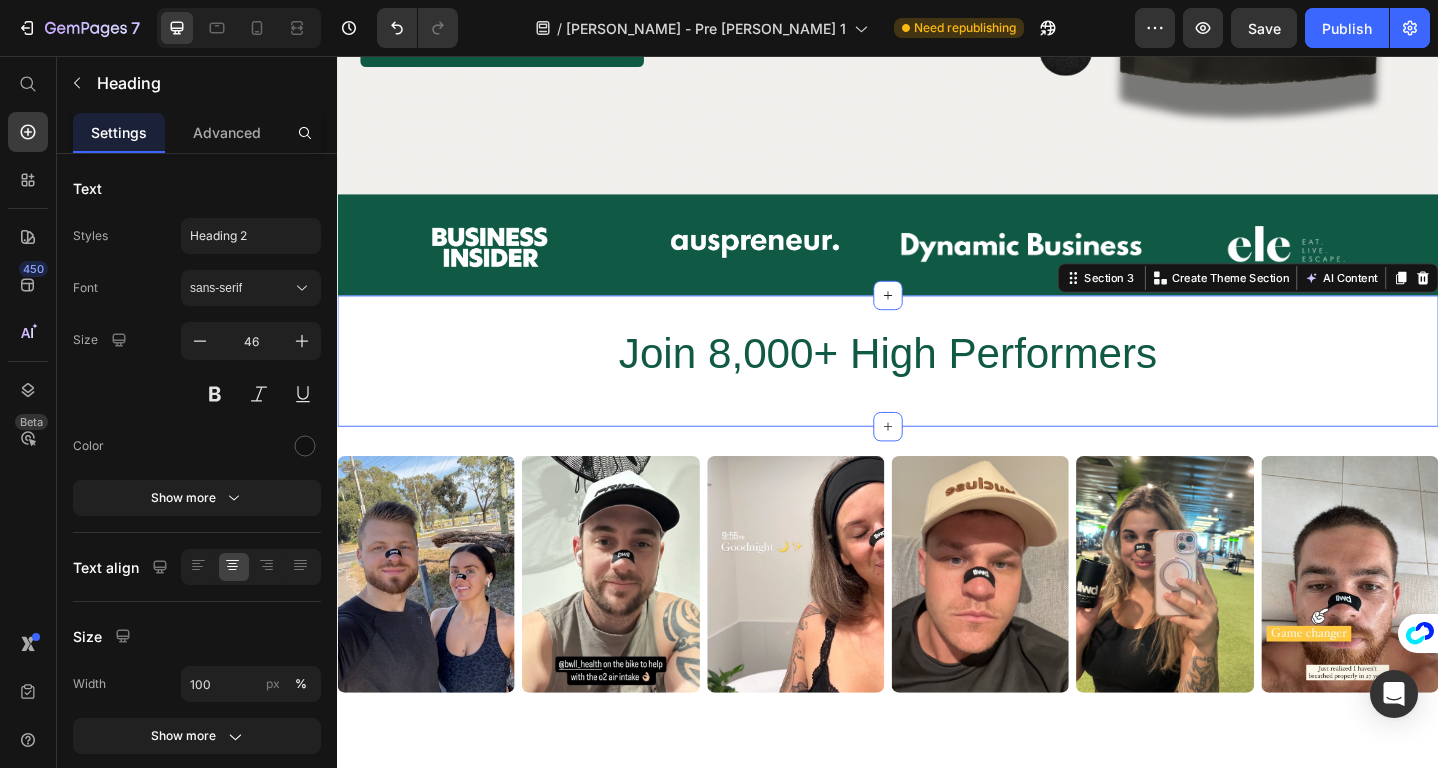 click on "Join 8,000+ High Performers Heading Section 3   You can create reusable sections Create Theme Section AI Content Write with GemAI What would you like to describe here? Tone and Voice Persuasive Product Collagen Mouth Tape Subscription Show more Generate" at bounding box center (937, 389) 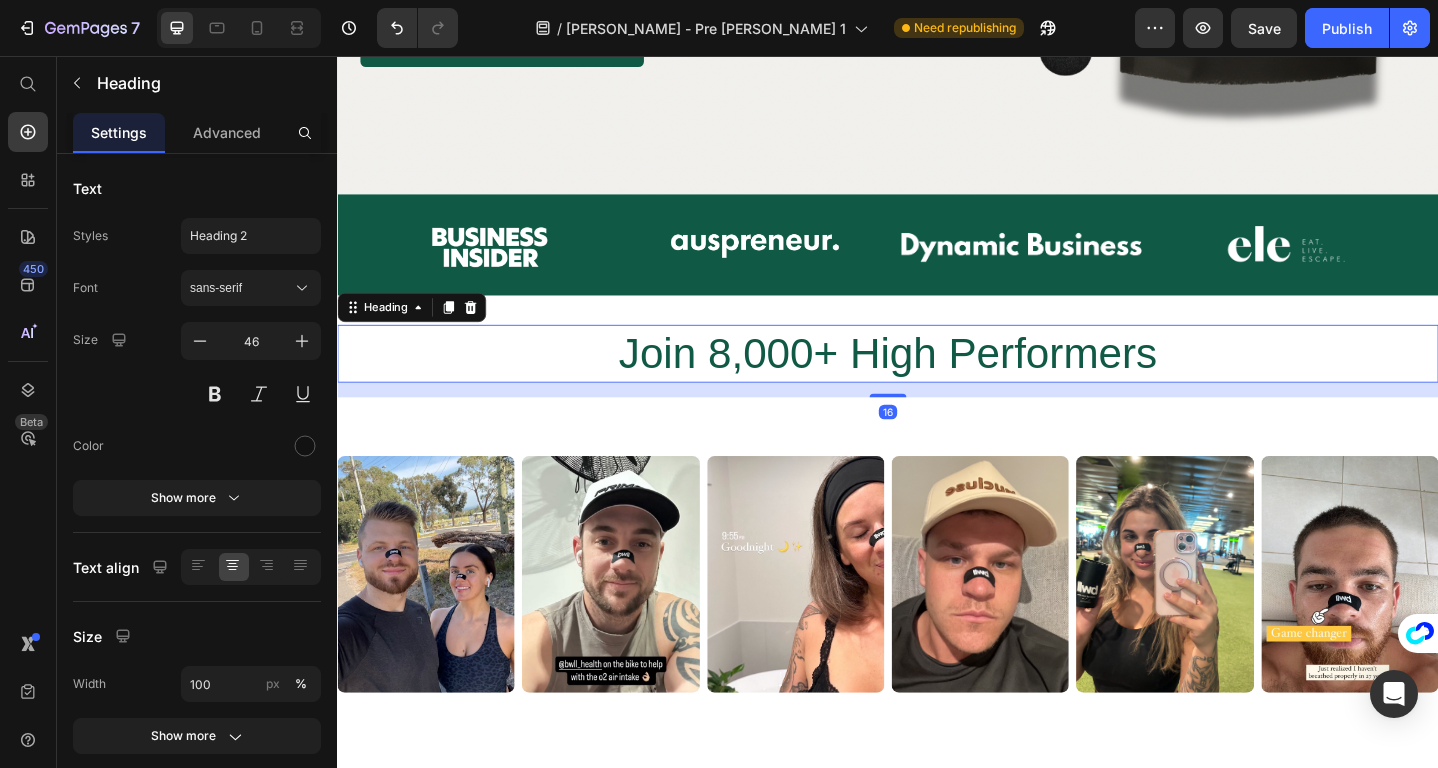 click on "Join 8,000+ High Performers" at bounding box center (937, 380) 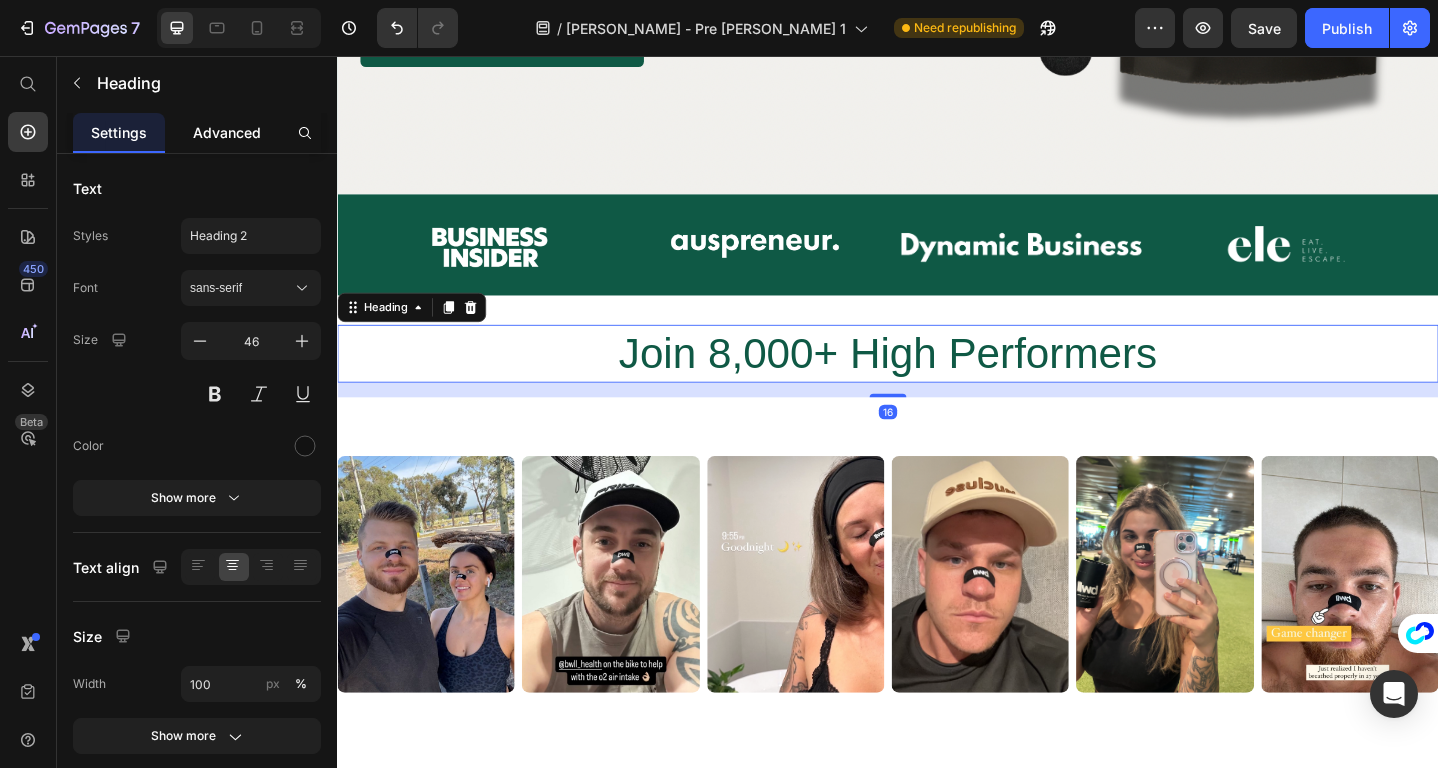 click on "Advanced" at bounding box center (227, 132) 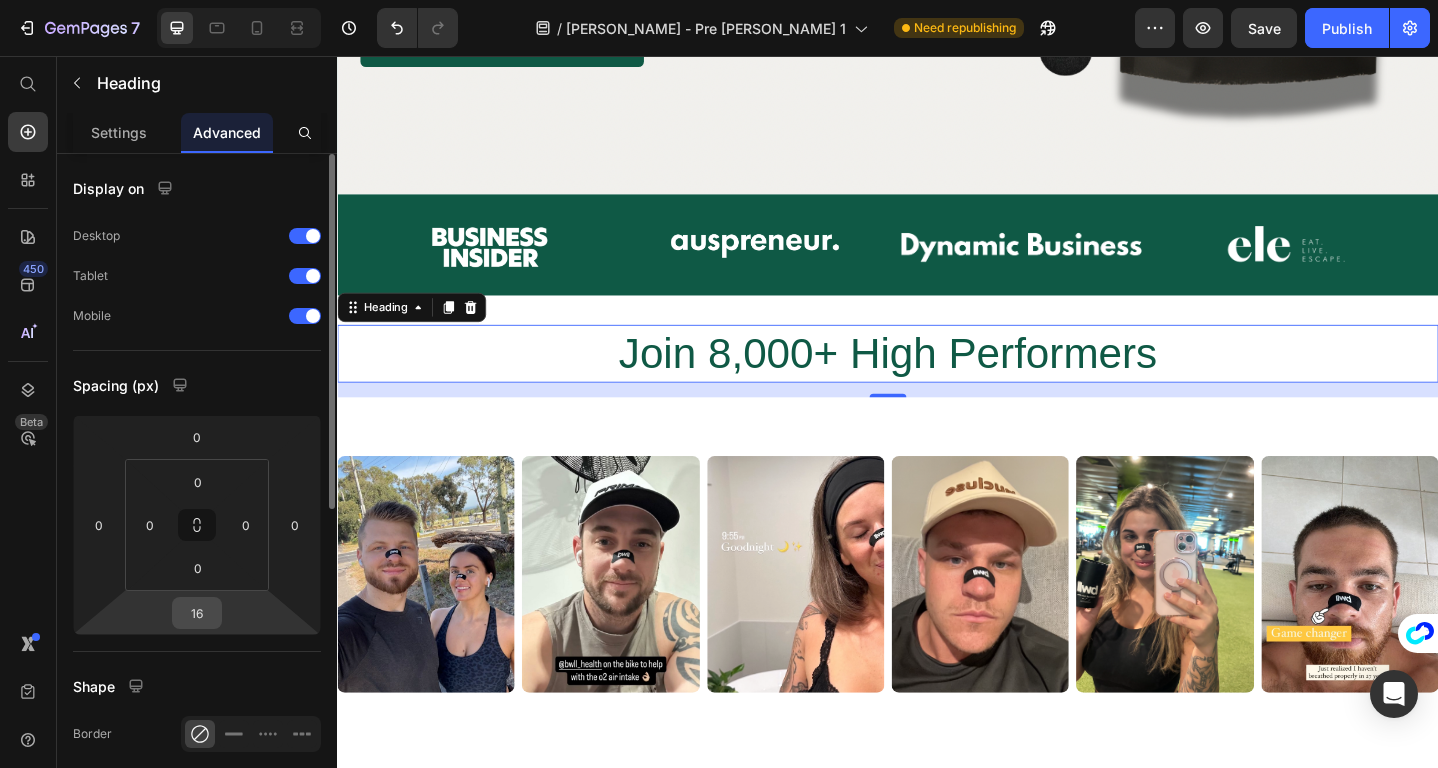 click on "16" at bounding box center (197, 613) 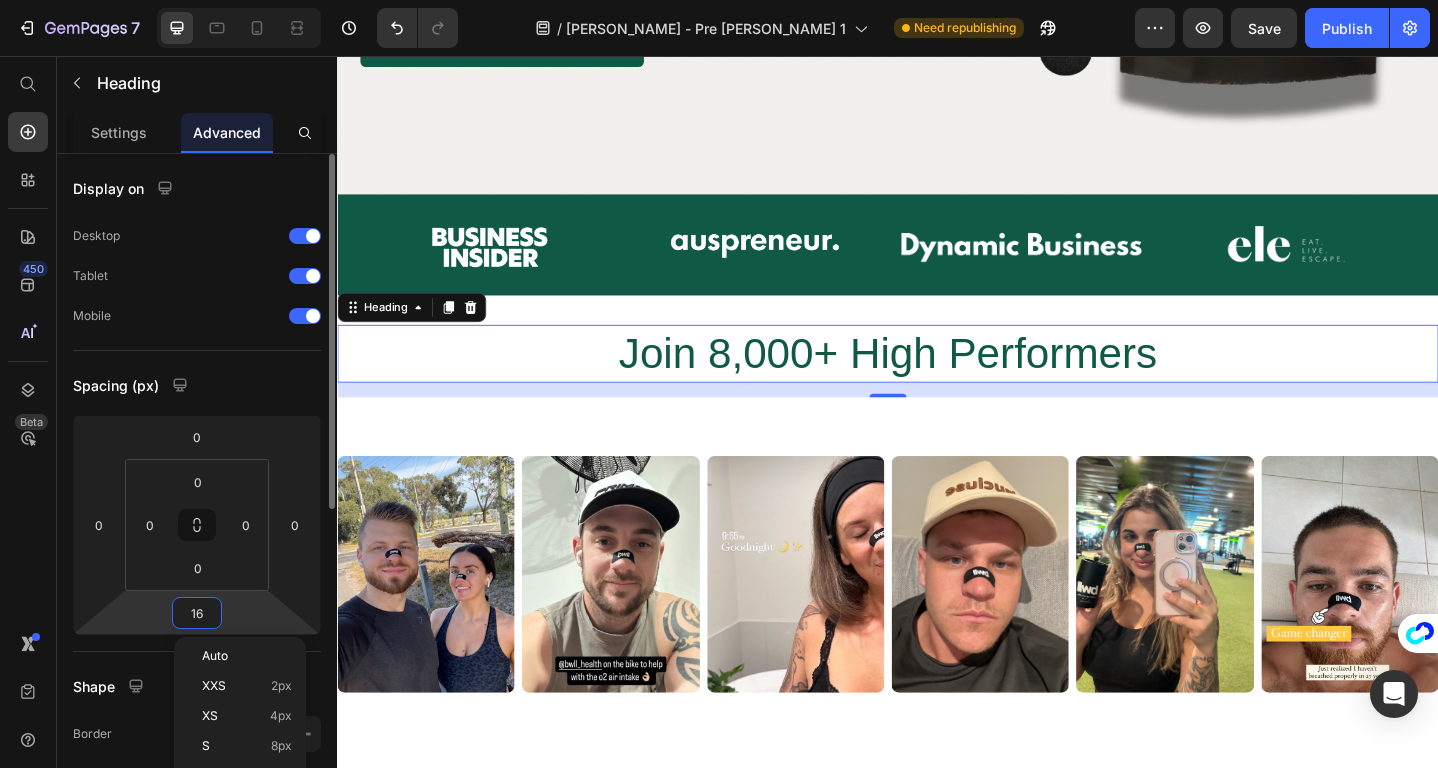 click on "16" at bounding box center (197, 613) 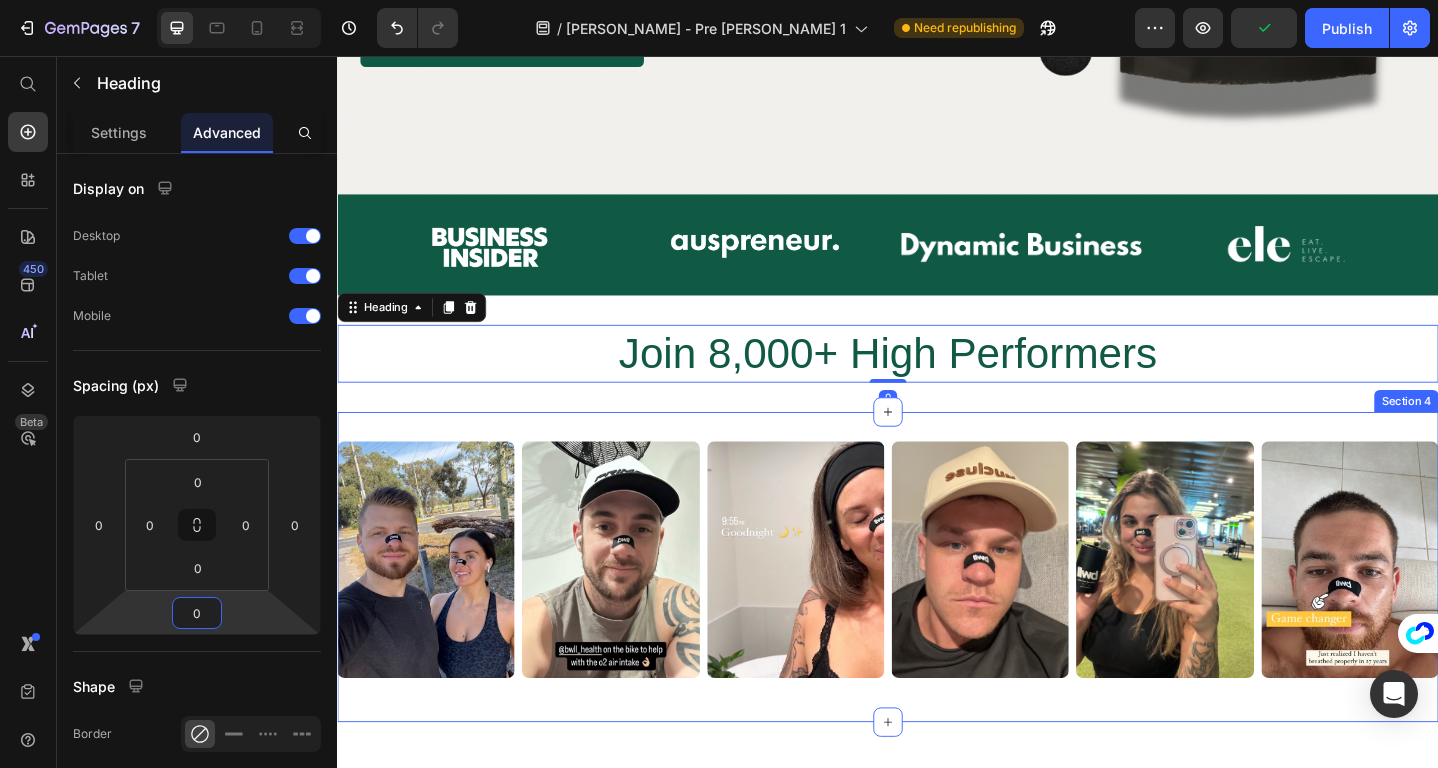 click on "Image Image Image Image Image Image Row Section 4" at bounding box center (937, 613) 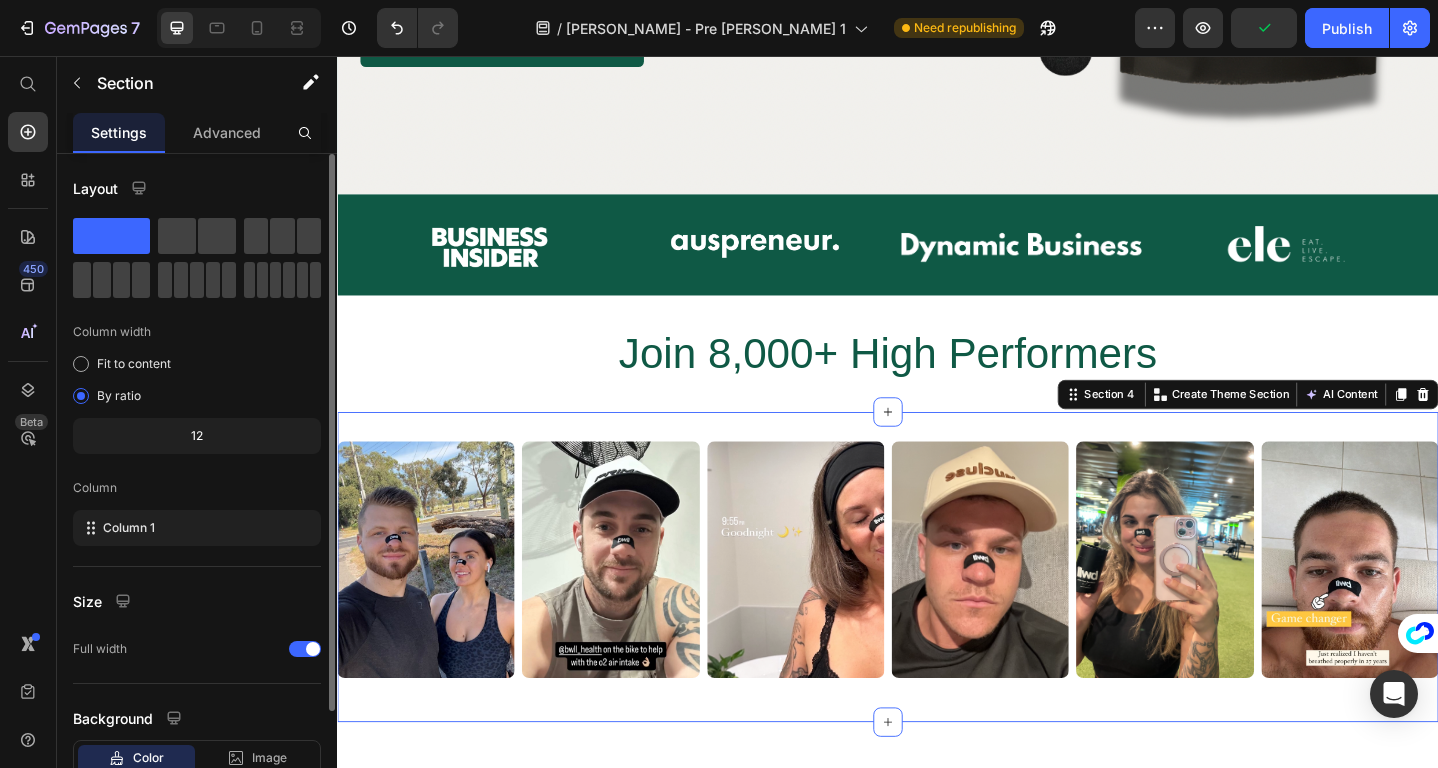 scroll, scrollTop: 8, scrollLeft: 0, axis: vertical 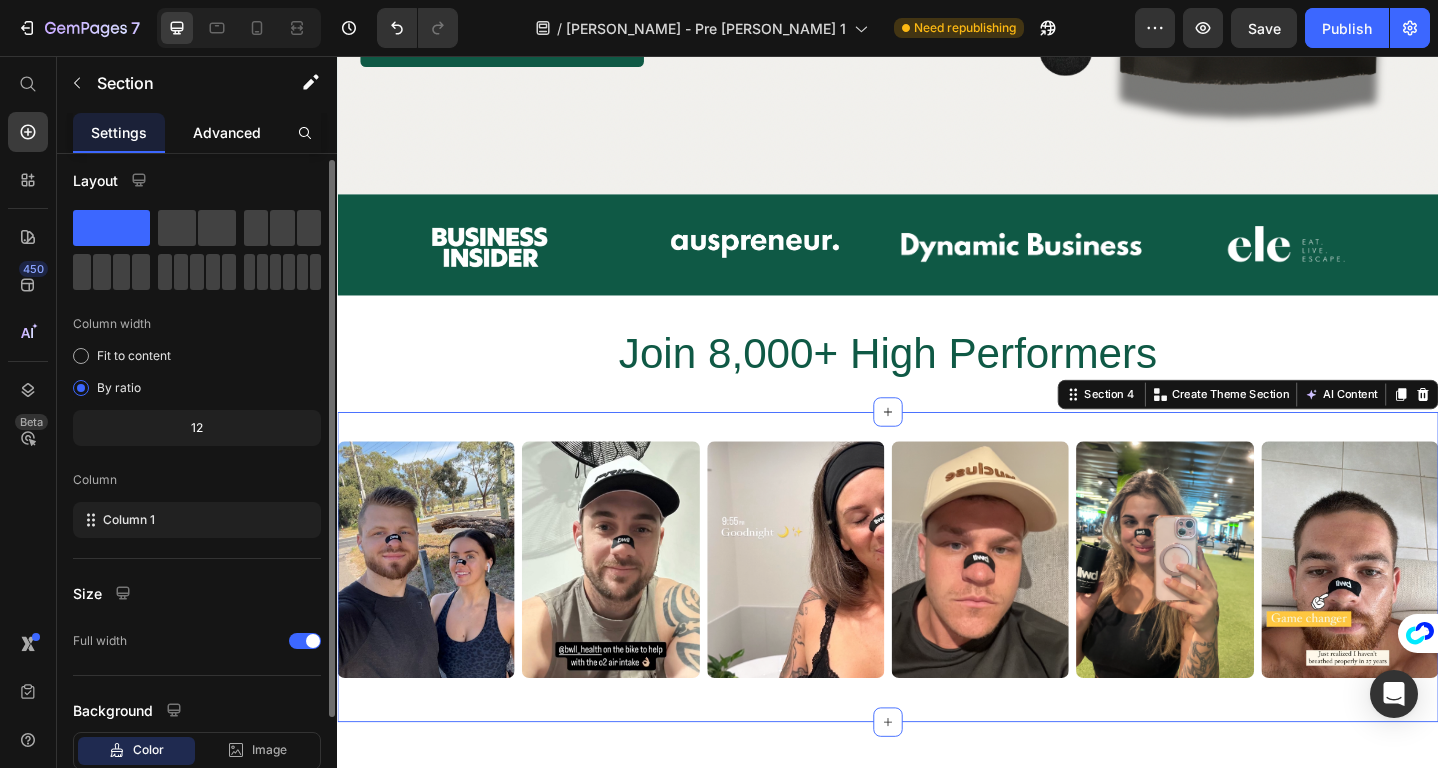 click on "Advanced" 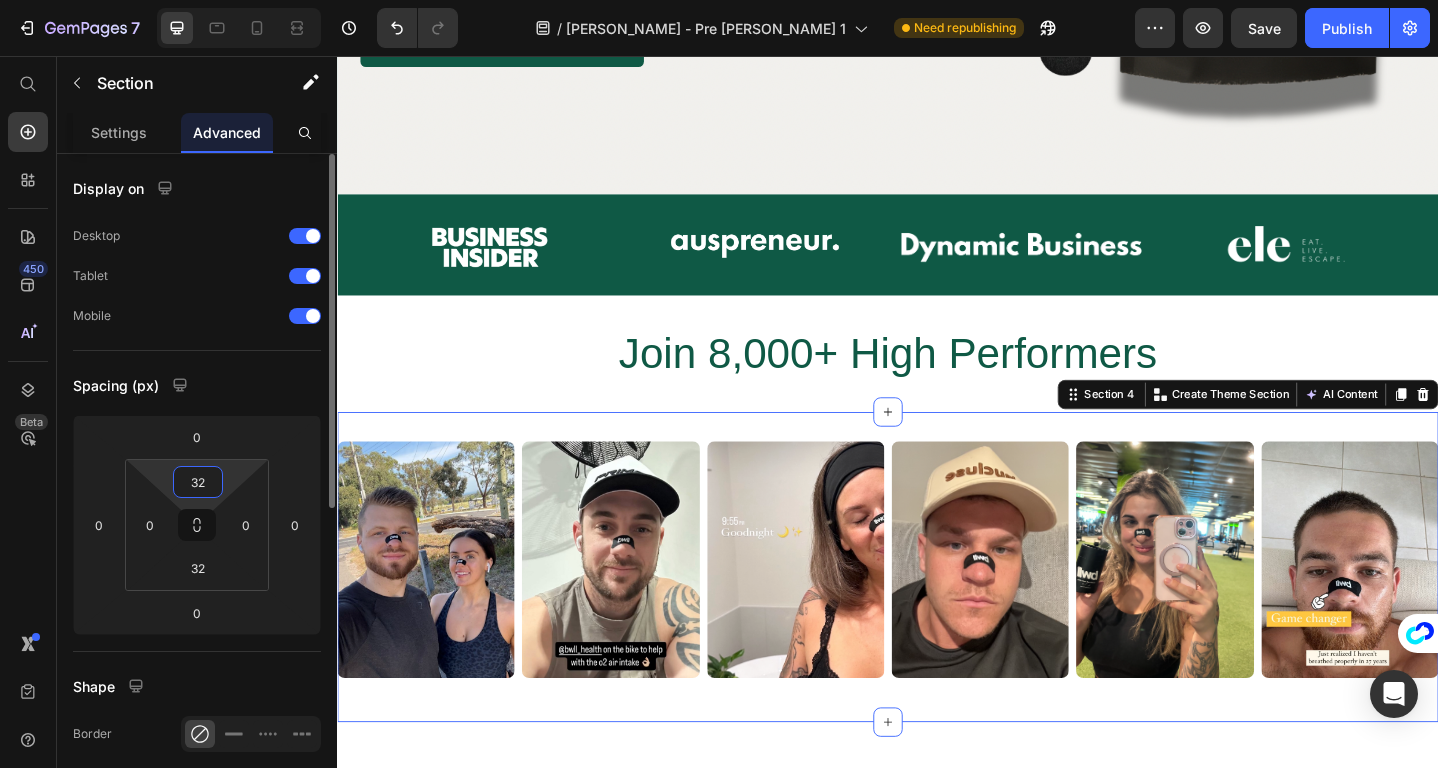 click on "32" at bounding box center (198, 482) 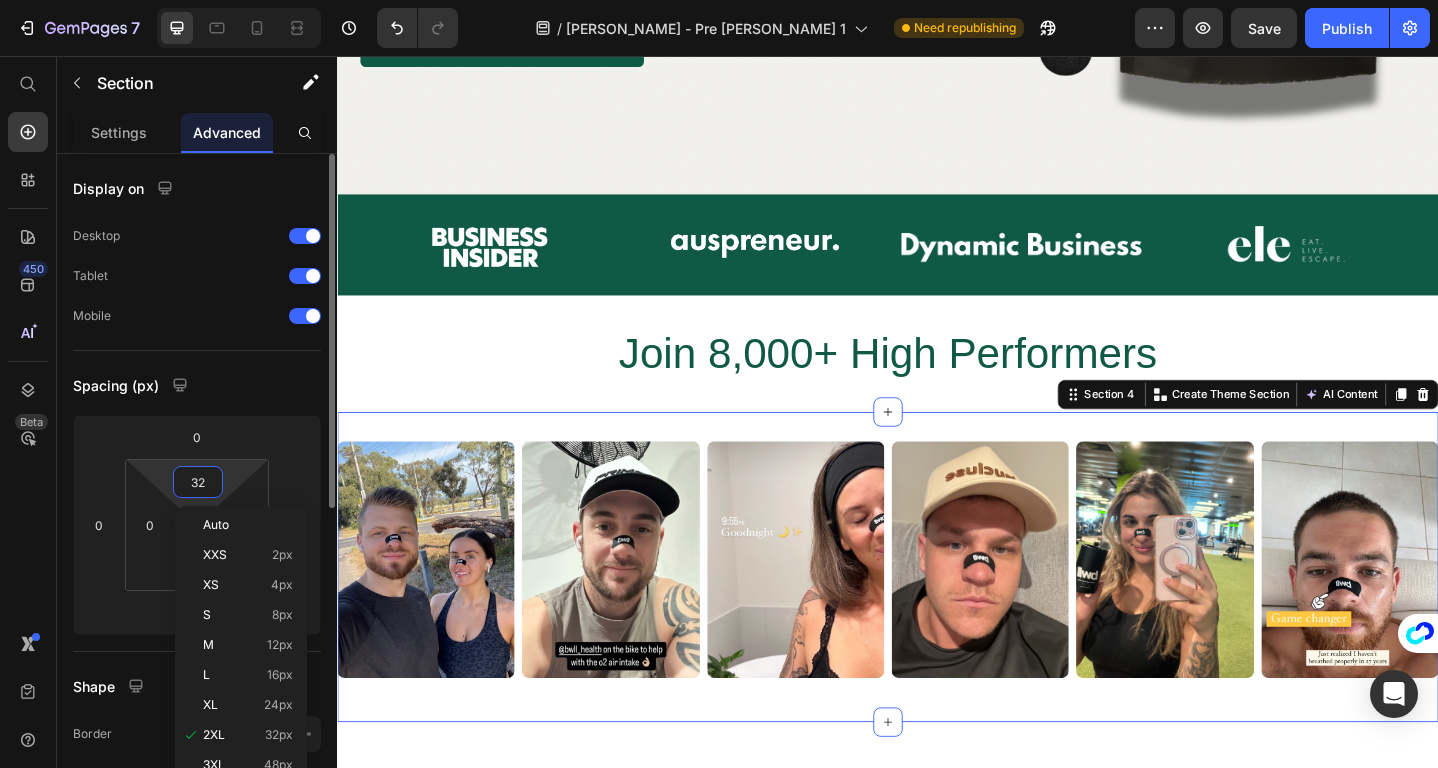 type on "0" 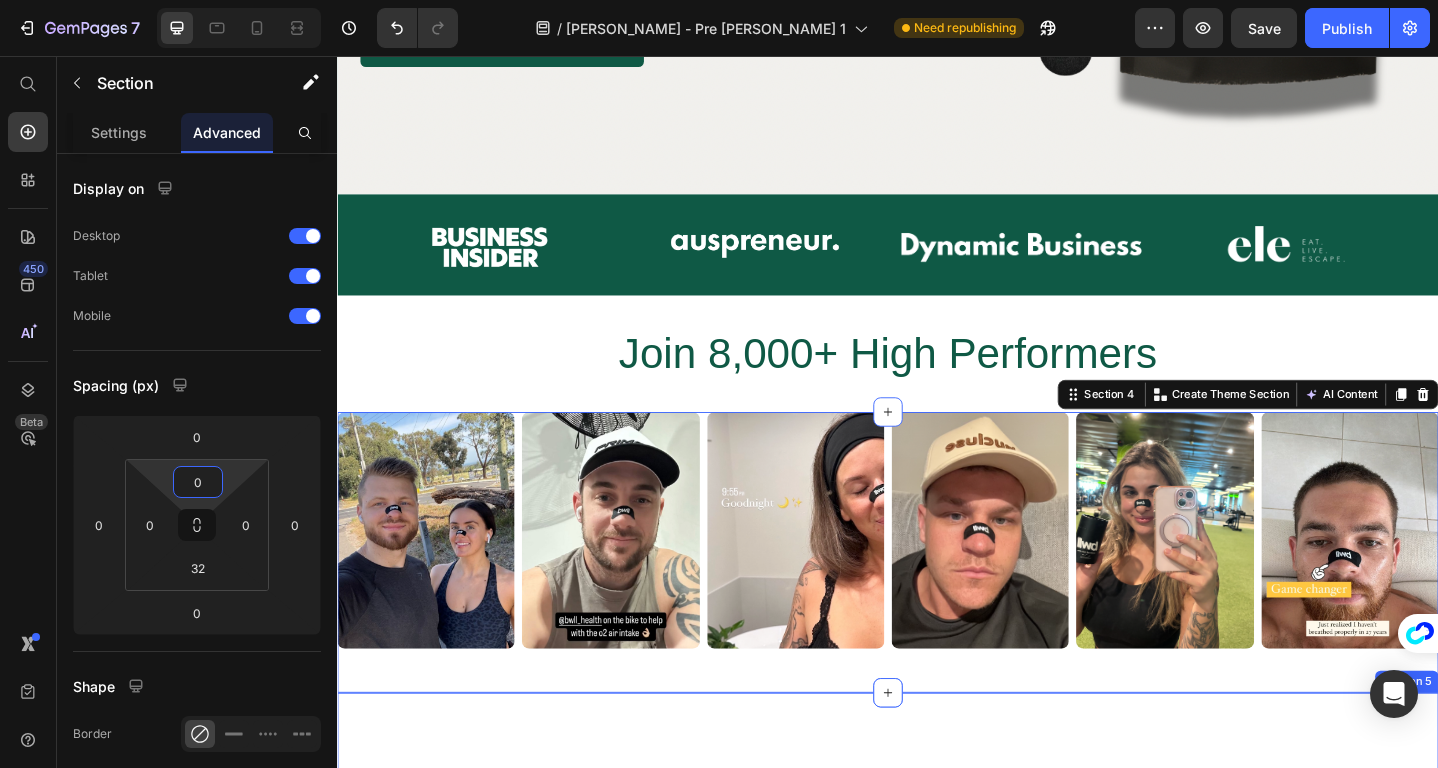 click on "Unlock Better Performance,  Sleep, and Recovery.  Heading What if the 1% edge you've been hunting isn't in your supplements, training program, or expensive gadgets? What if it's literally in your next breath? Text Block Row Section 5" at bounding box center [937, 943] 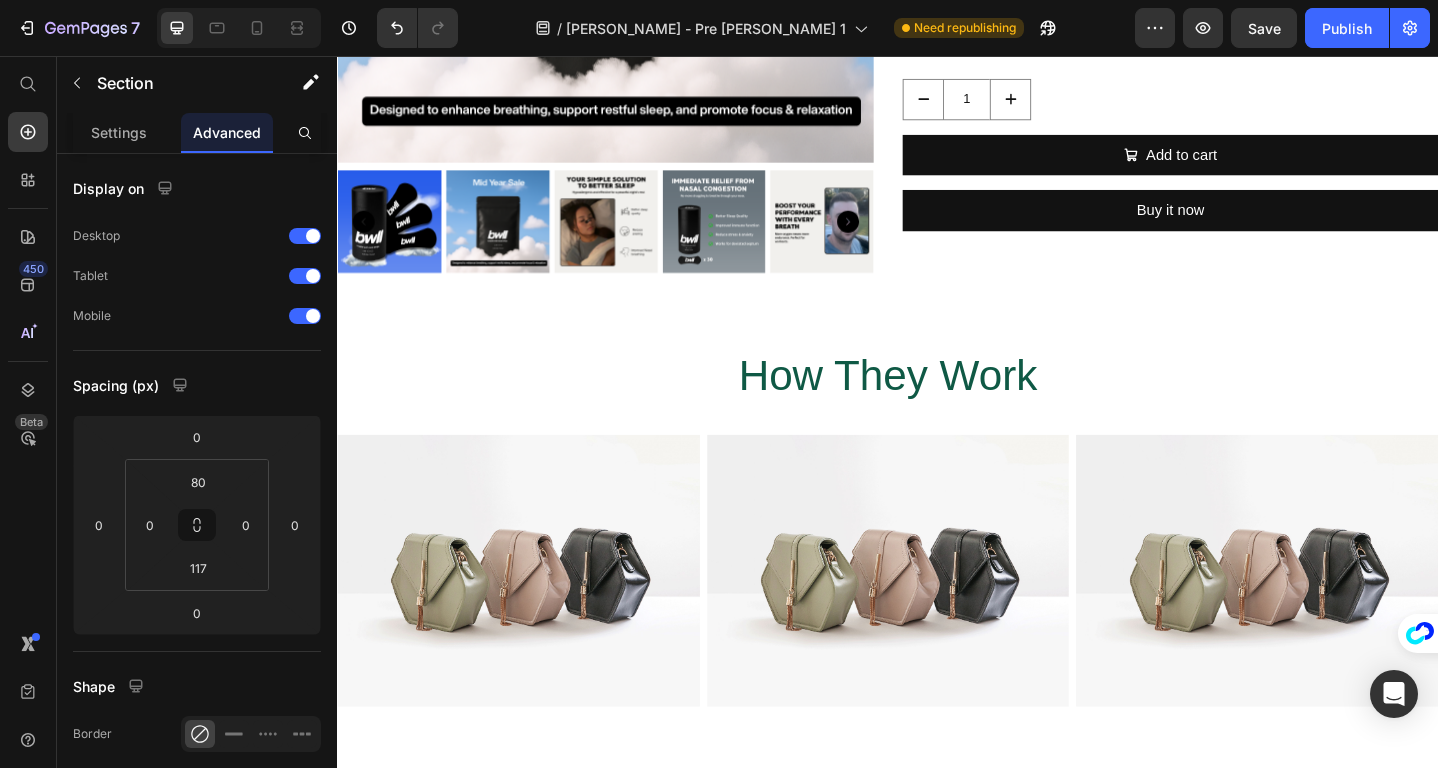 scroll, scrollTop: 7056, scrollLeft: 0, axis: vertical 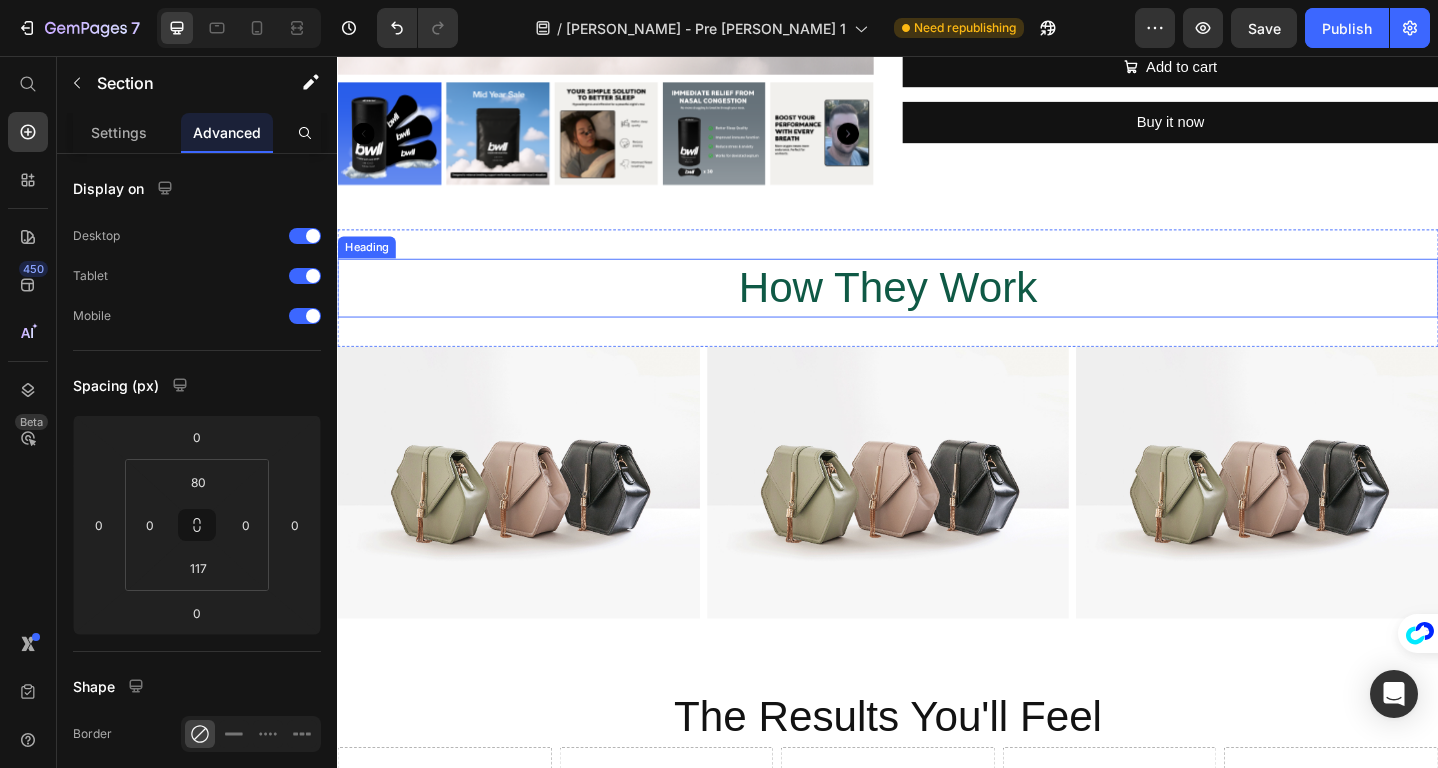 click on "How They Work" at bounding box center (937, 308) 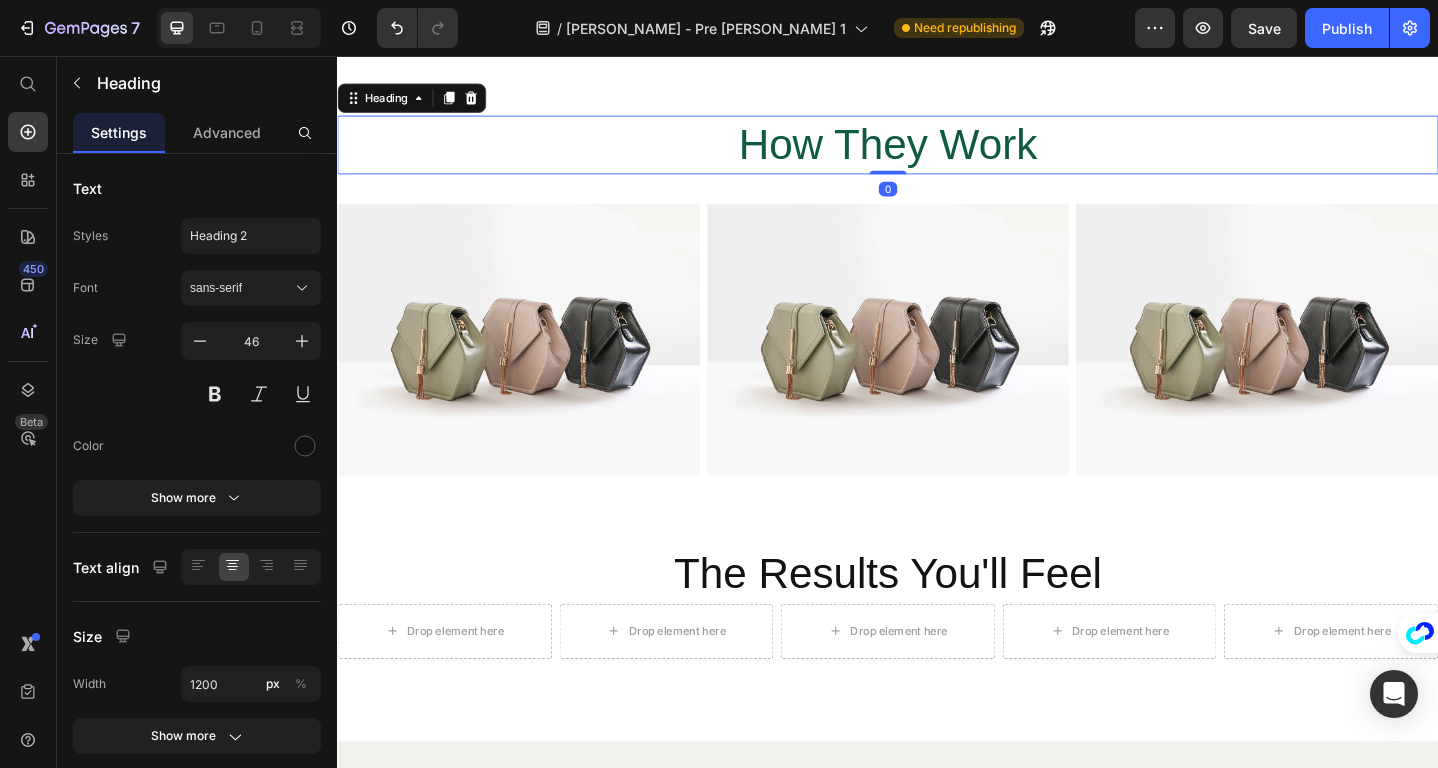 scroll, scrollTop: 7468, scrollLeft: 0, axis: vertical 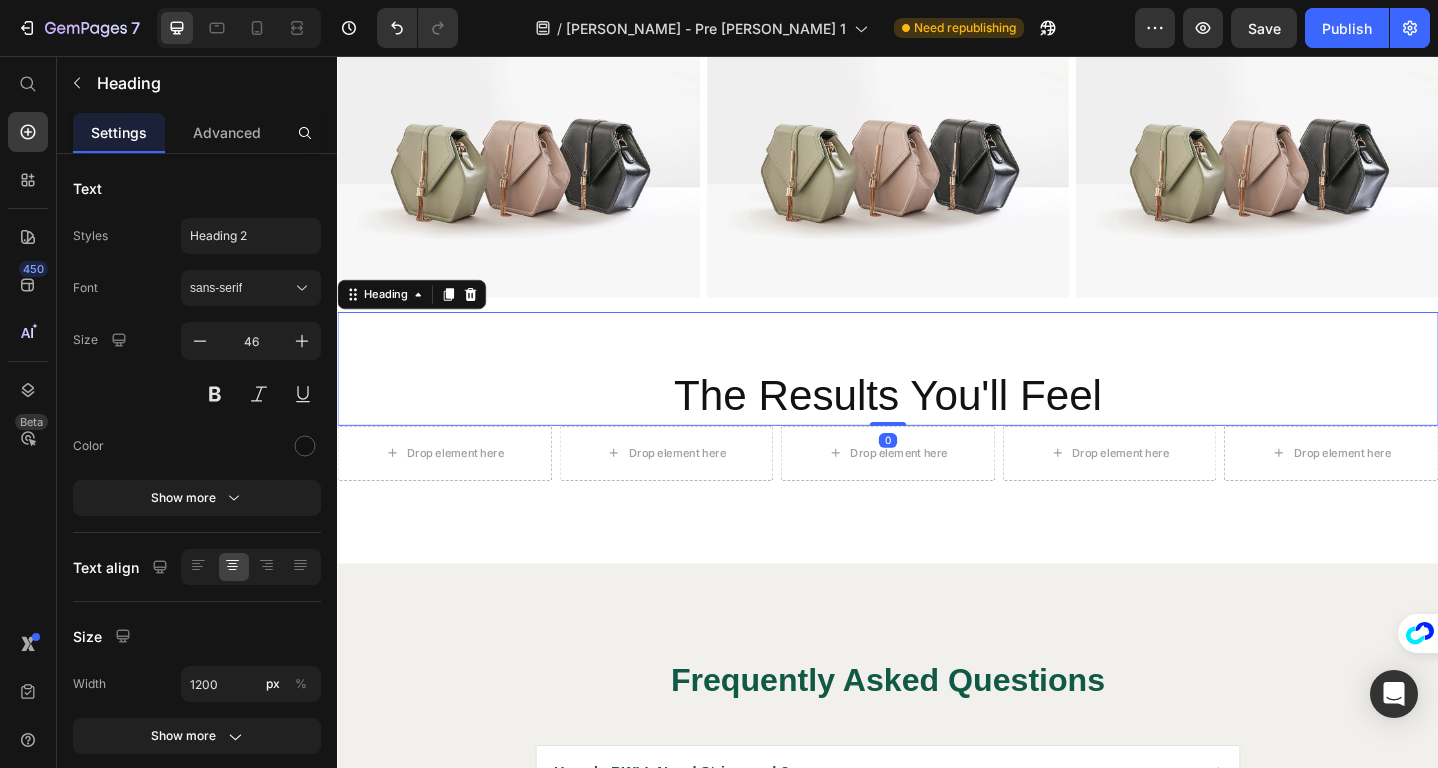 click on "The Results You'll Feel" at bounding box center (937, 397) 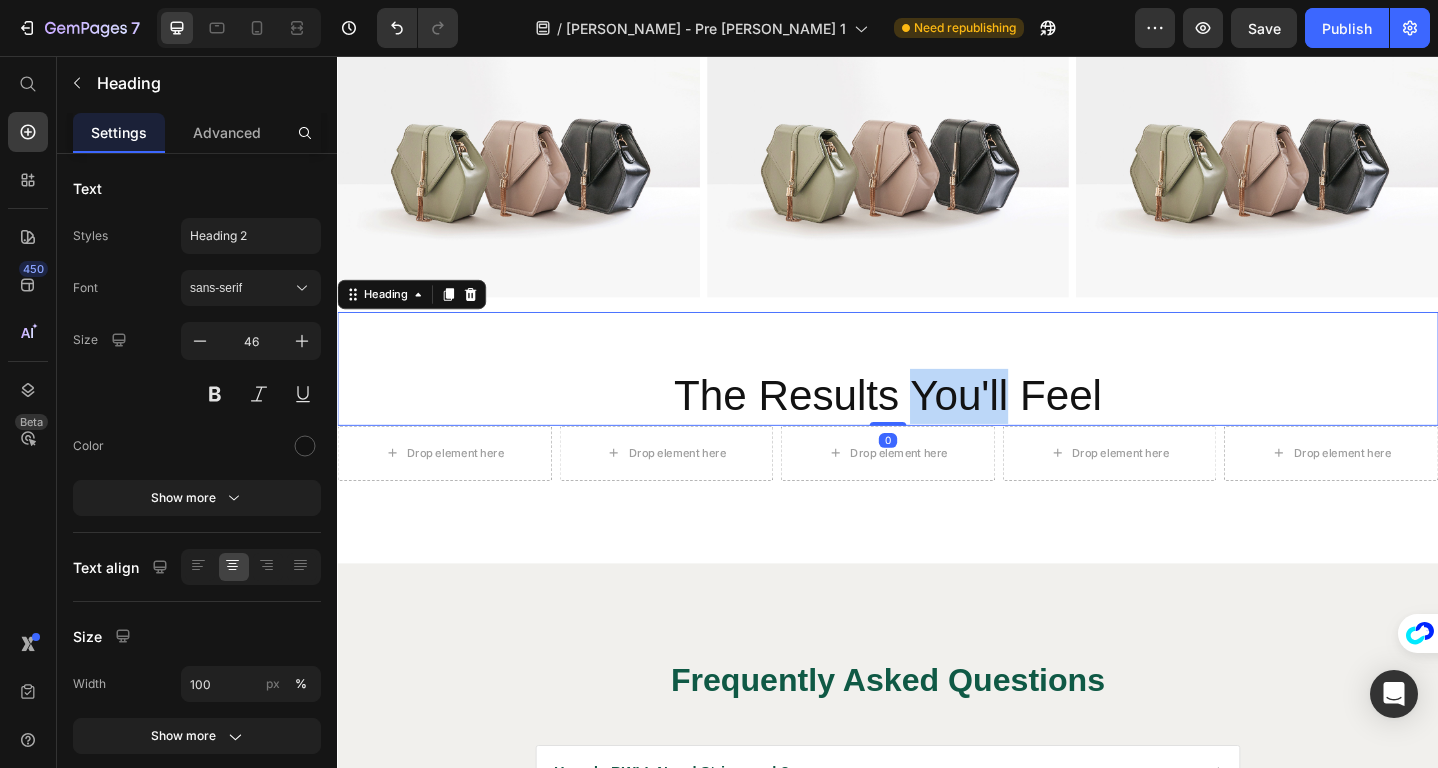 click on "⁠⁠⁠⁠⁠⁠⁠ The Results You'll Feel" at bounding box center [937, 397] 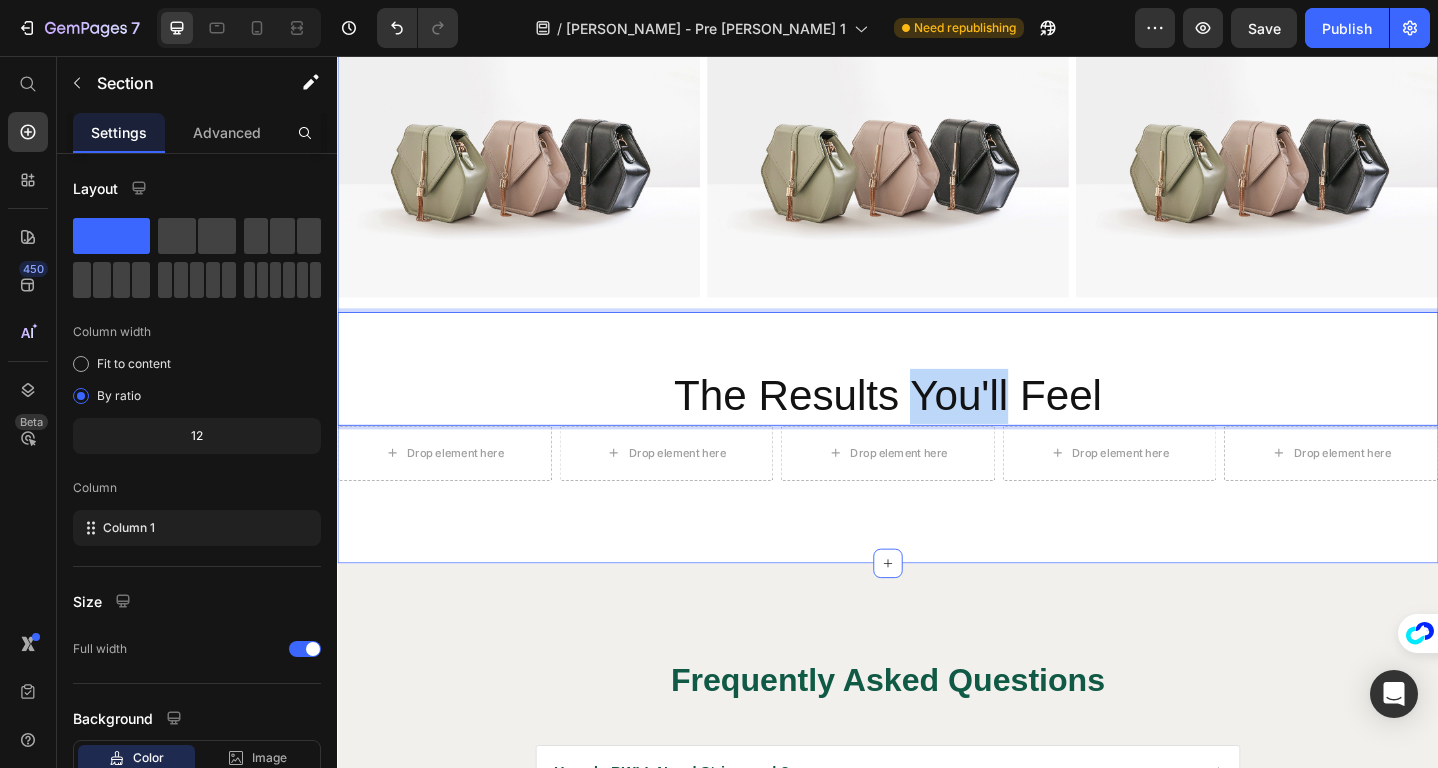 click on "Image Image Image Row The Results You'll Feel  Heading   0
Drop element here
Drop element here
Drop element here
Drop element here
Drop element here Row Section 16" at bounding box center [937, 316] 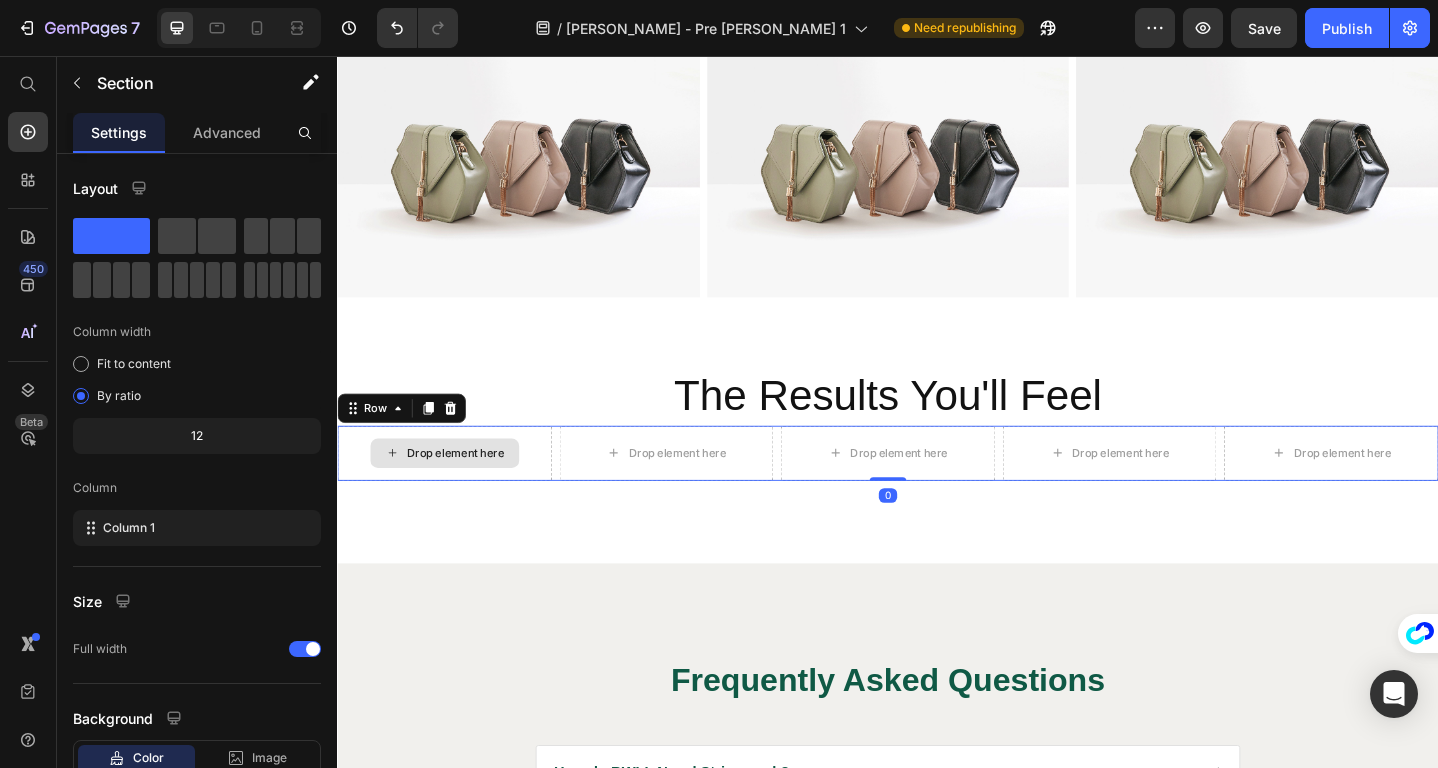 click on "Drop element here" at bounding box center (454, 489) 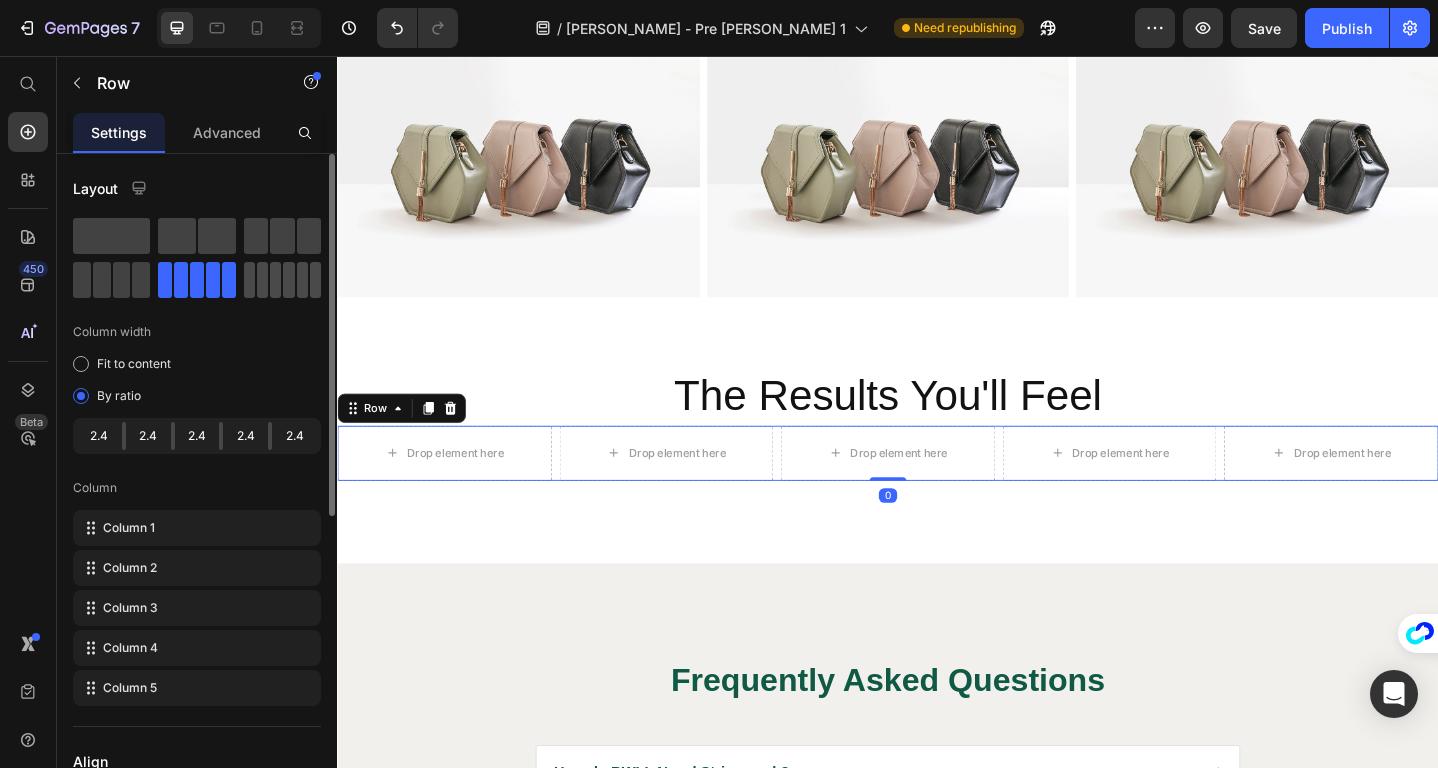 click 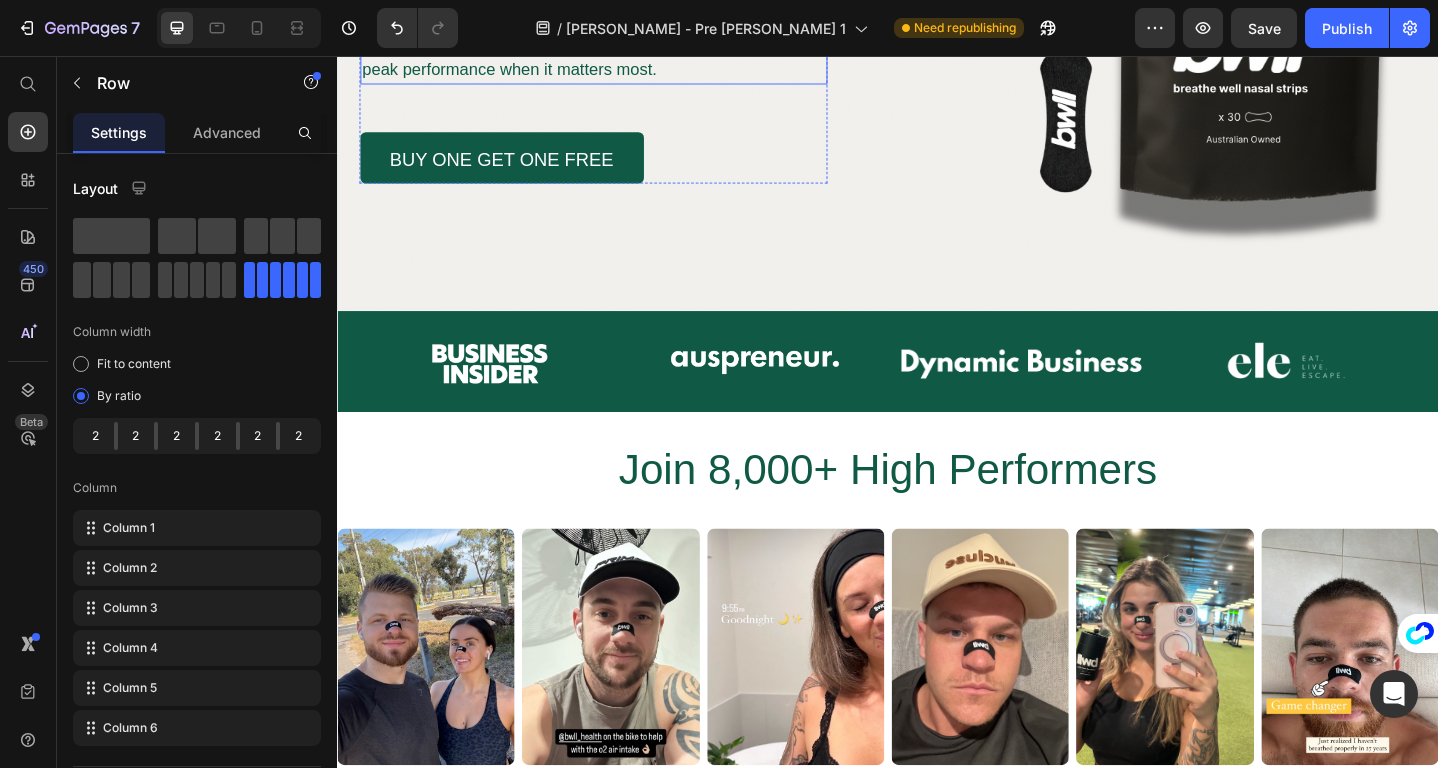 scroll, scrollTop: 851, scrollLeft: 0, axis: vertical 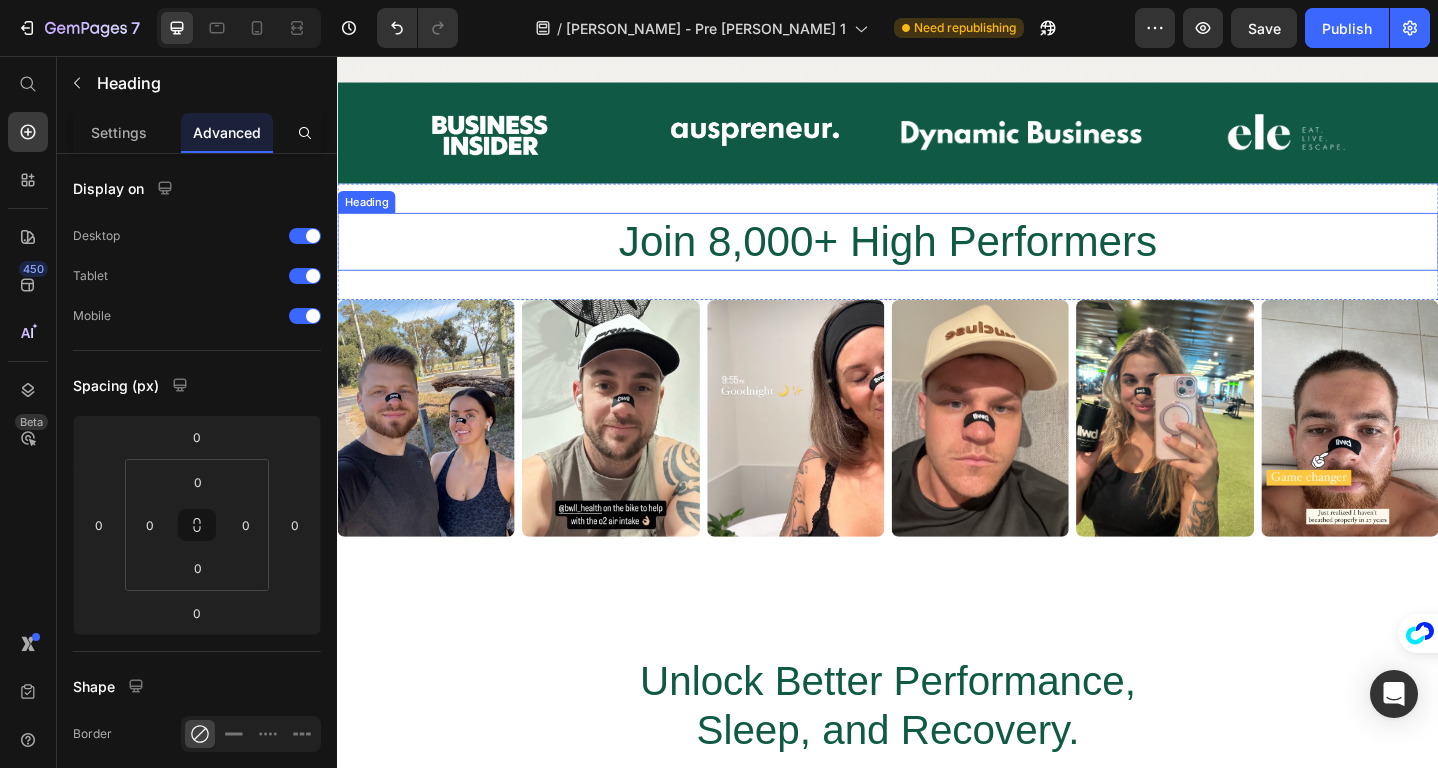 click on "Join 8,000+ High Performers" at bounding box center [937, 258] 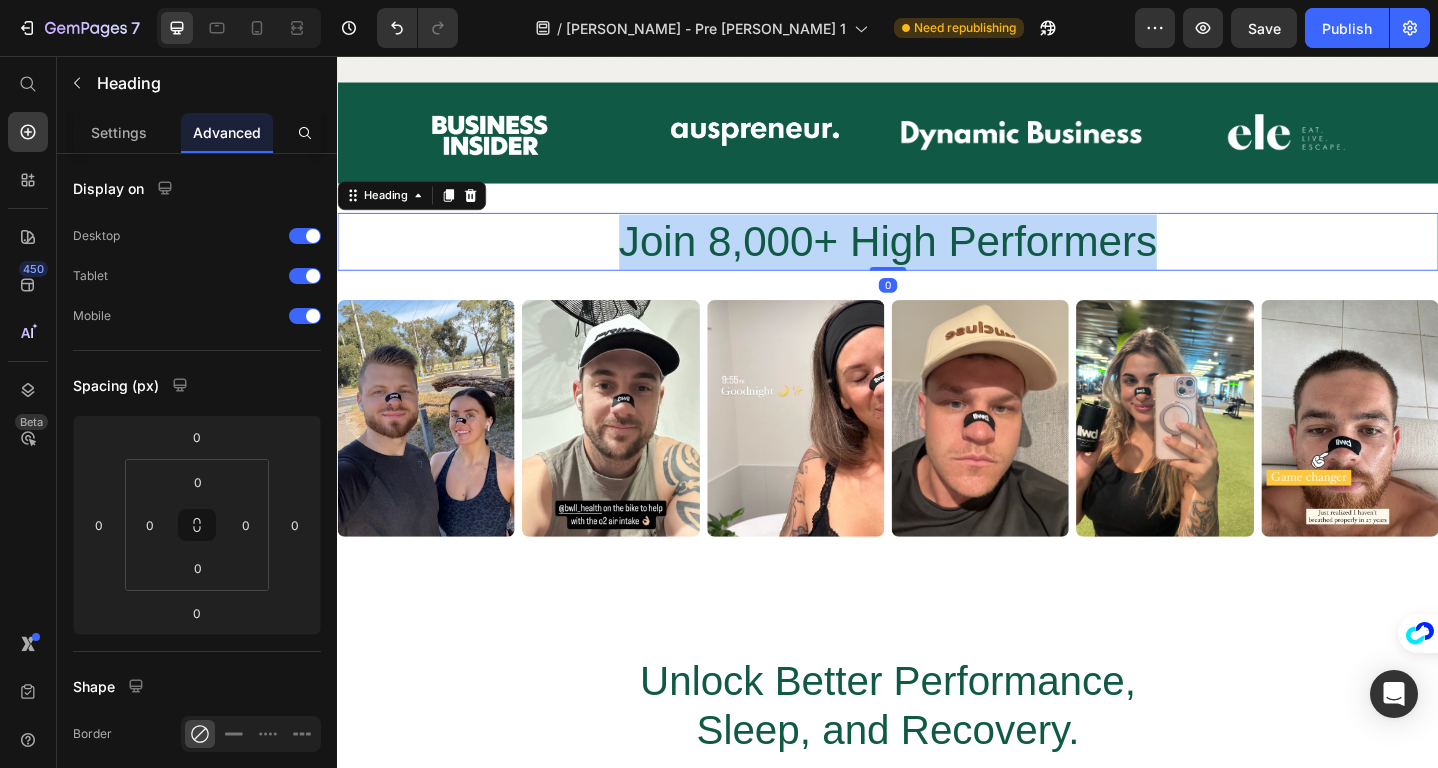 click on "Join 8,000+ High Performers" at bounding box center [937, 258] 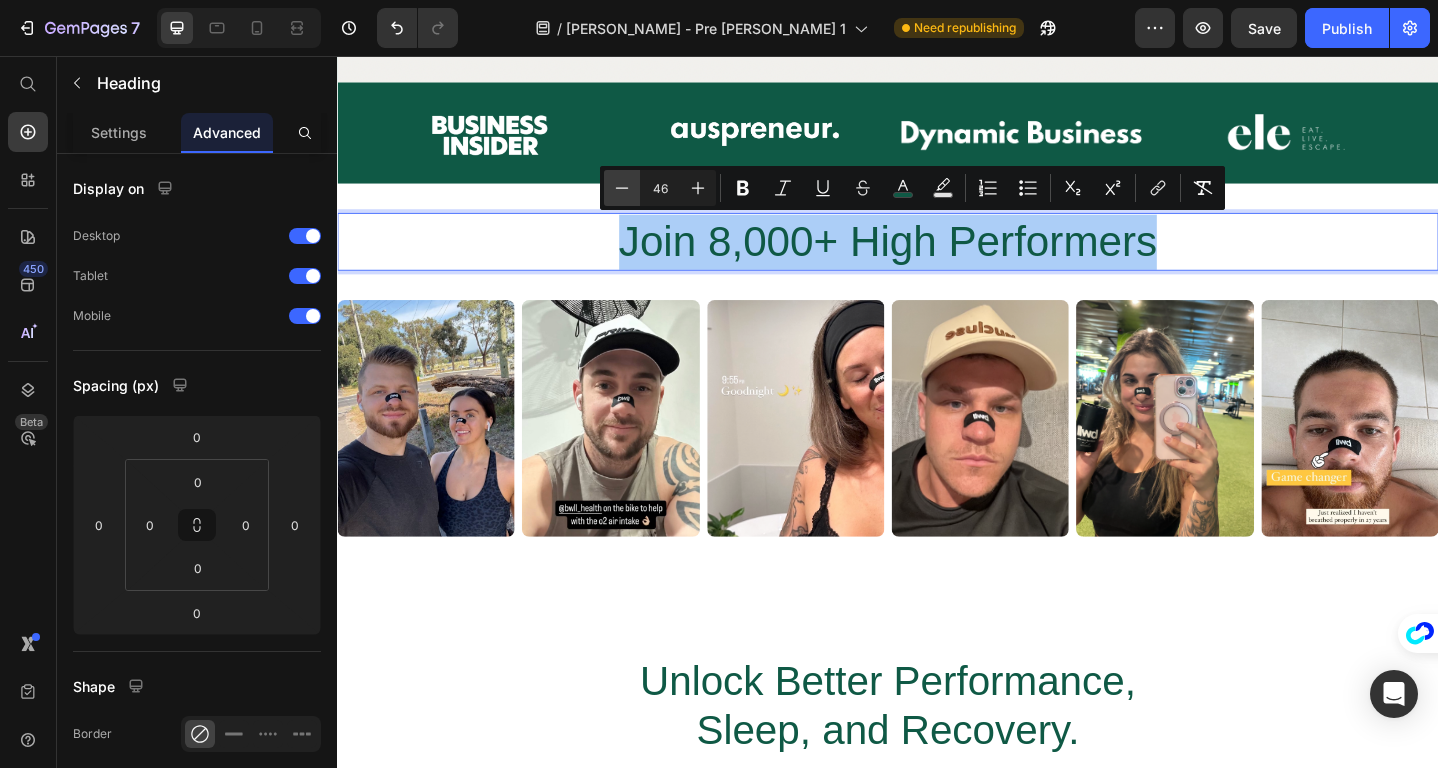 click 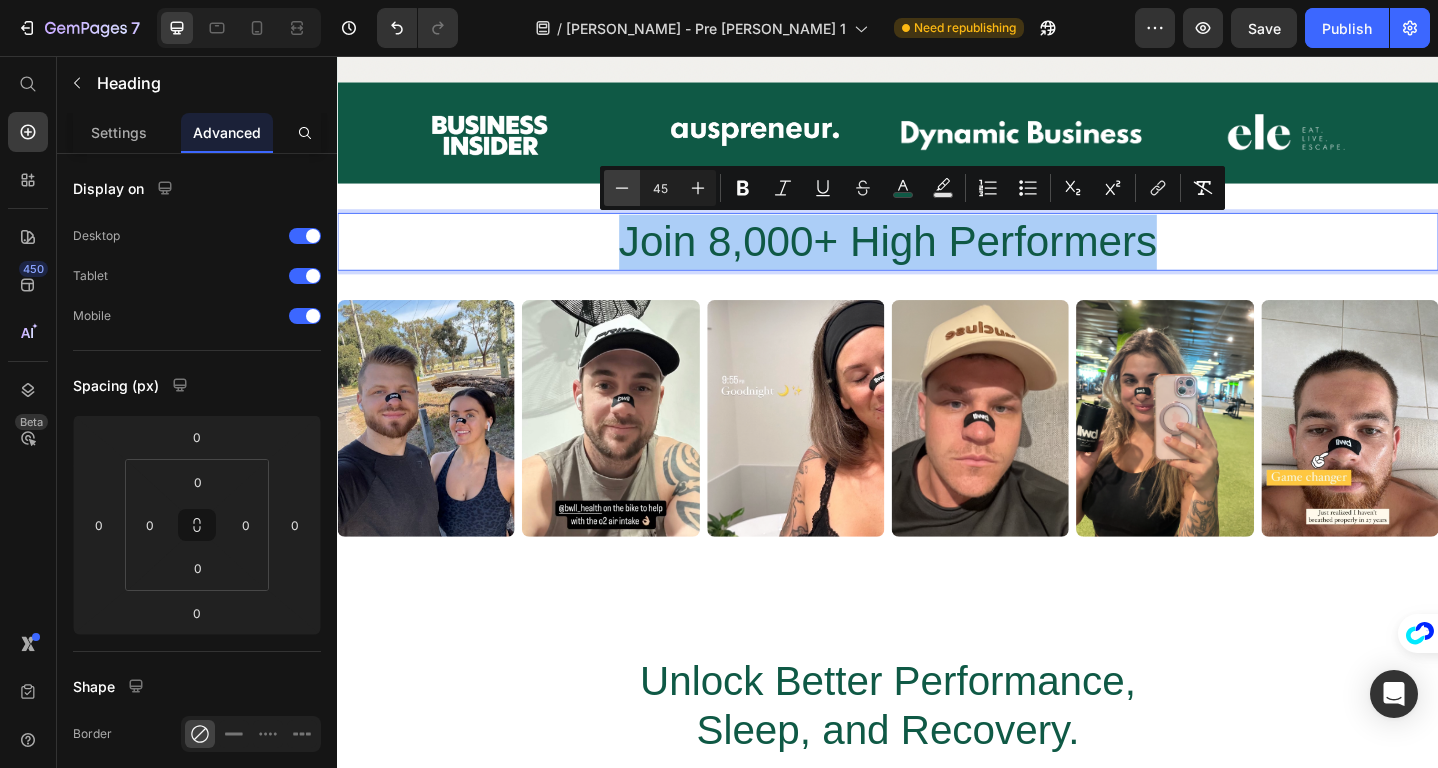 click 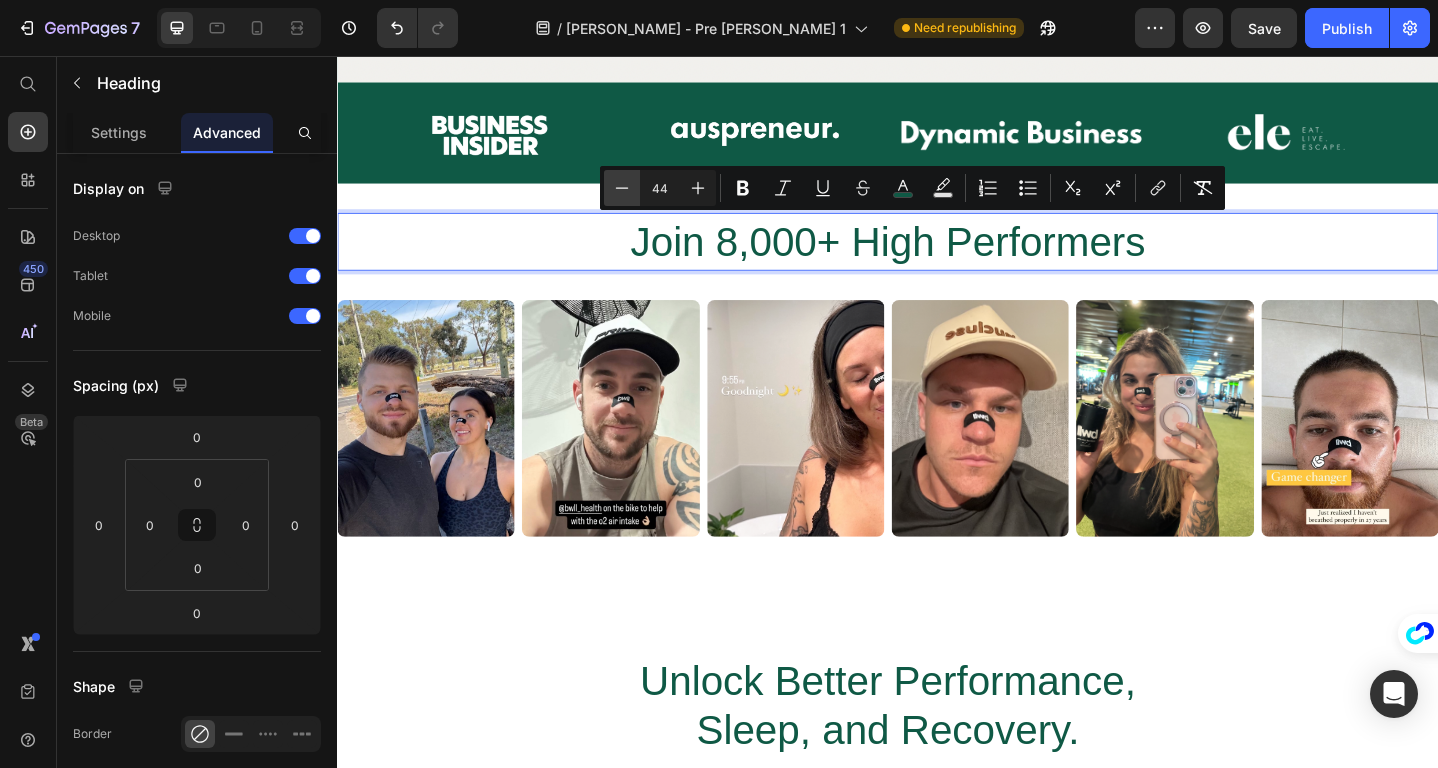 click 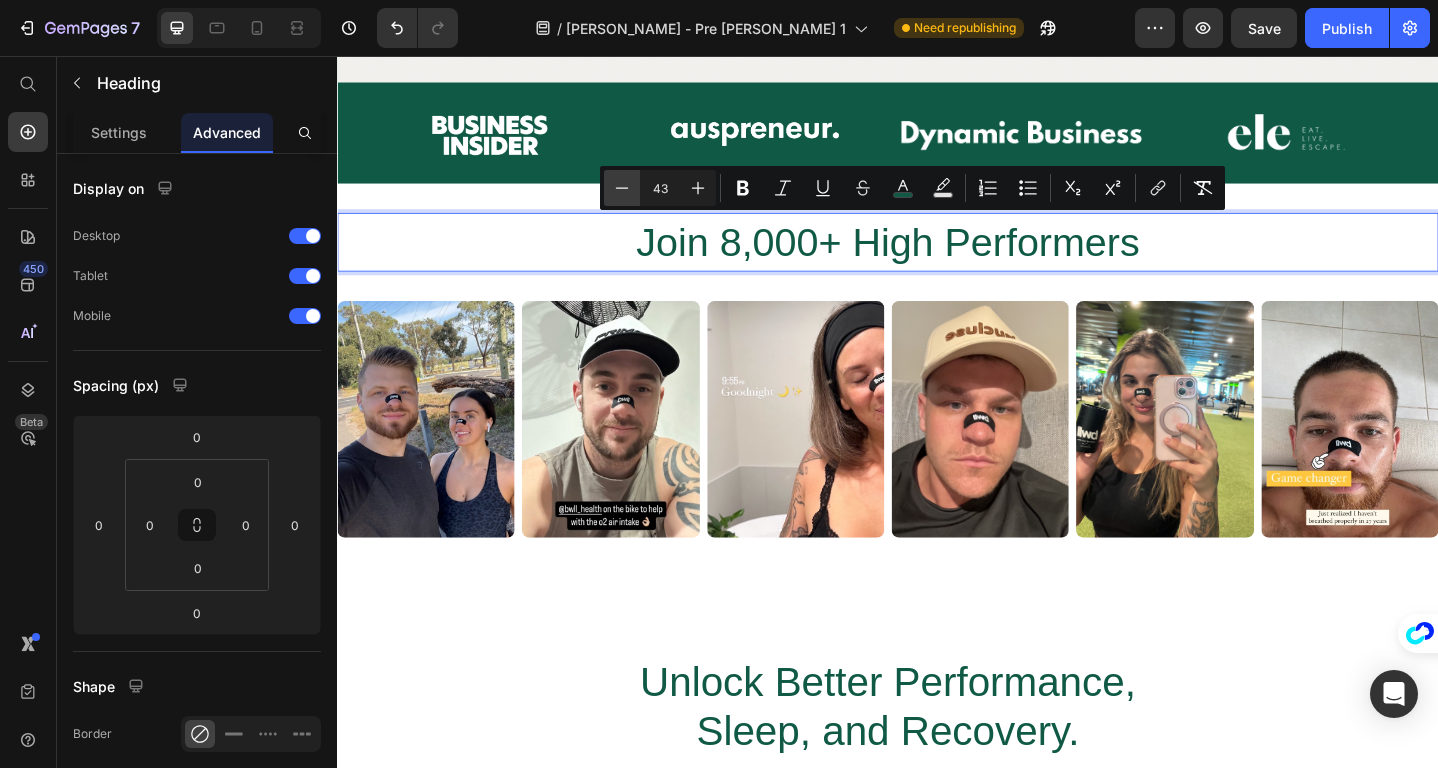 click 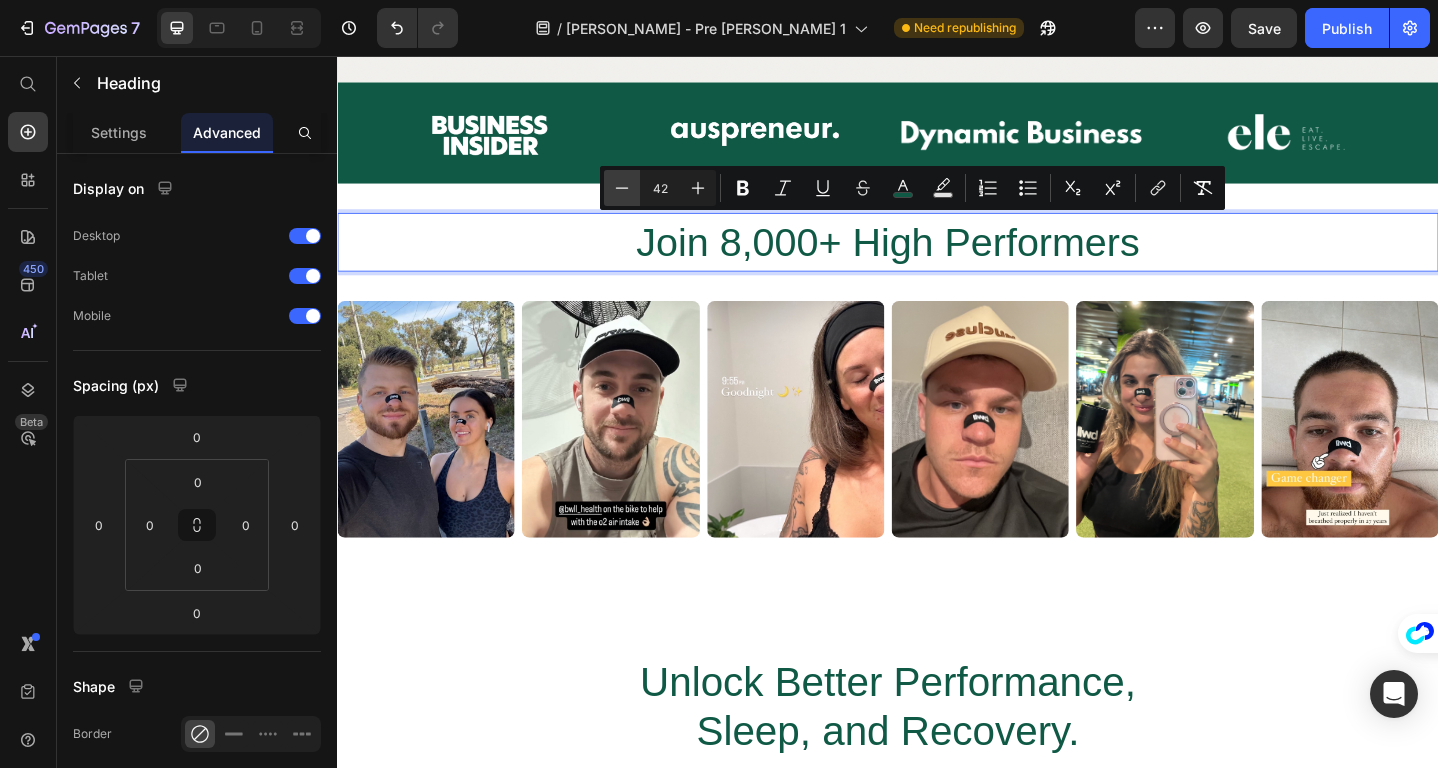 click 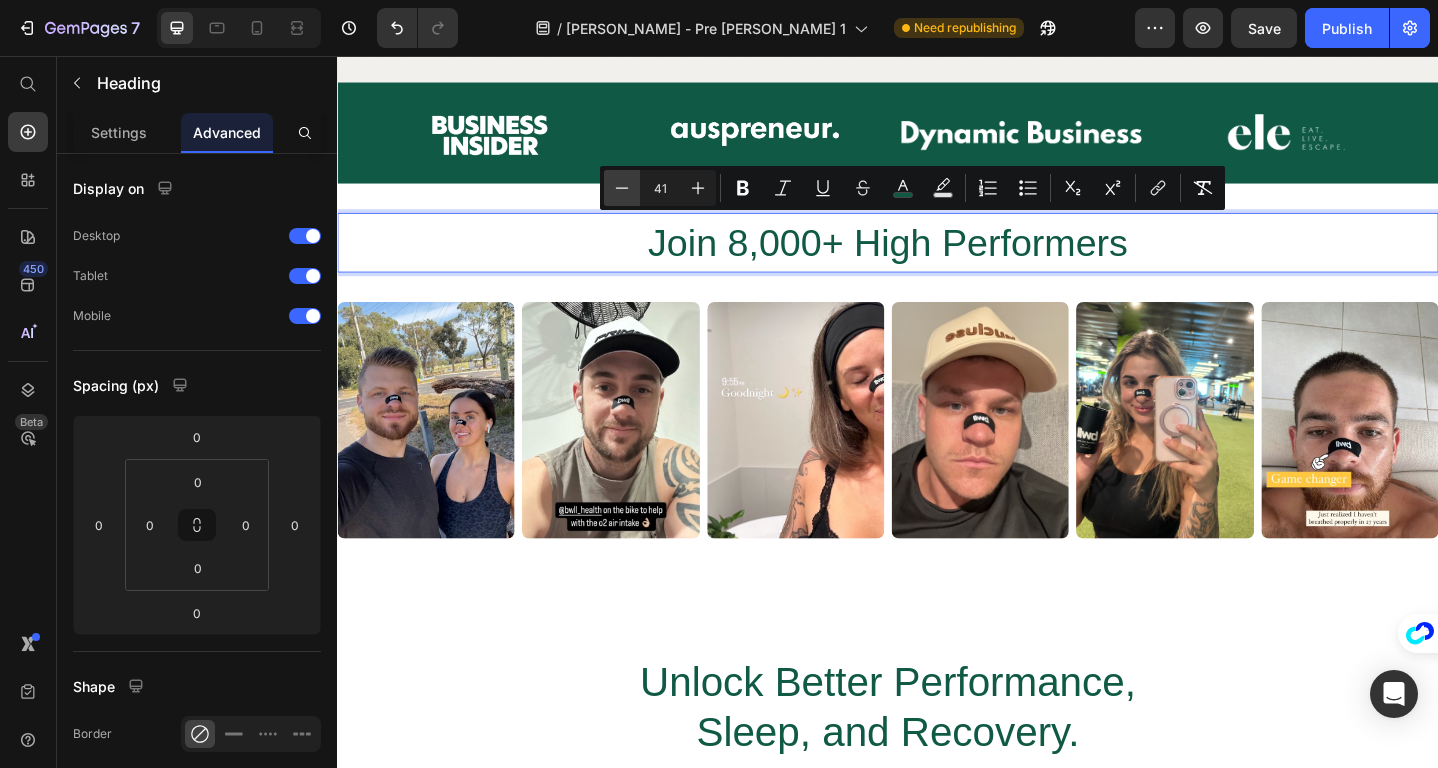 click 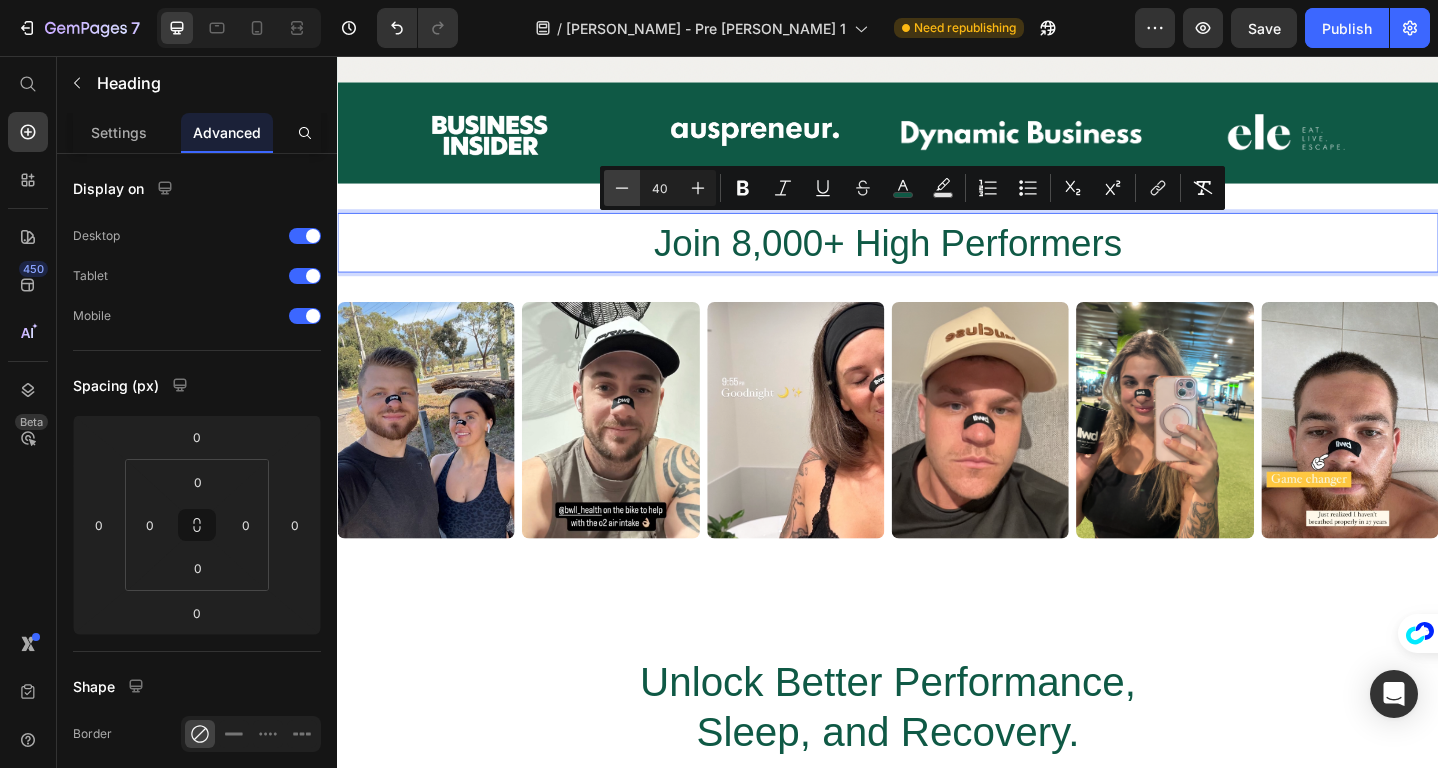 click 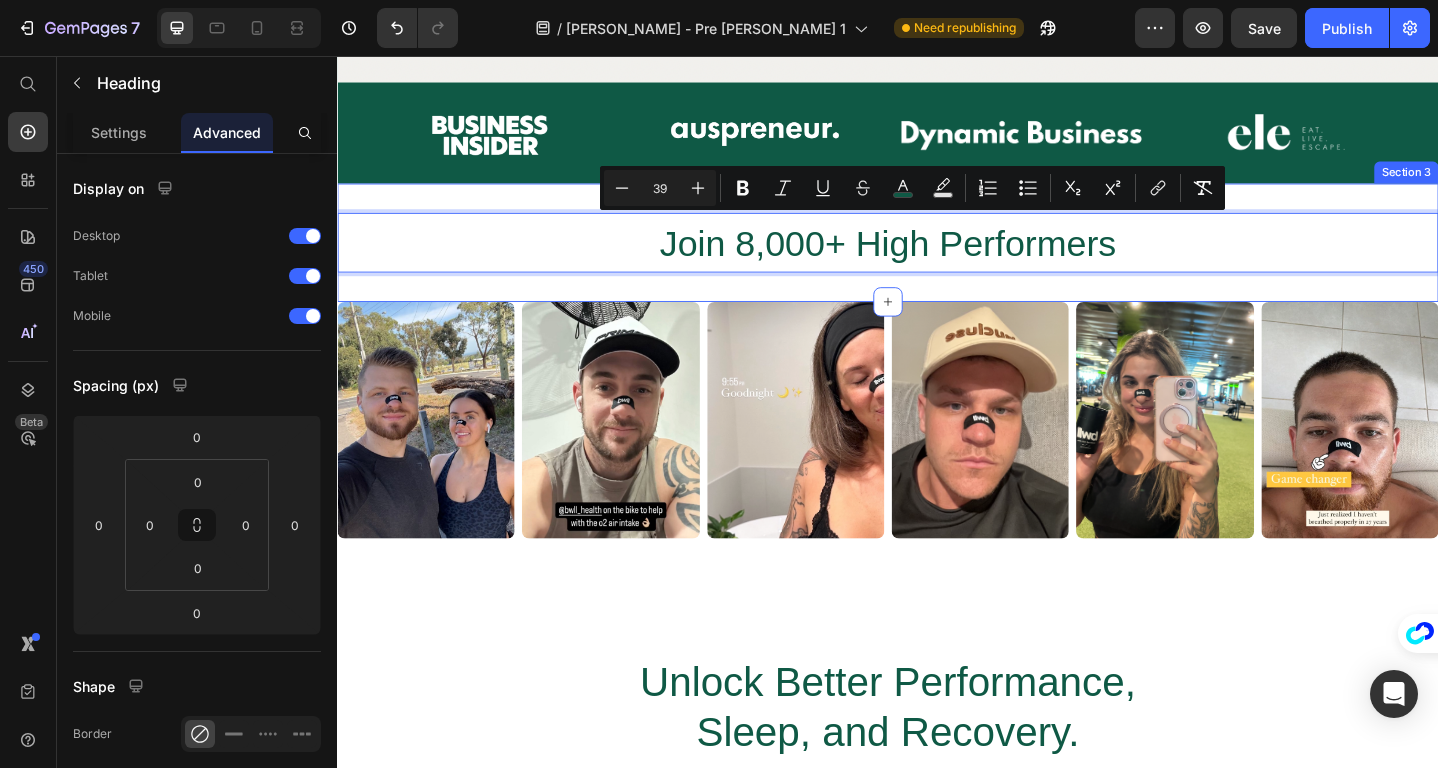 click on "Join 8,000+ High Performers" at bounding box center [937, 260] 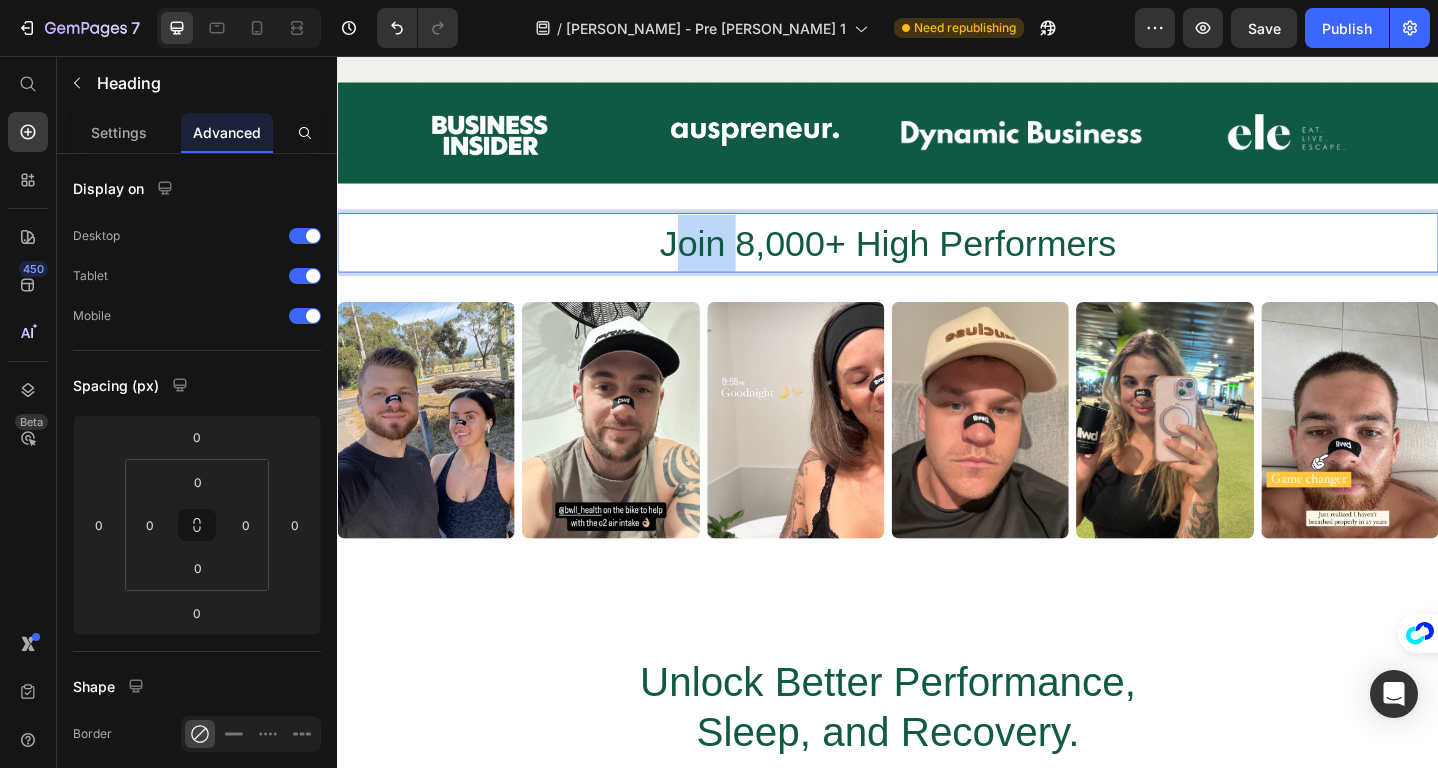 drag, startPoint x: 773, startPoint y: 257, endPoint x: 668, endPoint y: 264, distance: 105.23308 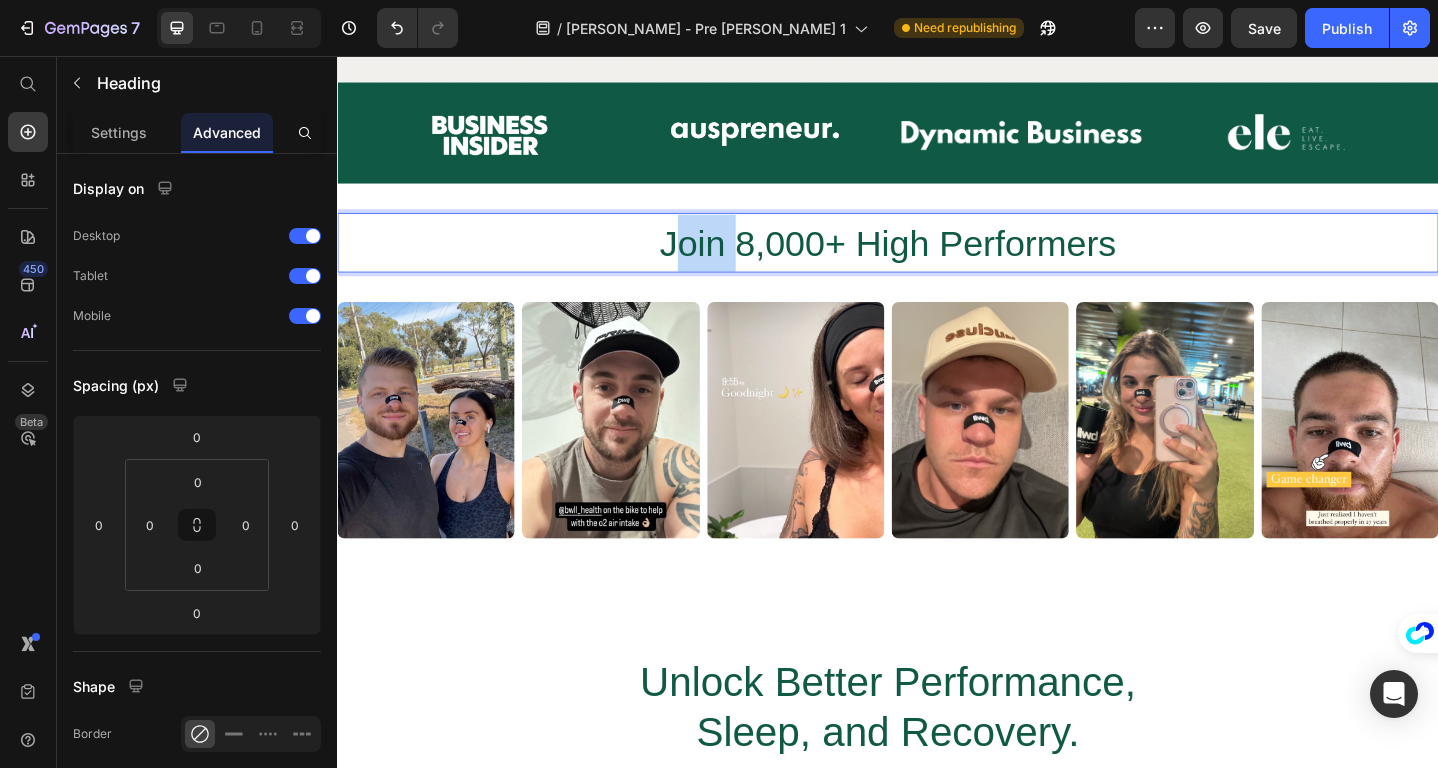 click on "Join 8,000+ High Performers" at bounding box center (937, 260) 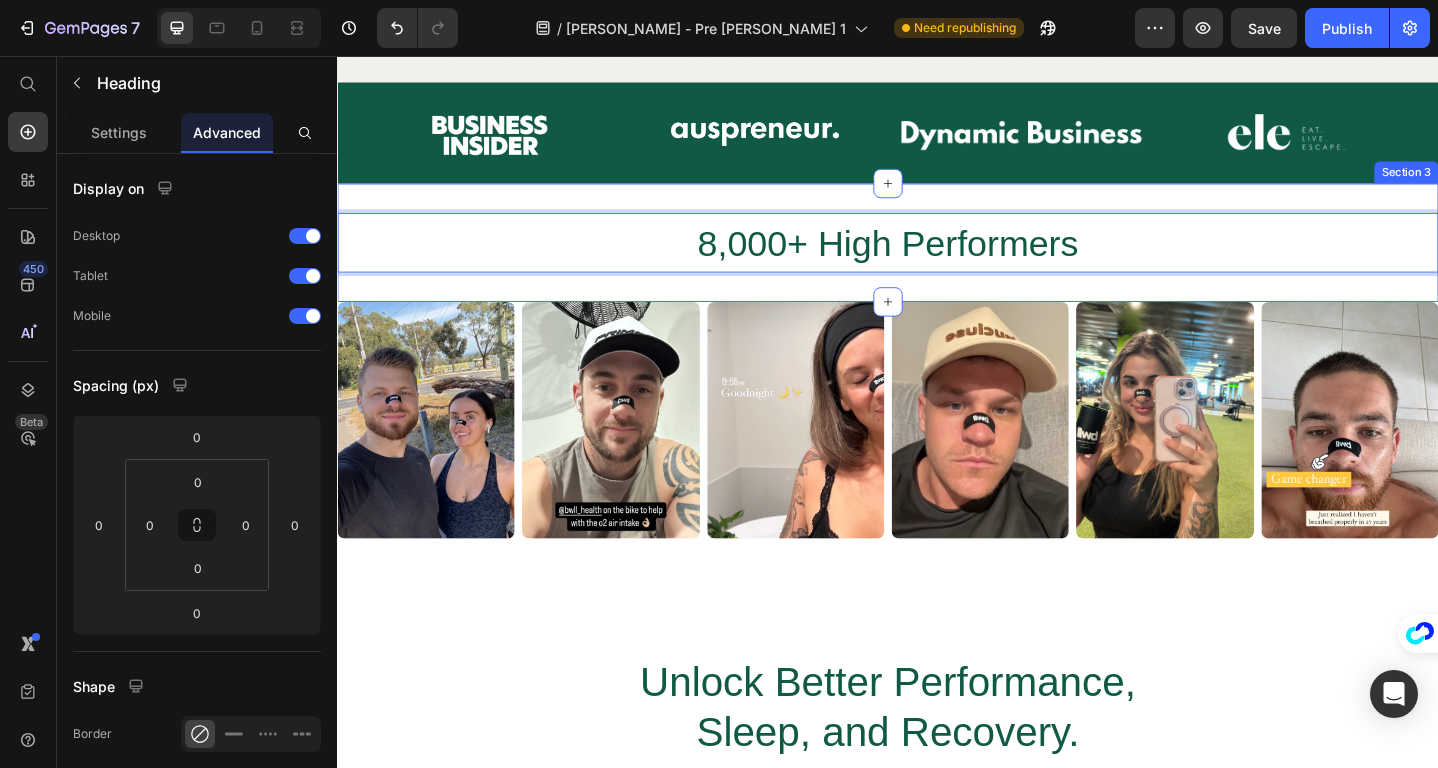 click on "8,000+ High Performers" at bounding box center [937, 260] 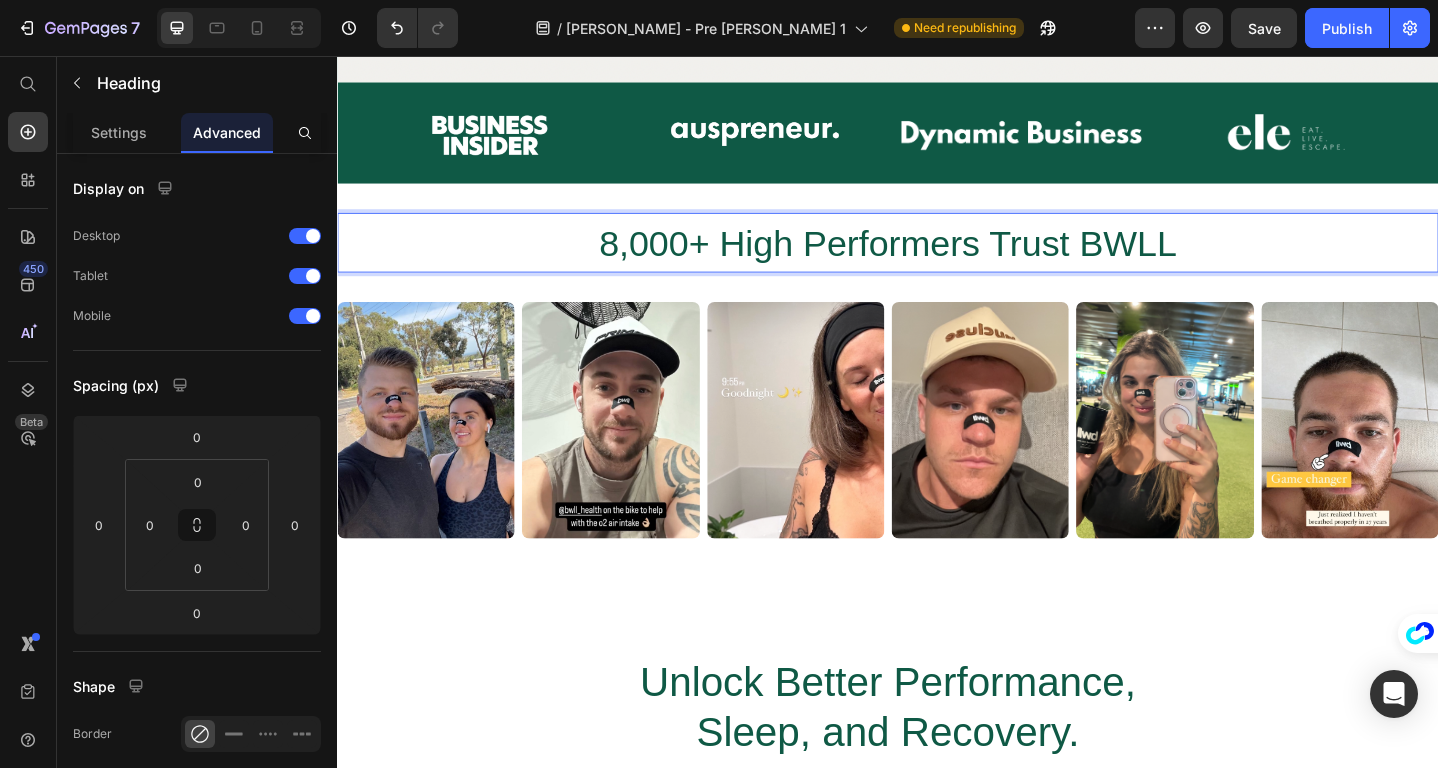 click on "8,000+ High Performers Trust BWLL" at bounding box center [937, 260] 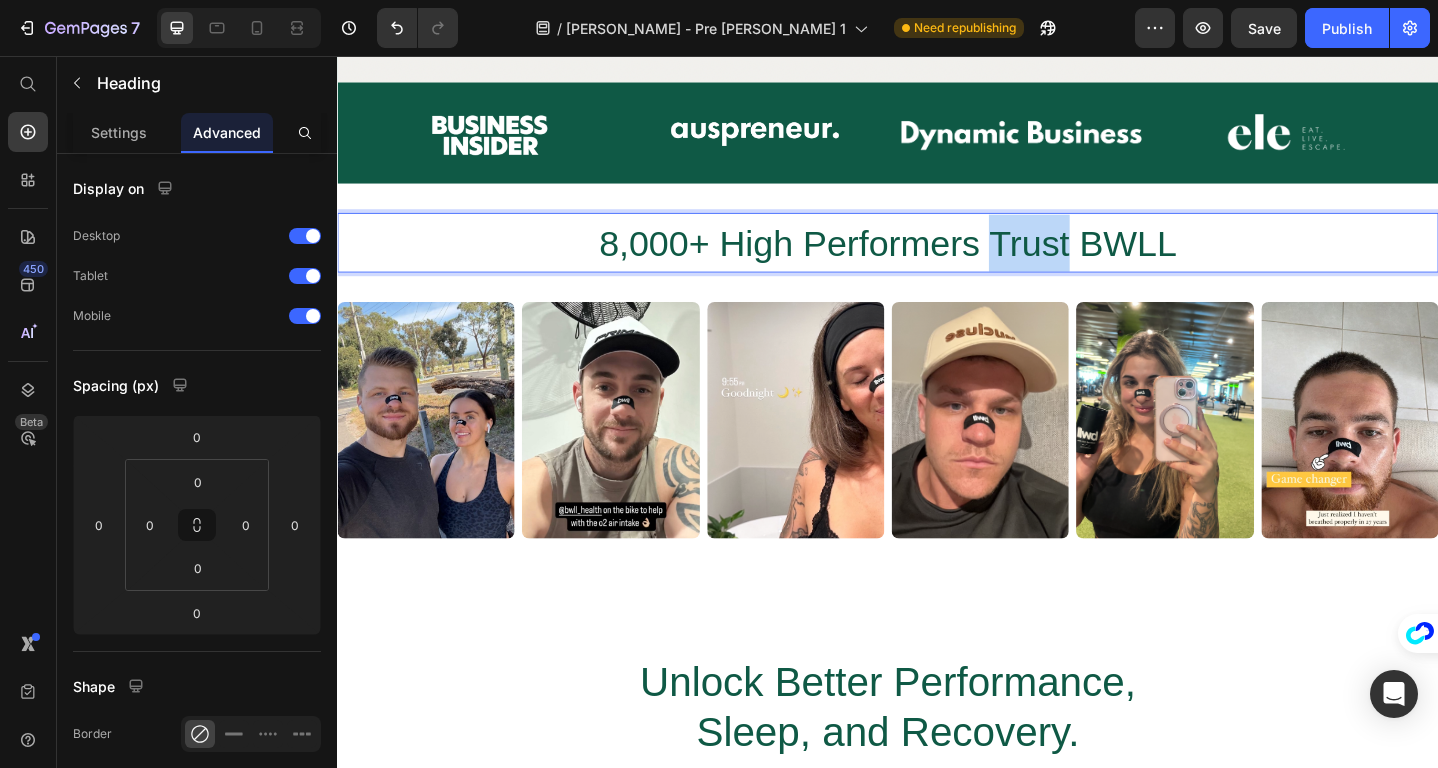 click on "8,000+ High Performers Trust BWLL" at bounding box center [937, 260] 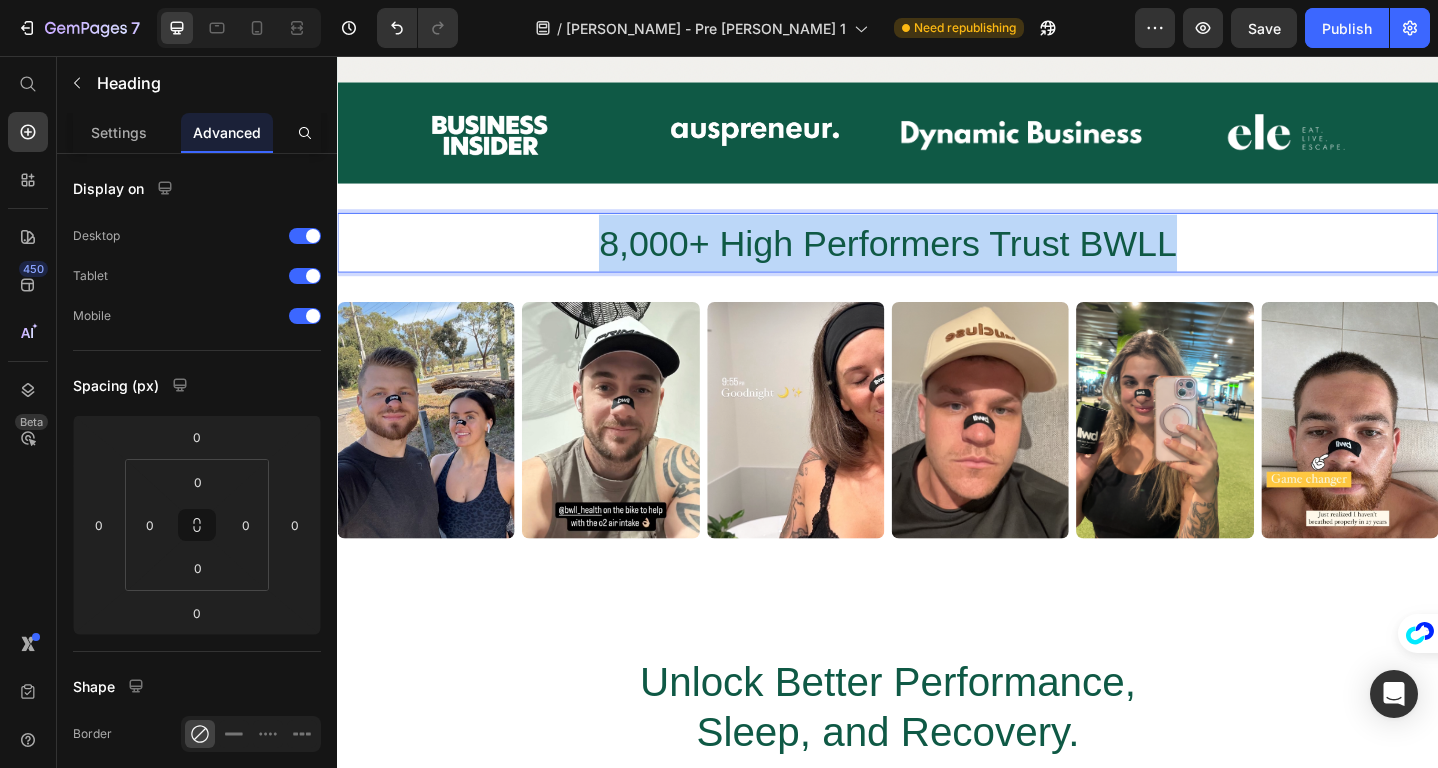 click on "8,000+ High Performers Trust BWLL" at bounding box center [937, 260] 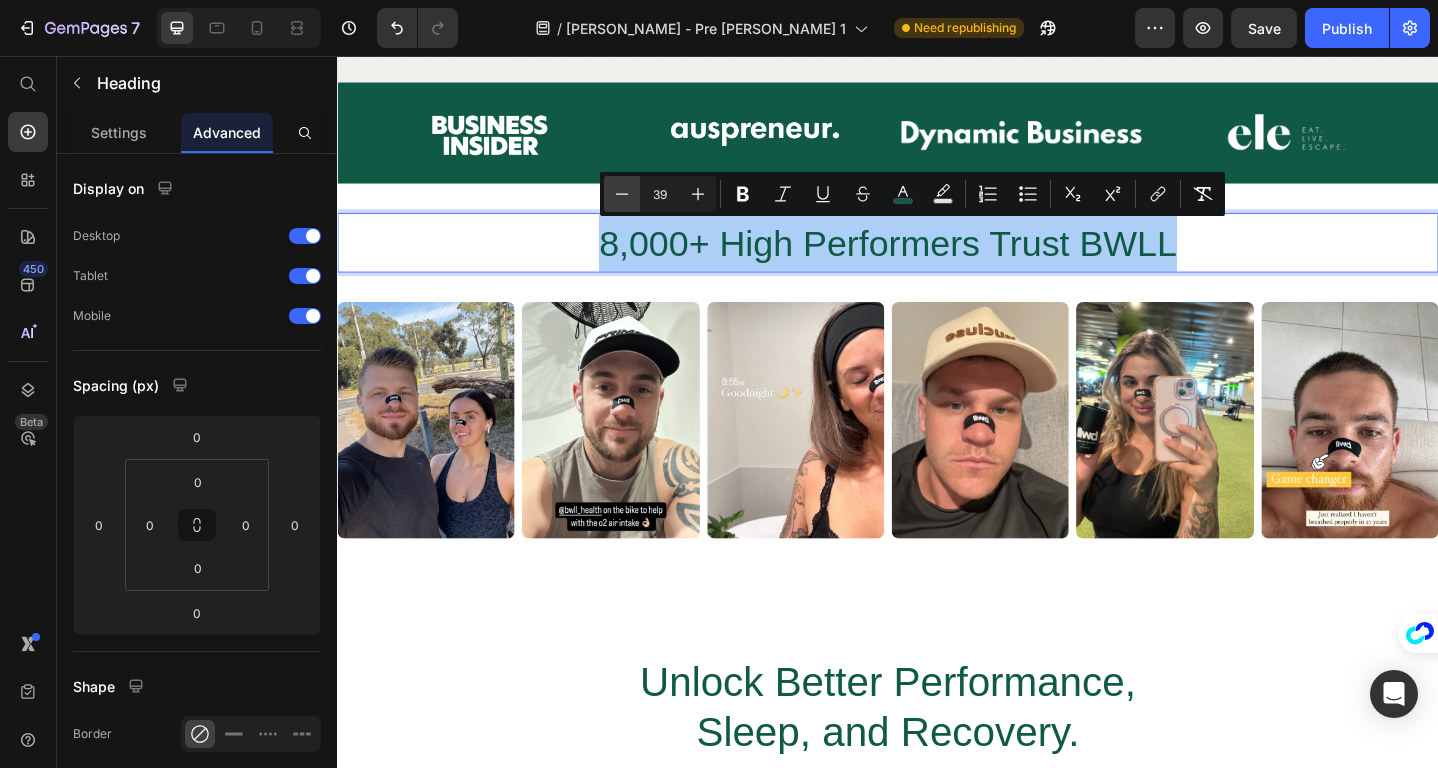 click 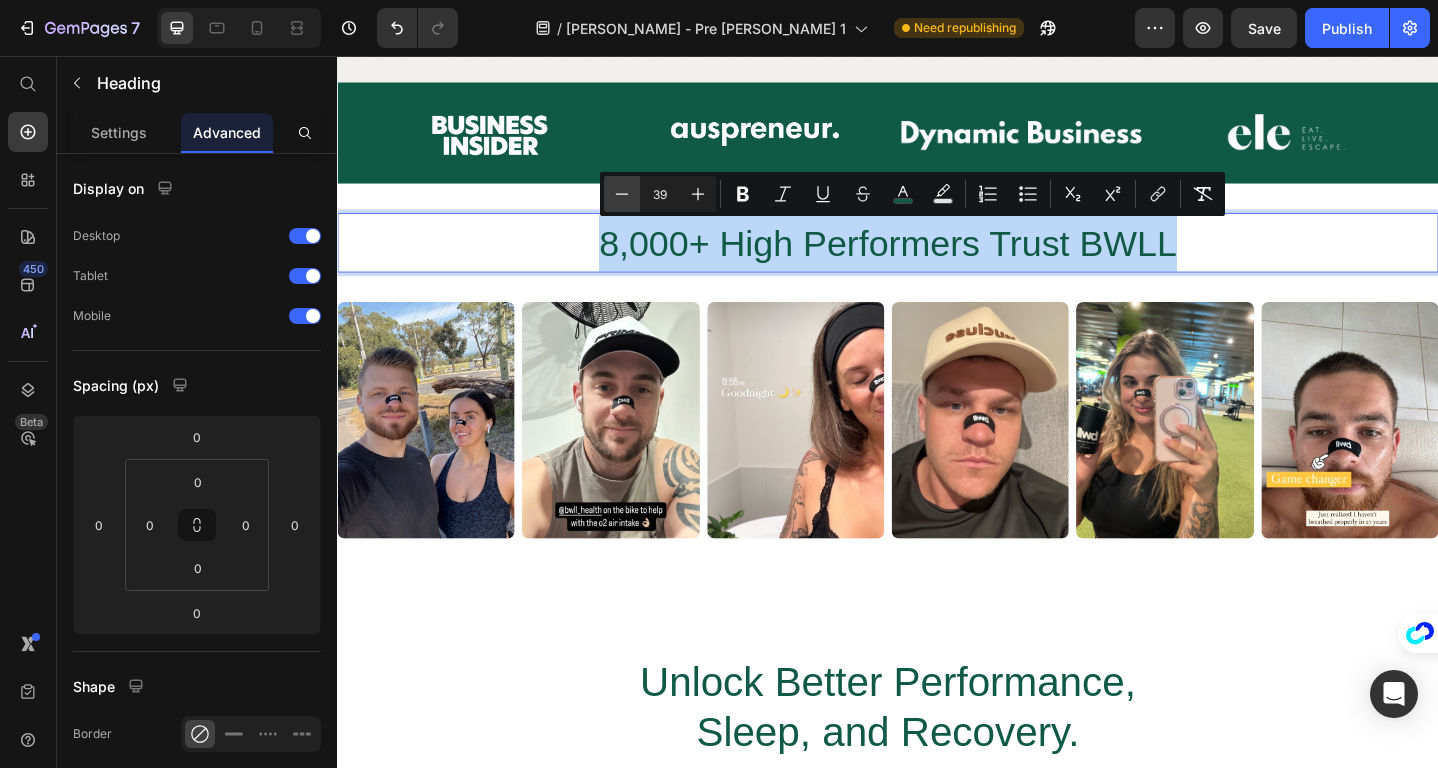 type on "38" 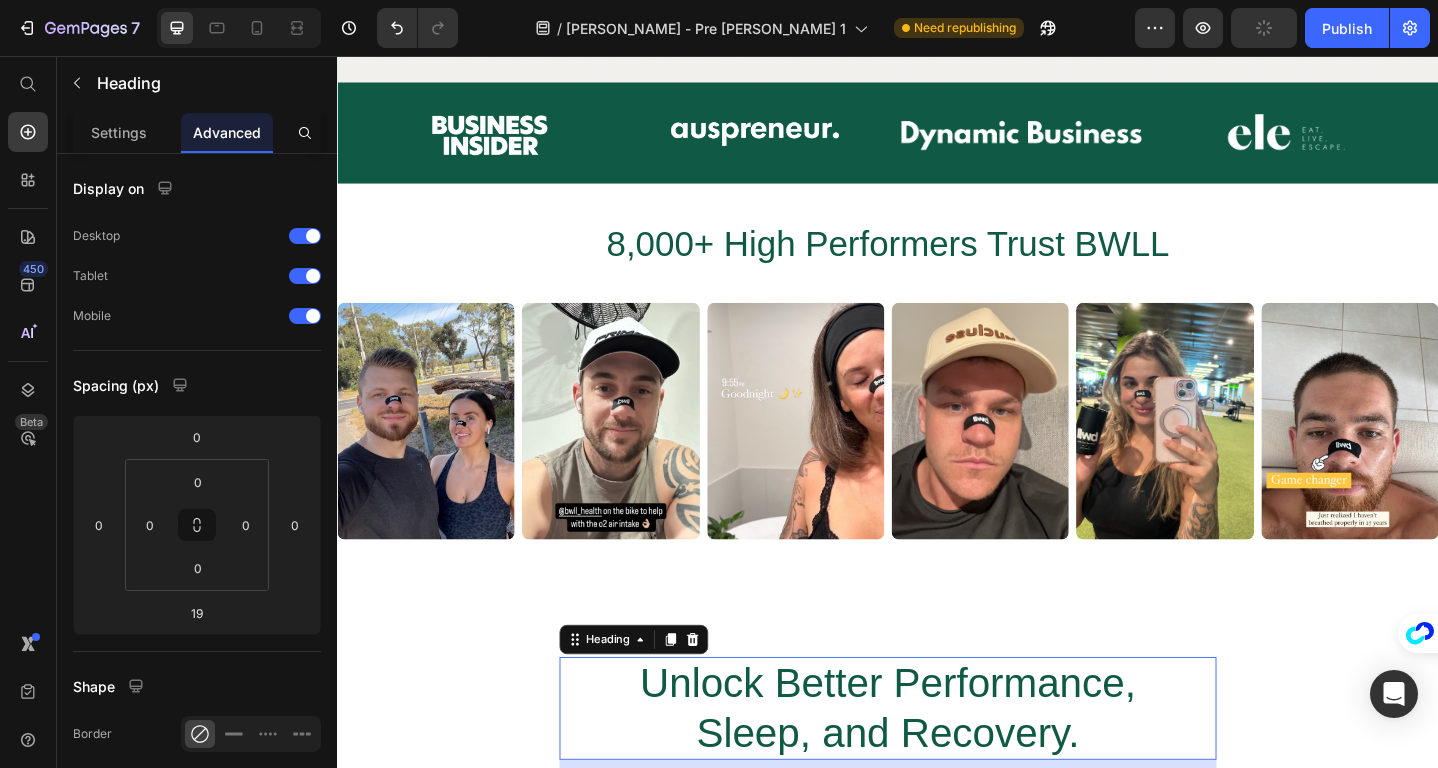 click on "Unlock Better Performance,  Sleep, and Recovery." at bounding box center (937, 767) 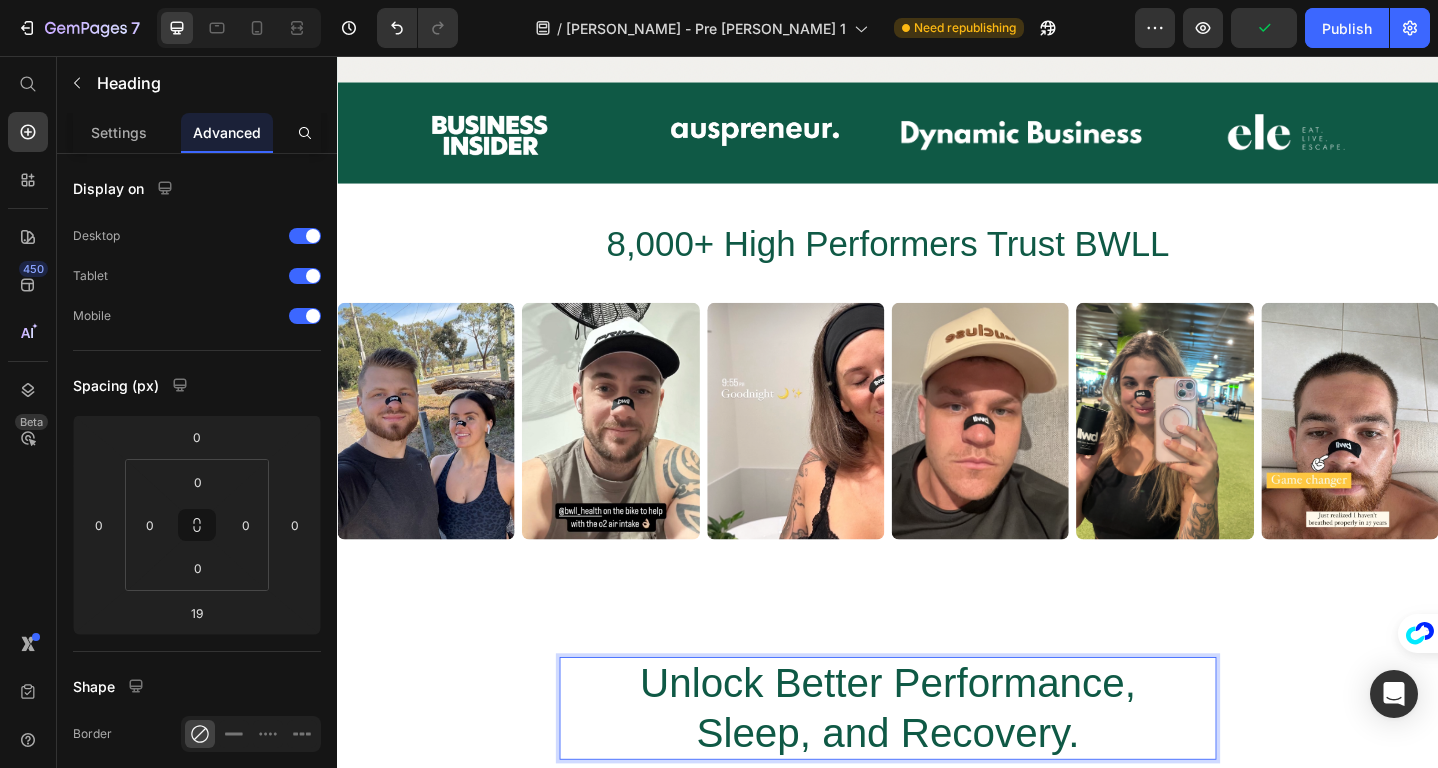 click on "Unlock Better Performance,  Sleep, and Recovery." at bounding box center (937, 767) 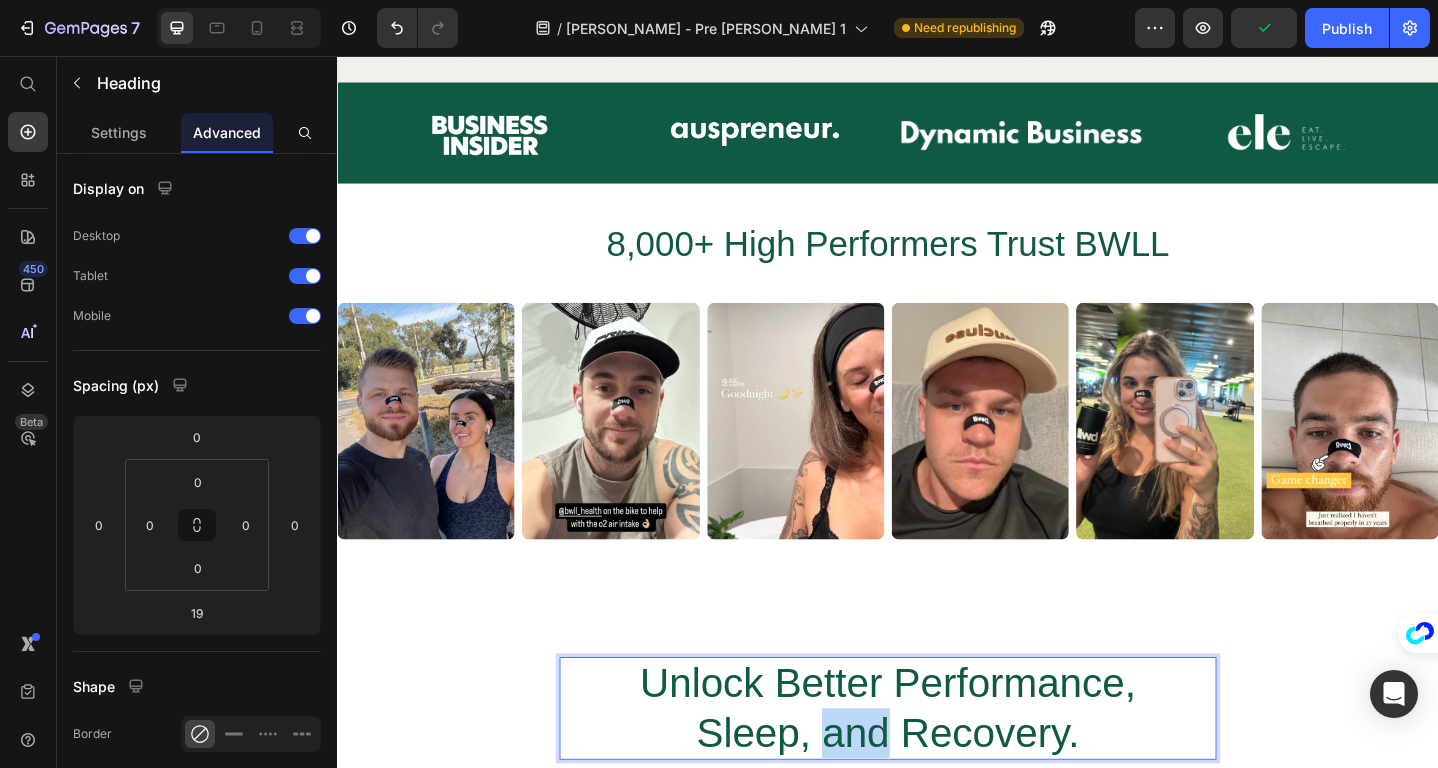 click on "Unlock Better Performance,  Sleep, and Recovery." at bounding box center (937, 767) 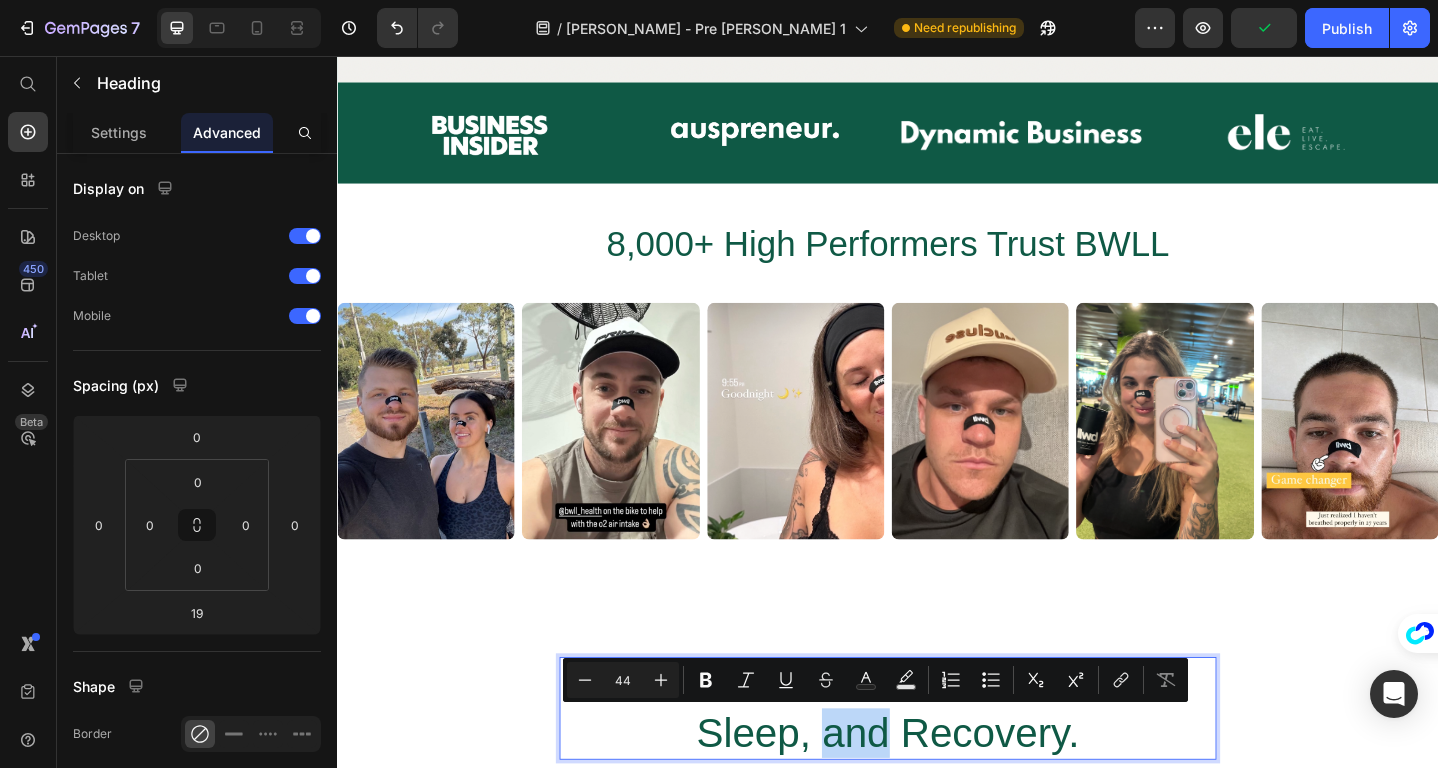 click on "Unlock Better Performance,  Sleep, and Recovery." at bounding box center (937, 767) 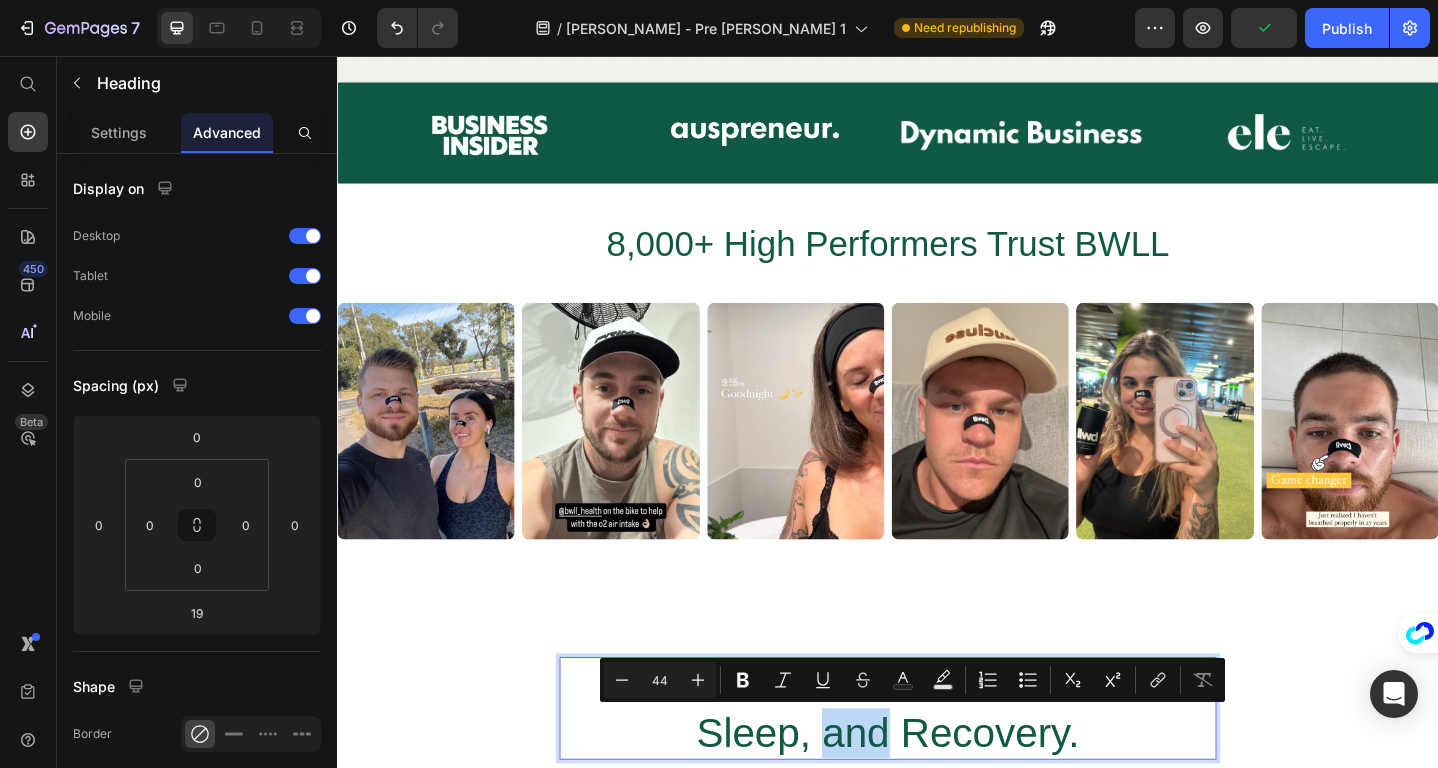 click on "Unlock Better Performance,  Sleep, and Recovery." at bounding box center [937, 767] 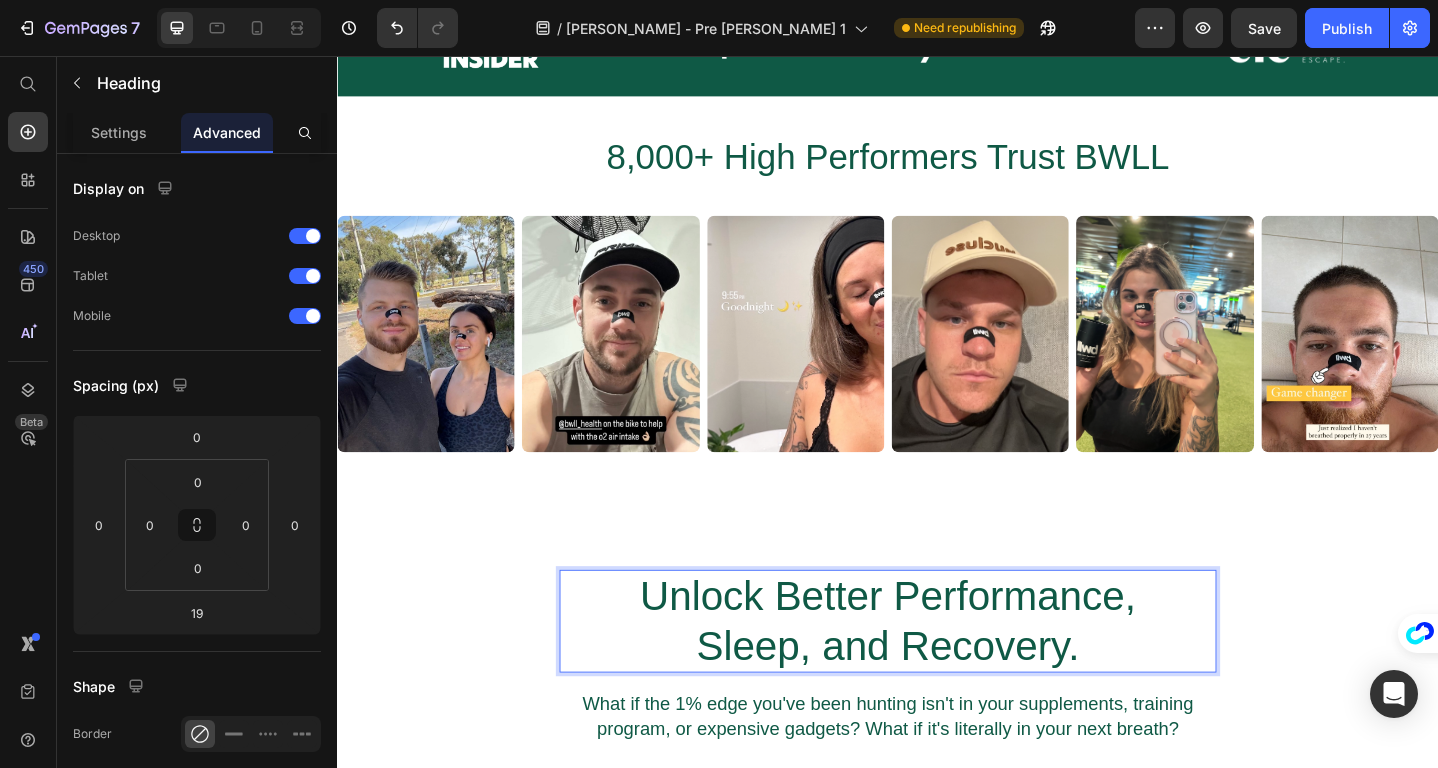 scroll, scrollTop: 1132, scrollLeft: 0, axis: vertical 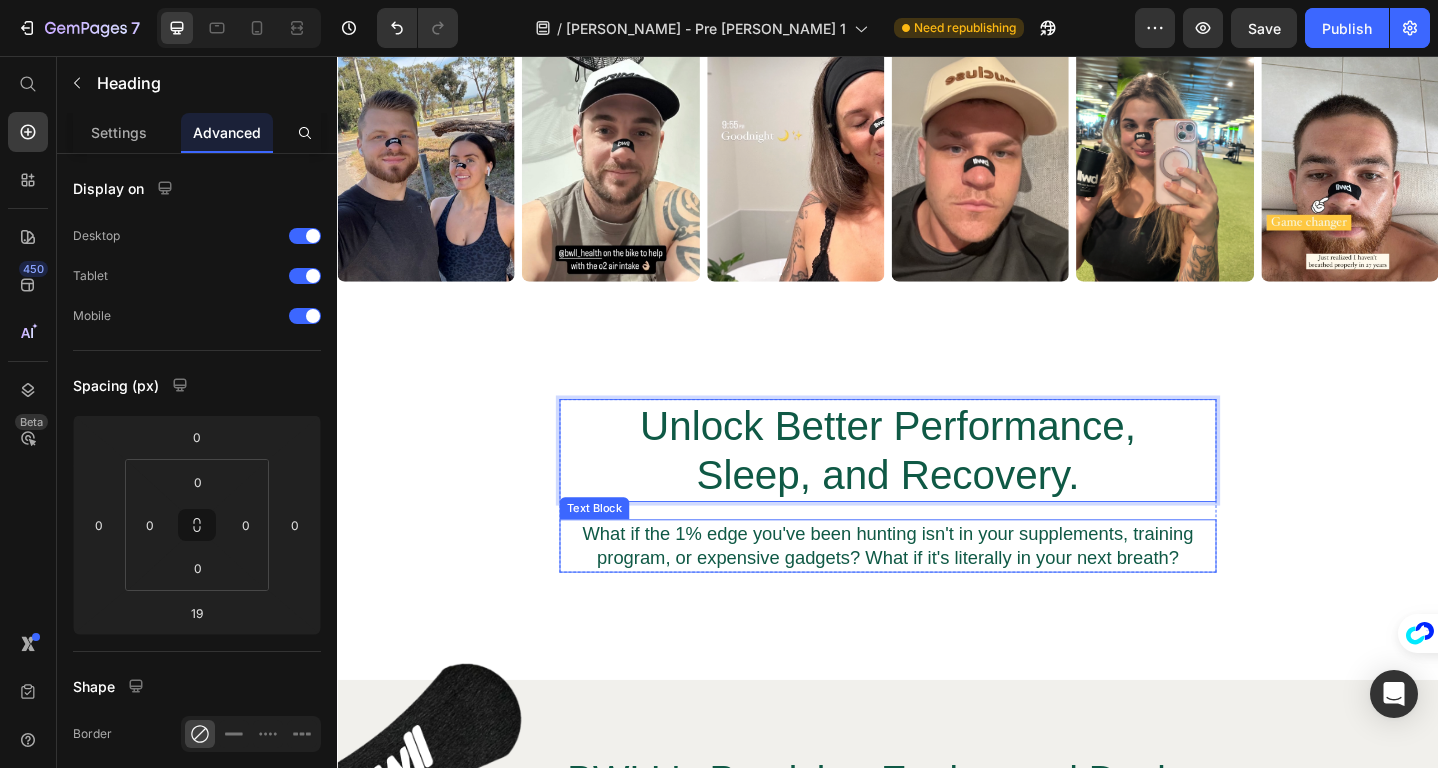 click on "Unlock Better Performance,  Sleep, and Recovery." at bounding box center [937, 486] 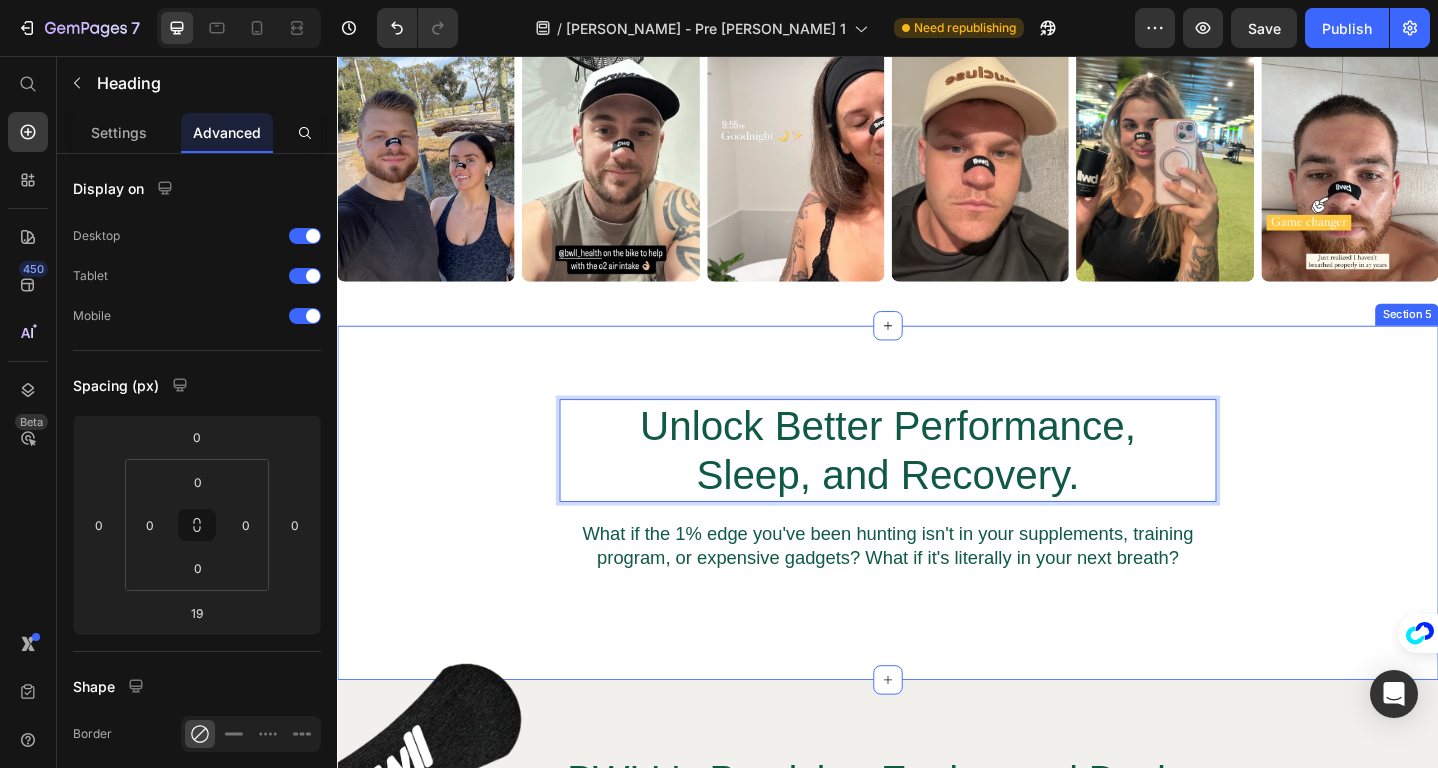 click on "Image Image Image Image Image Image Row Section 4" at bounding box center (937, 197) 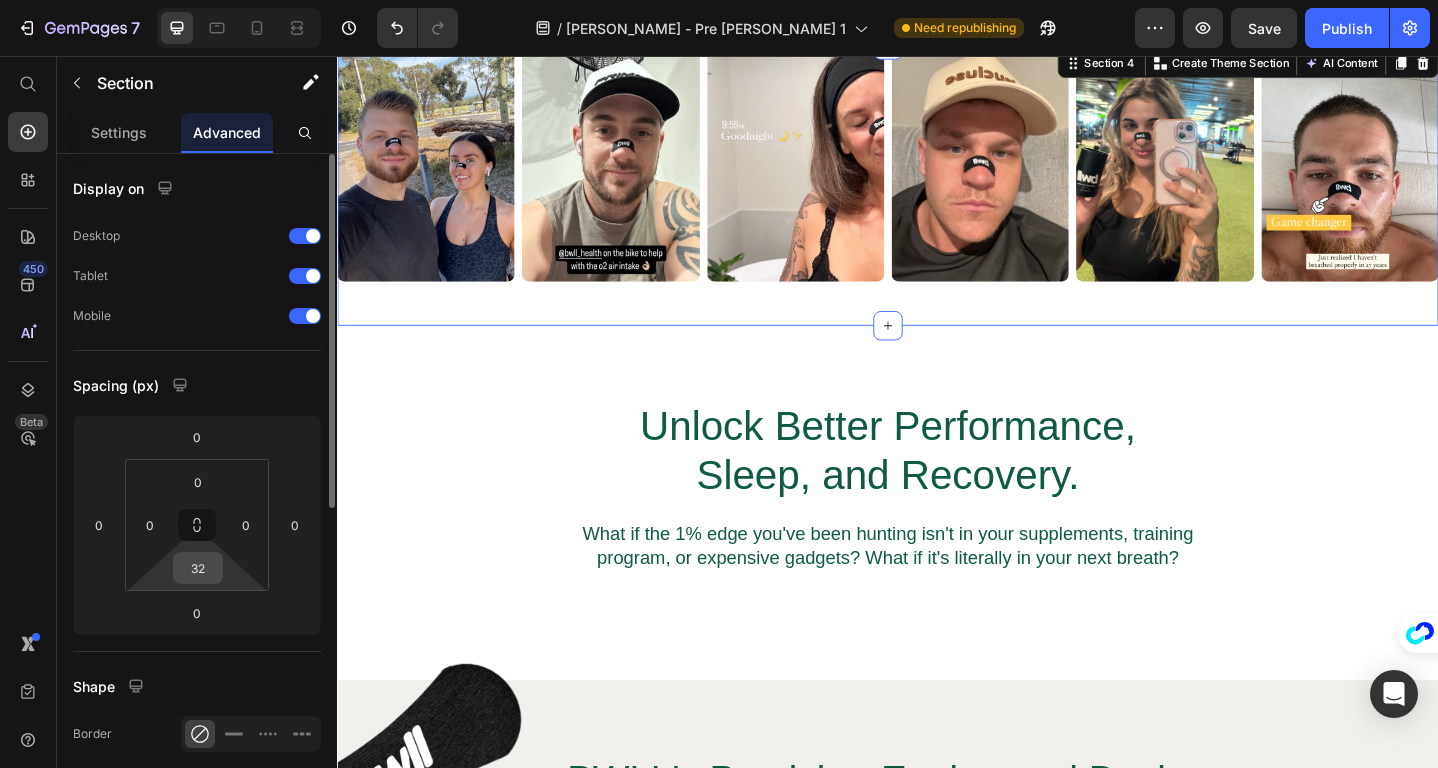 click on "32" at bounding box center (198, 568) 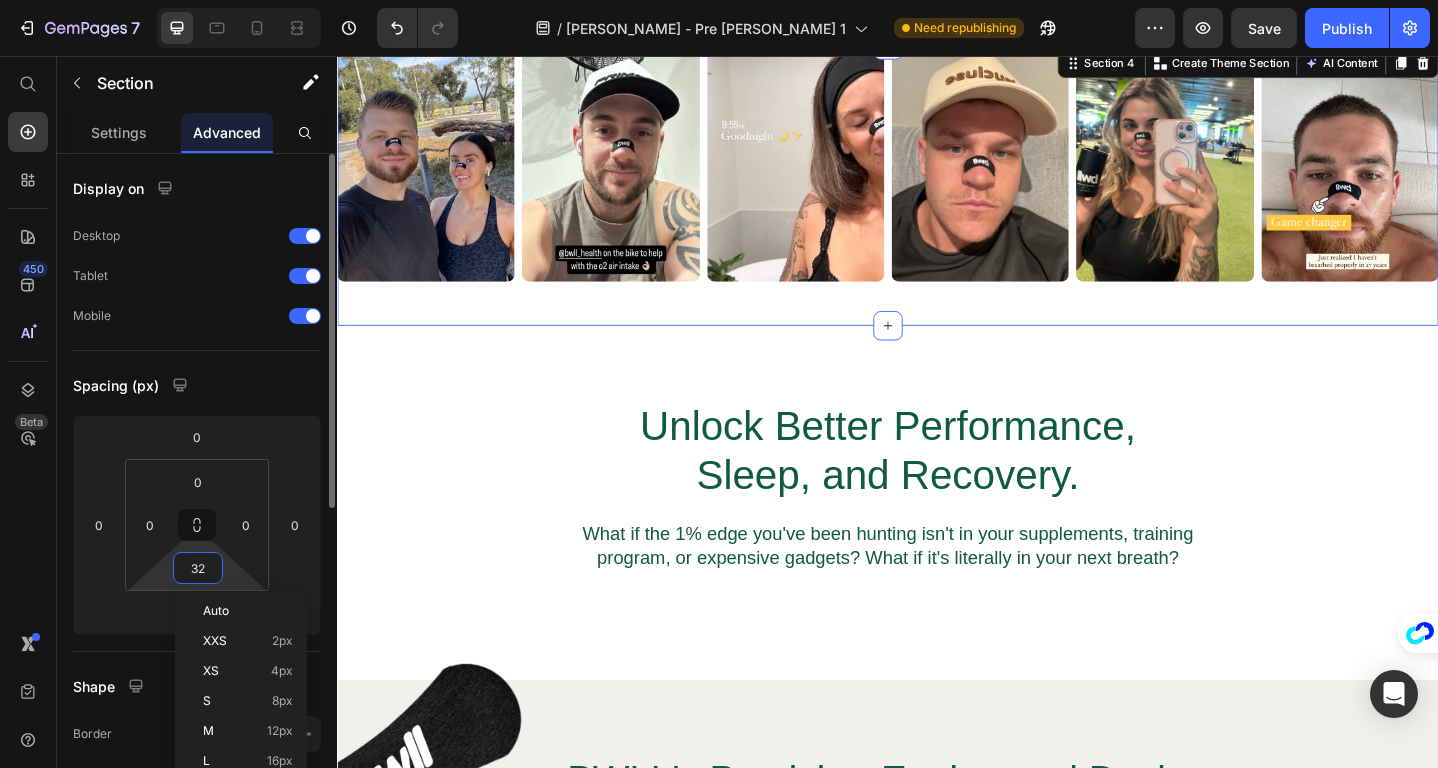 click on "32" at bounding box center [198, 568] 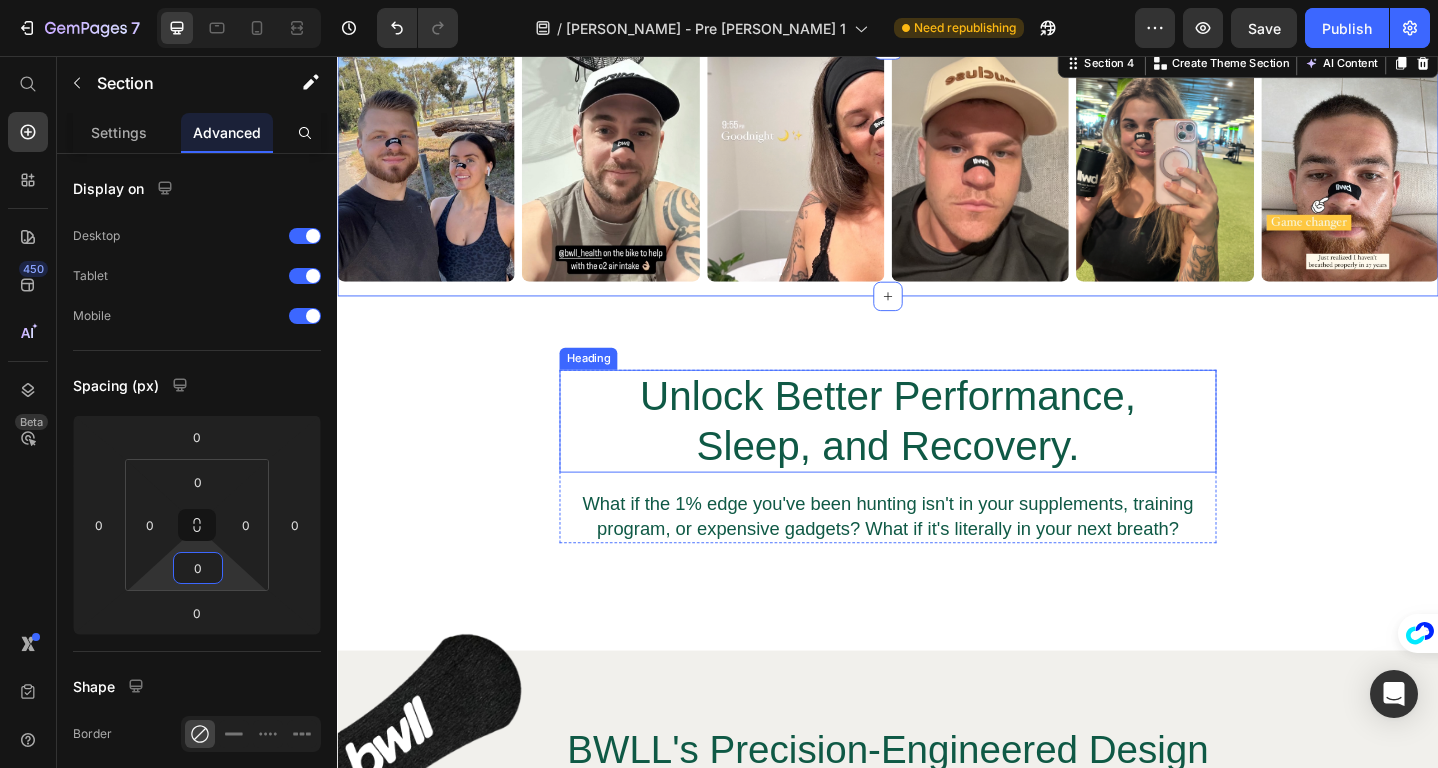 click on "Unlock Better Performance,  Sleep, and Recovery." at bounding box center (937, 454) 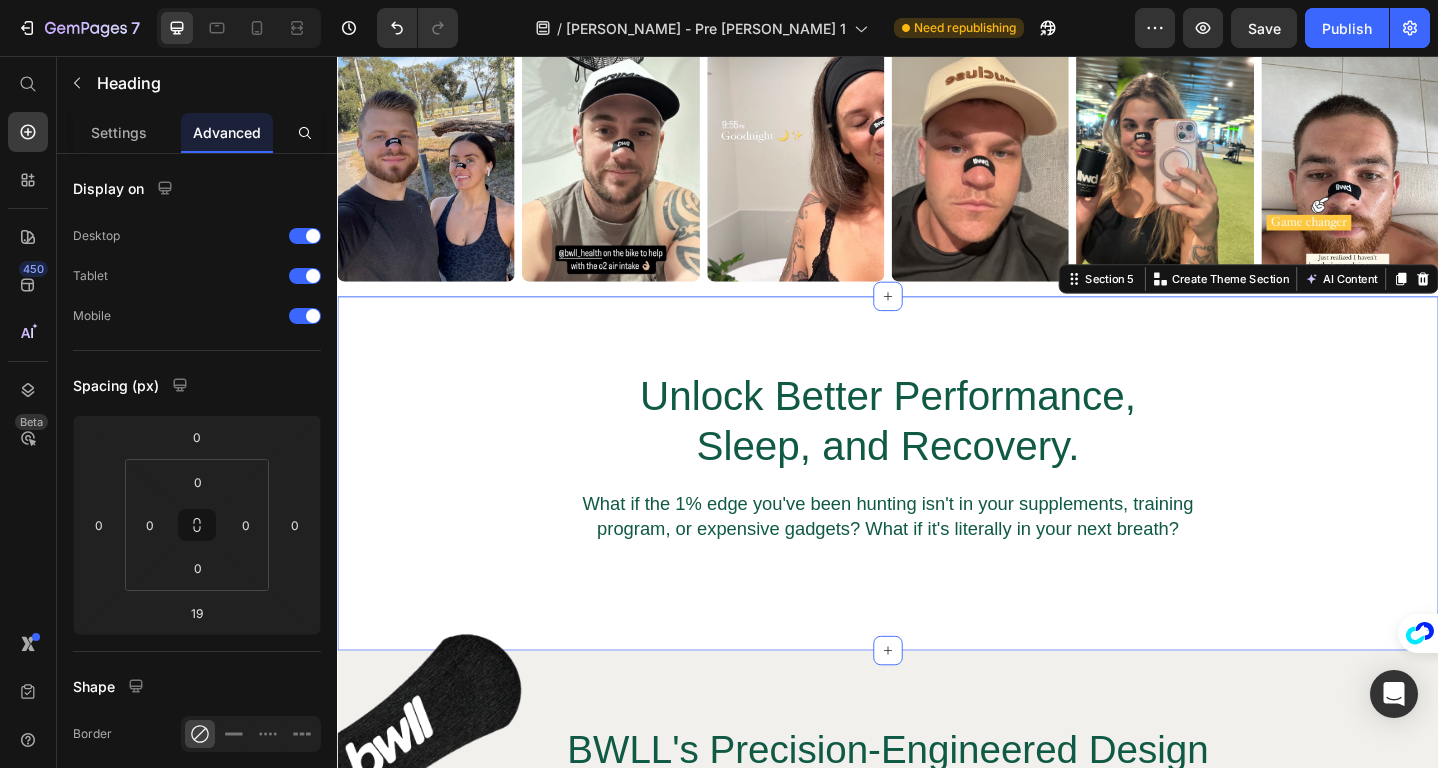 click on "Unlock Better Performance,  Sleep, and Recovery.  Heading What if the 1% edge you've been hunting isn't in your supplements, training program, or expensive gadgets? What if it's literally in your next breath? Text Block Row Section 5   You can create reusable sections Create Theme Section AI Content Write with GemAI What would you like to describe here? Tone and Voice Persuasive Product Collagen Mouth Tape Subscription Show more Generate" at bounding box center [937, 511] 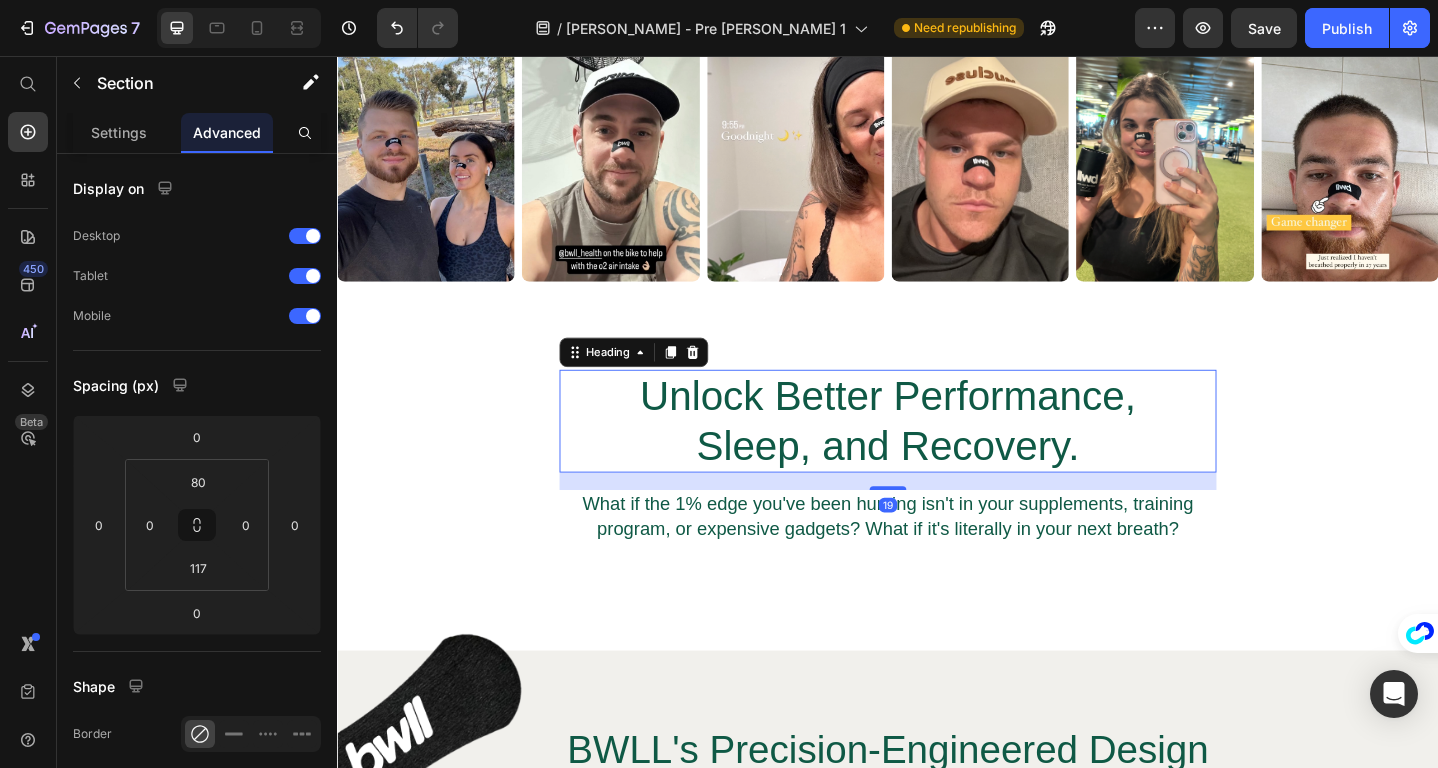 click on "Unlock Better Performance,  Sleep, and Recovery." at bounding box center (937, 454) 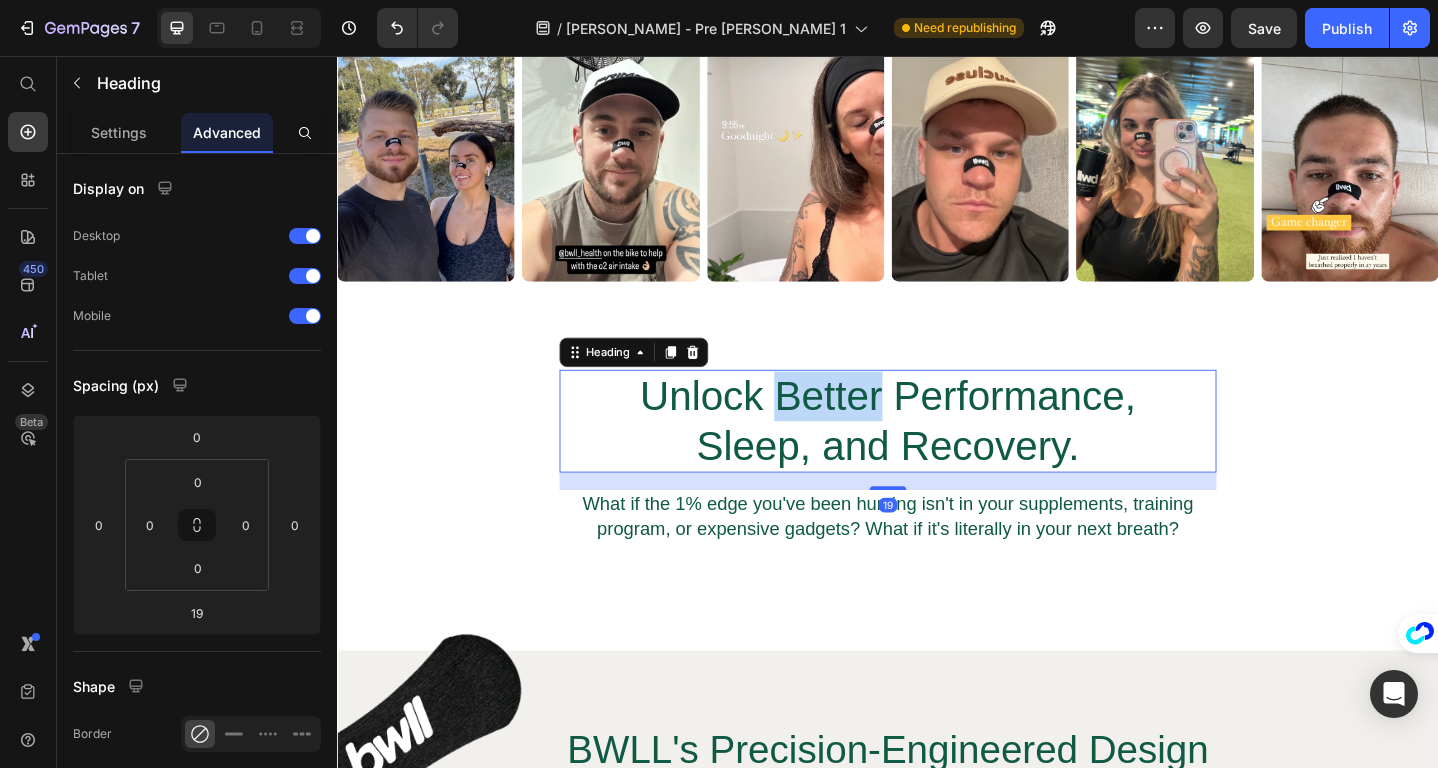 click on "Unlock Better Performance,  Sleep, and Recovery." at bounding box center [937, 454] 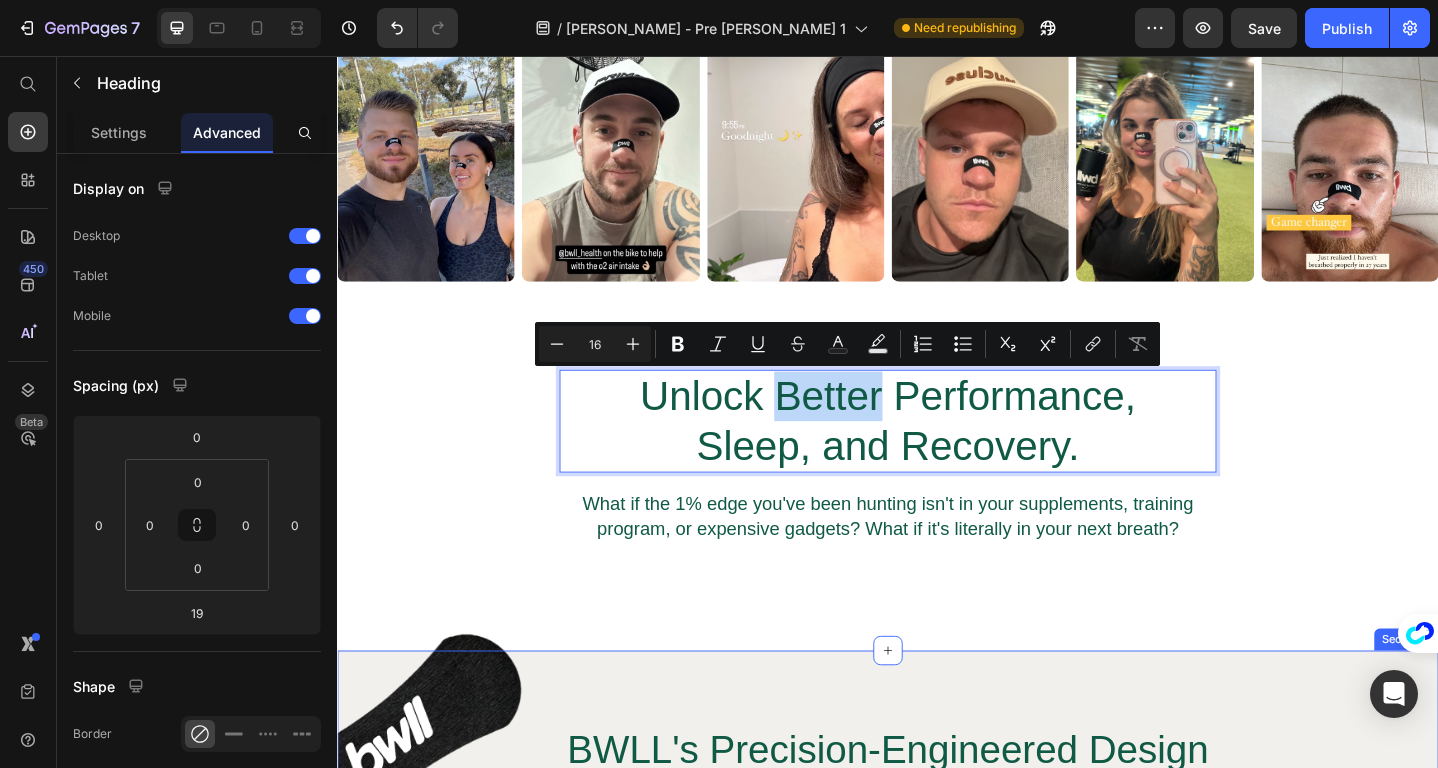 click on "Image BWLL's Precision-Engineered Design Goes Where Generic Strips Can't… Heading Its advanced nasal dilation technology and military-grade adhesive lock onto your nasal passages, maximizing airflow efficiency and delivering peak oxygen uptake EXACTLY when your performance demands it! Text Block Row Image Immediate Gains Heading 91%  Reported  noticeable performance improvement  during their first week of training Text Block Row Image Measureable Results Heading 84%  Achieved  measurable VO2 max increases  within 30 days of consistent use Text Block Row Image Bulletproof Hold Heading 96%  Confirmed strips  stayed secure during intense sessions  without slipping or failing Text Block Row Try BWLL Nasal Strips Button Row Image Hero Banner Section 6" at bounding box center [937, 1183] 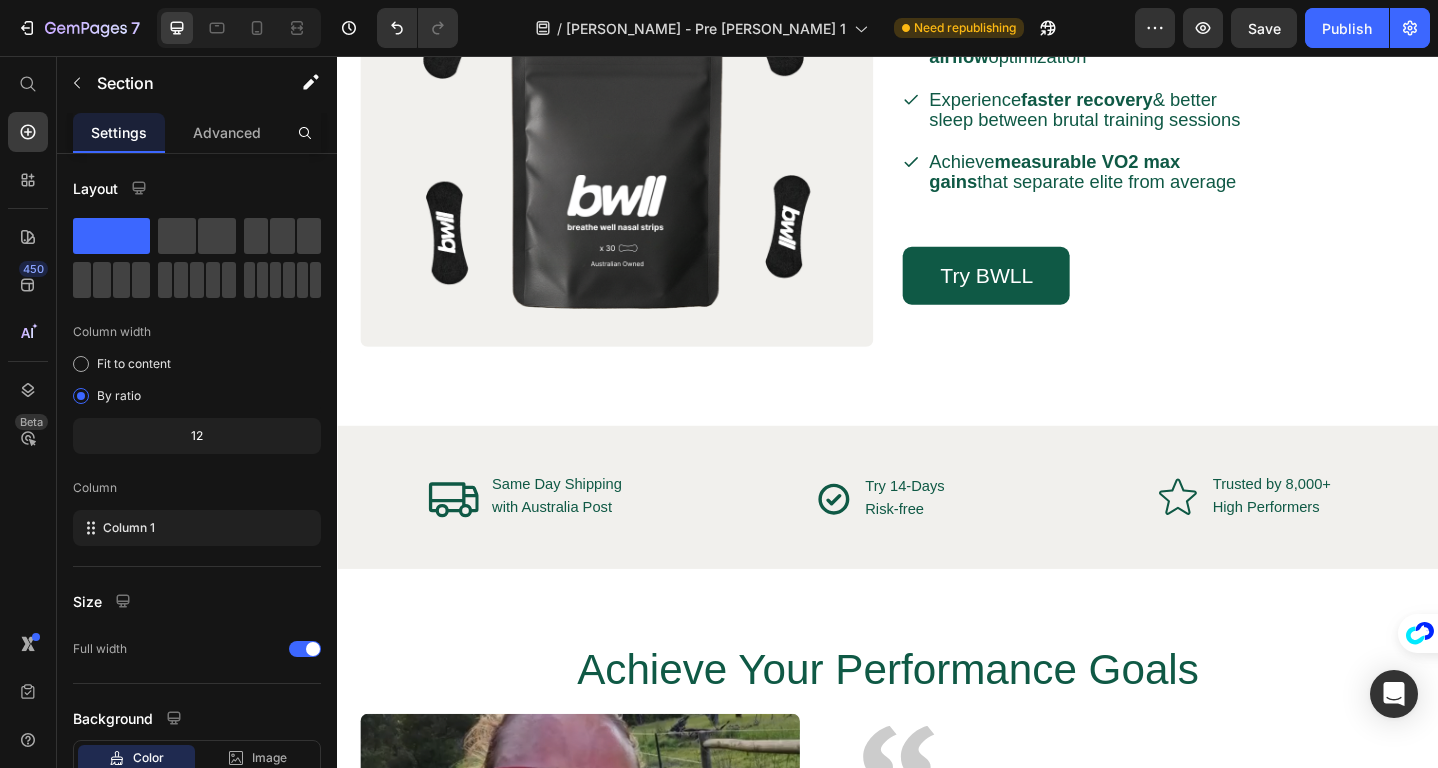 scroll, scrollTop: 3112, scrollLeft: 0, axis: vertical 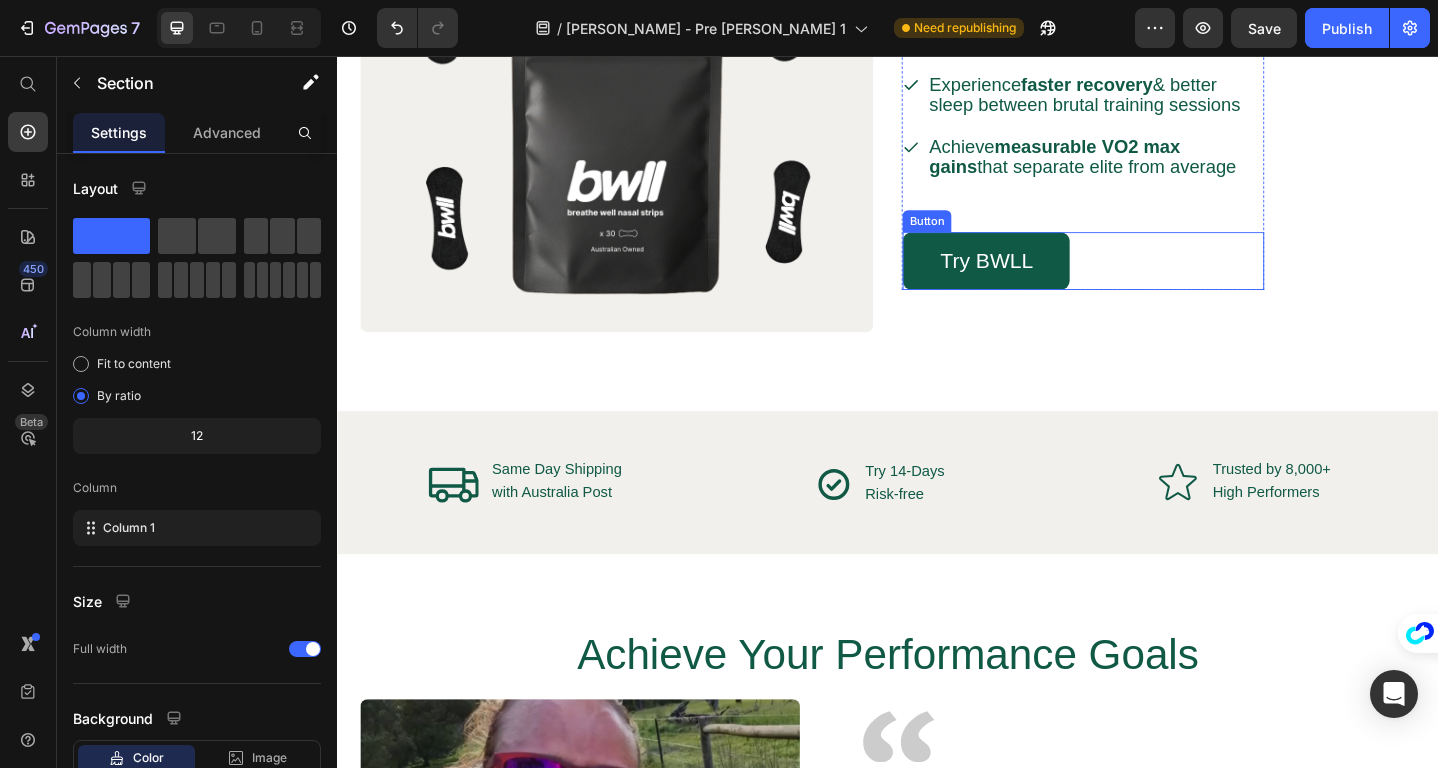 click on "Try BWLL Button" at bounding box center (1150, 279) 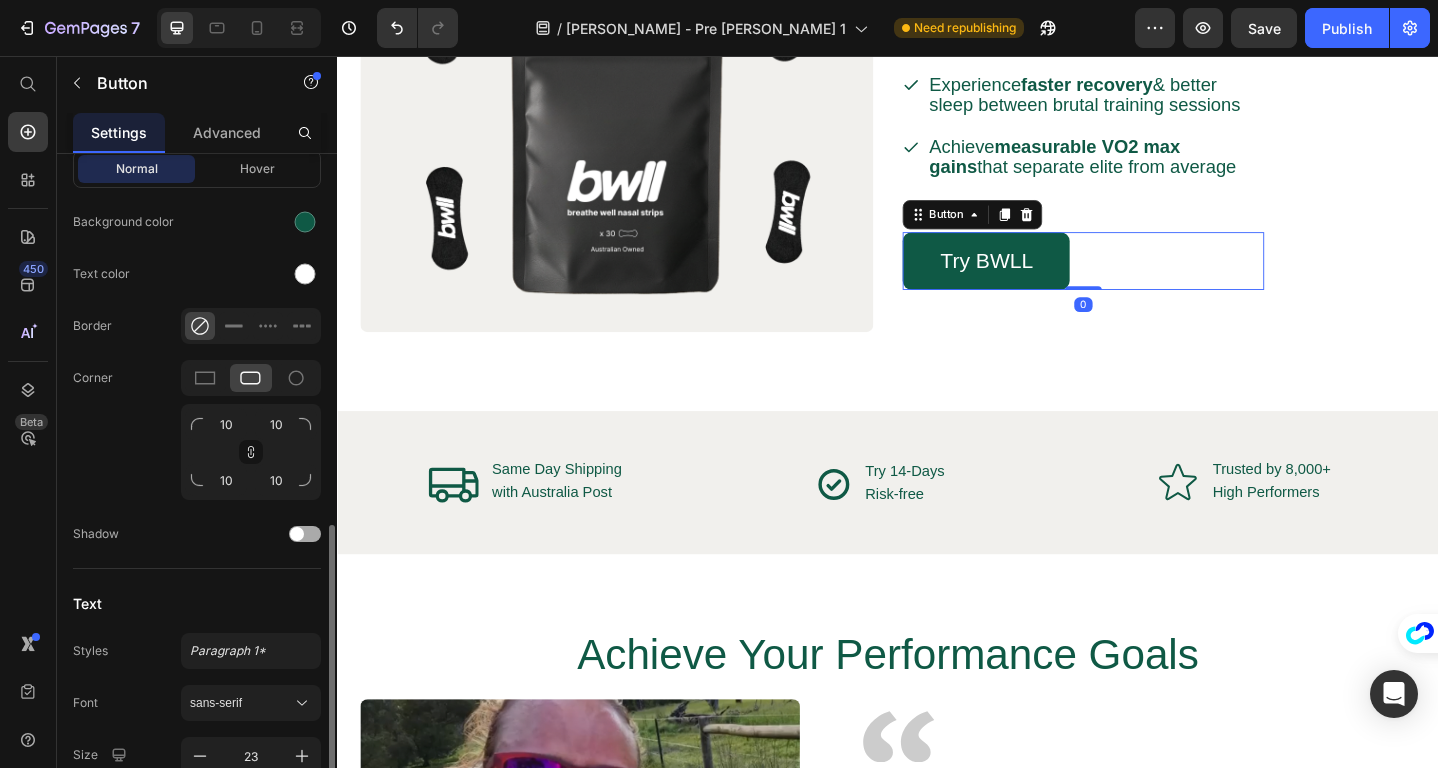 scroll, scrollTop: 826, scrollLeft: 0, axis: vertical 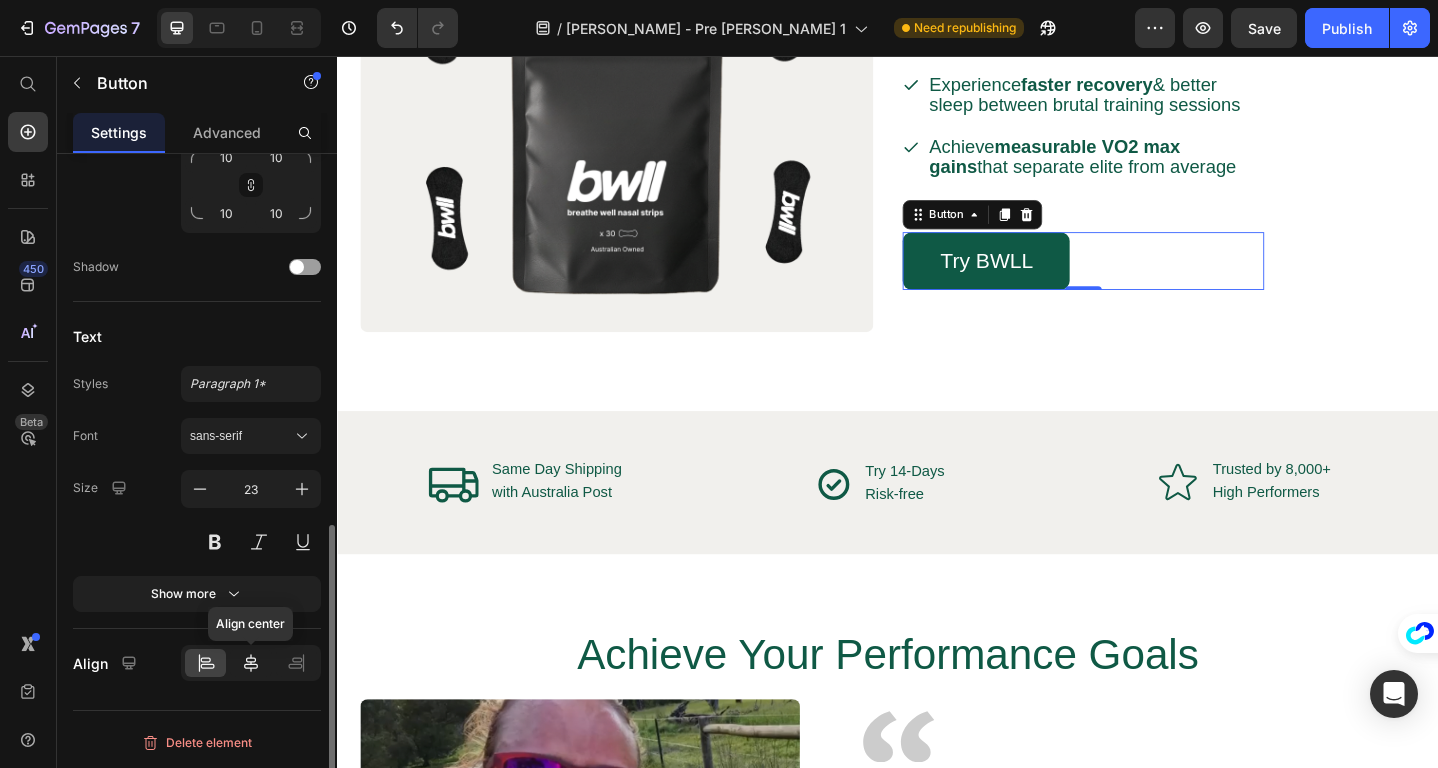 click 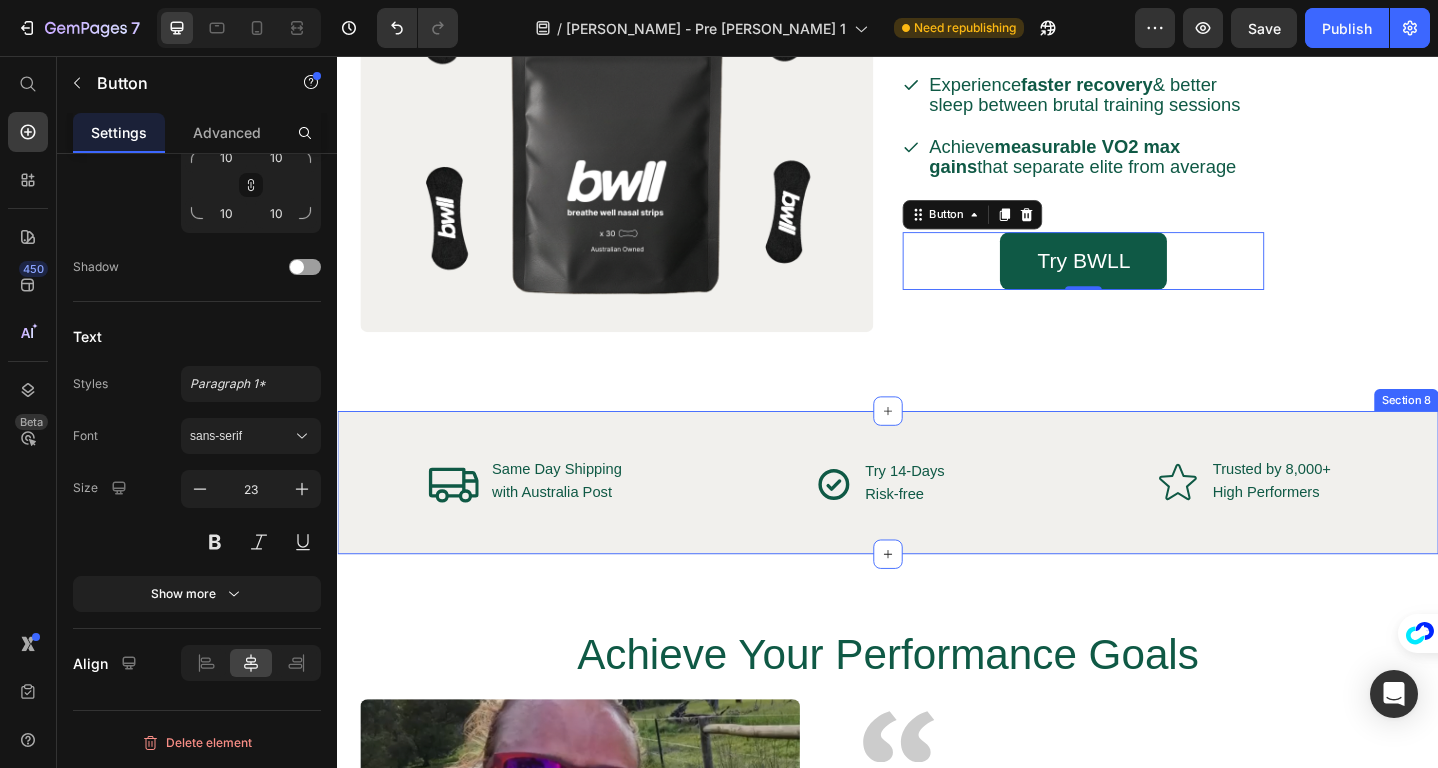 click on "Icon Same Day Shipping Text Block with Australia Post Text Block Advanced List
Icon Try 14-Days Text Block Risk-free Text Block Advanced List Row
Icon Trusted by 8,000+ Text Block High Performers Text Block Advanced List Row Section 8" at bounding box center (937, 521) 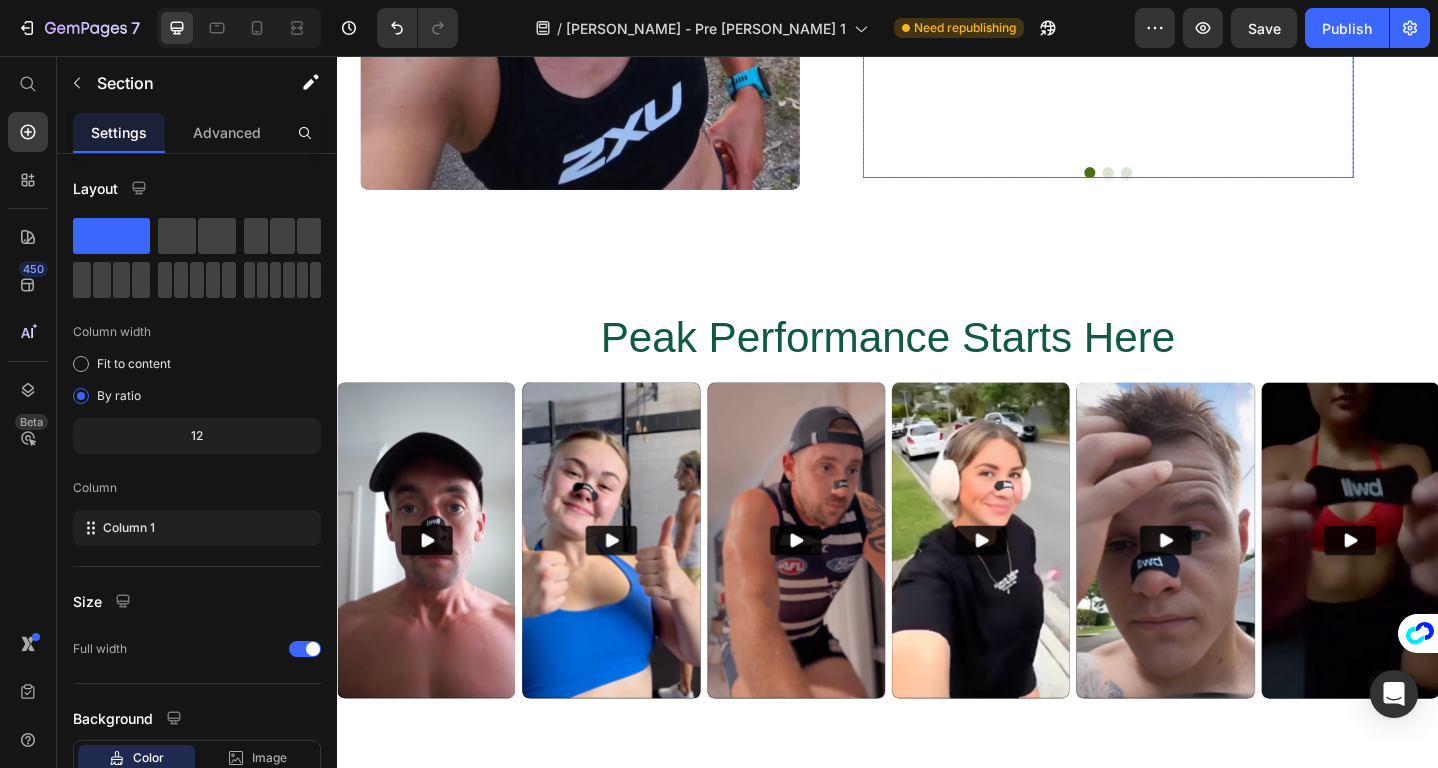 scroll, scrollTop: 4191, scrollLeft: 0, axis: vertical 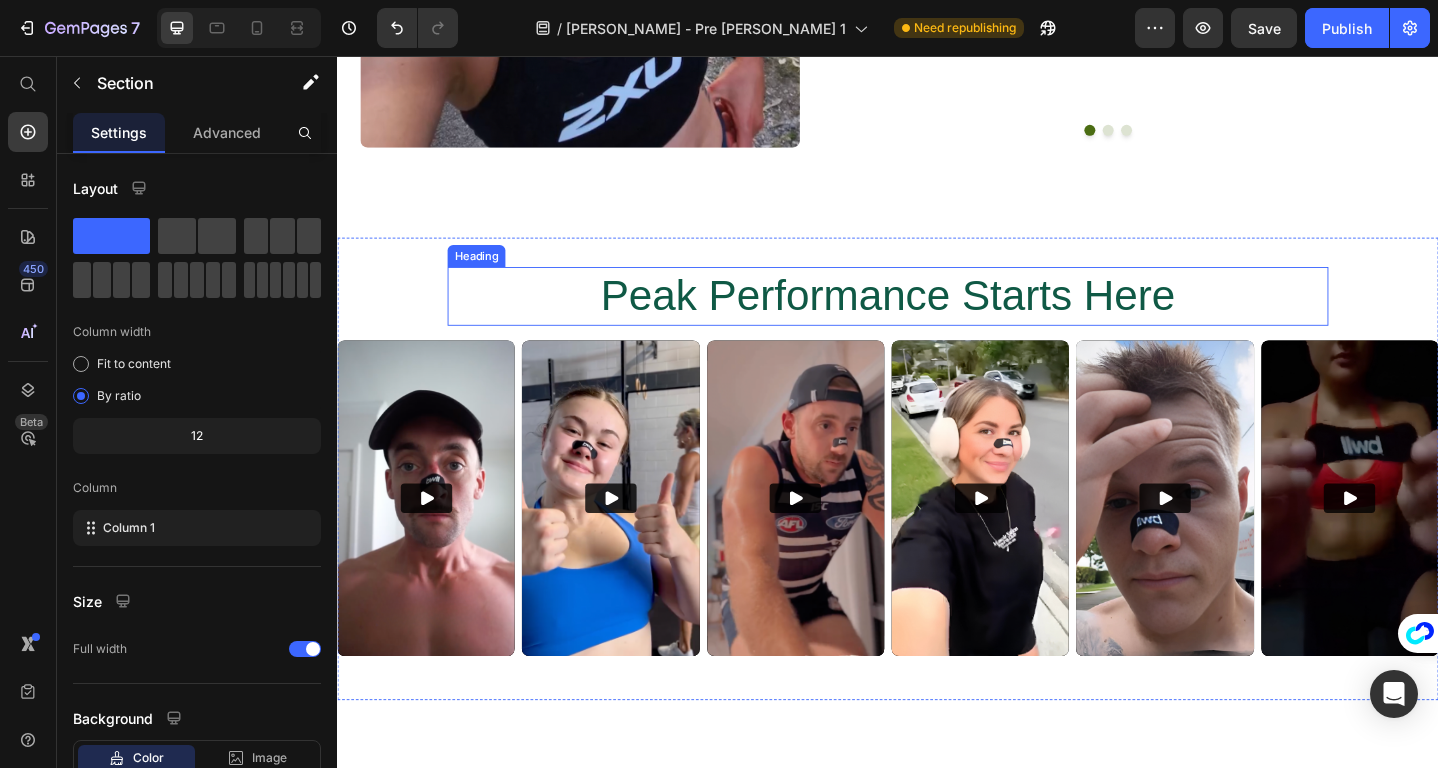click on "Peak Performance Starts Here" at bounding box center [937, 318] 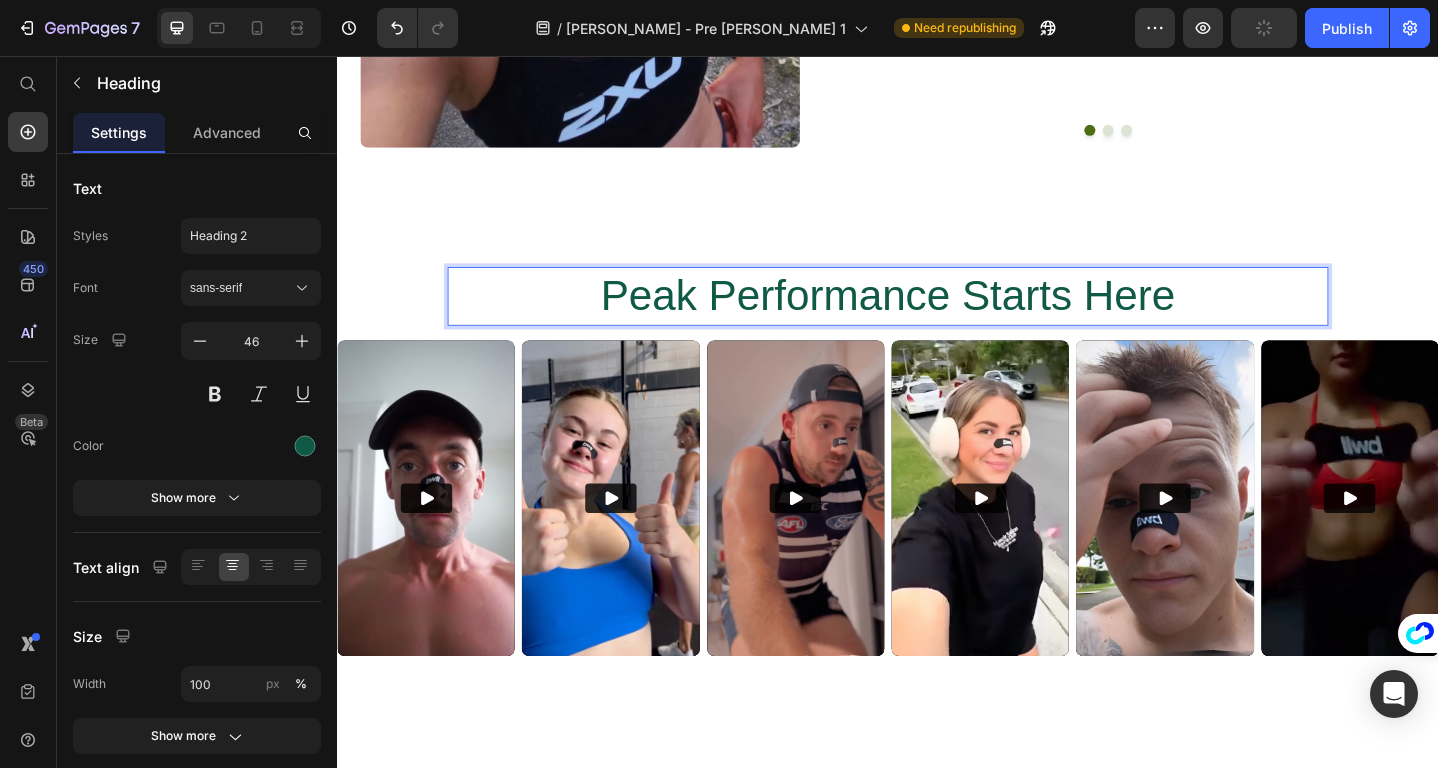 click on "Peak Performance Starts Here" at bounding box center [937, 318] 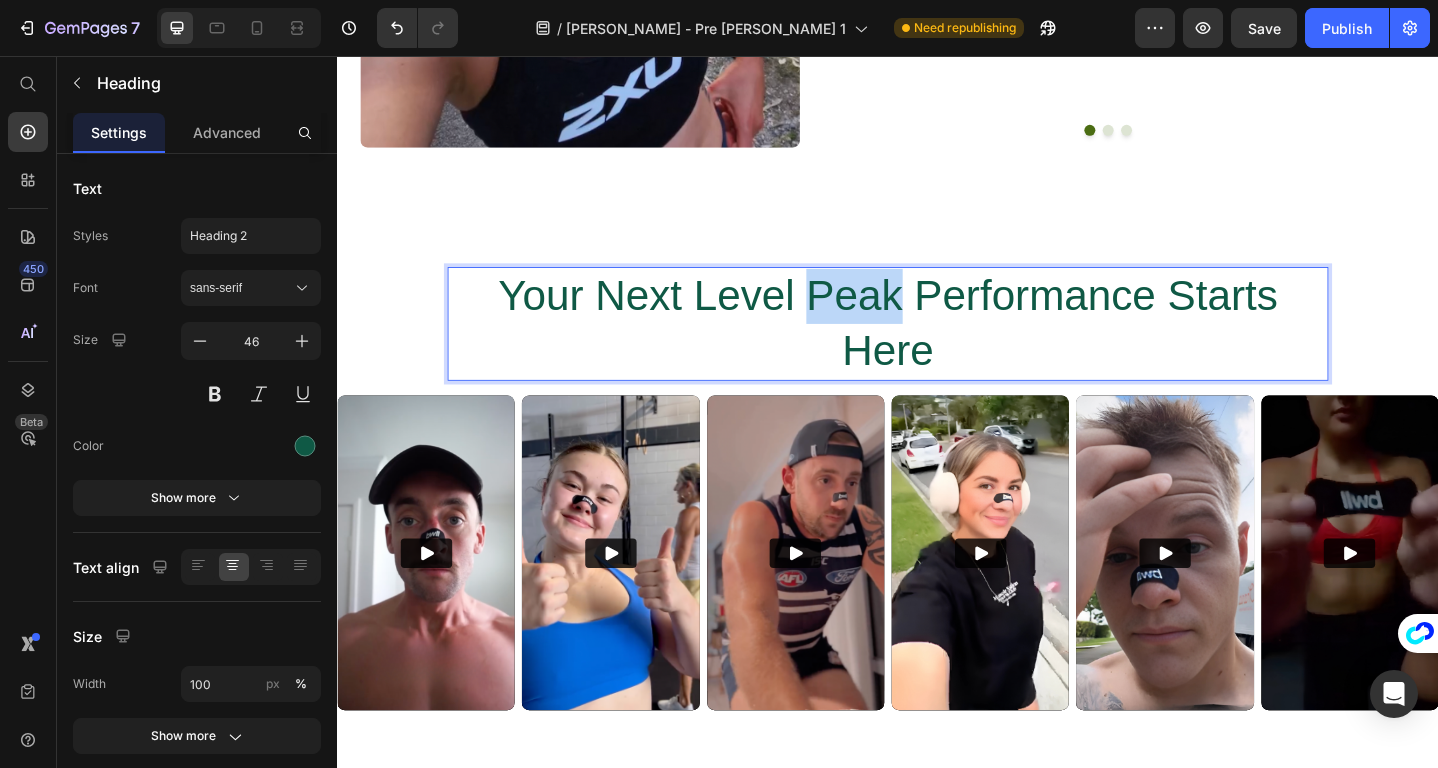 drag, startPoint x: 952, startPoint y: 313, endPoint x: 852, endPoint y: 312, distance: 100.005 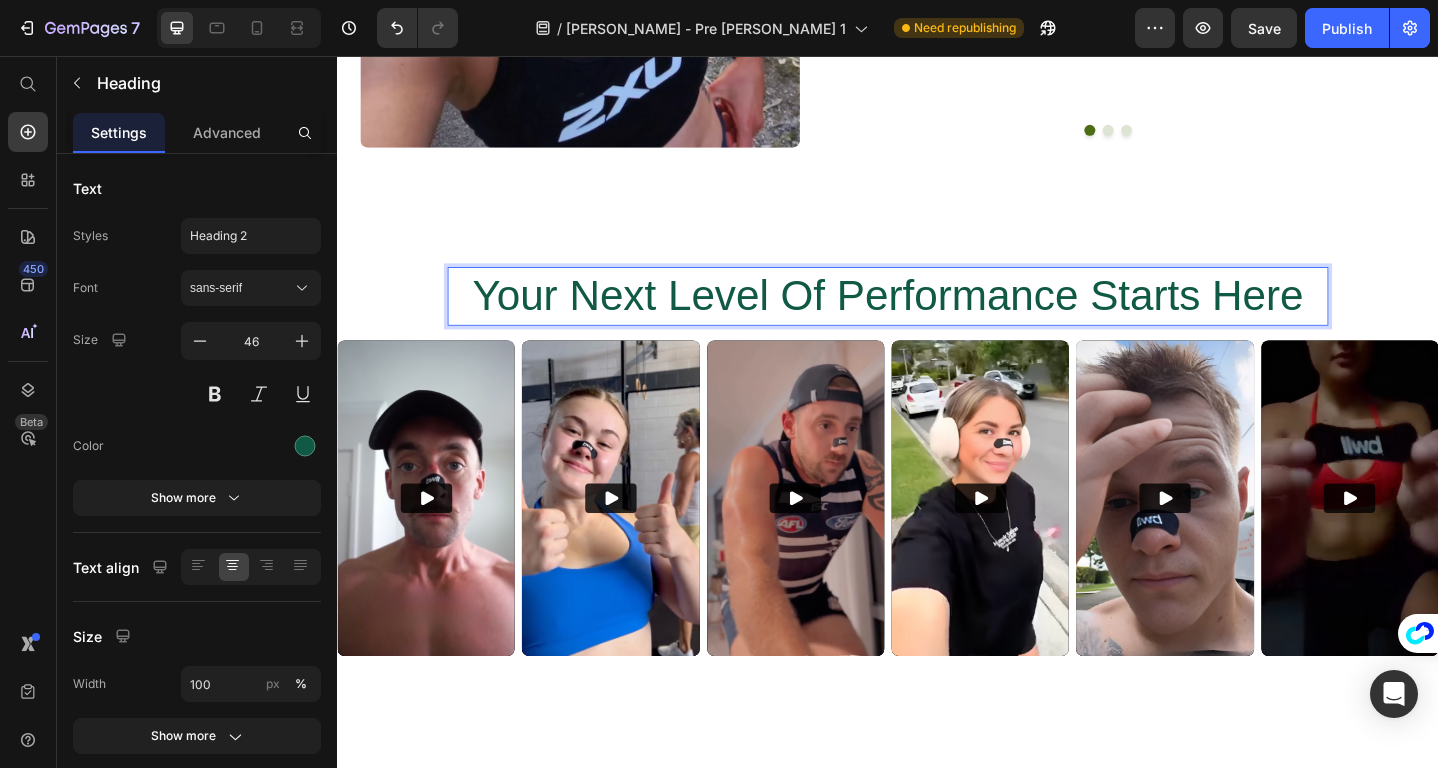 click on "Your Next Level Of Performance Starts Here" at bounding box center [937, 318] 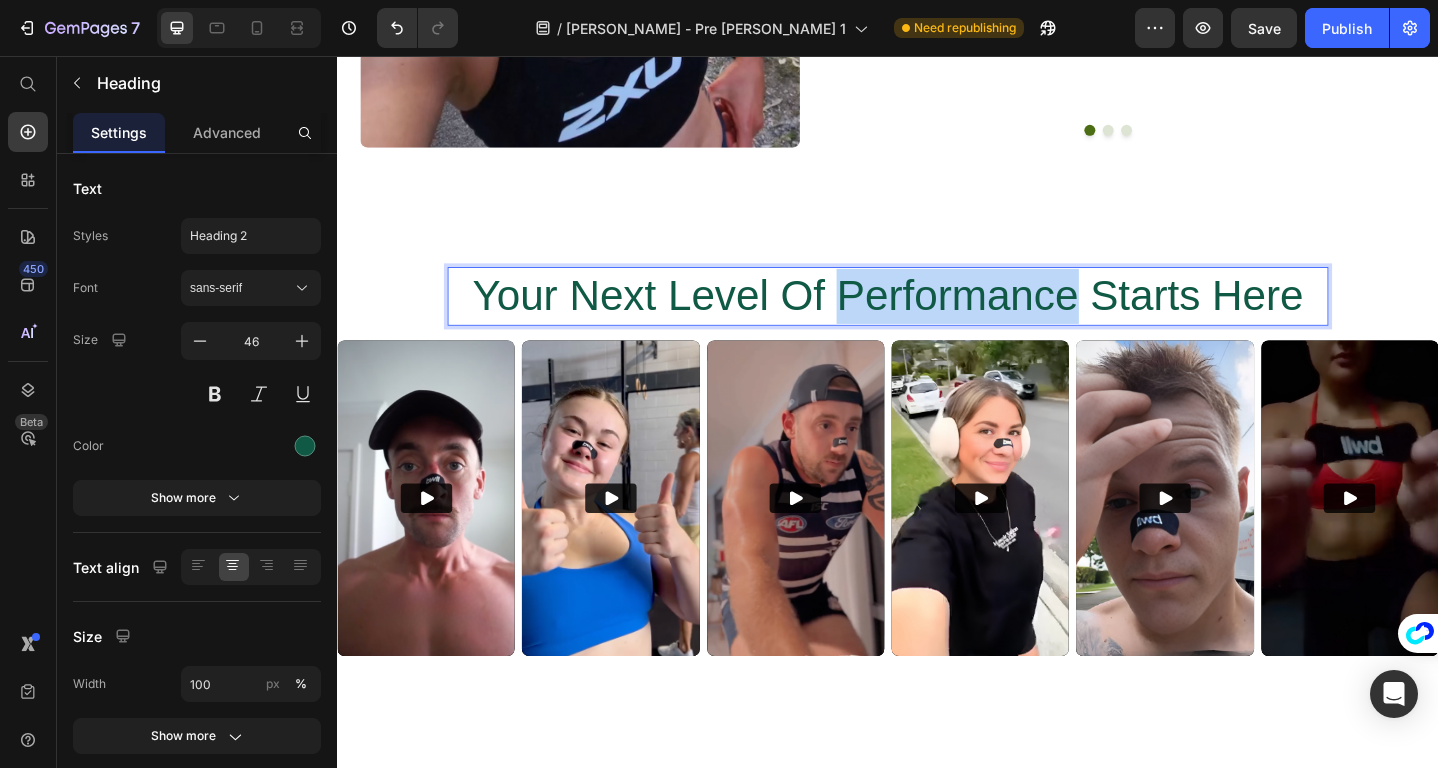 click on "Your Next Level Of Performance Starts Here" at bounding box center (937, 318) 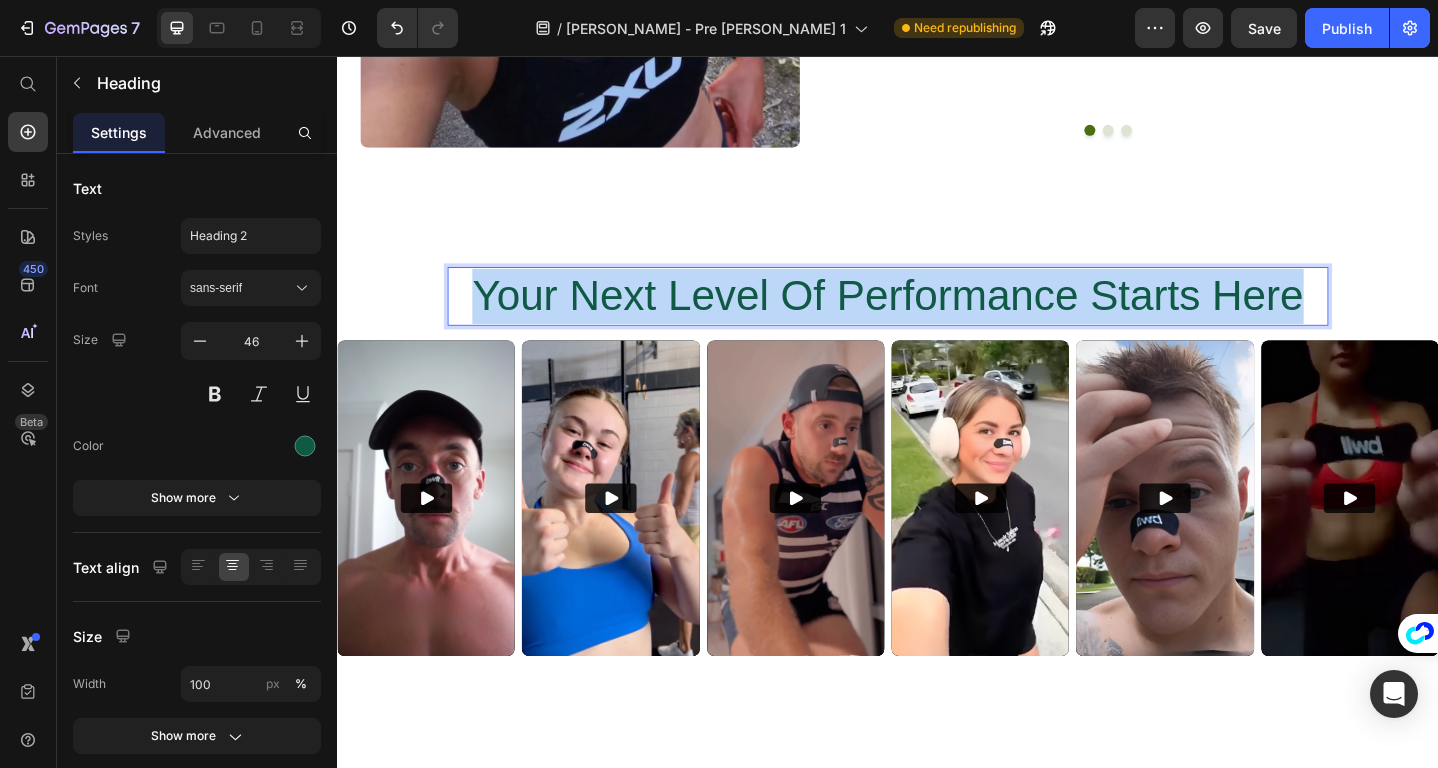 click on "Your Next Level Of Performance Starts Here" at bounding box center (937, 318) 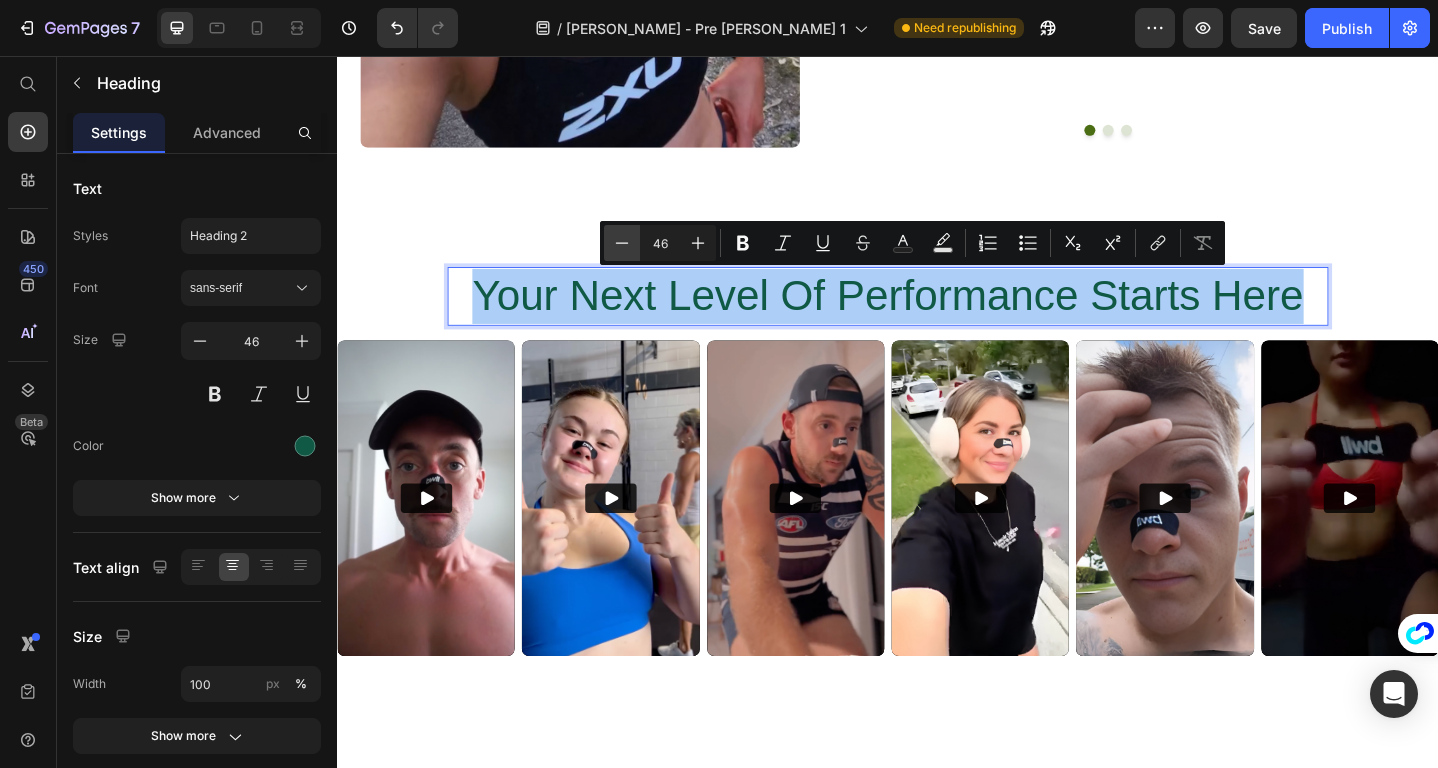 click 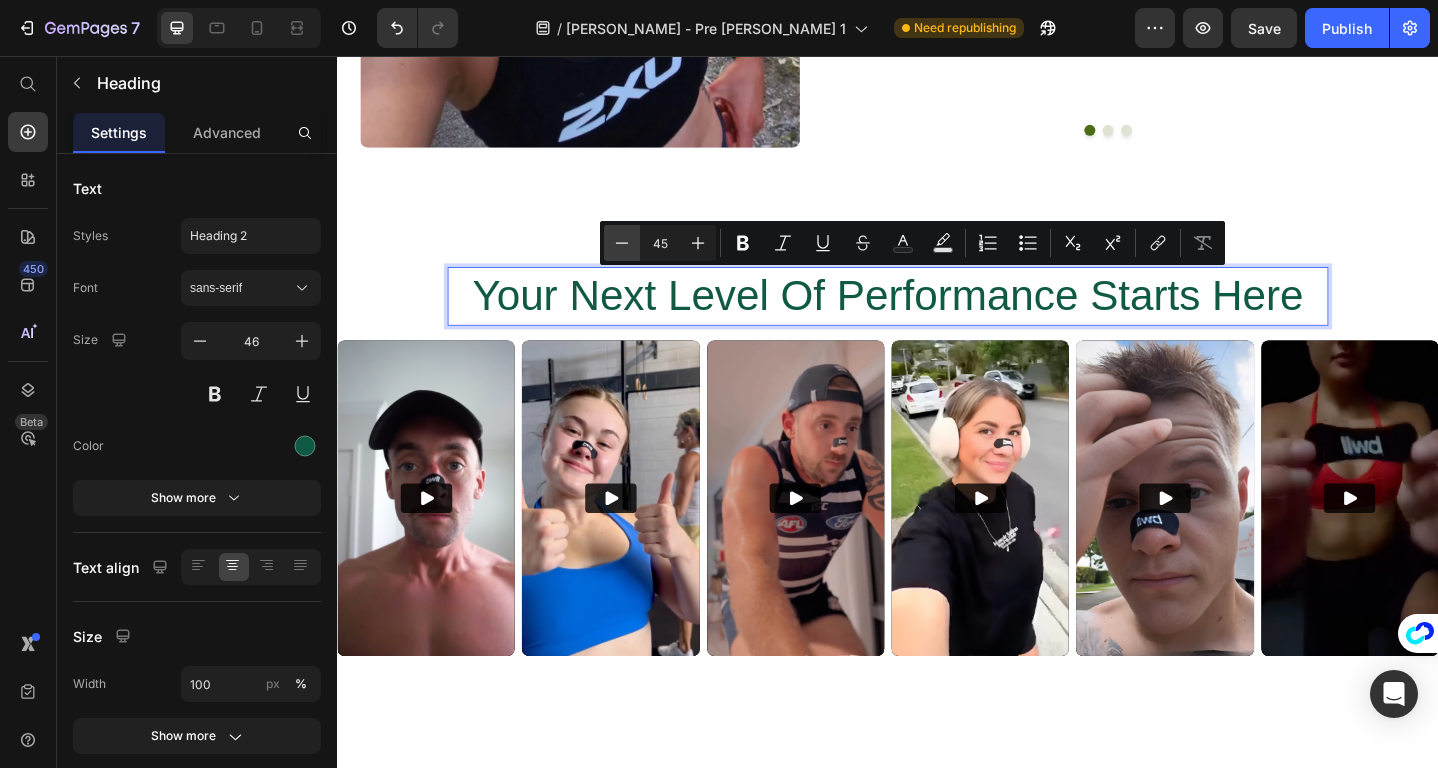 click 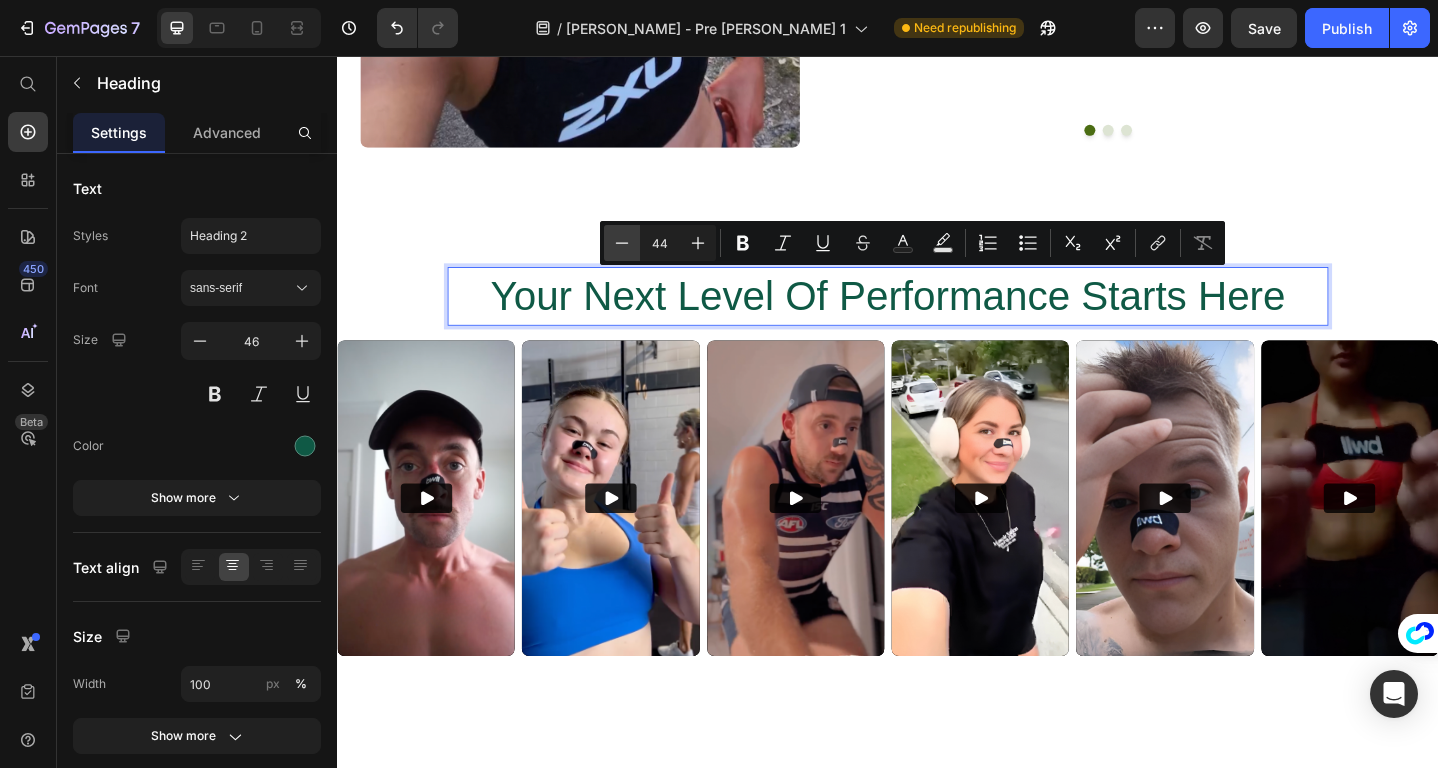 click 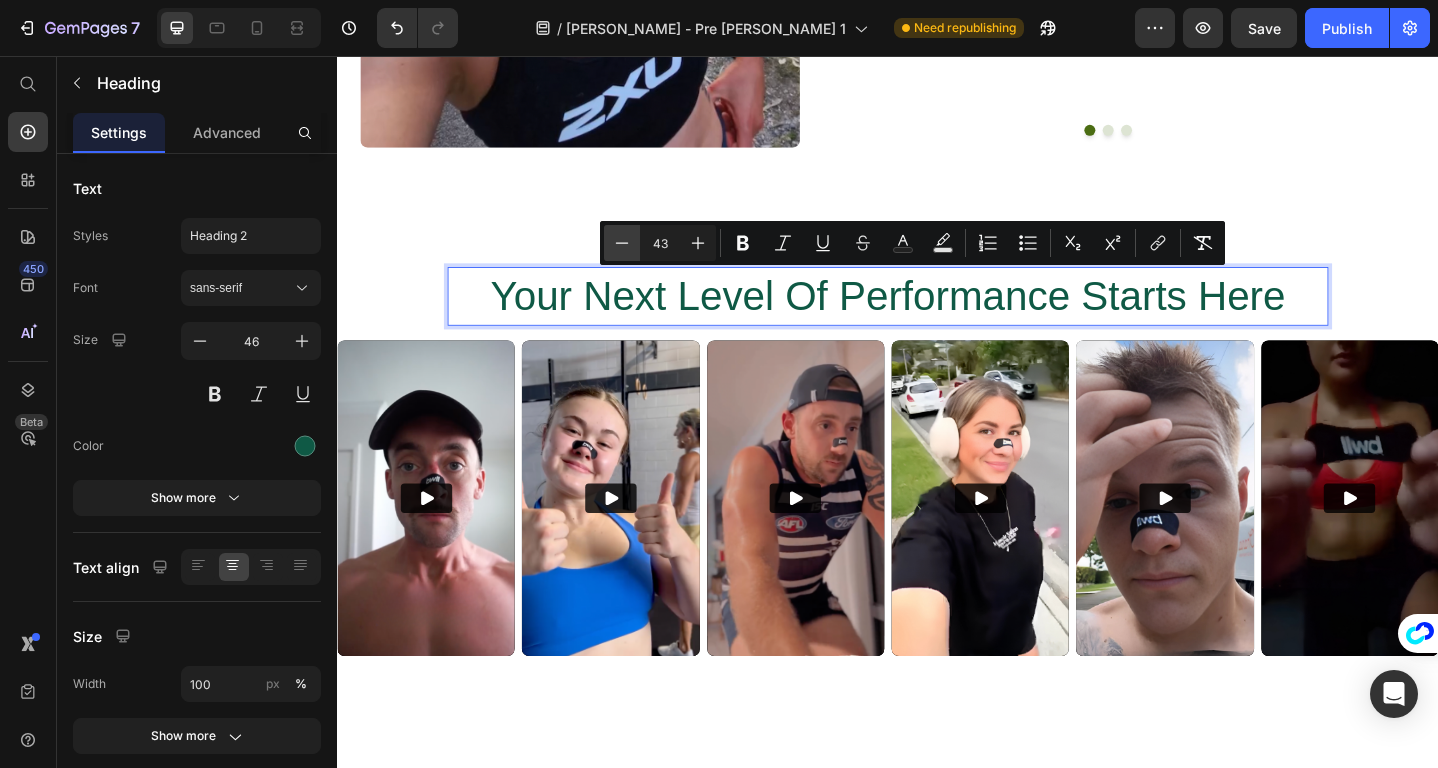 click 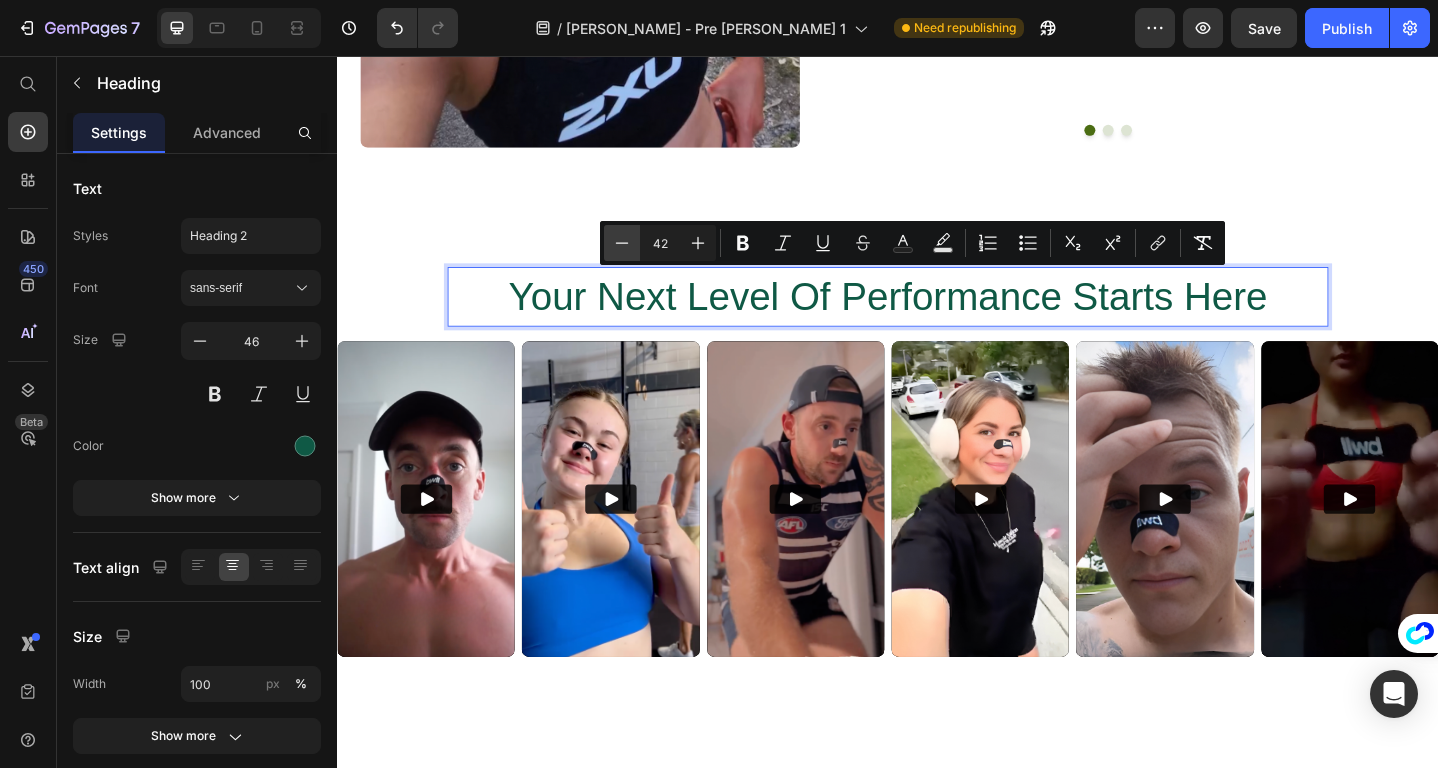 click 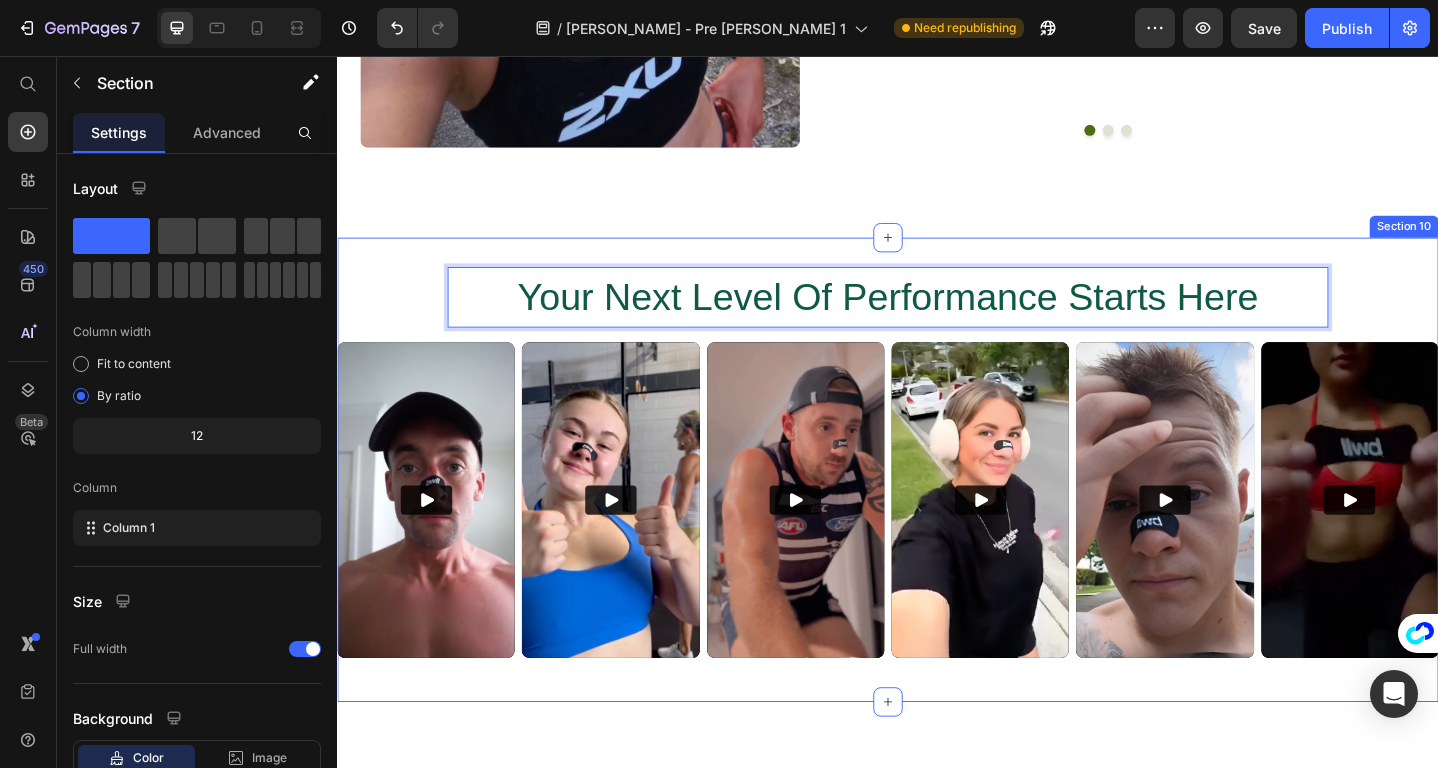 click on "Your Next Level Of Performance Starts Here Heading   16 Video Video Video Video Video Video Row Section 10" at bounding box center (937, 507) 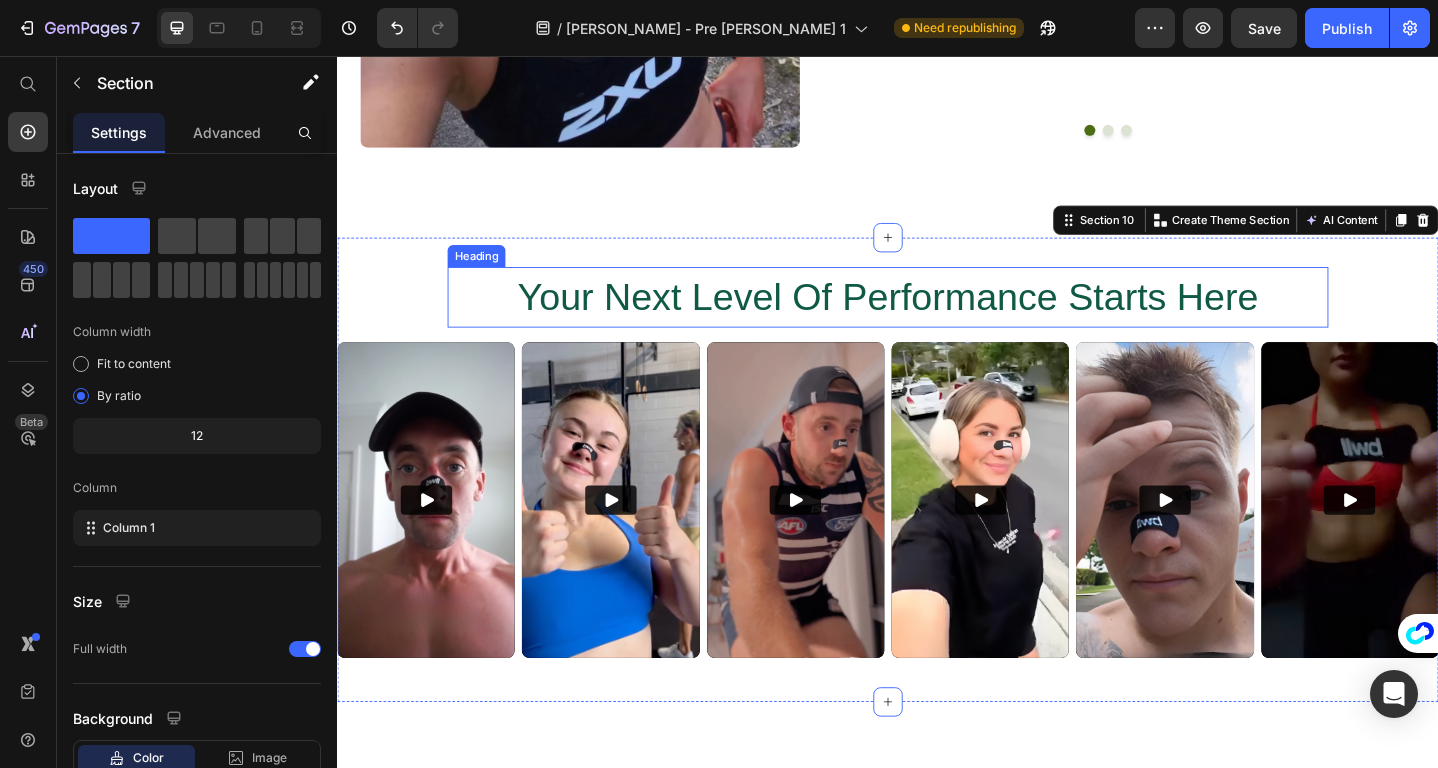 click on "Your Next Level Of Performance Starts Here" at bounding box center (936, 319) 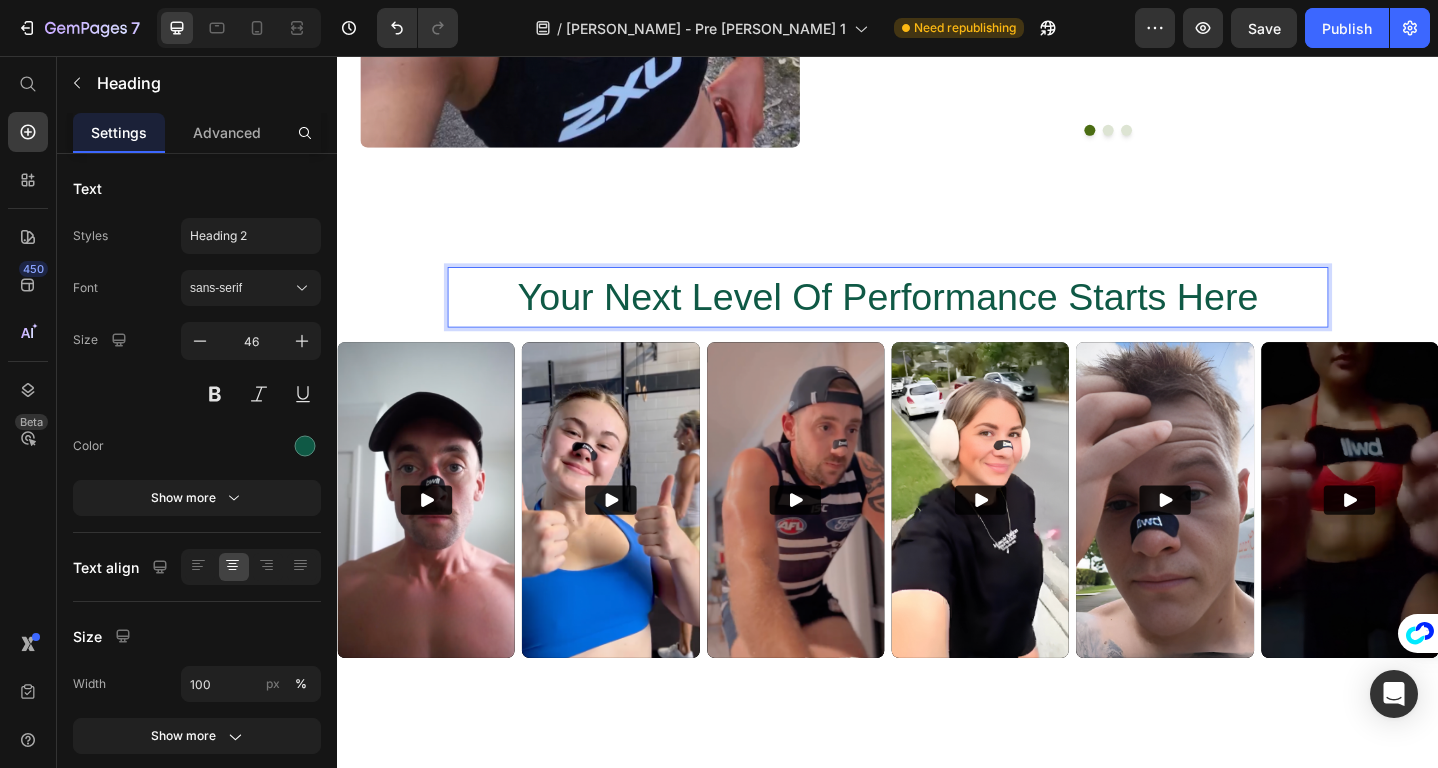 click on "Your Next Level Of Performance Starts Here" at bounding box center [936, 319] 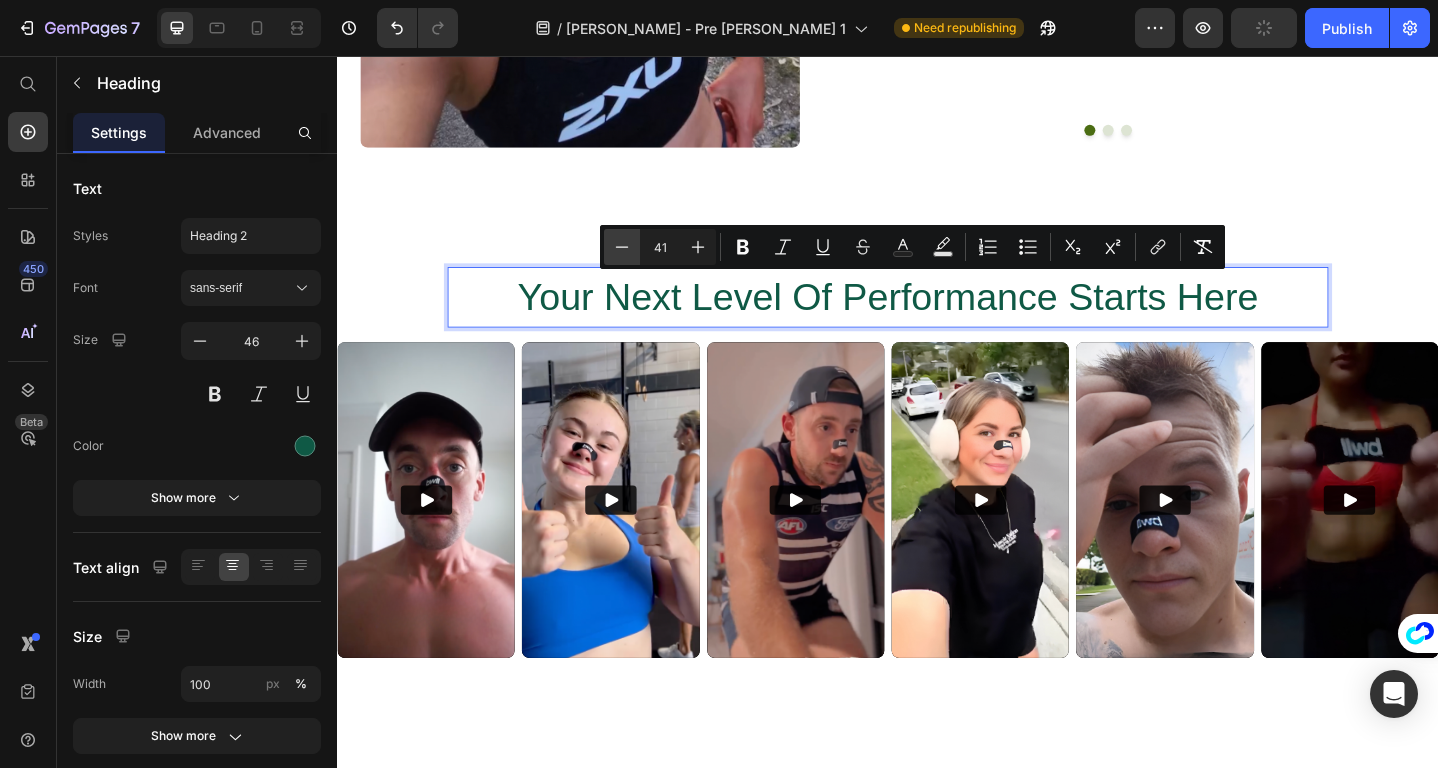 drag, startPoint x: 611, startPoint y: 243, endPoint x: 196, endPoint y: 206, distance: 416.64612 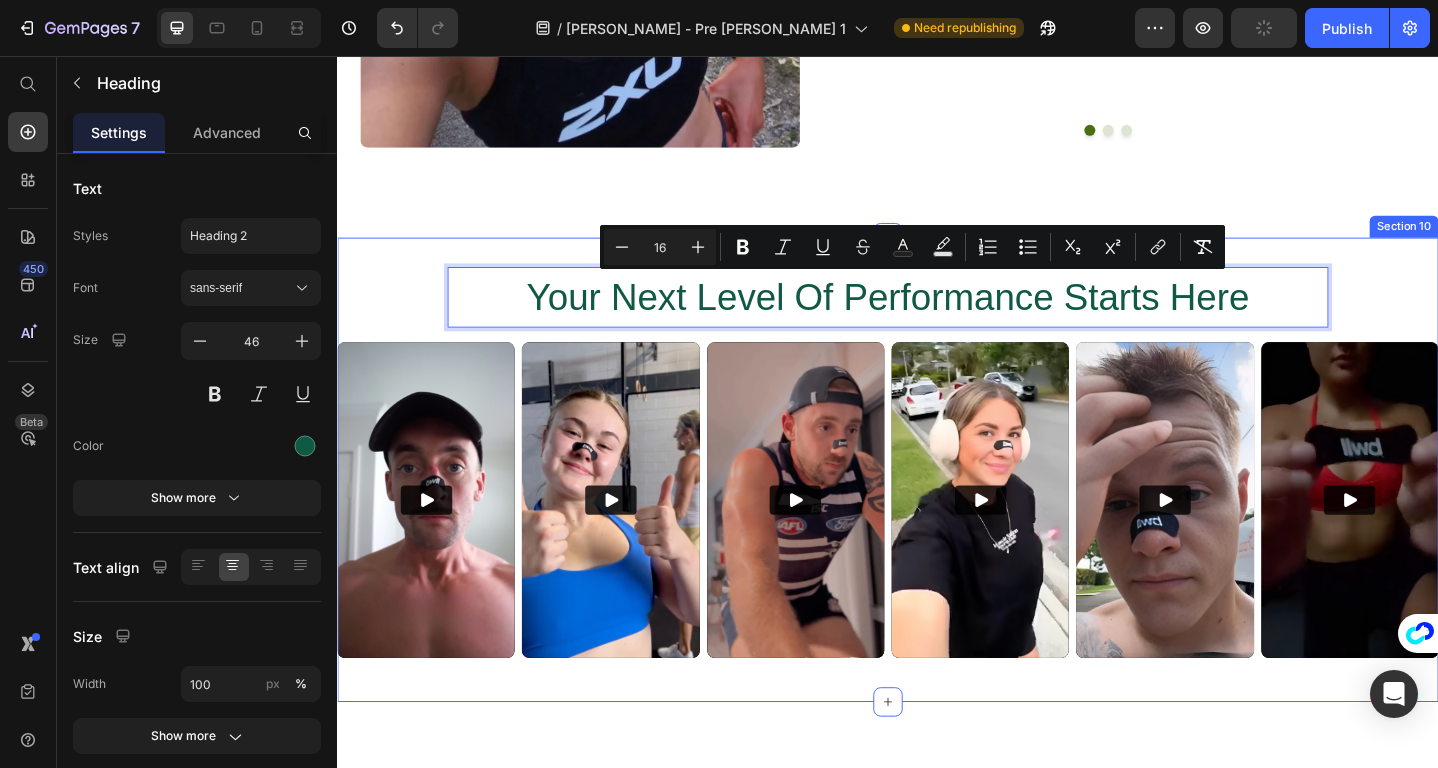 click on "Your Next Level Of Performance Starts Here Heading   16 Video Video Video Video Video Video Row Section 10" at bounding box center (937, 507) 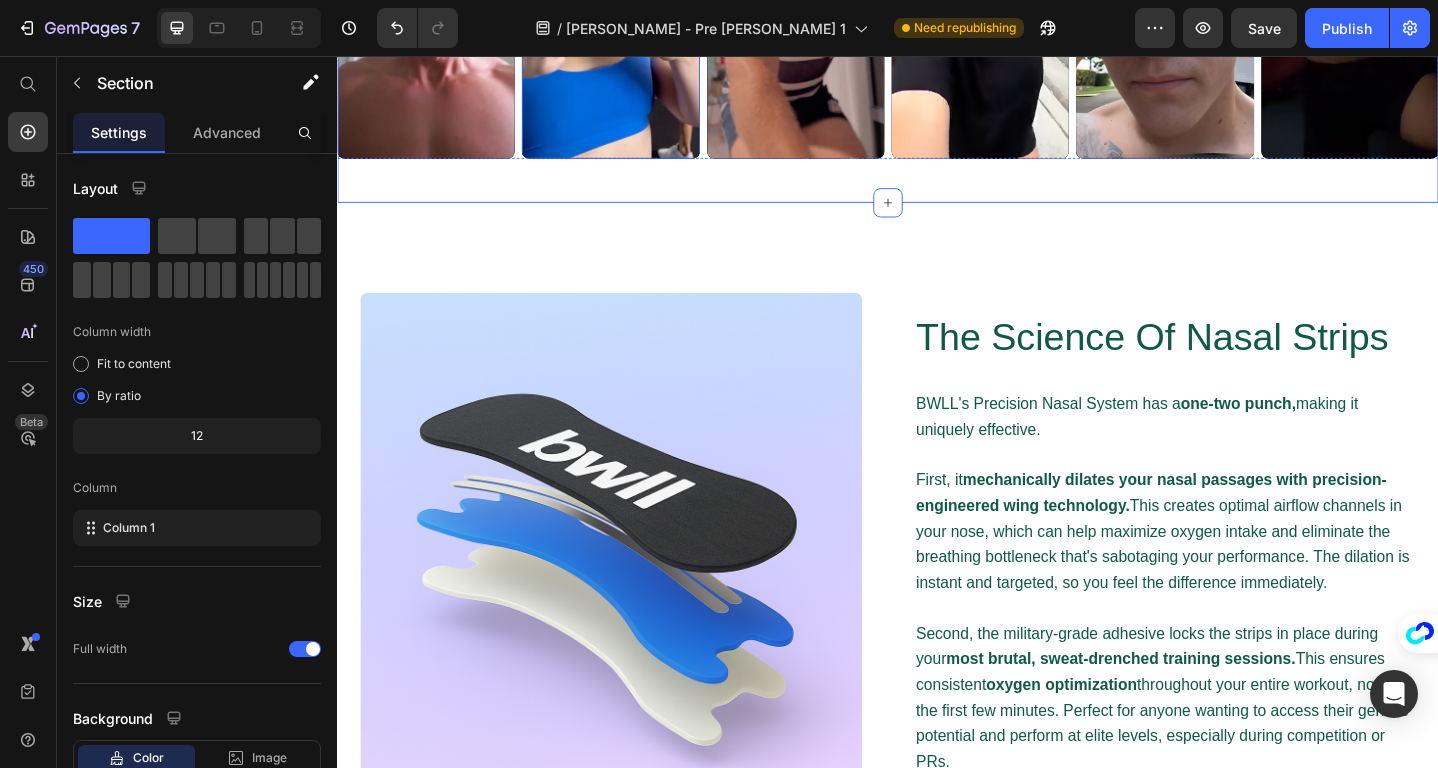 scroll, scrollTop: 4814, scrollLeft: 0, axis: vertical 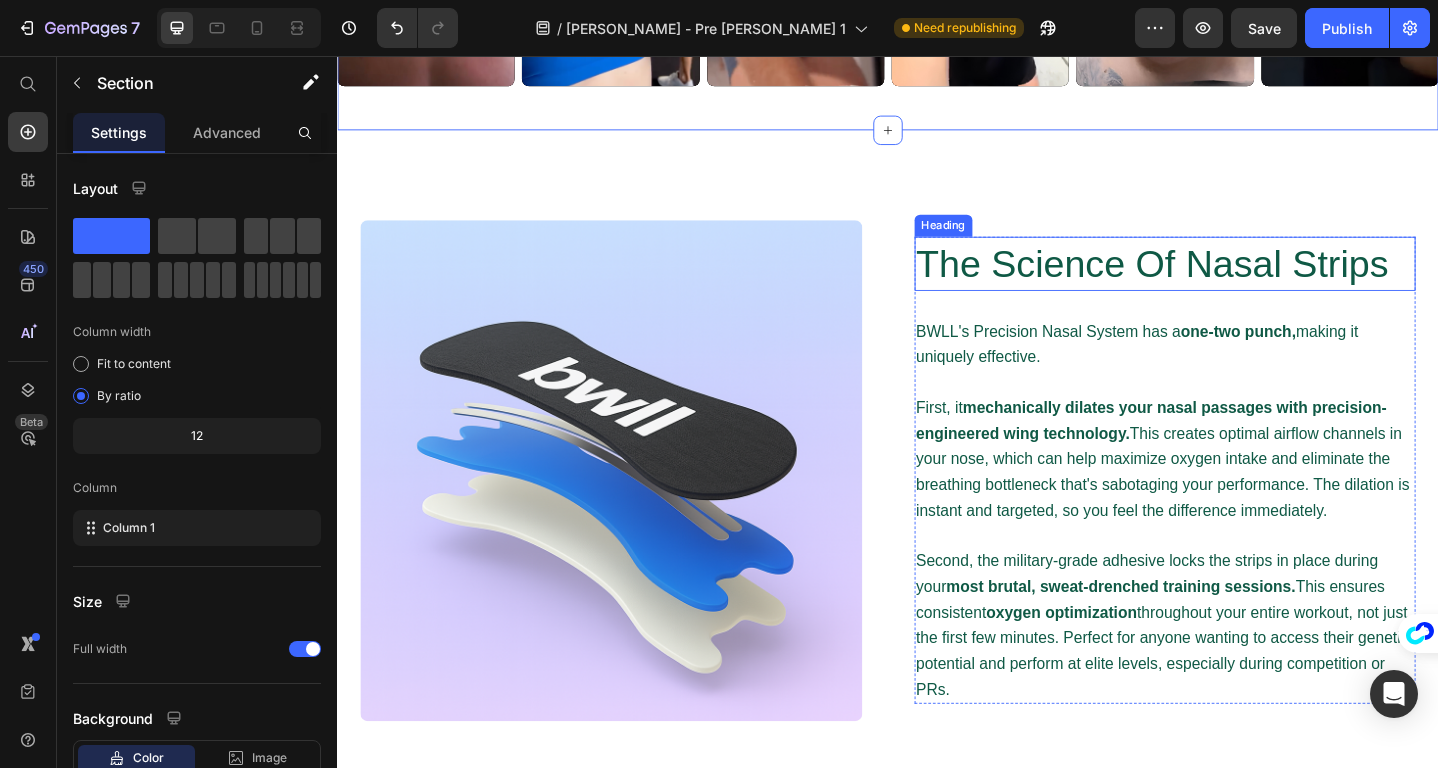 click on "The Science Of Nasal Strips" at bounding box center (1225, 283) 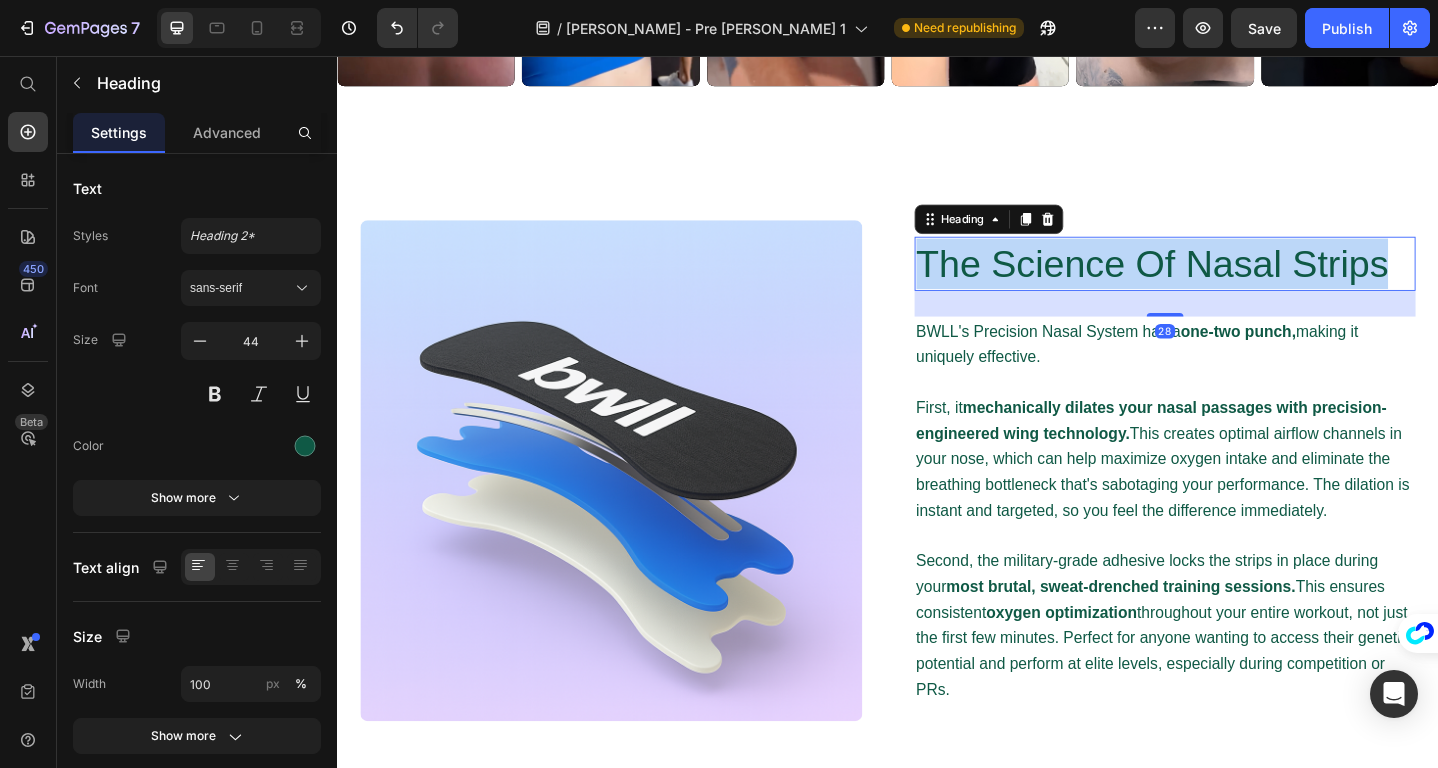 click on "The Science Of Nasal Strips" at bounding box center [1225, 283] 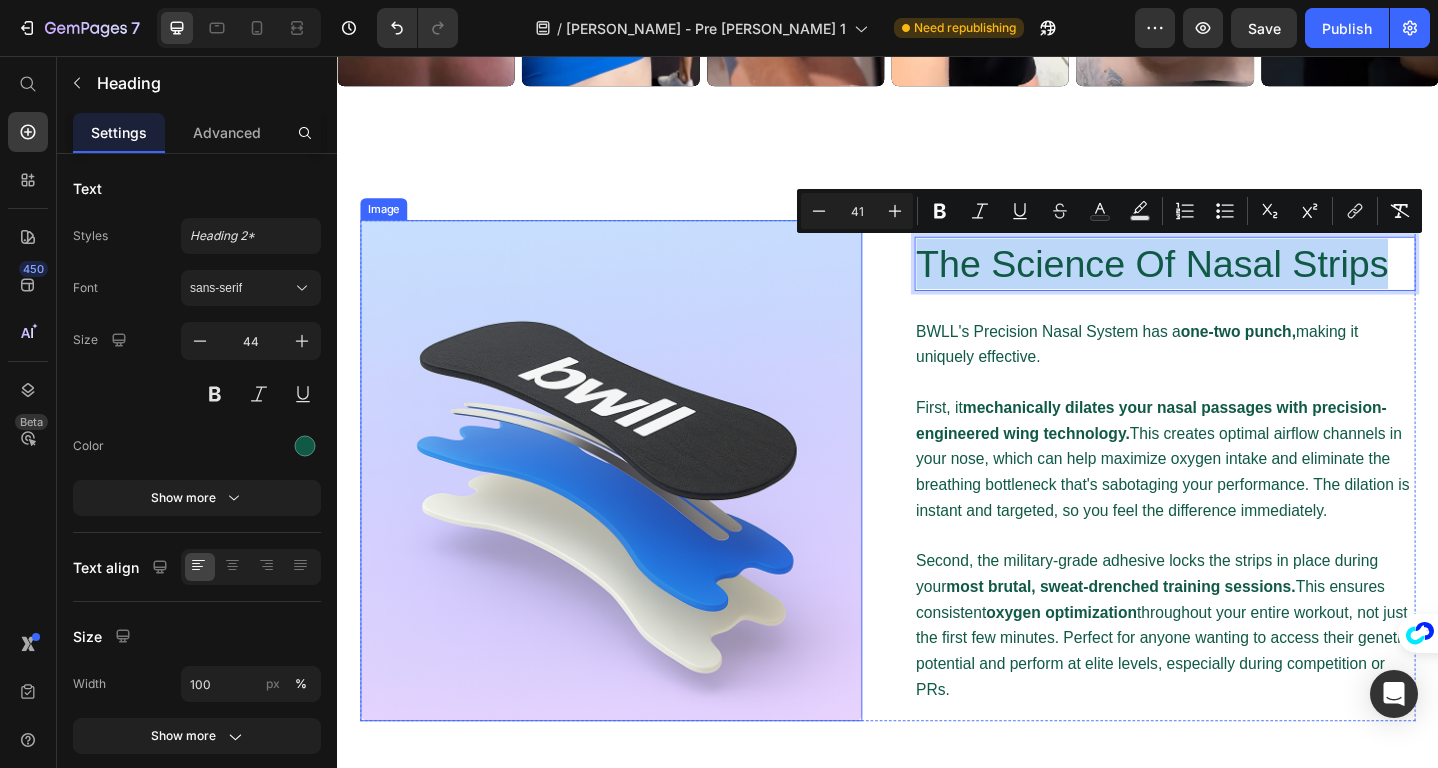 click at bounding box center [635, 508] 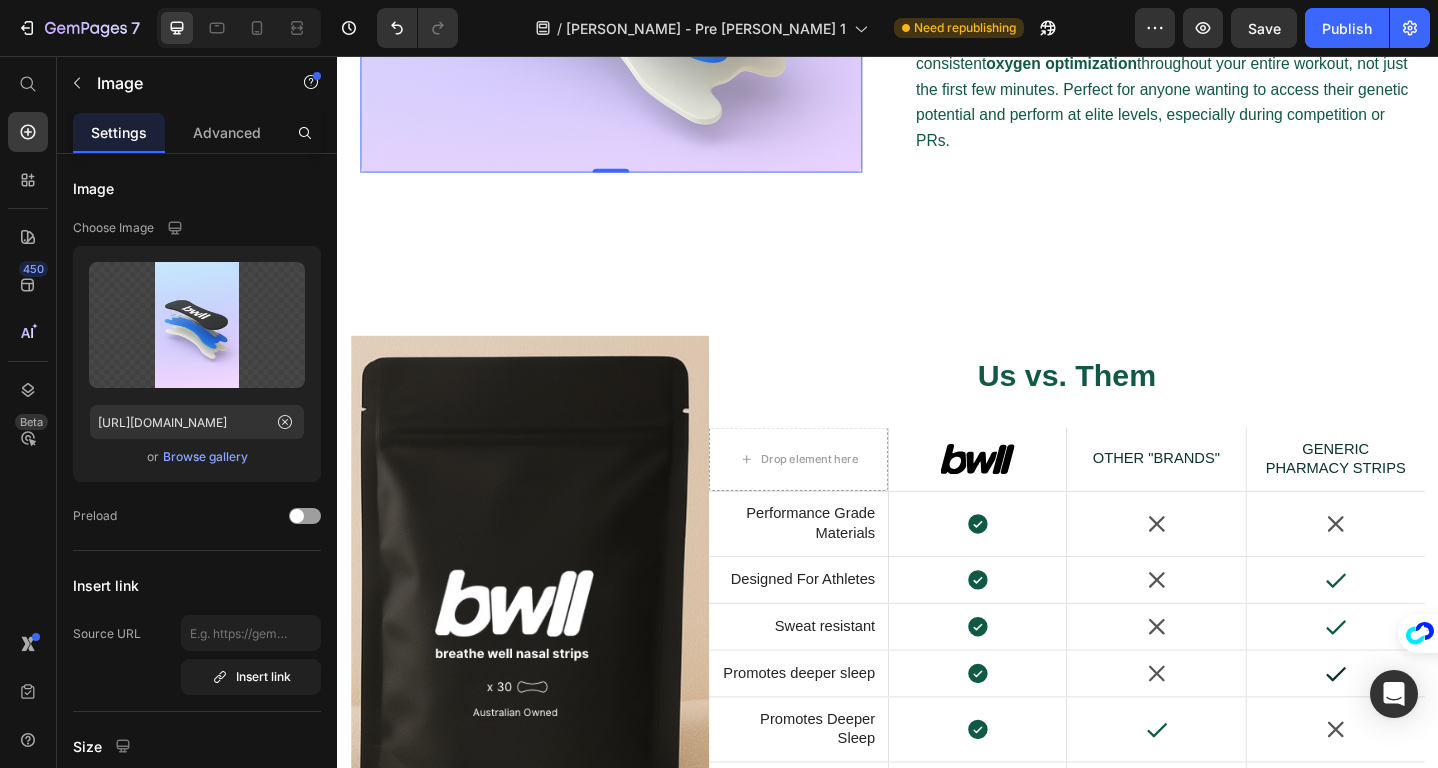 scroll, scrollTop: 5627, scrollLeft: 0, axis: vertical 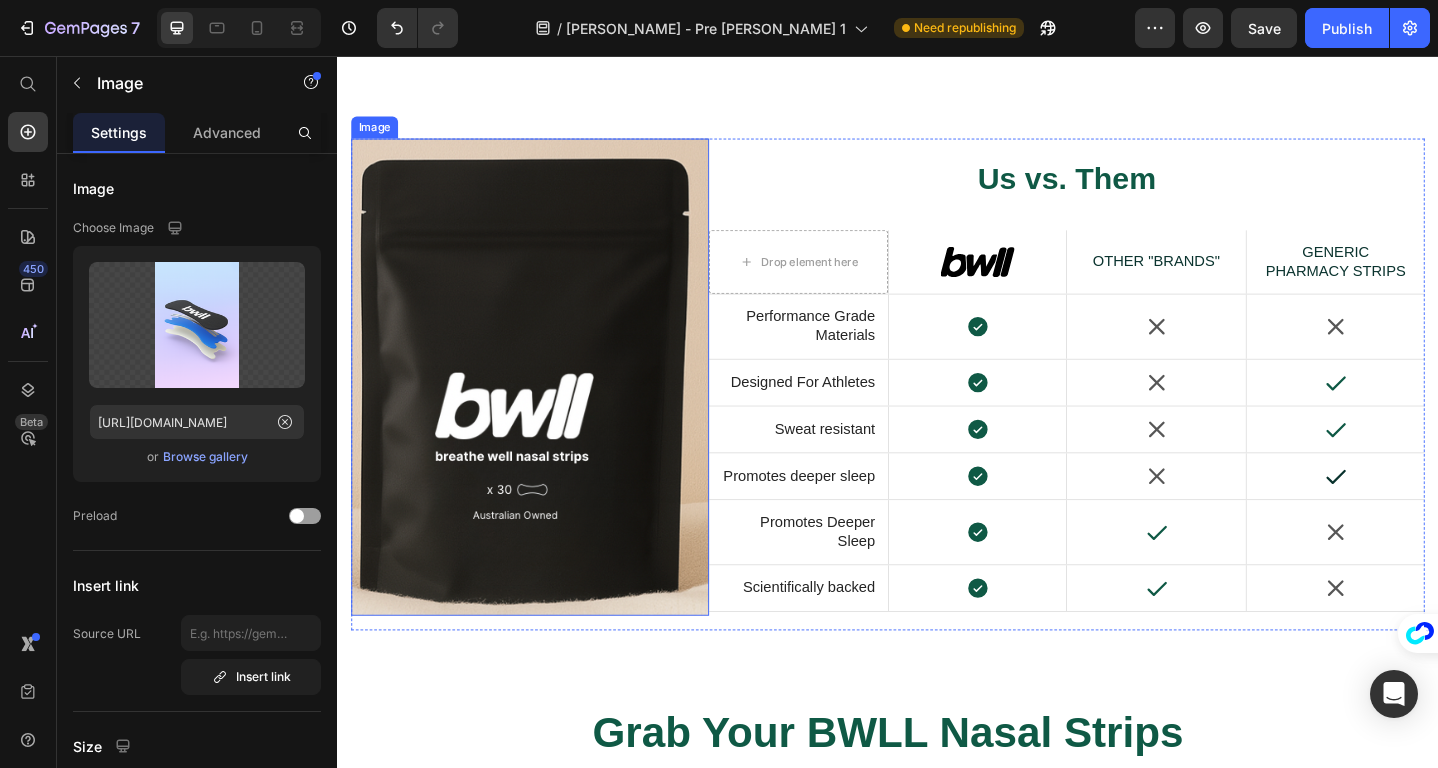 click at bounding box center [547, 406] 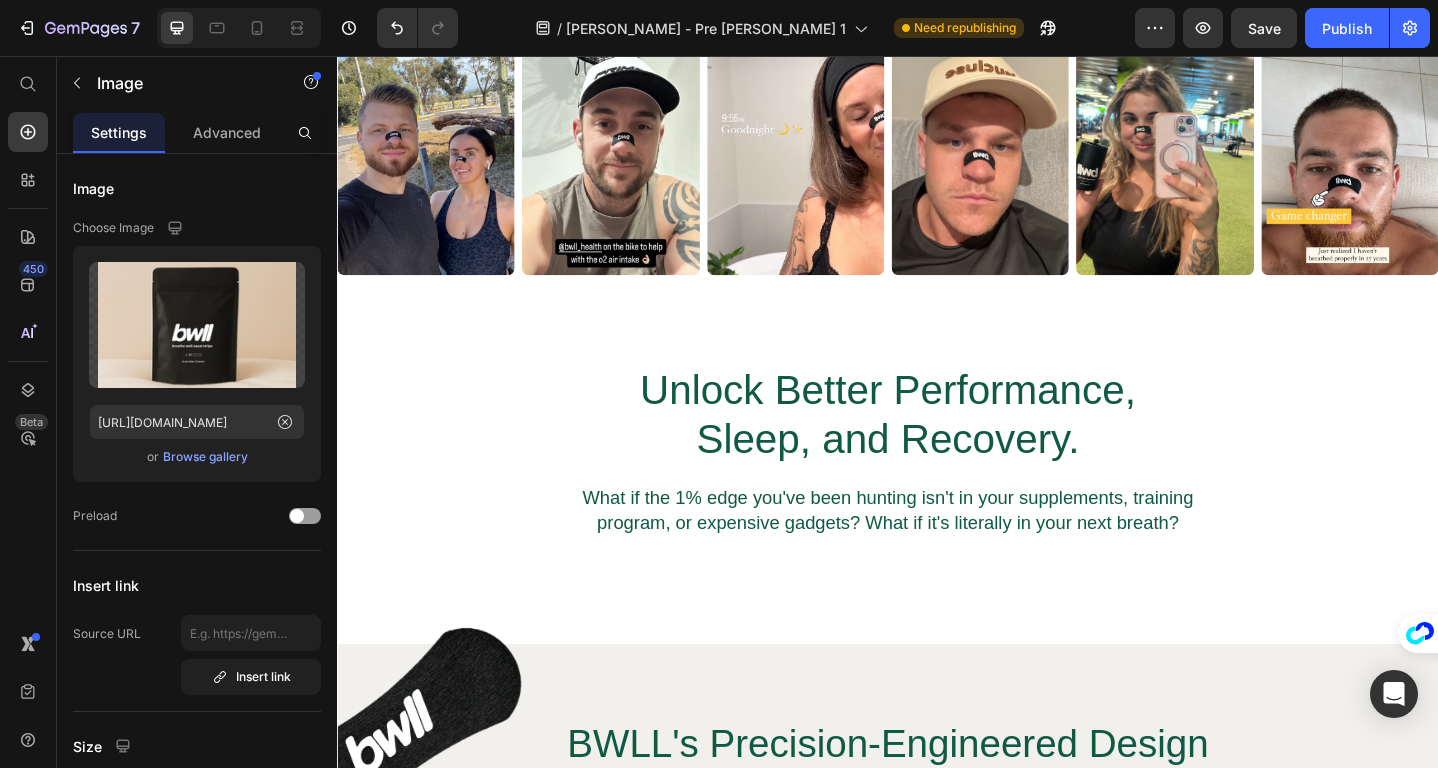 scroll, scrollTop: 1144, scrollLeft: 0, axis: vertical 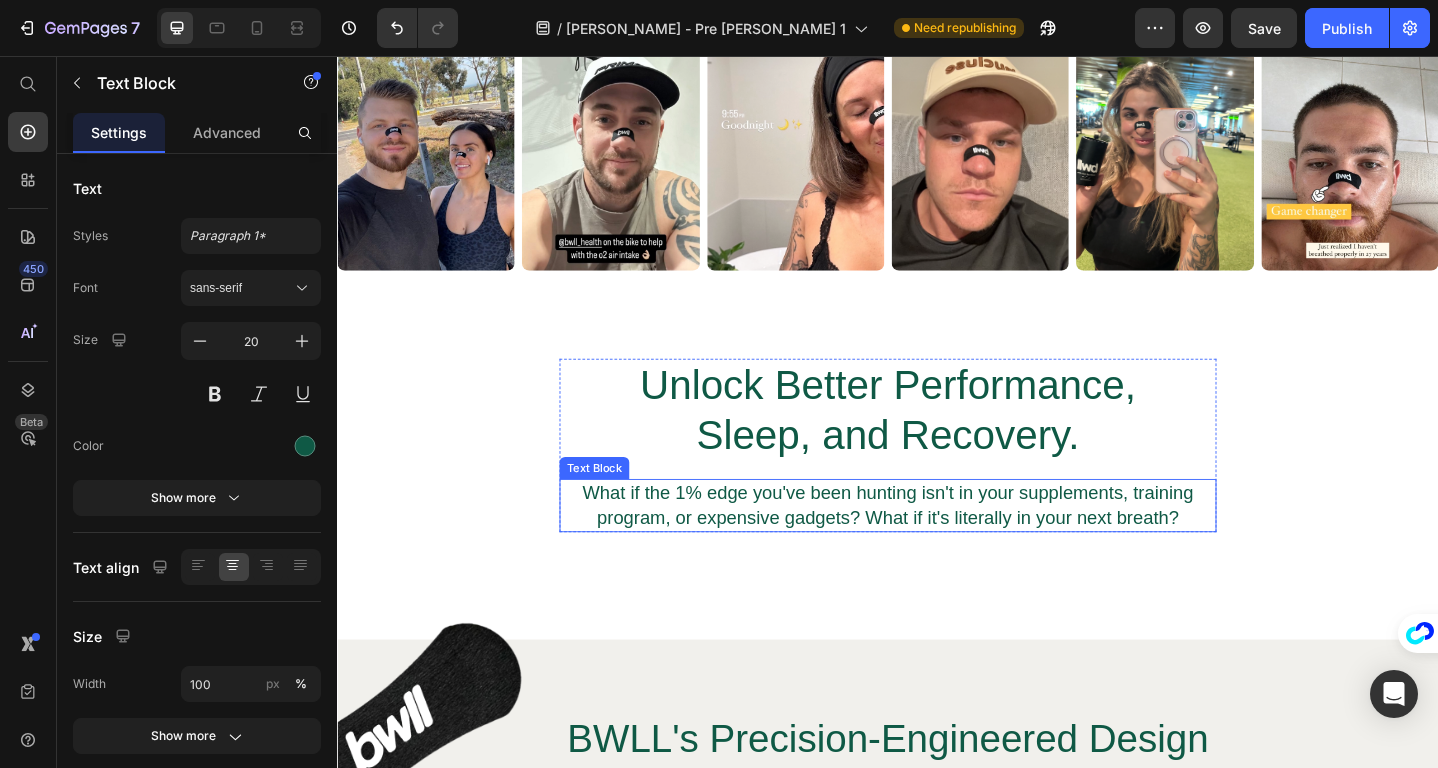 click on "What if the 1% edge you've been hunting isn't in your supplements, training program, or expensive gadgets? What if it's literally in your next breath?" at bounding box center (937, 546) 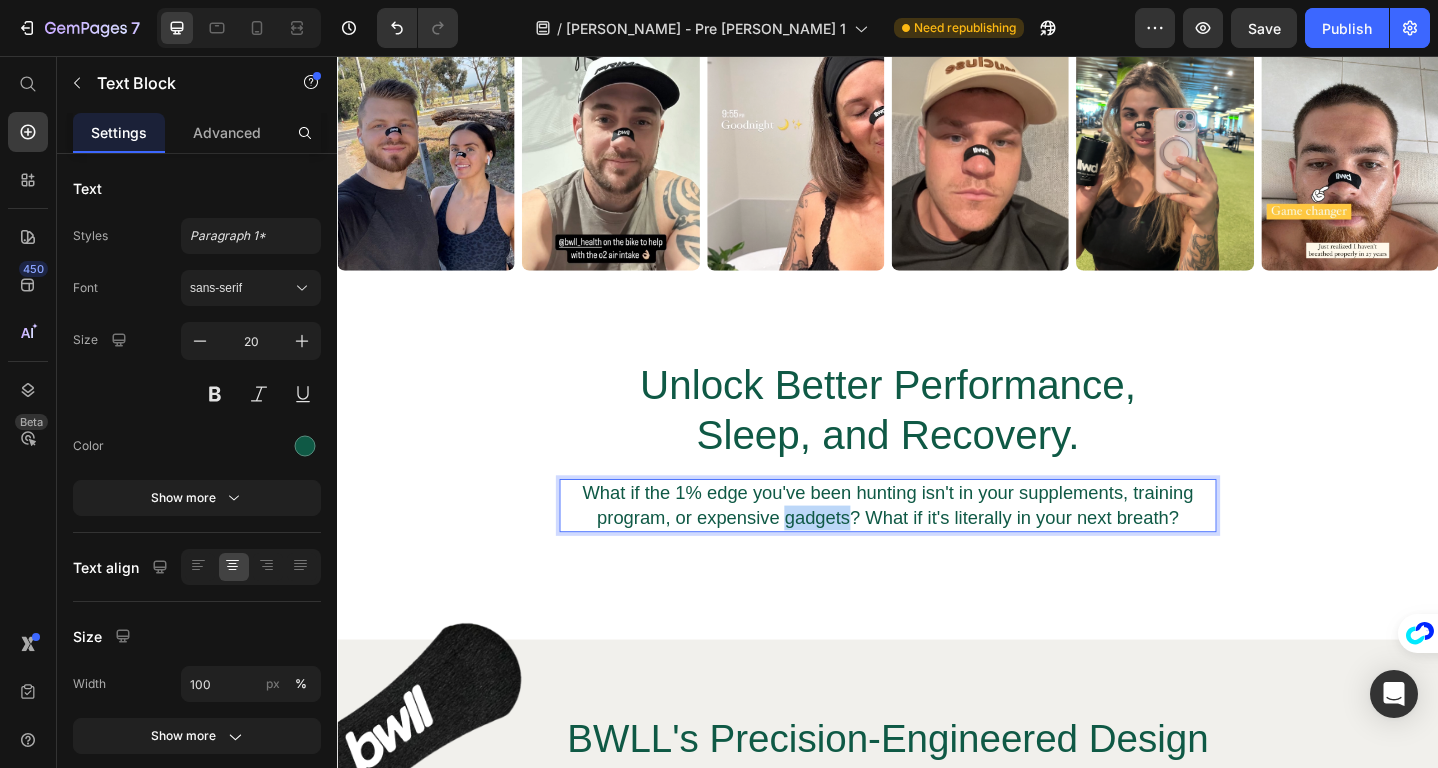 click on "What if the 1% edge you've been hunting isn't in your supplements, training program, or expensive gadgets? What if it's literally in your next breath?" at bounding box center [937, 546] 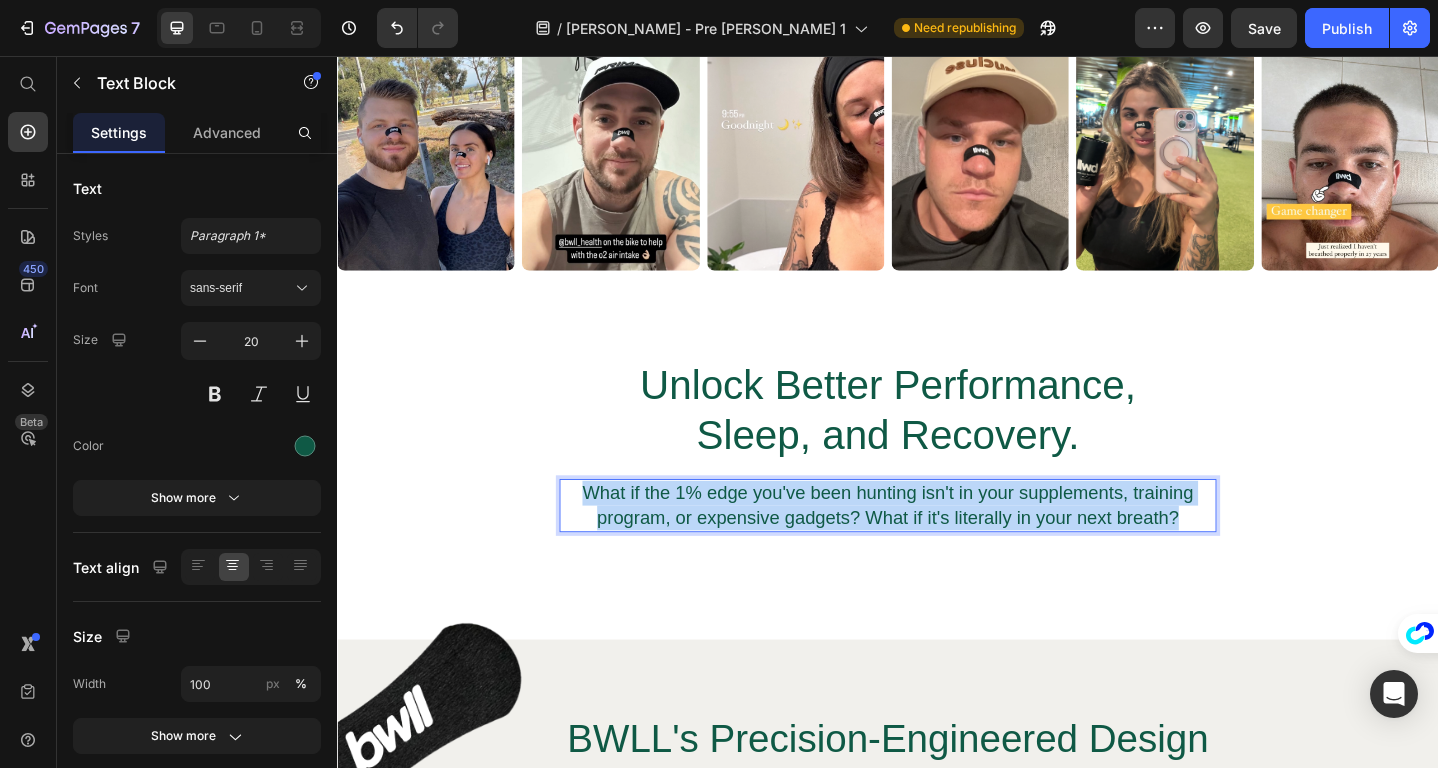 click on "What if the 1% edge you've been hunting isn't in your supplements, training program, or expensive gadgets? What if it's literally in your next breath?" at bounding box center (937, 546) 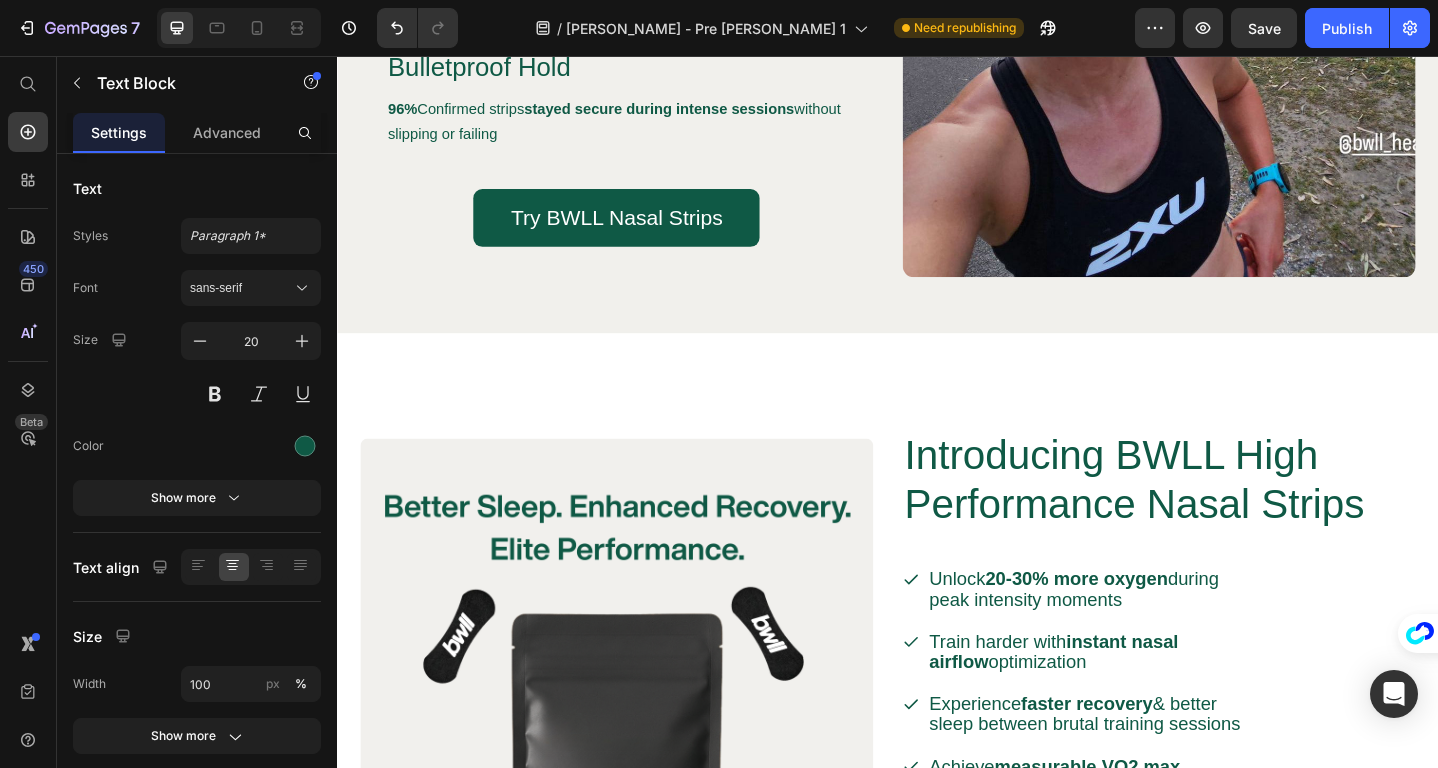 type on "16" 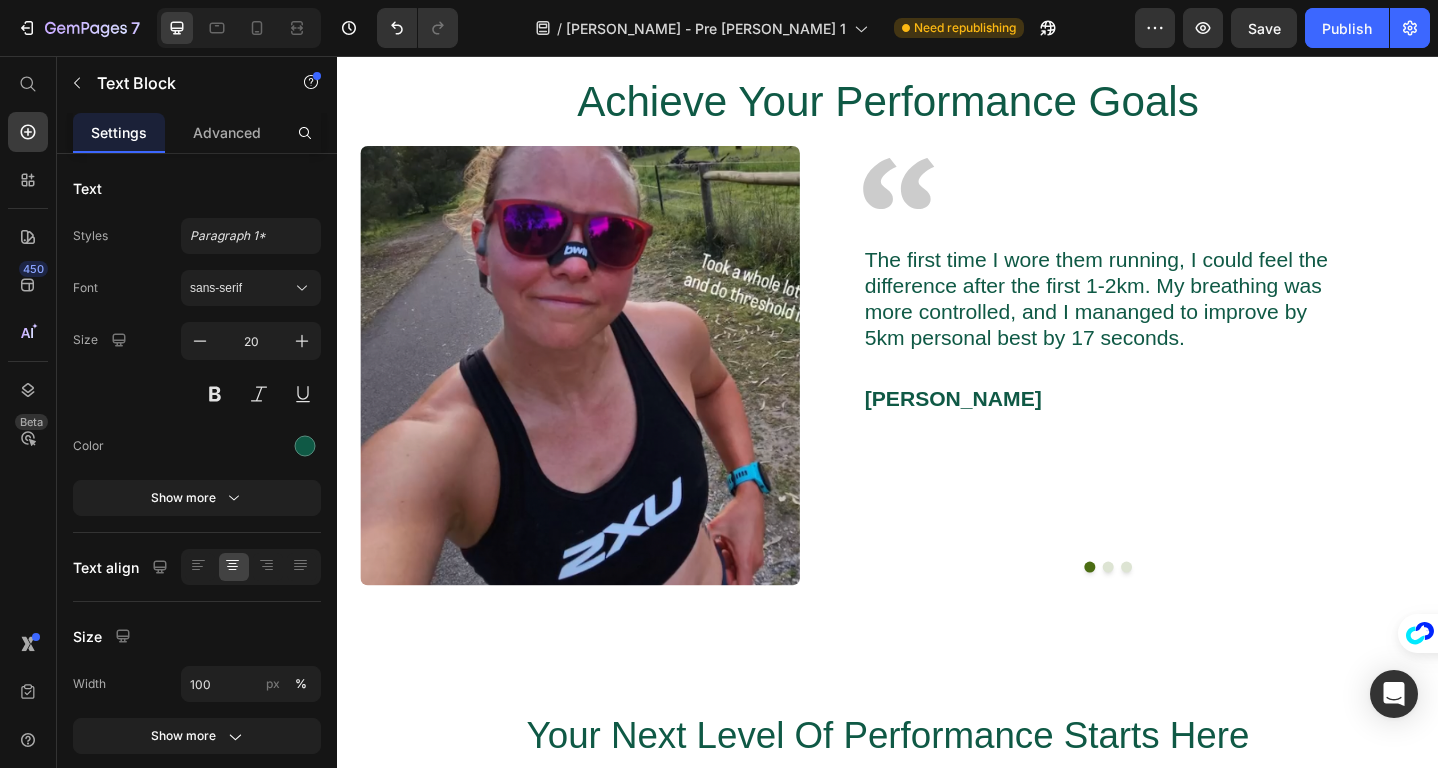 scroll, scrollTop: 3654, scrollLeft: 0, axis: vertical 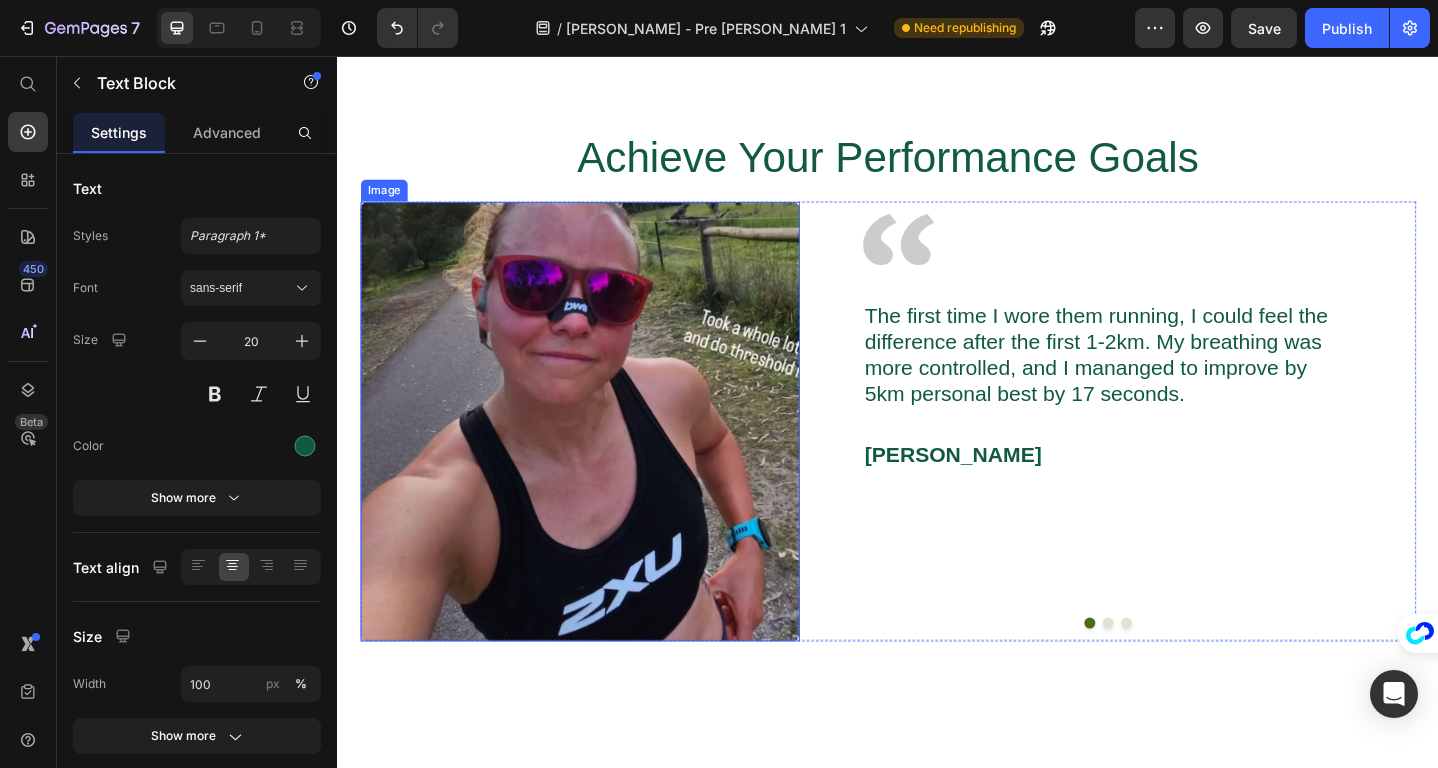 click at bounding box center [601, 454] 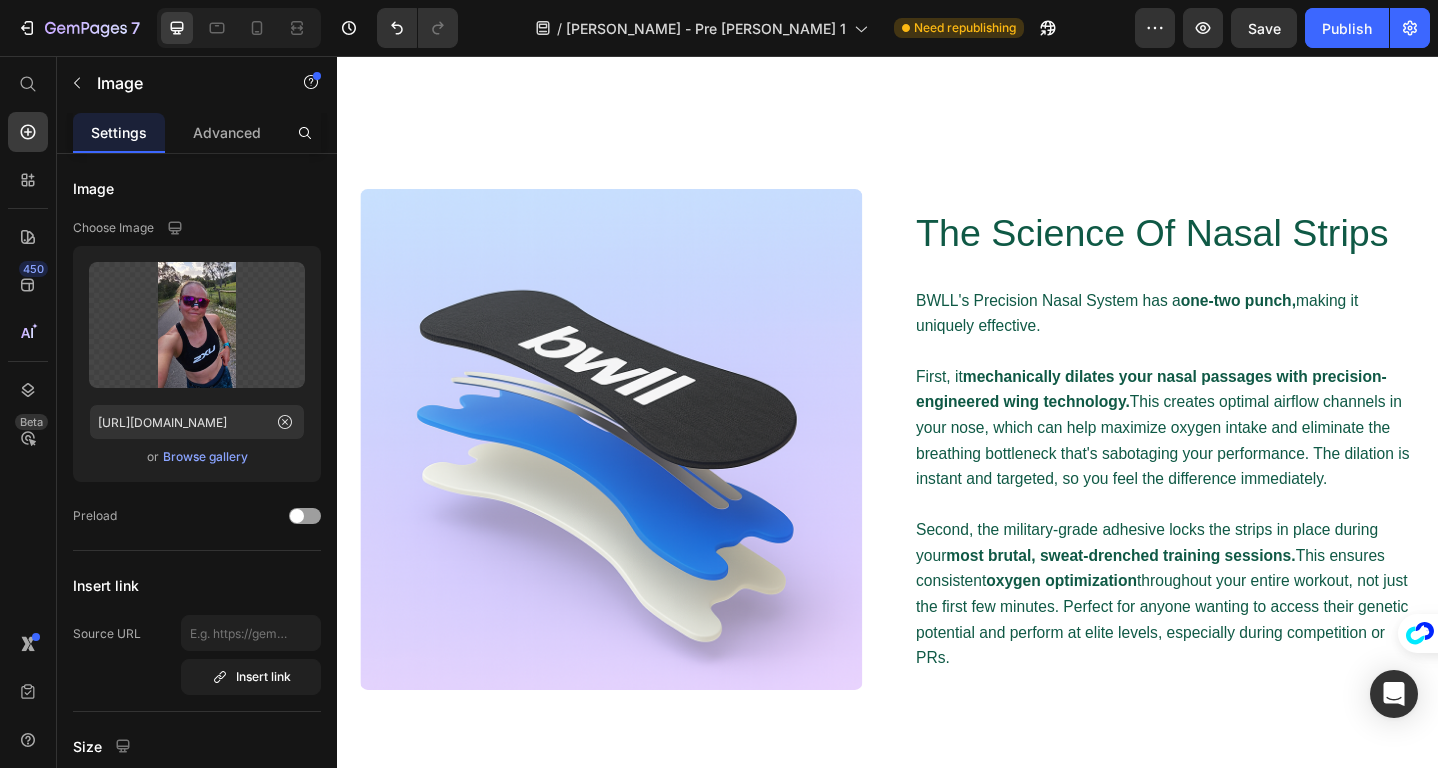 scroll, scrollTop: 4887, scrollLeft: 0, axis: vertical 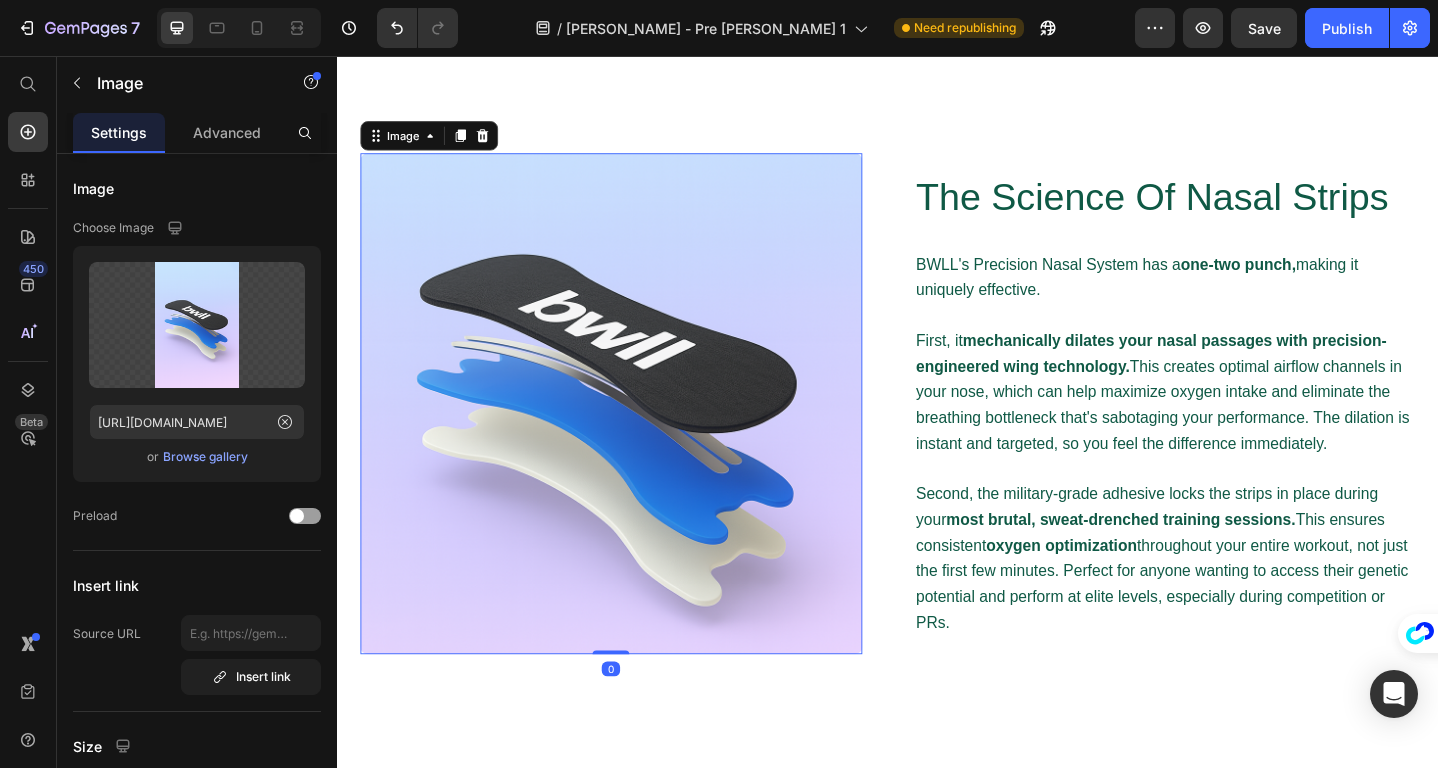 click at bounding box center [635, 435] 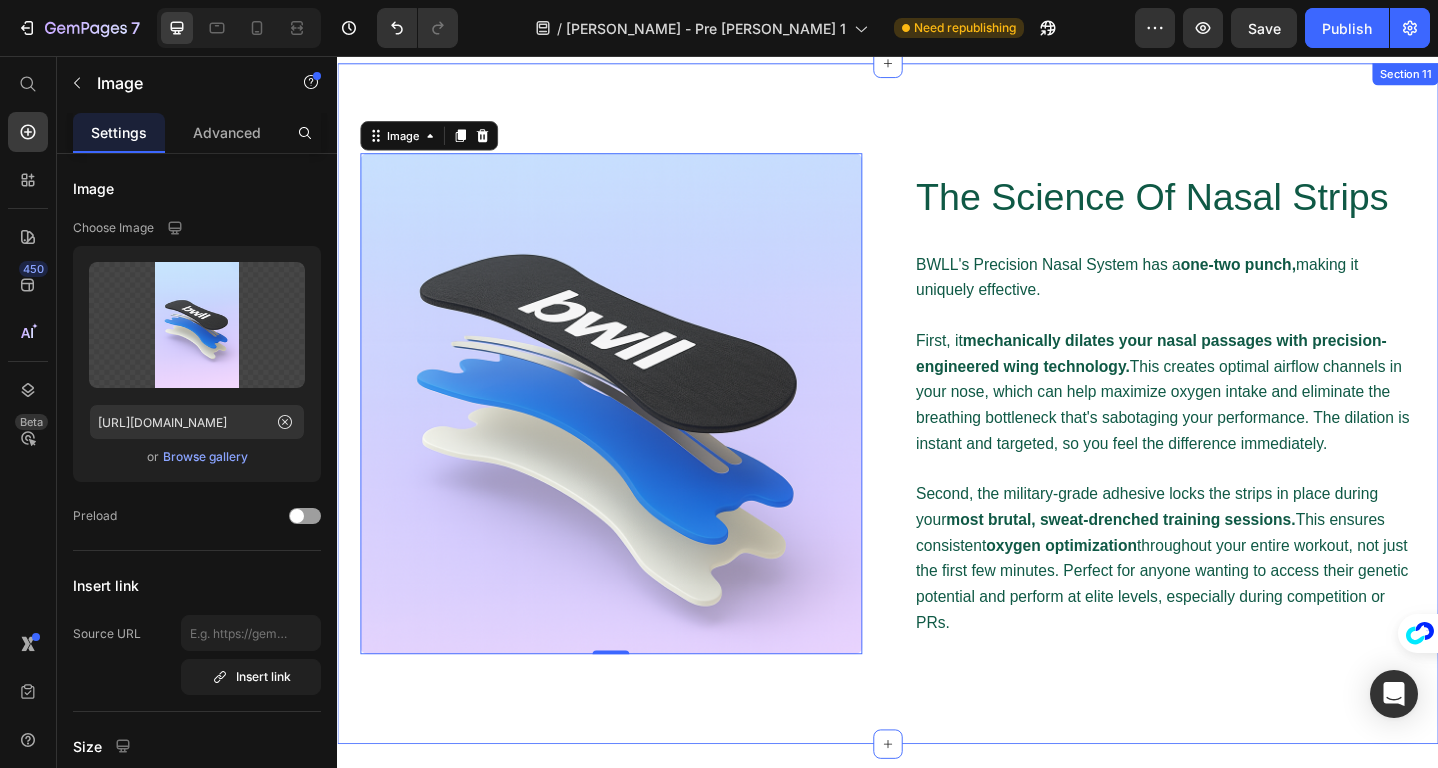 click on "Image   0 The Science Of Nasal Strips Heading BWLL's Precision Nasal System has a  one-two punch,  making it uniquely effective.   First, it  mechanically dilates your nasal passages with precision-engineered wing technology.  This creates optimal airflow channels in your nose, which can help maximize oxygen intake and eliminate the breathing bottleneck that's sabotaging your performance. The dilation is instant and targeted, so you feel the difference immediately.   Second, the military-grade adhesive locks the strips in place during your  most brutal, sweat-drenched training sessions.  This ensures consistent  oxygen optimization  throughout your entire workout, not just the first few minutes. Perfect for anyone wanting to access their genetic potential and perform at elite levels, especially during competition or PRs. Text Block Row Row Section 11" at bounding box center [937, 435] 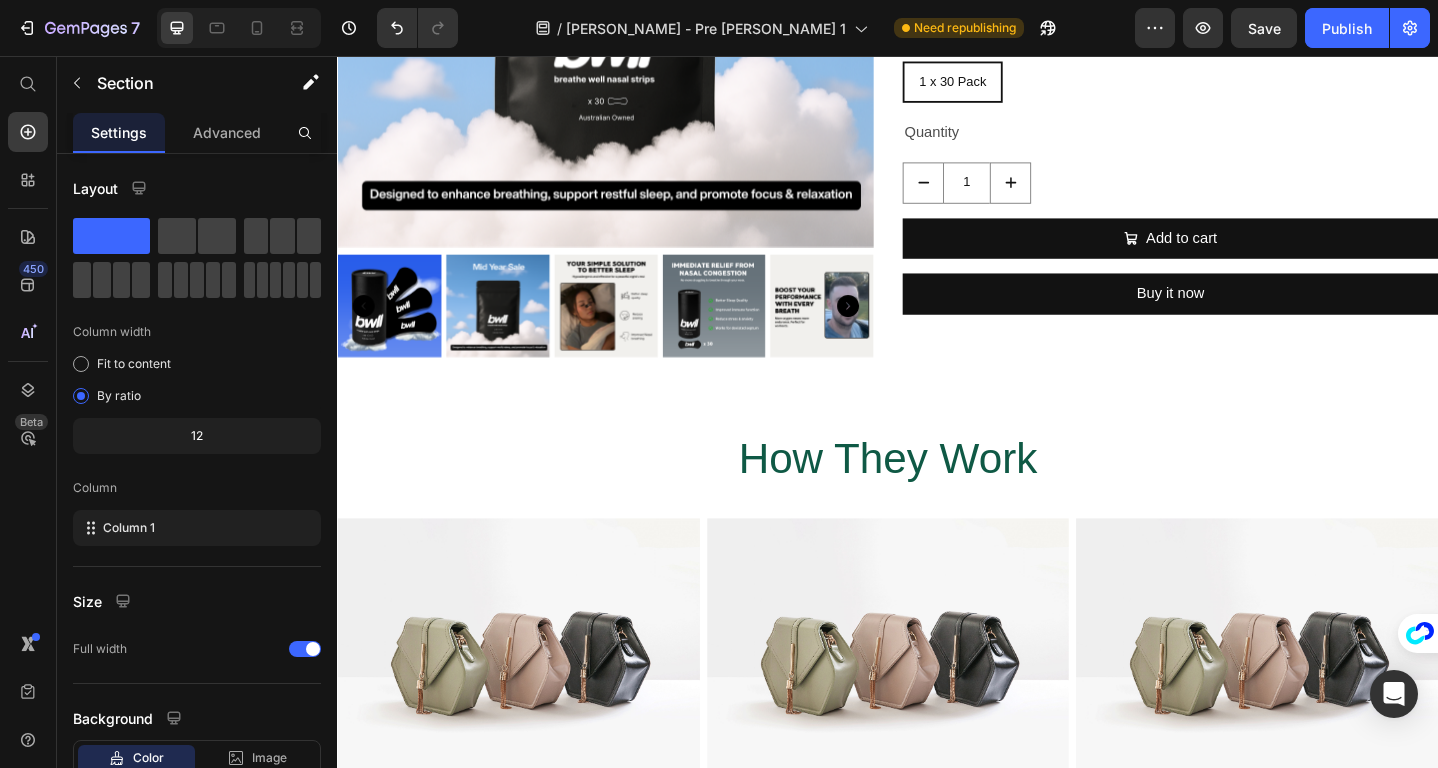 scroll, scrollTop: 7174, scrollLeft: 0, axis: vertical 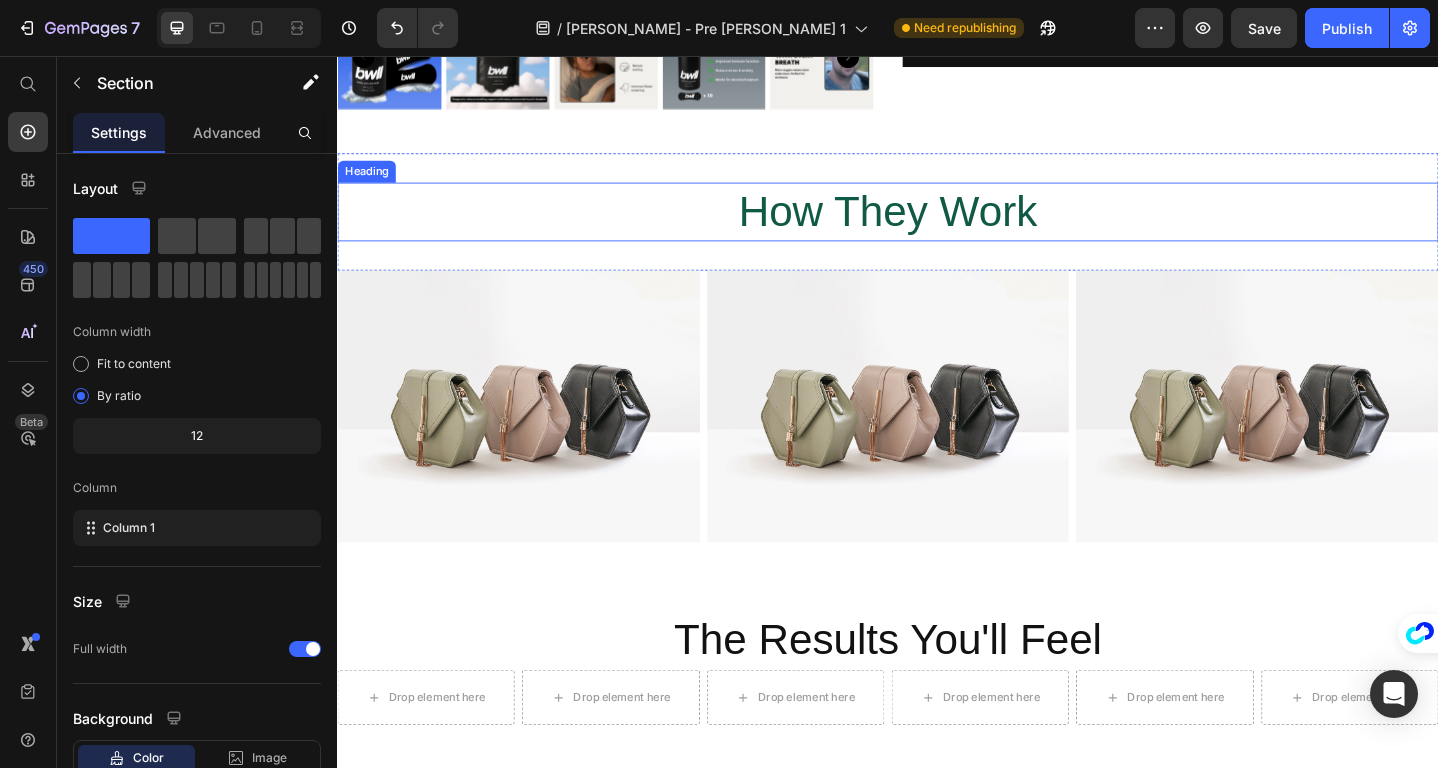click on "How They Work" at bounding box center [937, 225] 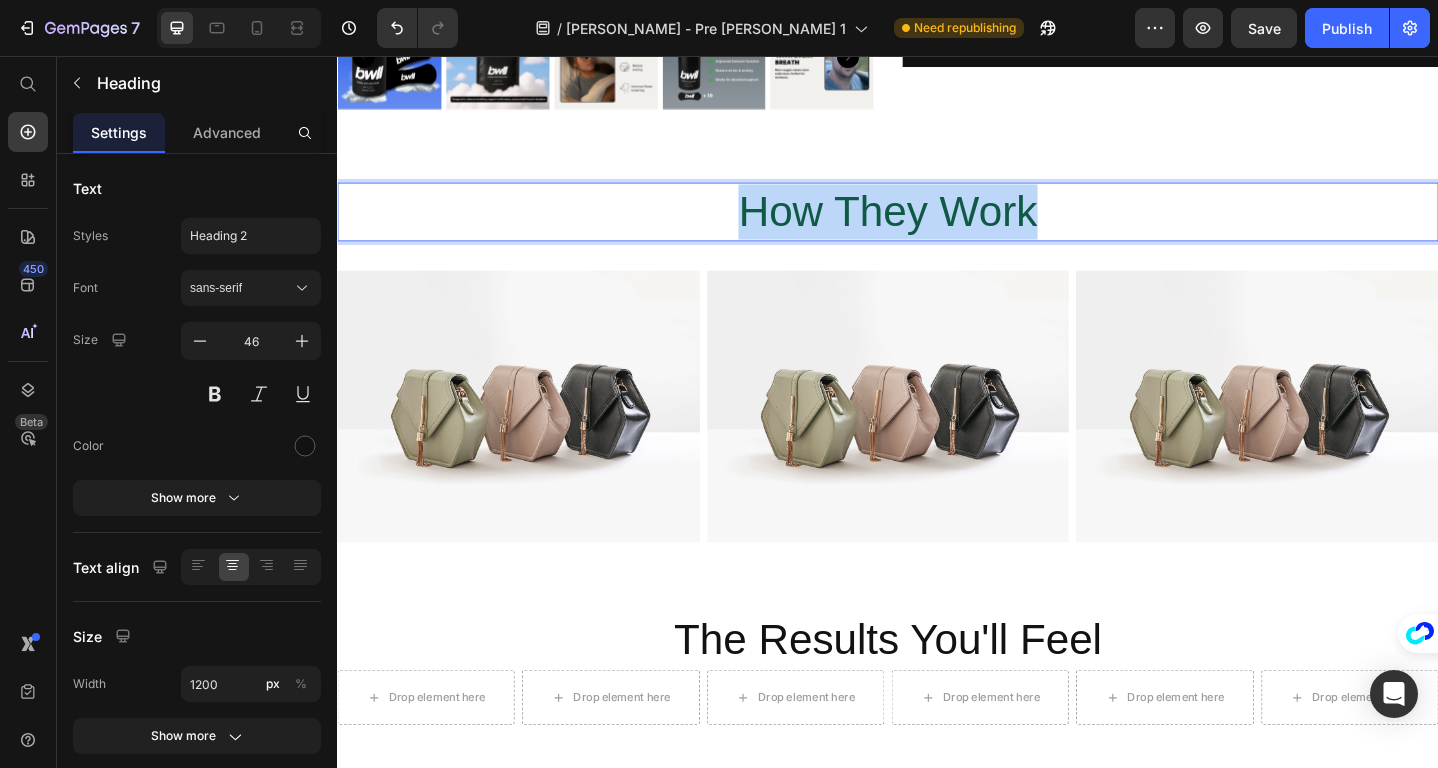 click on "How They Work" at bounding box center [937, 225] 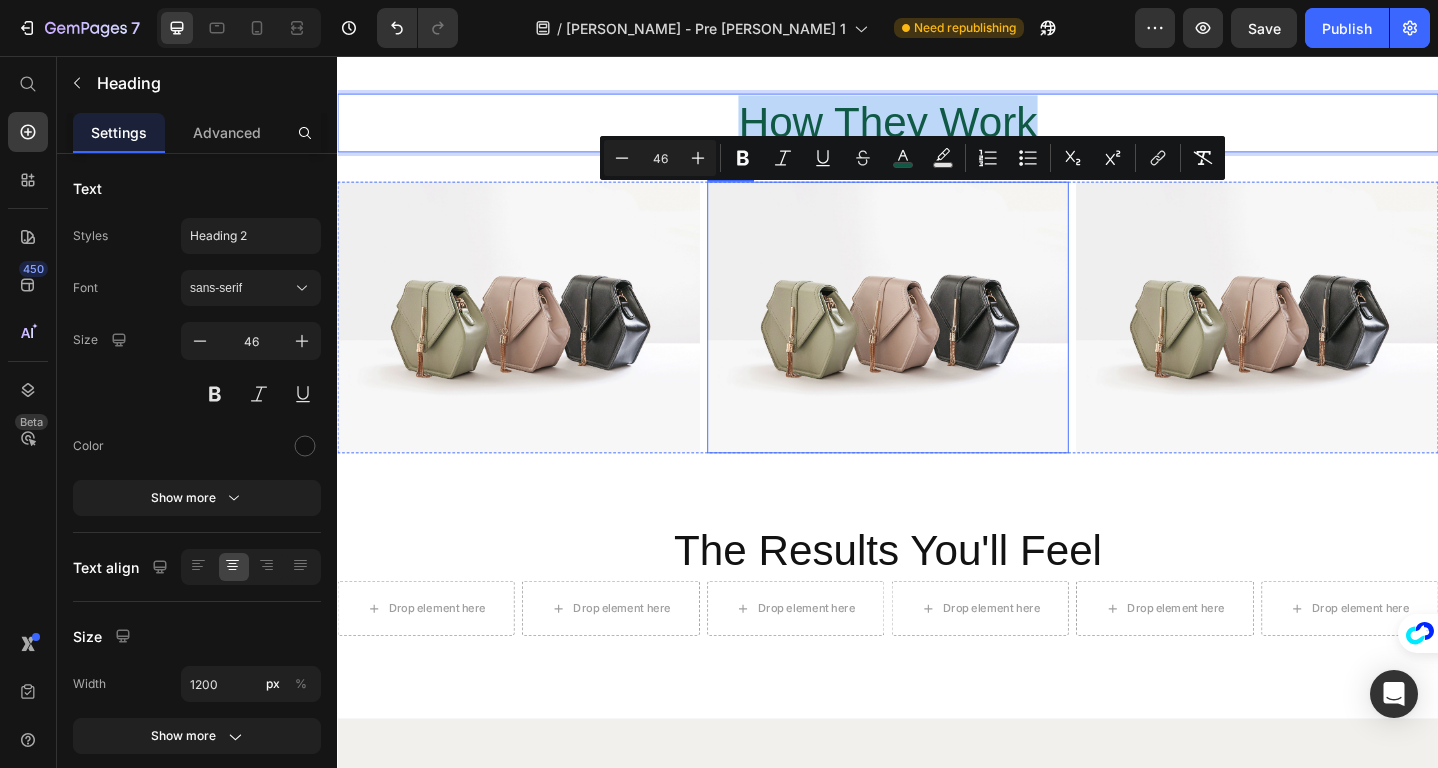 scroll, scrollTop: 7328, scrollLeft: 0, axis: vertical 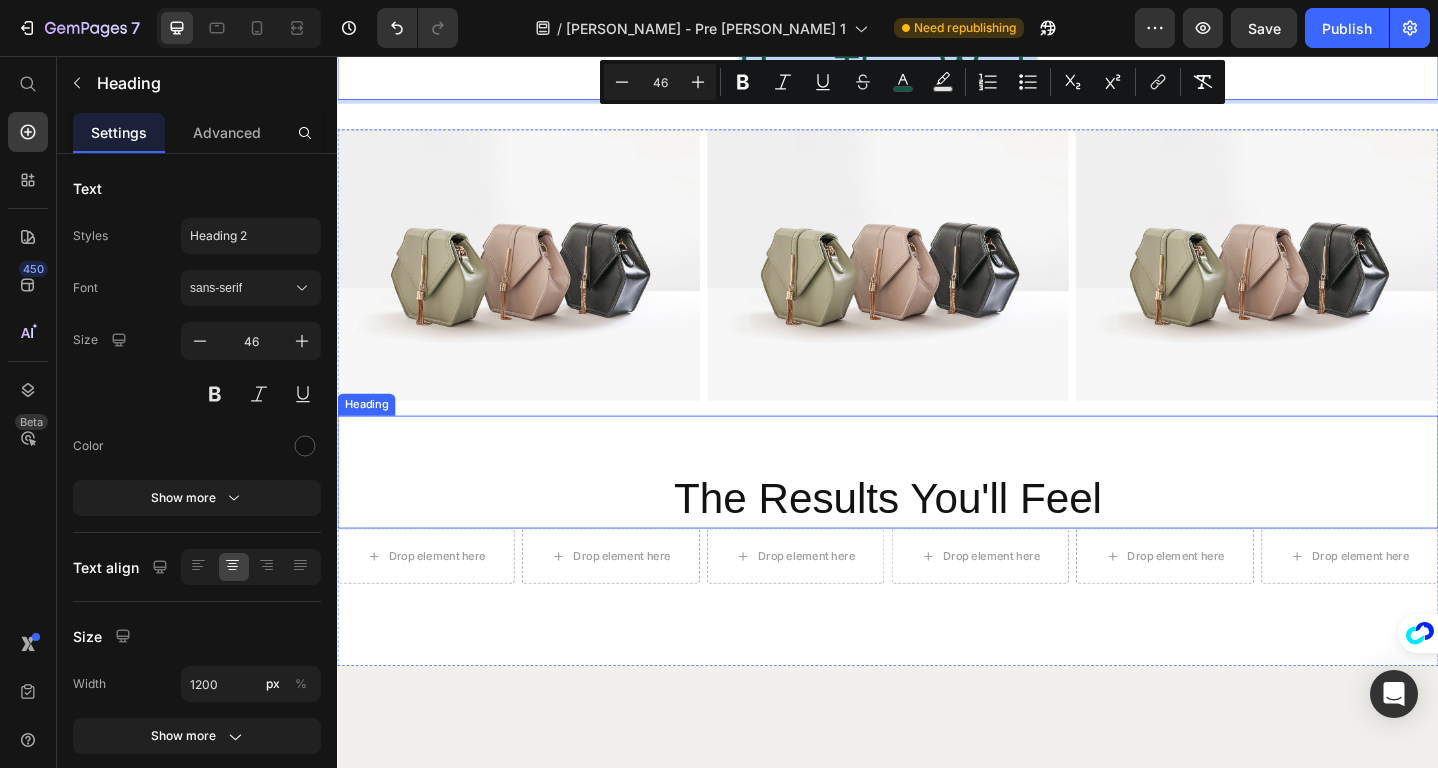 click on "The Results You'll Feel" at bounding box center (937, 510) 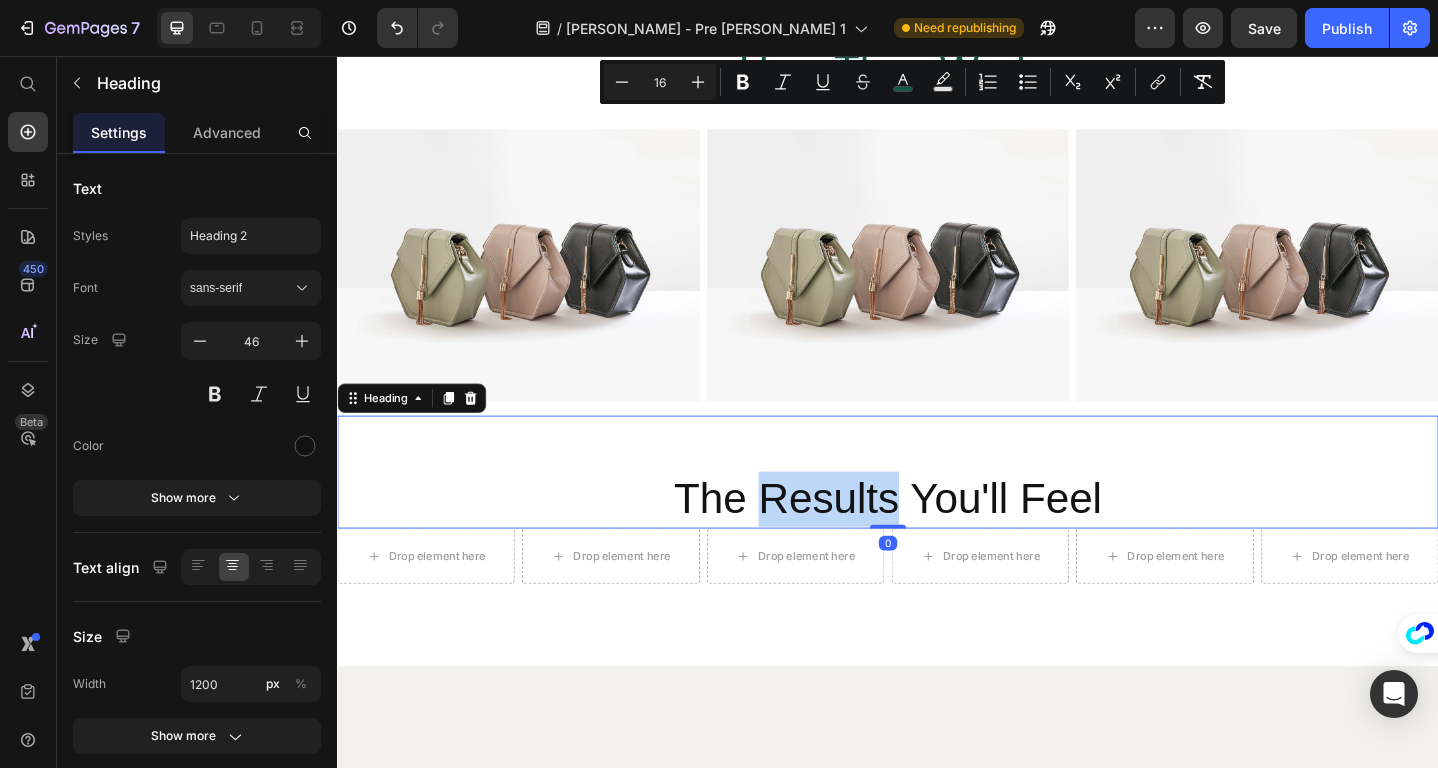 click on "⁠⁠⁠⁠⁠⁠⁠ The Results You'll Feel" at bounding box center (937, 510) 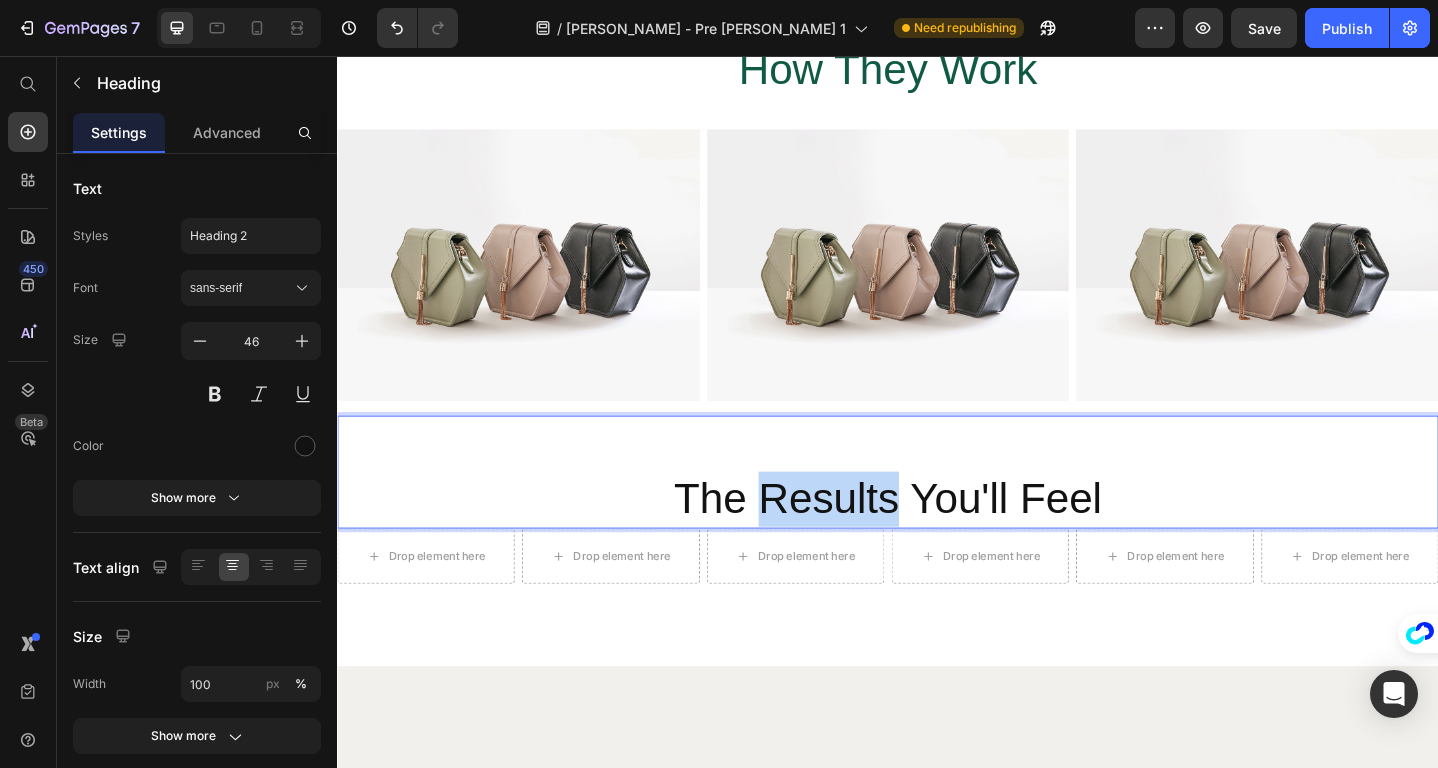 click on "The Results You'll Feel" at bounding box center (937, 510) 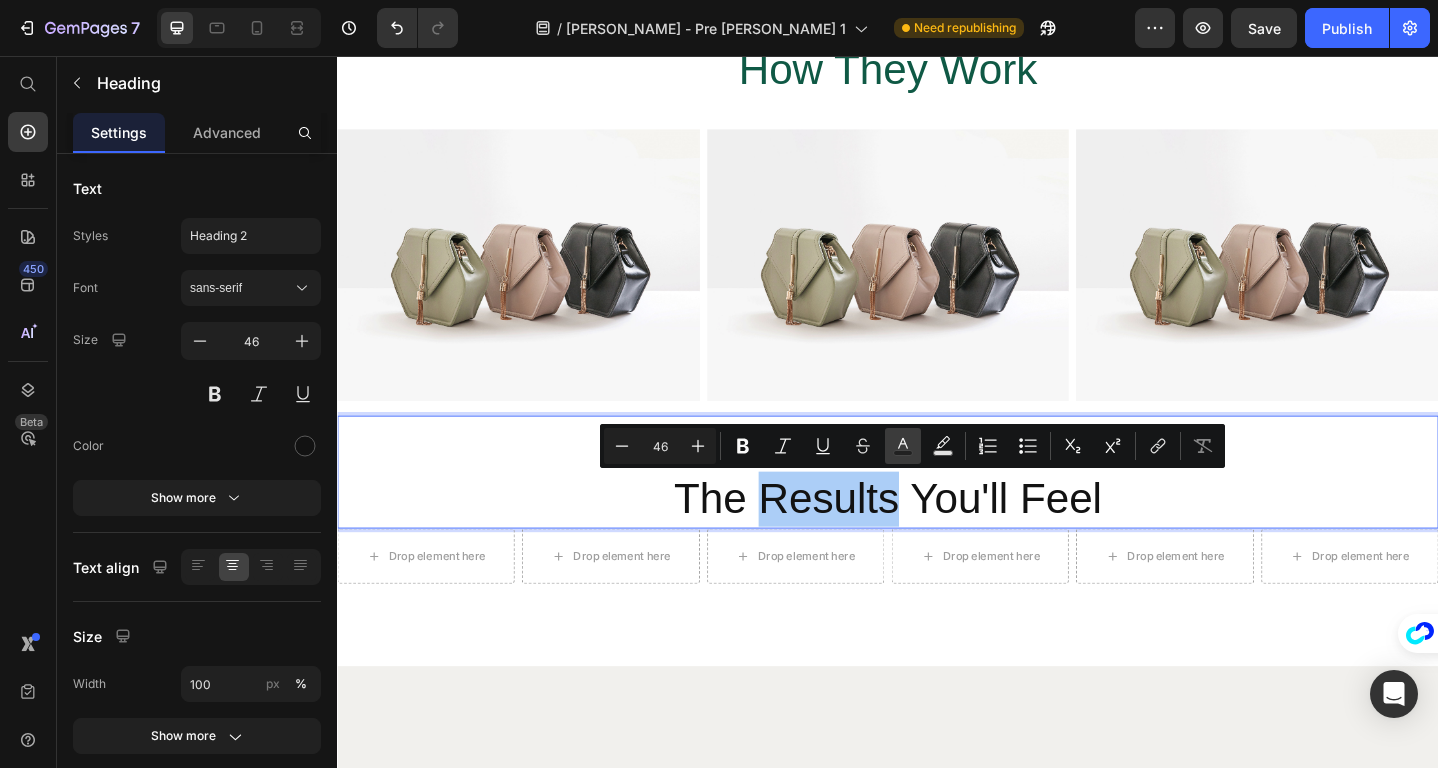 click 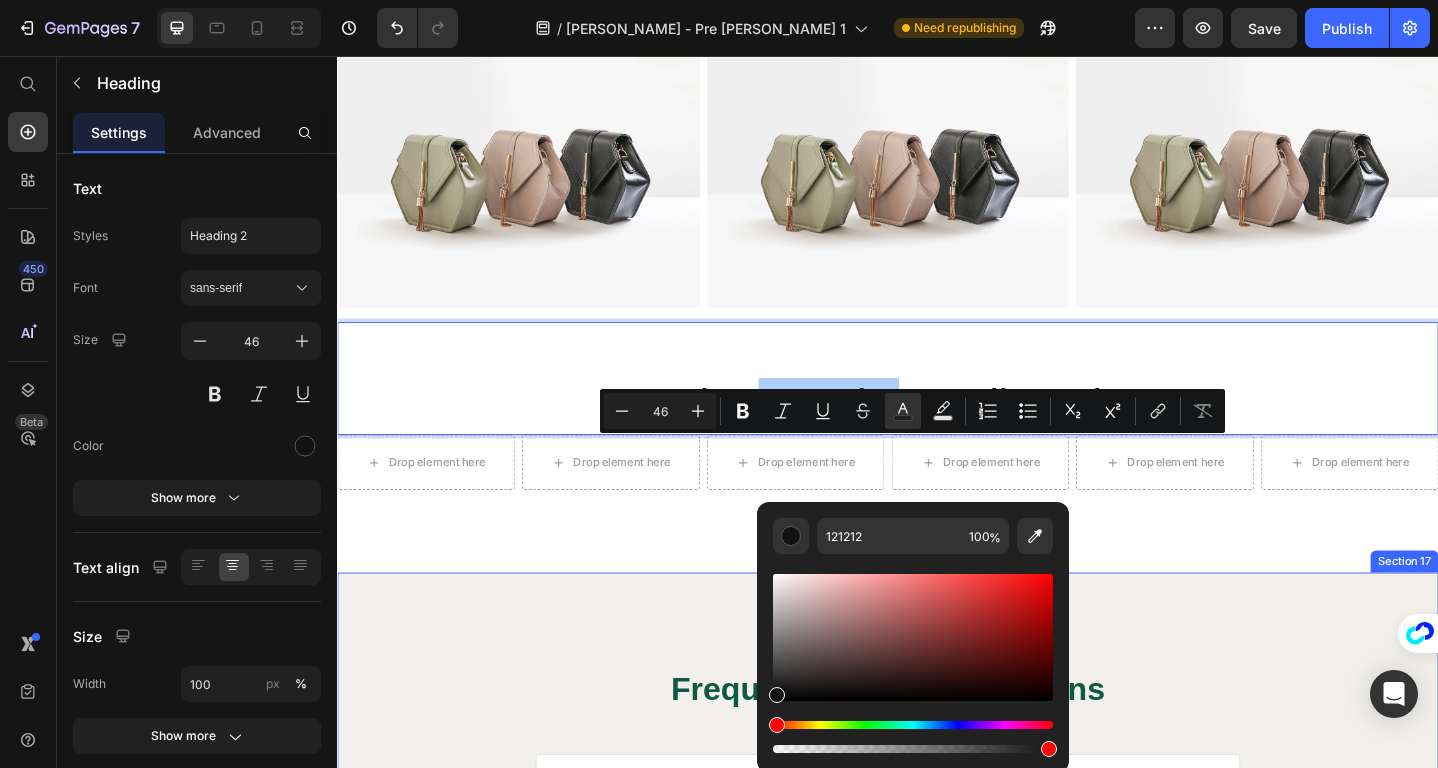 scroll, scrollTop: 7452, scrollLeft: 0, axis: vertical 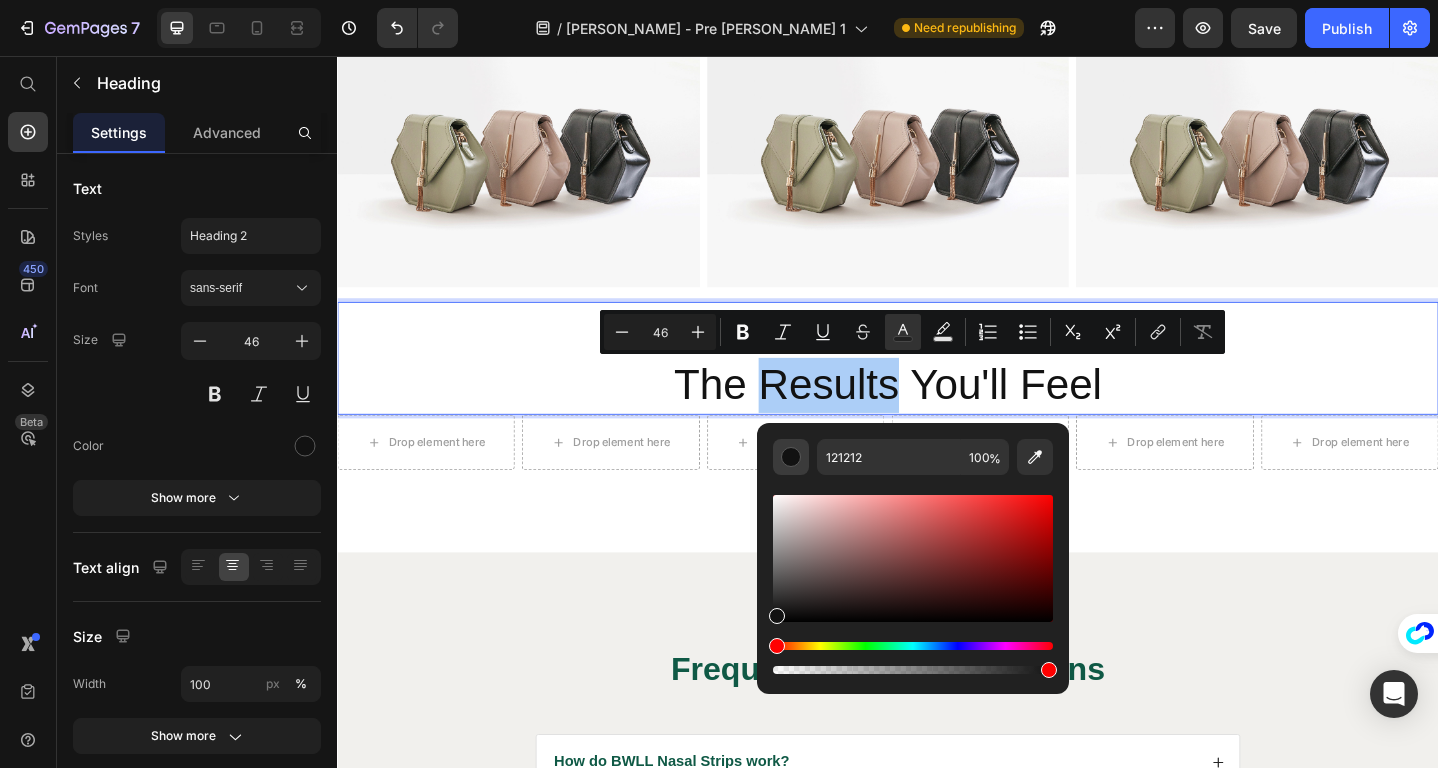 click at bounding box center [791, 457] 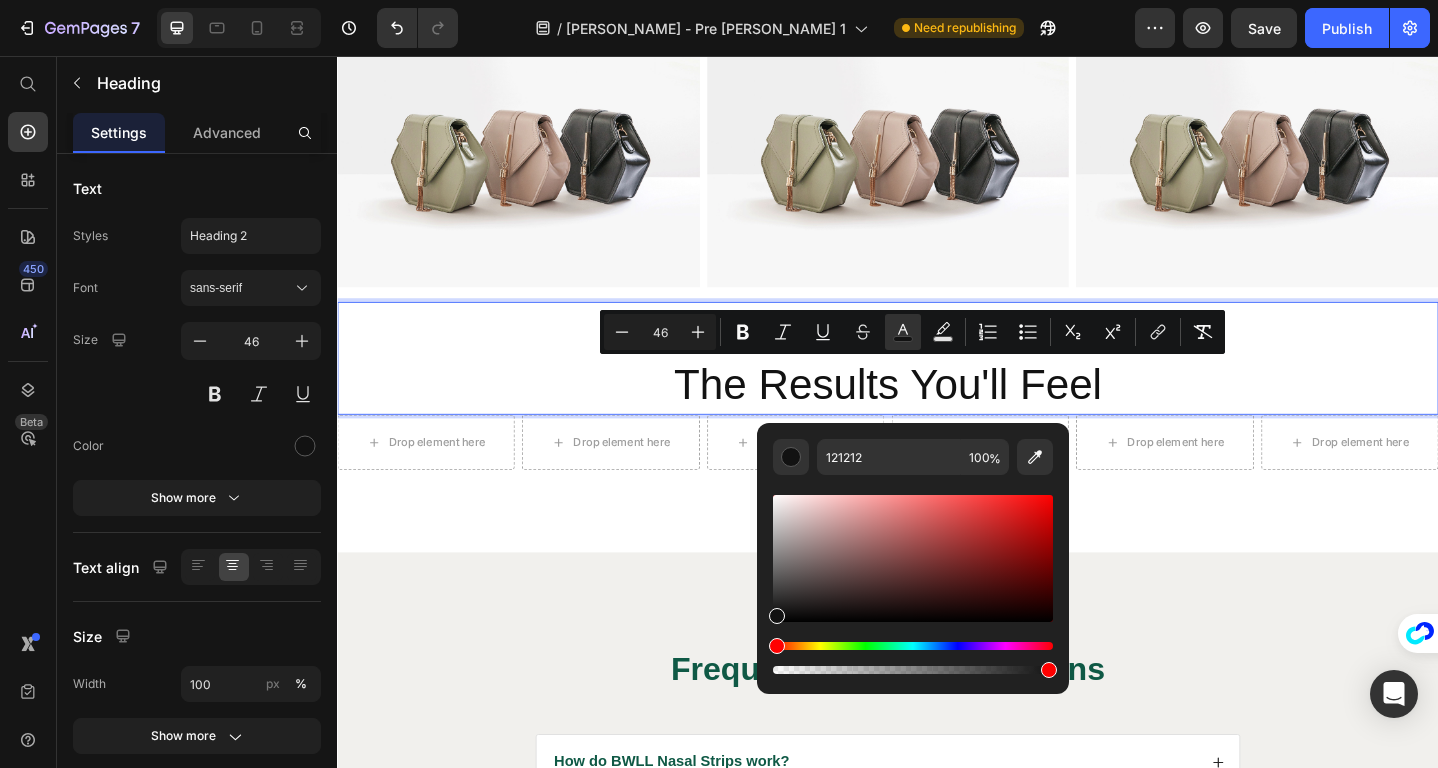 drag, startPoint x: 777, startPoint y: 651, endPoint x: 887, endPoint y: 658, distance: 110.2225 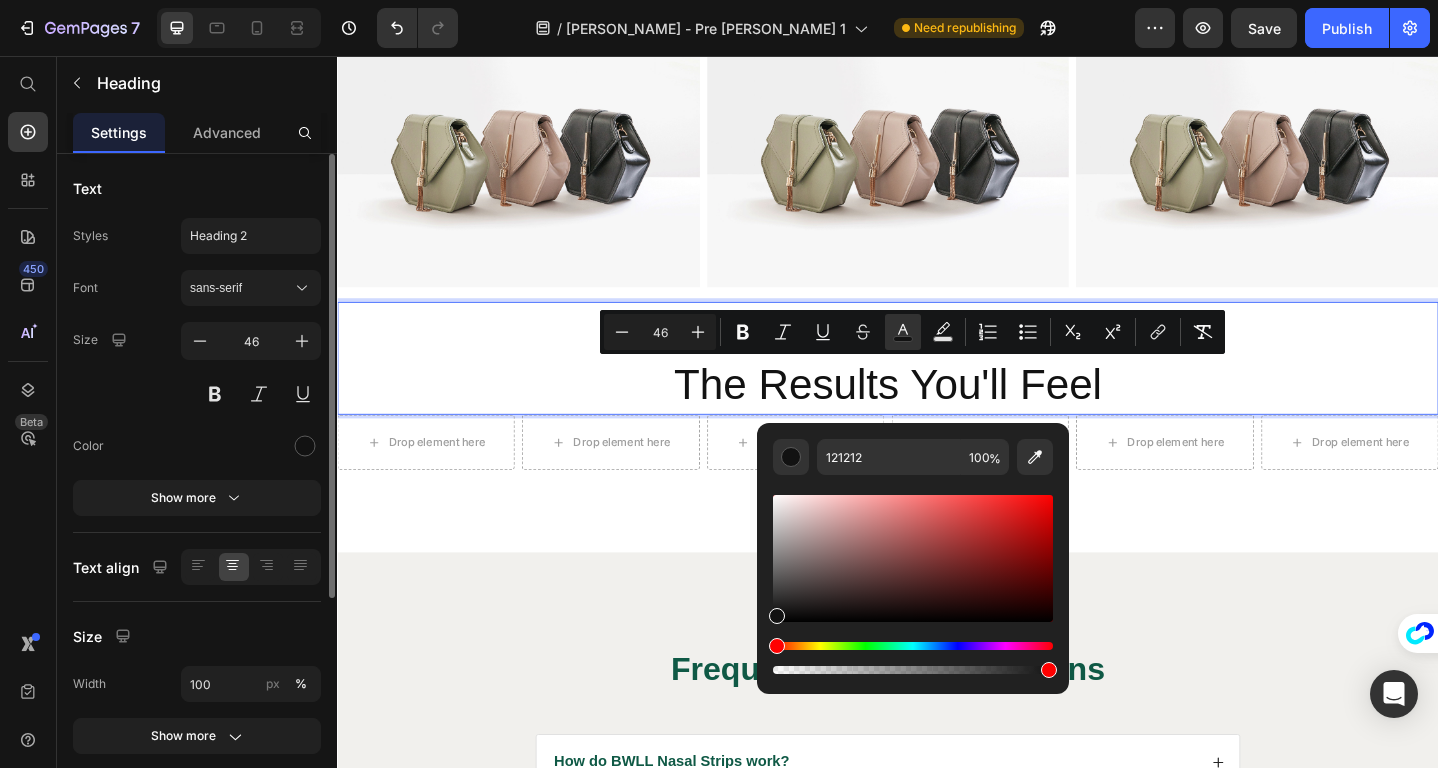 click at bounding box center [251, 446] 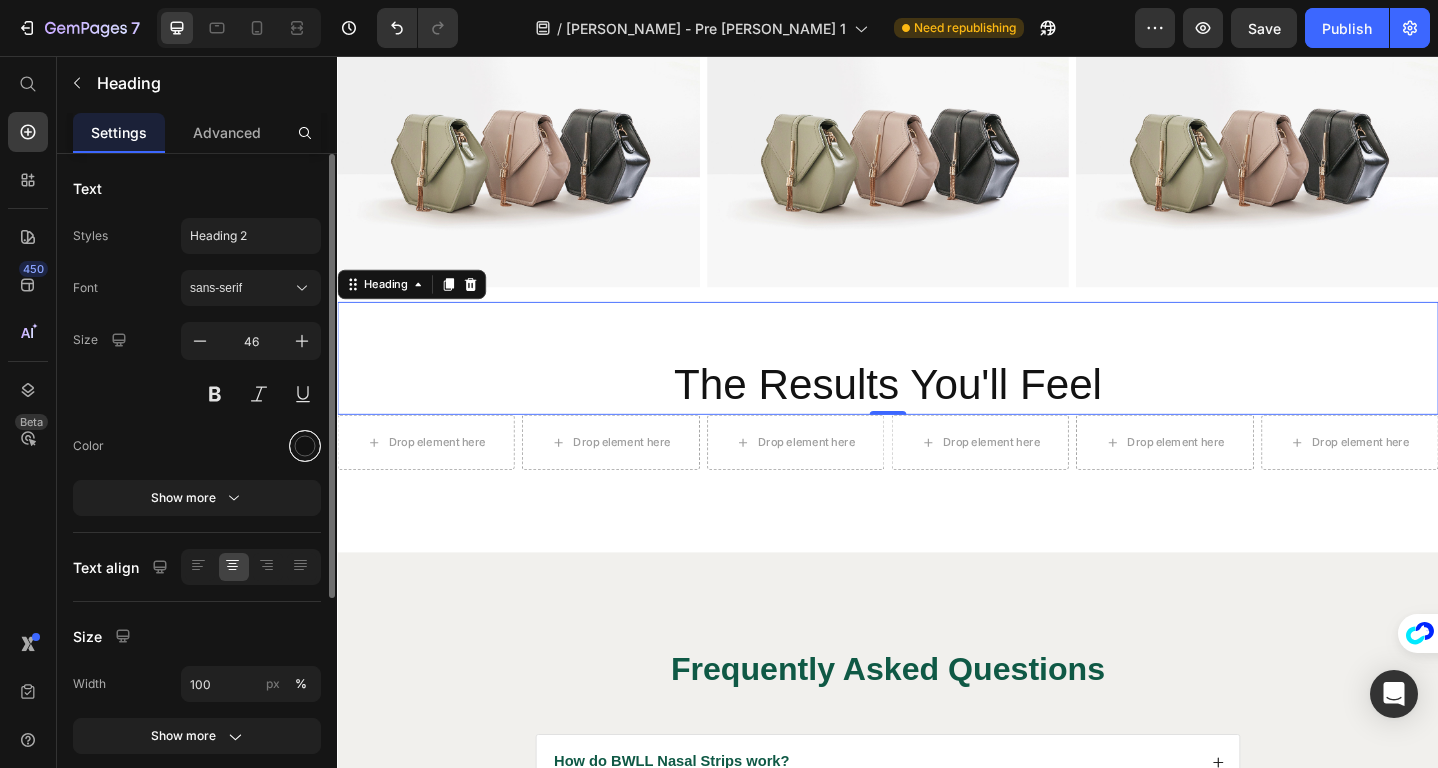 click at bounding box center (305, 446) 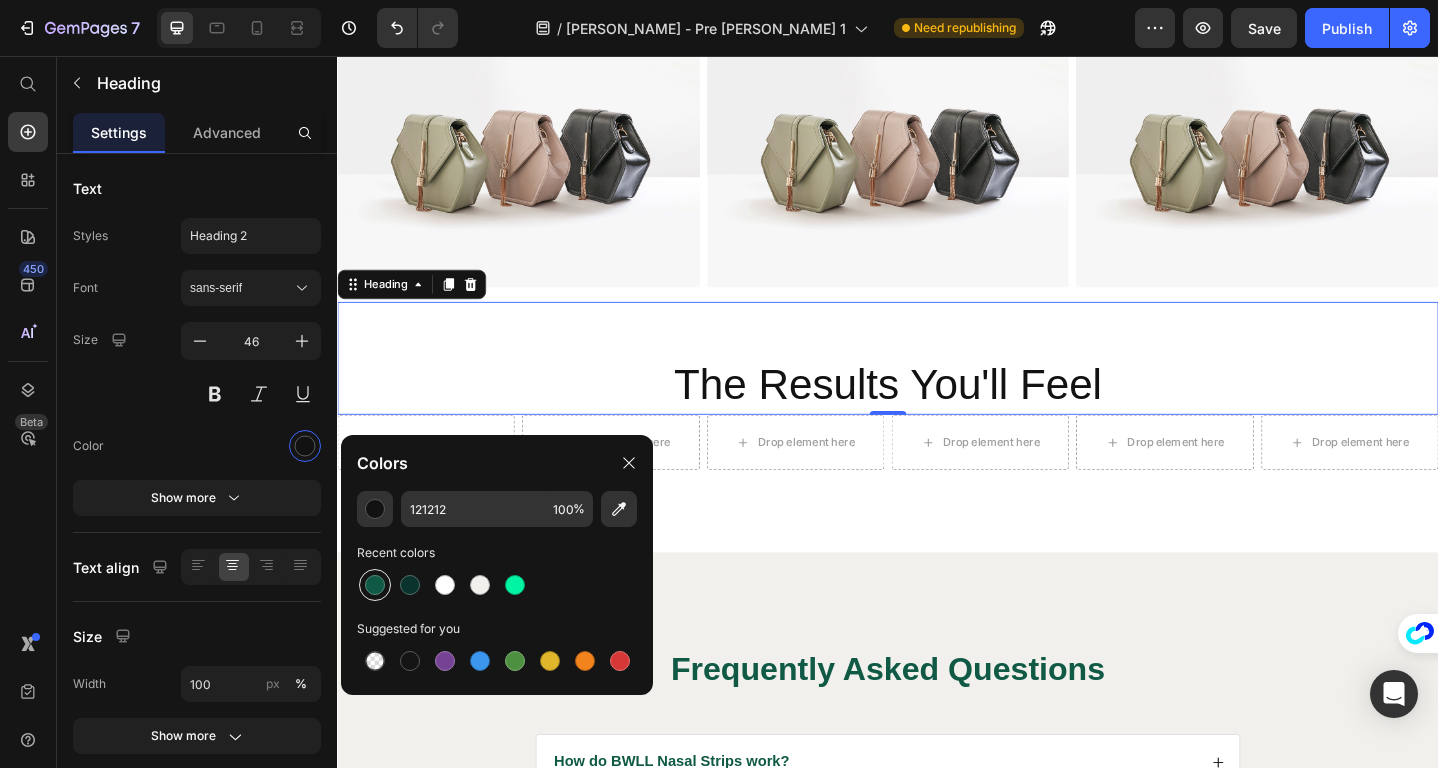 click at bounding box center [375, 585] 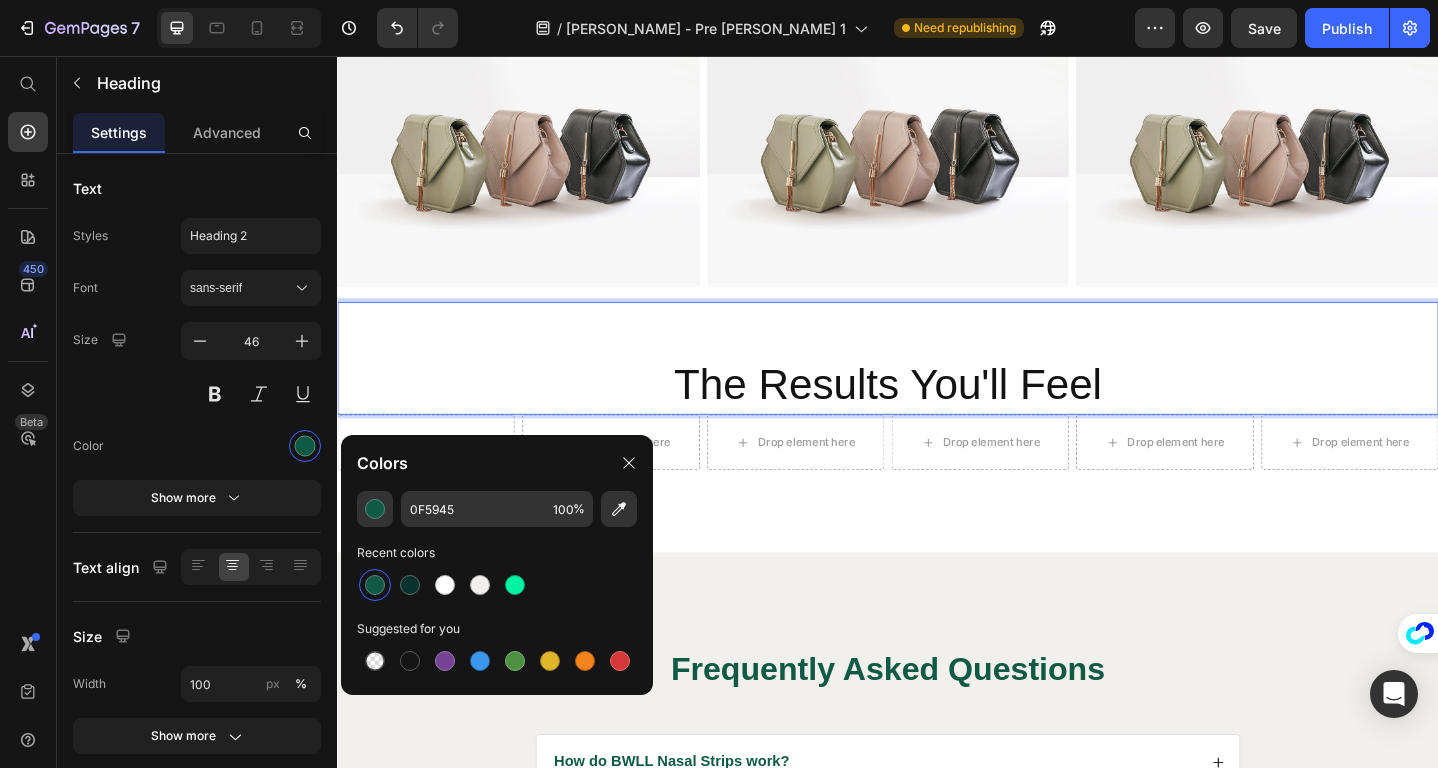click on "The Results You'll Feel" at bounding box center [937, 414] 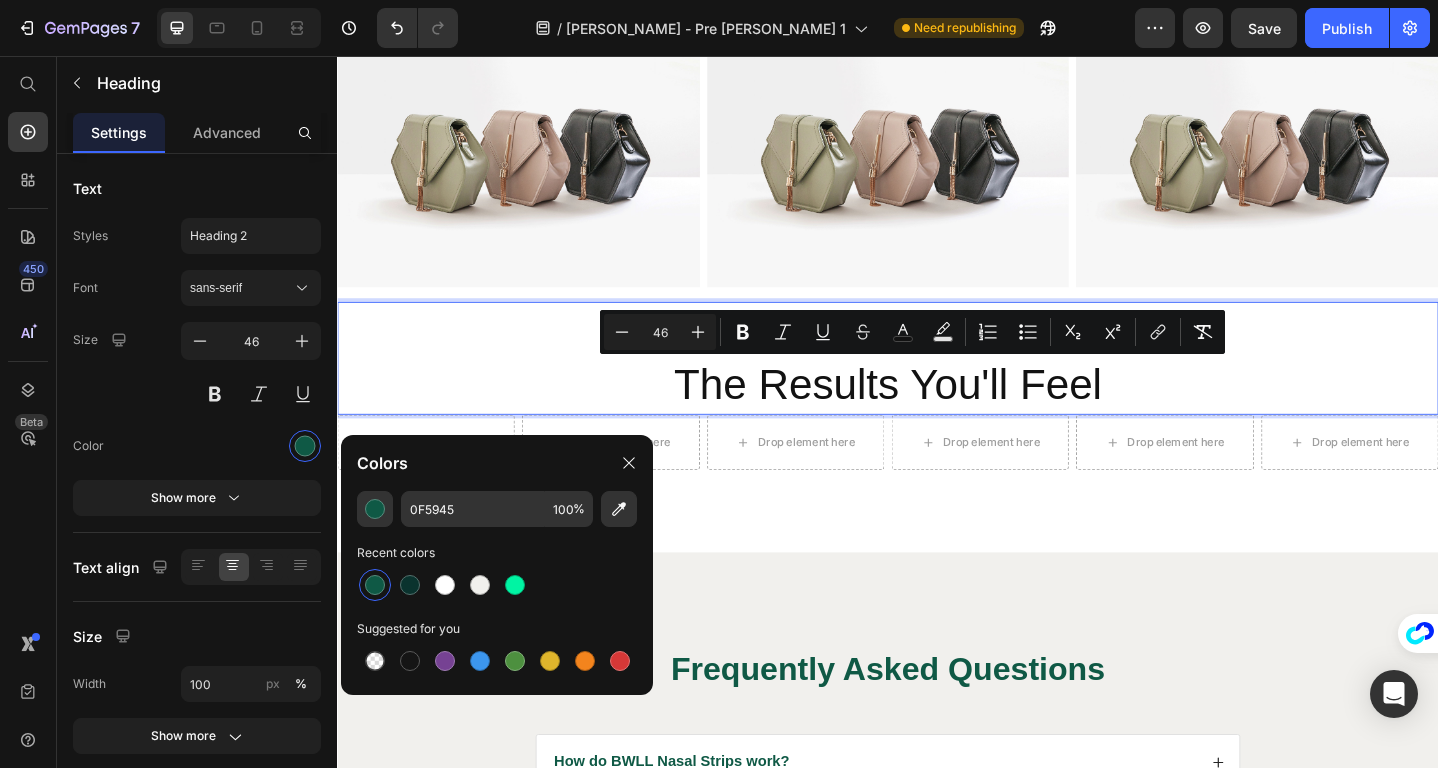 click at bounding box center (375, 585) 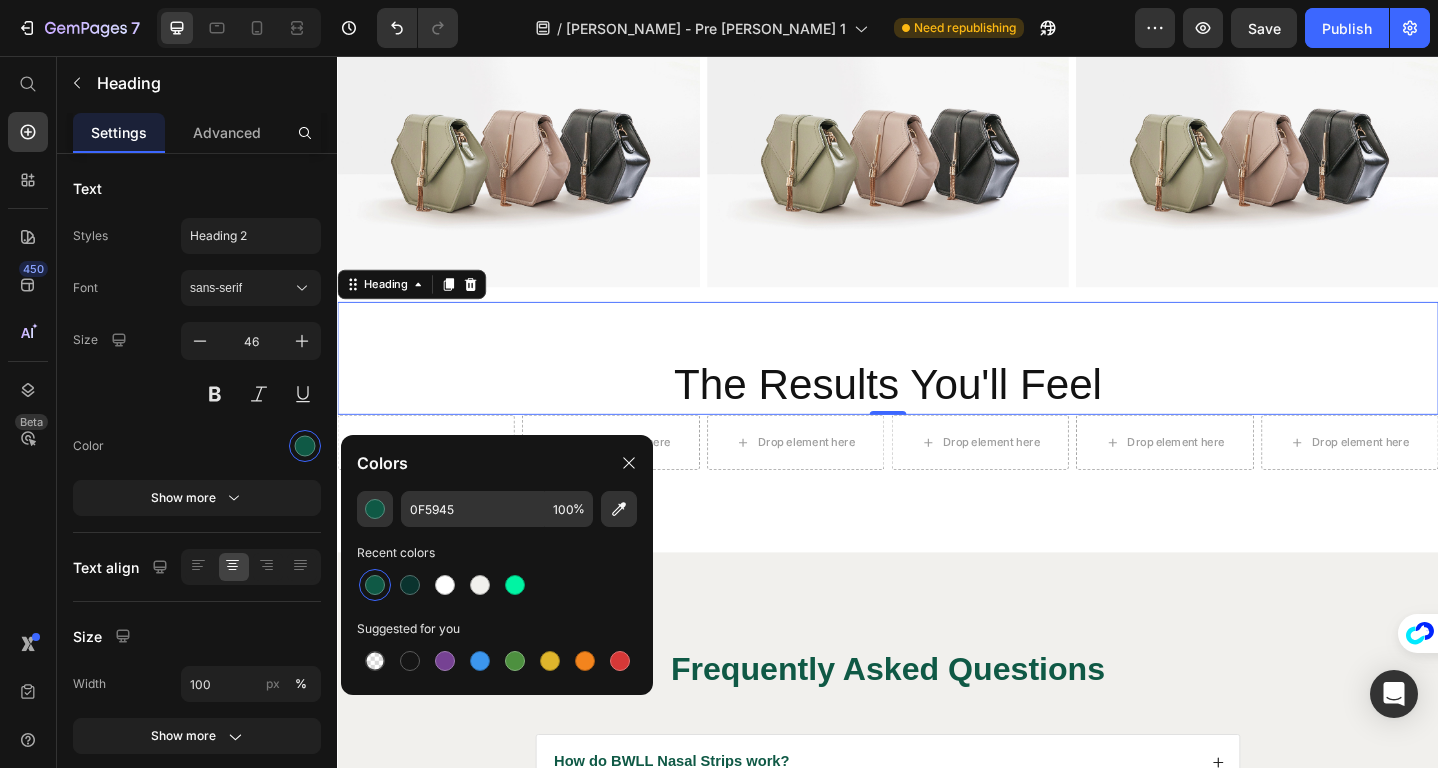click on "The Results You'll Feel" at bounding box center (937, 414) 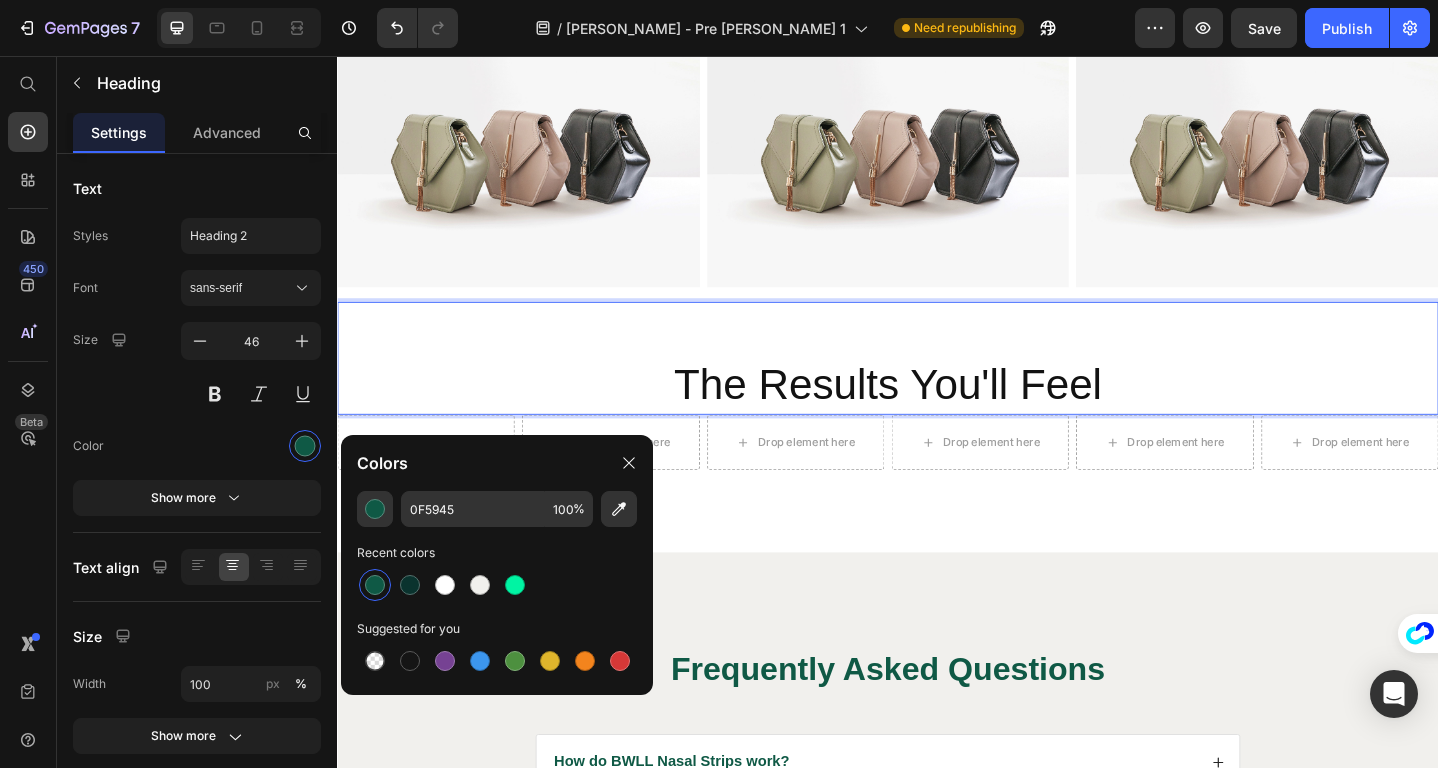 click on "The Results You'll Feel" at bounding box center (937, 414) 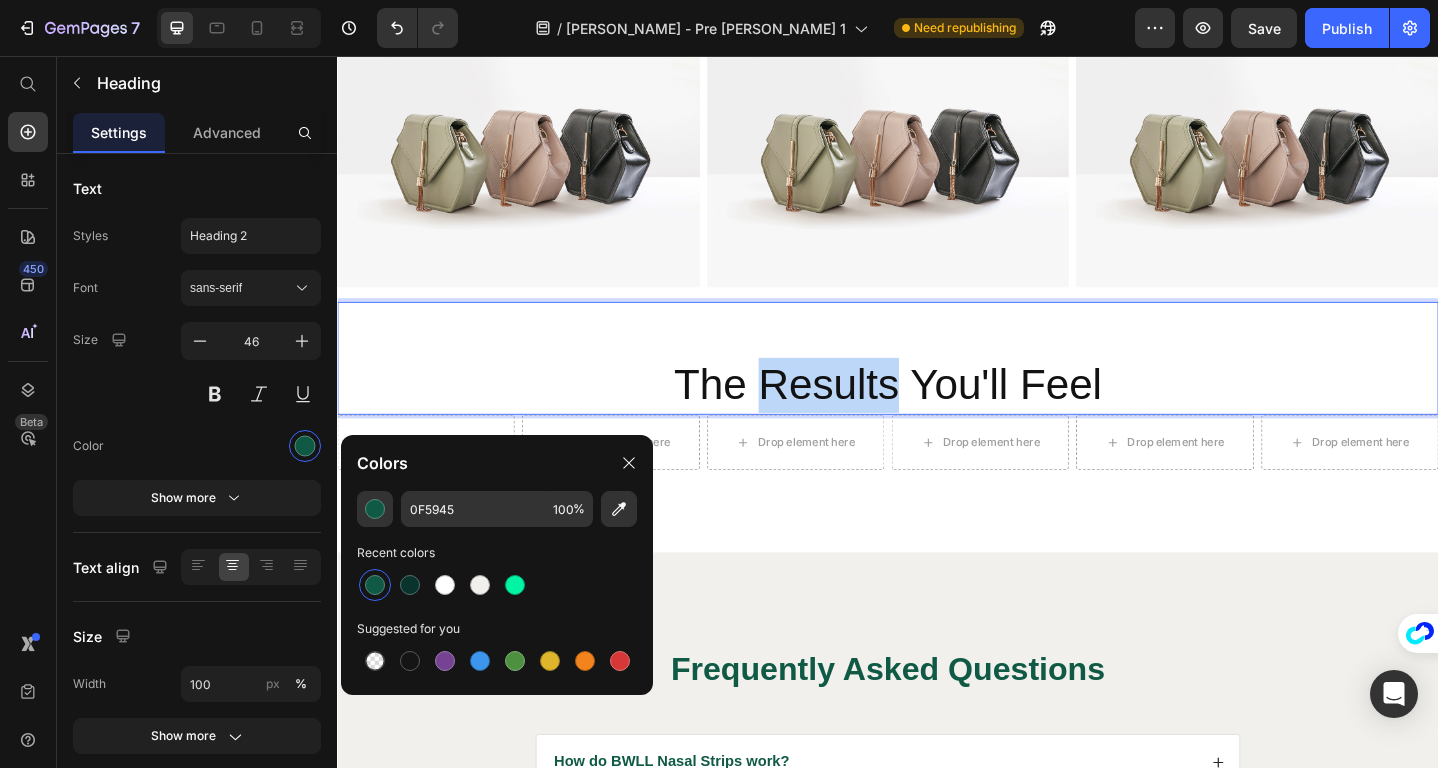 click on "The Results You'll Feel" at bounding box center [937, 414] 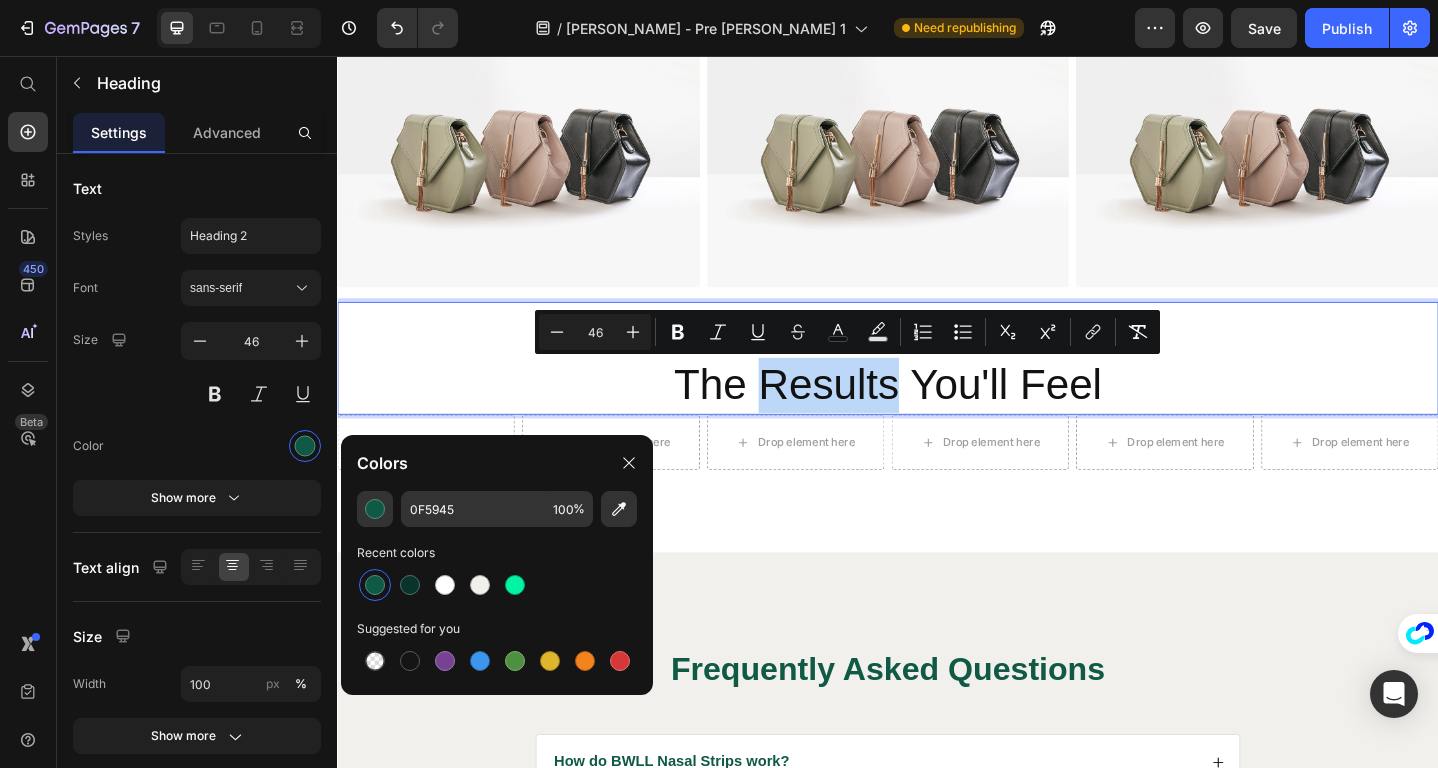 click on "The Results You'll Feel" at bounding box center (937, 414) 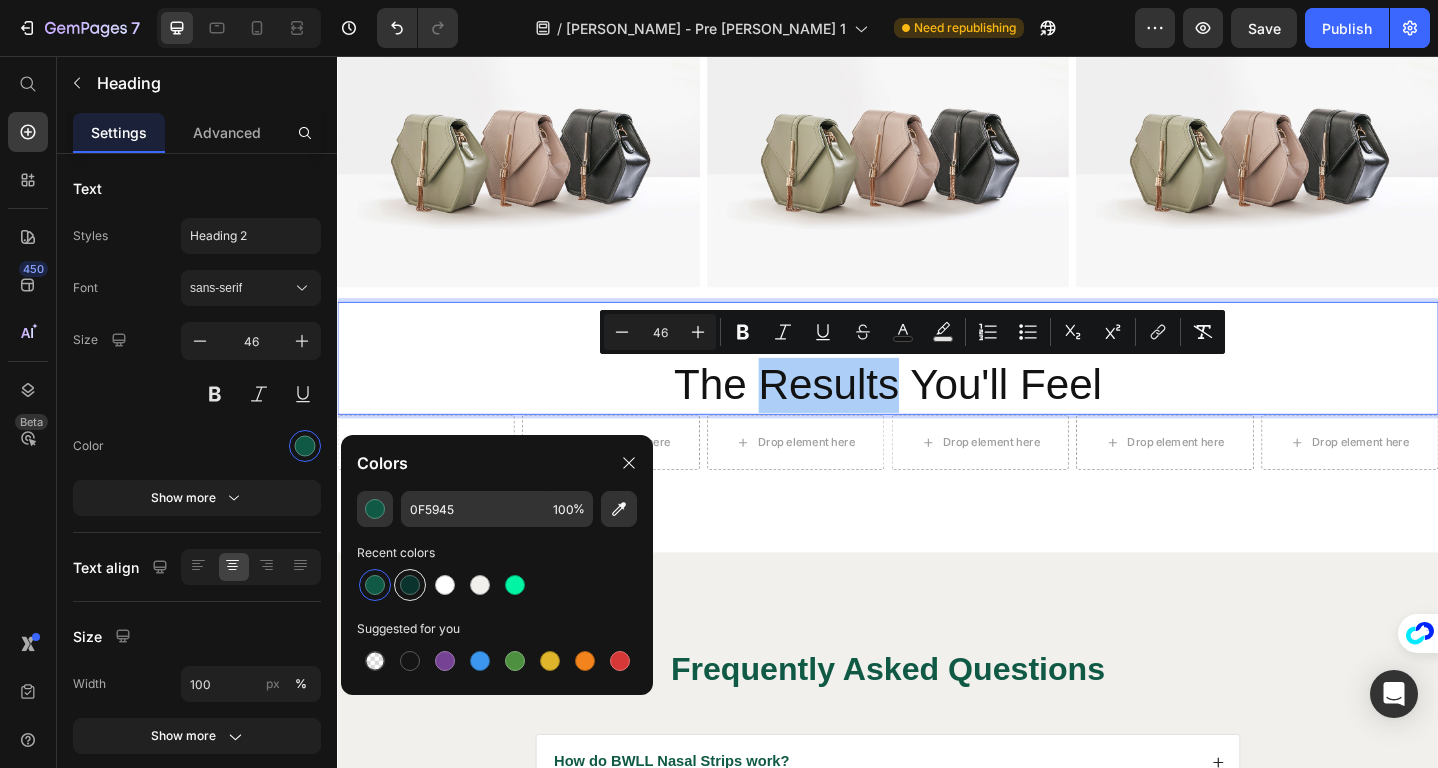 click at bounding box center [410, 585] 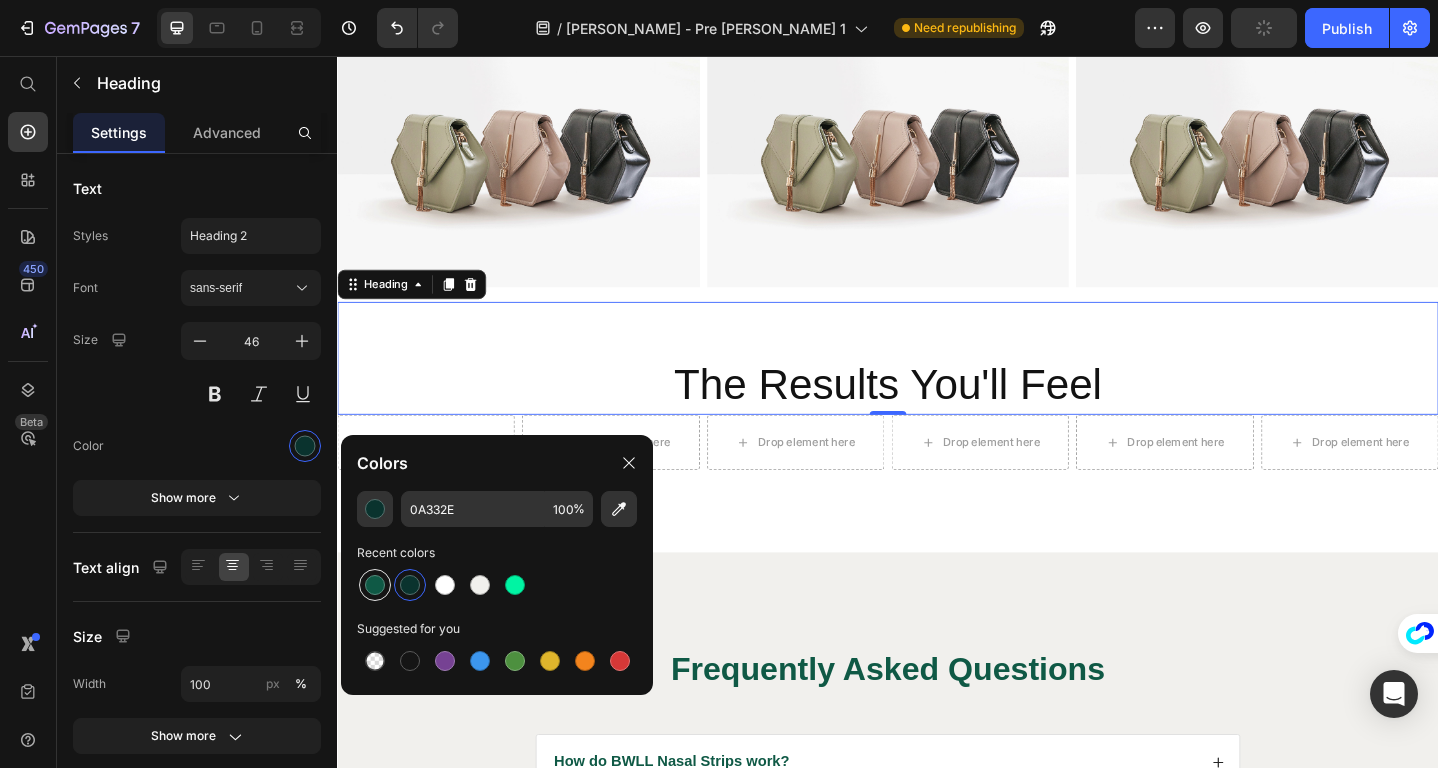 click at bounding box center [375, 585] 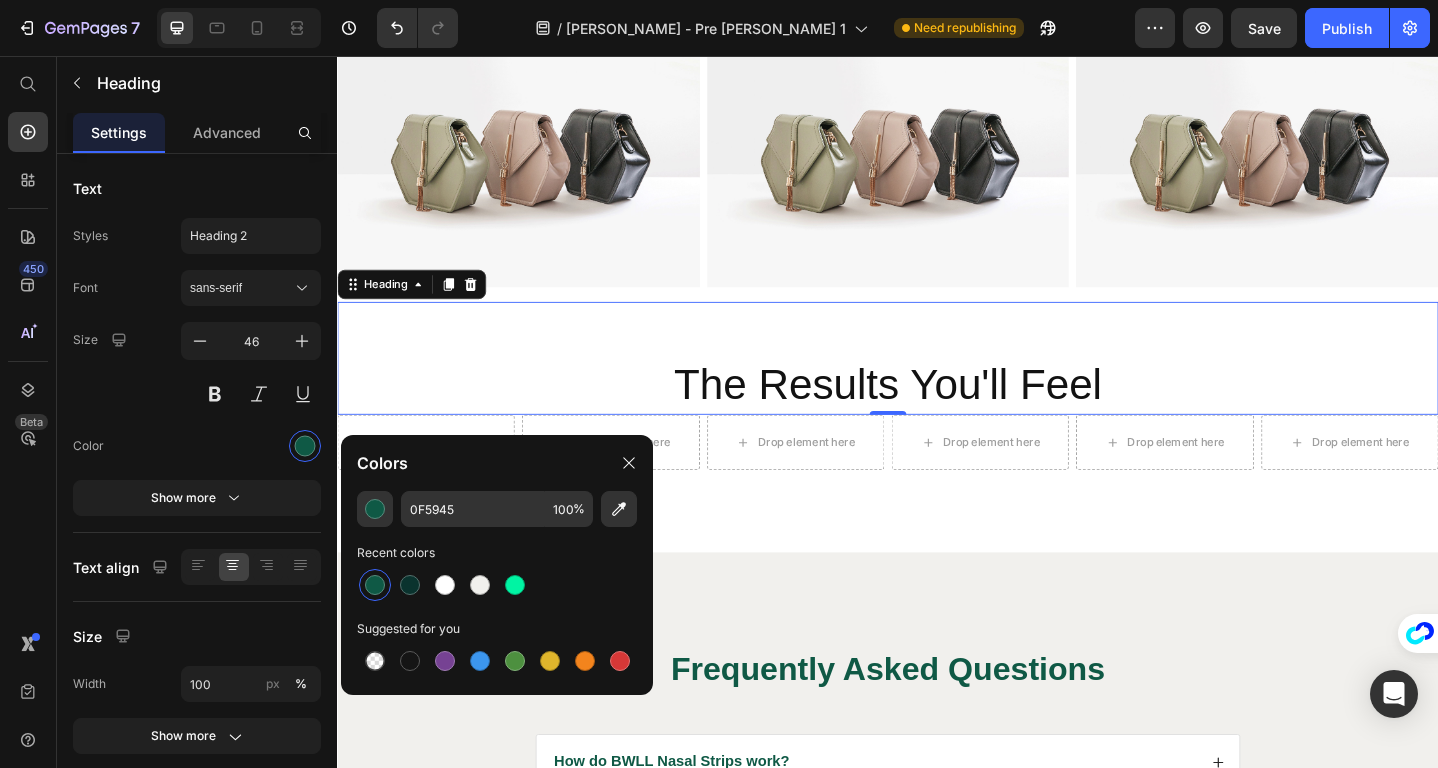 click on "Colors" 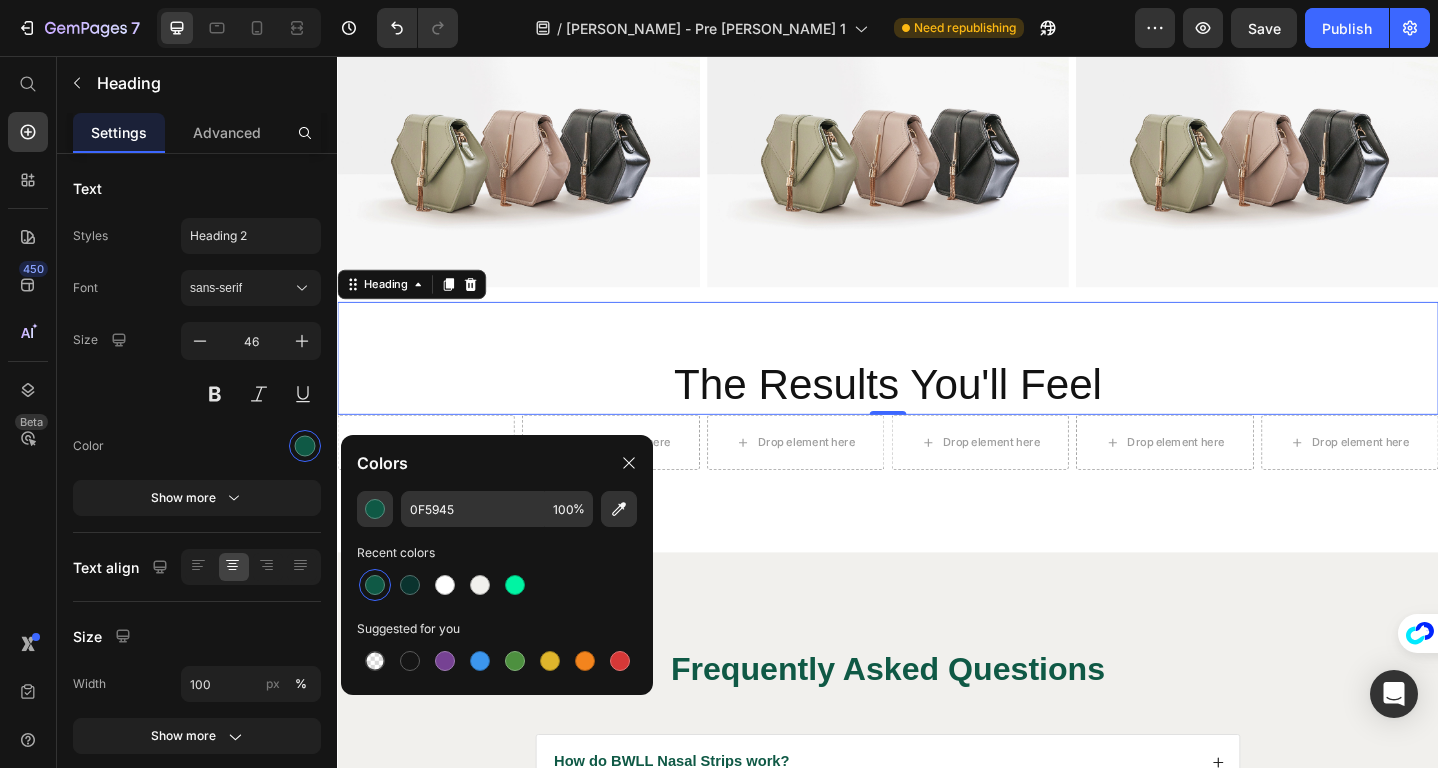 click on "⁠⁠⁠⁠⁠⁠⁠ The Results You'll Feel" at bounding box center (937, 386) 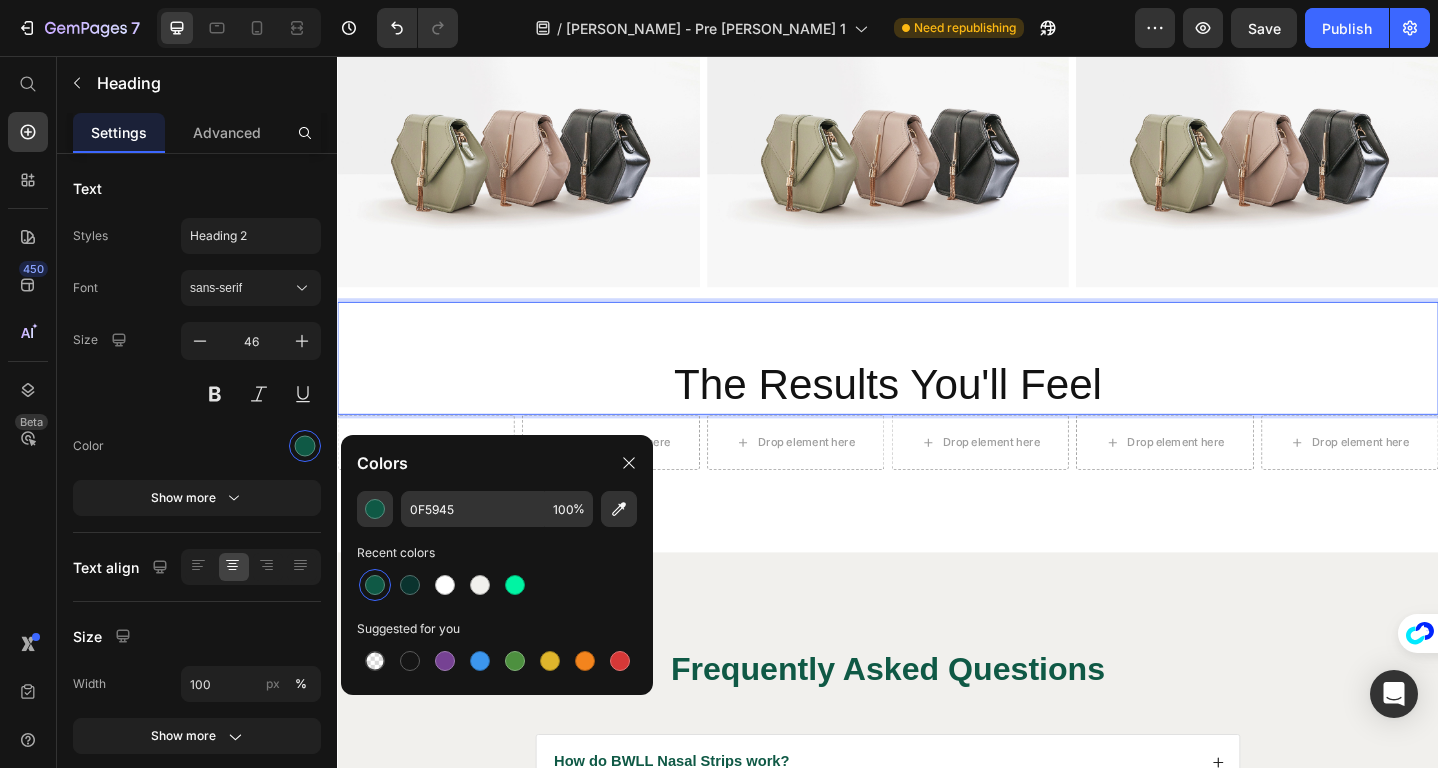 click on "The Results You'll Feel" at bounding box center (937, 414) 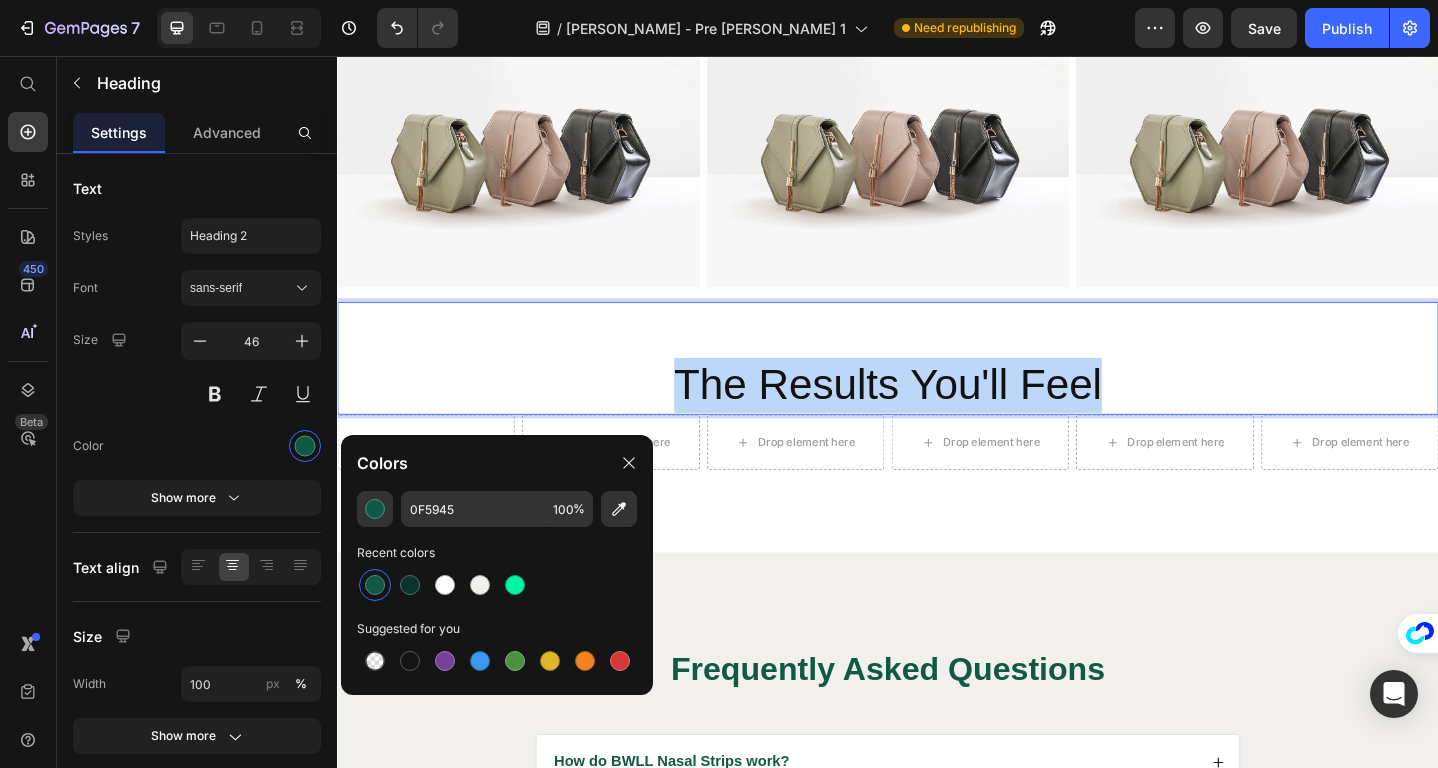 drag, startPoint x: 704, startPoint y: 416, endPoint x: 1165, endPoint y: 417, distance: 461.0011 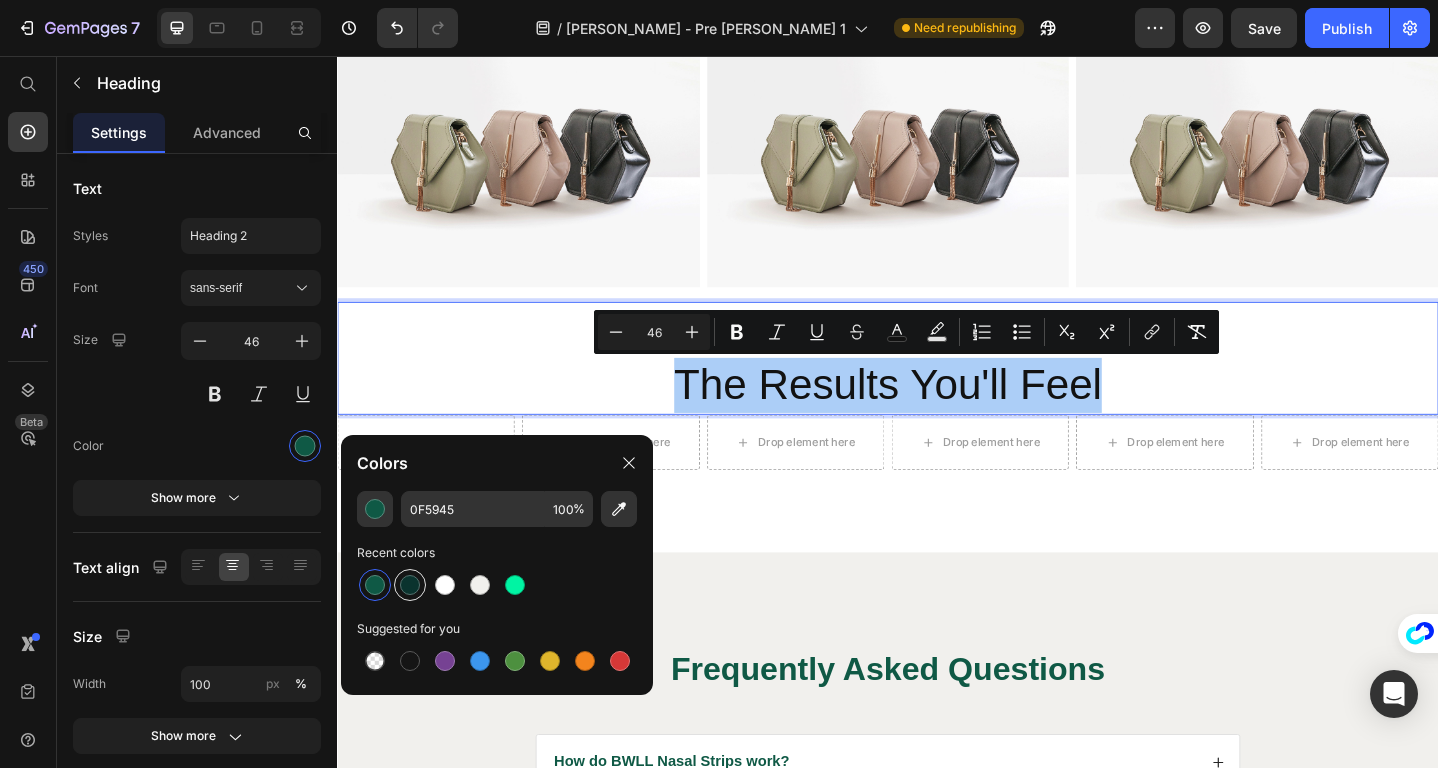 click at bounding box center (410, 585) 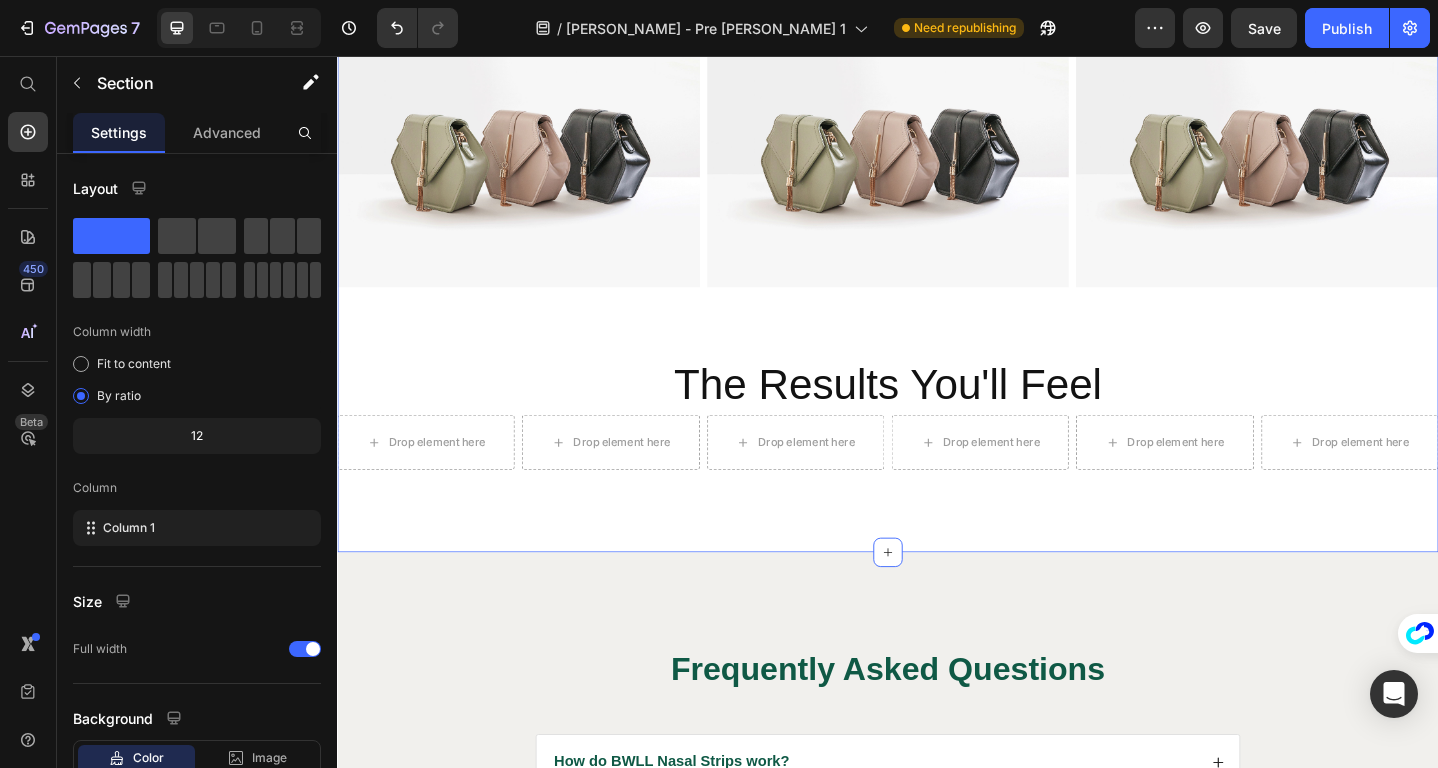 click on "Image Image Image Row ⁠⁠⁠⁠⁠⁠⁠ The Results You'll Feel  Heading
Drop element here
Drop element here
Drop element here
Drop element here
Drop element here
Drop element here Row Section 16   You can create reusable sections Create Theme Section AI Content Write with GemAI What would you like to describe here? Tone and Voice Persuasive Product Collagen Mouth Tape Subscription Show more Generate" at bounding box center (937, 305) 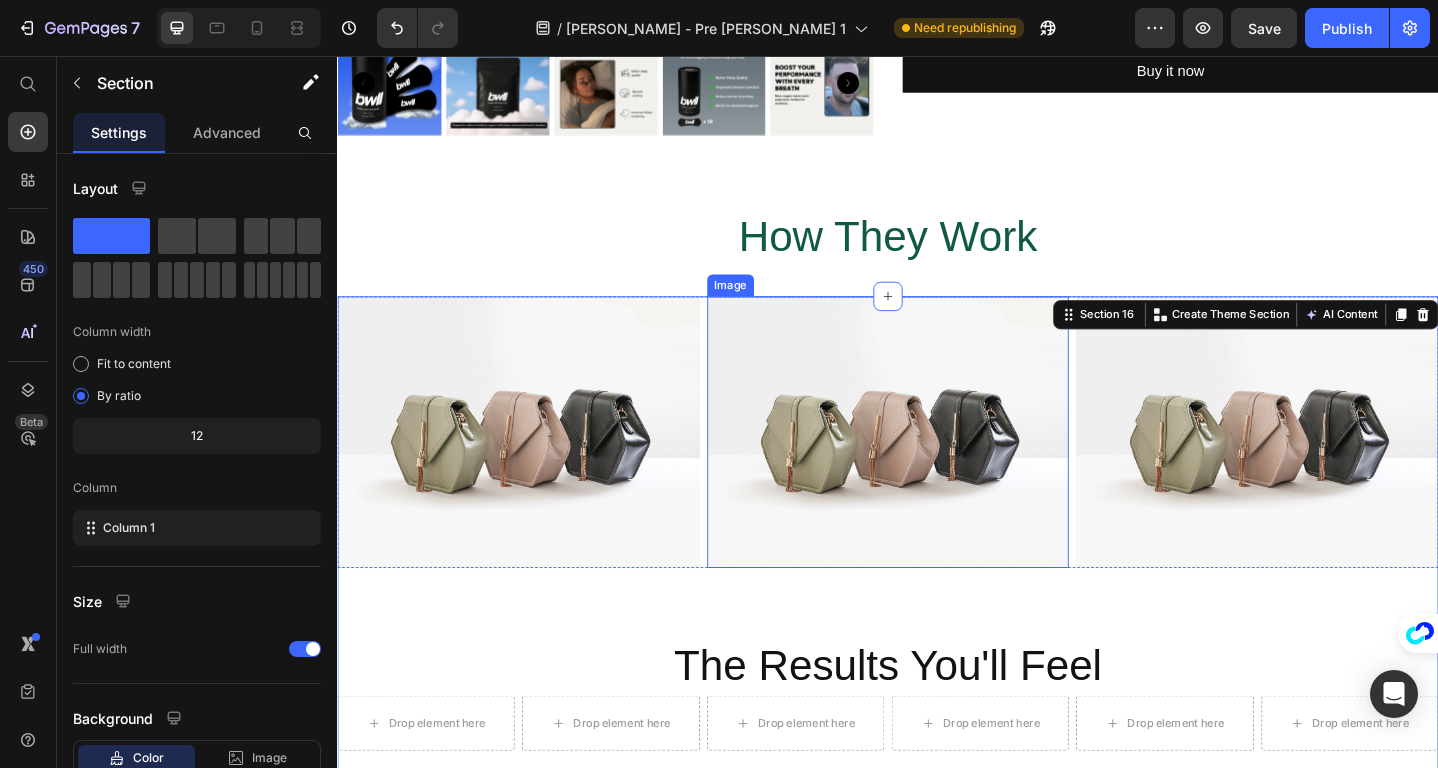 scroll, scrollTop: 7163, scrollLeft: 0, axis: vertical 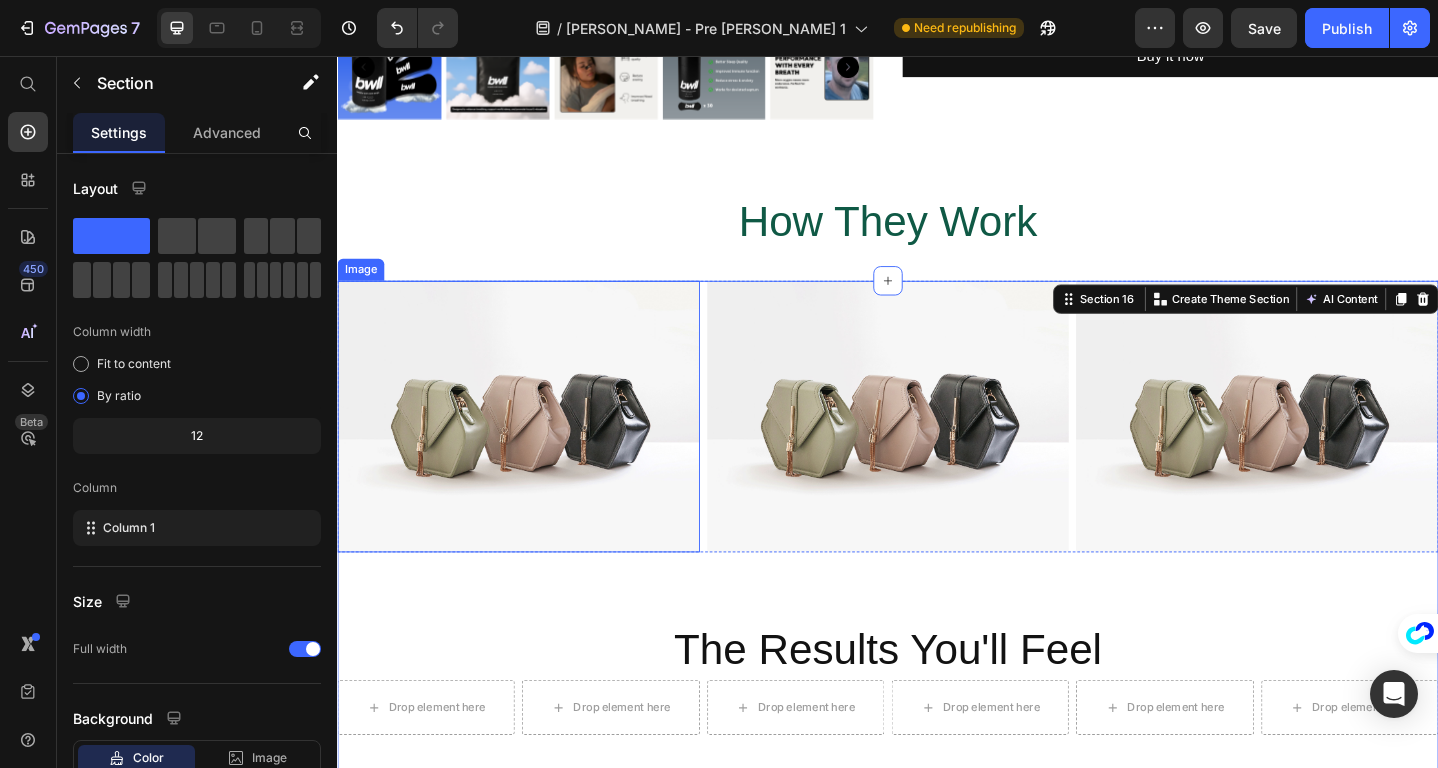 click at bounding box center (534, 449) 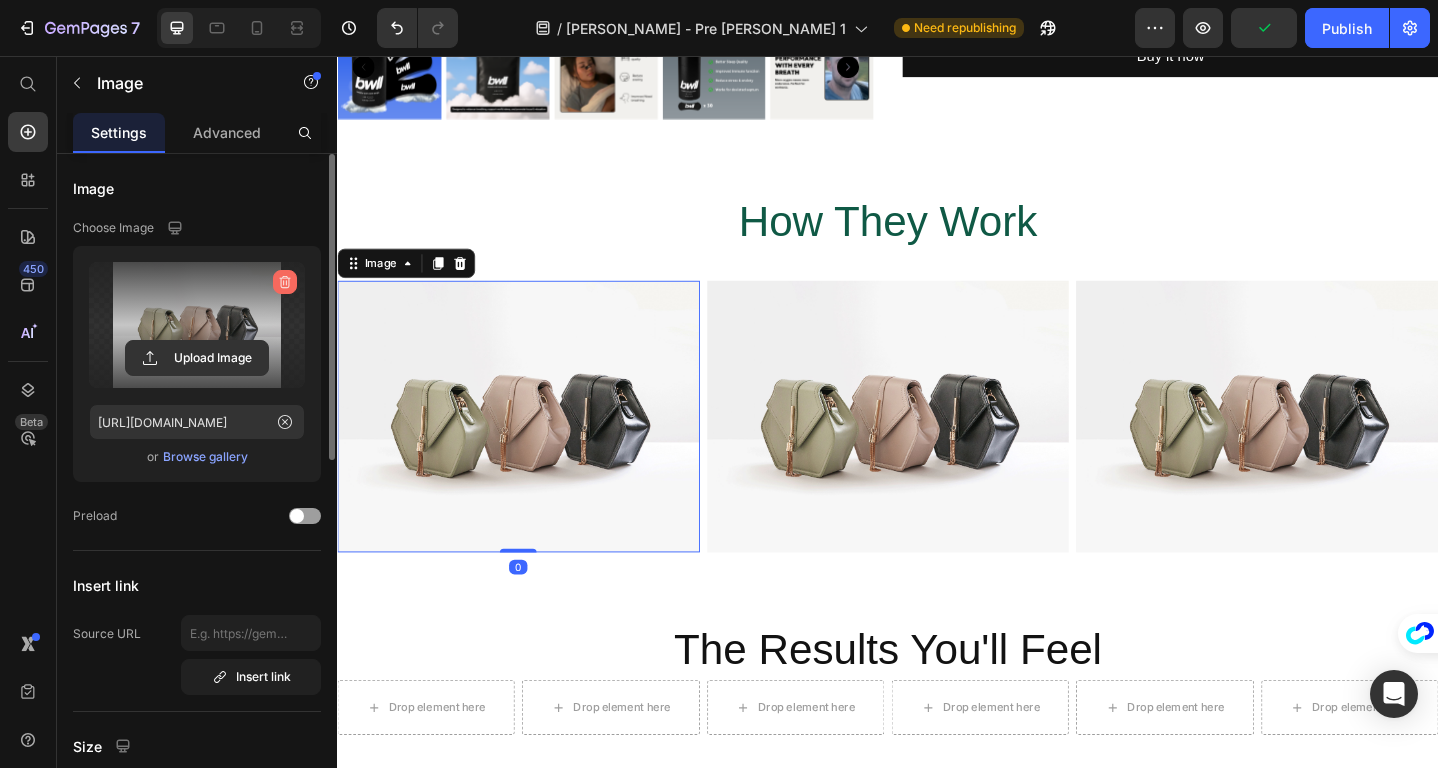 click 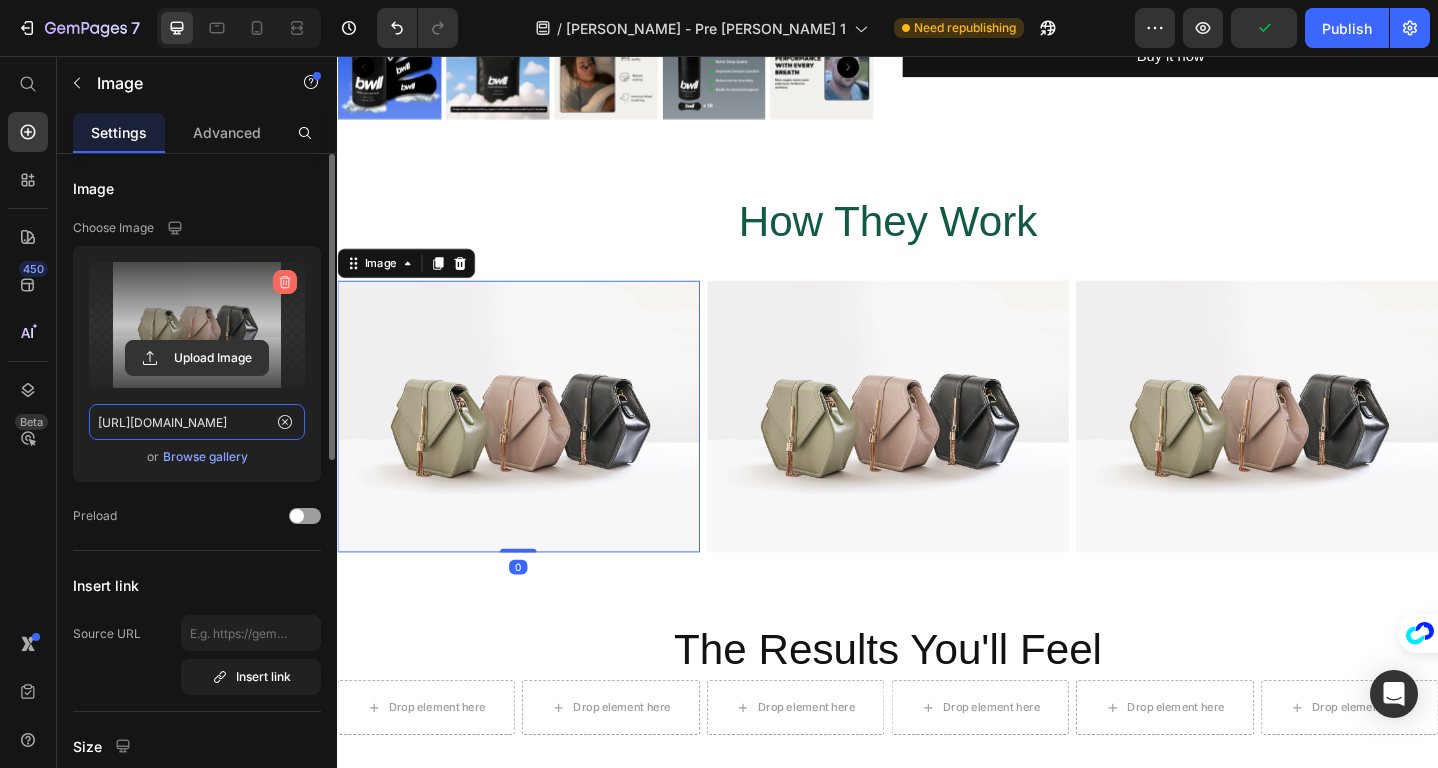 type 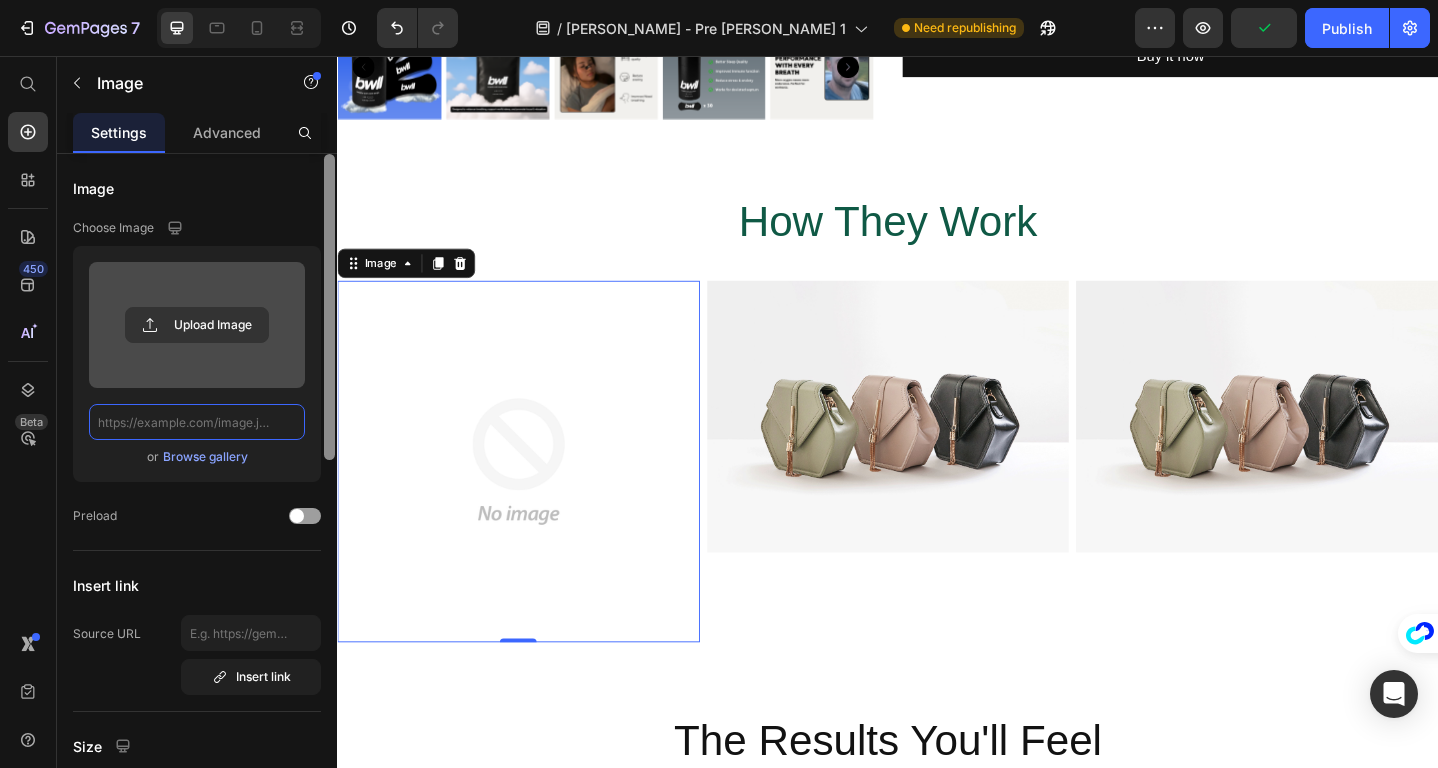 scroll, scrollTop: 0, scrollLeft: 0, axis: both 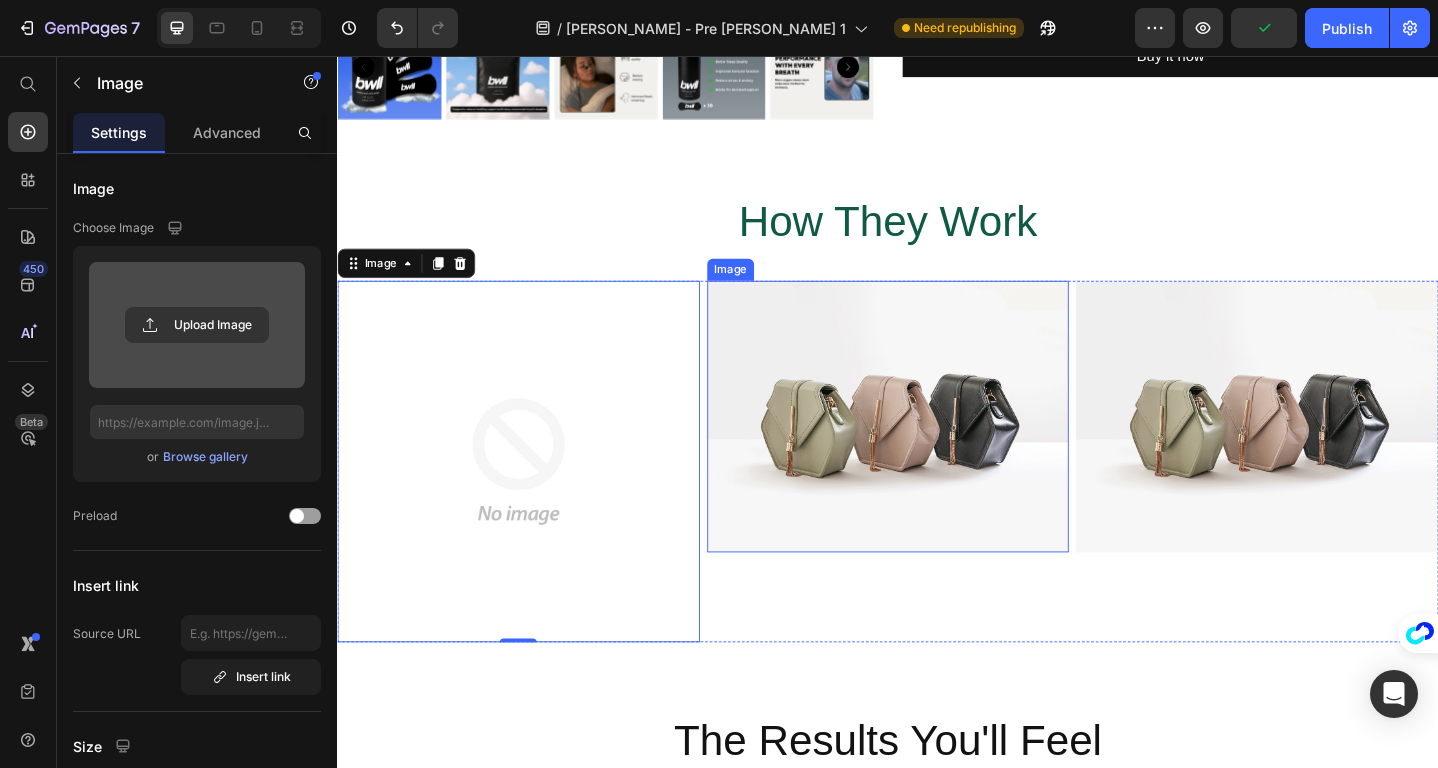 click at bounding box center (937, 449) 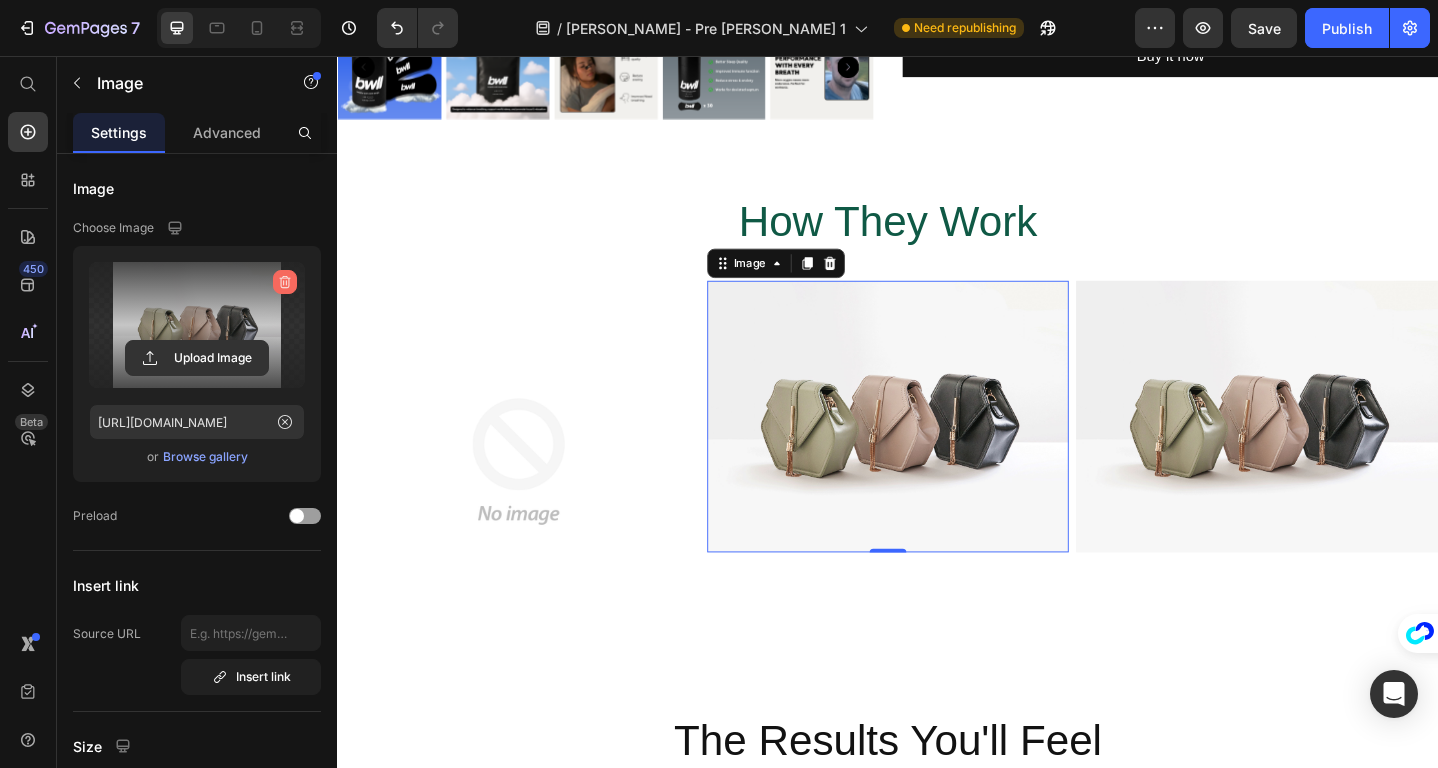 click 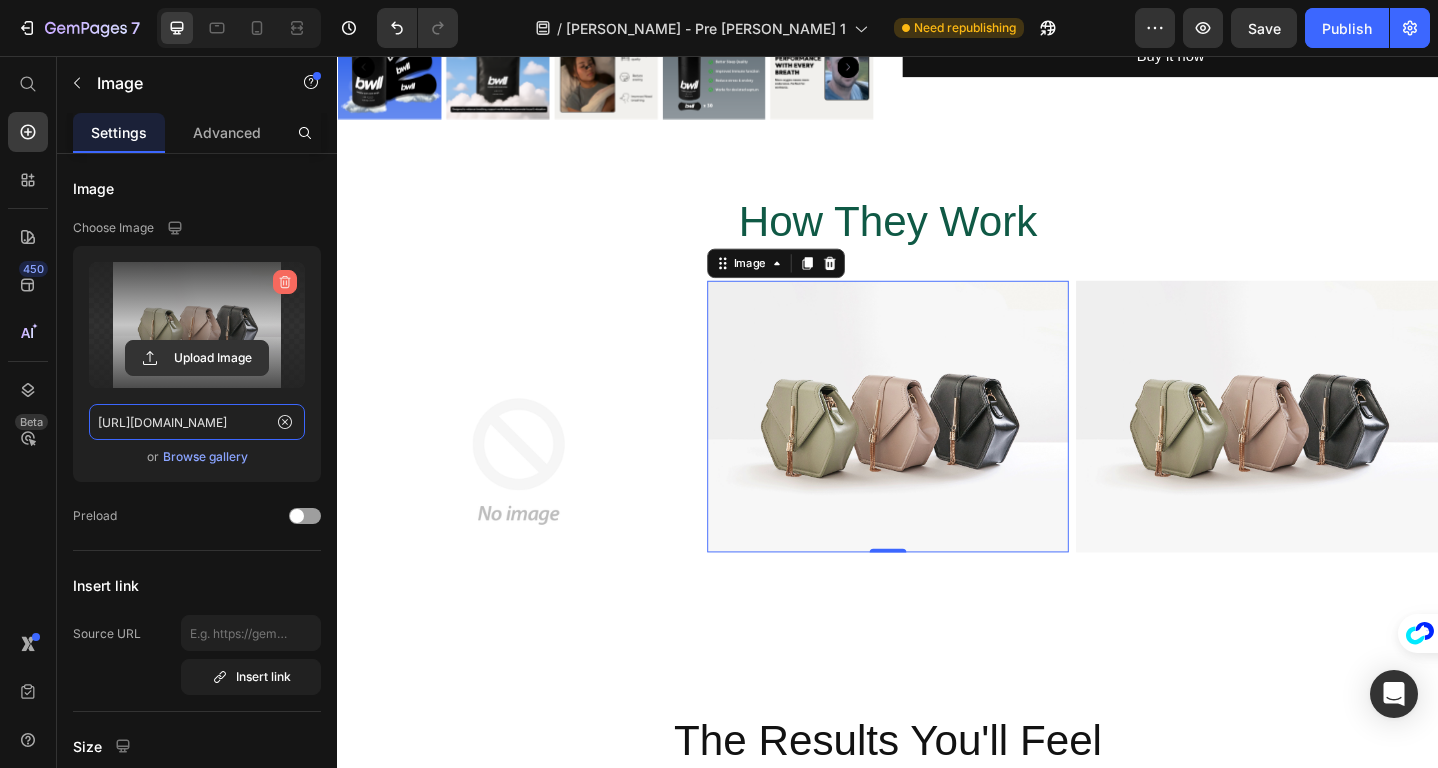 type 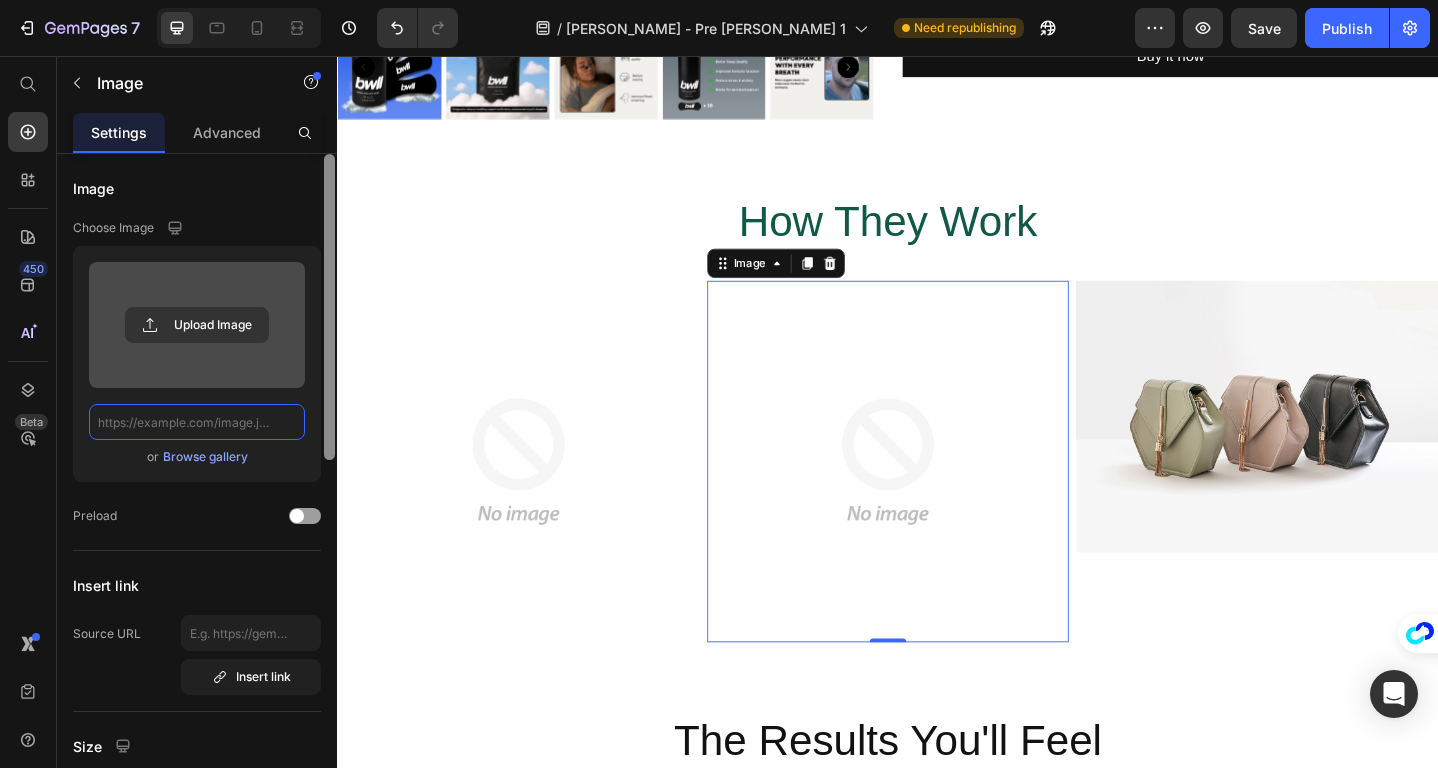 scroll, scrollTop: 0, scrollLeft: 0, axis: both 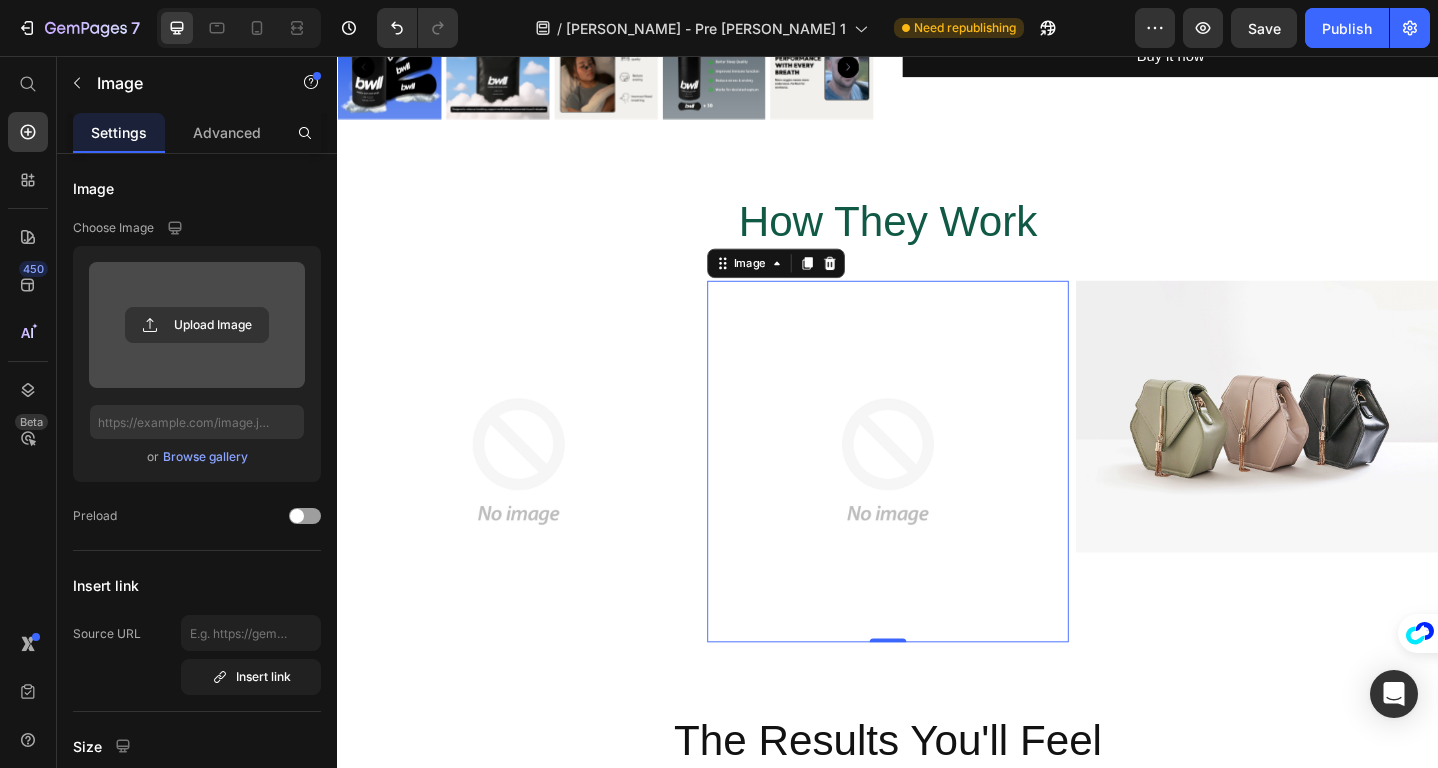 click at bounding box center [1339, 449] 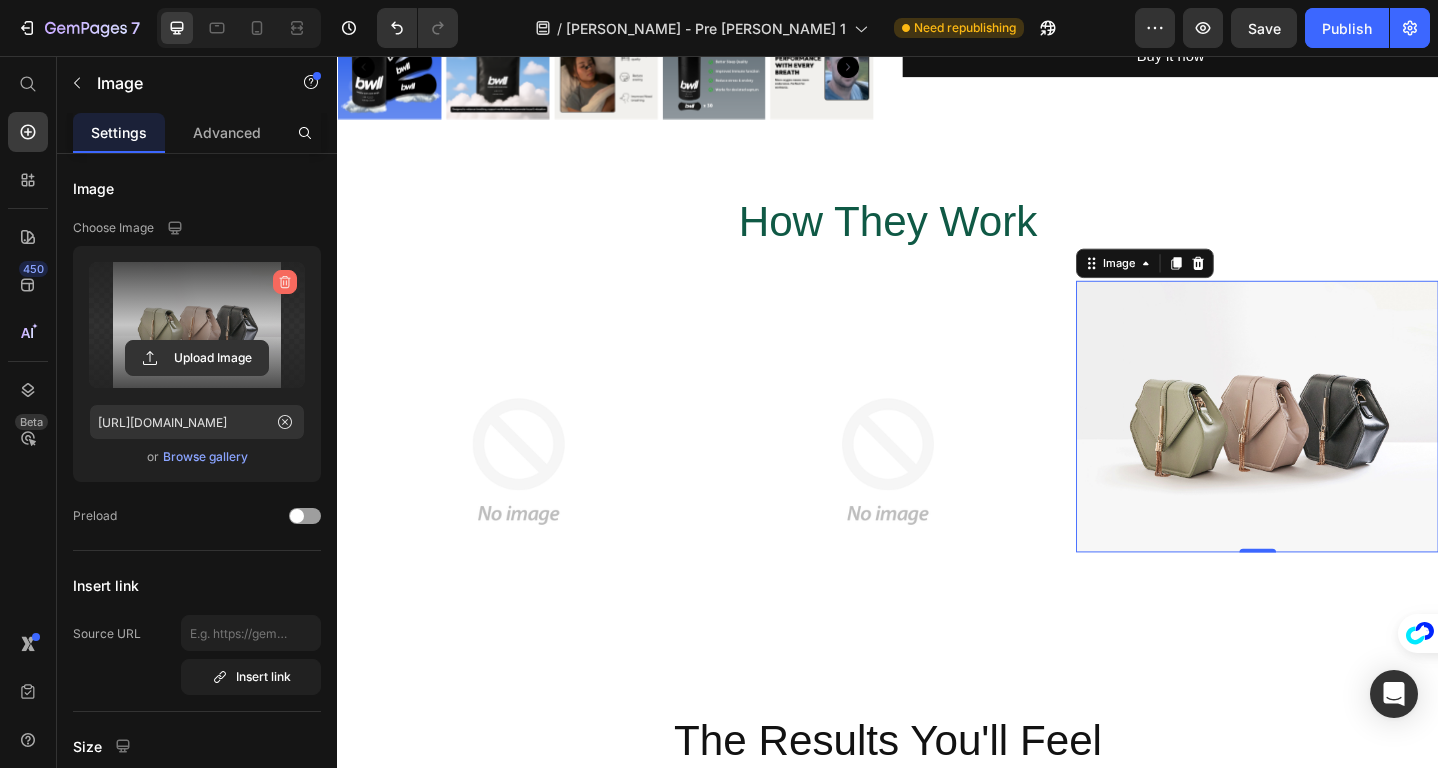 click 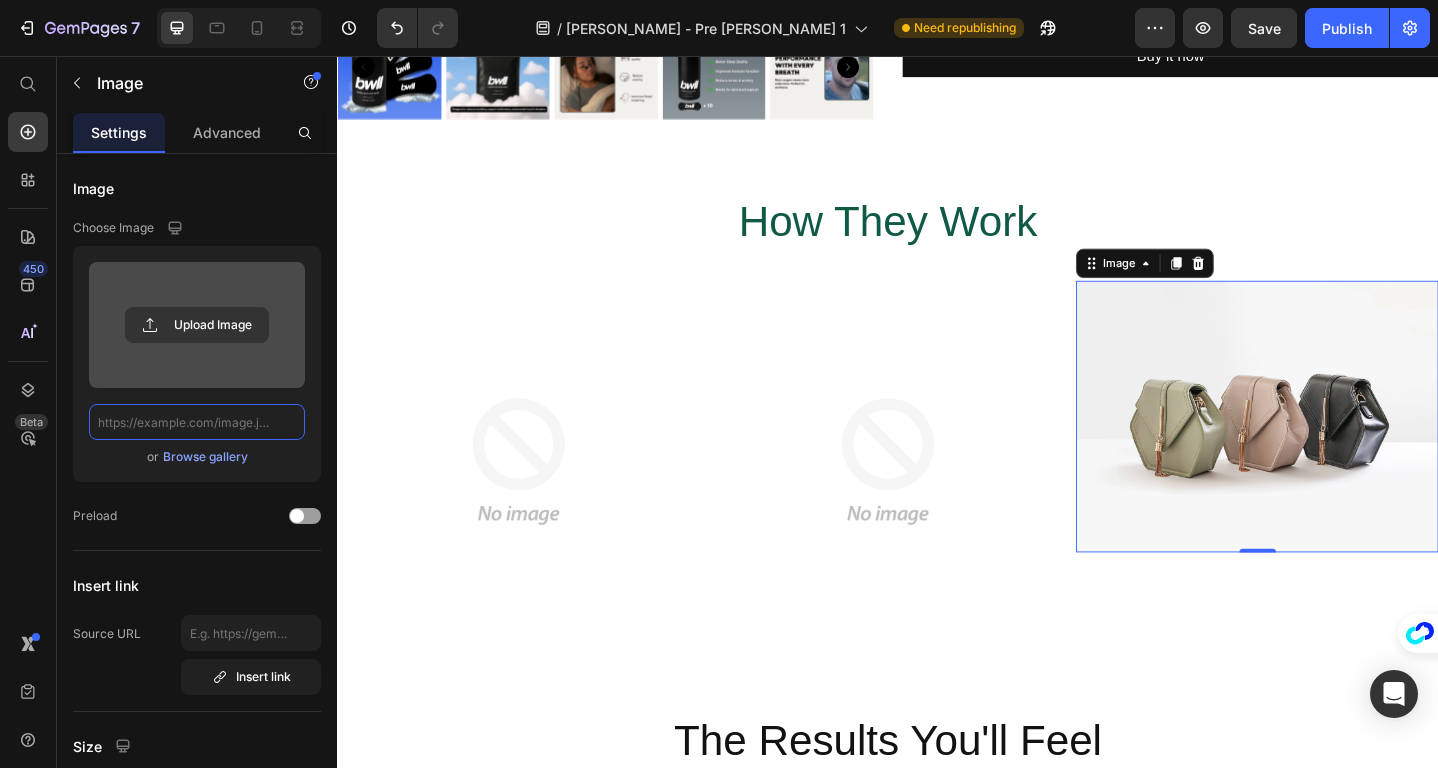 scroll, scrollTop: 0, scrollLeft: 0, axis: both 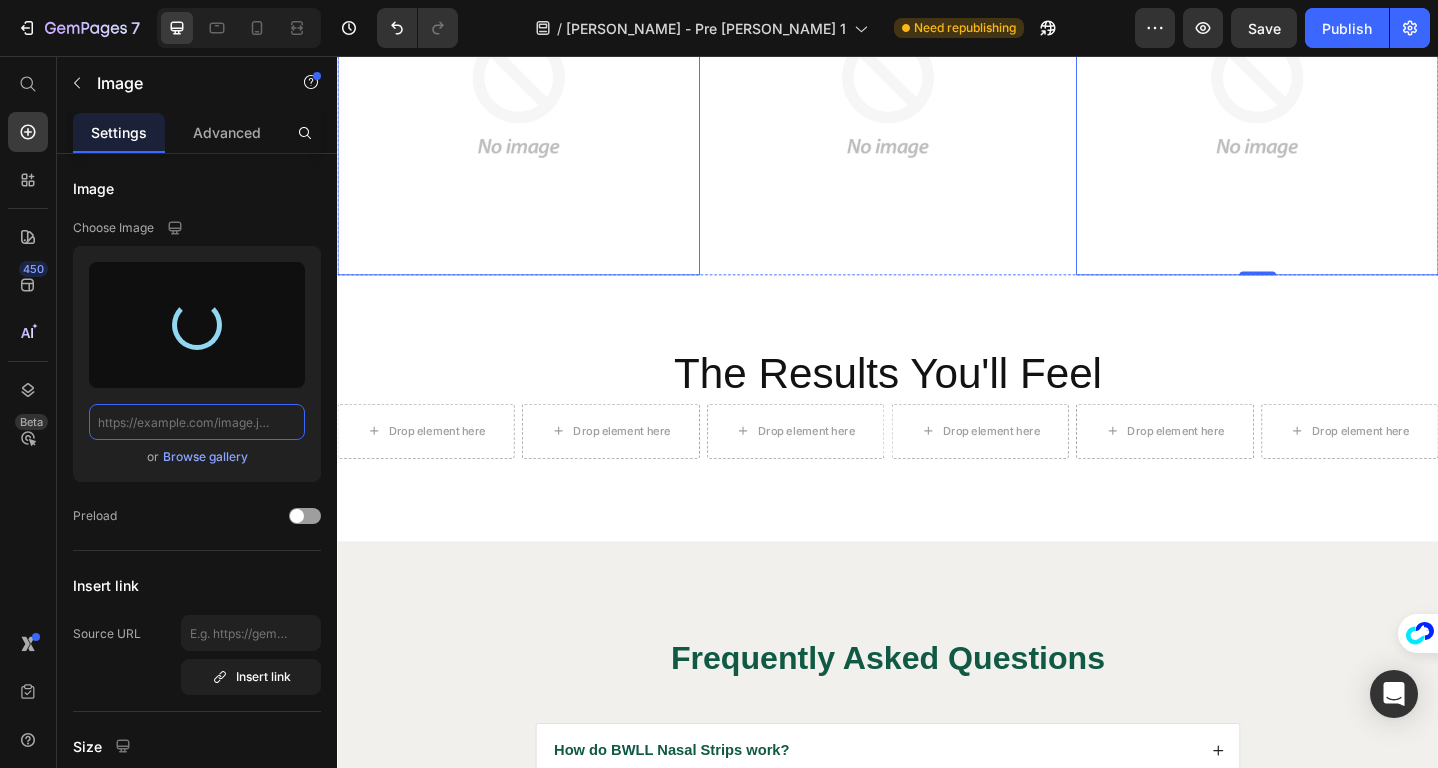 type on "https://cdn.shopify.com/s/files/1/0652/4751/0710/files/gempages_548050868268696456-0eb3468f-5c38-4d4c-b0e4-8a82fc747a01.png" 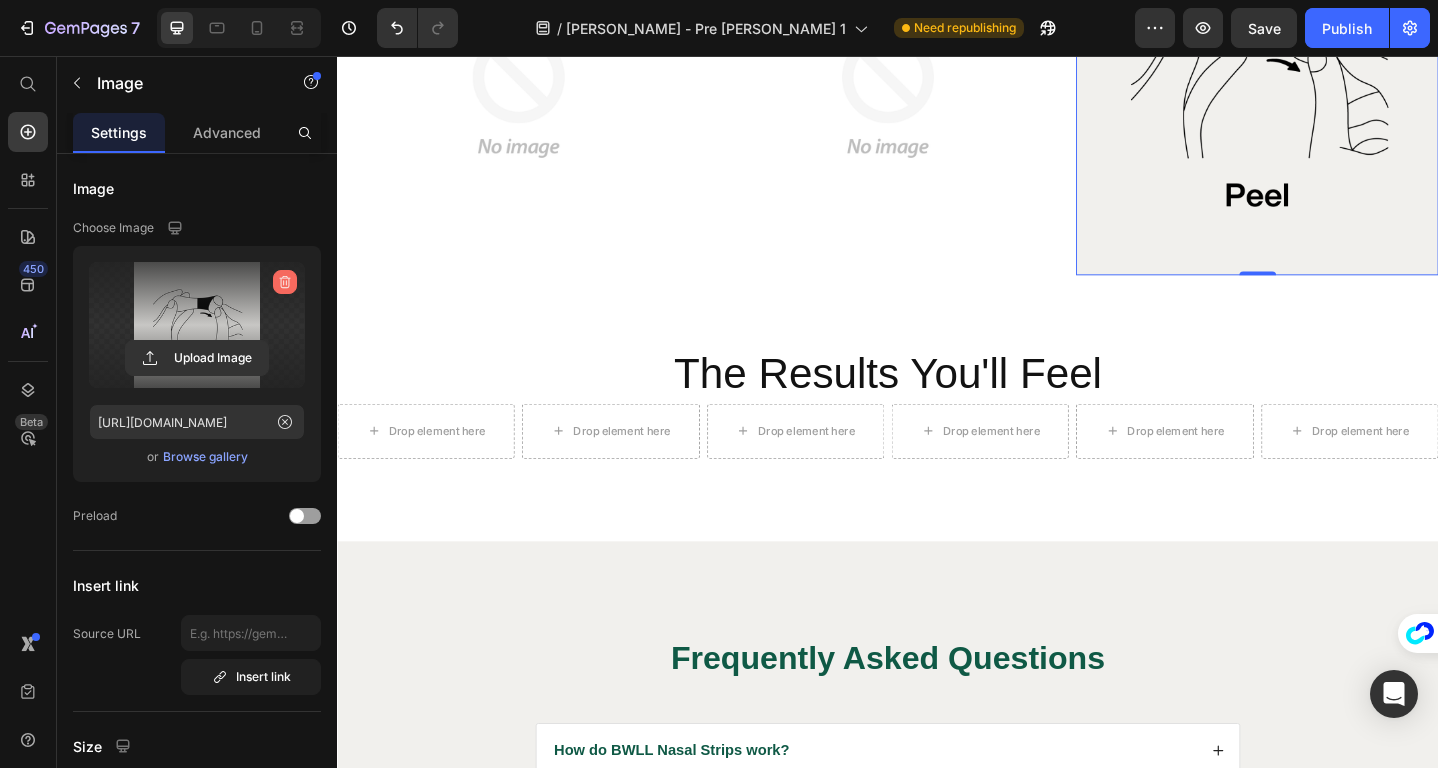 click 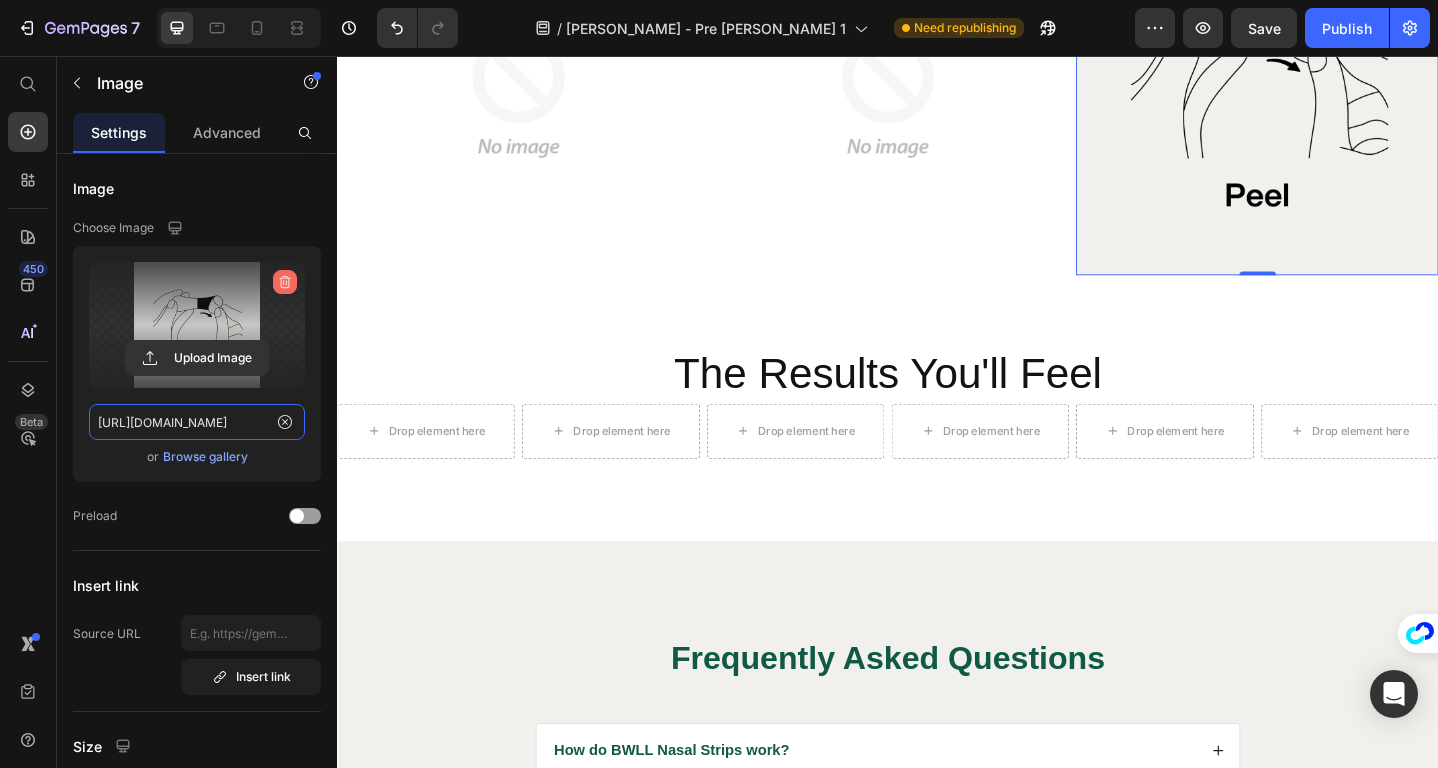 type 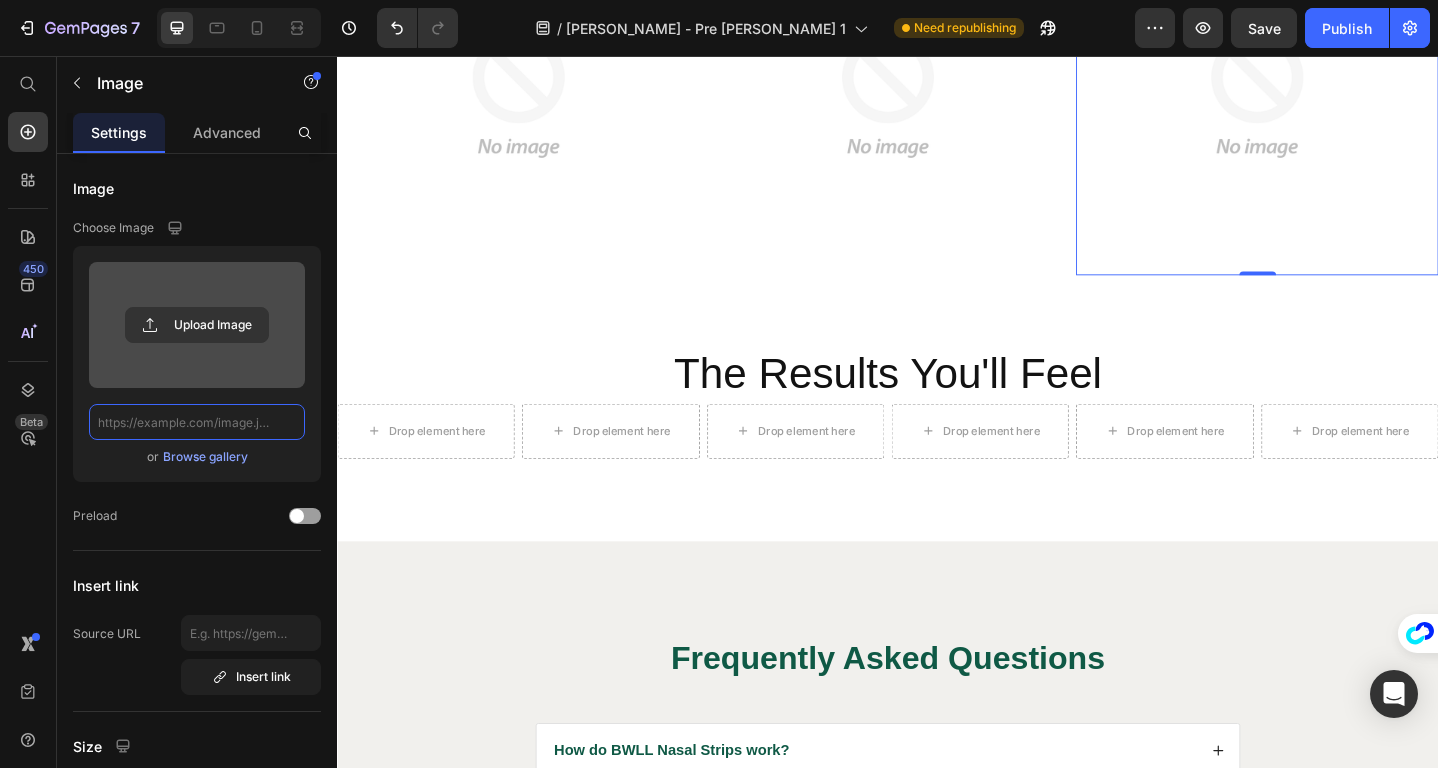 scroll, scrollTop: 0, scrollLeft: 0, axis: both 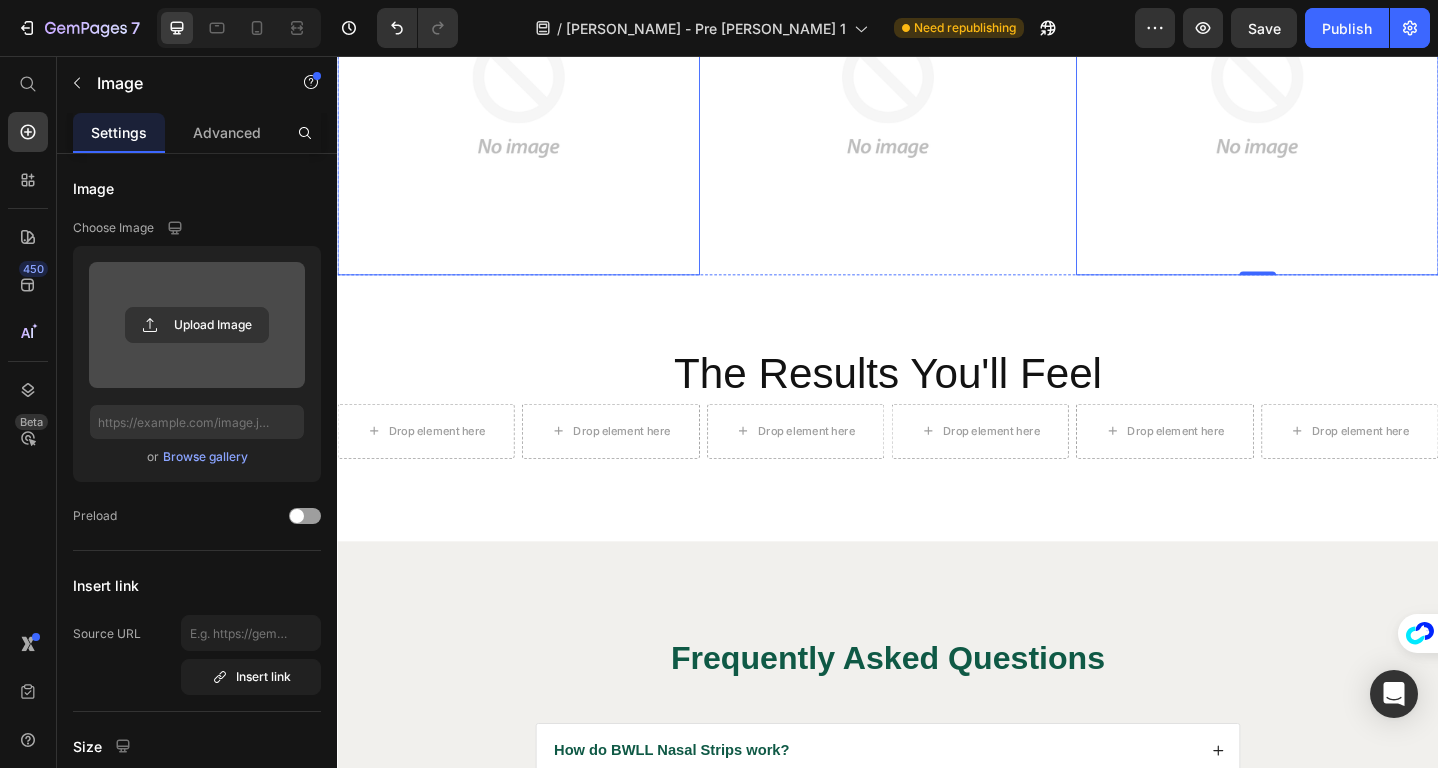 click at bounding box center (534, 98) 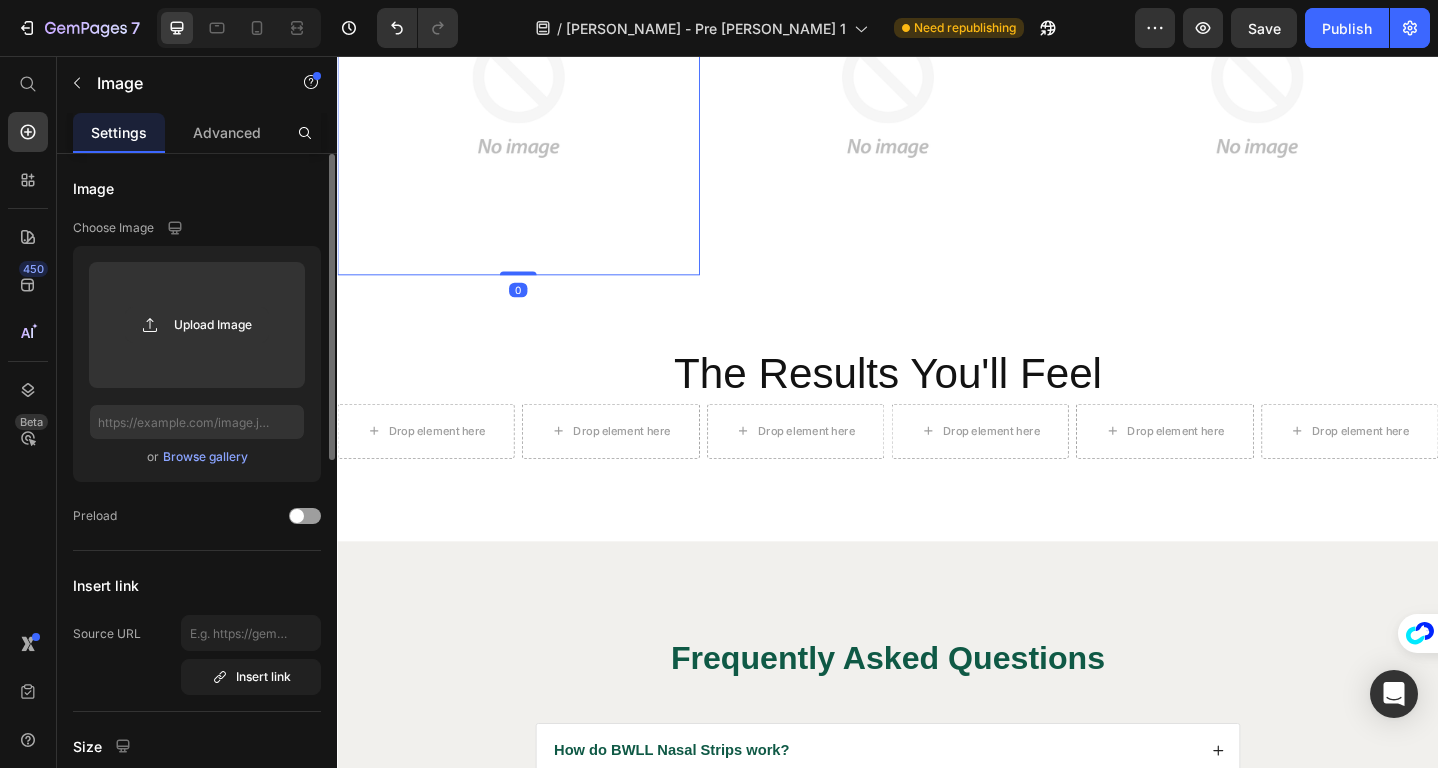 click on "Upload Image  or   Browse gallery" 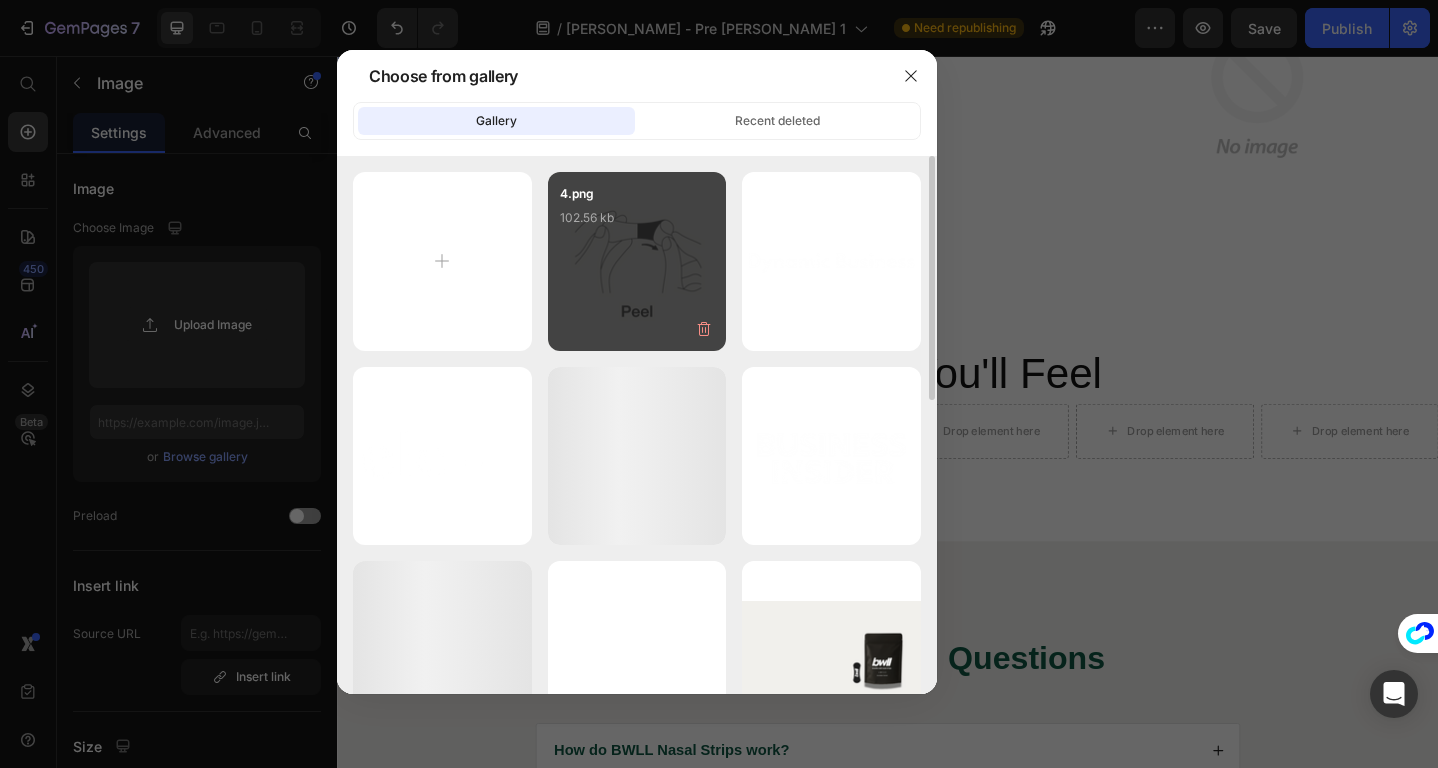 click on "4.png 102.56 kb" at bounding box center (637, 224) 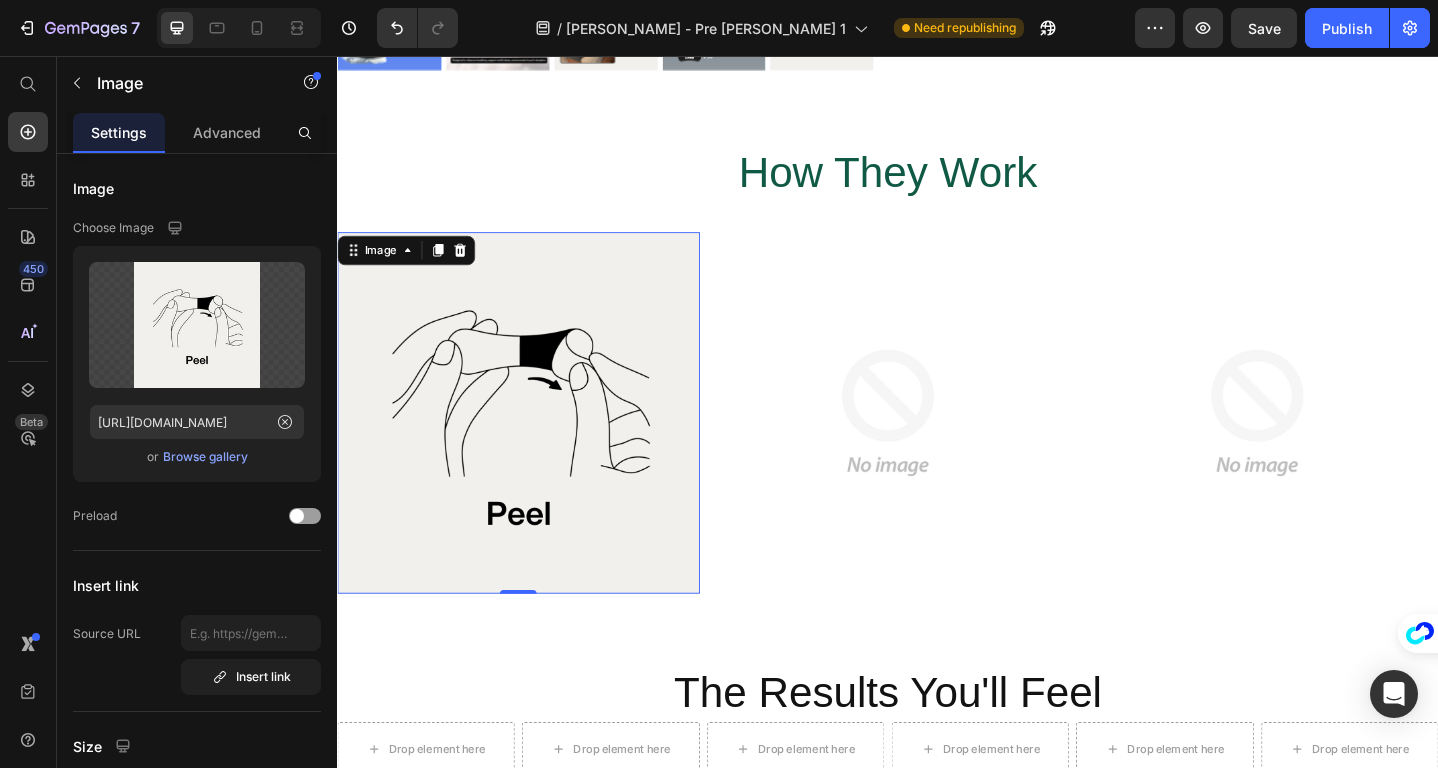 scroll, scrollTop: 7177, scrollLeft: 0, axis: vertical 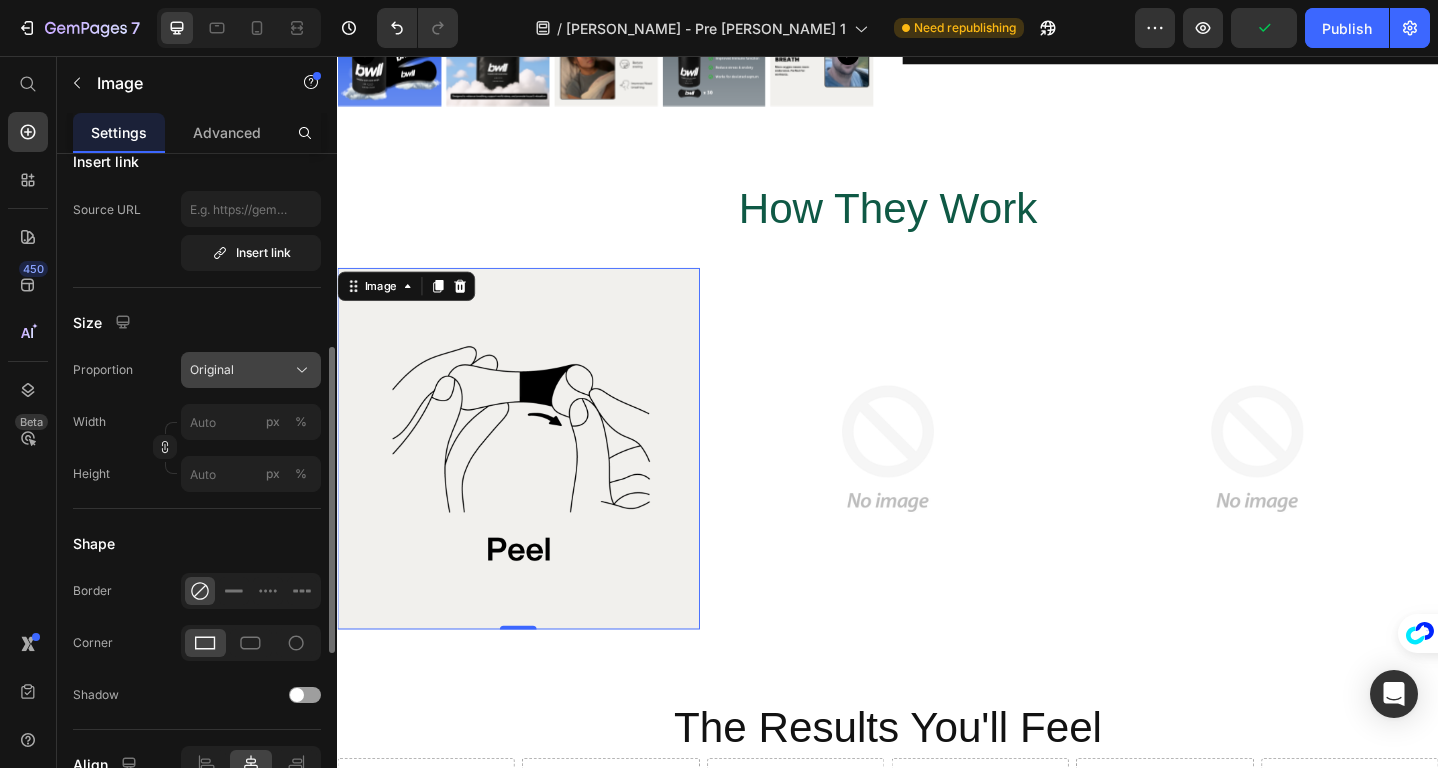 click on "Original" 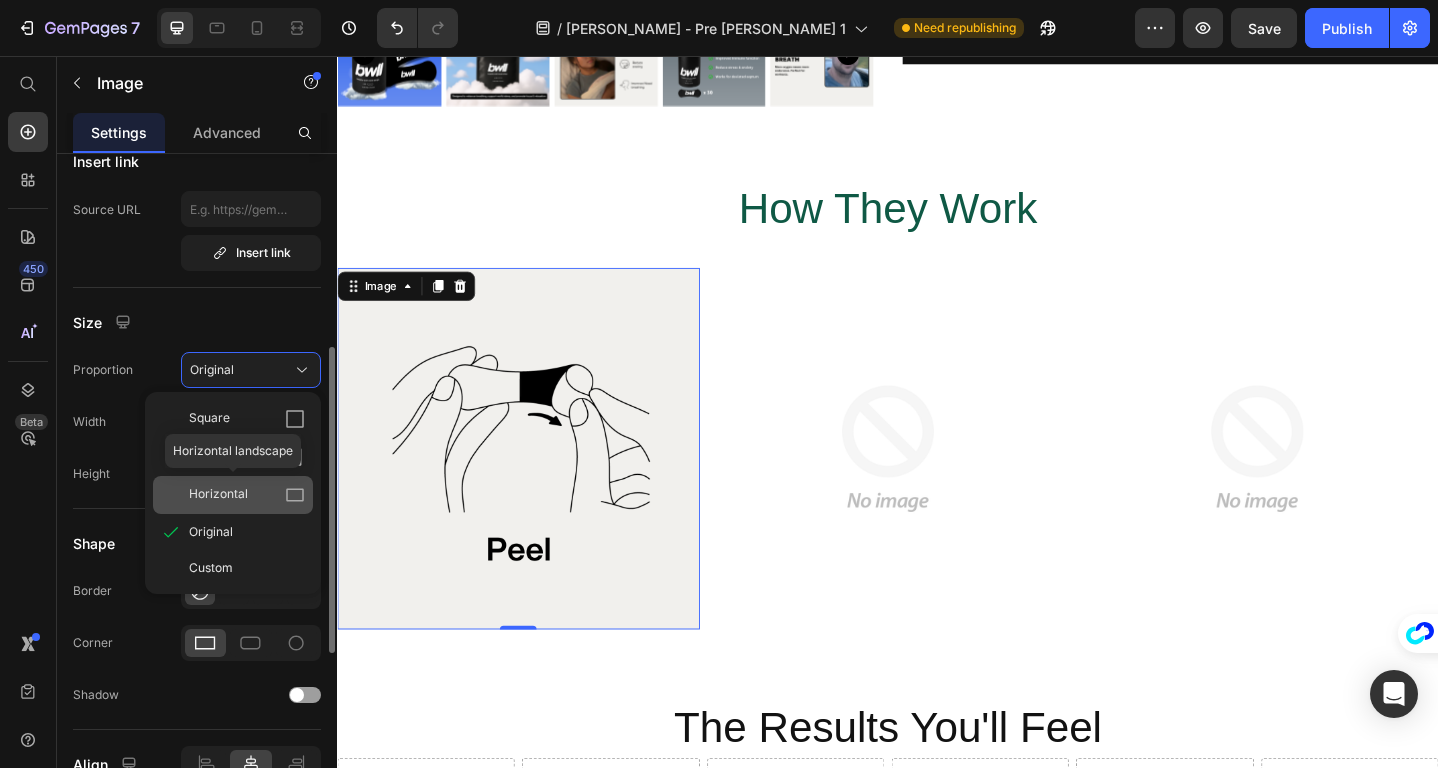 click on "Horizontal" at bounding box center (247, 495) 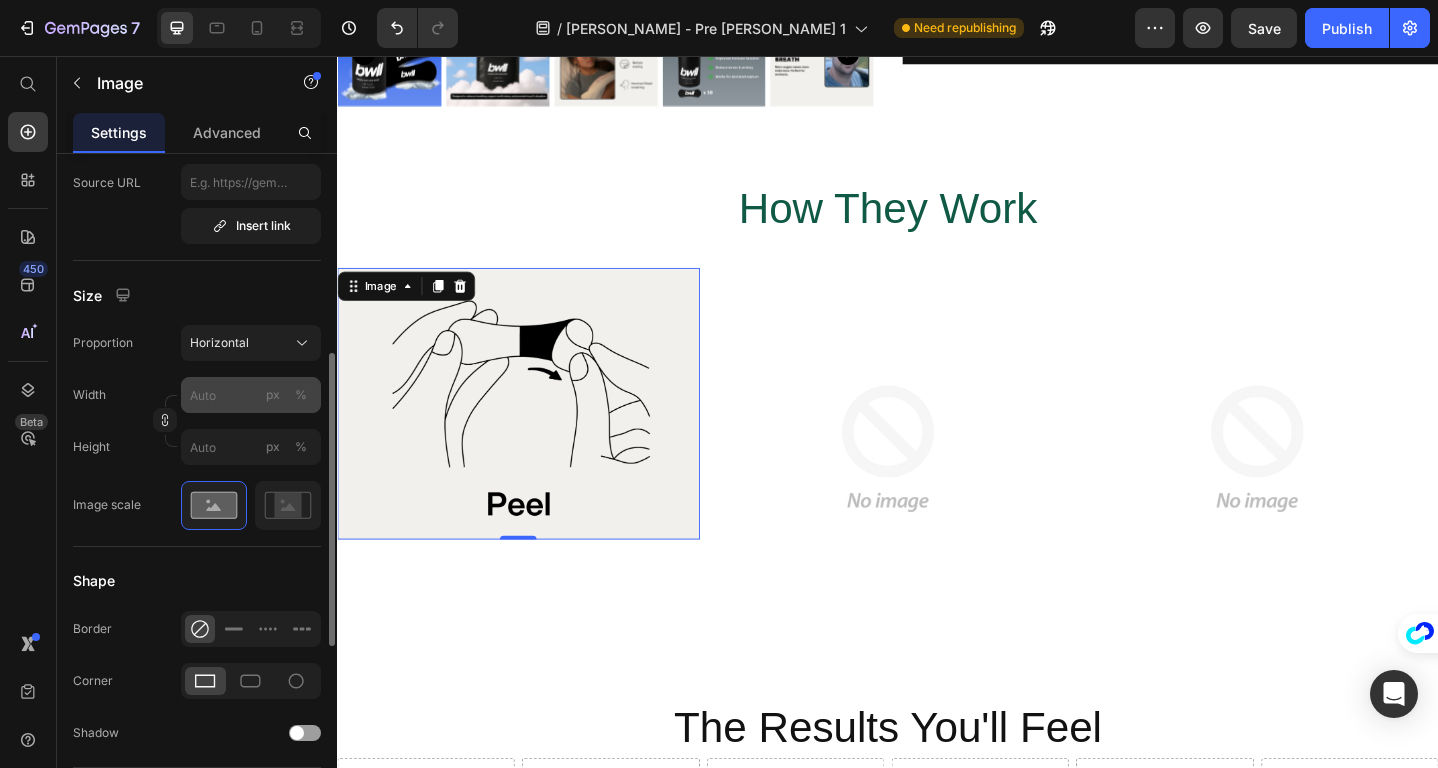 scroll, scrollTop: 480, scrollLeft: 0, axis: vertical 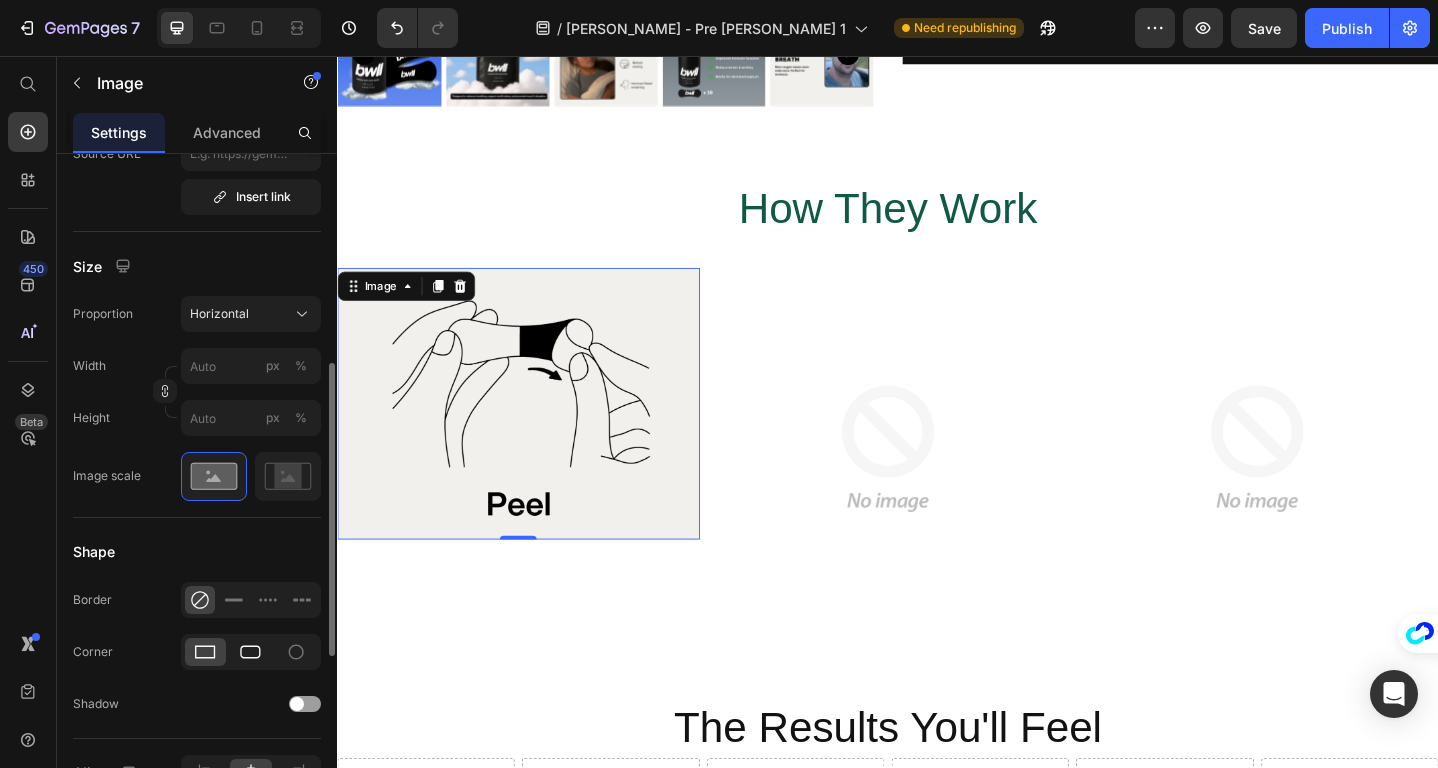 click 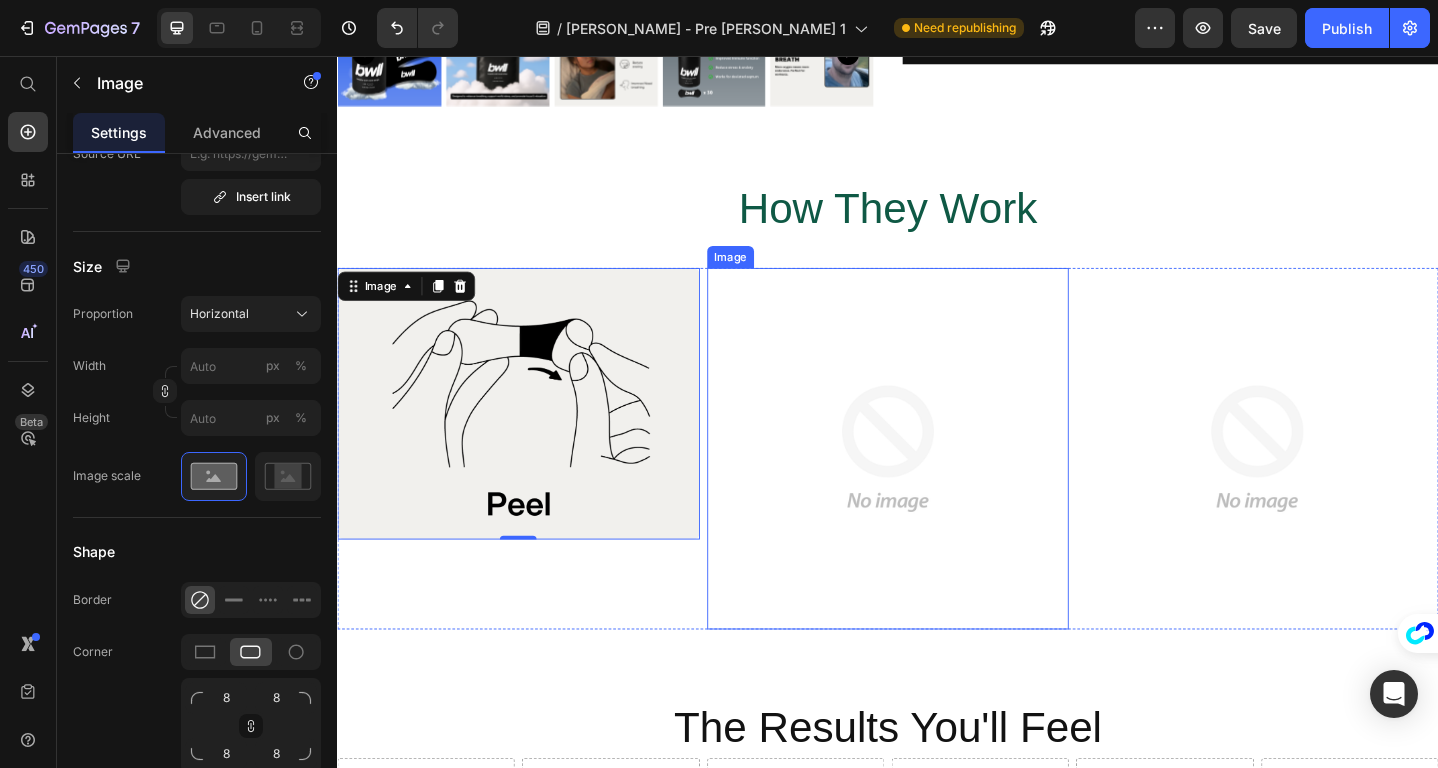click at bounding box center [937, 484] 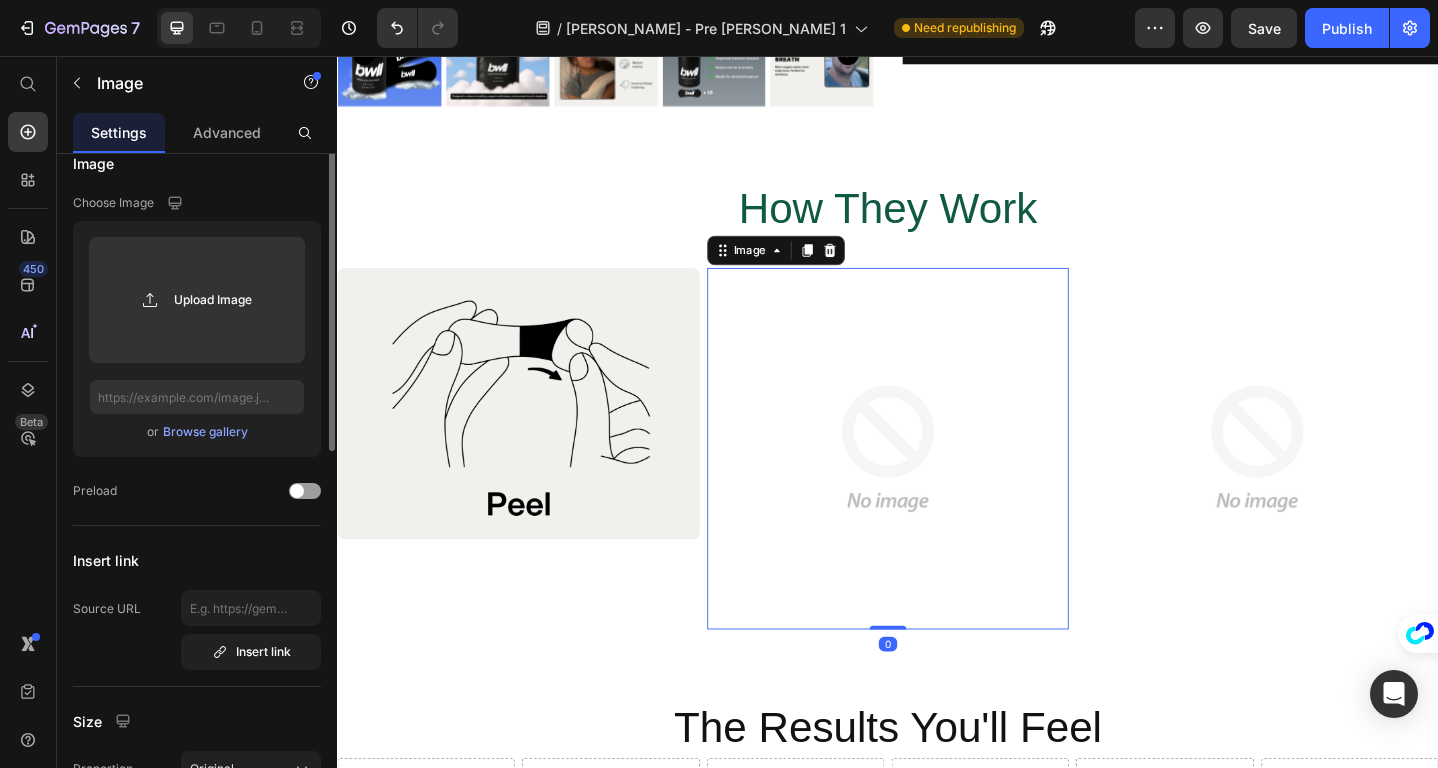 scroll, scrollTop: 0, scrollLeft: 0, axis: both 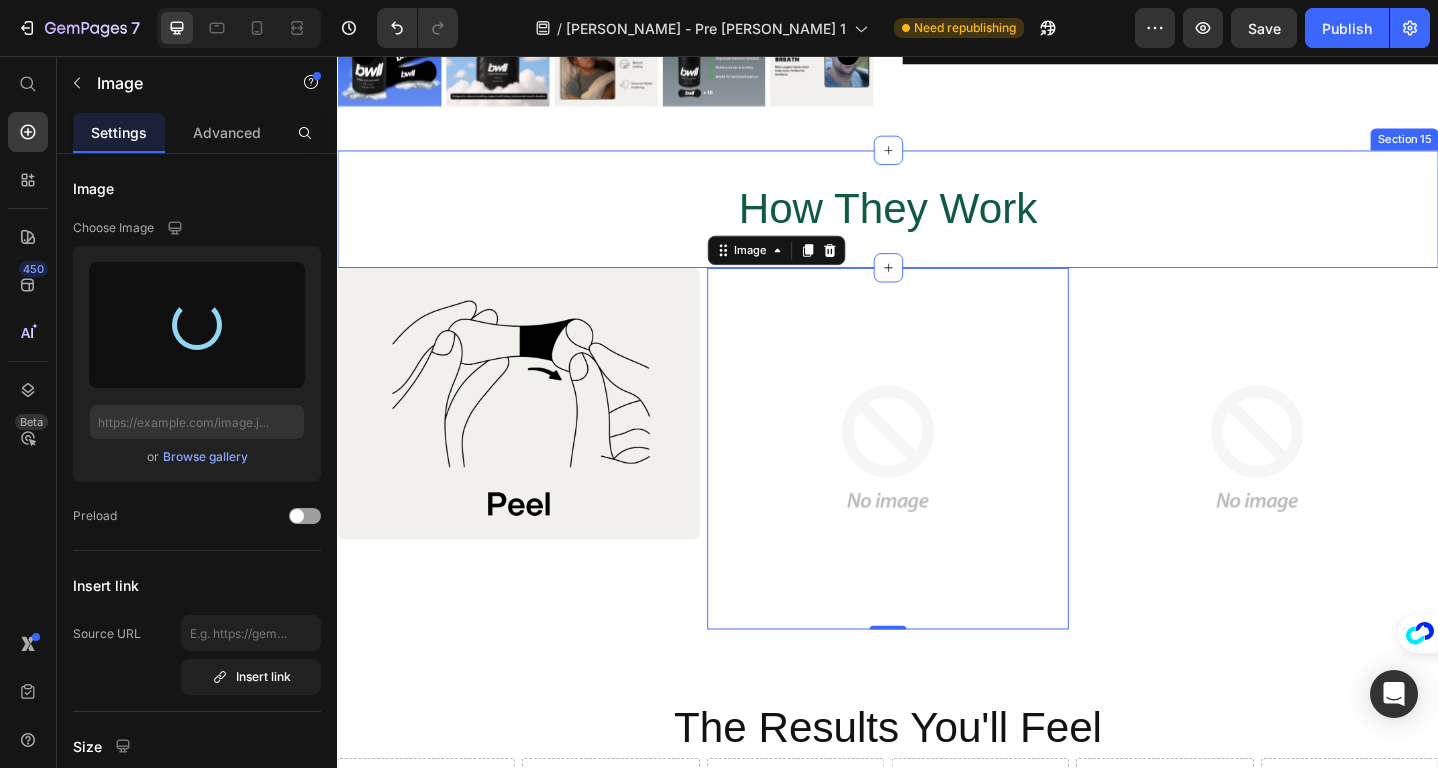 type on "https://cdn.shopify.com/s/files/1/0652/4751/0710/files/gempages_548050868268696456-ae184fd8-abc7-4d0e-95bf-eafe177e73d8.png" 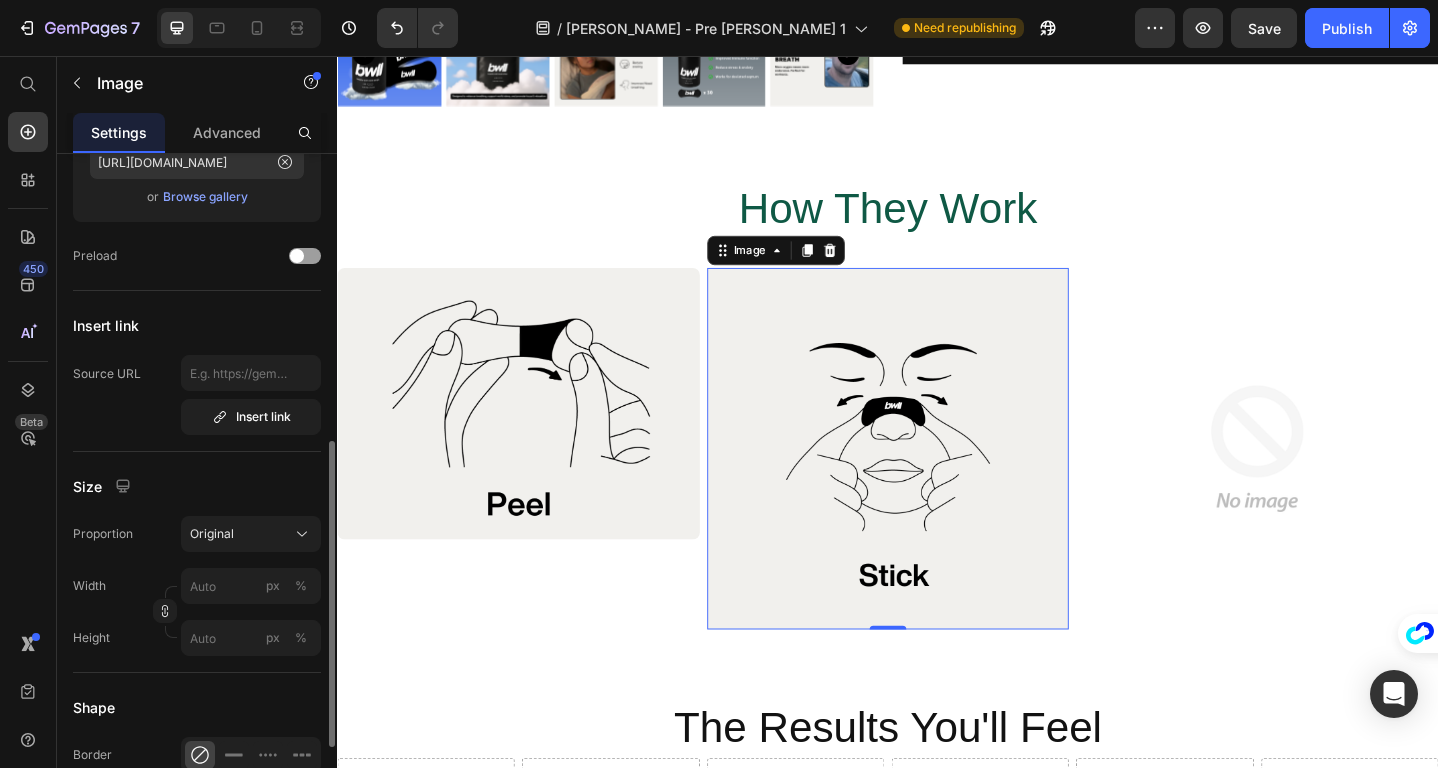 scroll, scrollTop: 450, scrollLeft: 0, axis: vertical 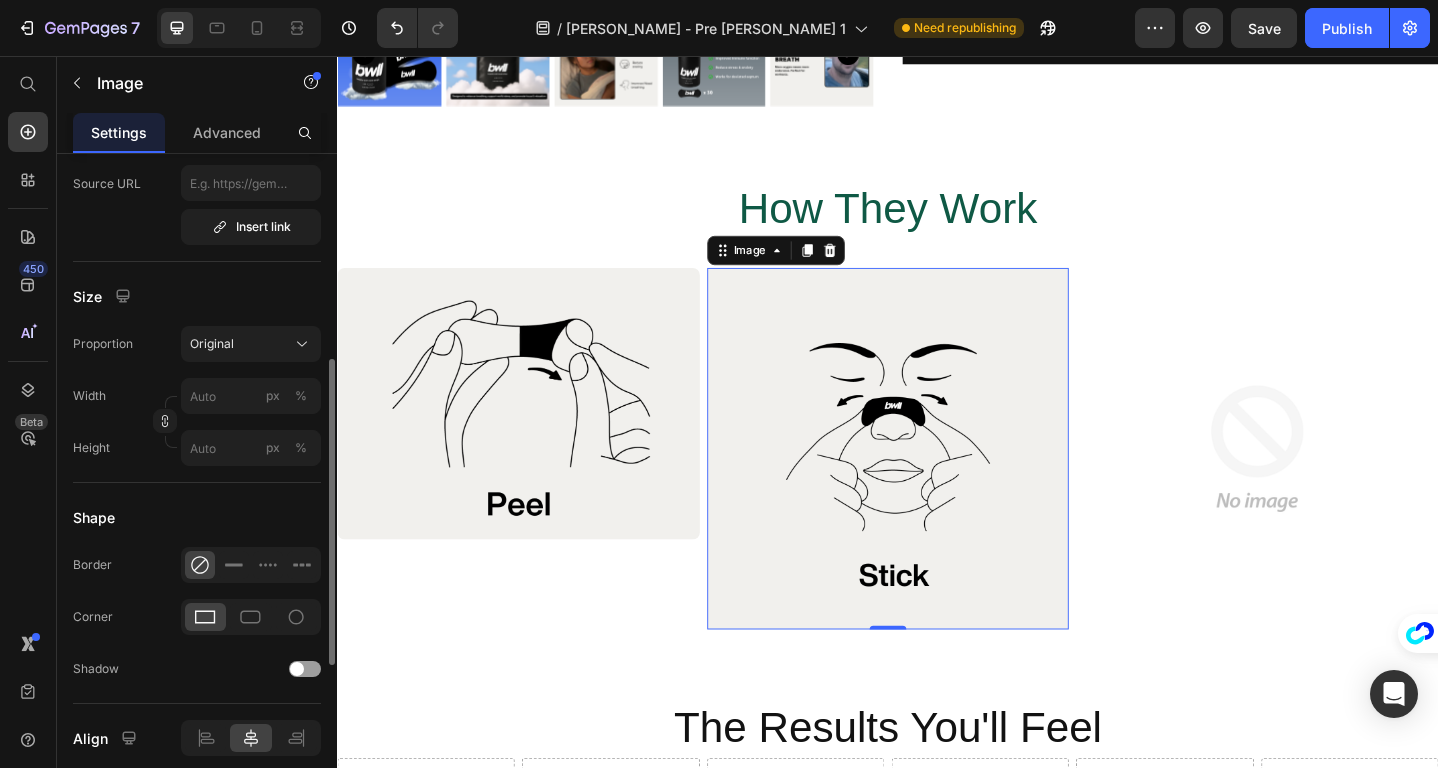 click on "Proportion Original Width px % Height px %" at bounding box center [197, 396] 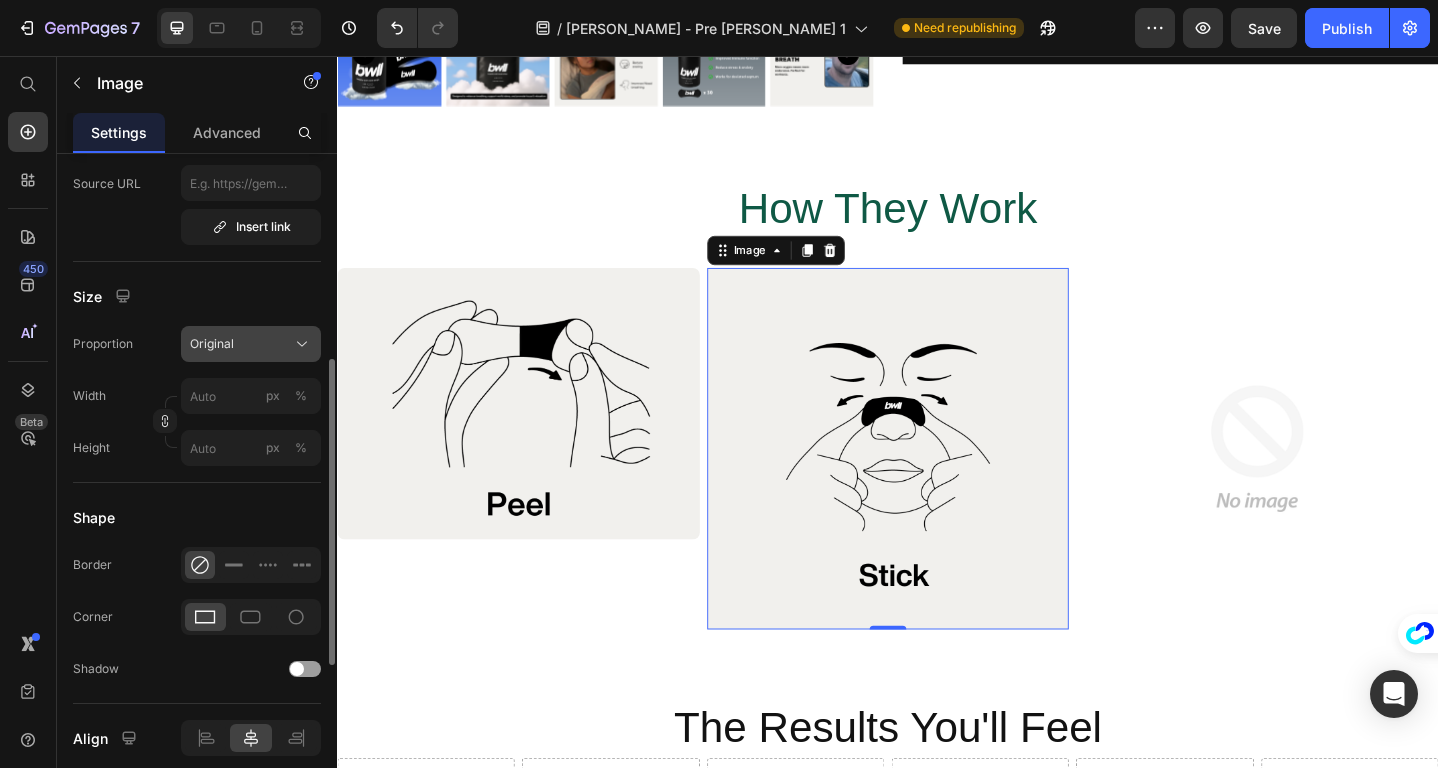 click on "Original" 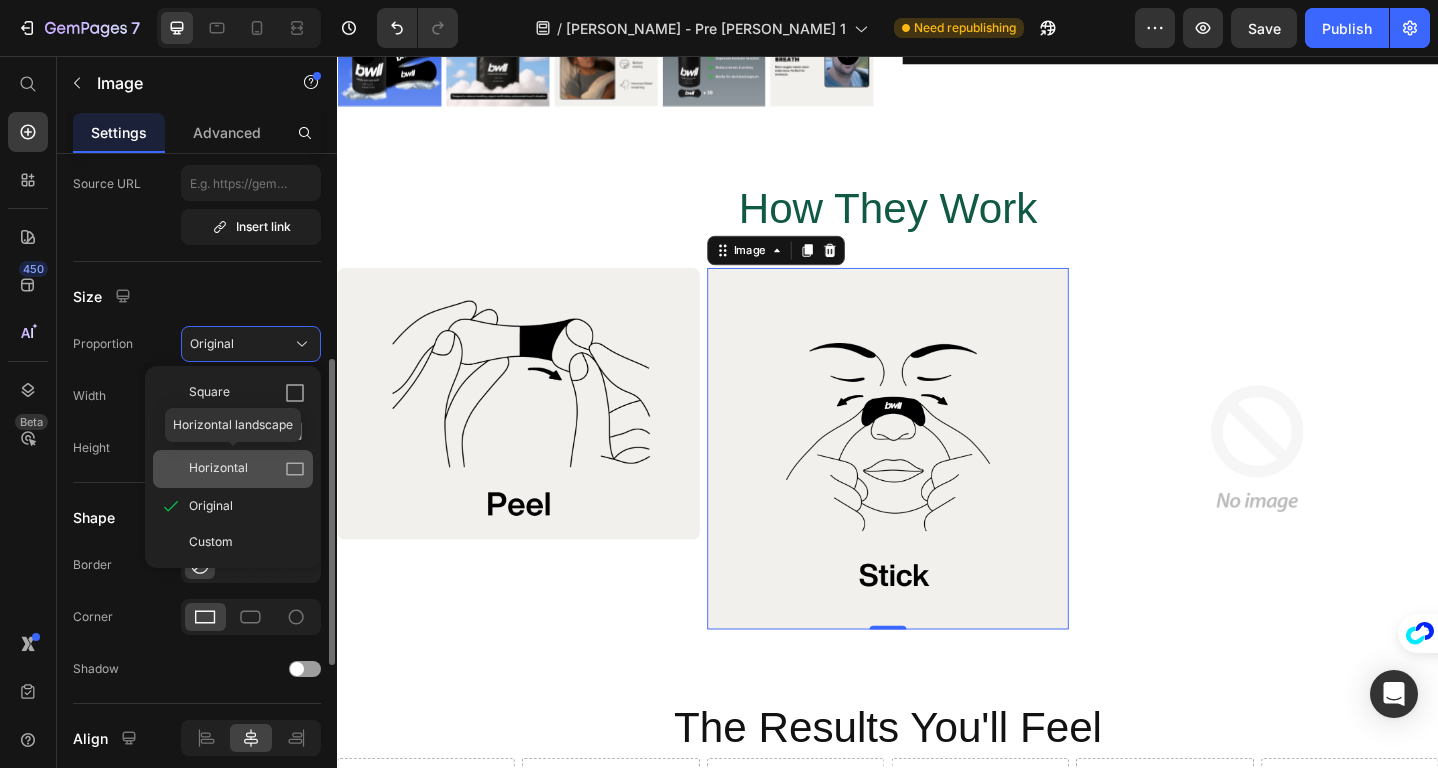 click on "Horizontal" at bounding box center (218, 469) 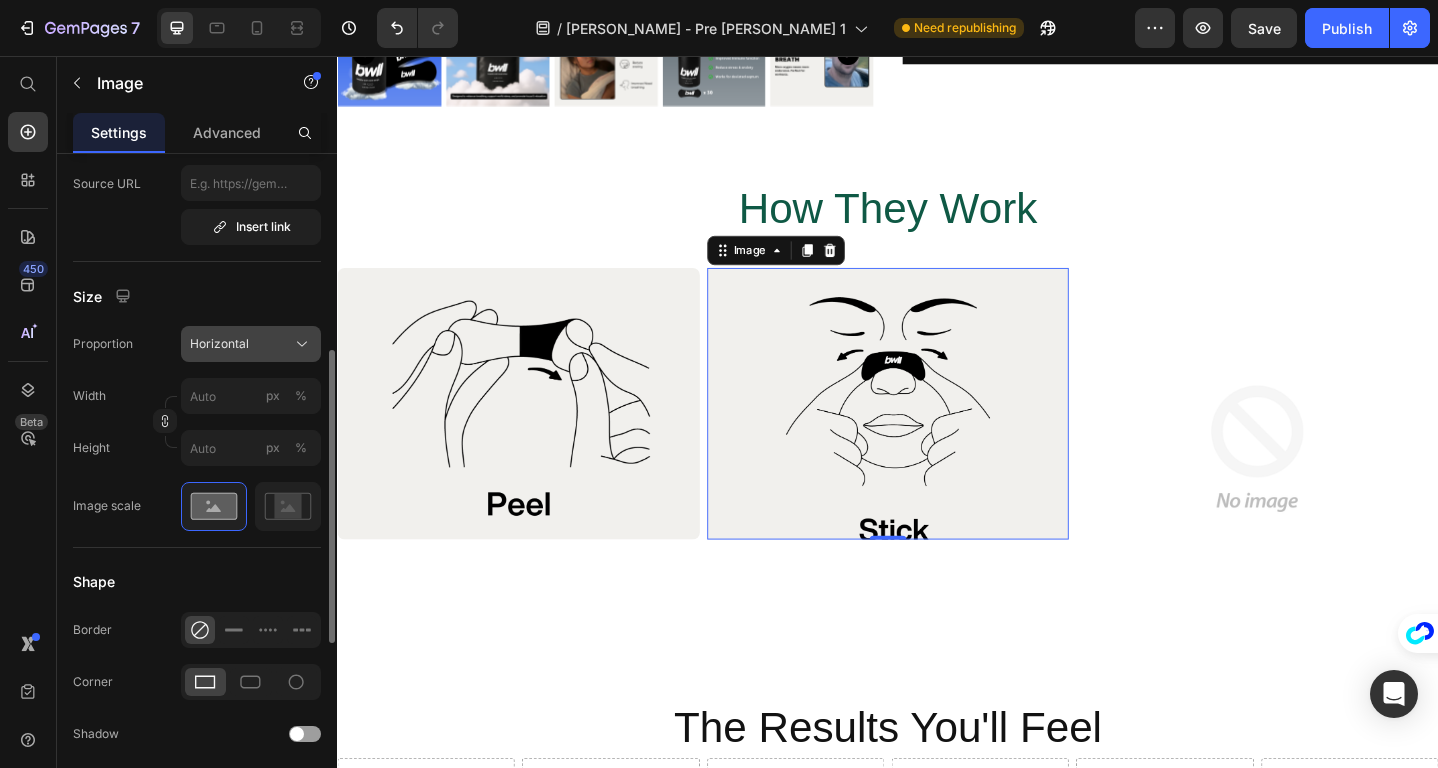 click on "Horizontal" at bounding box center [251, 344] 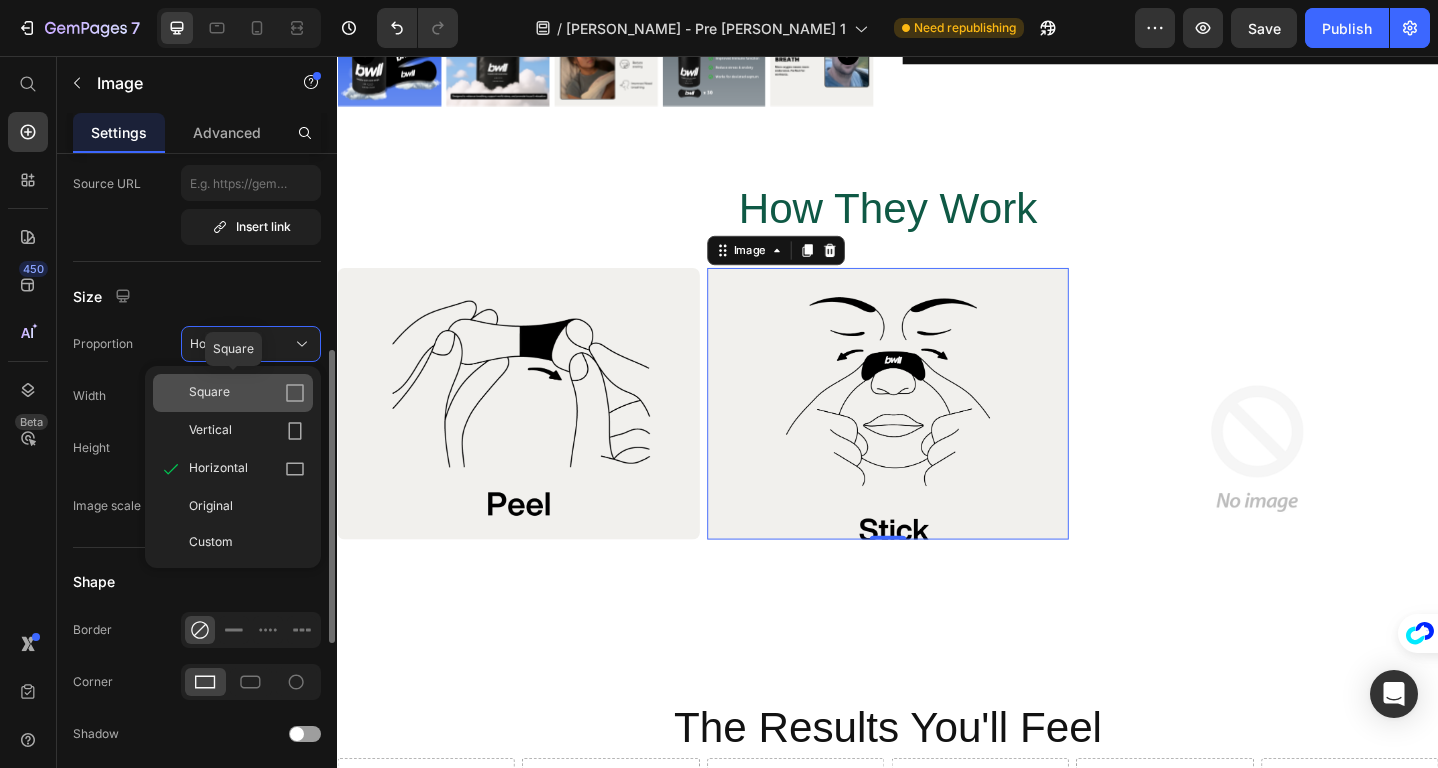 click on "Square" at bounding box center (247, 393) 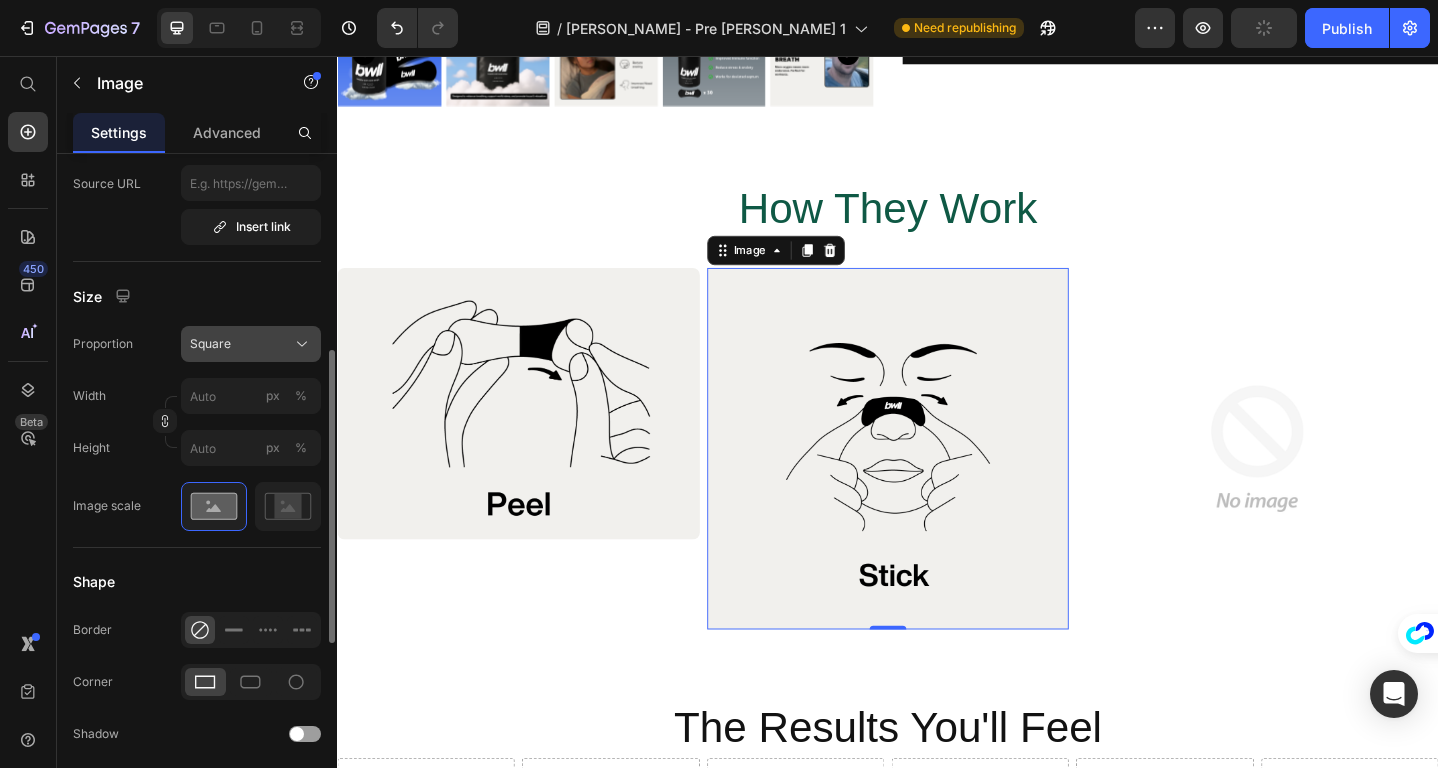click on "Square" 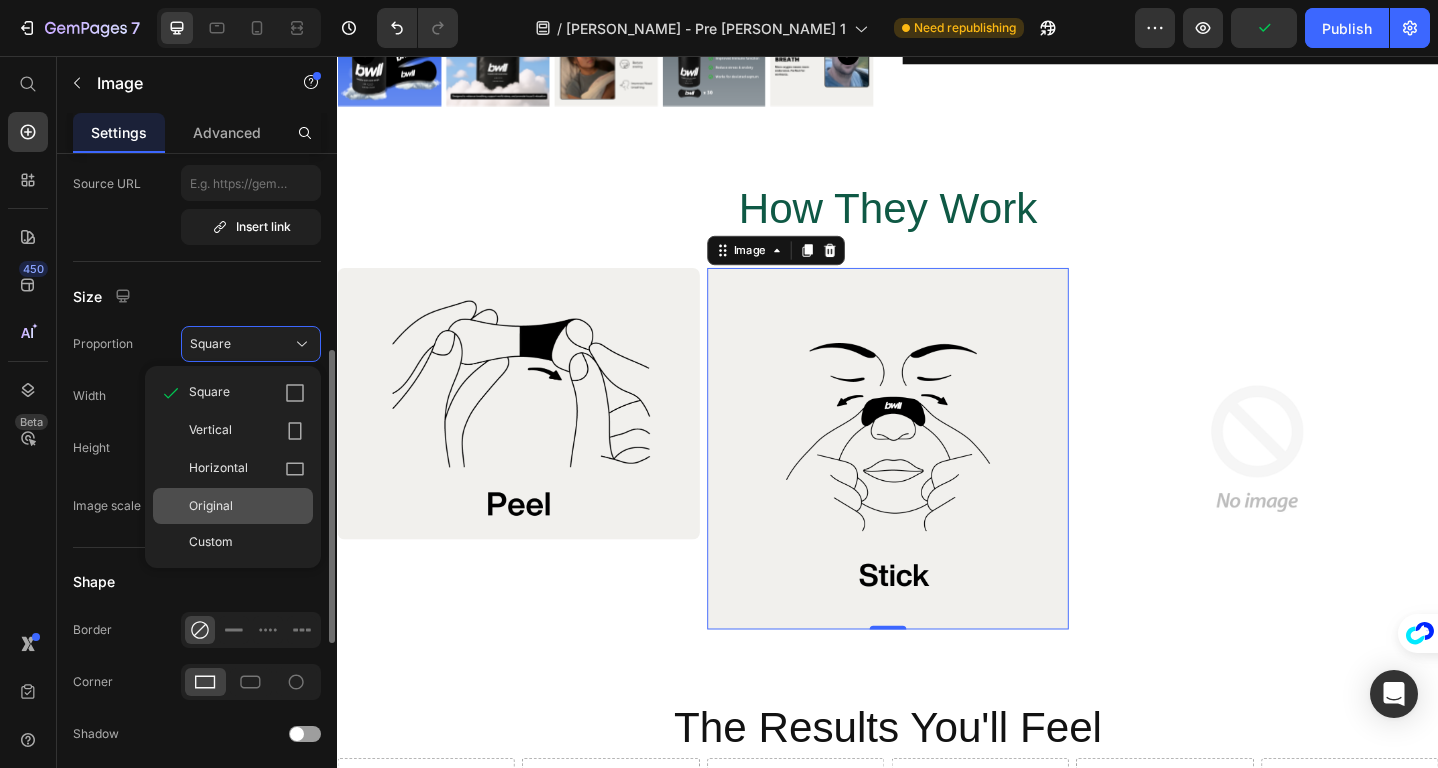 click on "Original" at bounding box center [247, 506] 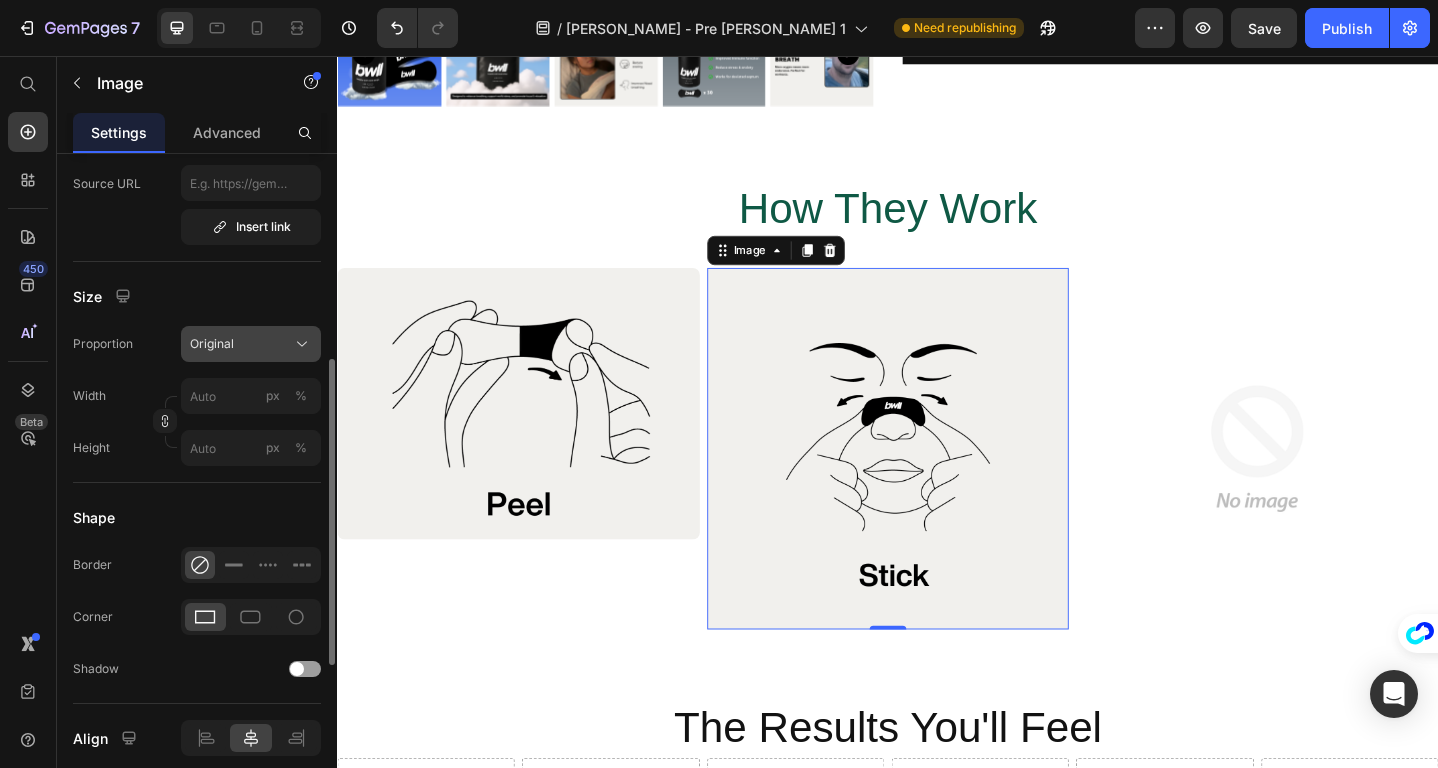 click on "Original" 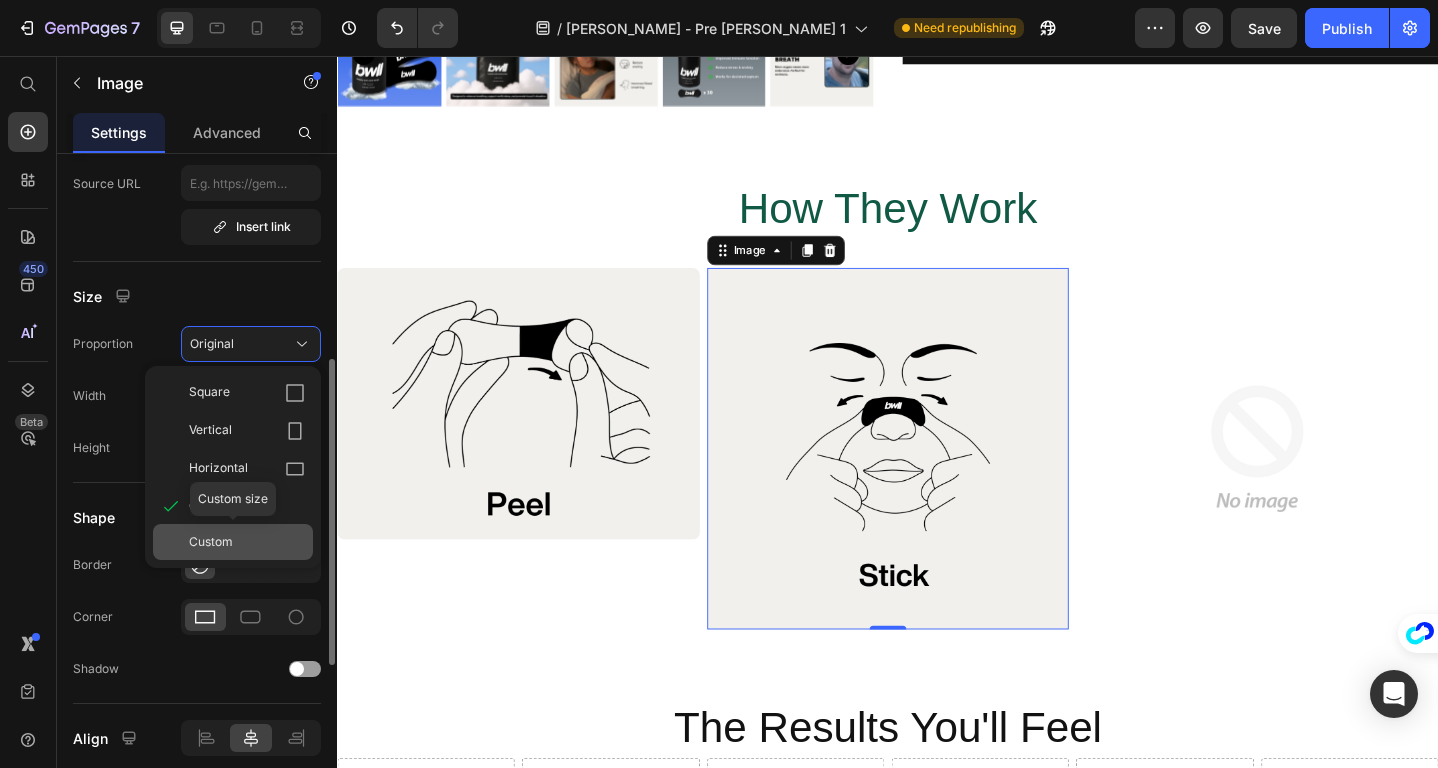 click on "Custom" at bounding box center (247, 542) 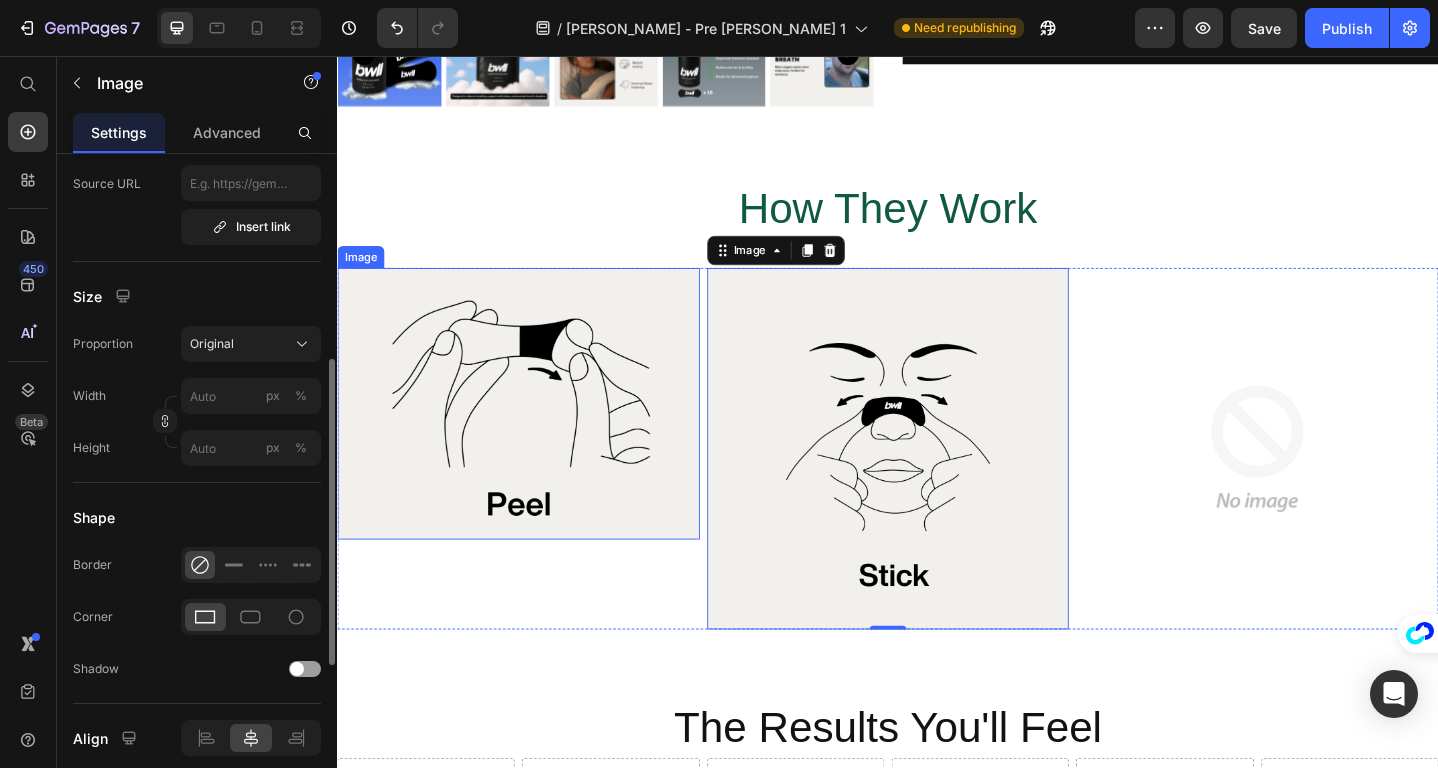 click at bounding box center (534, 435) 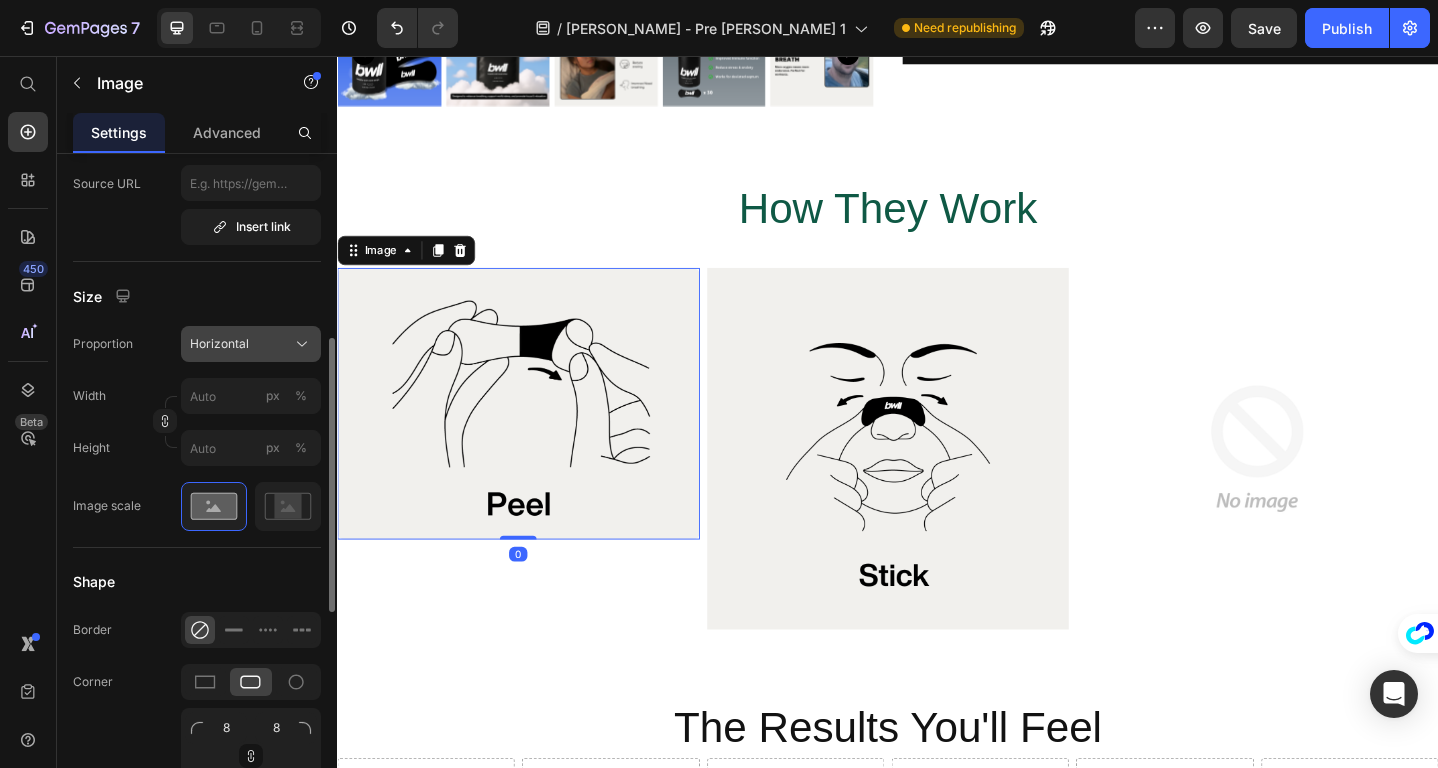 click on "Horizontal" at bounding box center [251, 344] 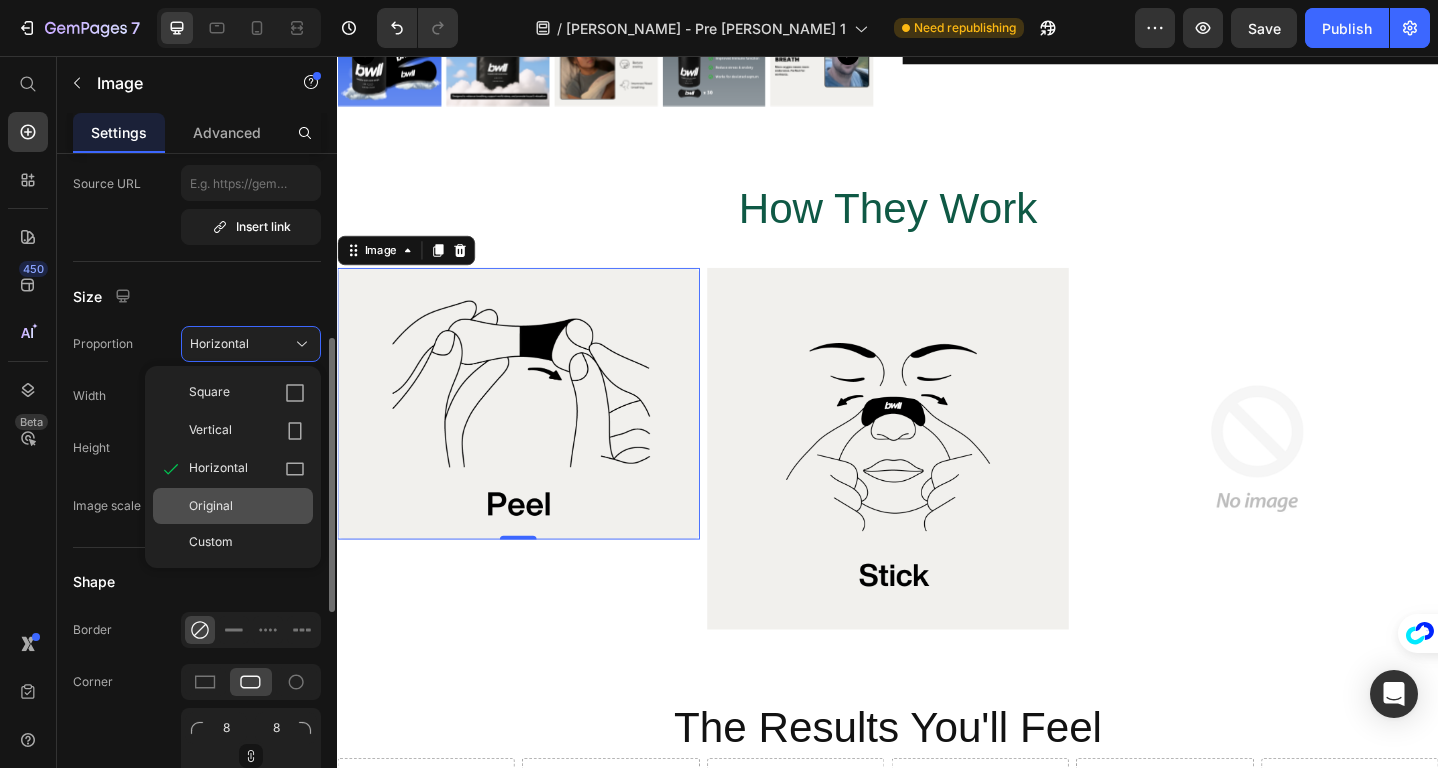 click on "Original" 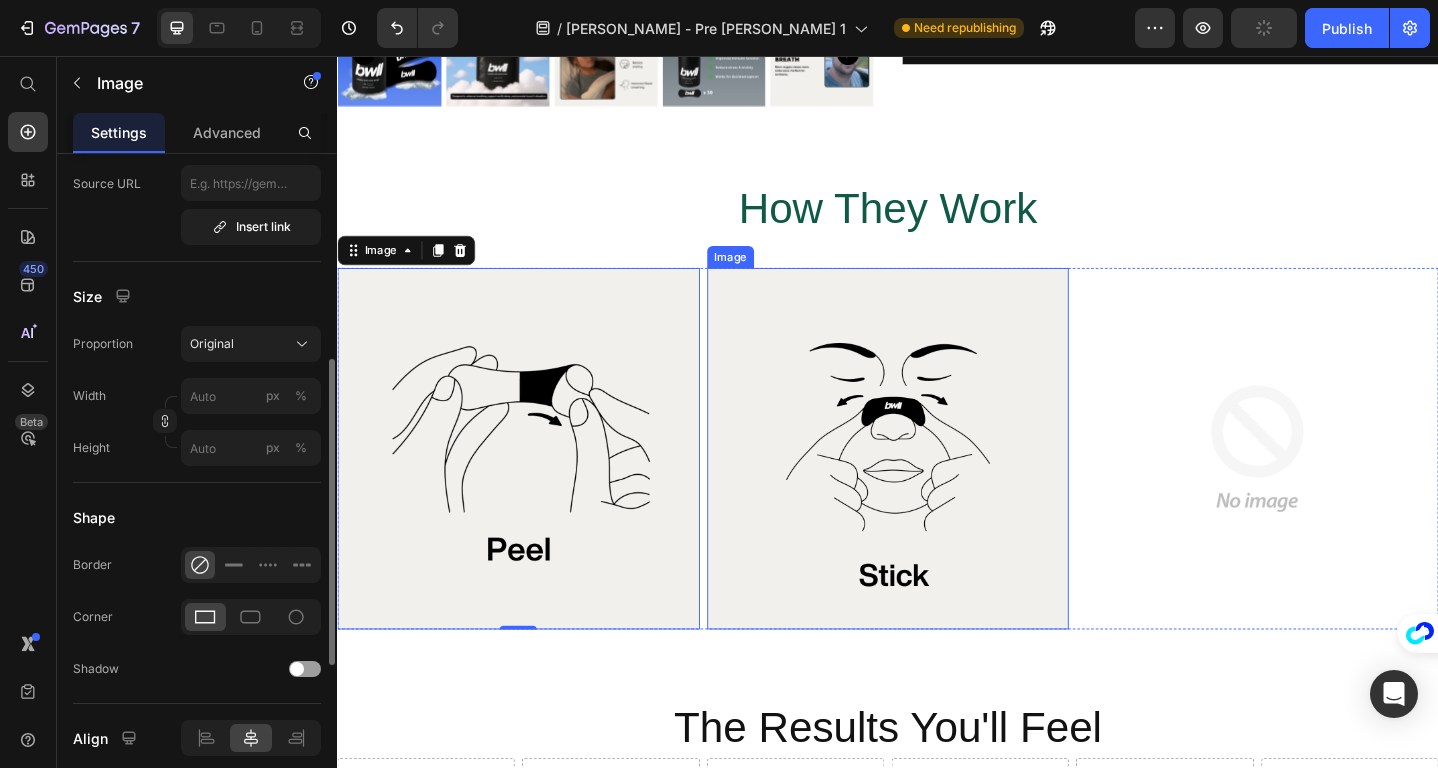 click at bounding box center (937, 484) 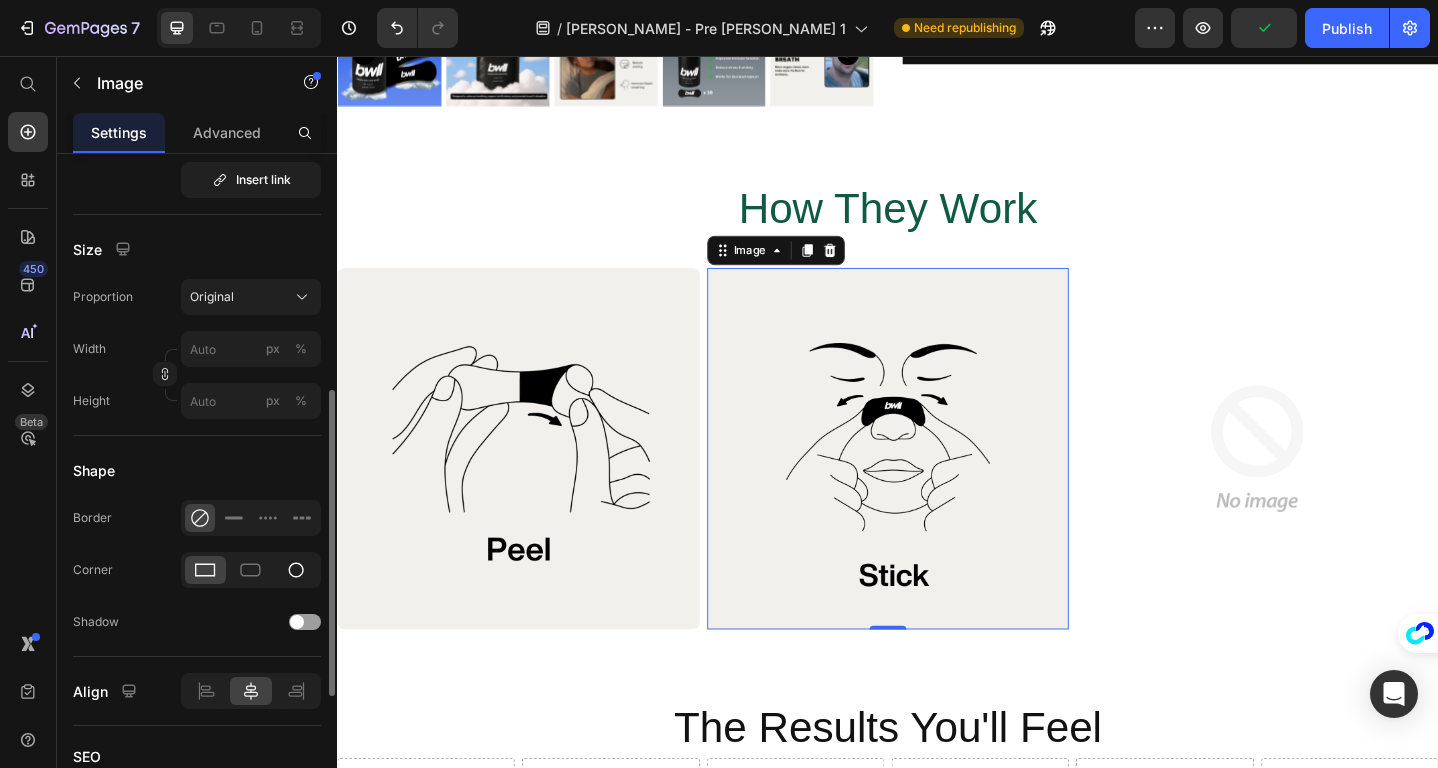 scroll, scrollTop: 504, scrollLeft: 0, axis: vertical 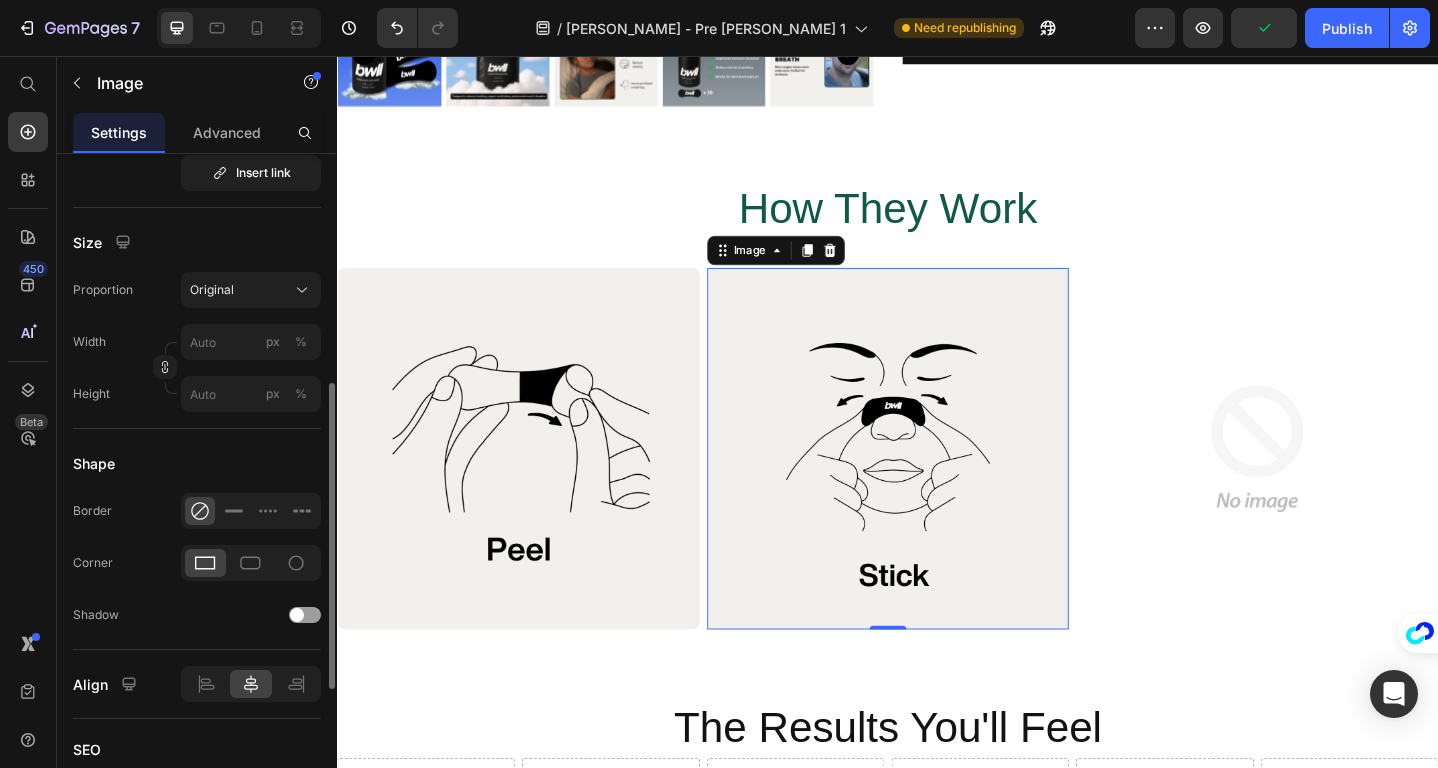 click on "Shape Border Corner Shadow" 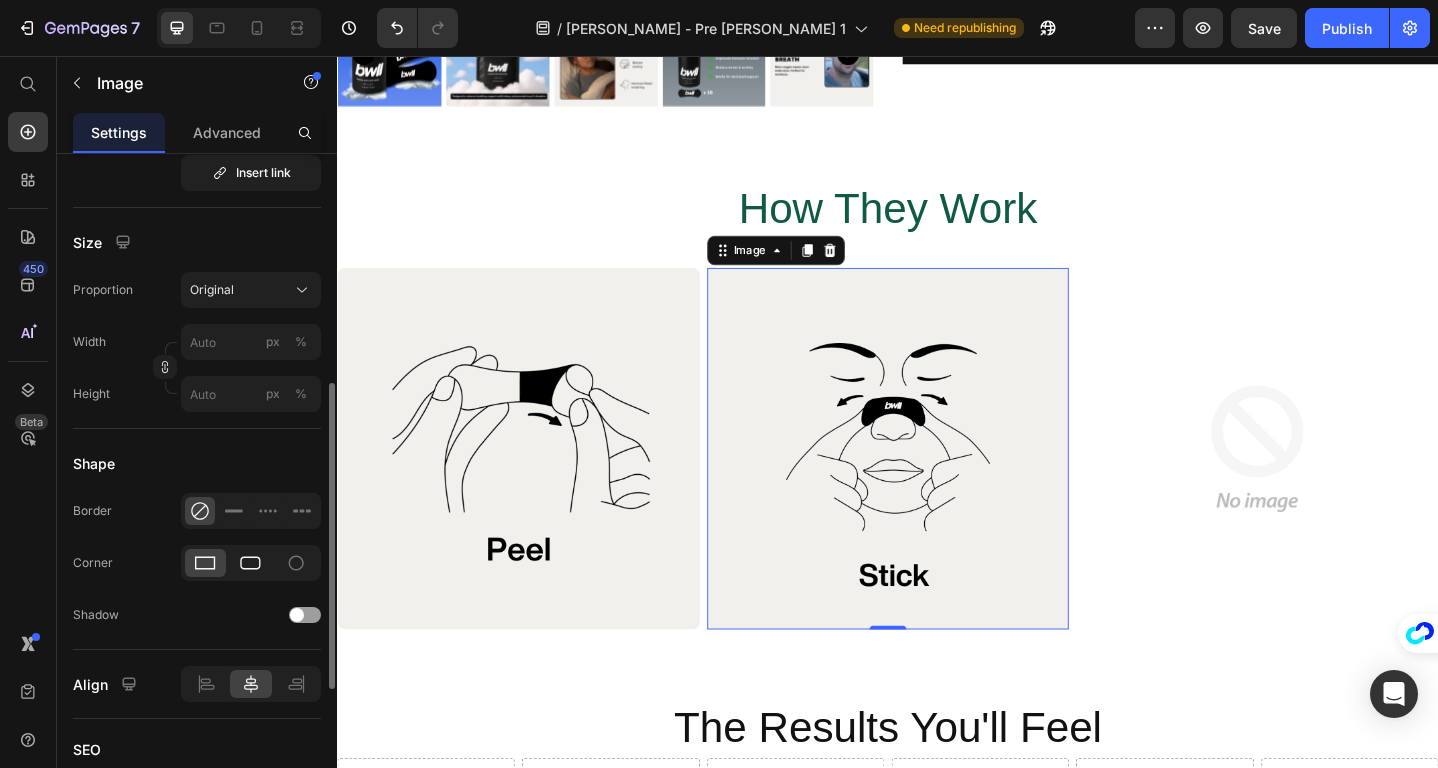 click 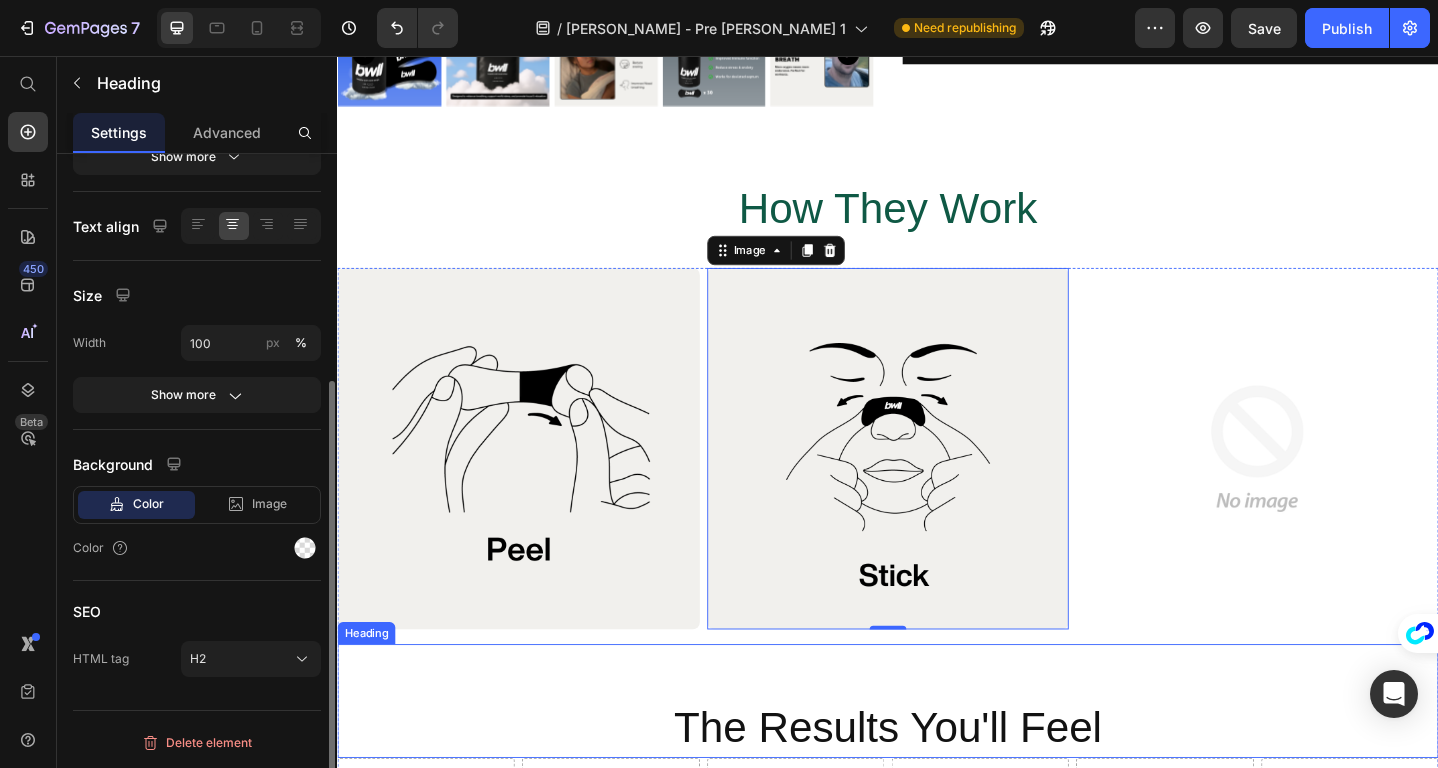 click on "⁠⁠⁠⁠⁠⁠⁠ The Results You'll Feel" at bounding box center [937, 759] 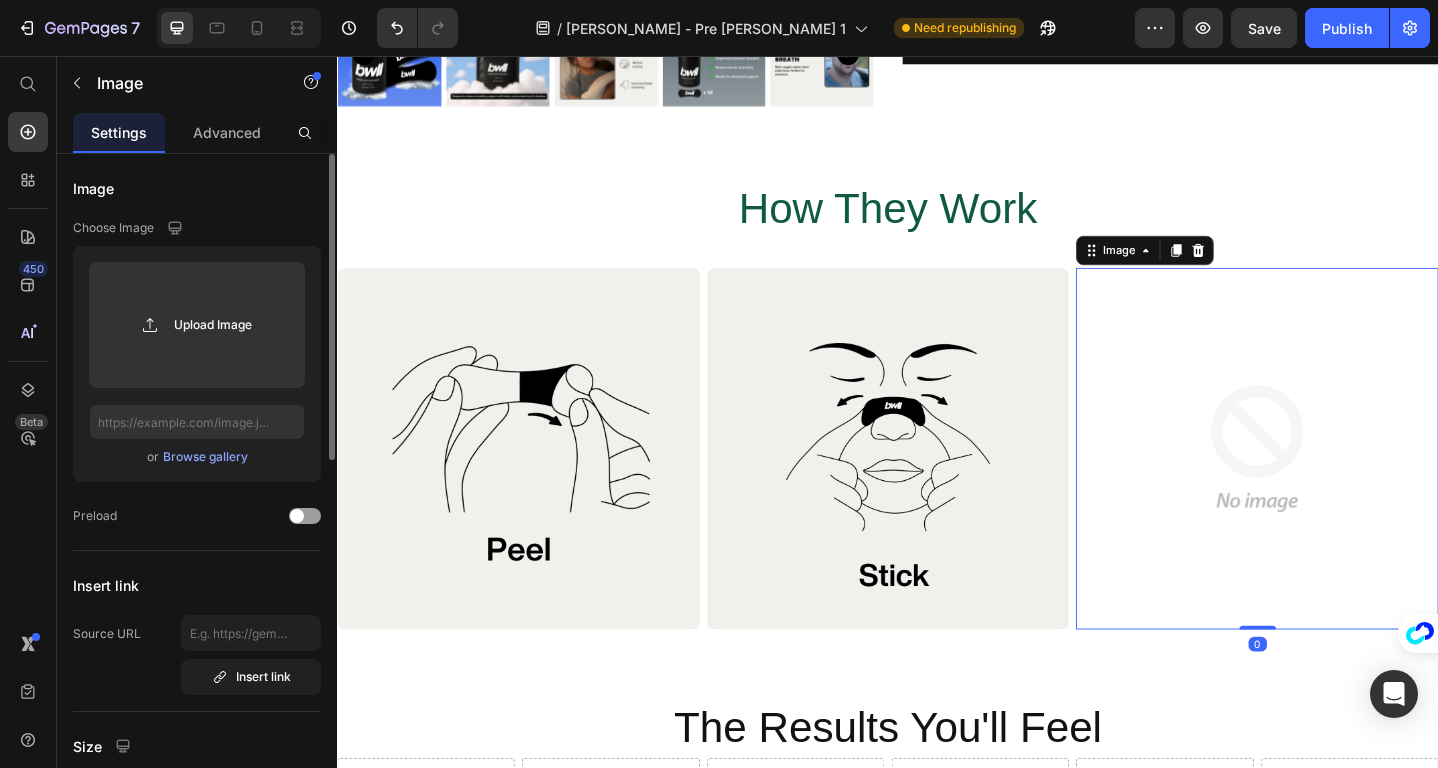click at bounding box center [1339, 484] 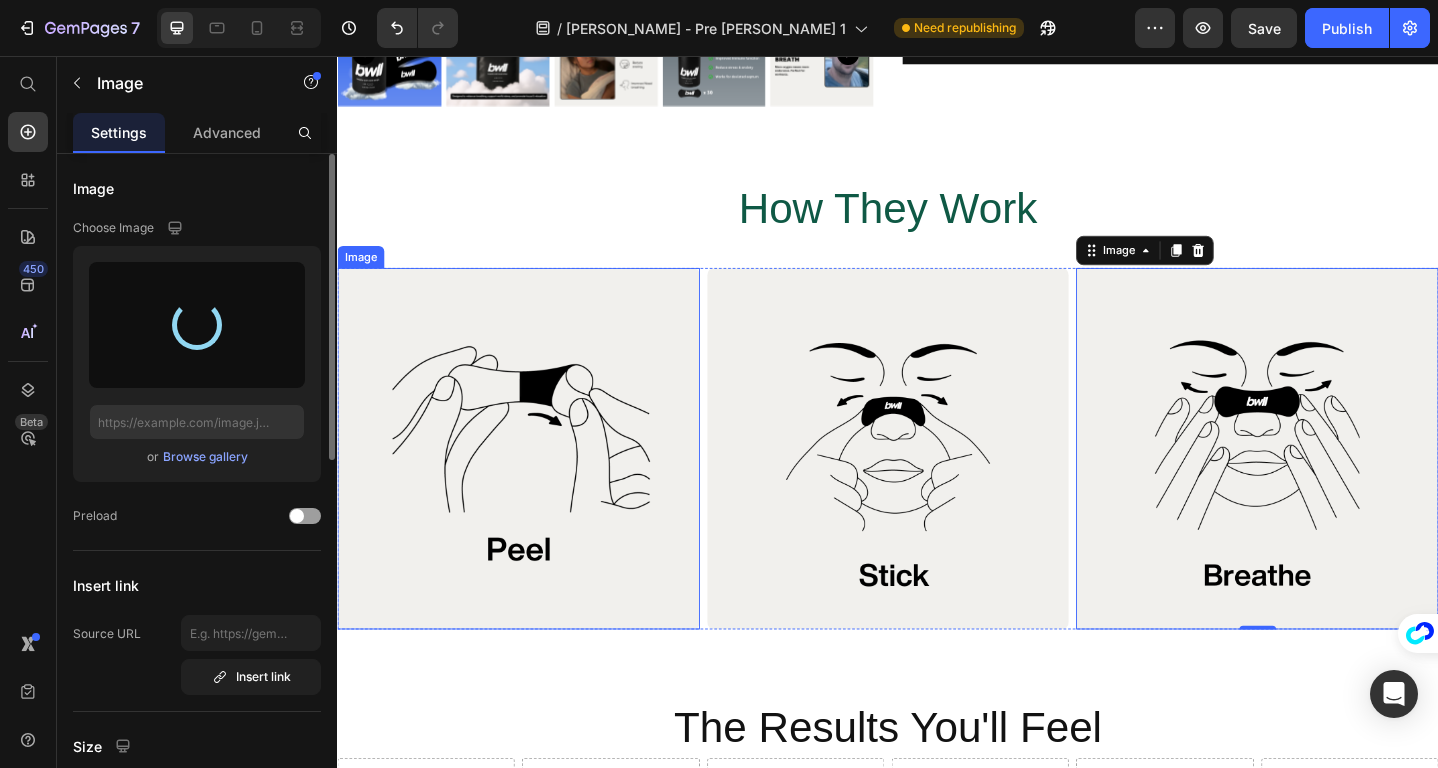 type on "https://cdn.shopify.com/s/files/1/0652/4751/0710/files/gempages_548050868268696456-d7ab86fd-d628-4f9d-b386-ba753d071a46.png" 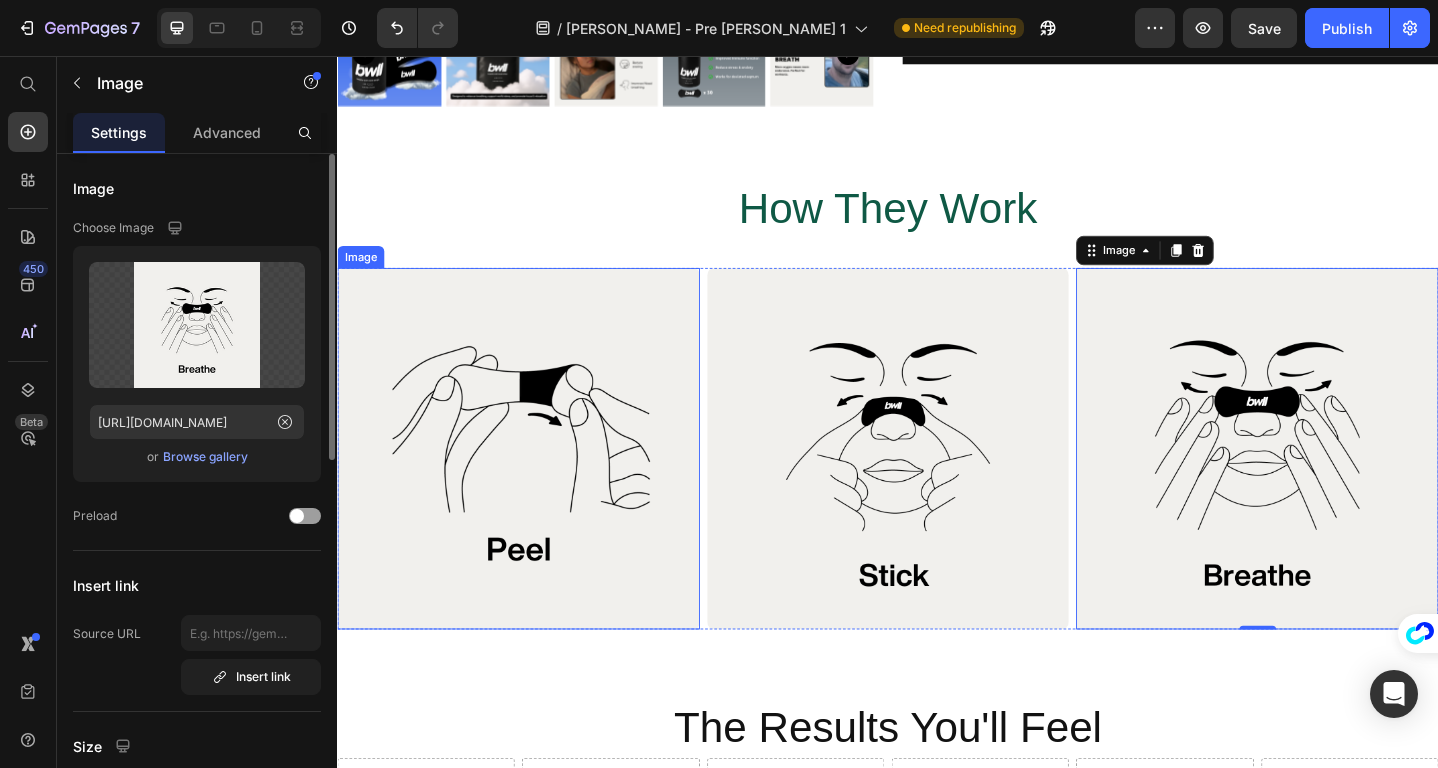 click at bounding box center [534, 484] 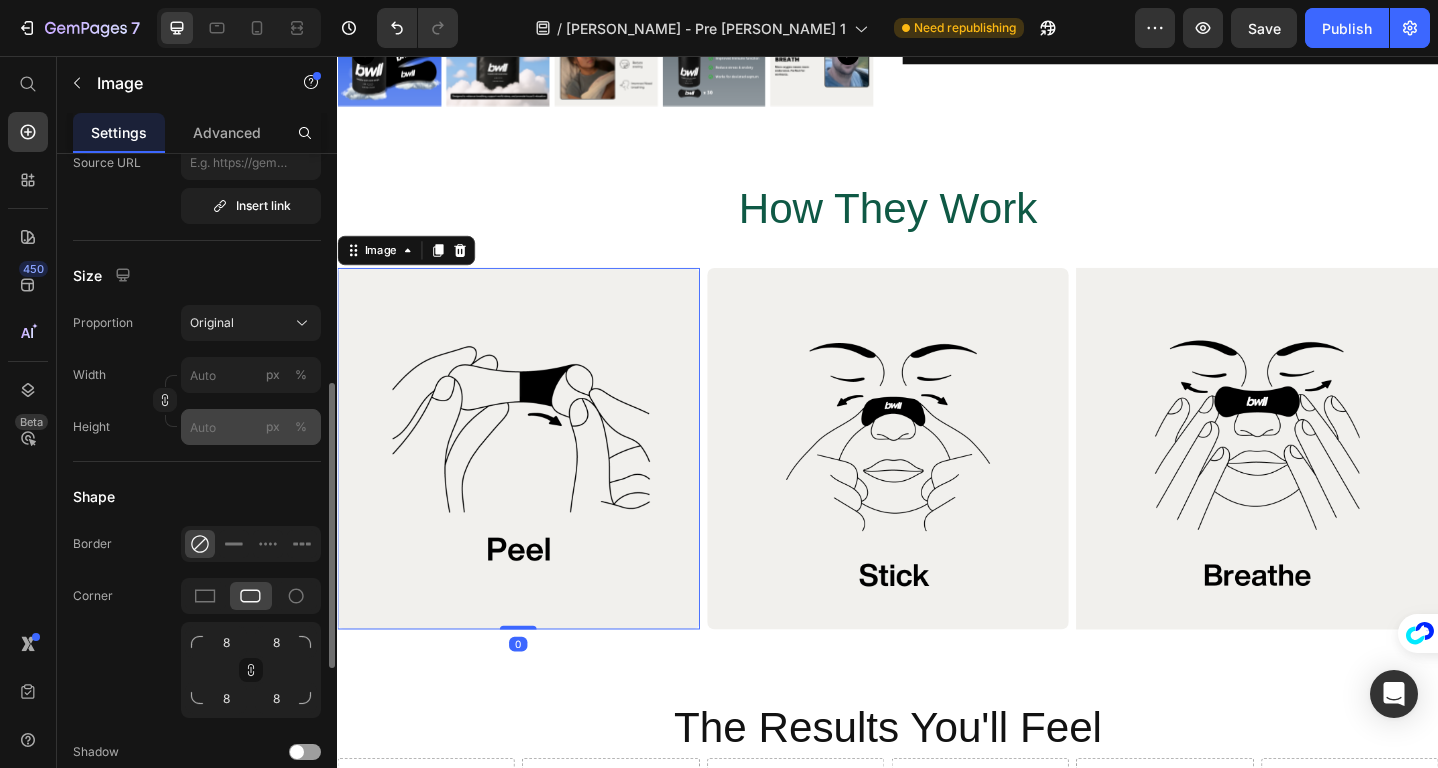 scroll, scrollTop: 521, scrollLeft: 0, axis: vertical 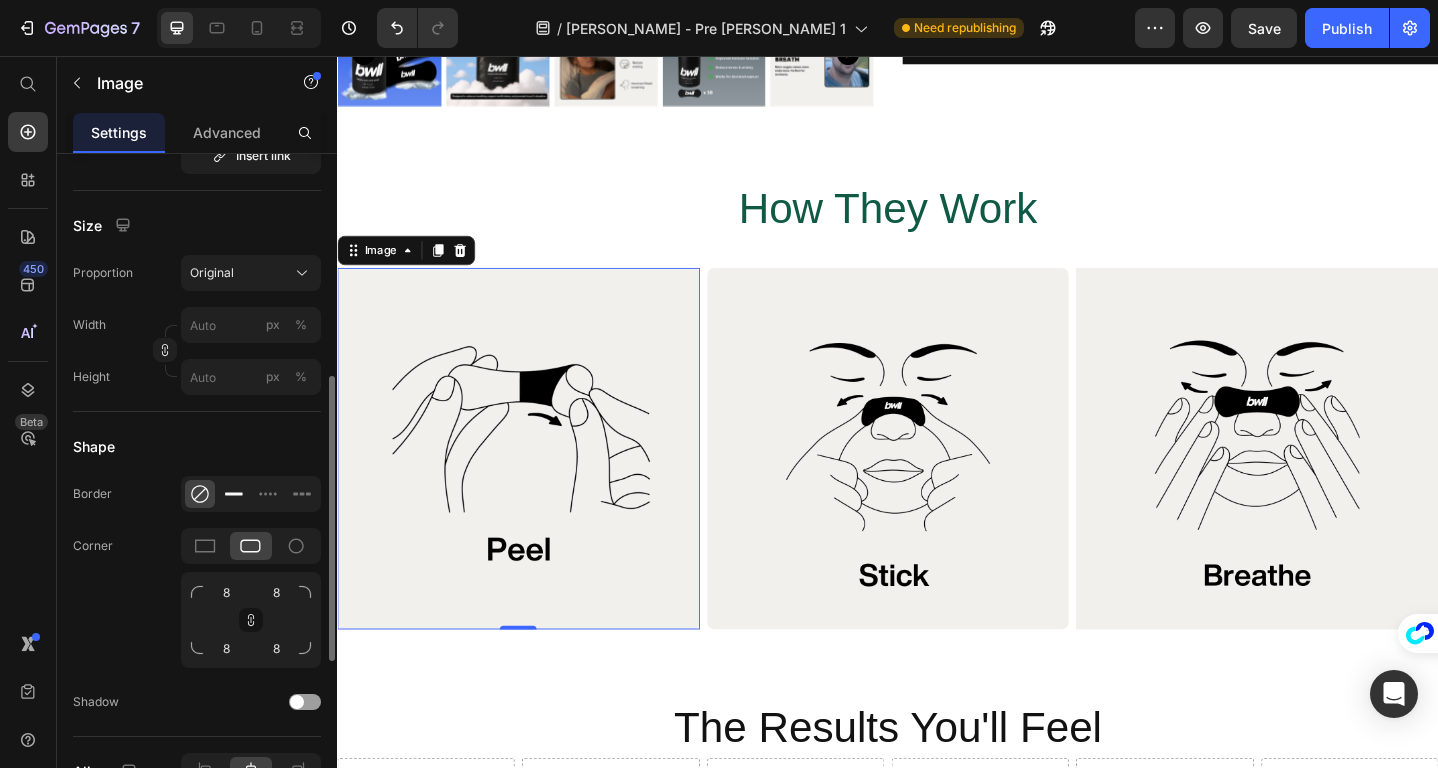 click 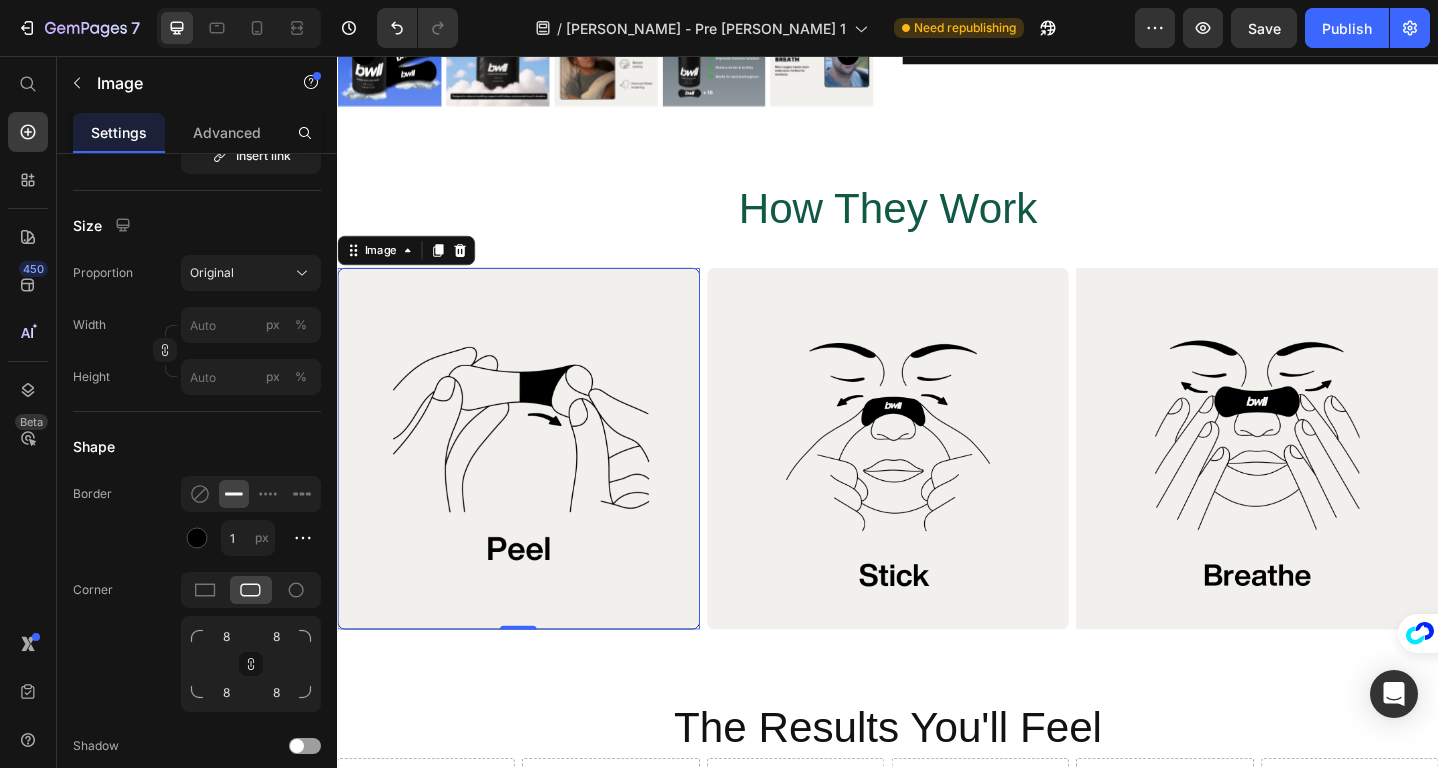 click at bounding box center (534, 484) 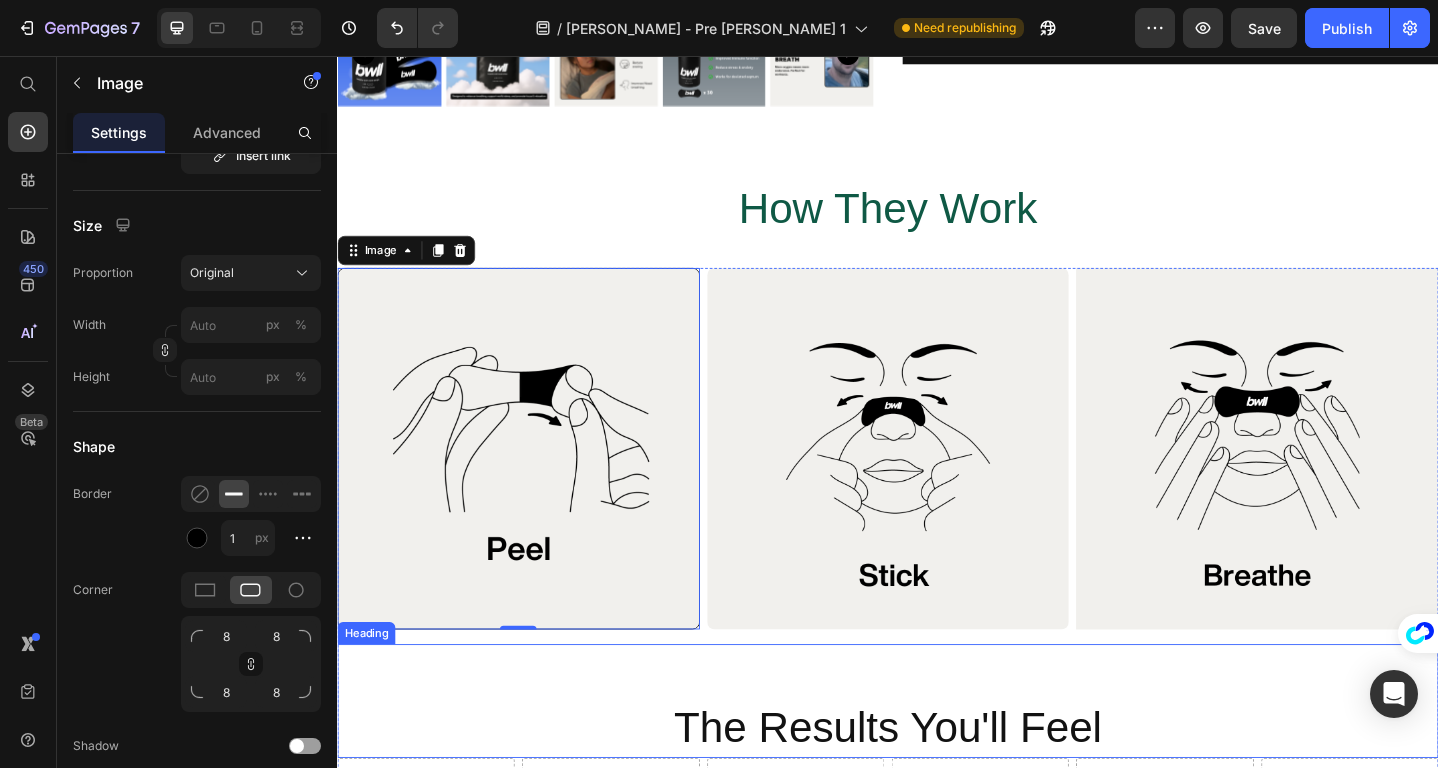 click on "⁠⁠⁠⁠⁠⁠⁠ The Results You'll Feel" at bounding box center (937, 759) 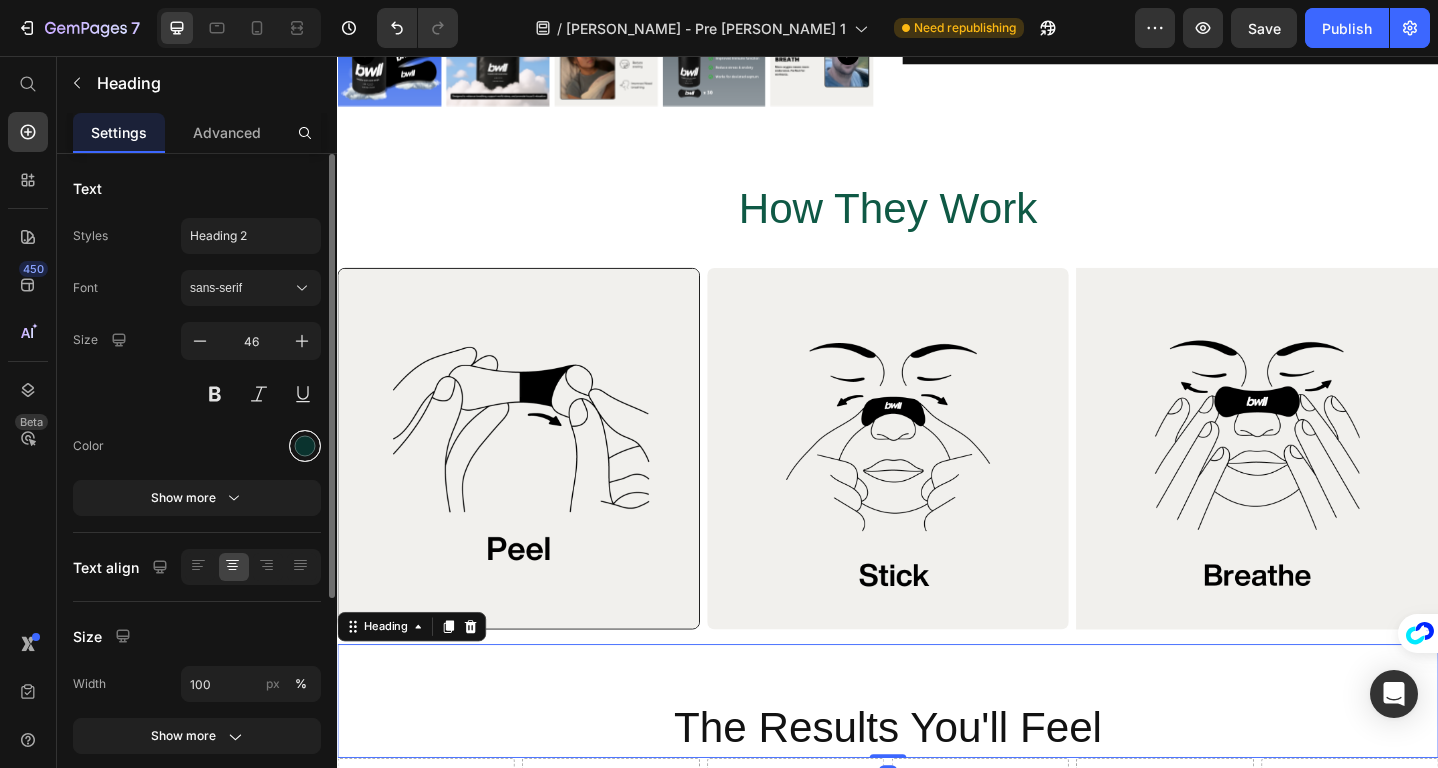 click at bounding box center [305, 446] 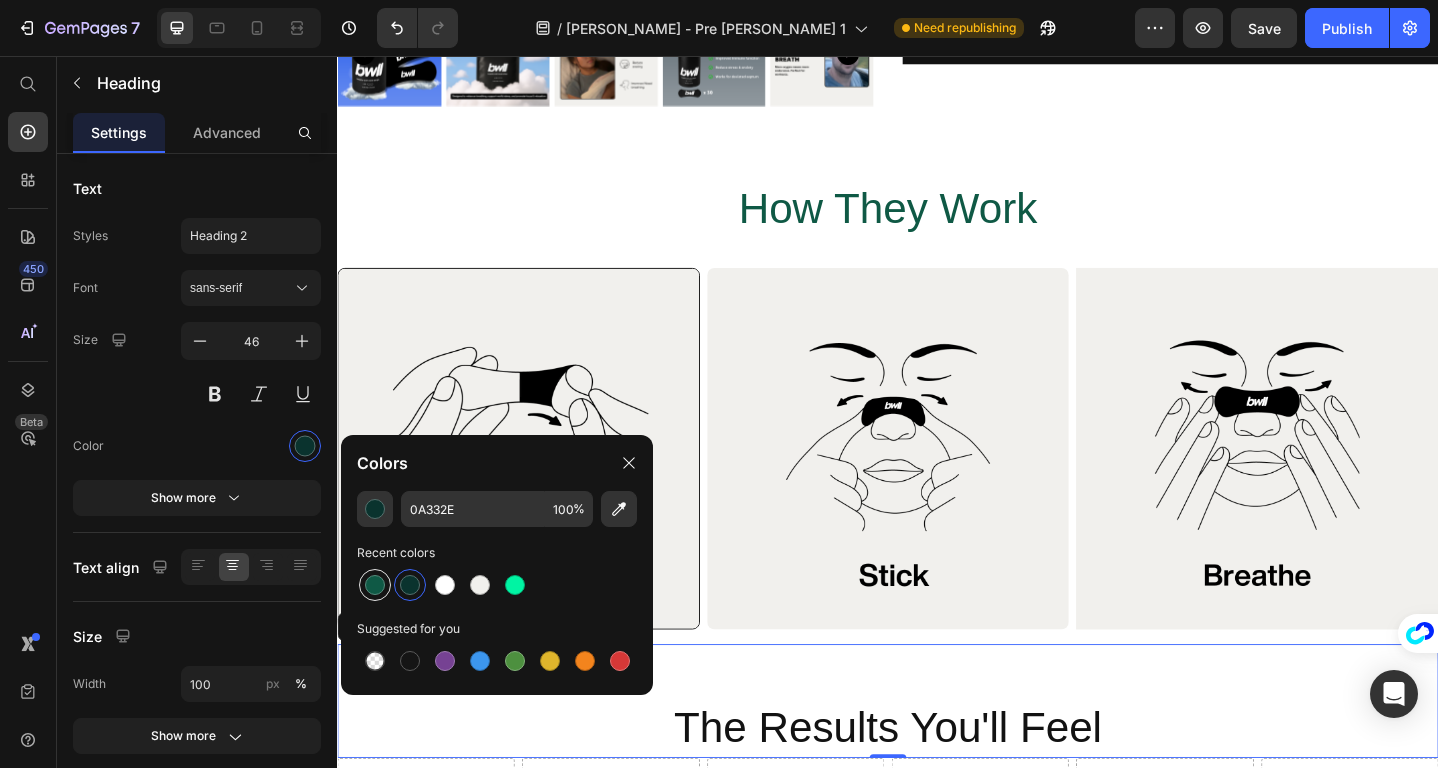 click at bounding box center [375, 585] 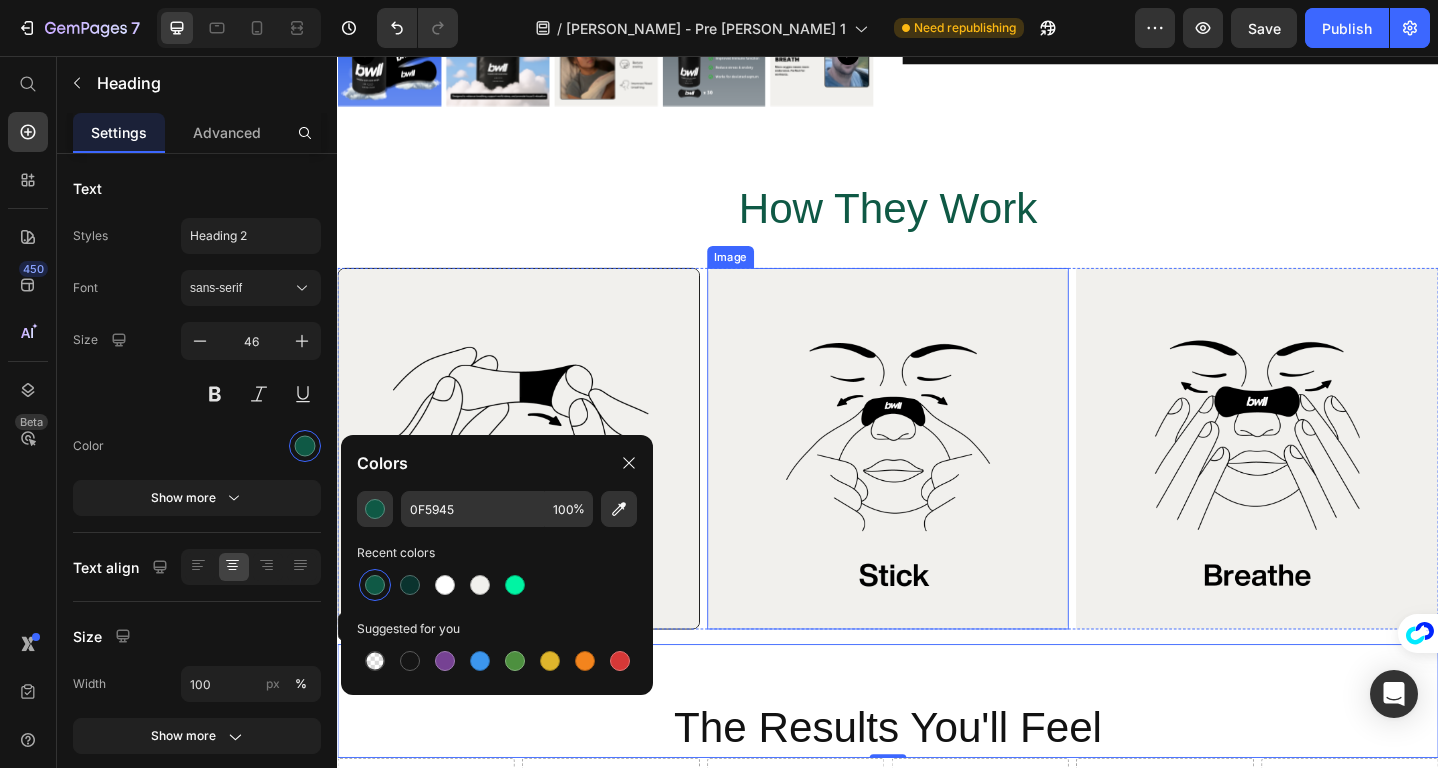 click at bounding box center (937, 484) 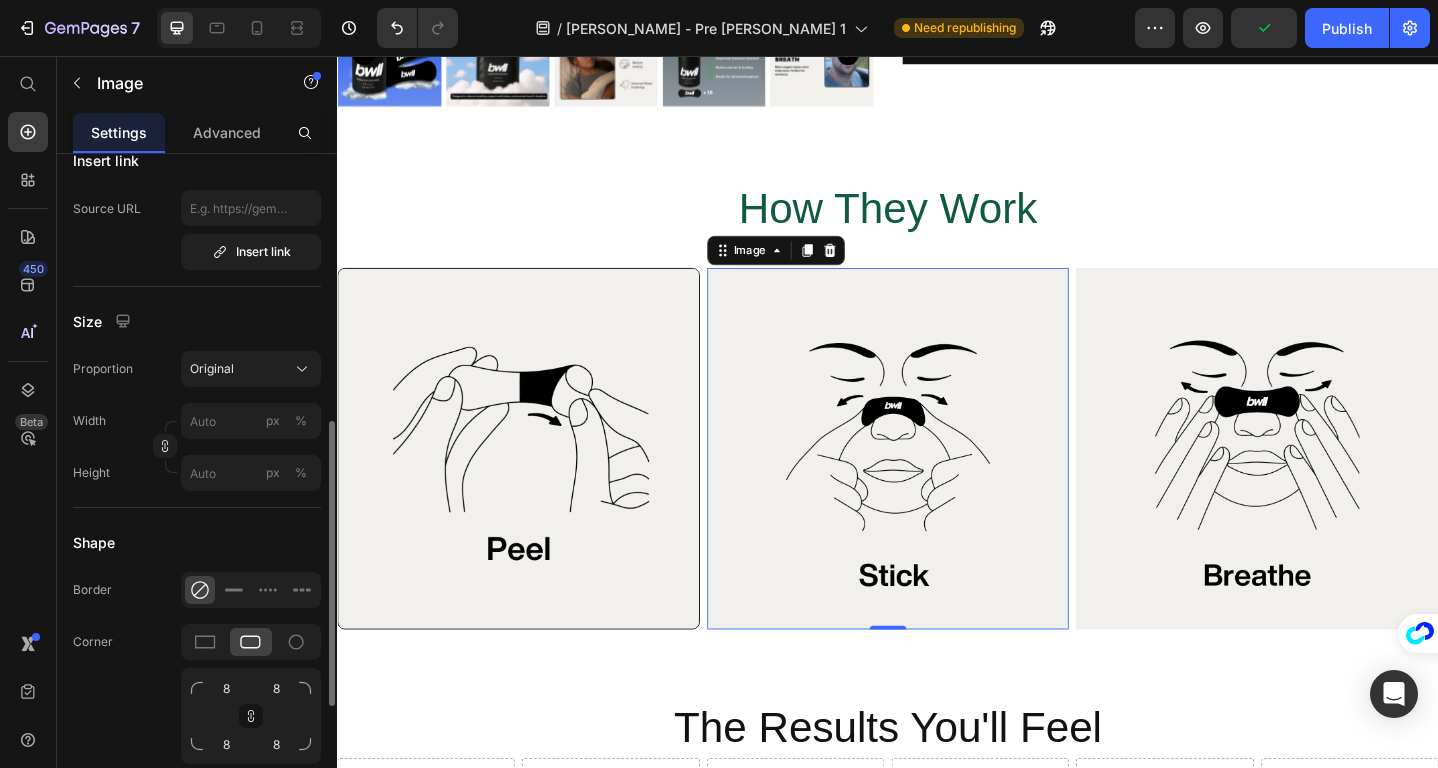 scroll, scrollTop: 501, scrollLeft: 0, axis: vertical 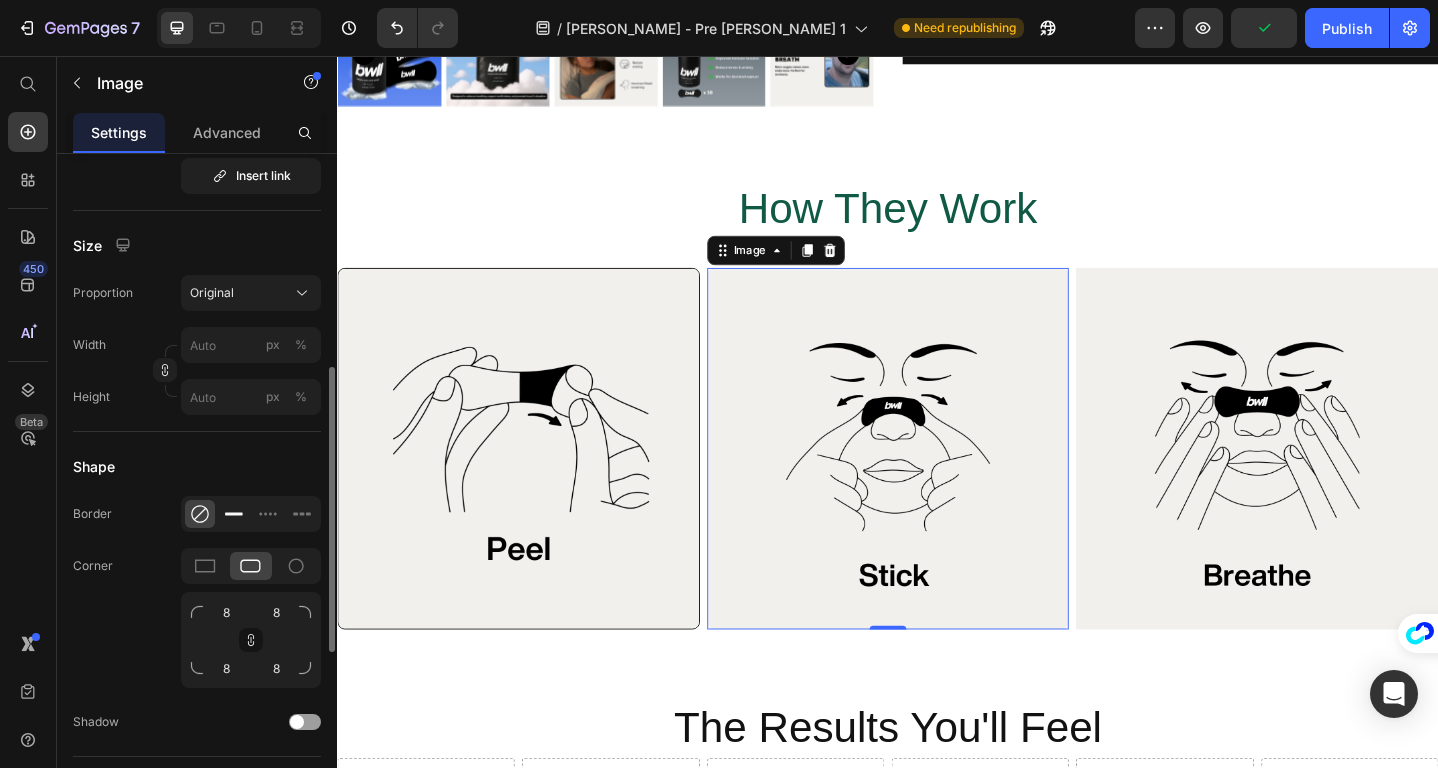 click 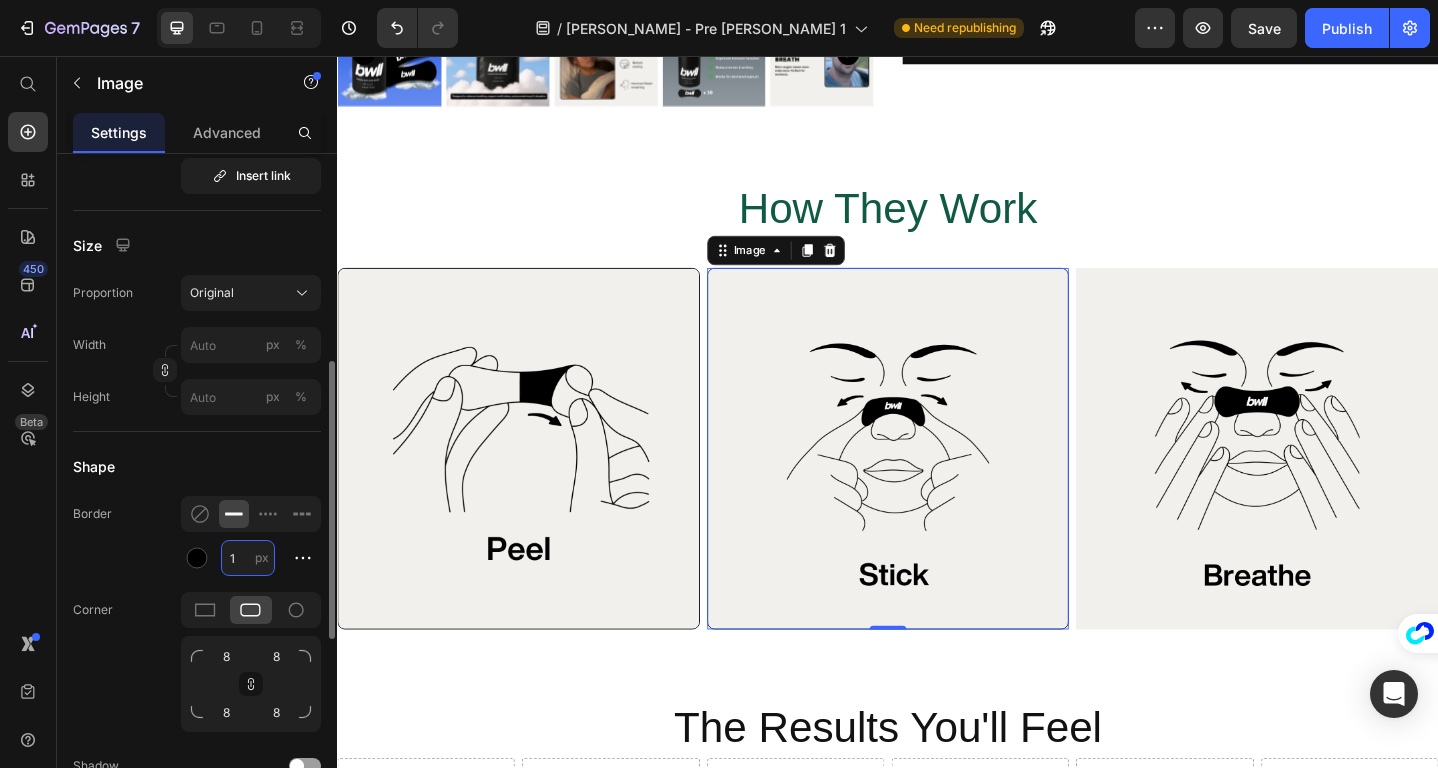 click on "1" at bounding box center (248, 558) 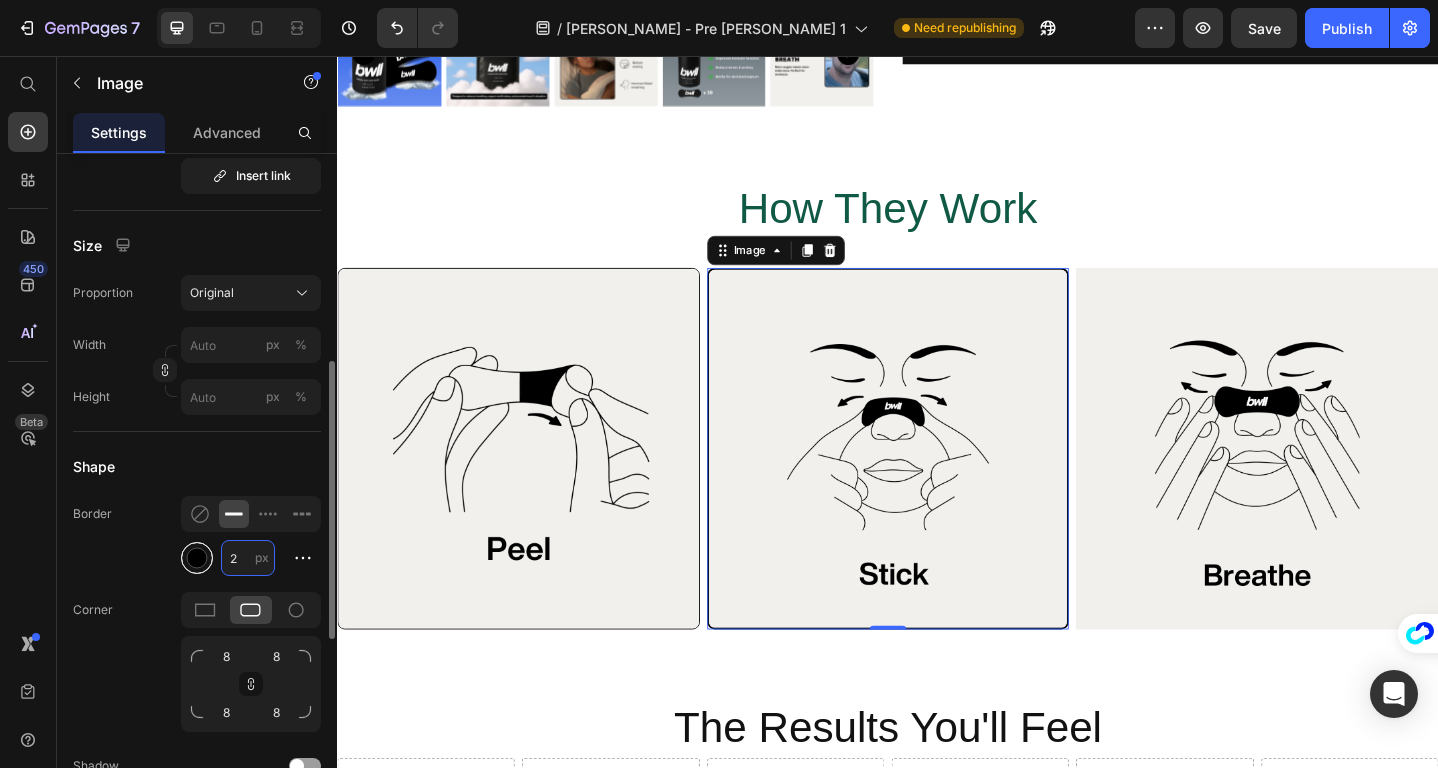 type on "2" 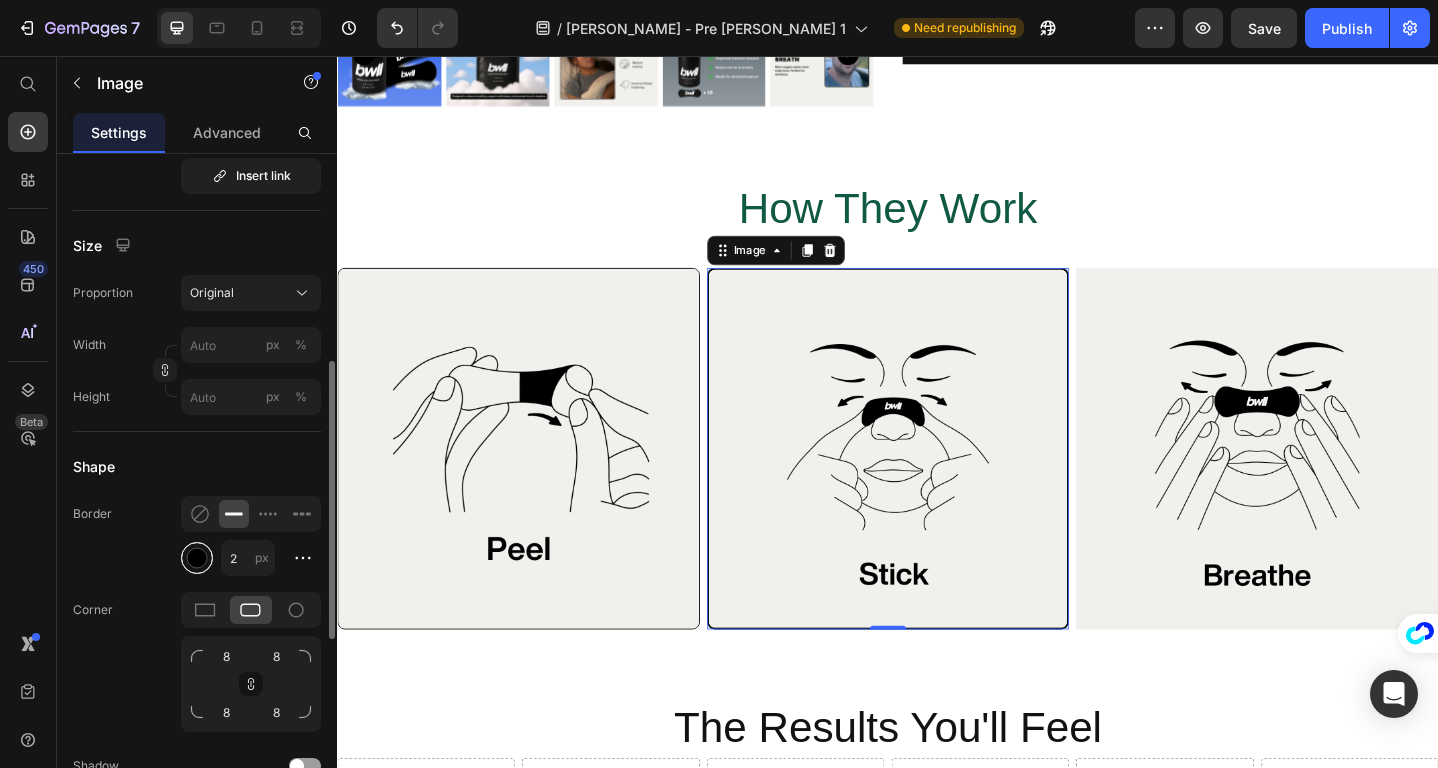 click at bounding box center (197, 558) 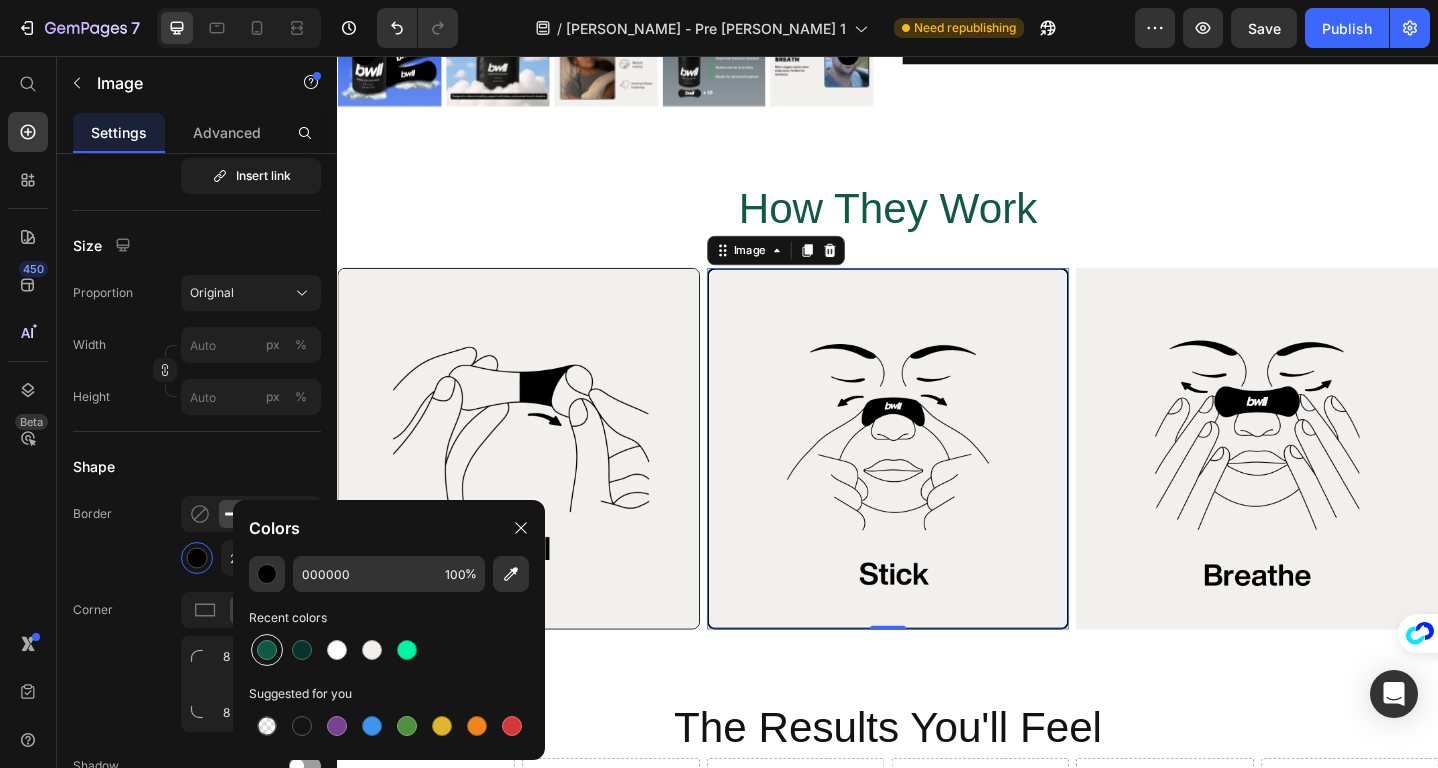 click at bounding box center [267, 650] 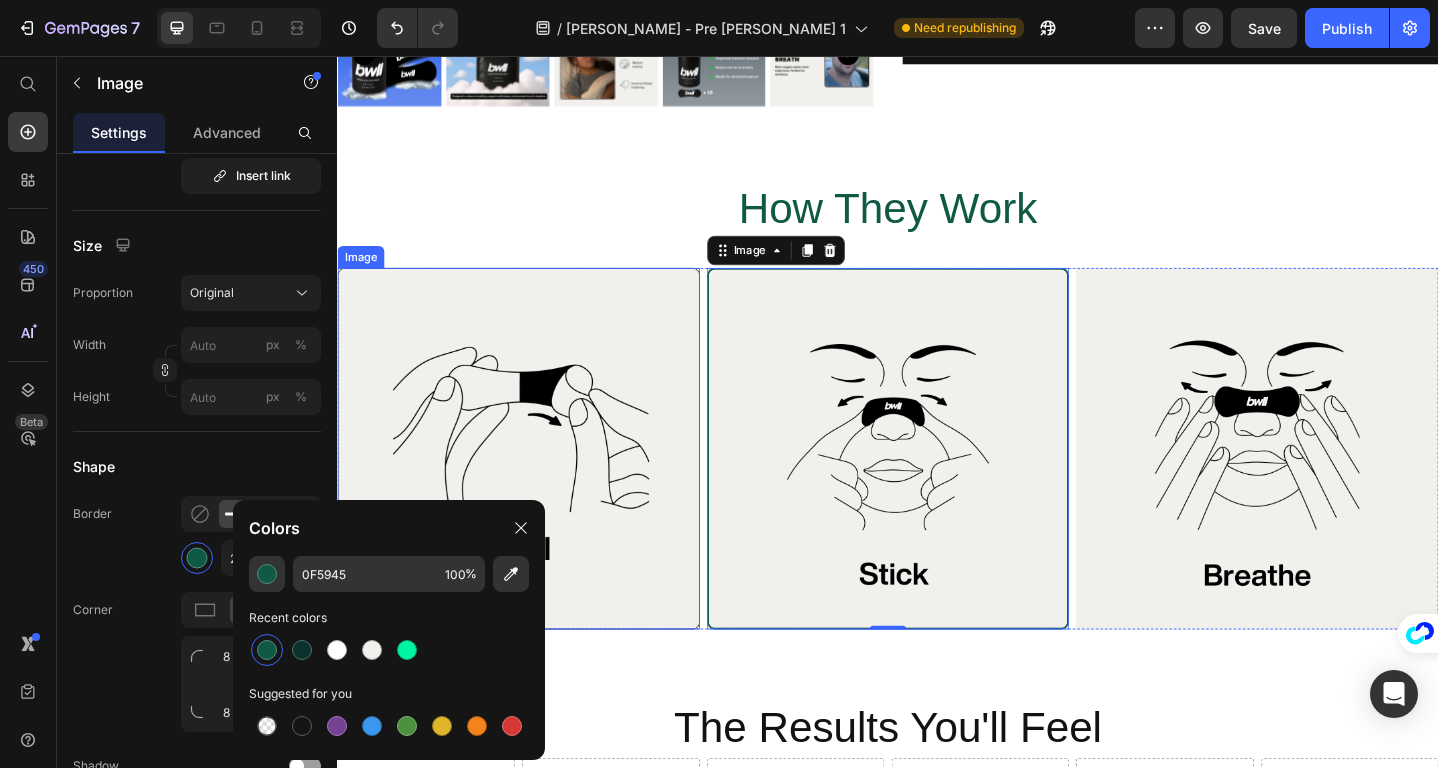 click at bounding box center [534, 484] 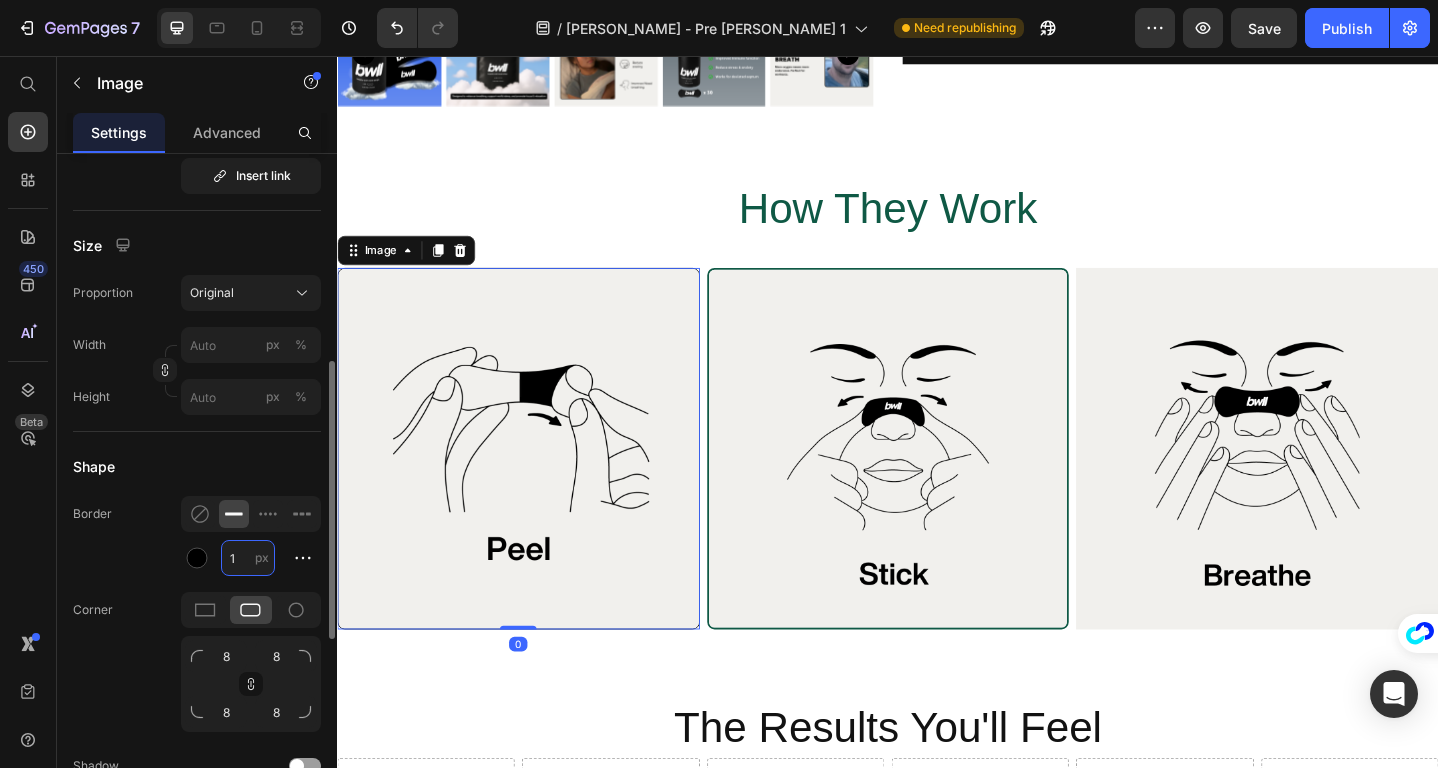 click on "1" at bounding box center [248, 558] 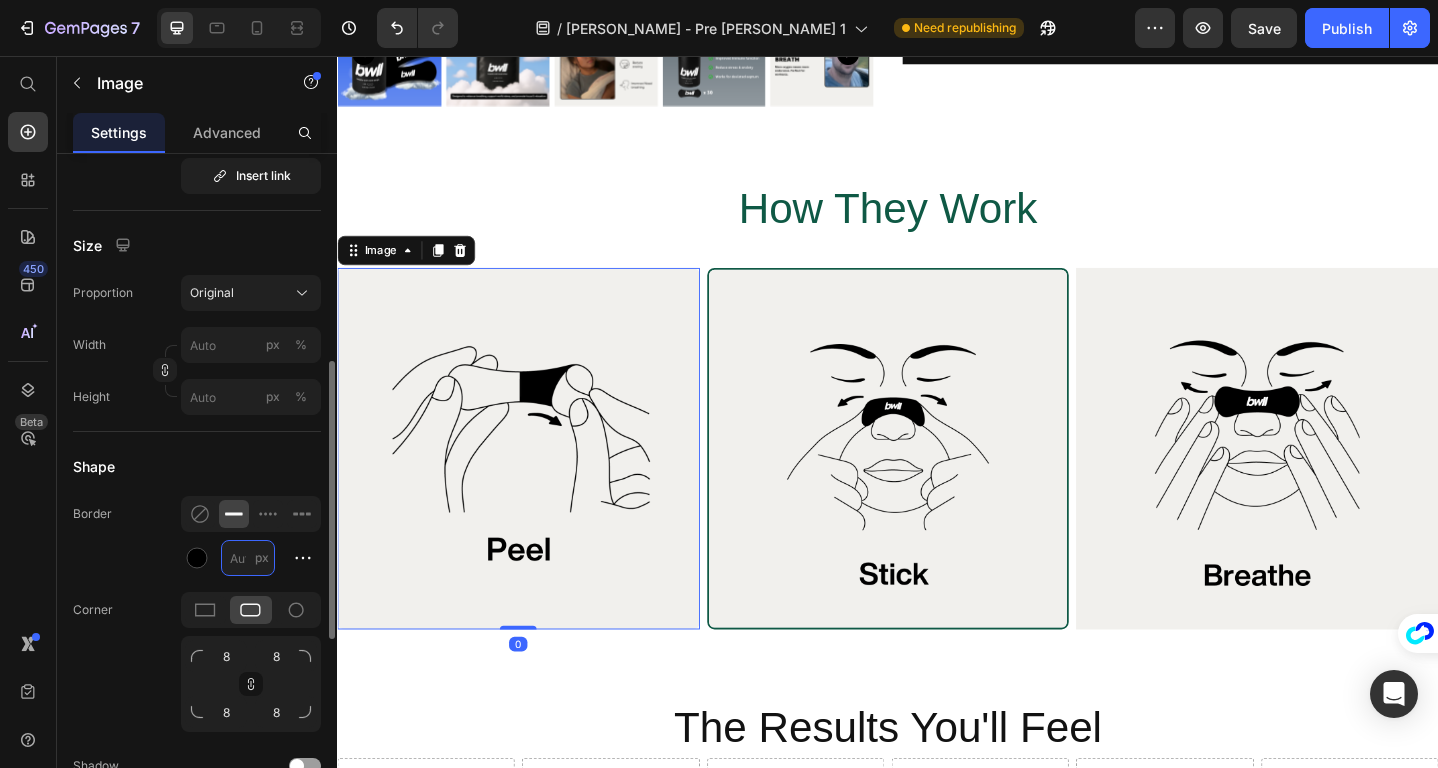 type on "2" 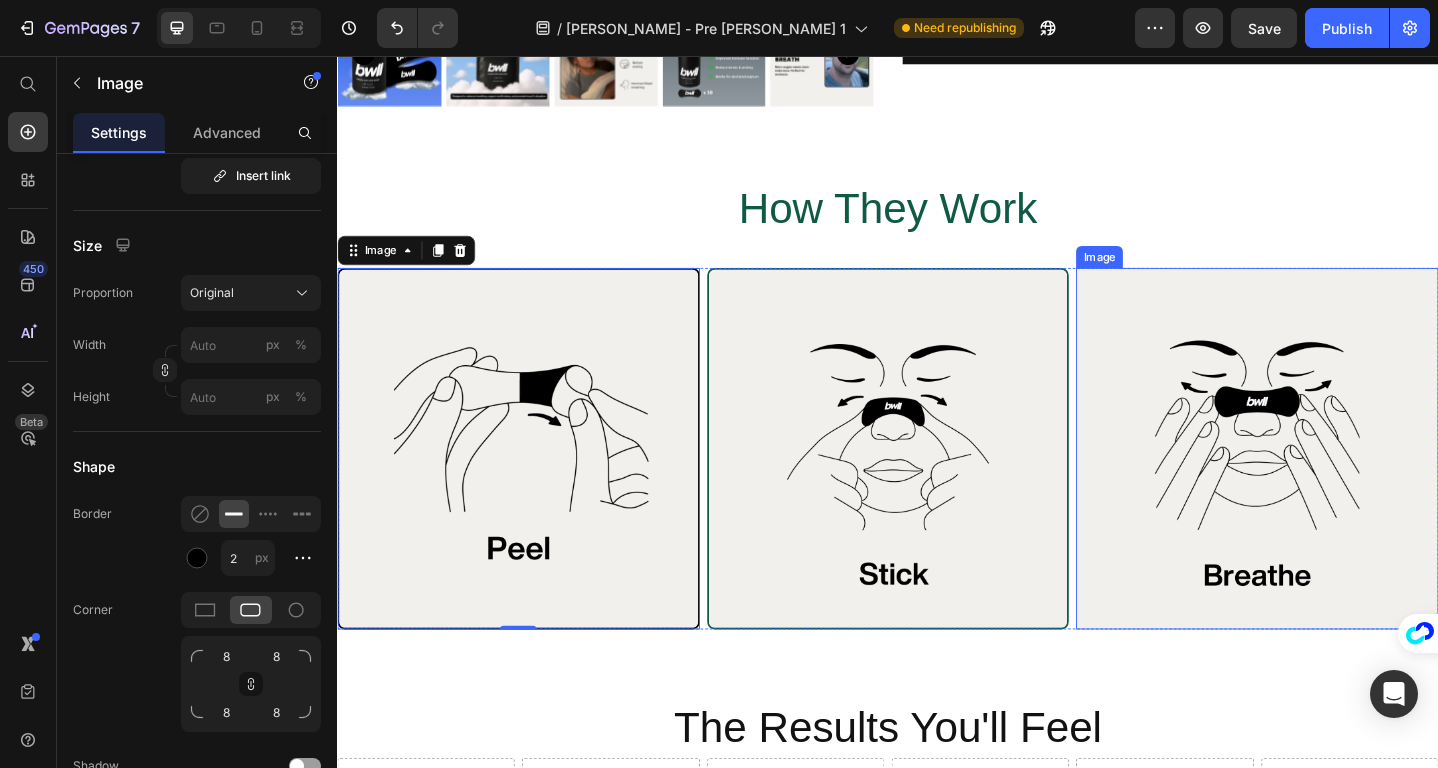 click at bounding box center (1339, 484) 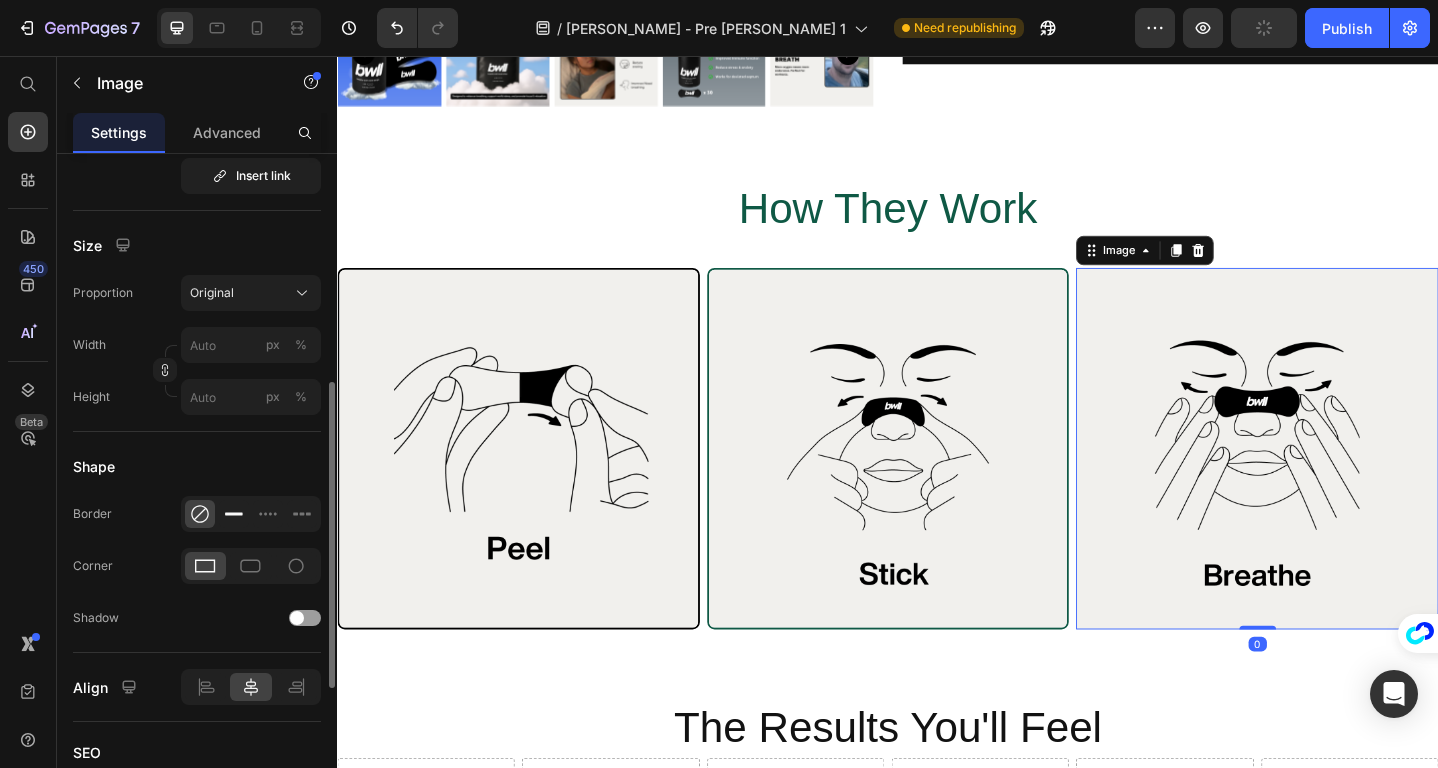 click 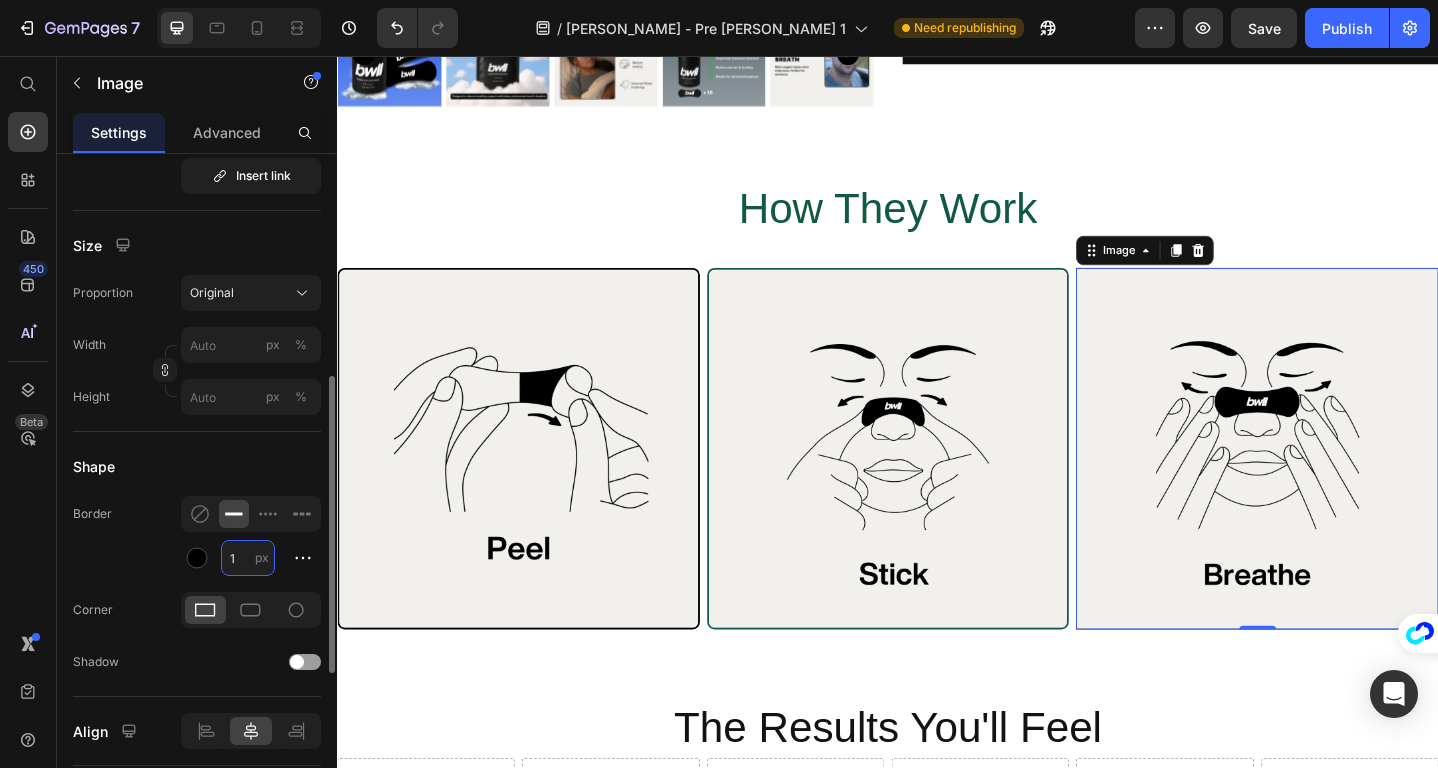 click on "1" at bounding box center (248, 558) 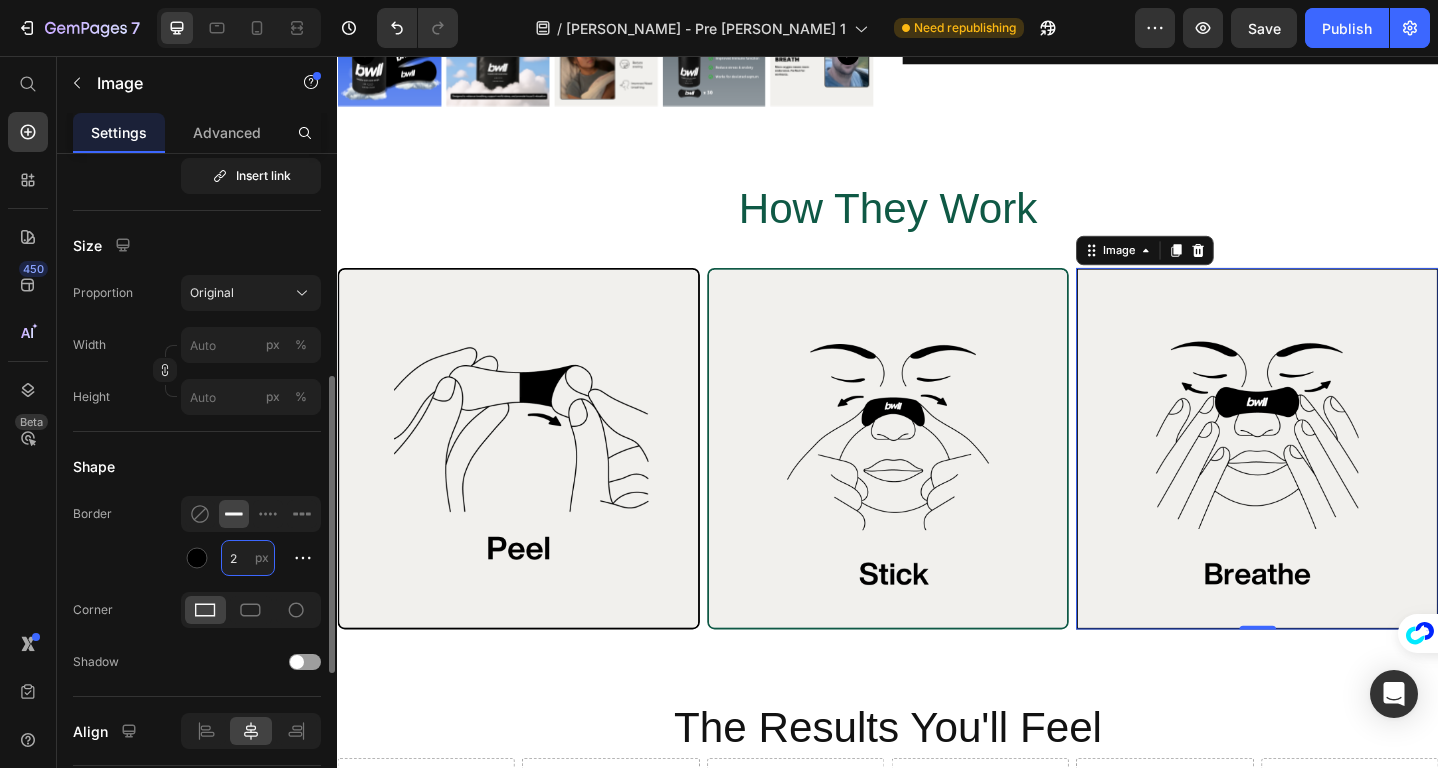 type on "2" 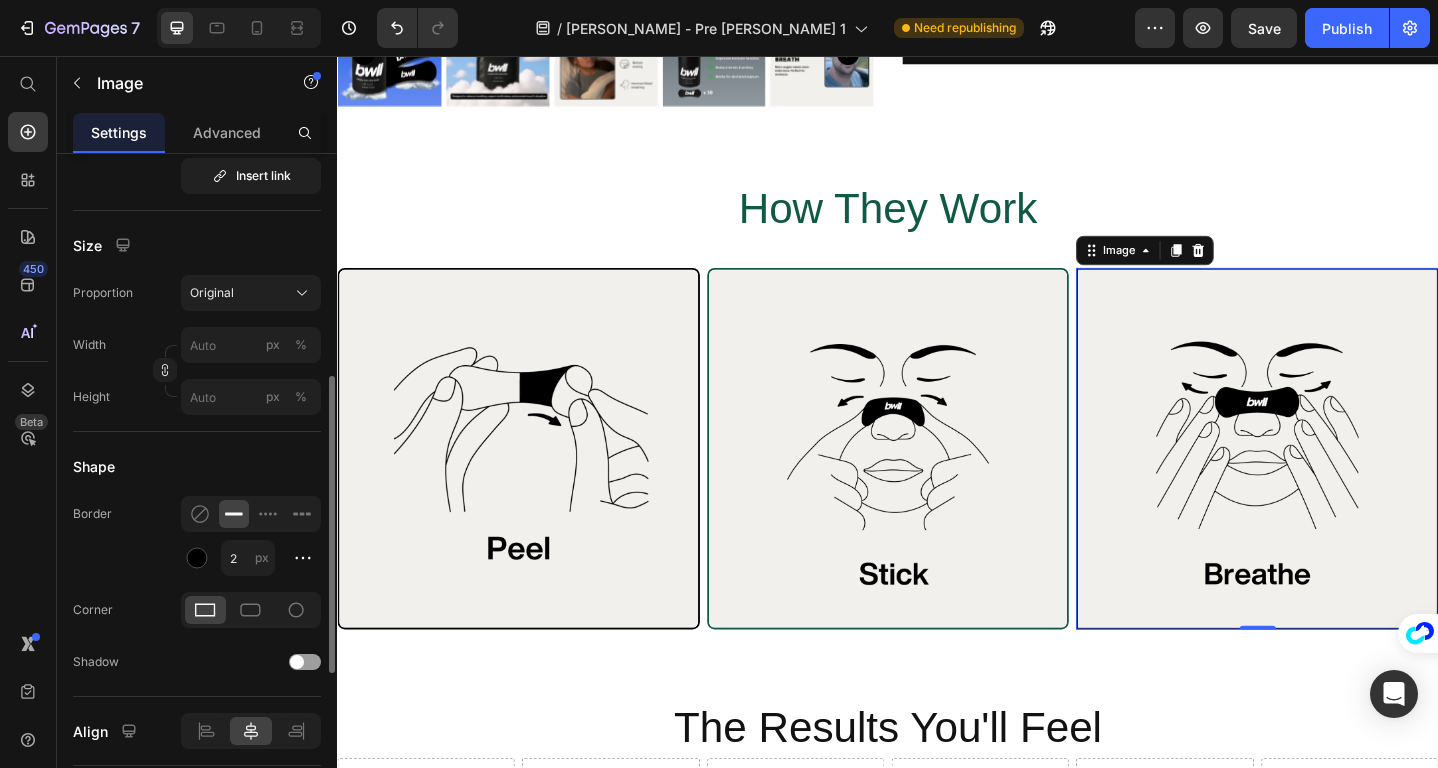 click on "Image Choose Image Upload Image https://cdn.shopify.com/s/files/1/0652/4751/0710/files/gempages_548050868268696456-d7ab86fd-d628-4f9d-b386-ba753d071a46.png  or   Browse gallery  Preload Insert link Source URL  Insert link  Size Proportion Original Width px % Height px % Shape Border 2 px Corner Shadow Align SEO Alt text Image title" at bounding box center (197, 361) 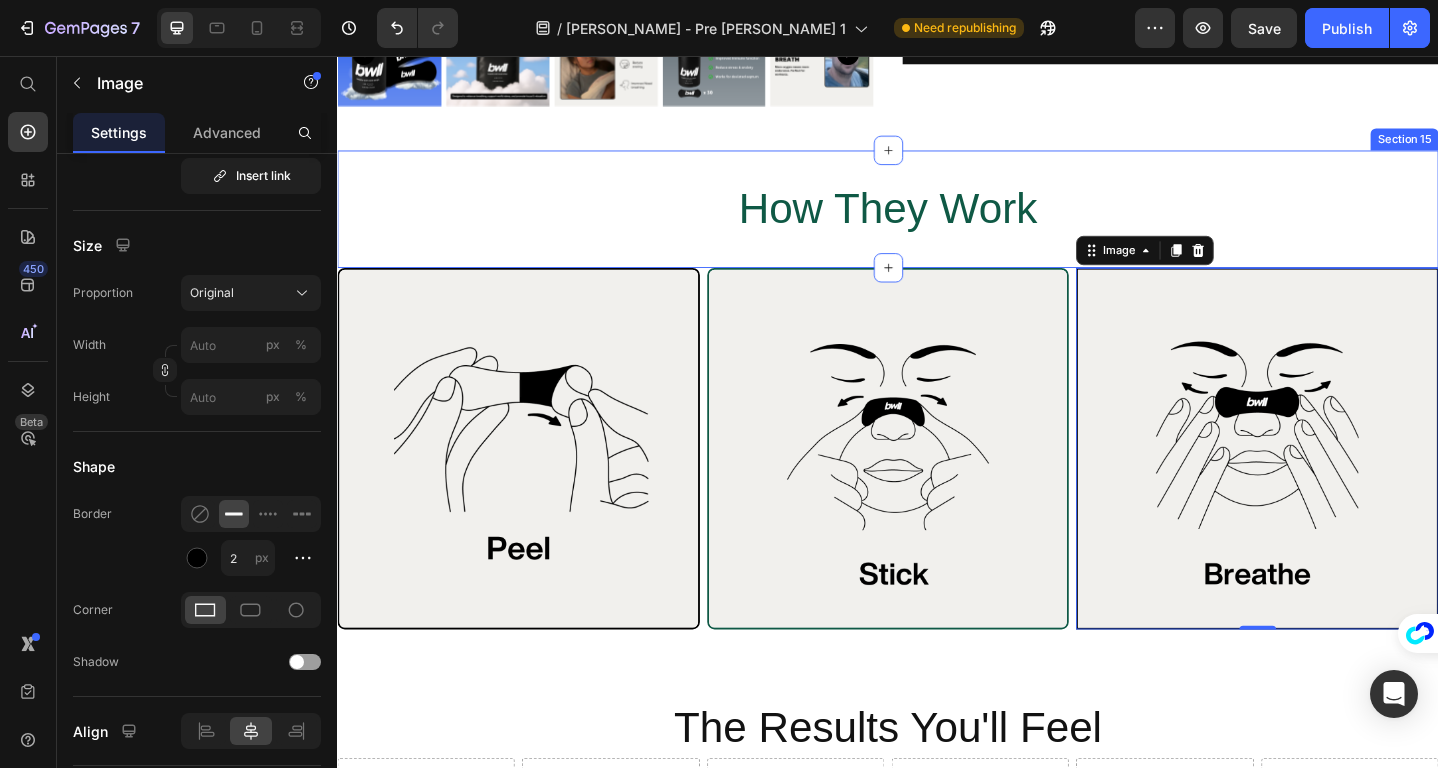 click on "⁠⁠⁠⁠⁠⁠⁠ How They Work Heading Section 15" at bounding box center [937, 223] 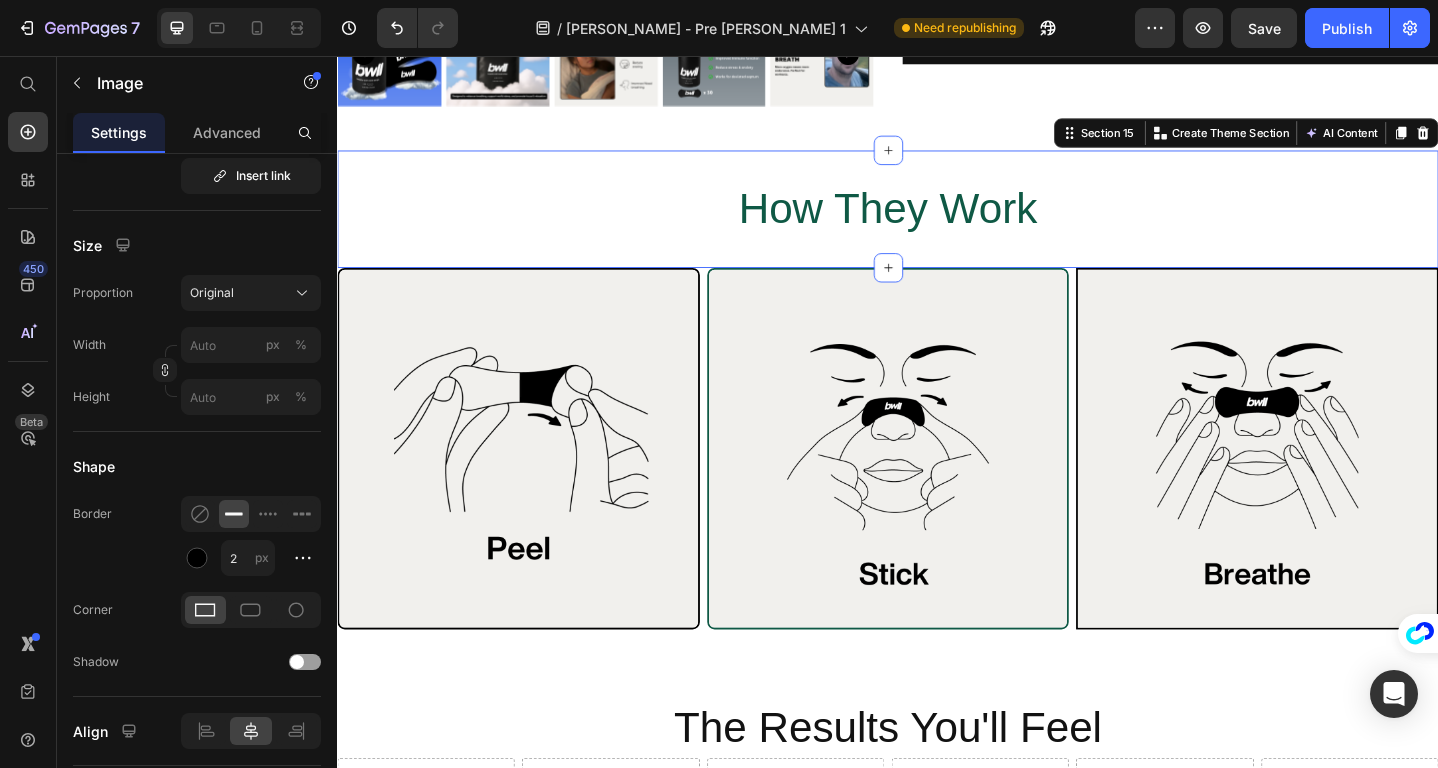 scroll, scrollTop: 0, scrollLeft: 0, axis: both 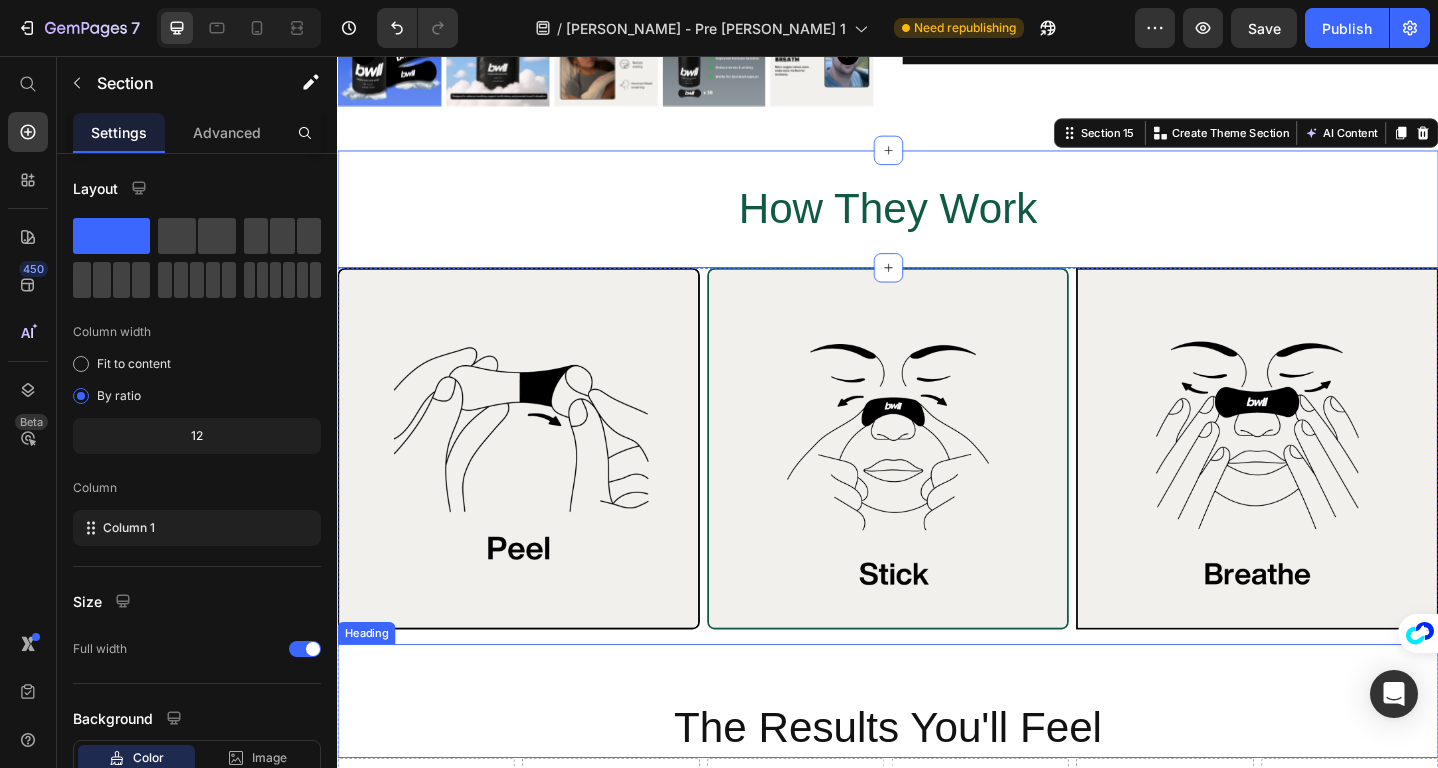 click on "⁠⁠⁠⁠⁠⁠⁠ The Results You'll Feel" at bounding box center (937, 759) 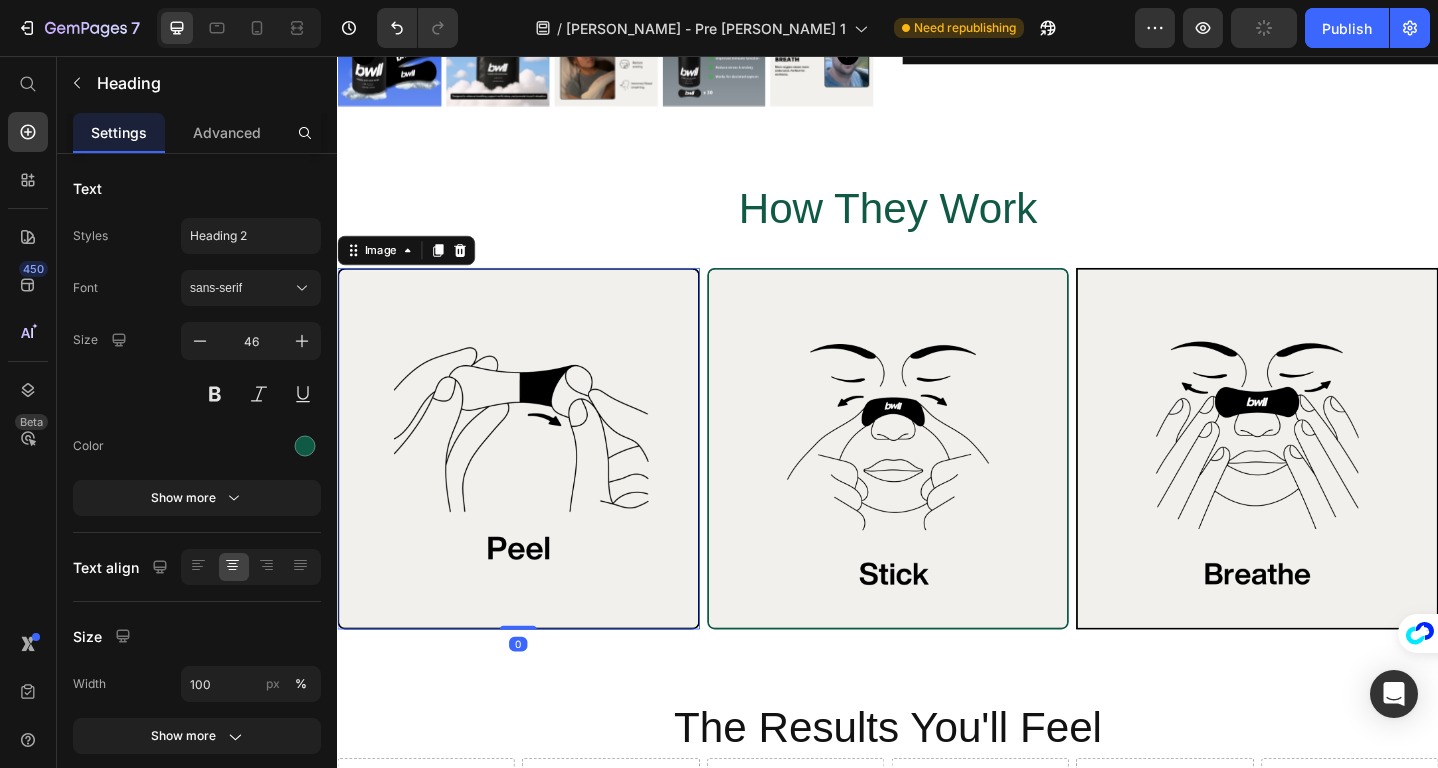 click at bounding box center [534, 484] 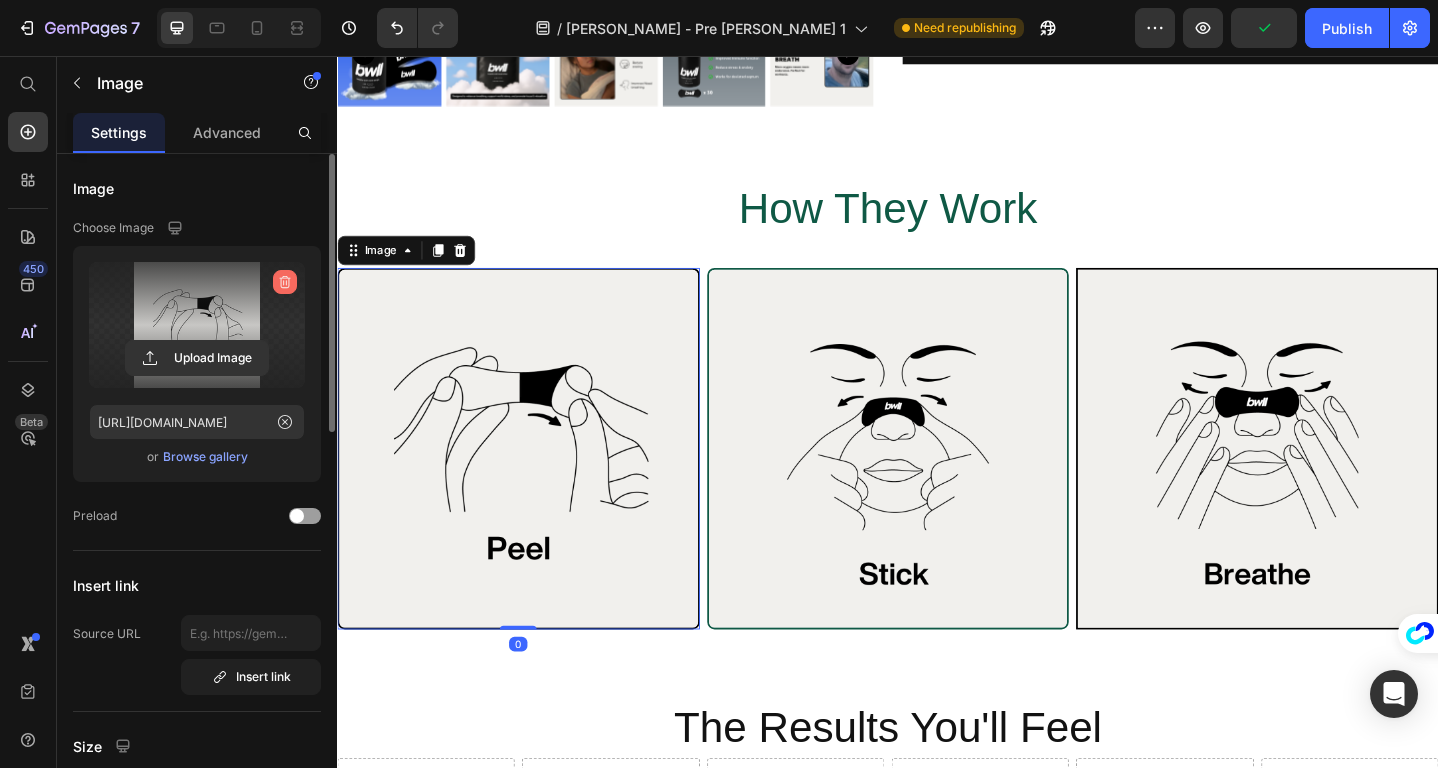 click 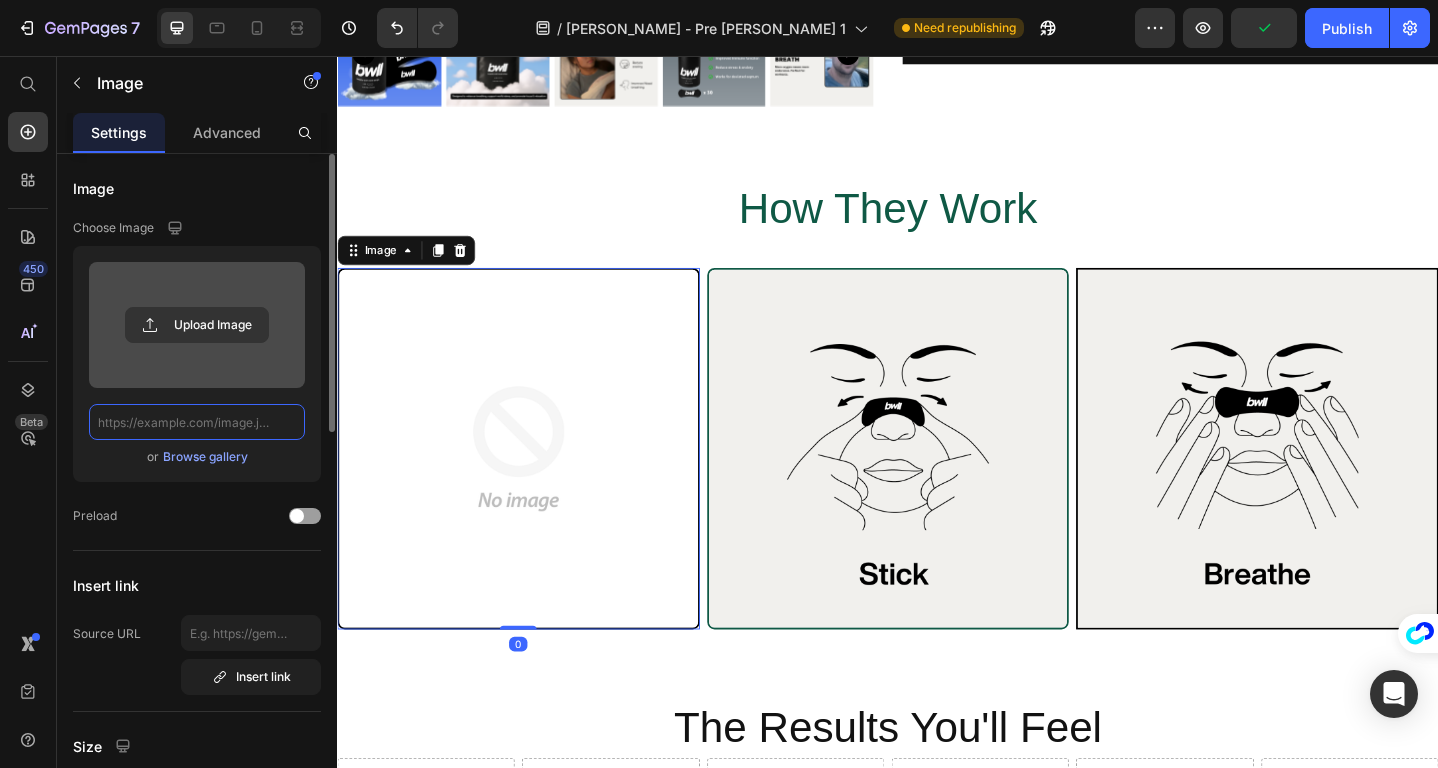 scroll, scrollTop: 0, scrollLeft: 0, axis: both 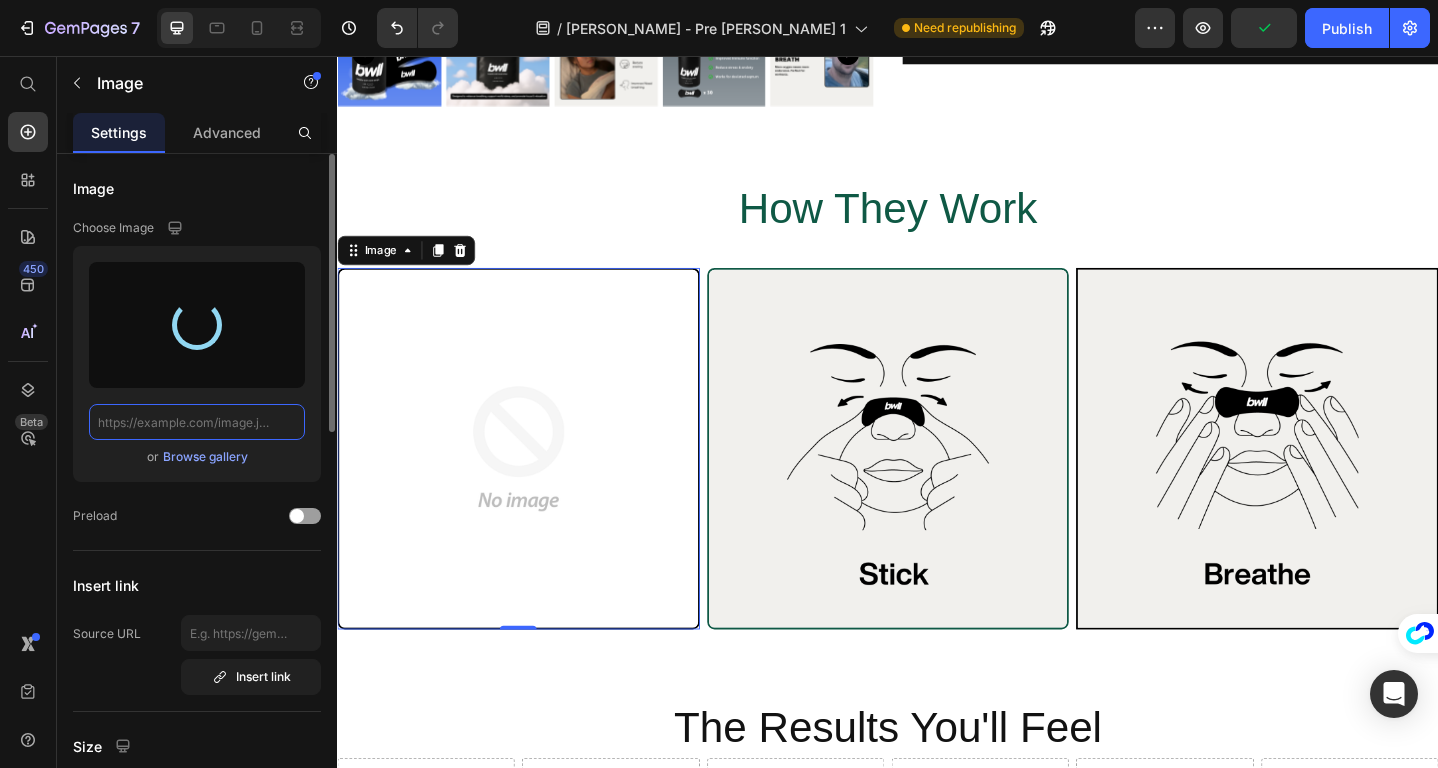 type on "https://cdn.shopify.com/s/files/1/0652/4751/0710/files/gempages_548050868268696456-e3bbf322-54f5-437b-9502-ca5adb6f9cff.png" 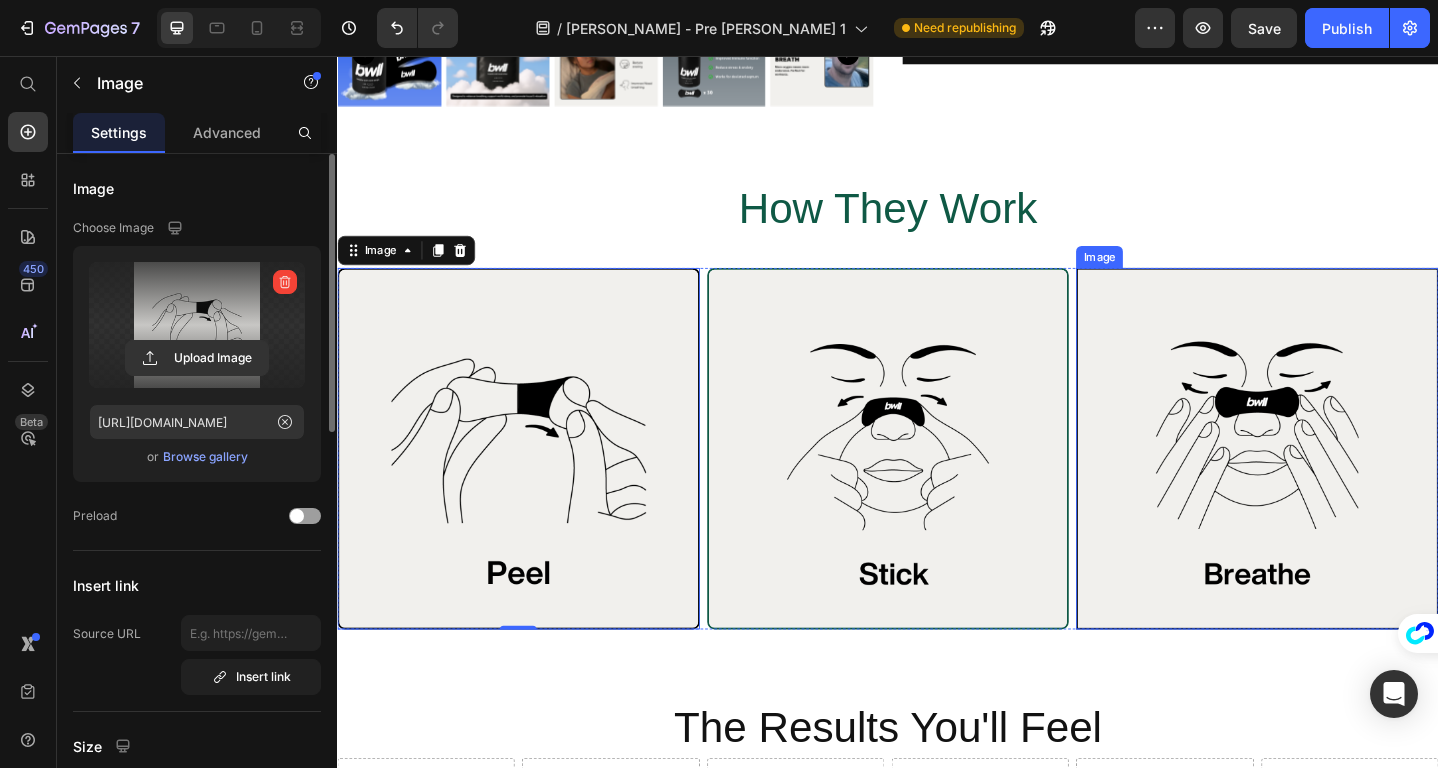 click at bounding box center [1339, 484] 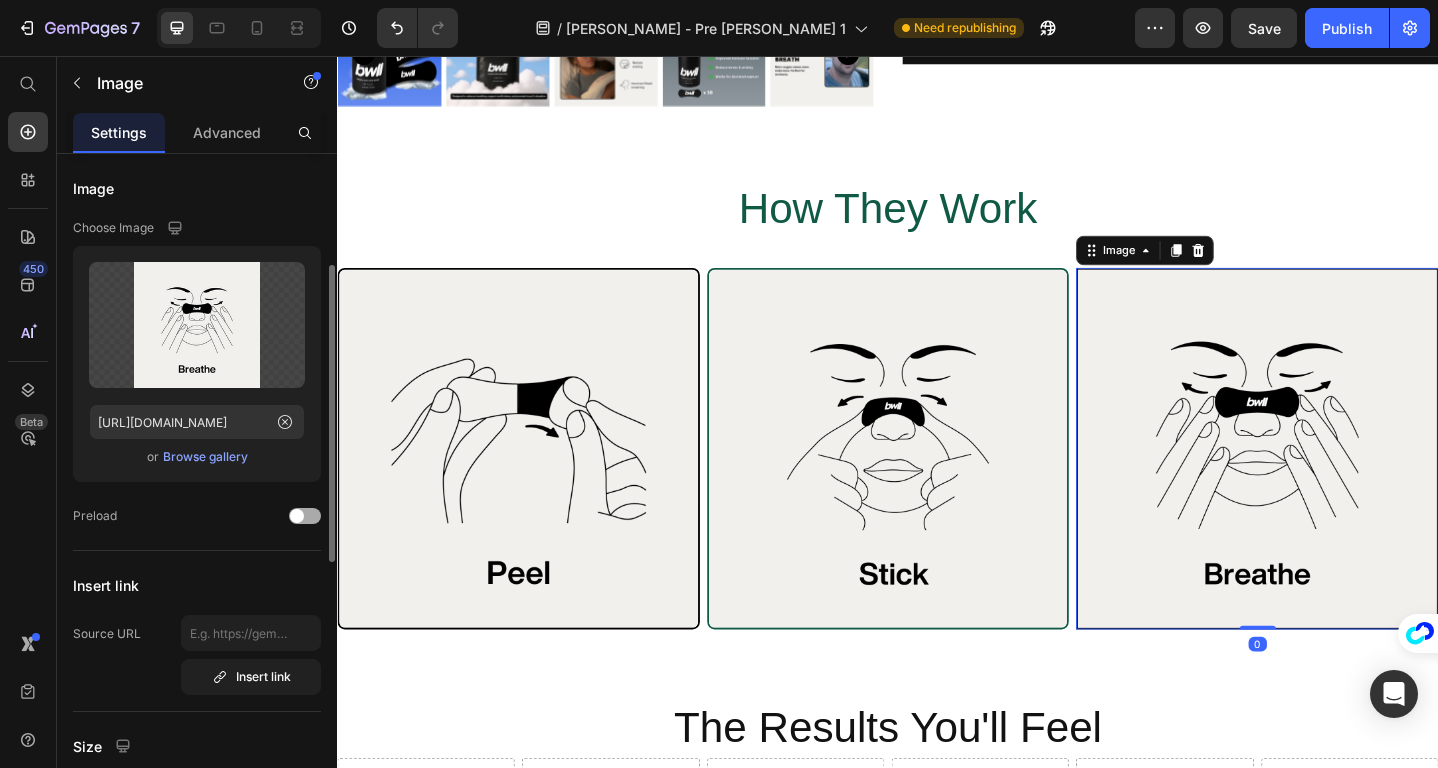 scroll, scrollTop: 425, scrollLeft: 0, axis: vertical 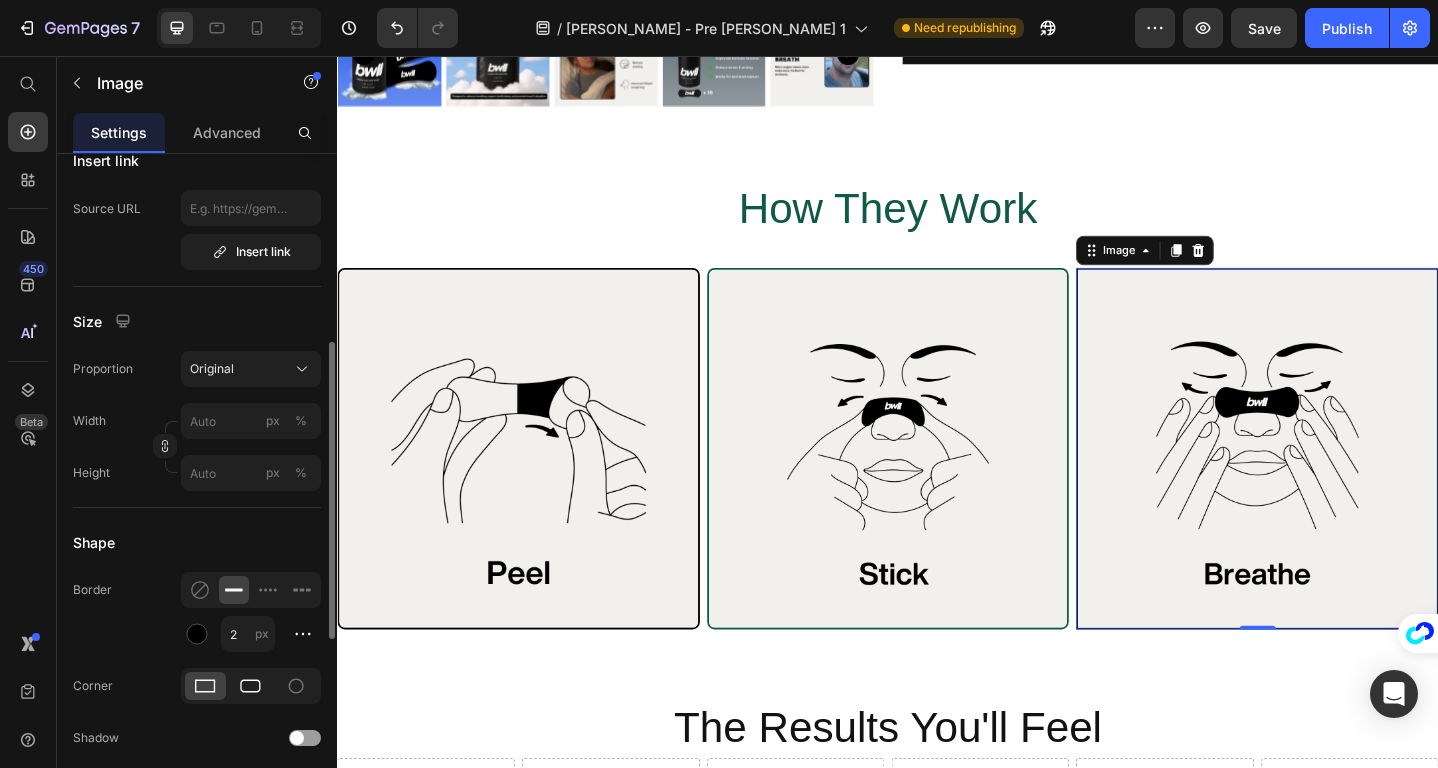 click 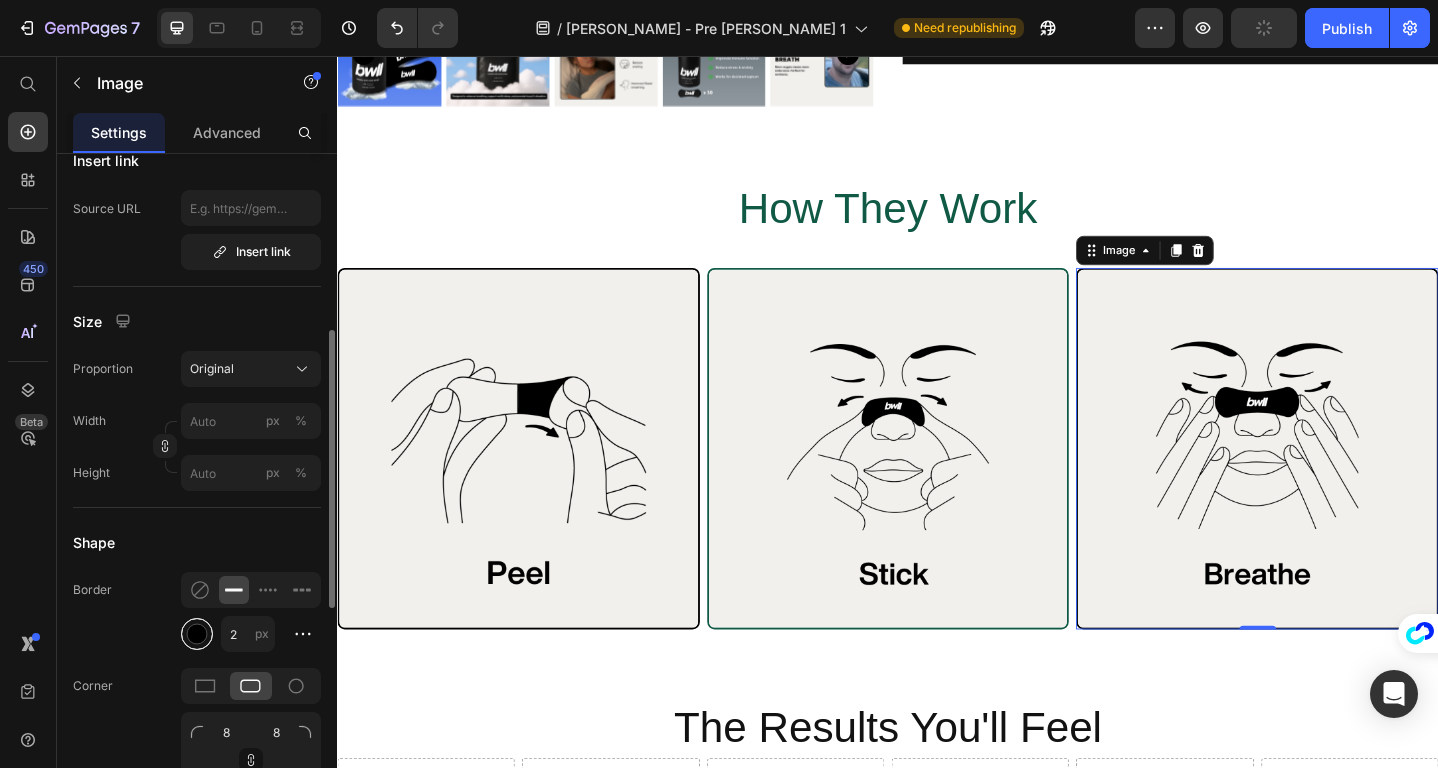 click at bounding box center [197, 634] 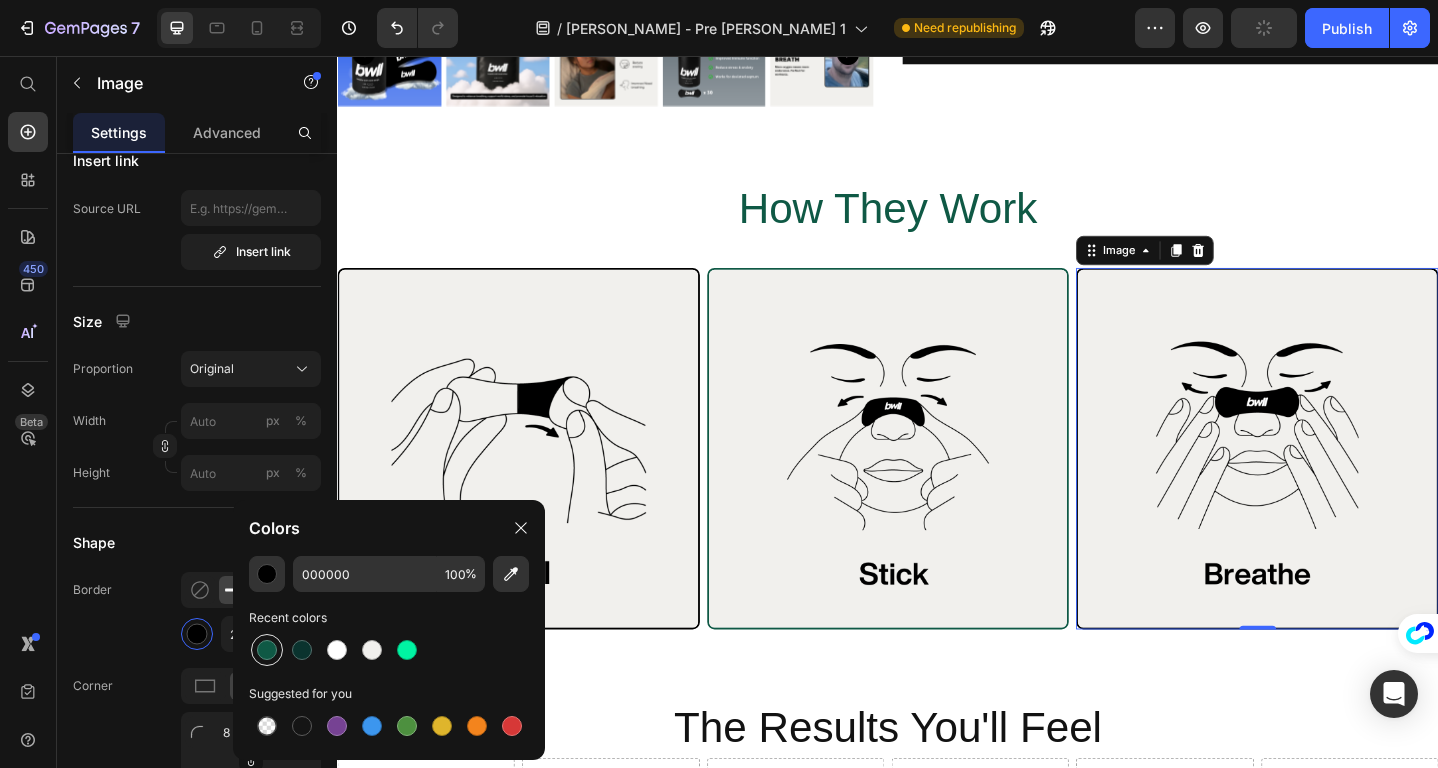 click at bounding box center [267, 650] 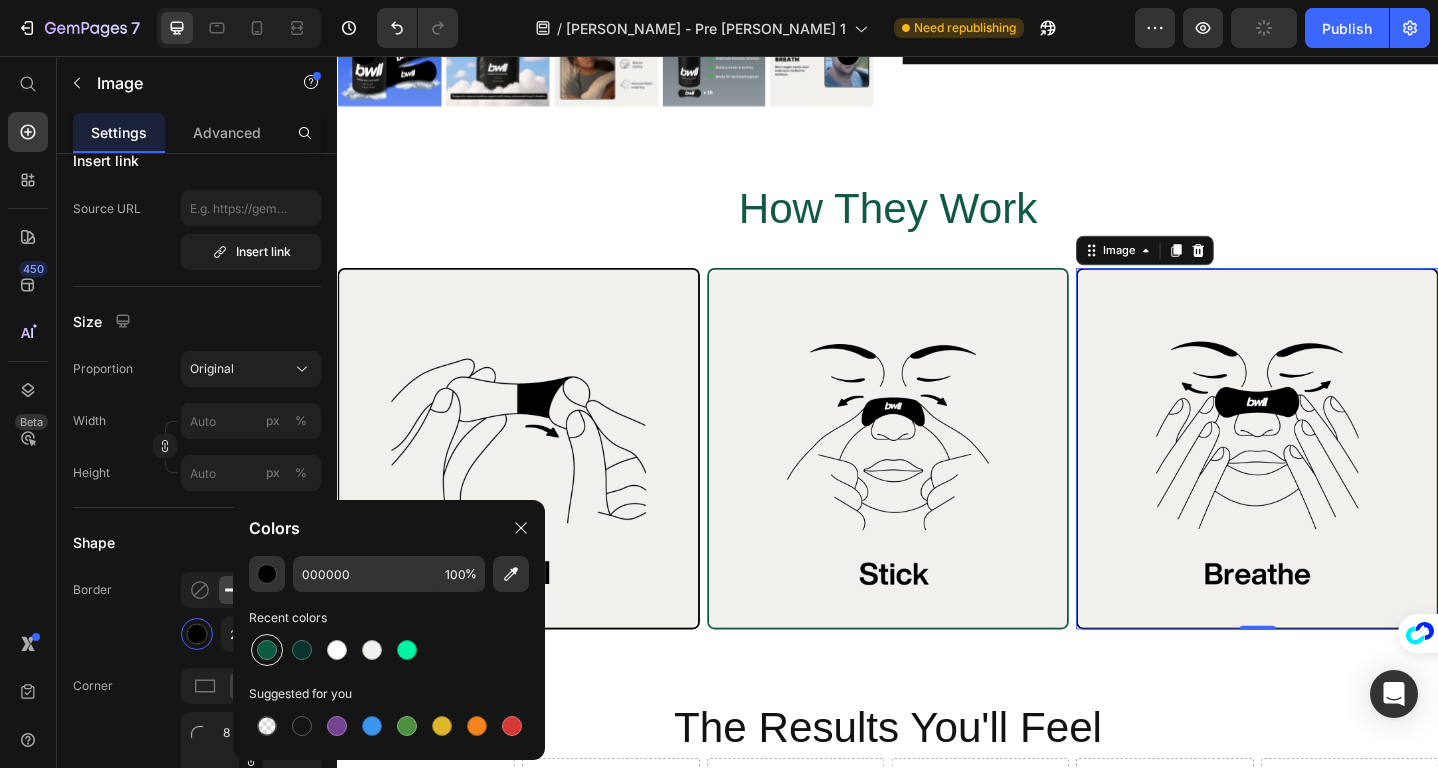type on "0F5945" 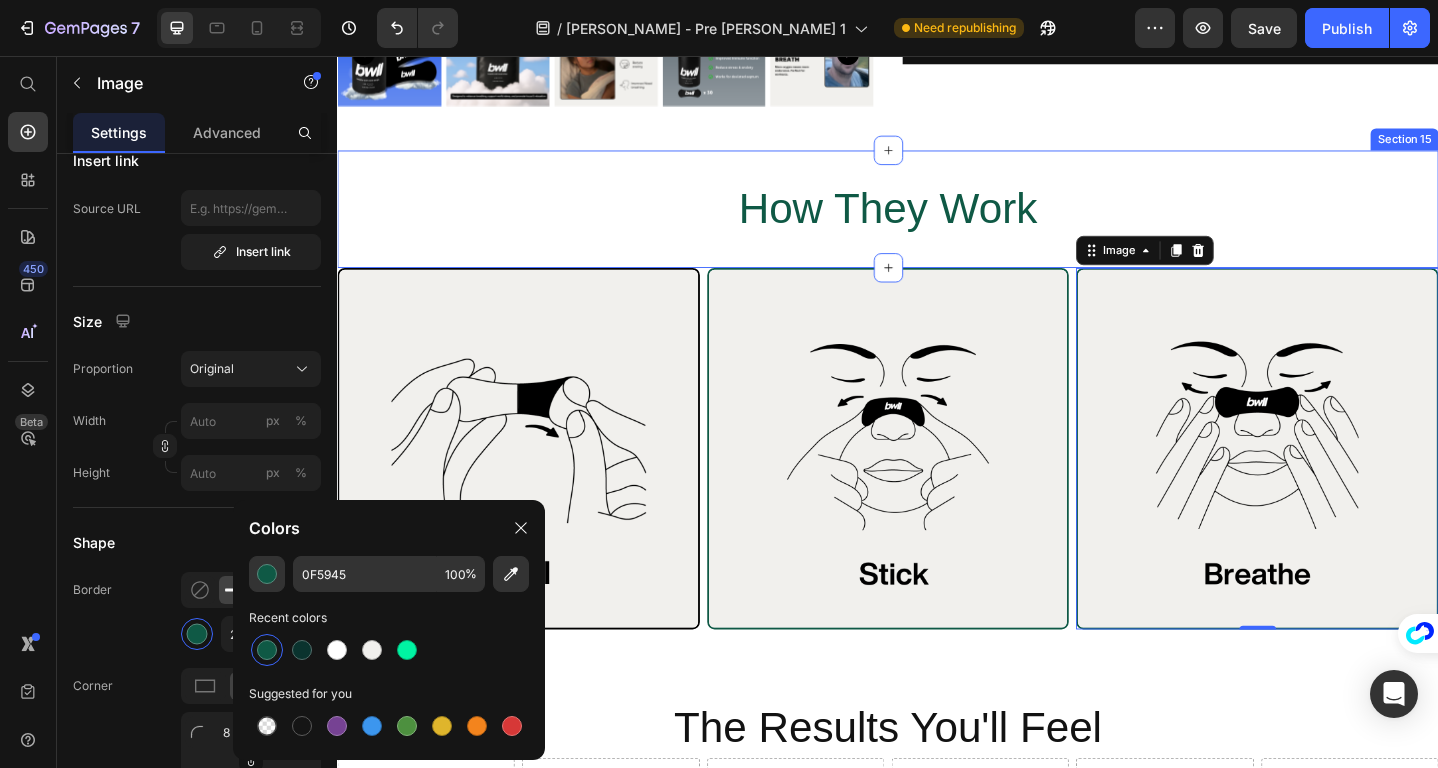 click on "⁠⁠⁠⁠⁠⁠⁠ How They Work Heading Section 15" at bounding box center (937, 223) 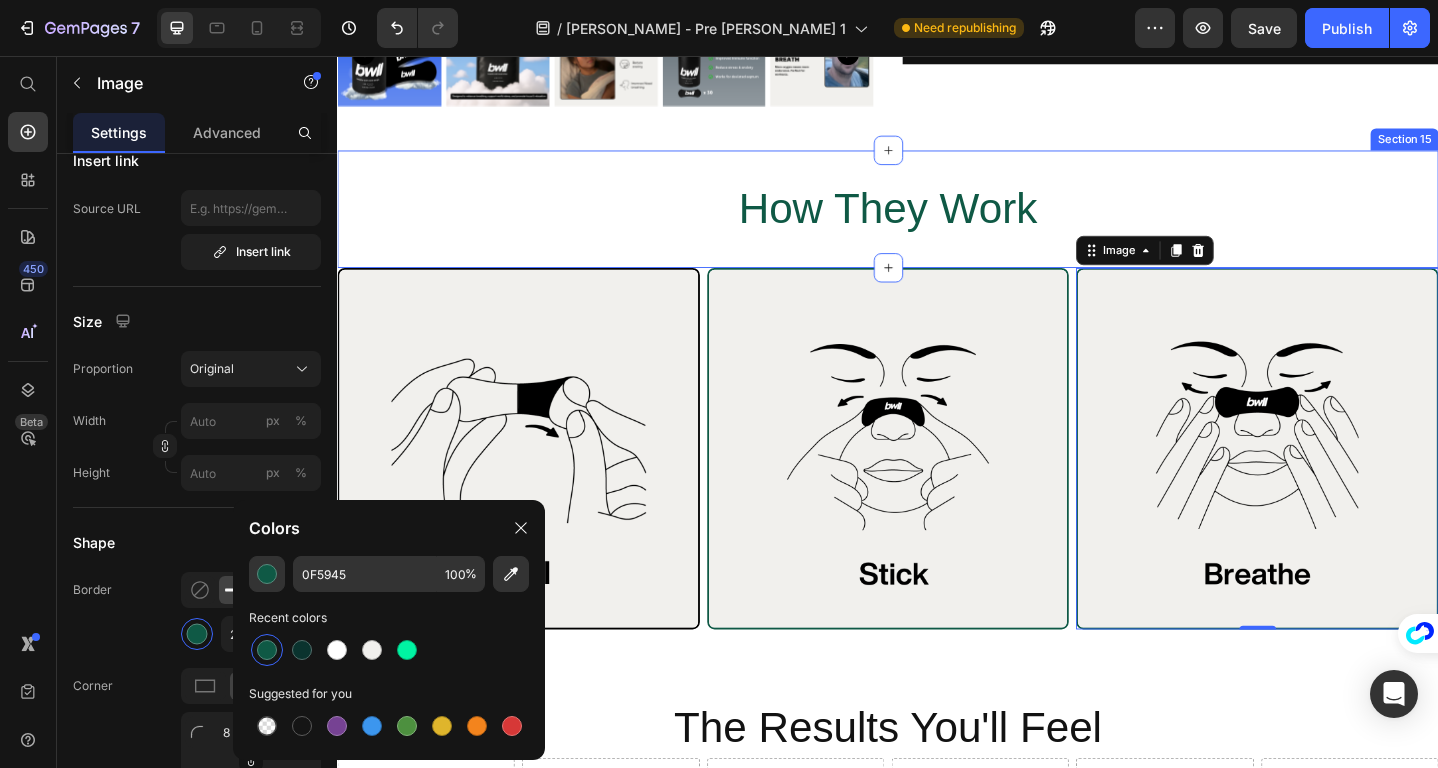 scroll, scrollTop: 0, scrollLeft: 0, axis: both 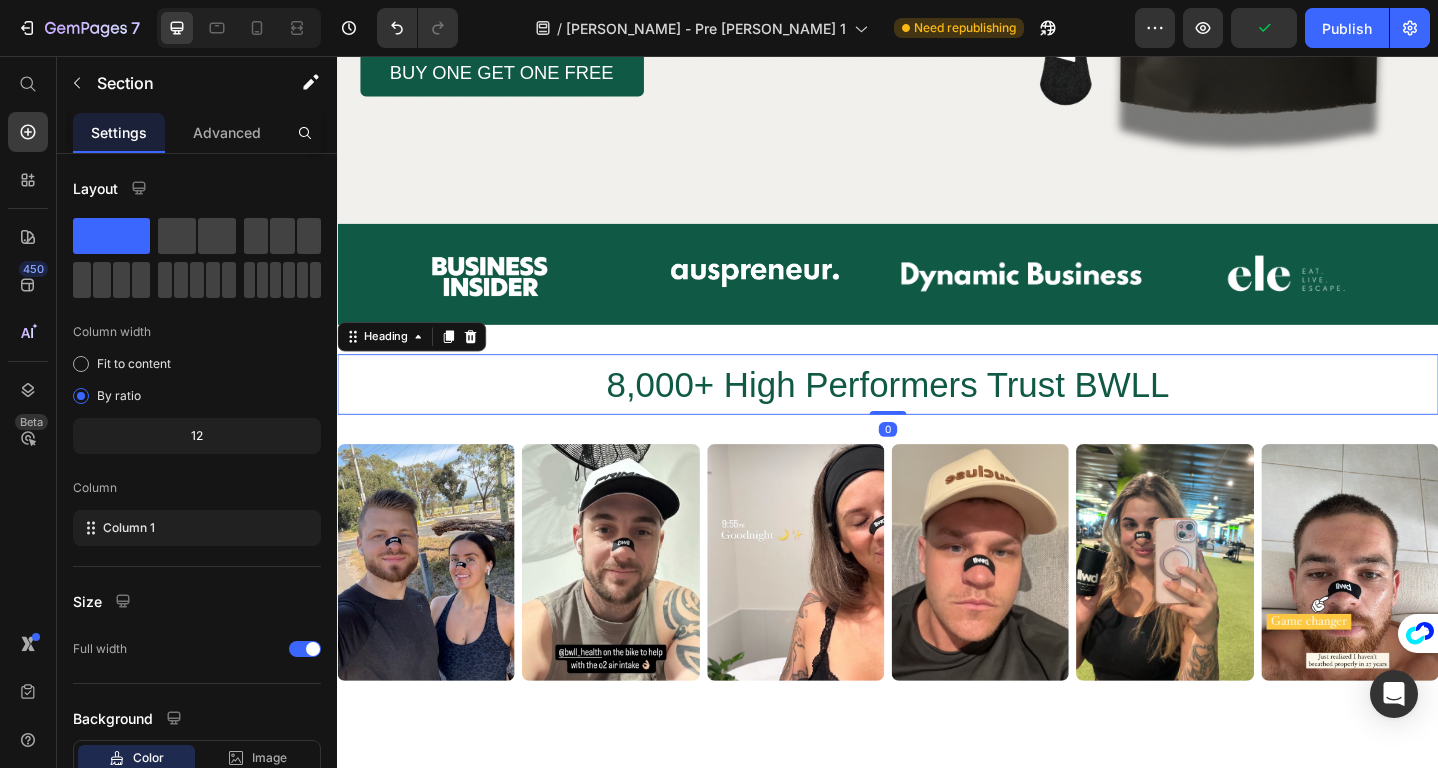 click on "8,000+ High Performers Trust BWLL" at bounding box center [937, 414] 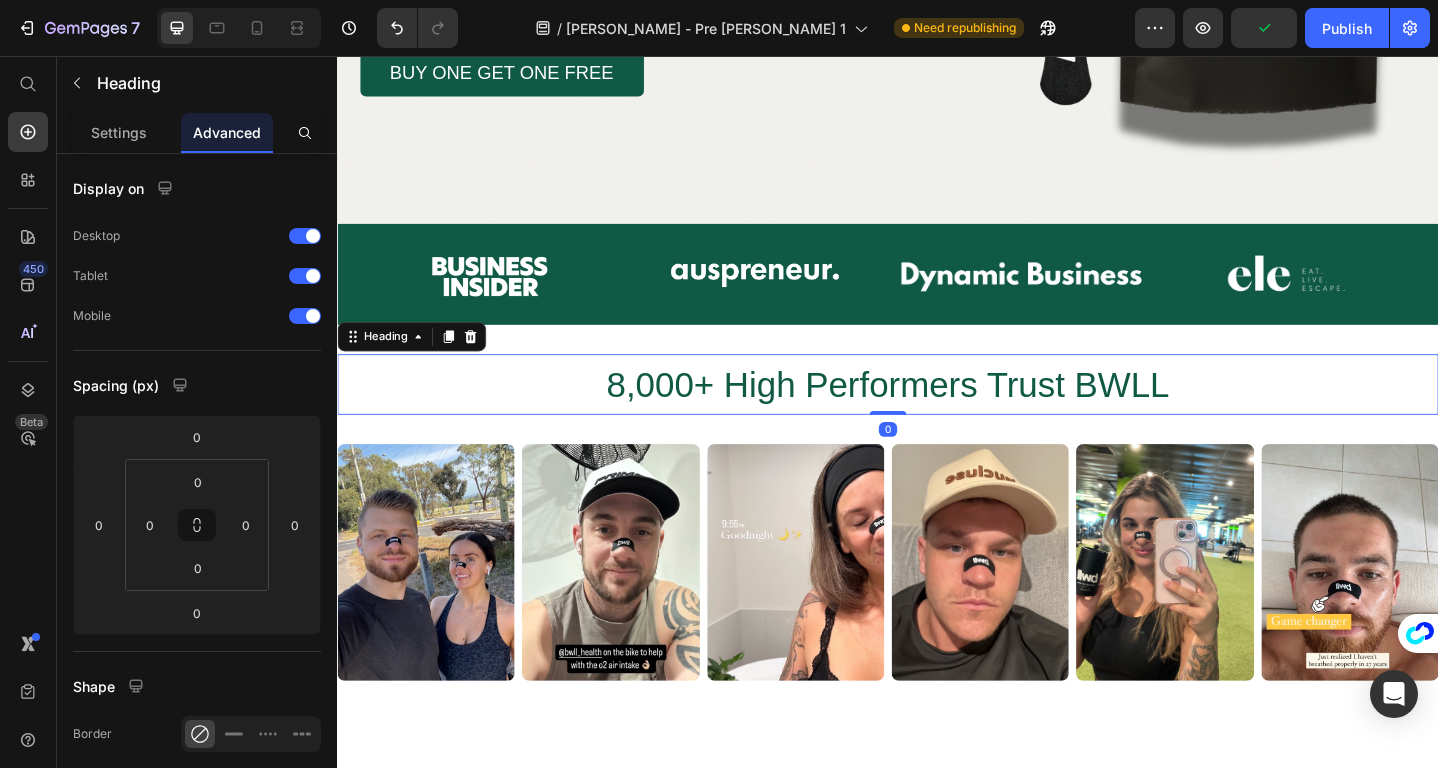 click on "8,000+ High Performers Trust BWLL" at bounding box center (937, 414) 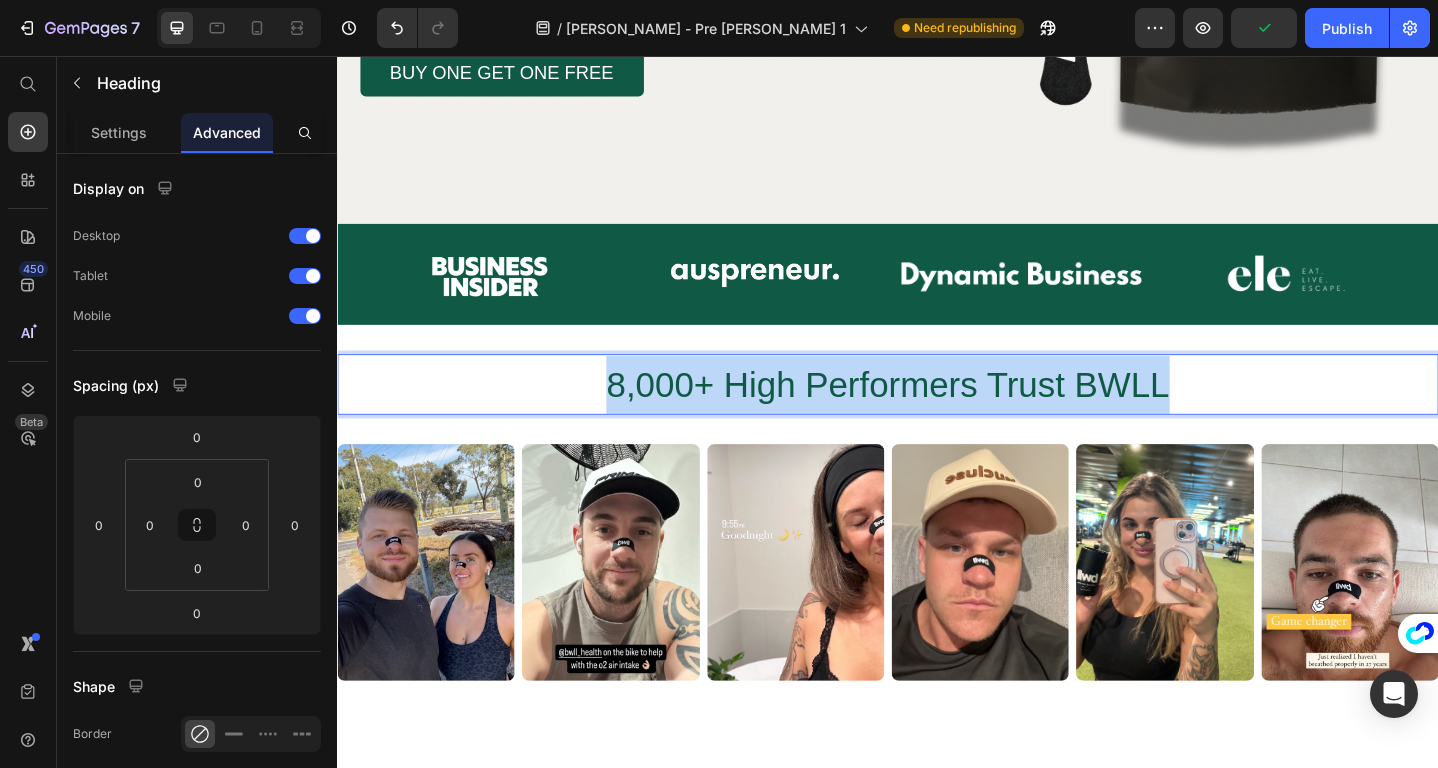 click on "8,000+ High Performers Trust BWLL" at bounding box center [937, 414] 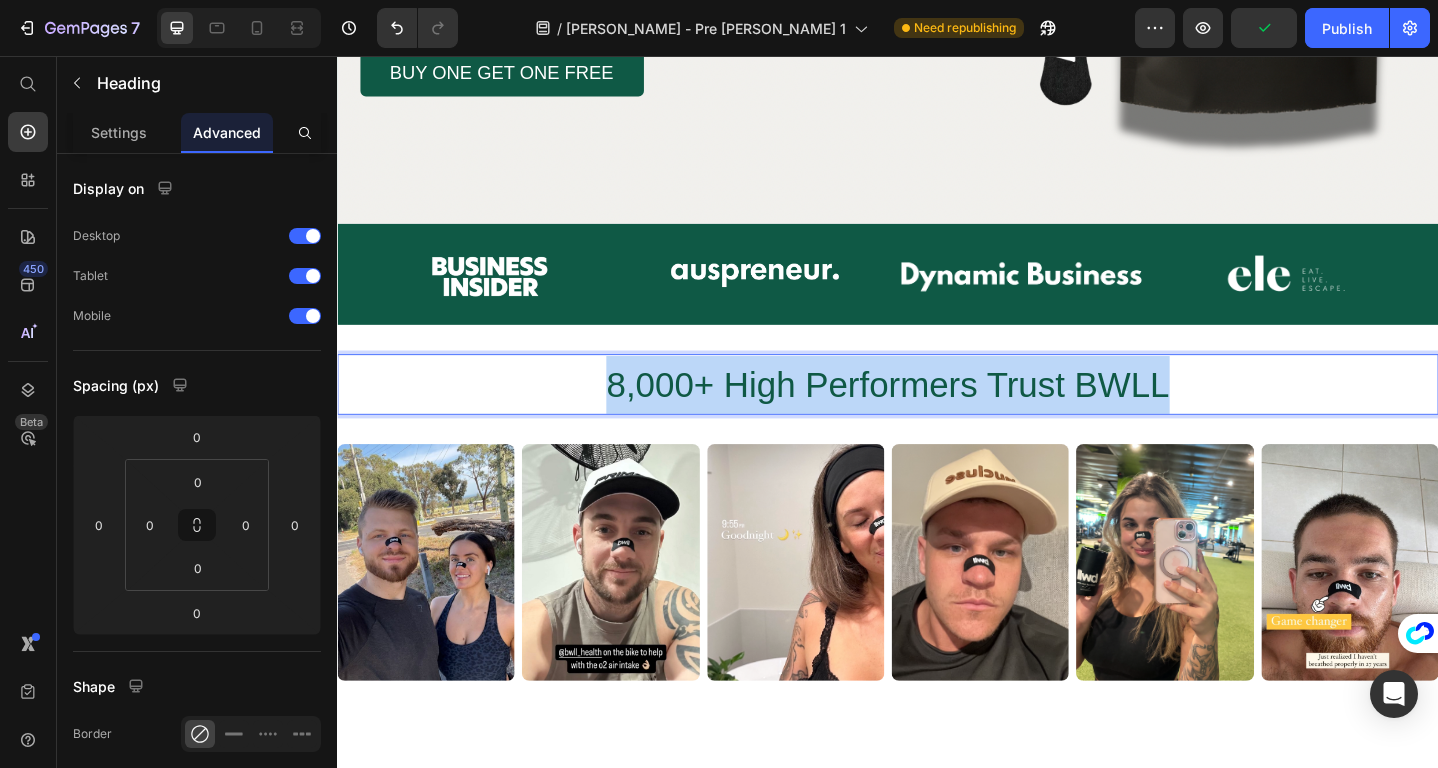 click on "8,000+ High Performers Trust BWLL" at bounding box center [937, 414] 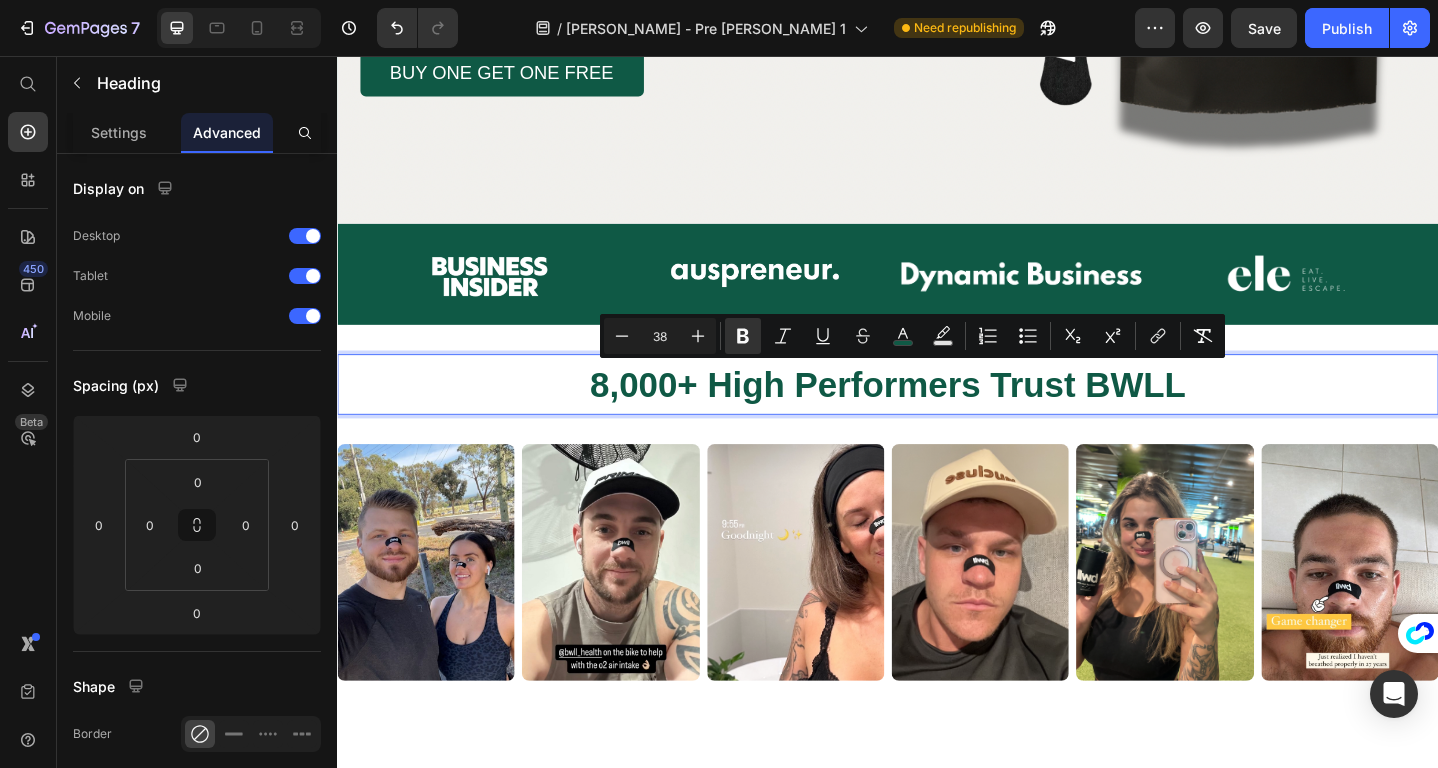 click on "8,000+ High Performers Trust BWLL" at bounding box center (937, 414) 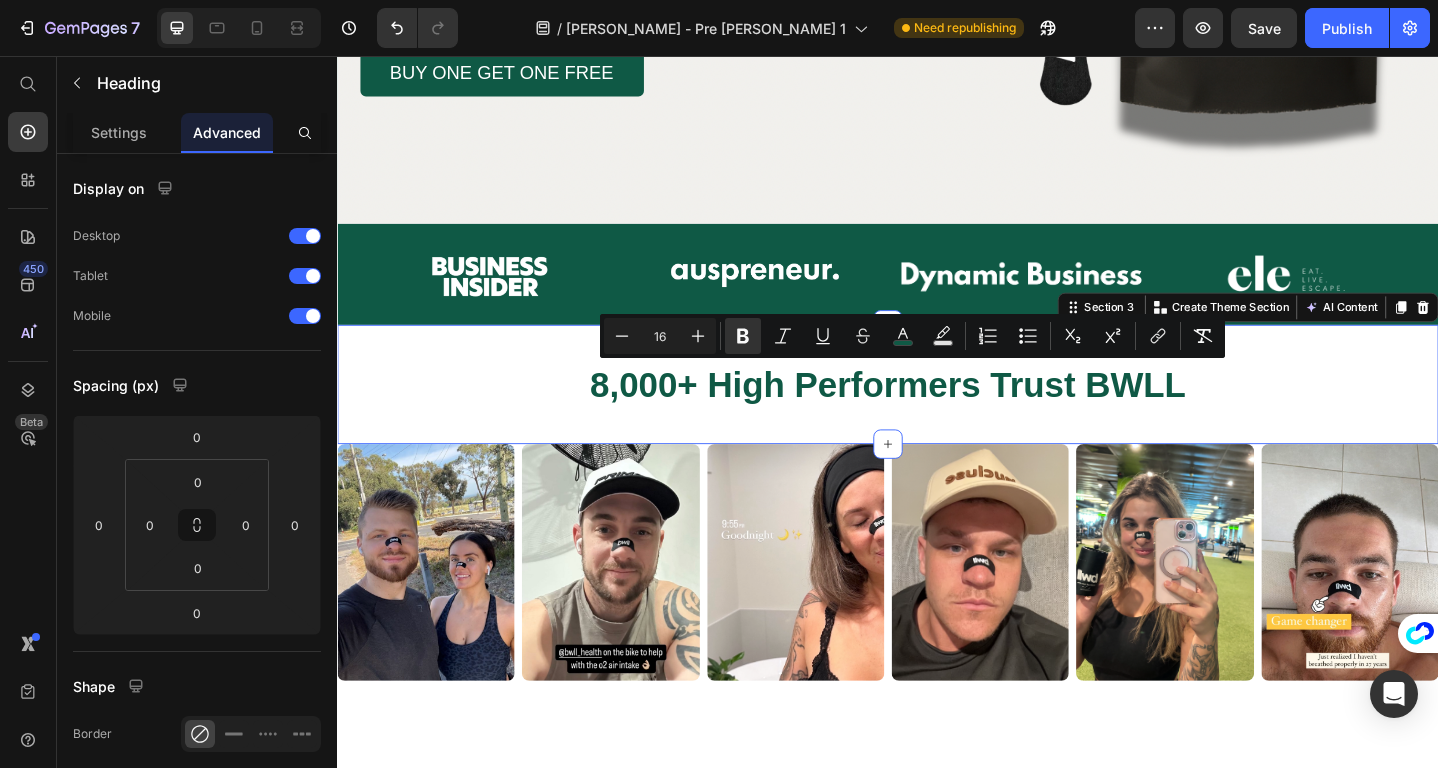 click on "⁠⁠⁠⁠⁠⁠⁠ 8,000+ High Performers Trust BWLL Heading Section 3   You can create reusable sections Create Theme Section AI Content Write with GemAI What would you like to describe here? Tone and Voice Persuasive Product Collagen Mouth Tape Subscription Show more Generate" at bounding box center [937, 414] 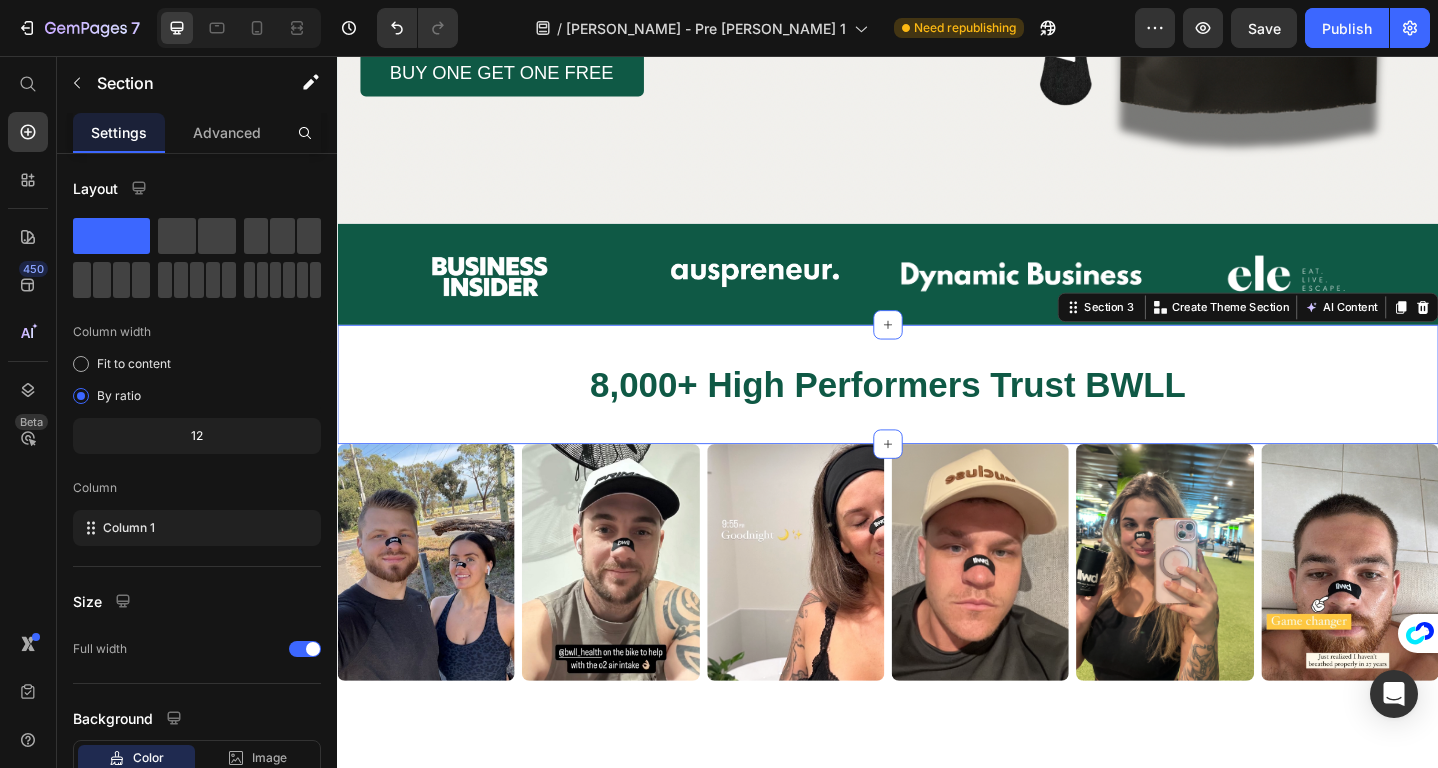 click on "⁠⁠⁠⁠⁠⁠⁠ 8,000+ High Performers Trust BWLL" at bounding box center (937, 414) 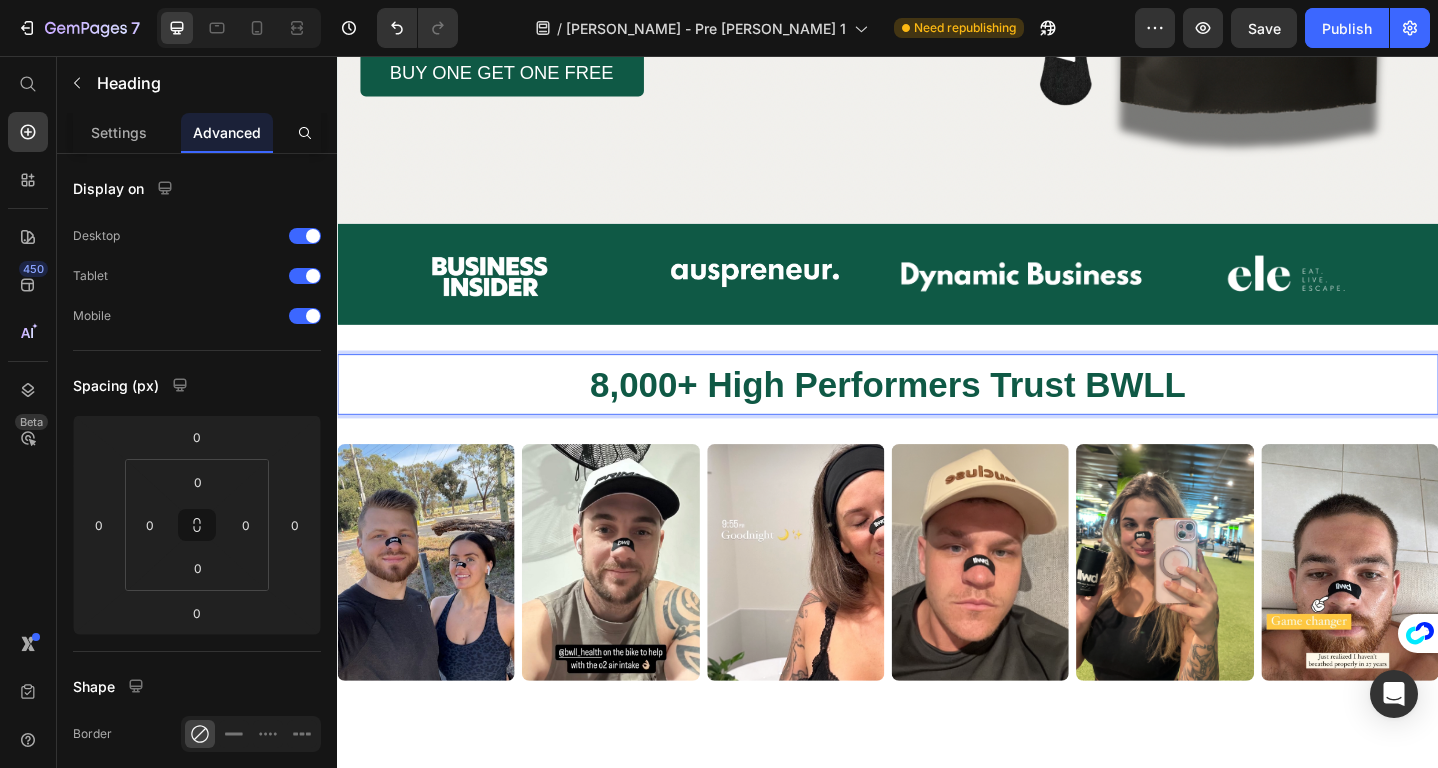 click on "8,000+ High Performers Trust BWLL" at bounding box center (937, 414) 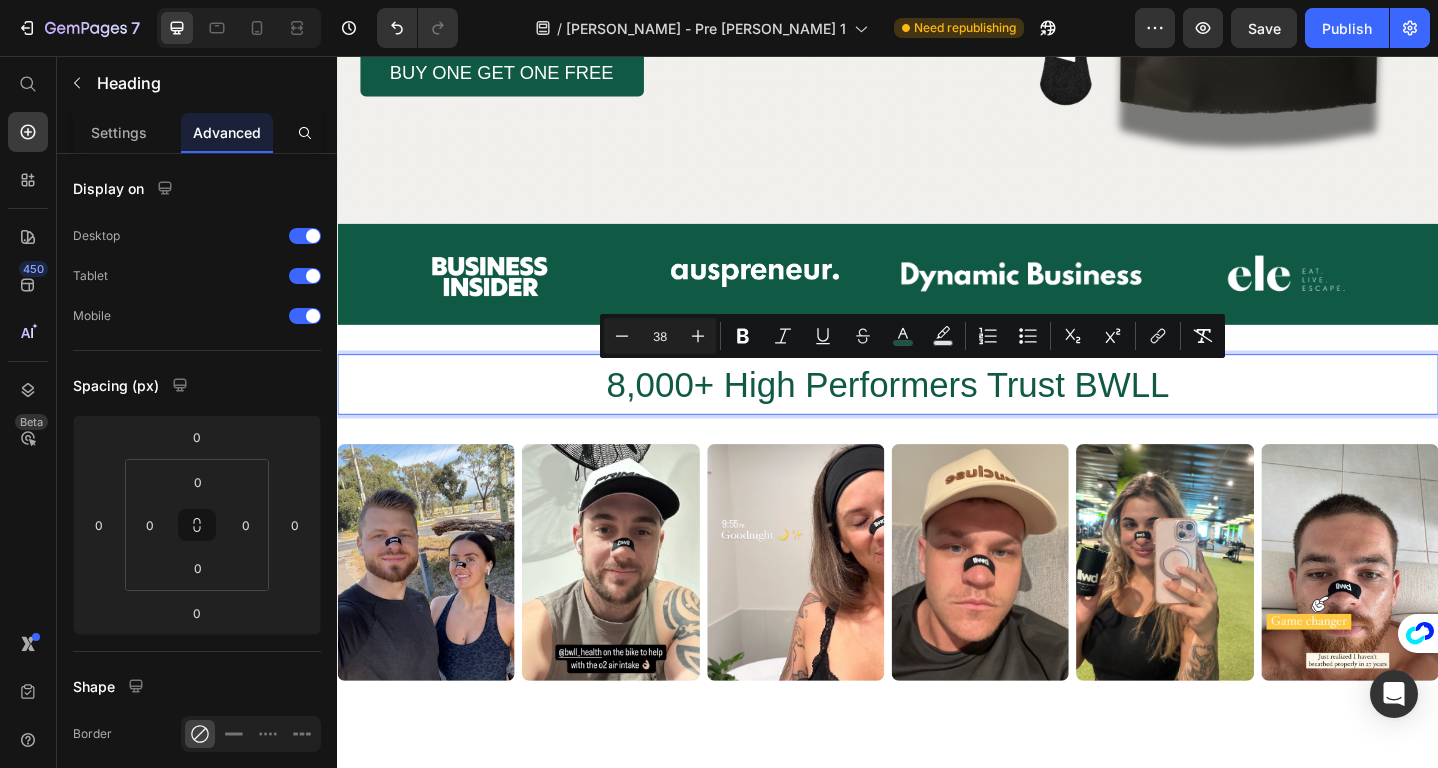 click on "8,000+ High Performers Trust BWLL" at bounding box center [937, 414] 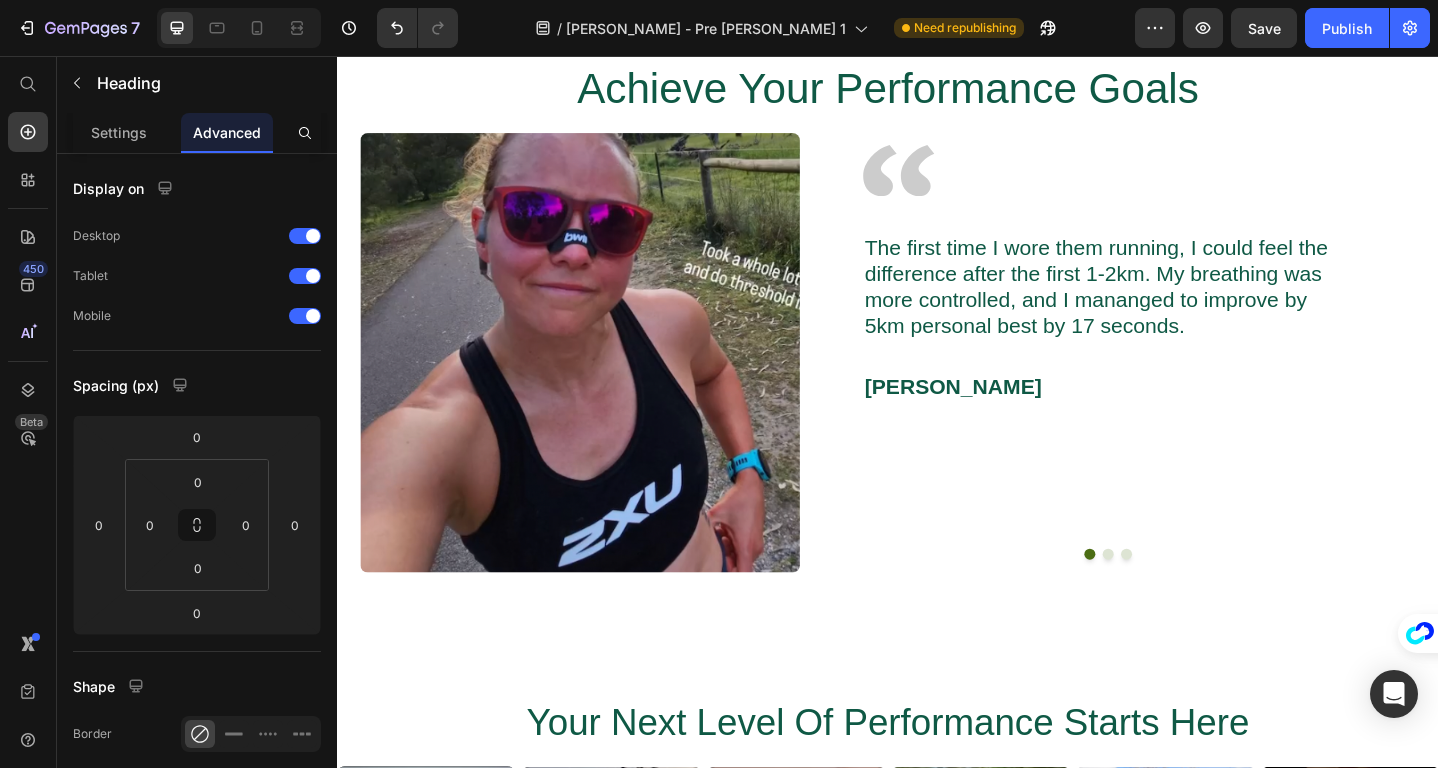 scroll, scrollTop: 3680, scrollLeft: 0, axis: vertical 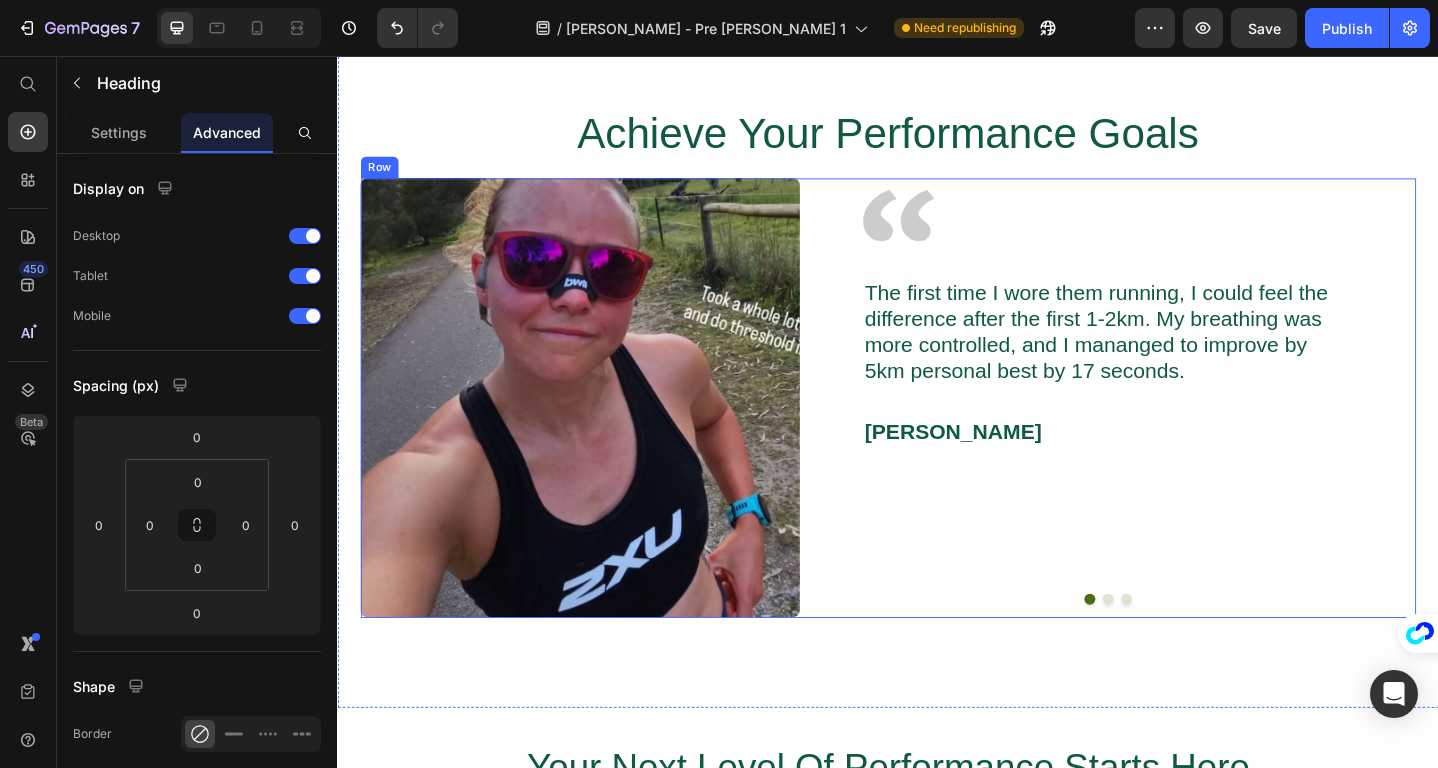 click on "Image The first time I wore them running, I could feel the difference after the first 1-2km. My breathing was more controlled, and I mananged to improve by 5km personal best by 17 seconds. Text Block Rachel D.  Text Block I've been using these Essential Fatty Acid capsules for a few months now, and I can't believe the difference they've made. My energy levels are up, and I feel sharper and more focused throughout the day. Plus, my skin has never looked better! I highly recommend these capsules to anyone looking to boost their overall health Text Block Marrira Text Block I've been using these Essential Fatty Acid capsules for a few months now, and I can't believe the difference they've made. My energy levels are up, and I feel sharper and more focused throughout the day. Plus, my skin has never looked better! I highly recommend these capsules to anyone looking to boost their overall health Text Block Marrira Text Block Carousel Row" at bounding box center [1176, 428] 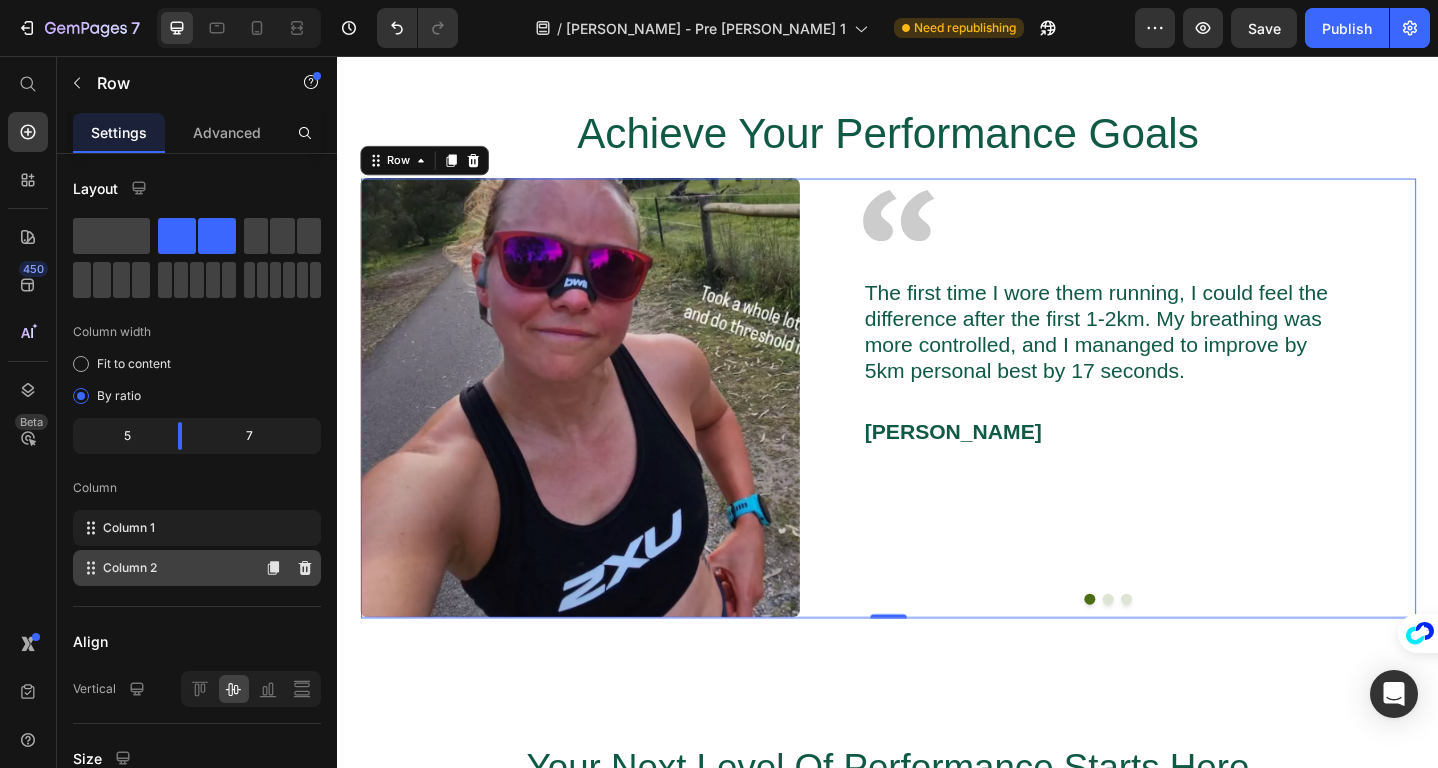 click on "Column 2" 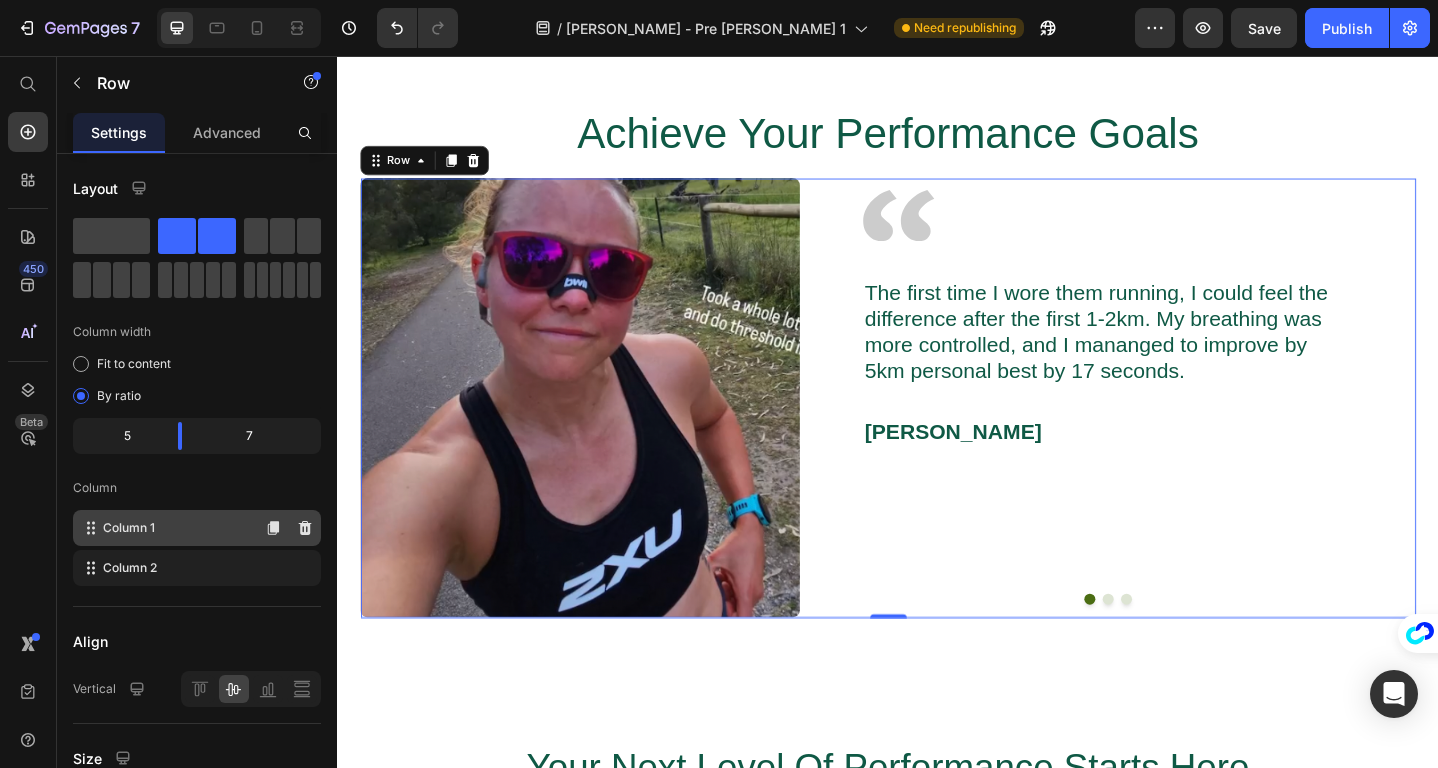 click on "Column 1" 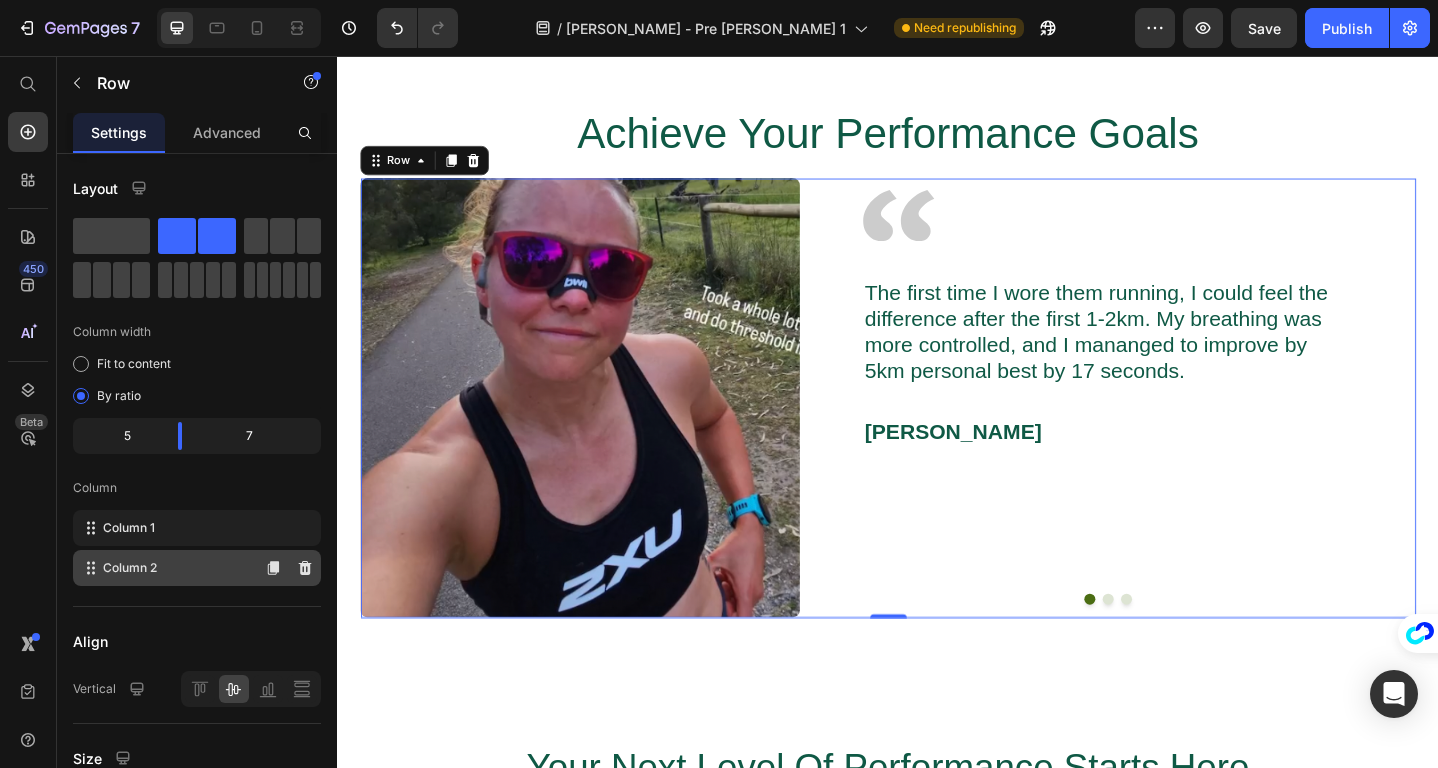 click on "Column 2" 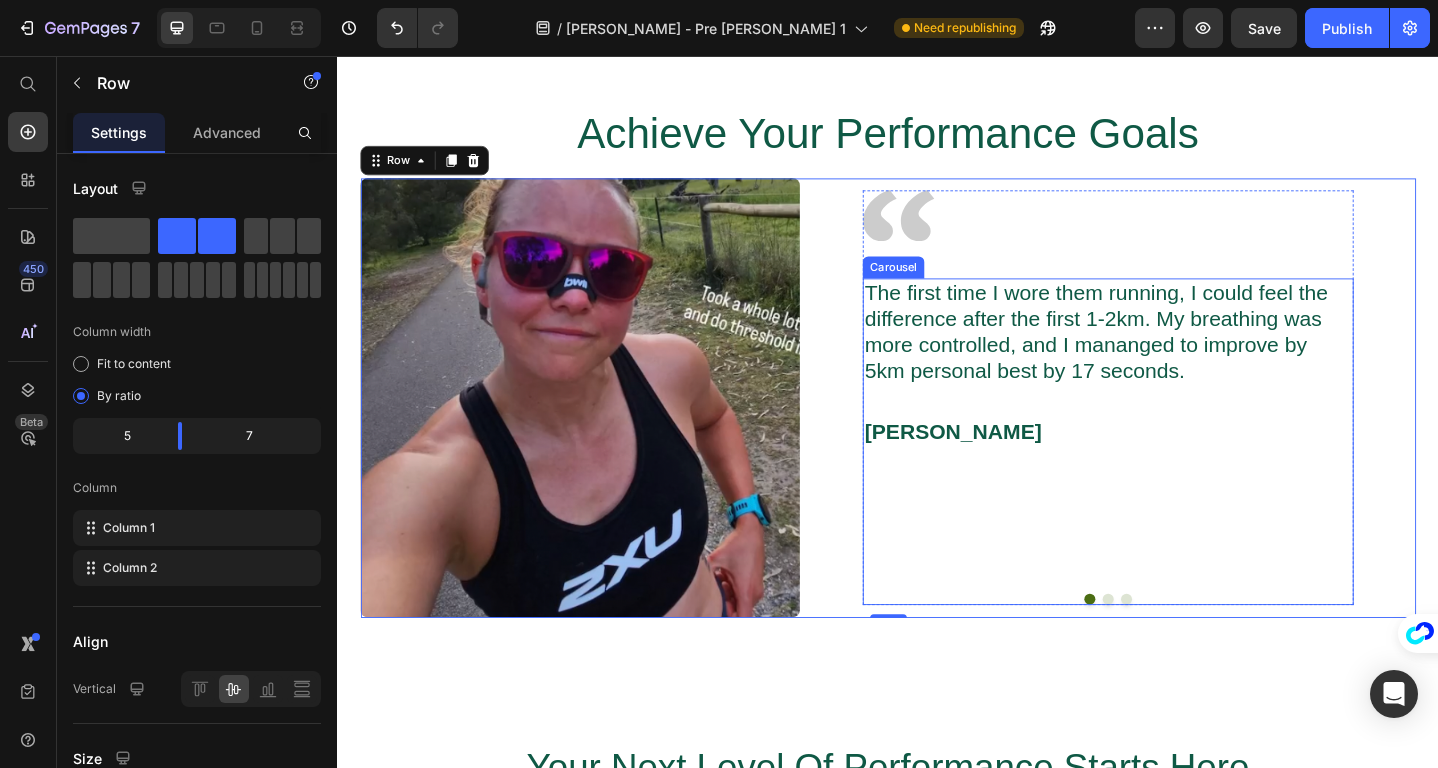 click at bounding box center (1177, 648) 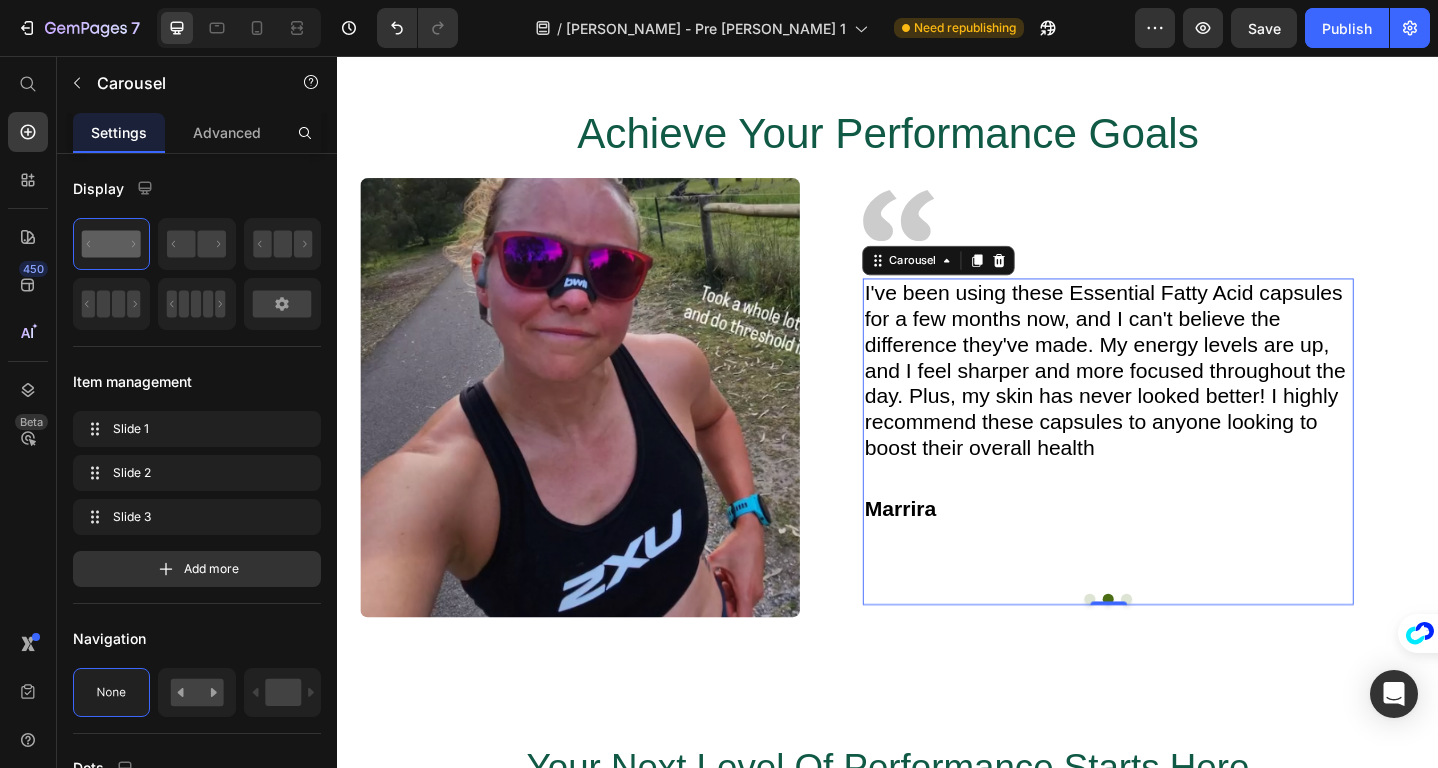 click at bounding box center (1157, 648) 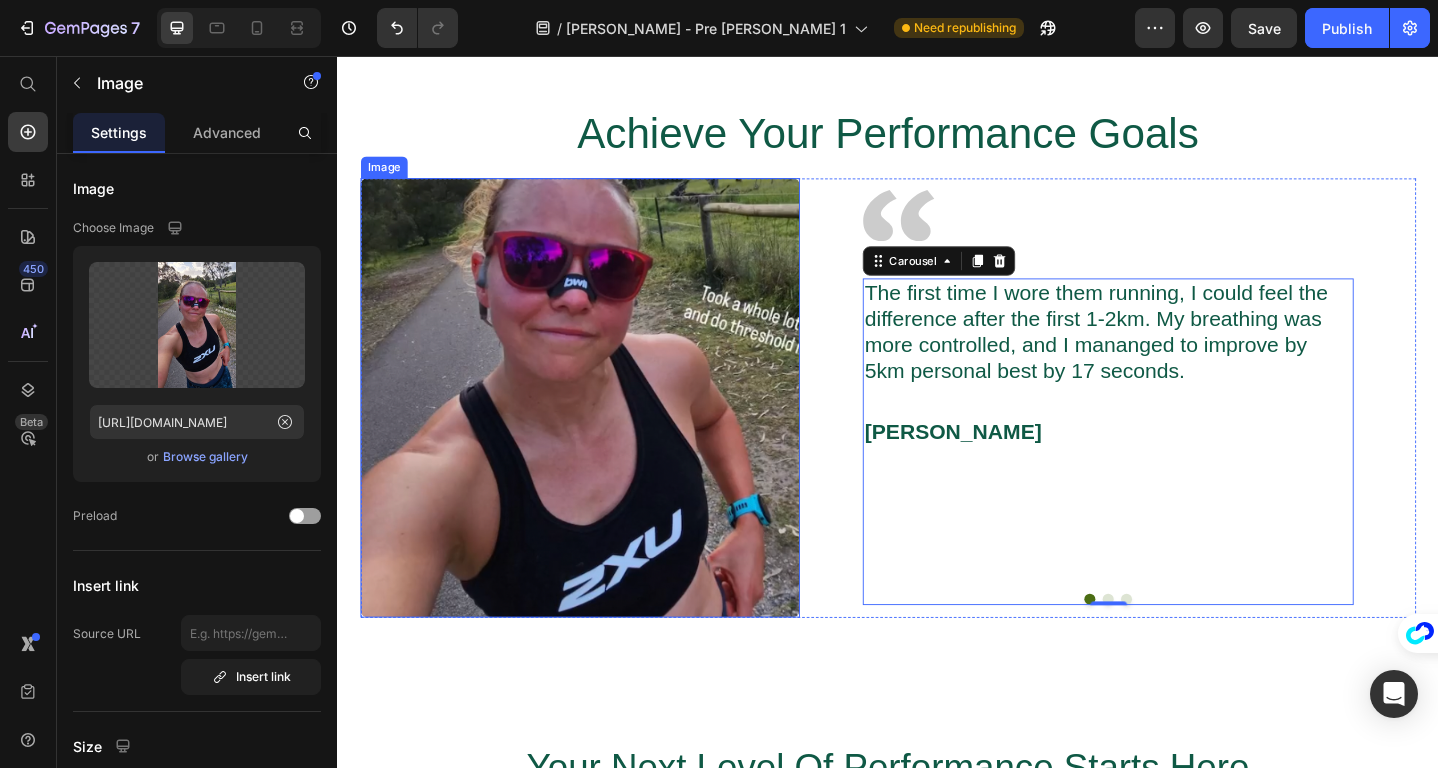 click at bounding box center [601, 428] 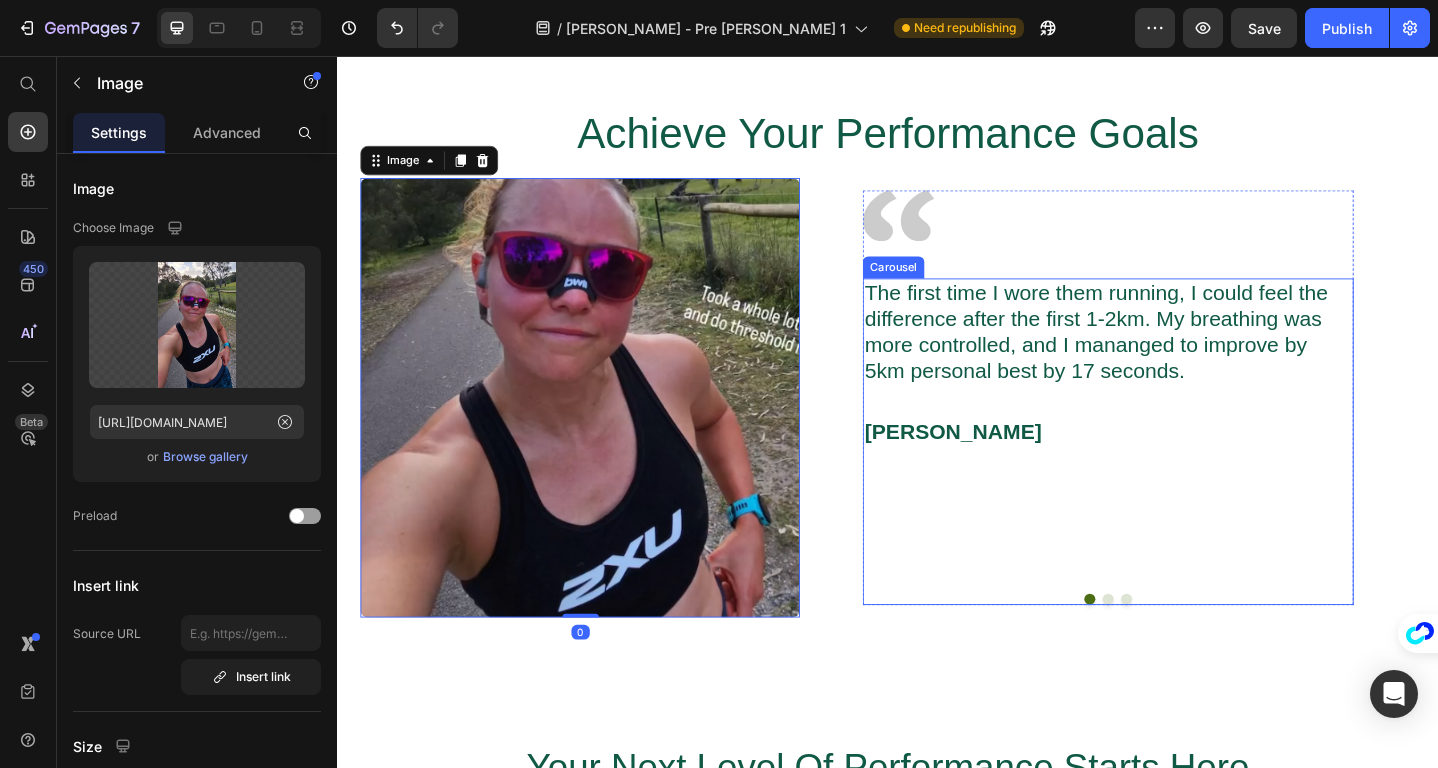 click at bounding box center [1177, 648] 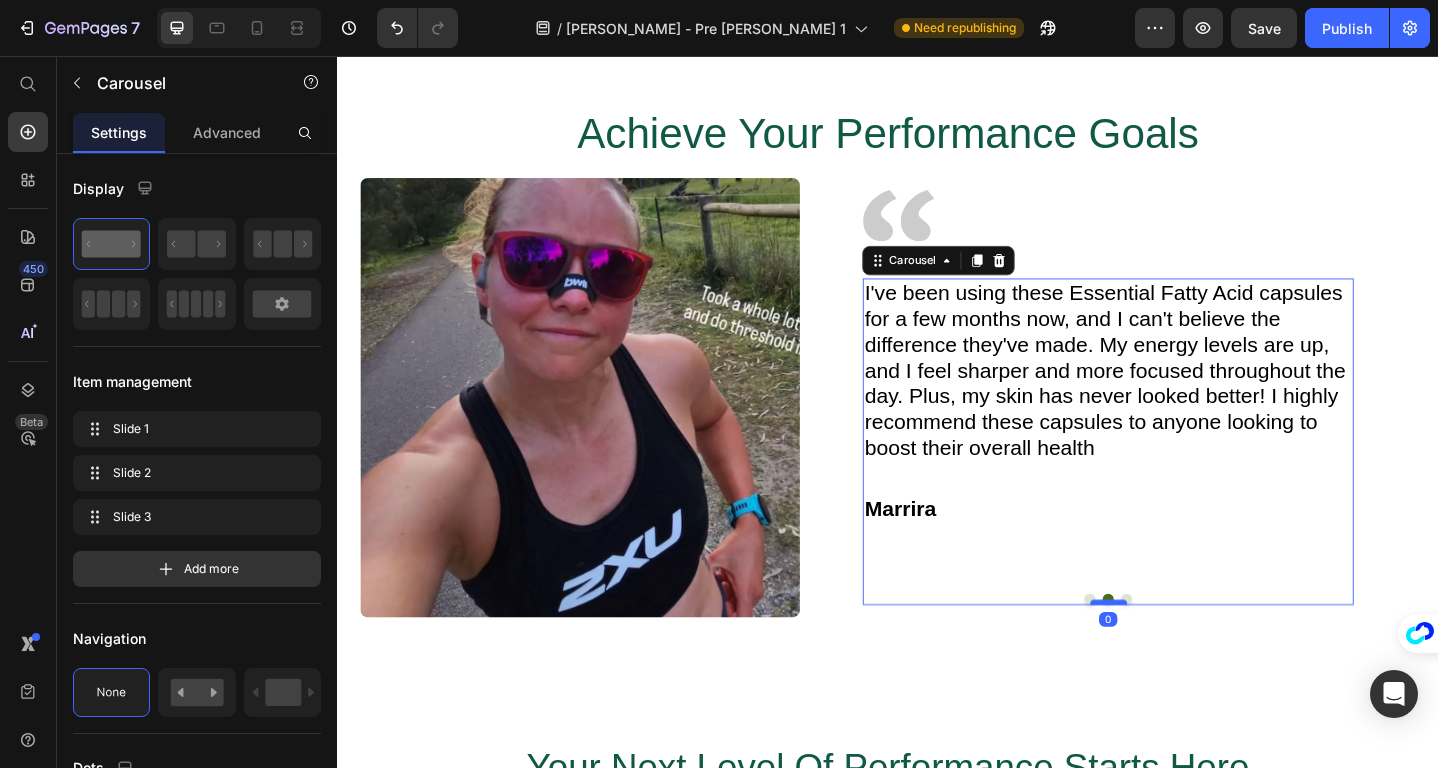 click at bounding box center (1177, 651) 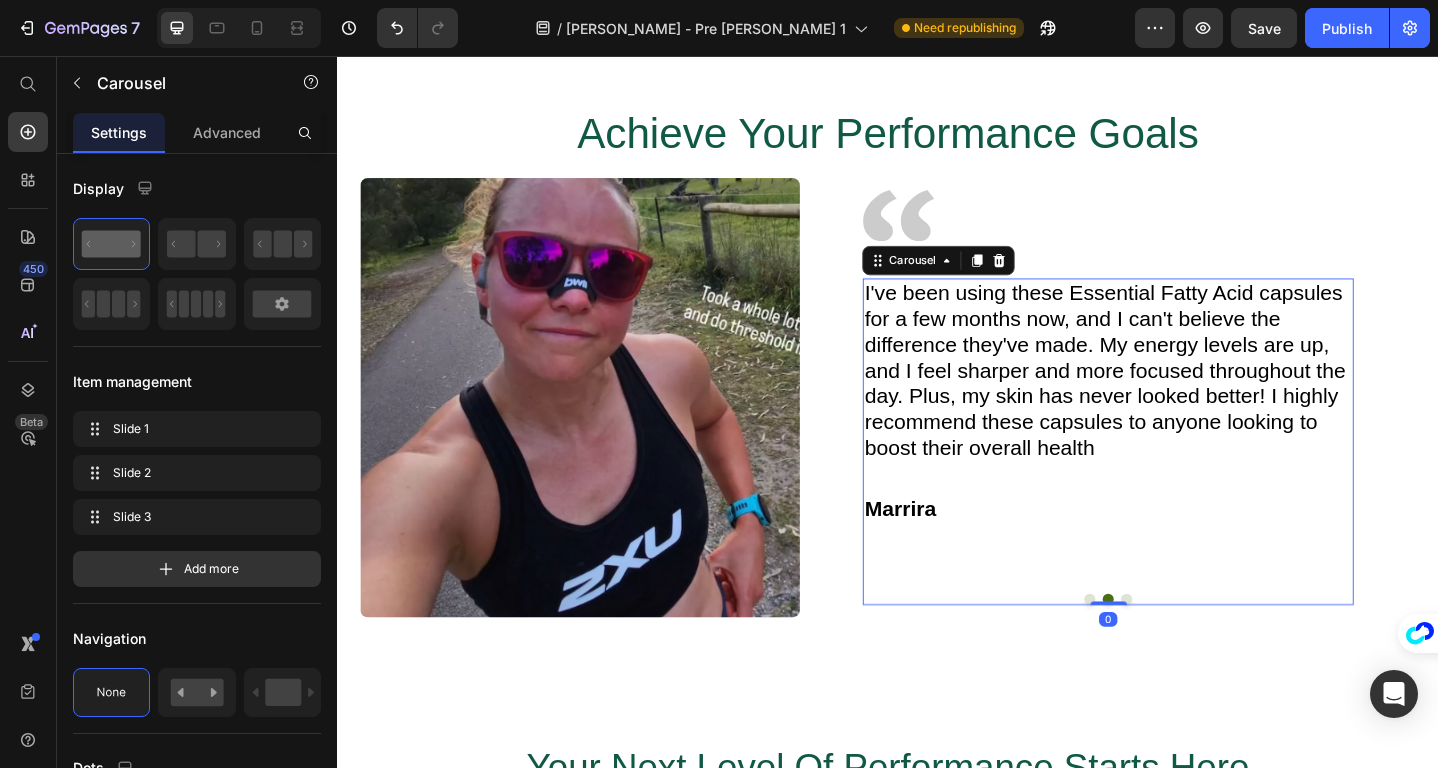 click at bounding box center [1197, 648] 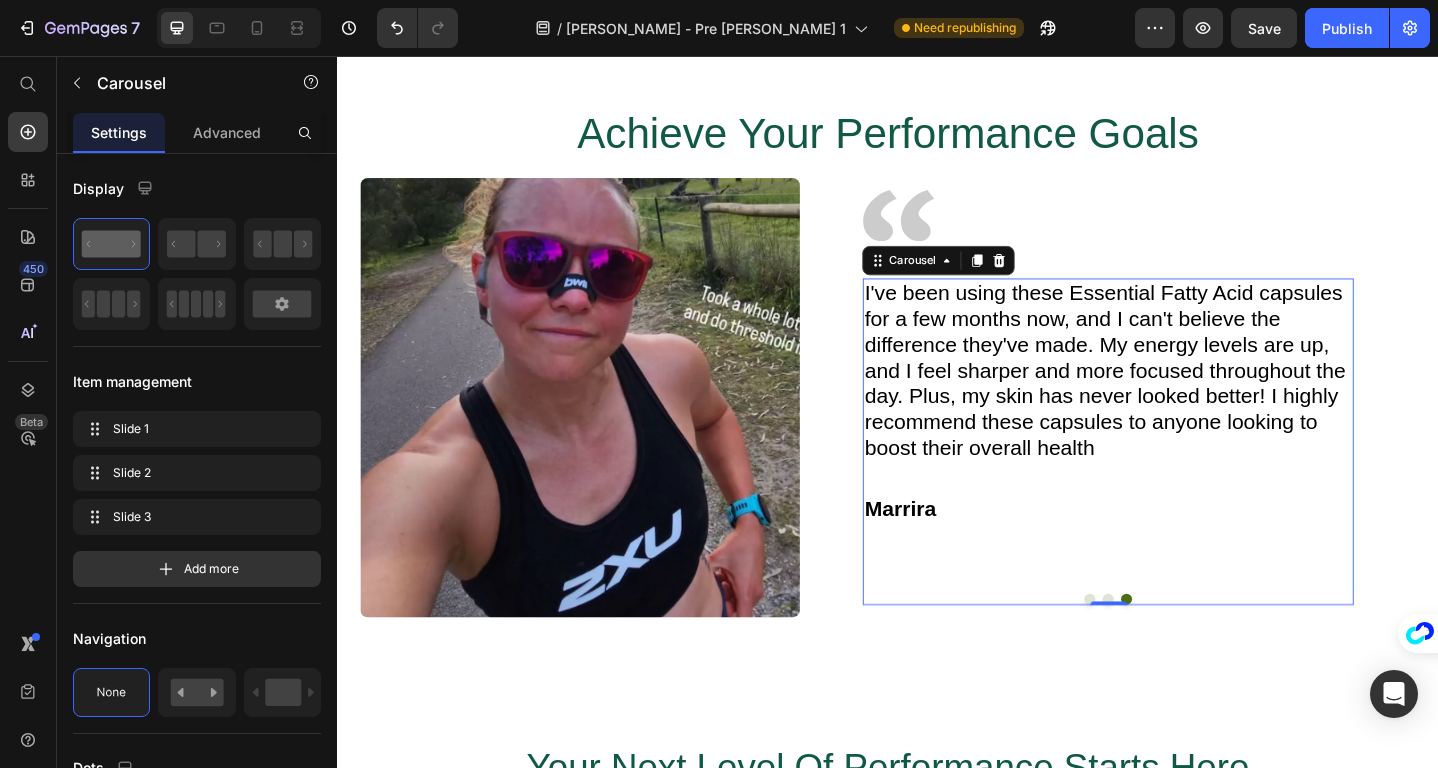 click at bounding box center (1177, 648) 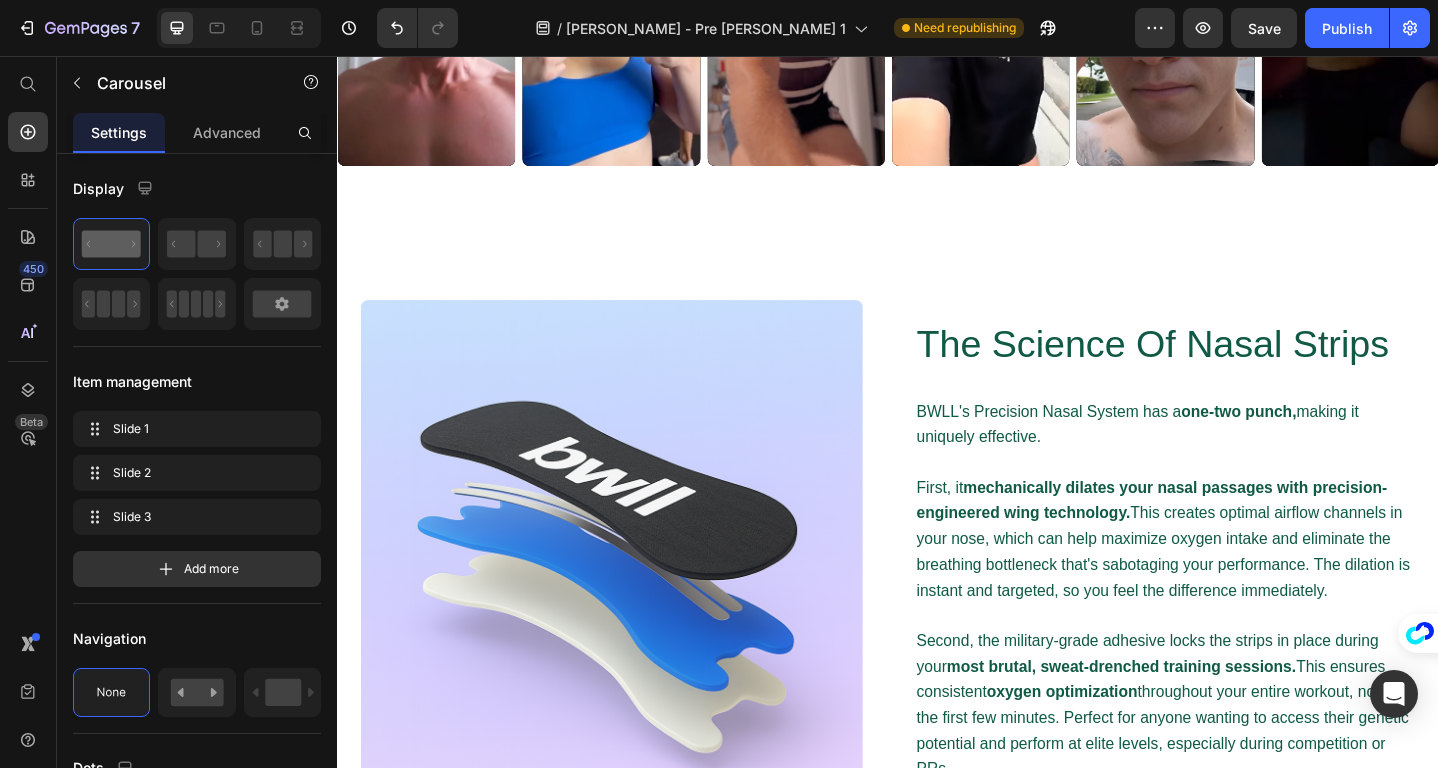scroll, scrollTop: 4881, scrollLeft: 0, axis: vertical 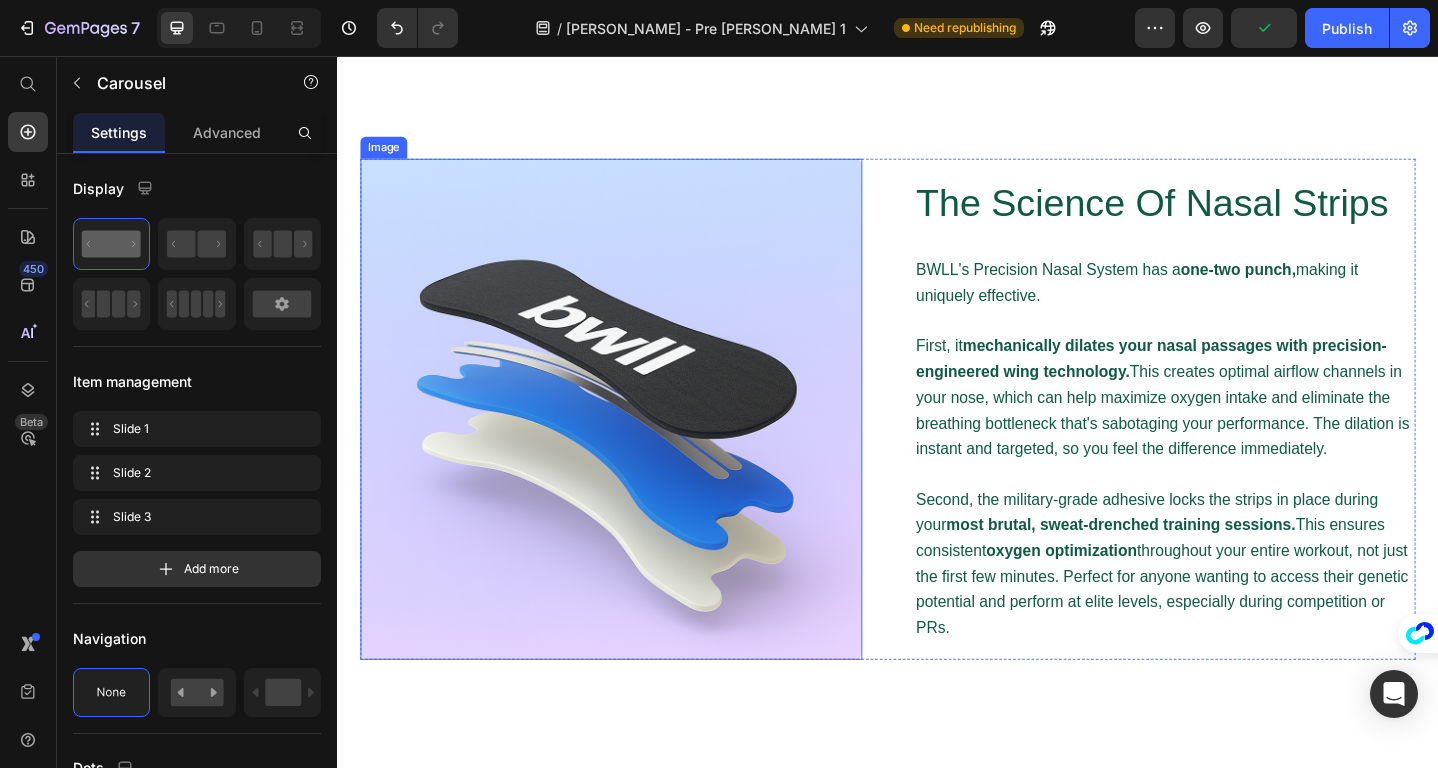 click at bounding box center (635, 441) 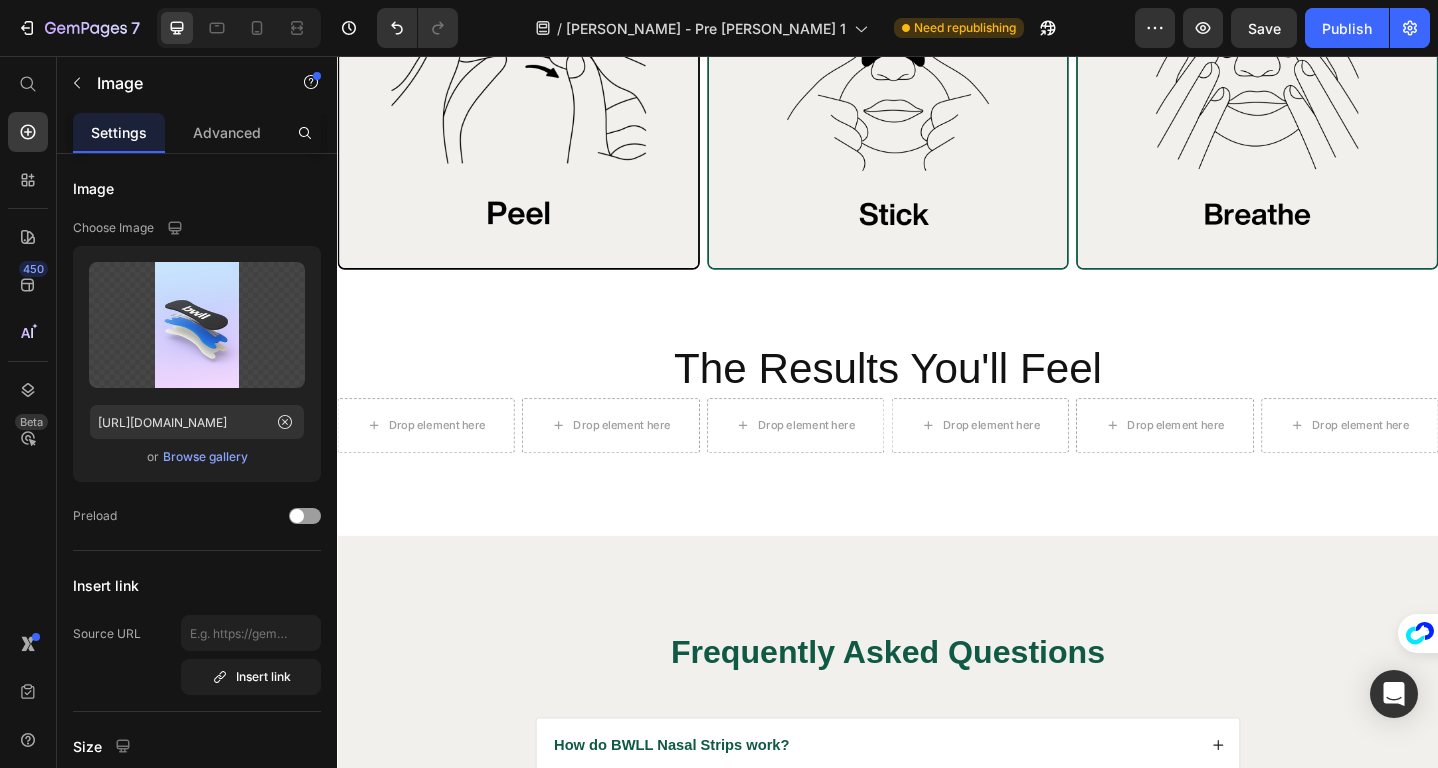 scroll, scrollTop: 7570, scrollLeft: 0, axis: vertical 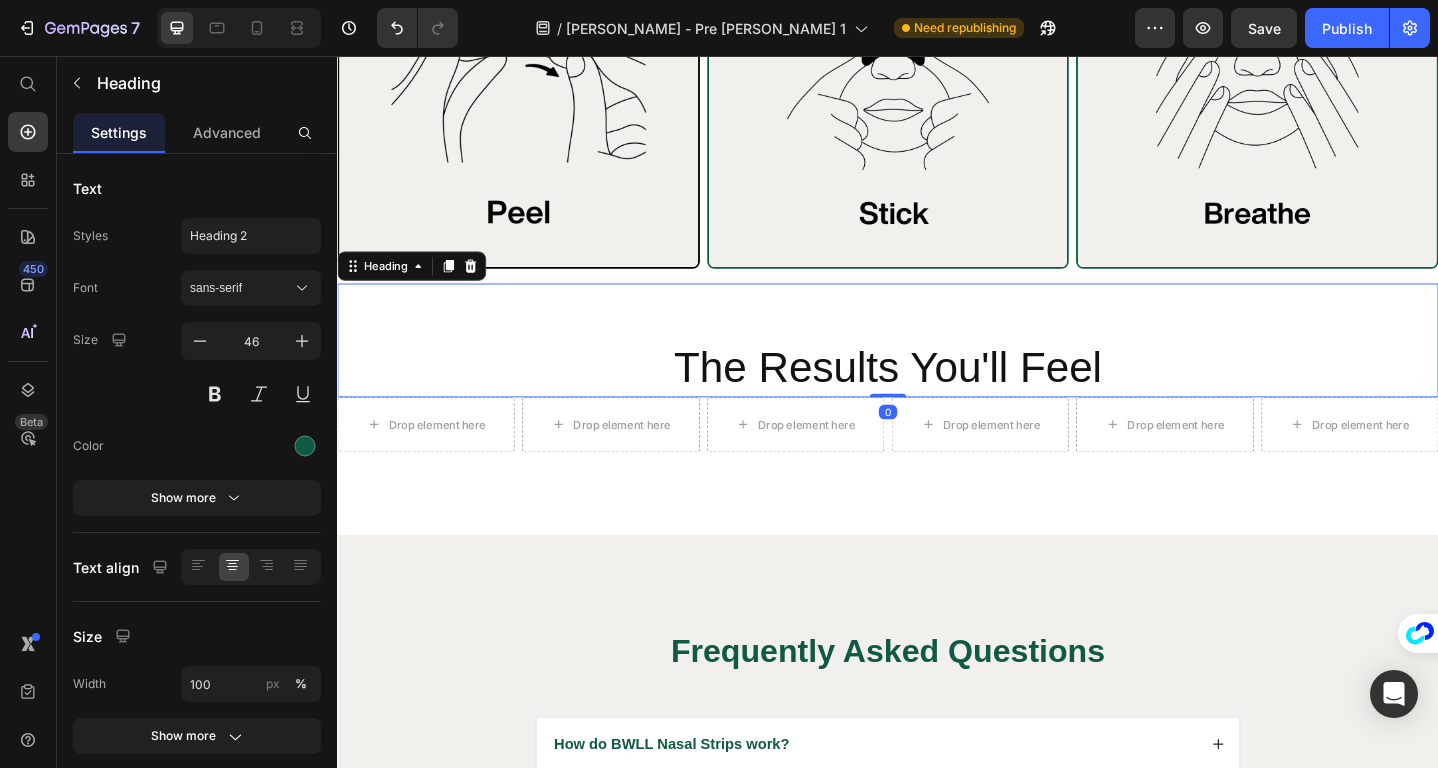 click on "The Results You'll Feel" at bounding box center (937, 395) 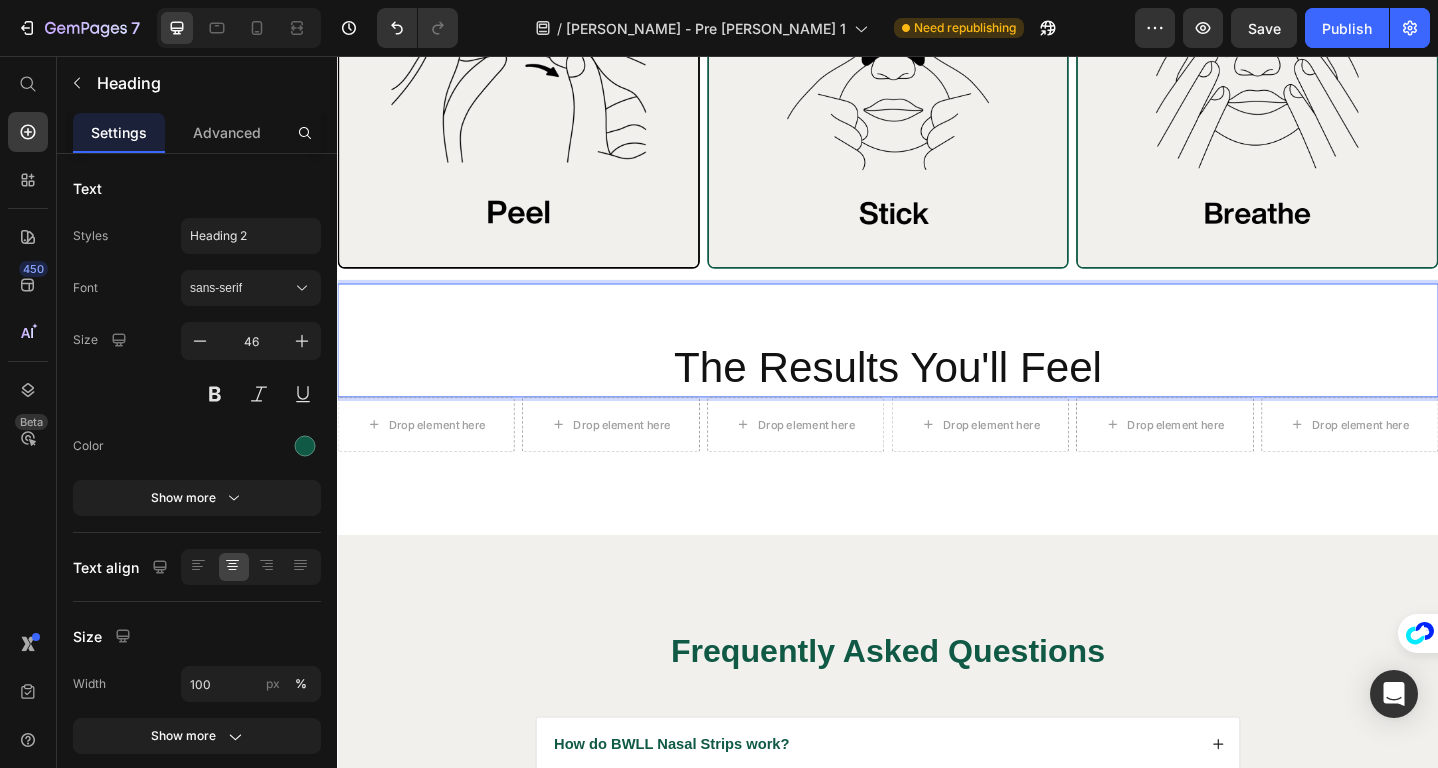 click on "The Results You'll Feel" at bounding box center [937, 366] 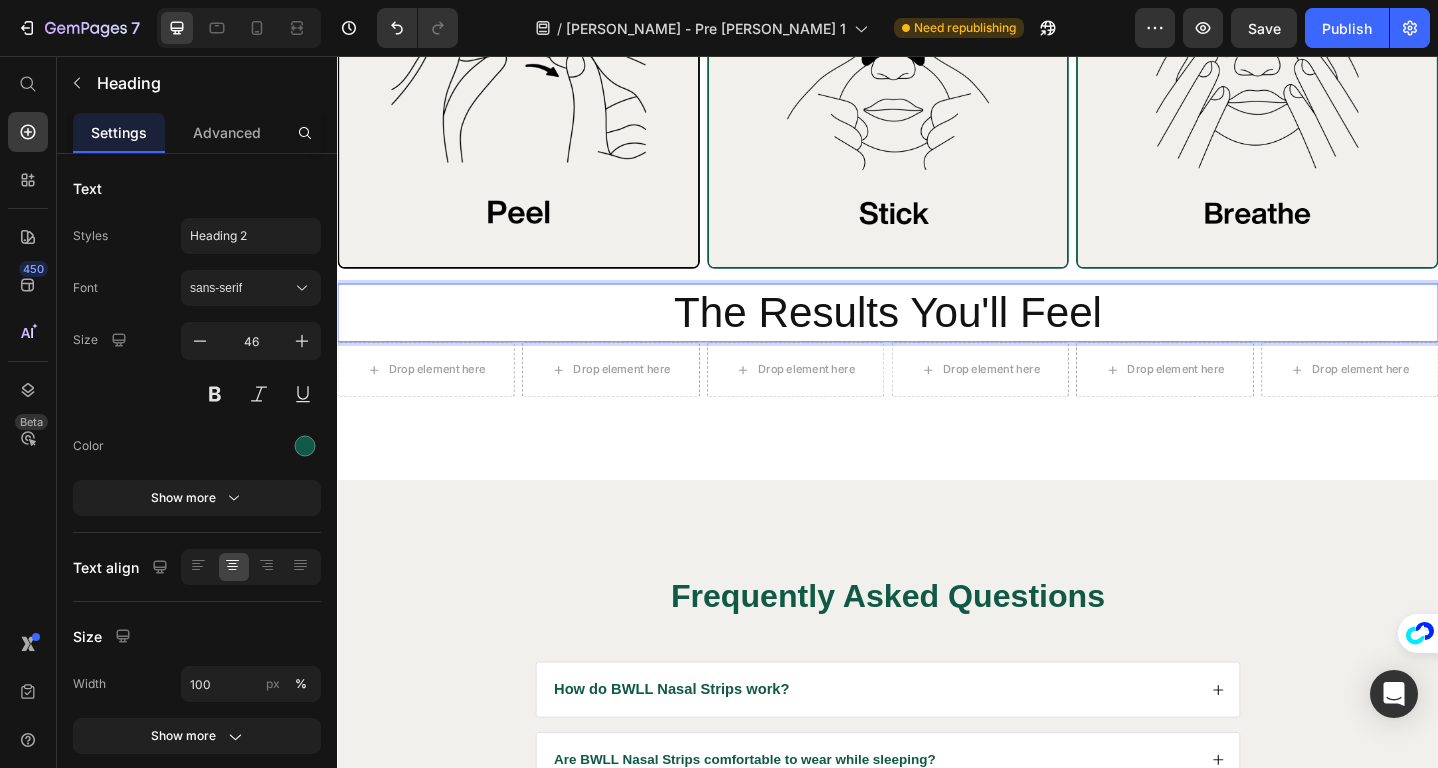 click on "The Results You'll Feel" at bounding box center (937, 336) 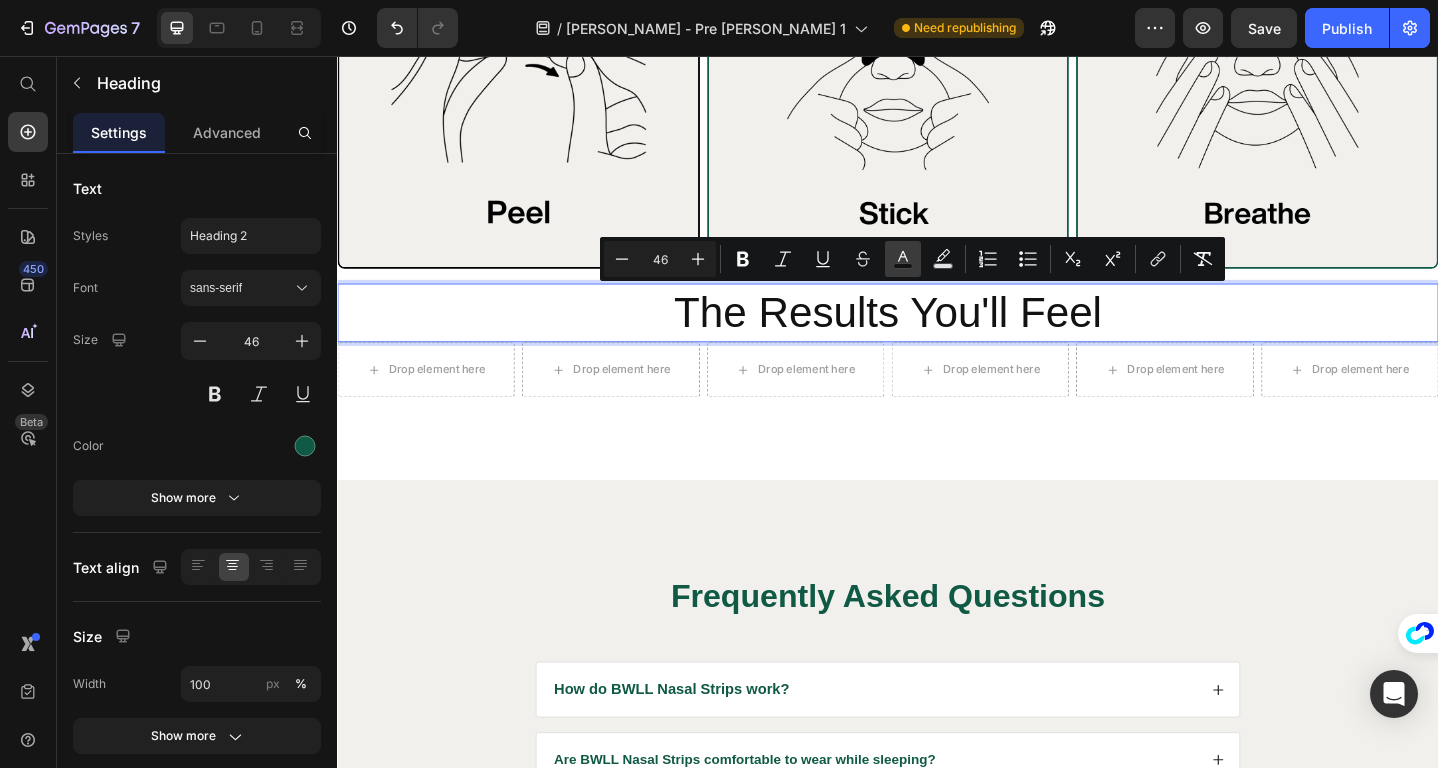 click 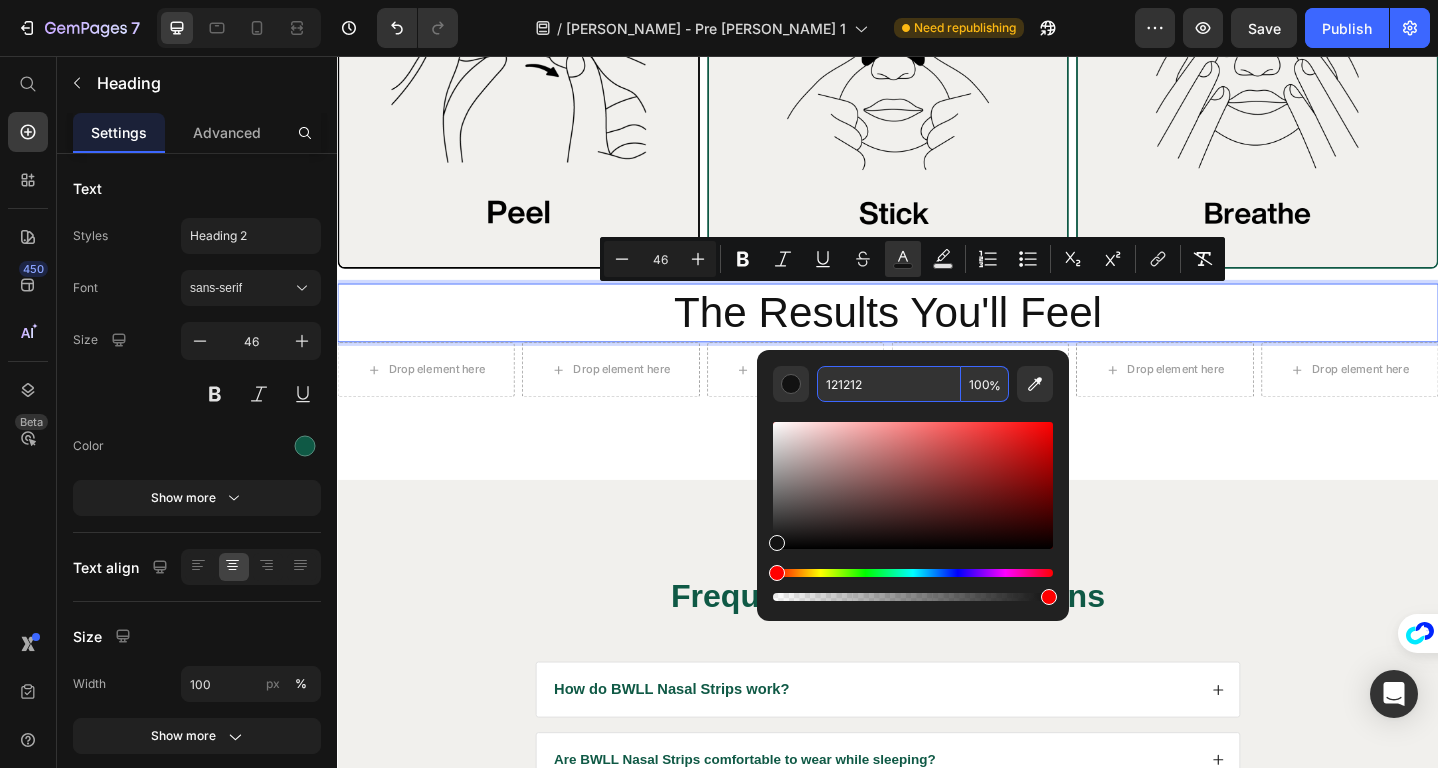 click on "121212" at bounding box center (889, 384) 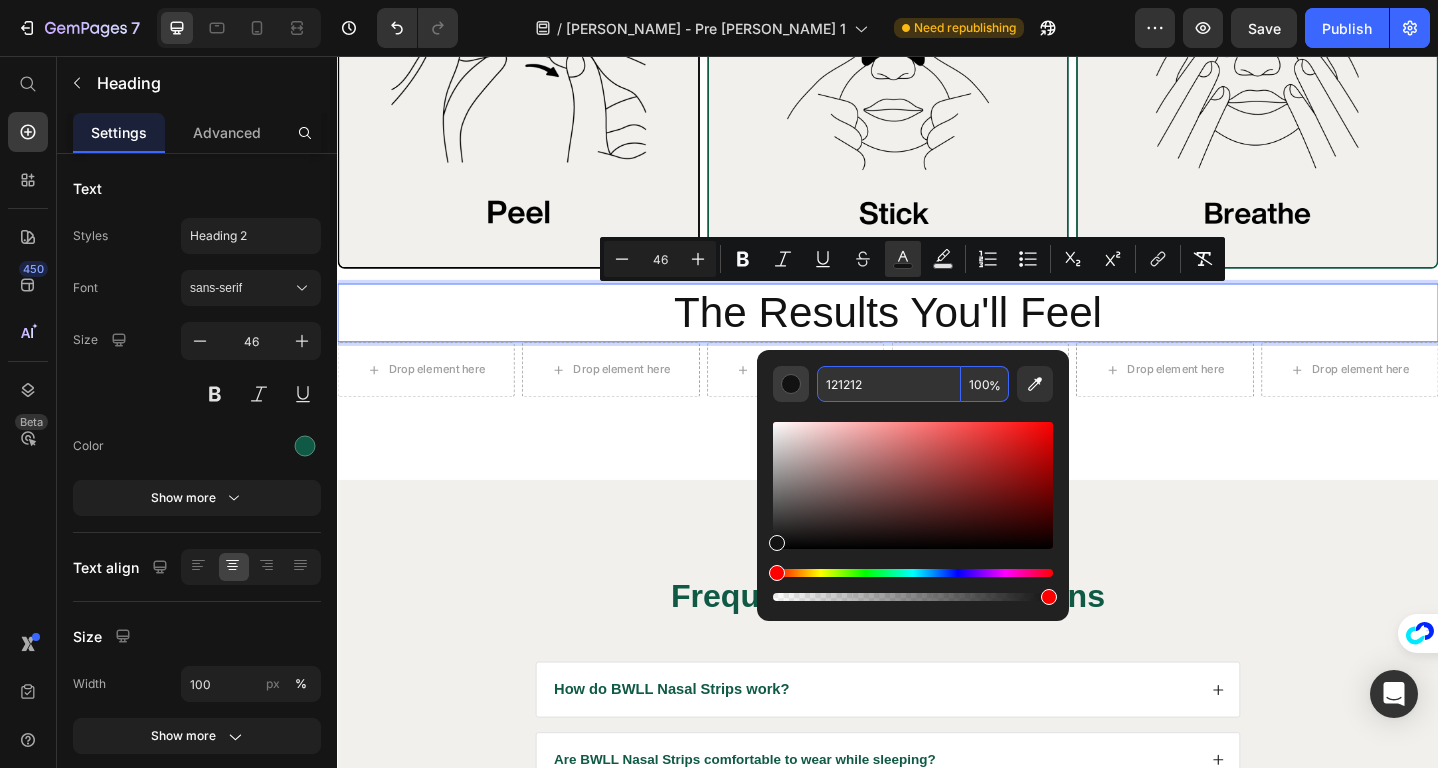 click at bounding box center (791, 384) 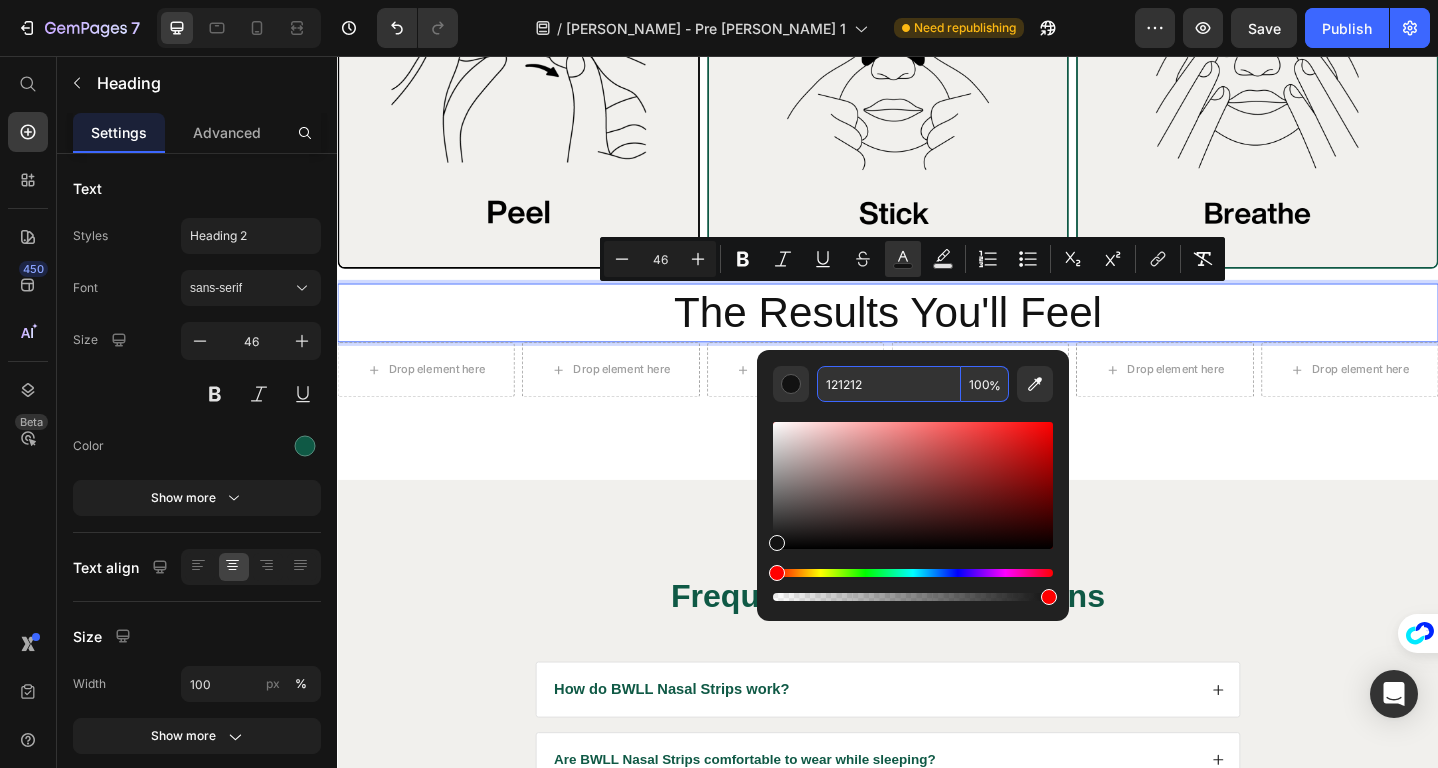 click on "121212" at bounding box center [889, 384] 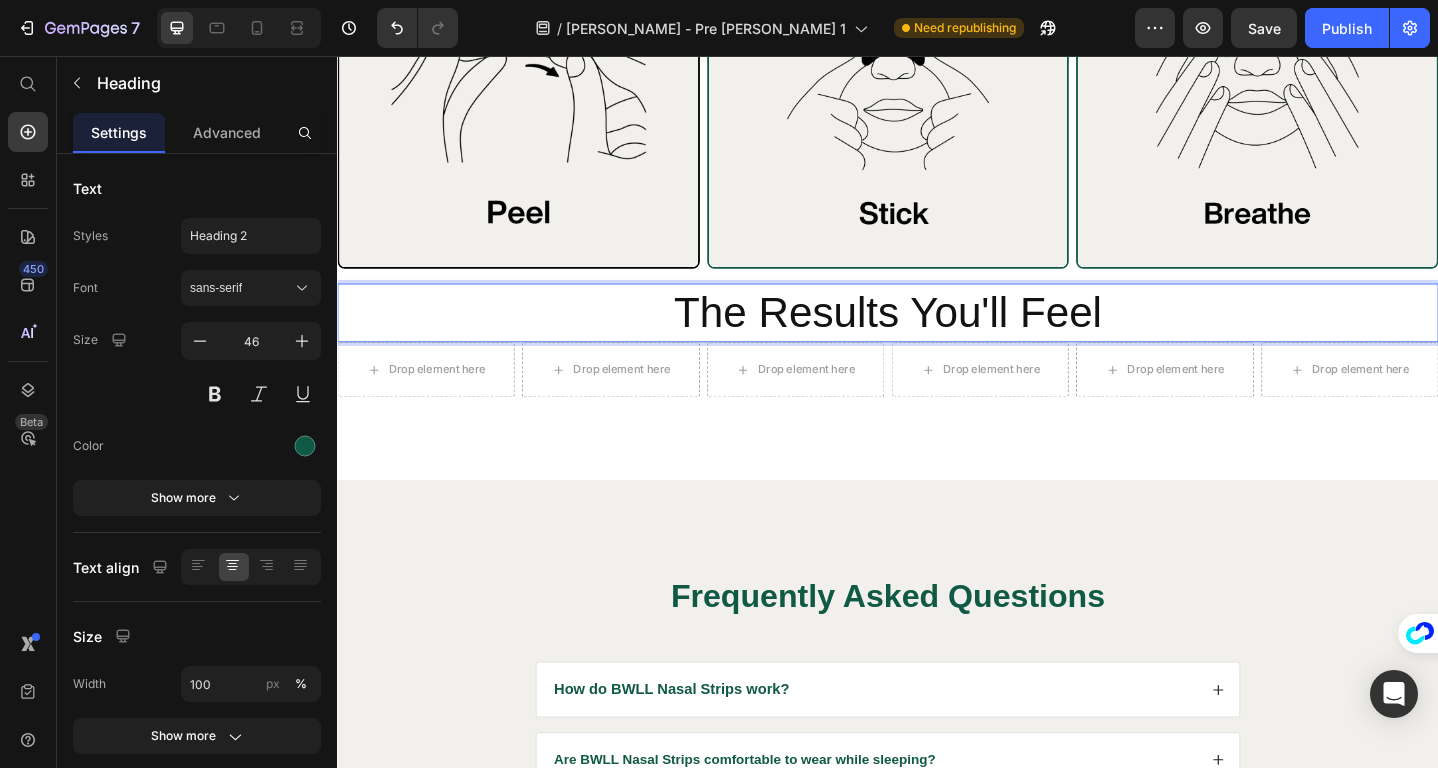click on "The Results You'll Feel" at bounding box center (937, 335) 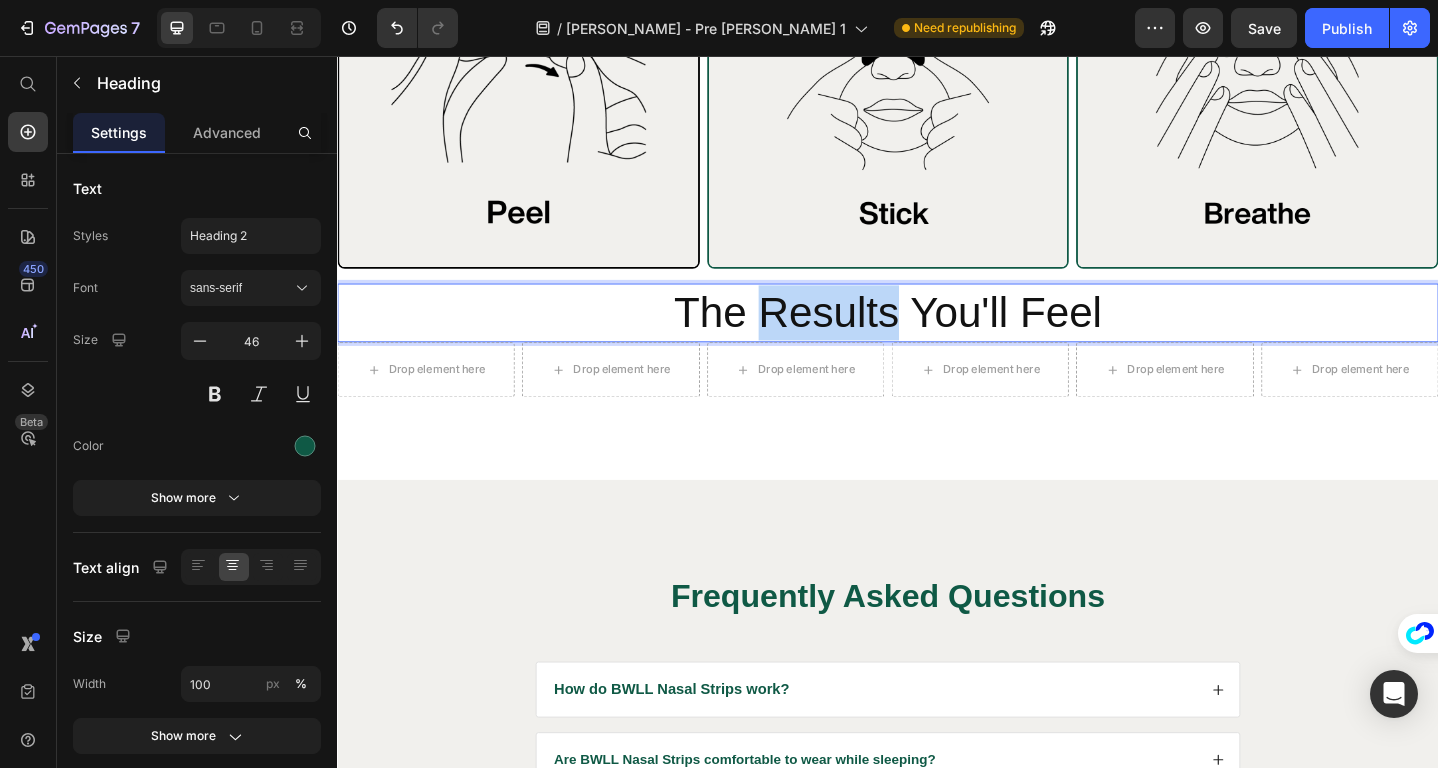 click on "The Results You'll Feel" at bounding box center [937, 335] 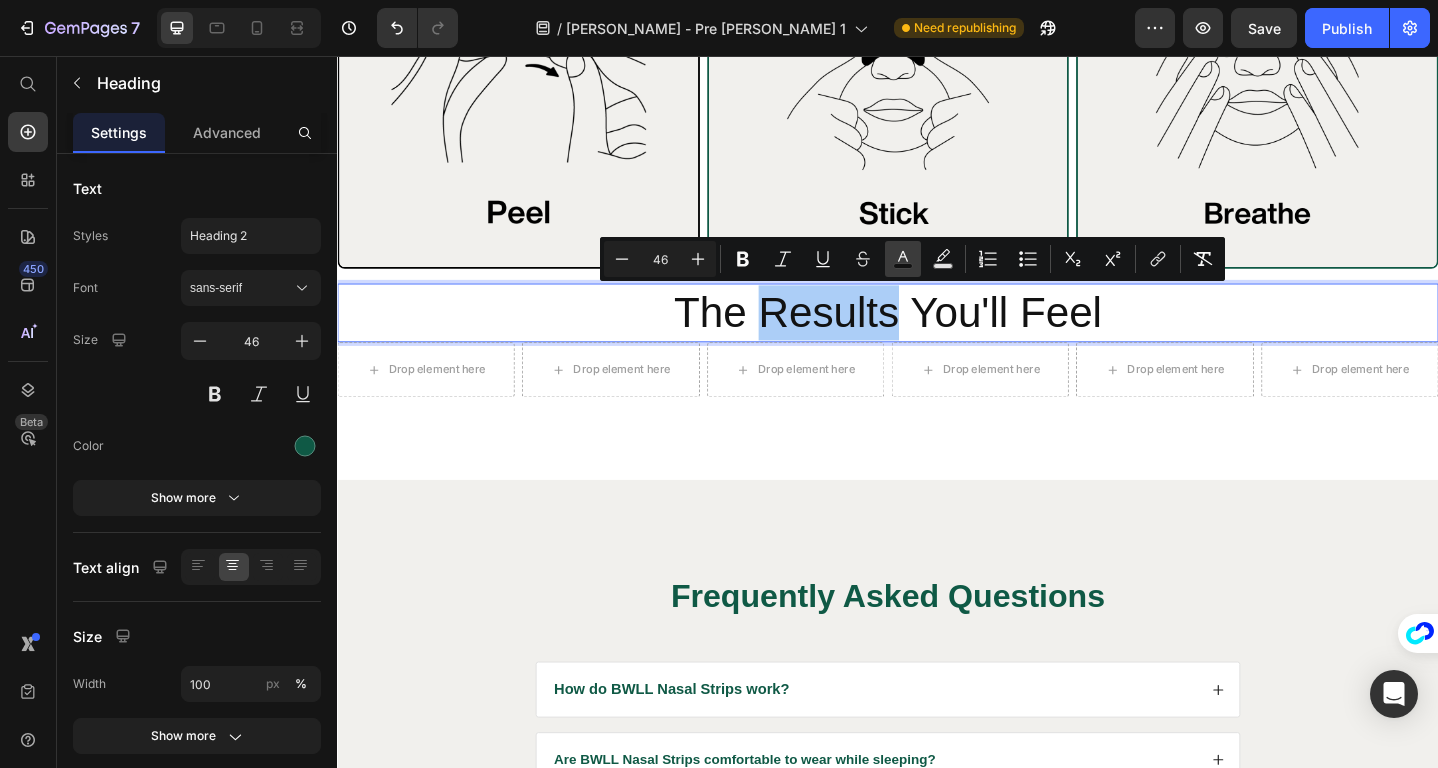 click 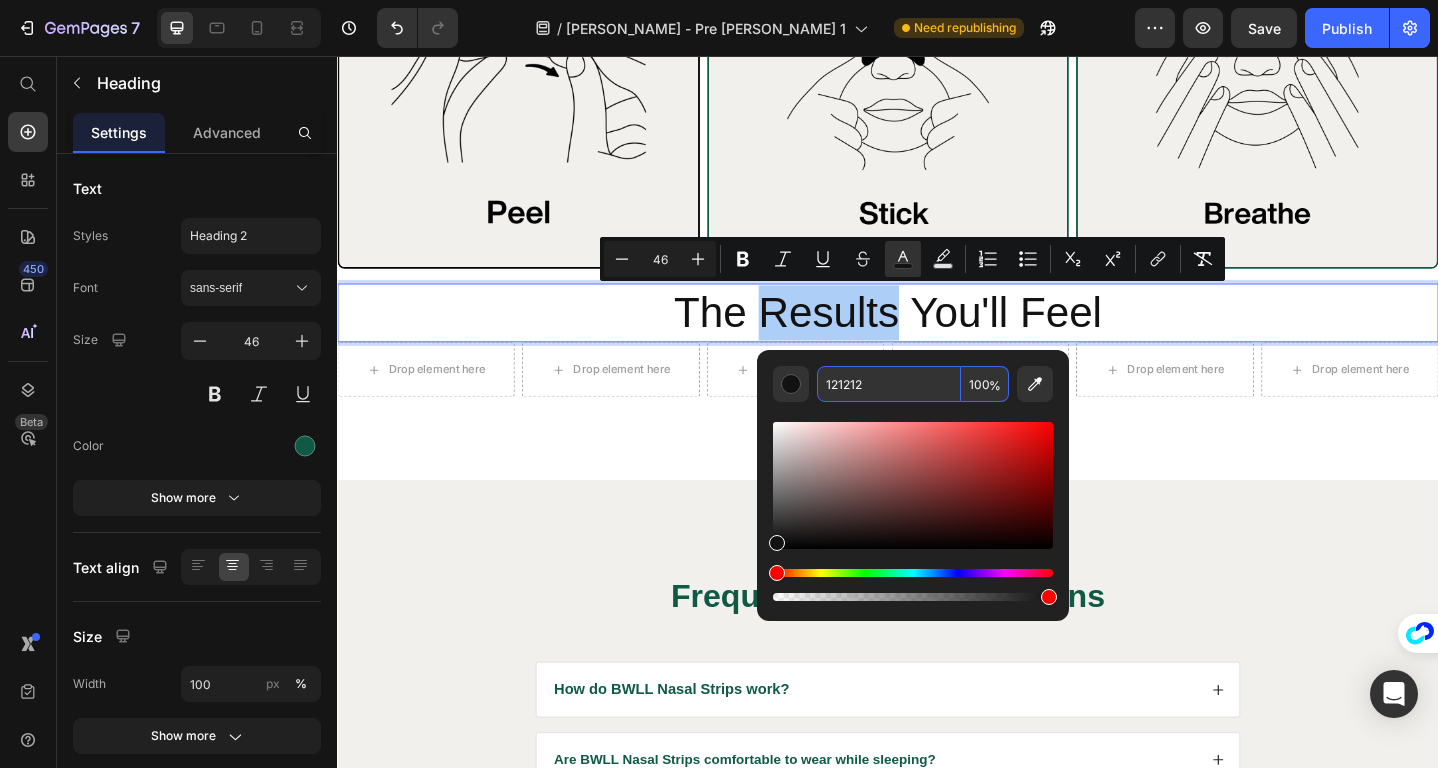 click on "121212" at bounding box center (889, 384) 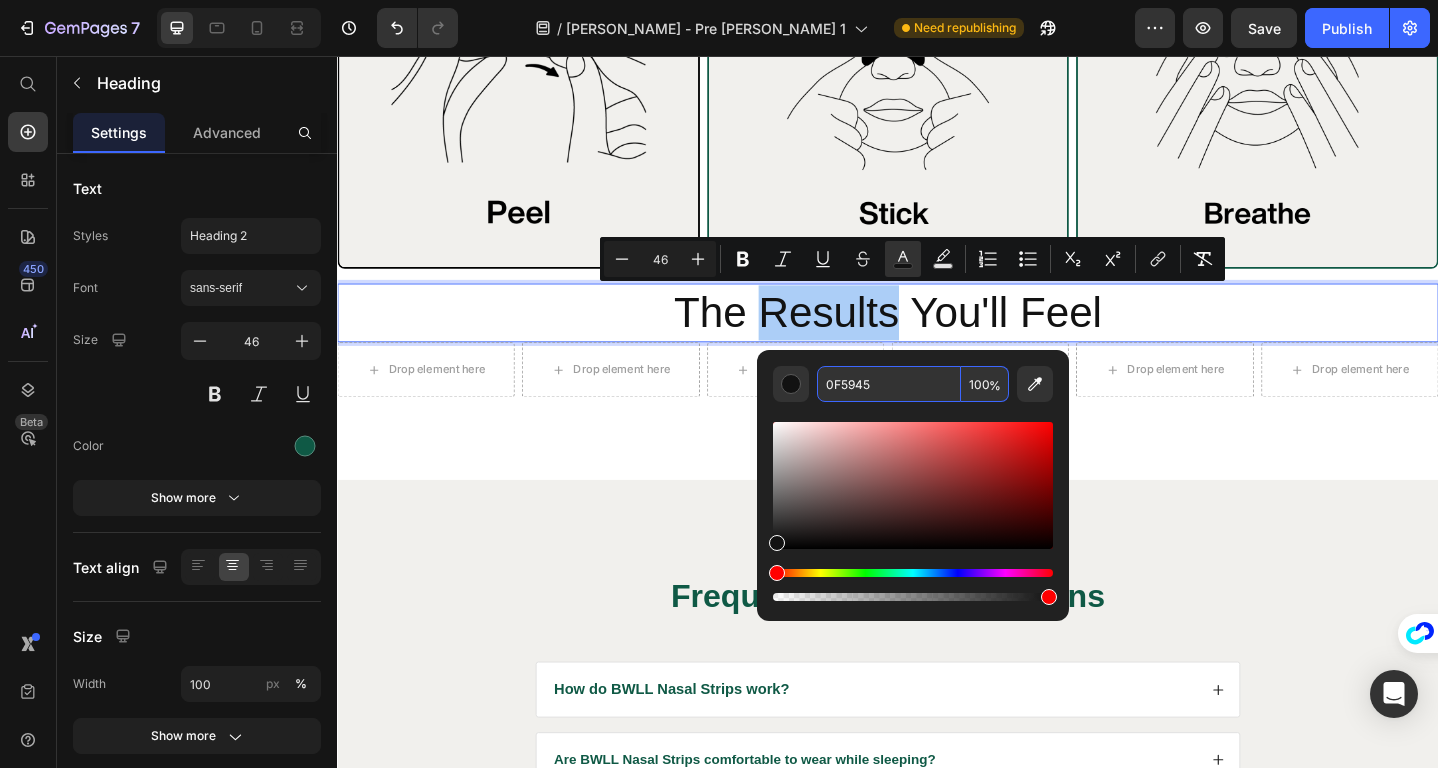 type on "0F5945" 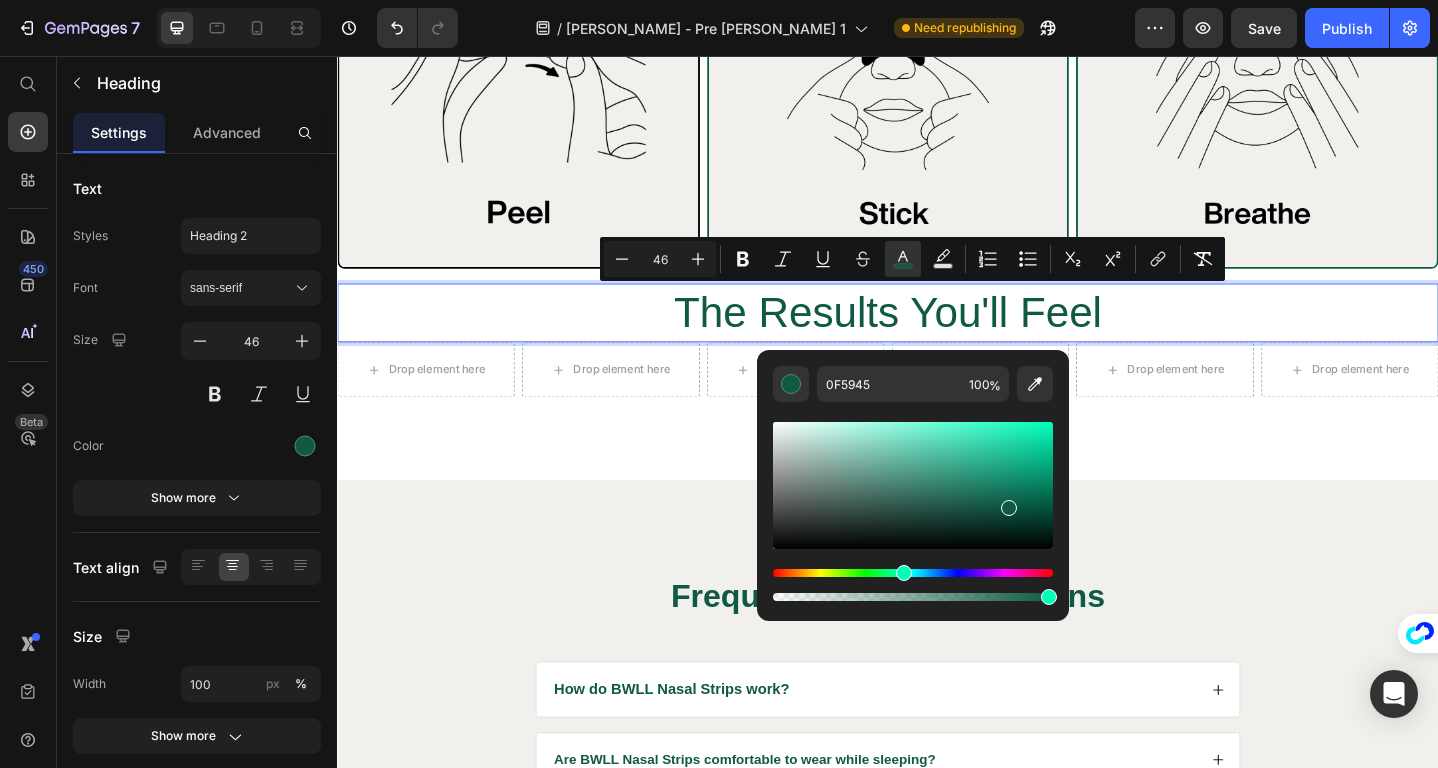 click at bounding box center (913, 503) 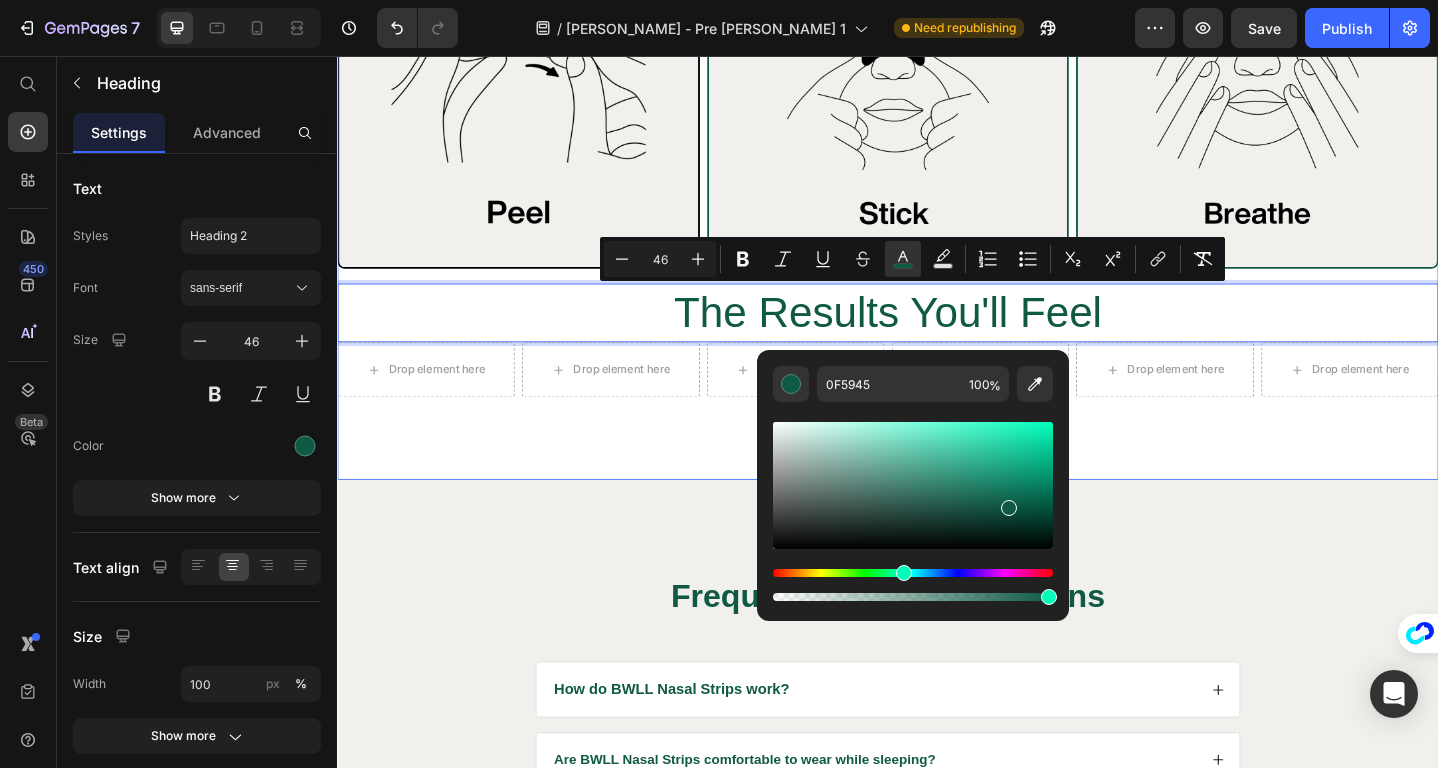 click on "Image Image Image Row The Results You'll Feel  Heading   0
Drop element here
Drop element here
Drop element here
Drop element here
Drop element here
Drop element here Row Section 16" at bounding box center (937, 206) 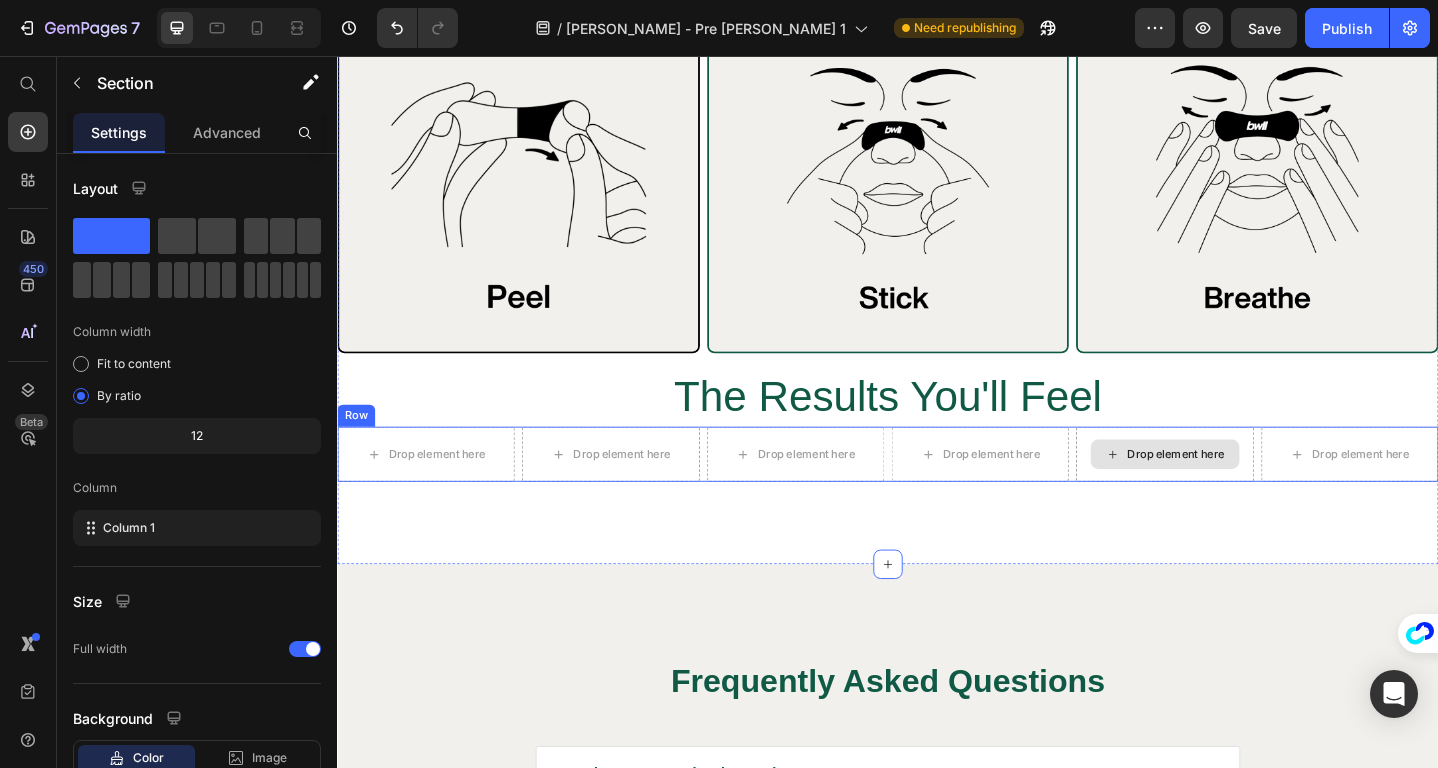 scroll, scrollTop: 7432, scrollLeft: 0, axis: vertical 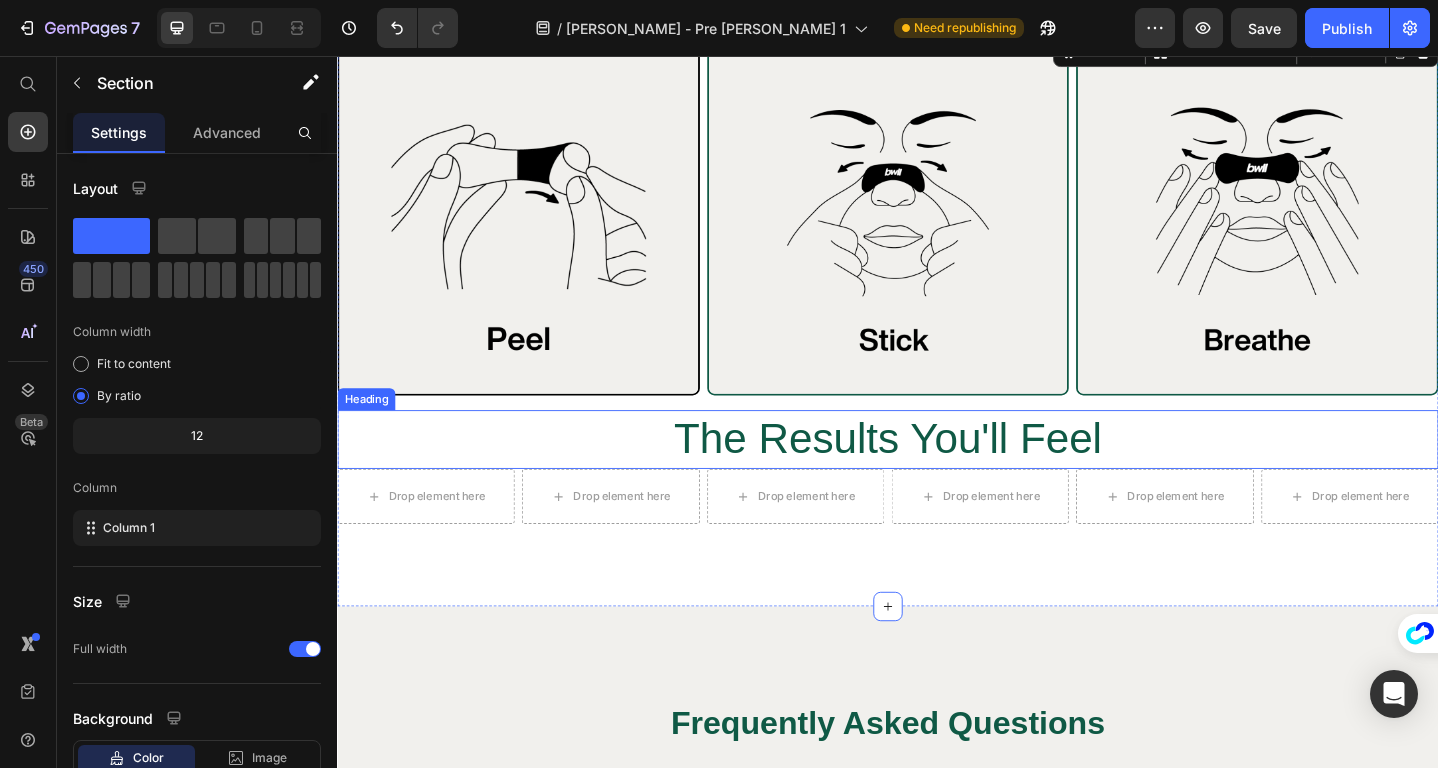 click on "The Results You'll Feel" at bounding box center [937, 473] 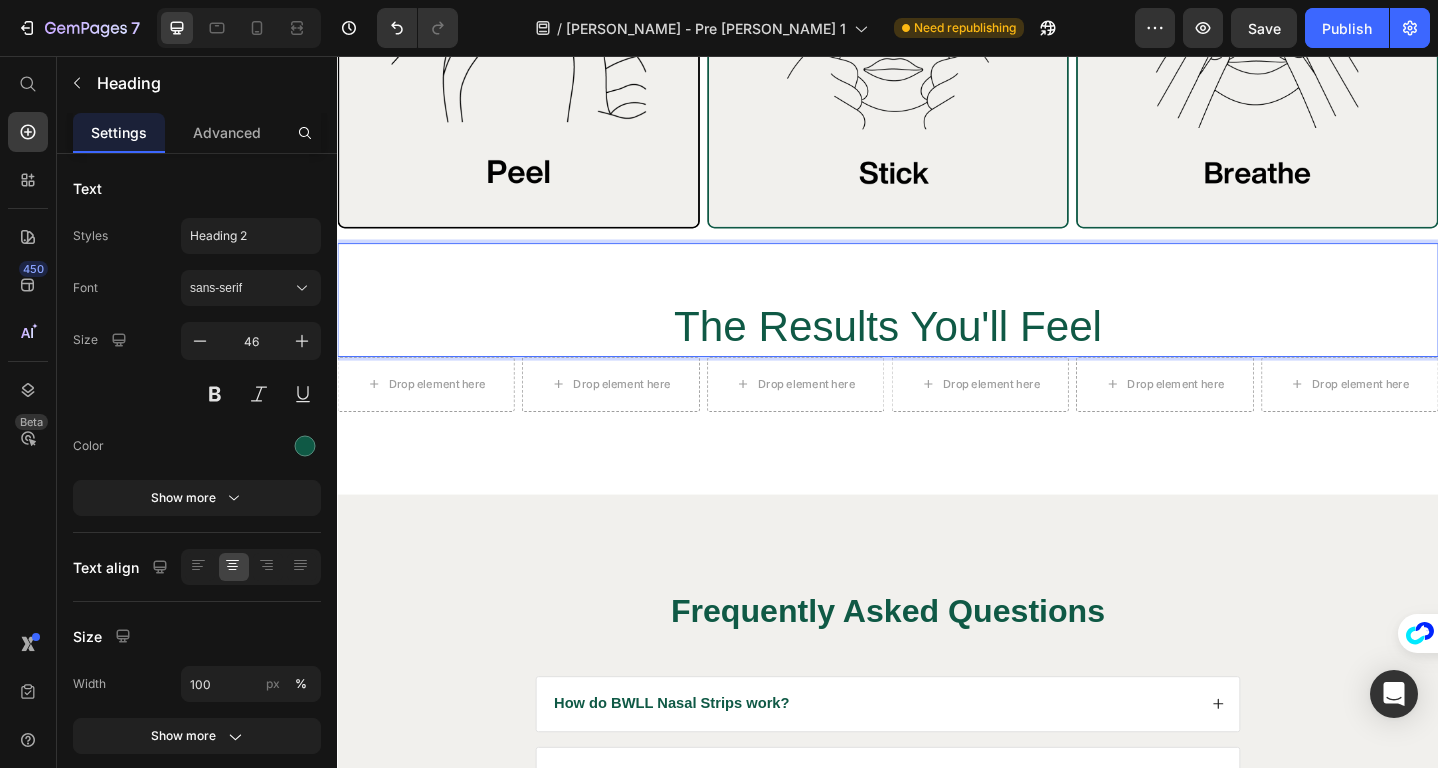 scroll, scrollTop: 7675, scrollLeft: 0, axis: vertical 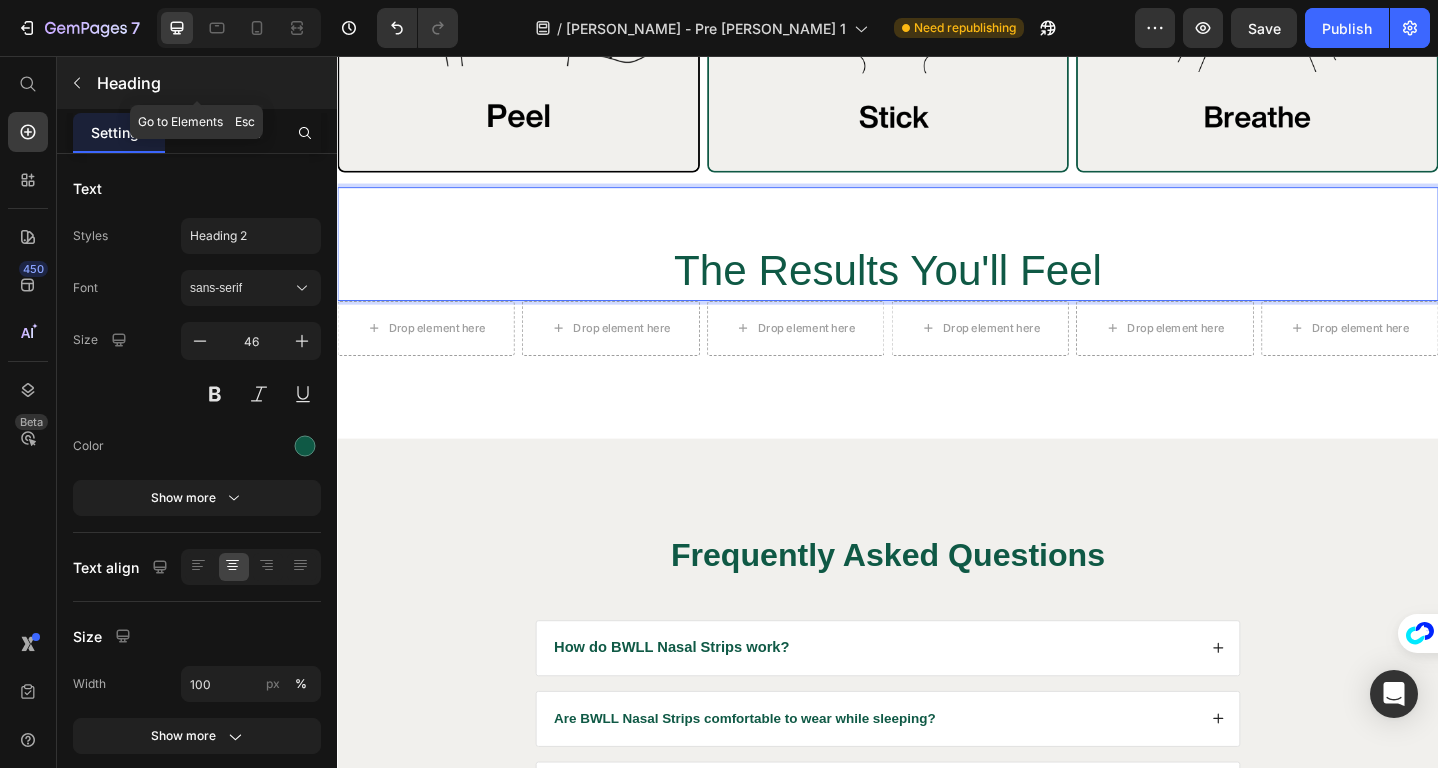 click 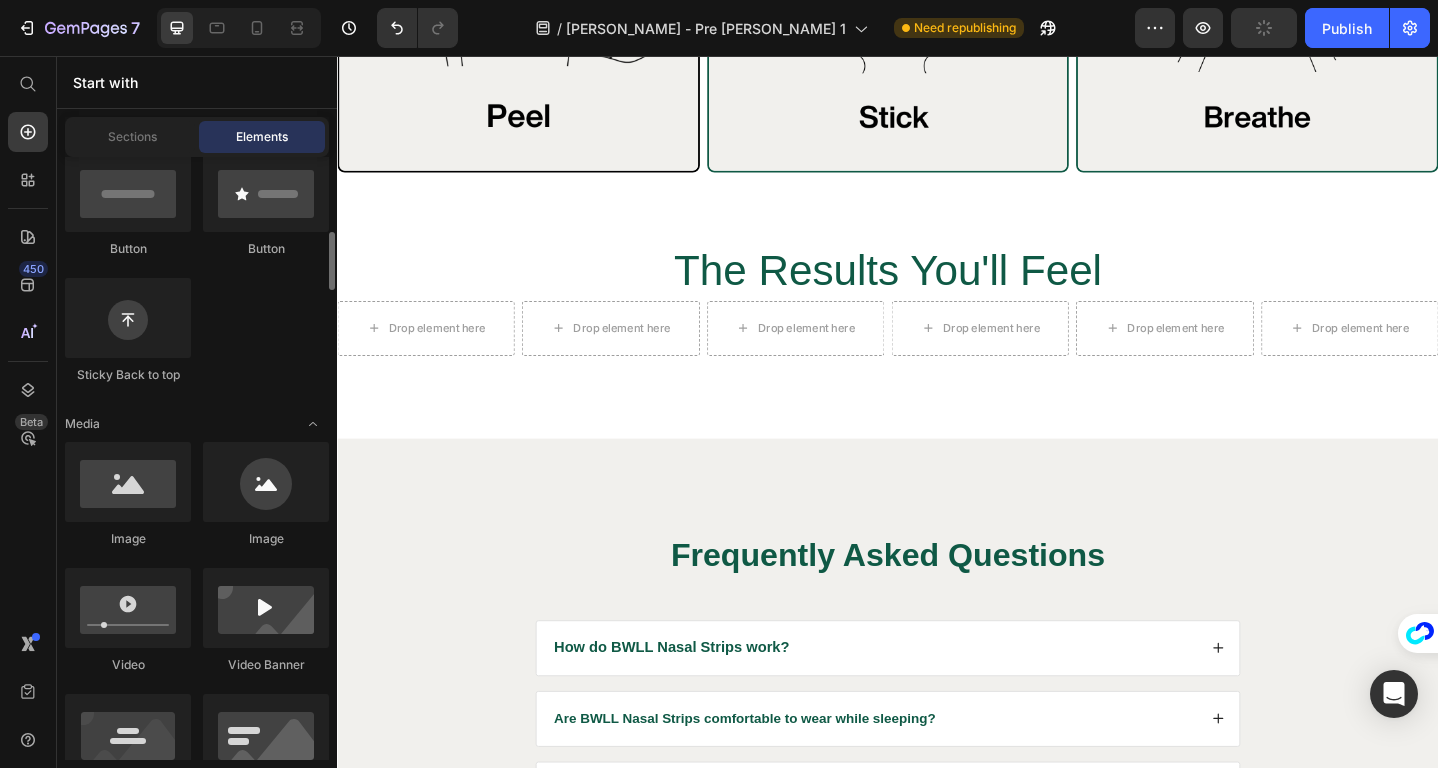 scroll, scrollTop: 549, scrollLeft: 0, axis: vertical 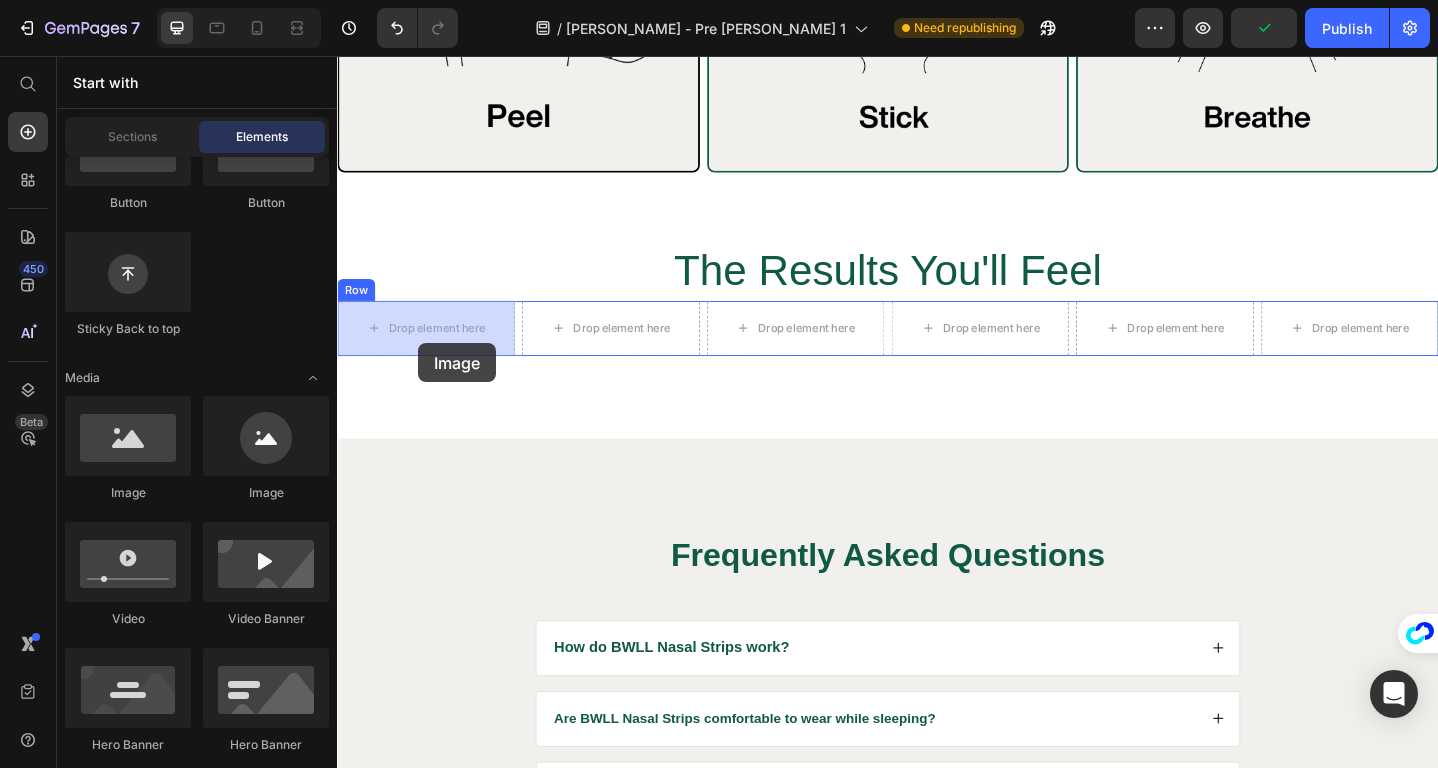 drag, startPoint x: 471, startPoint y: 523, endPoint x: 426, endPoint y: 367, distance: 162.3607 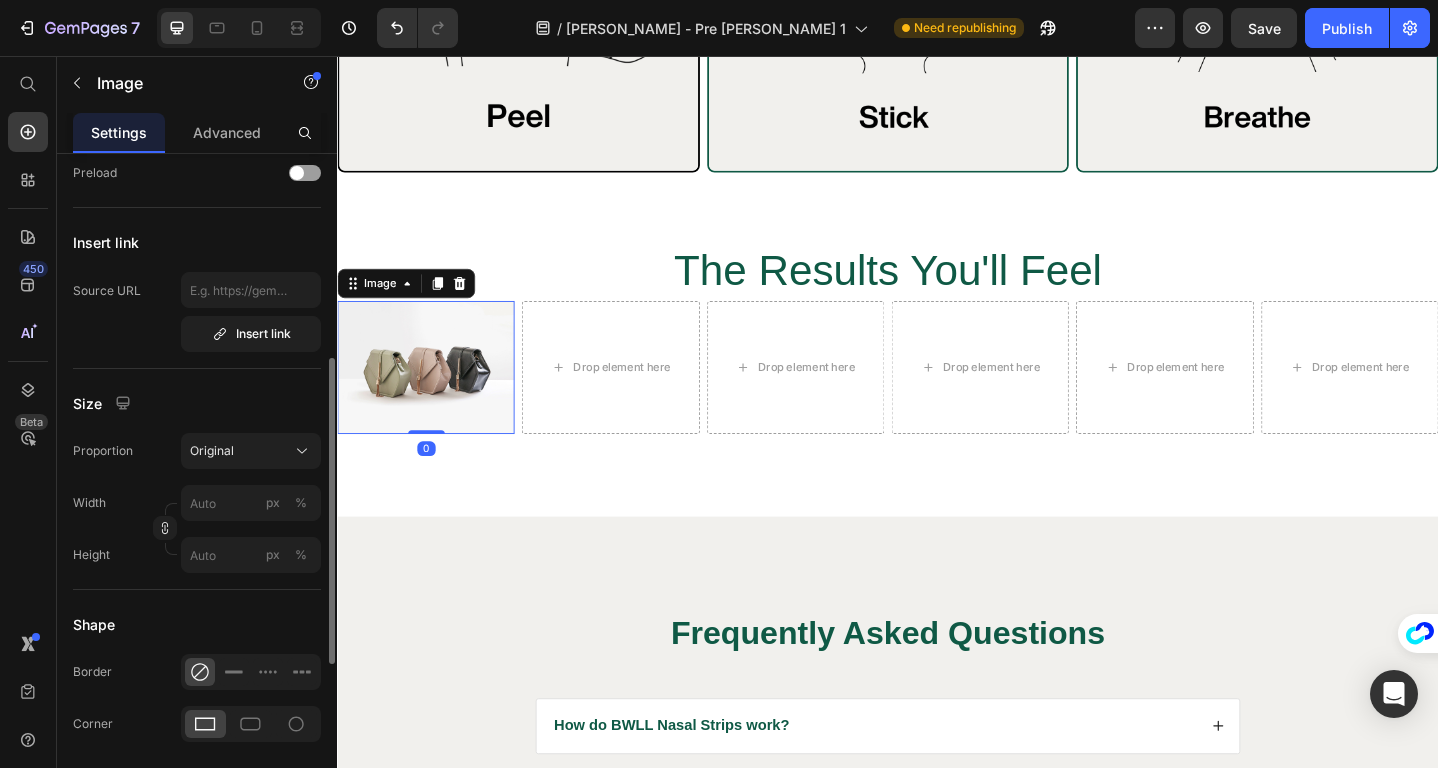 scroll, scrollTop: 478, scrollLeft: 0, axis: vertical 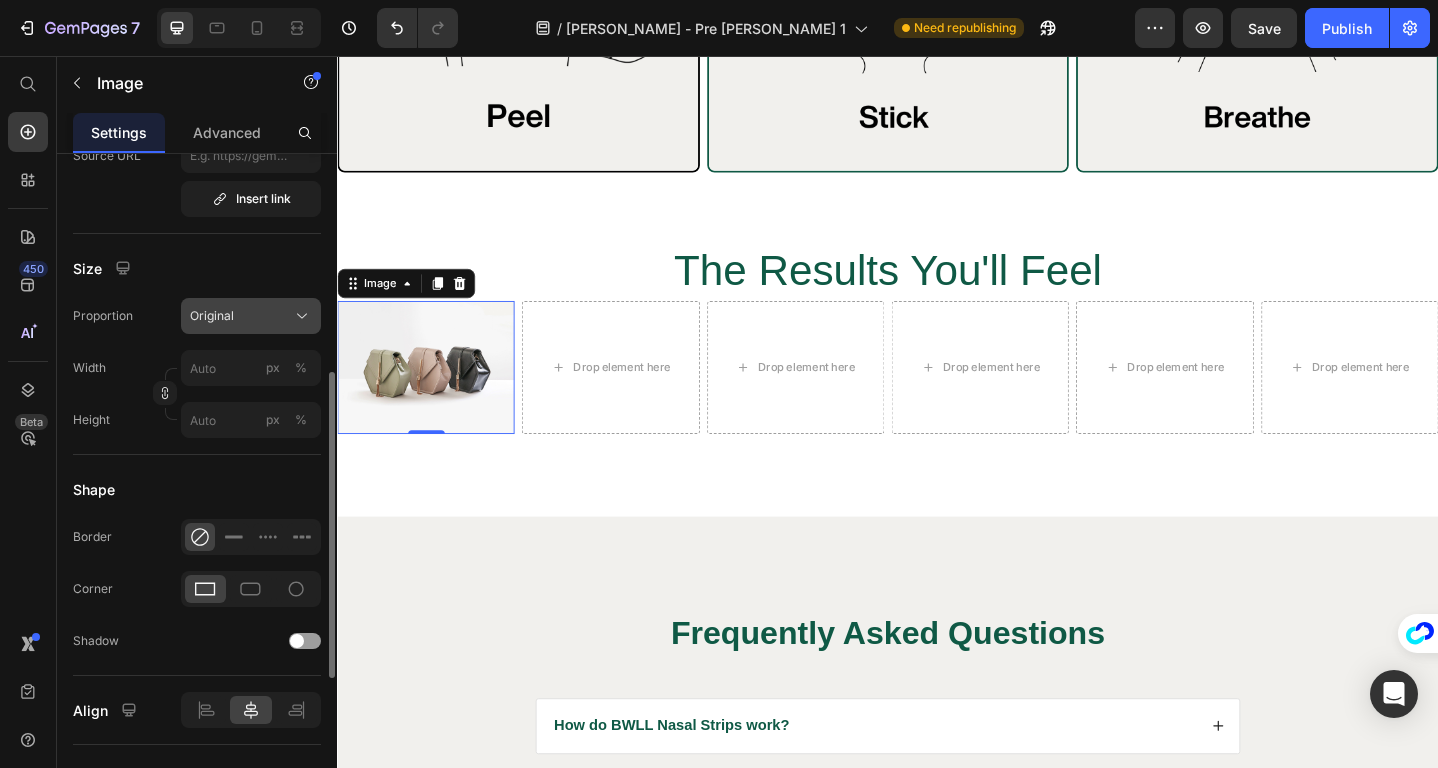 click on "Original" 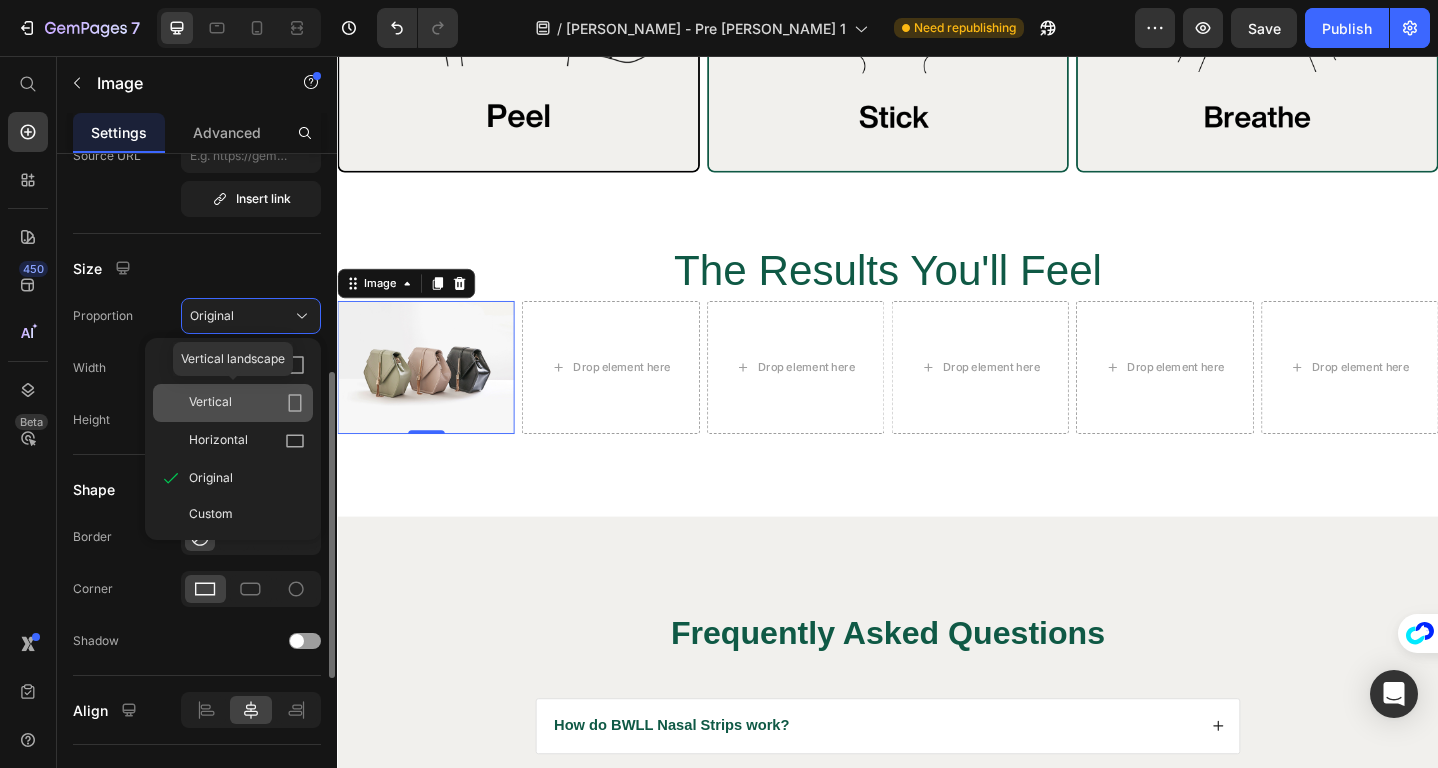 click on "Vertical" 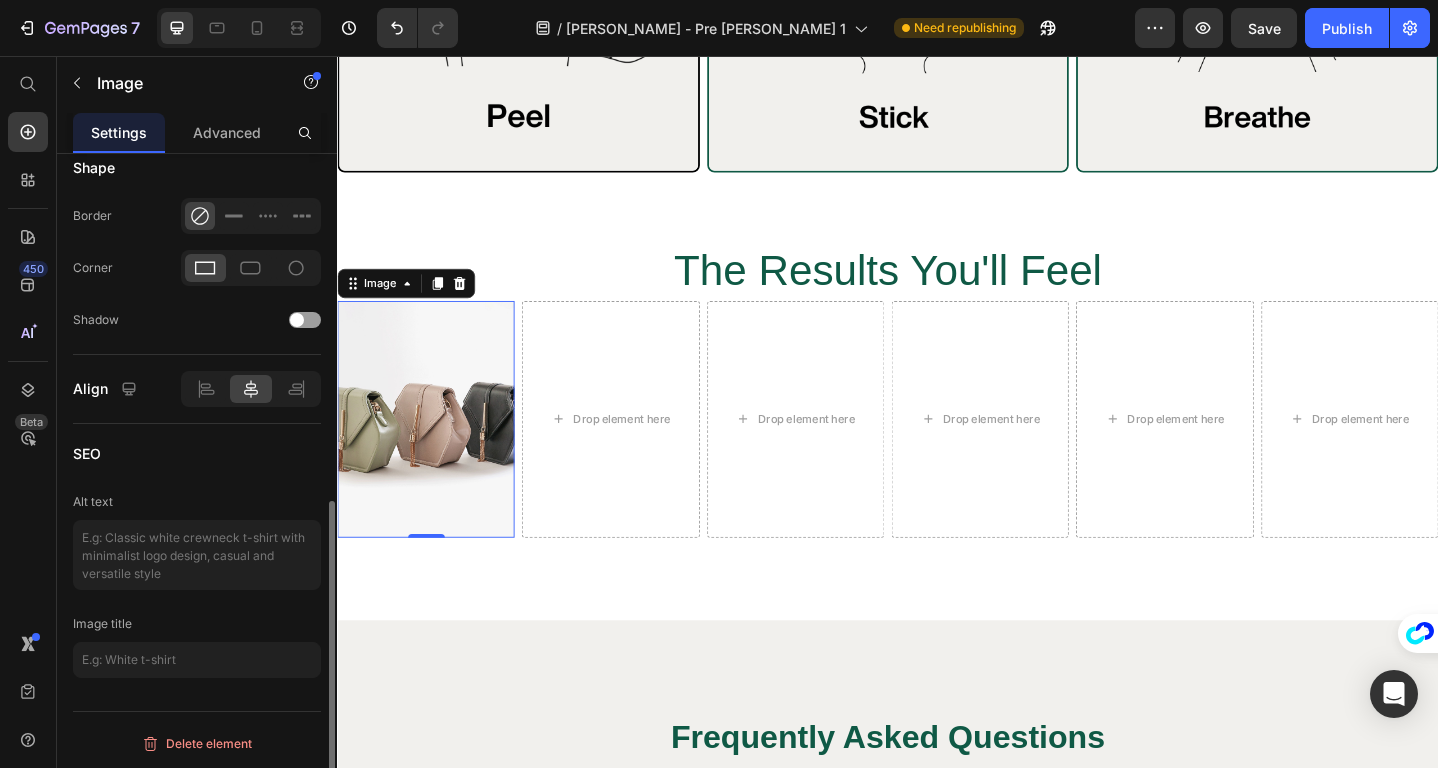 scroll, scrollTop: 772, scrollLeft: 0, axis: vertical 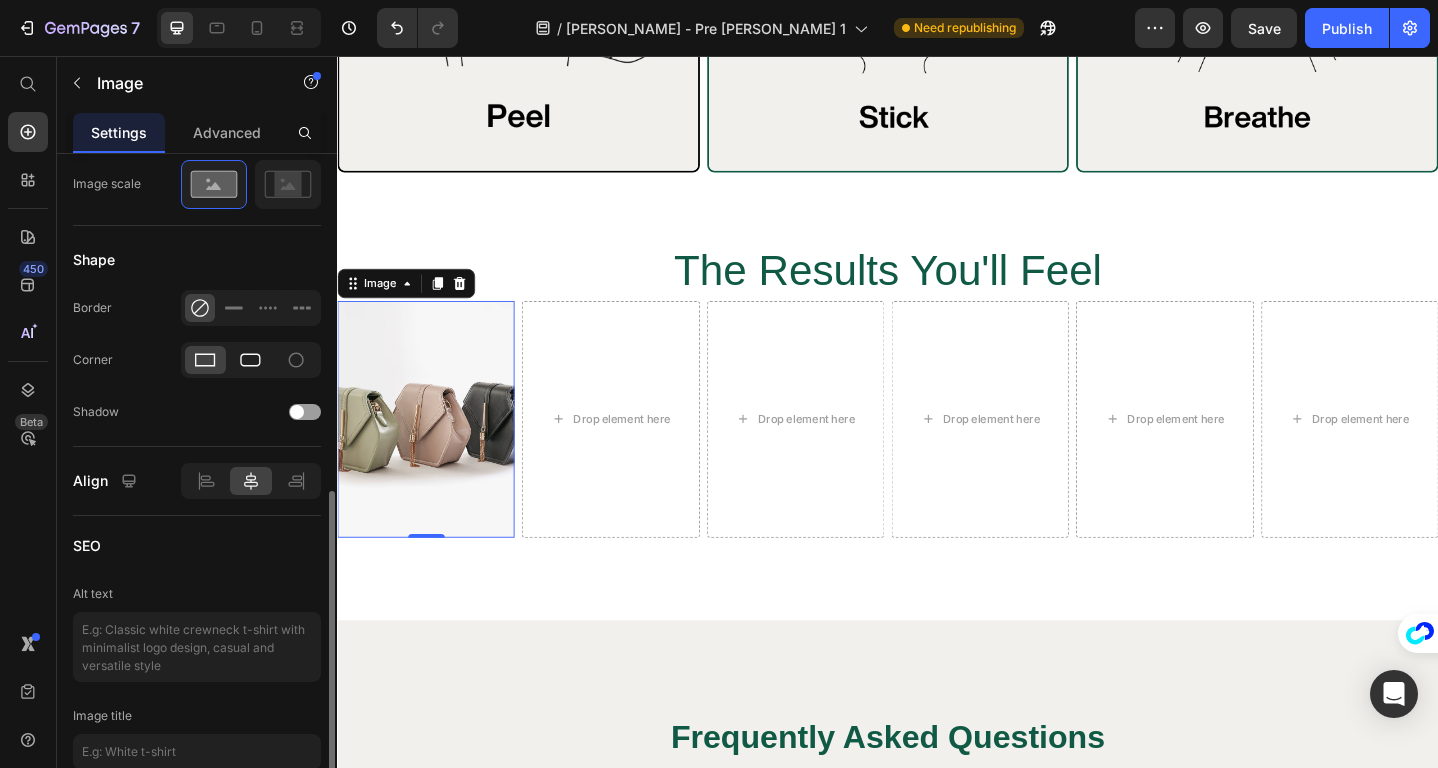 click 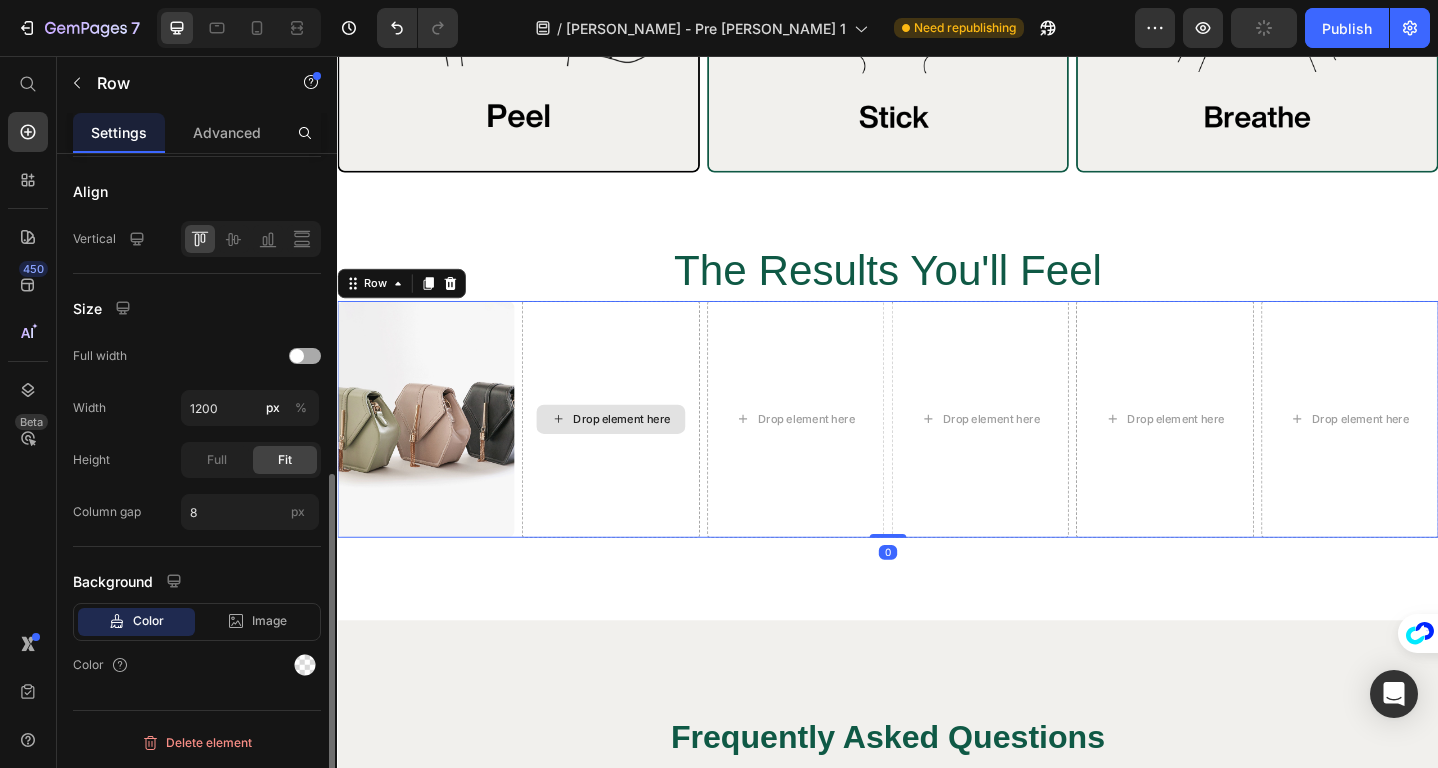 click on "Drop element here" at bounding box center (634, 452) 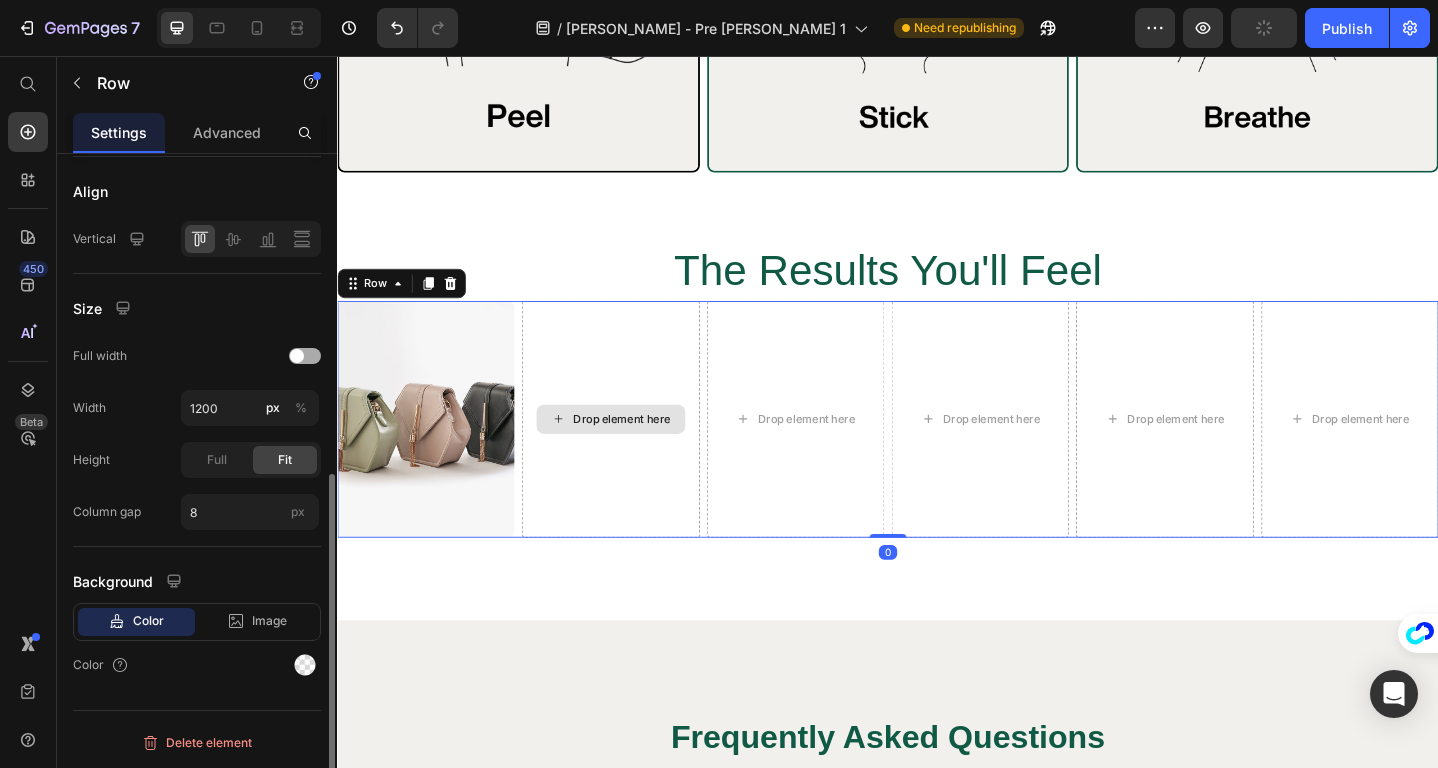 scroll, scrollTop: 0, scrollLeft: 0, axis: both 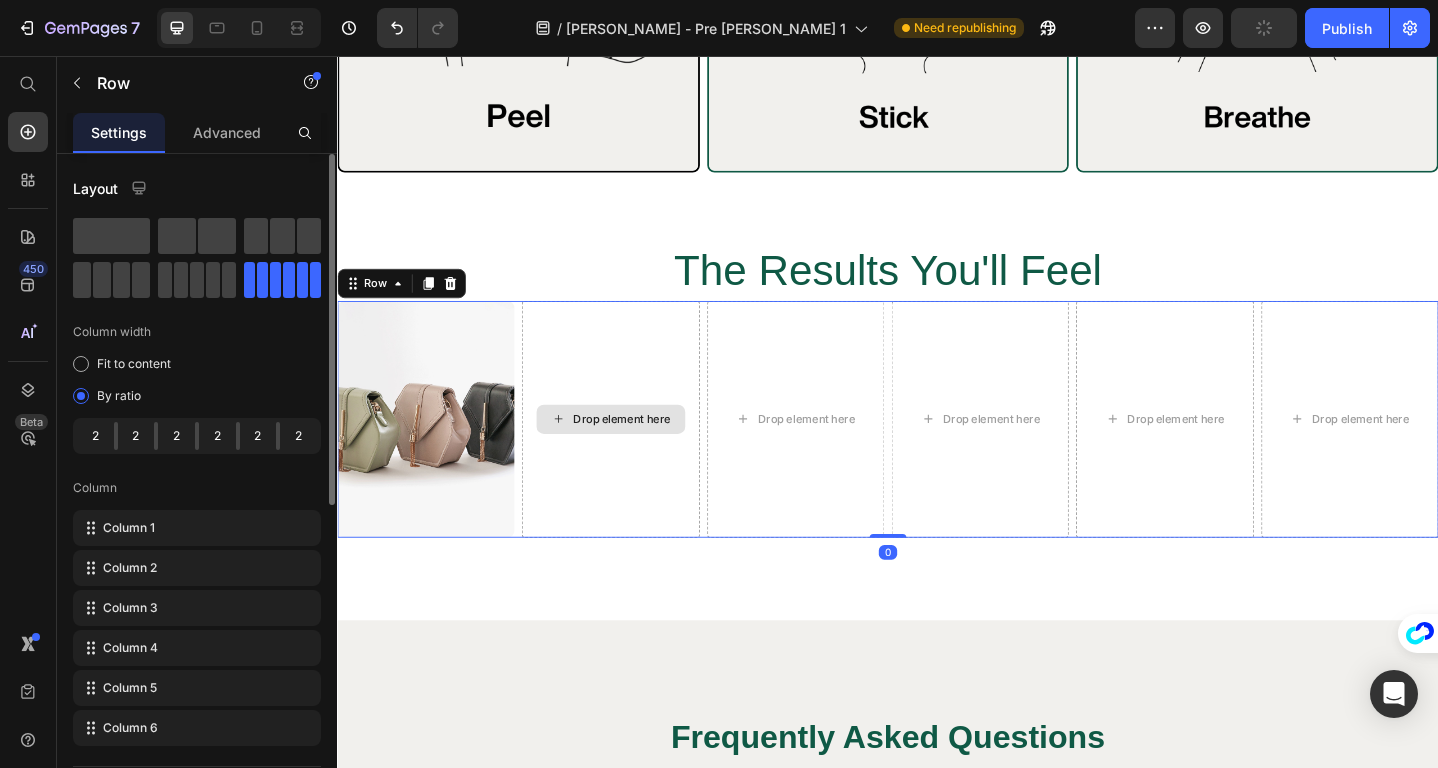 click on "Drop element here" at bounding box center (634, 452) 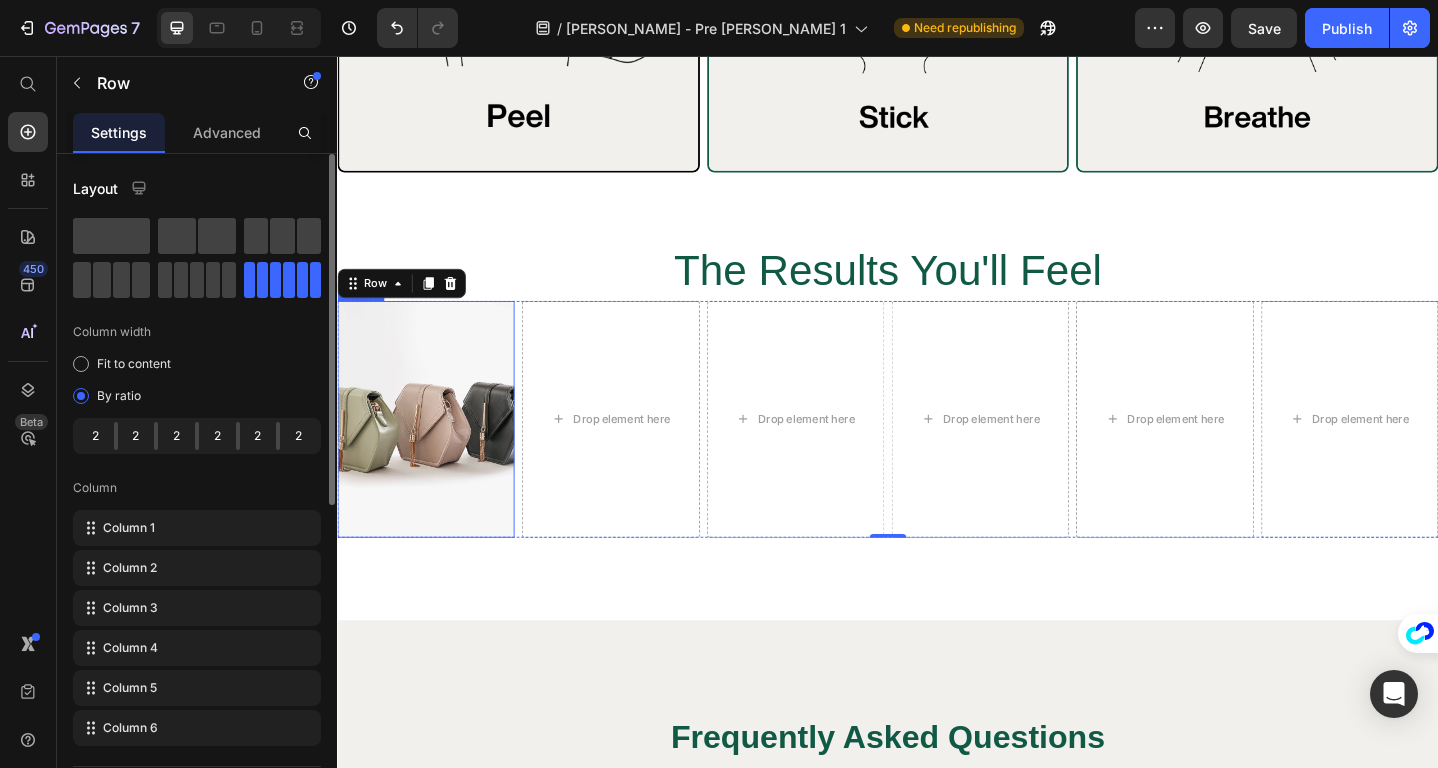 click on "⁠⁠⁠⁠⁠⁠⁠ The Results You'll Feel" at bounding box center [937, 261] 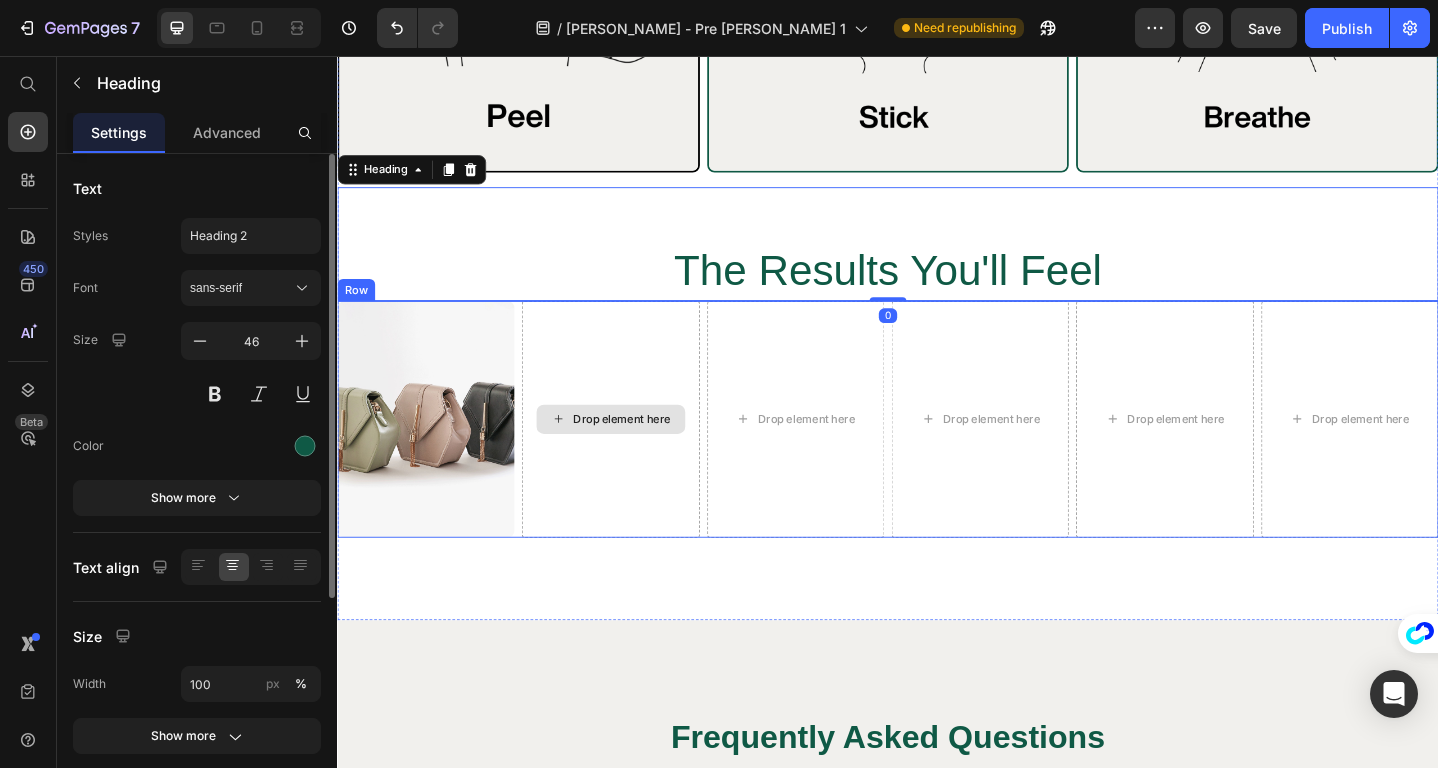 click on "Drop element here" at bounding box center [634, 452] 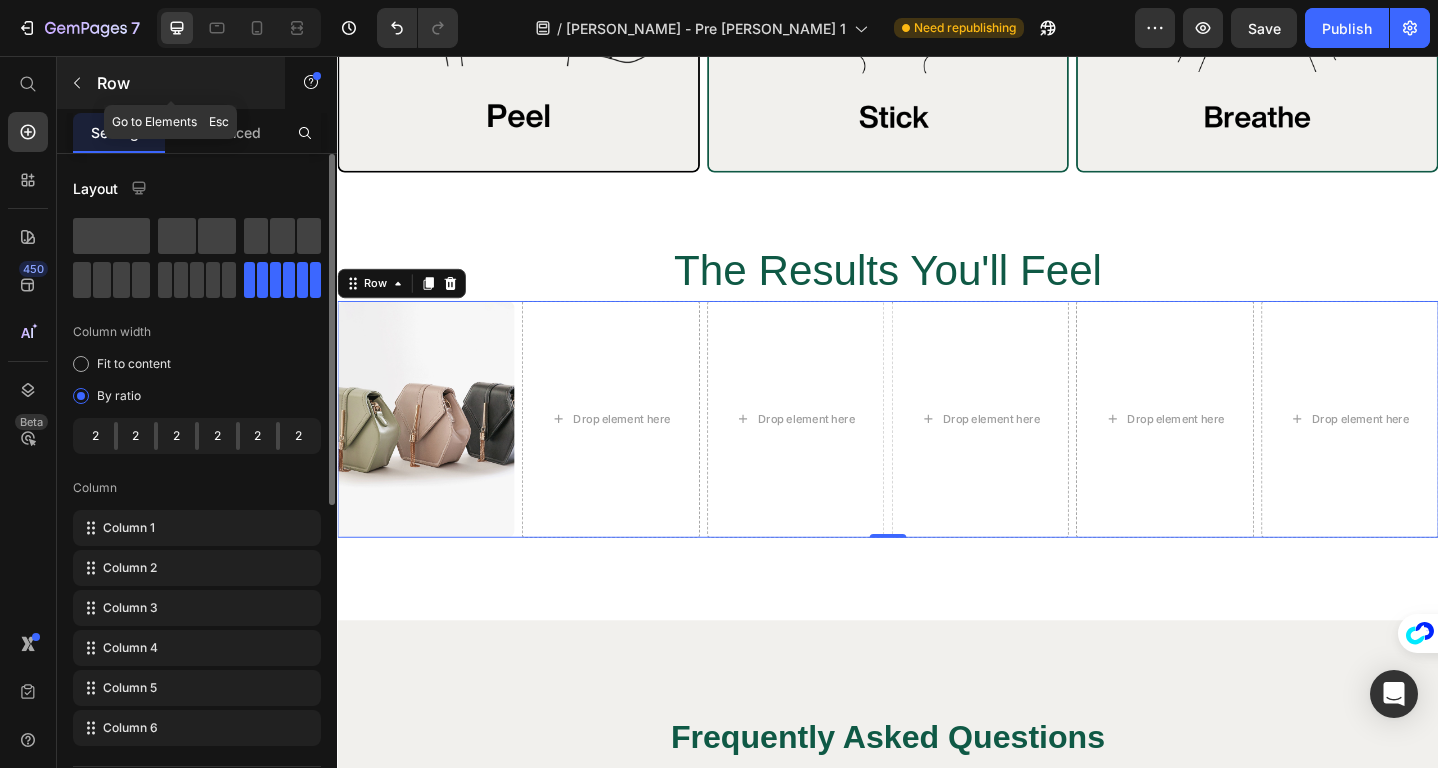 click 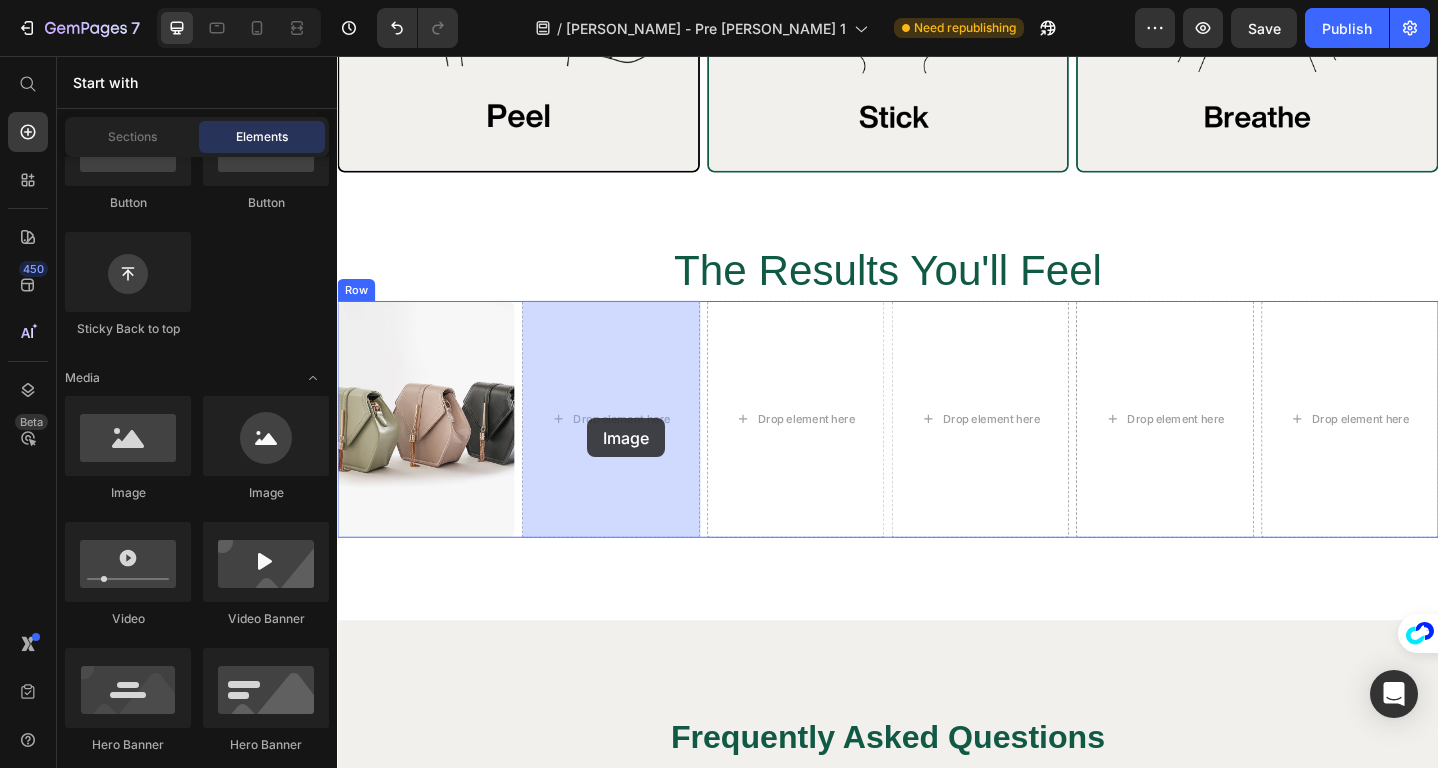 drag, startPoint x: 479, startPoint y: 512, endPoint x: 610, endPoint y: 451, distance: 144.50606 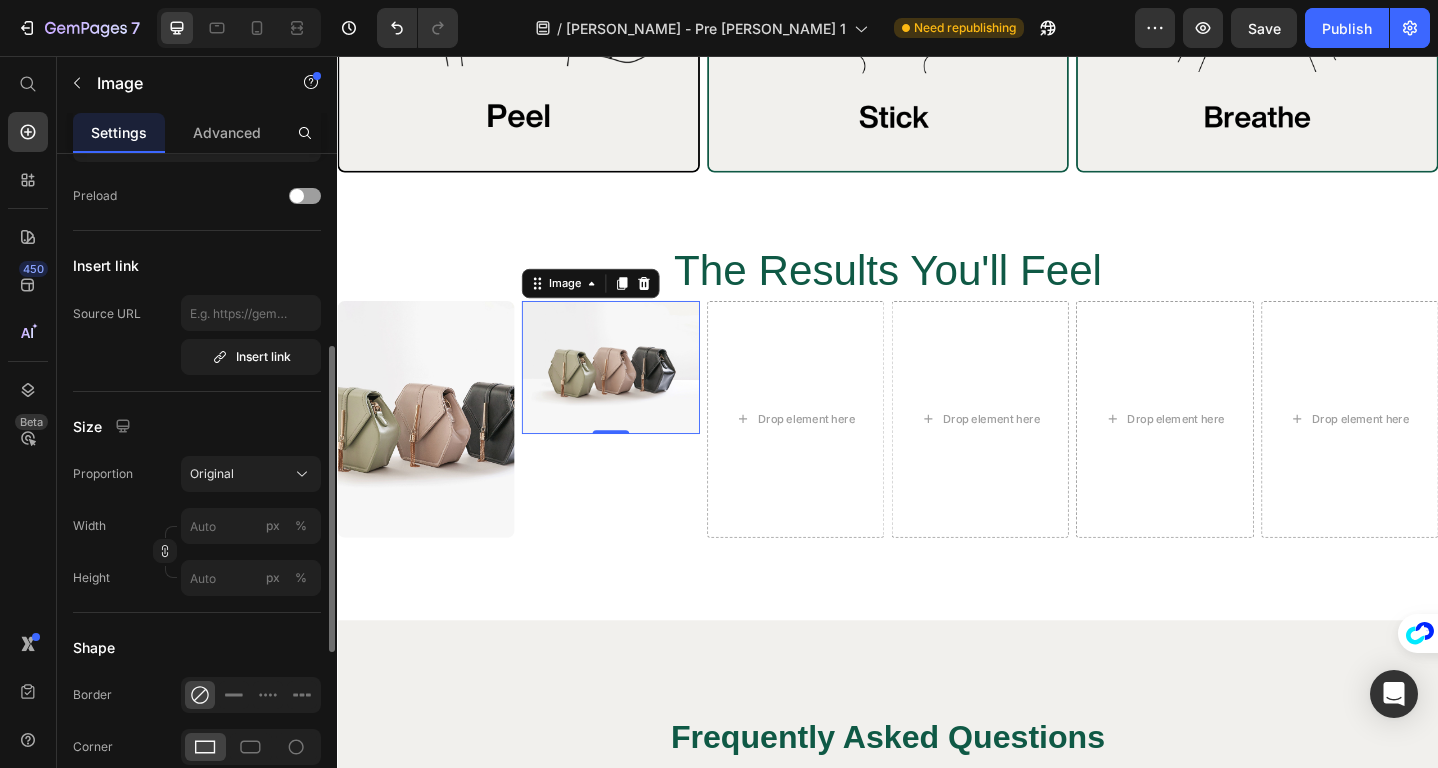 scroll, scrollTop: 453, scrollLeft: 0, axis: vertical 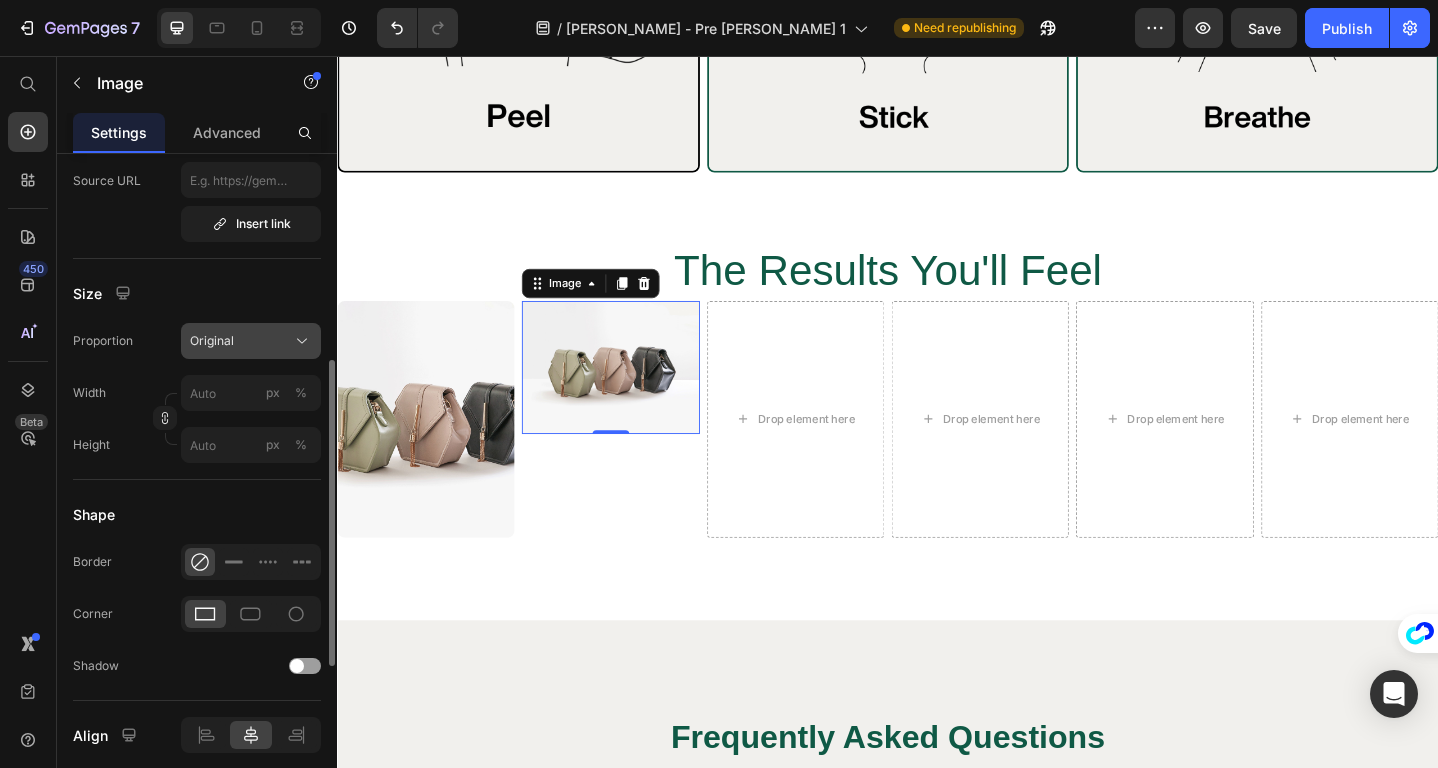 click on "Original" at bounding box center (251, 341) 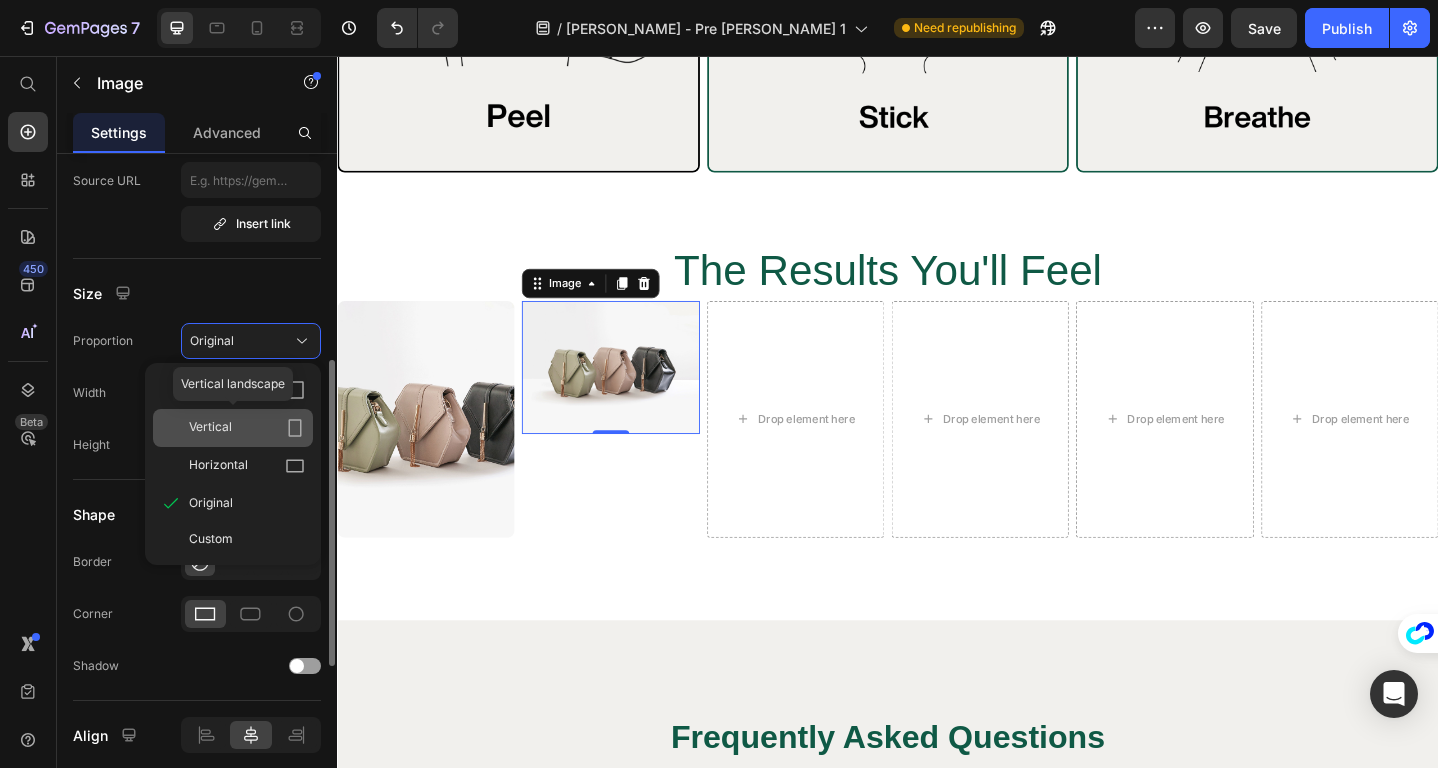 click on "Vertical" at bounding box center (247, 428) 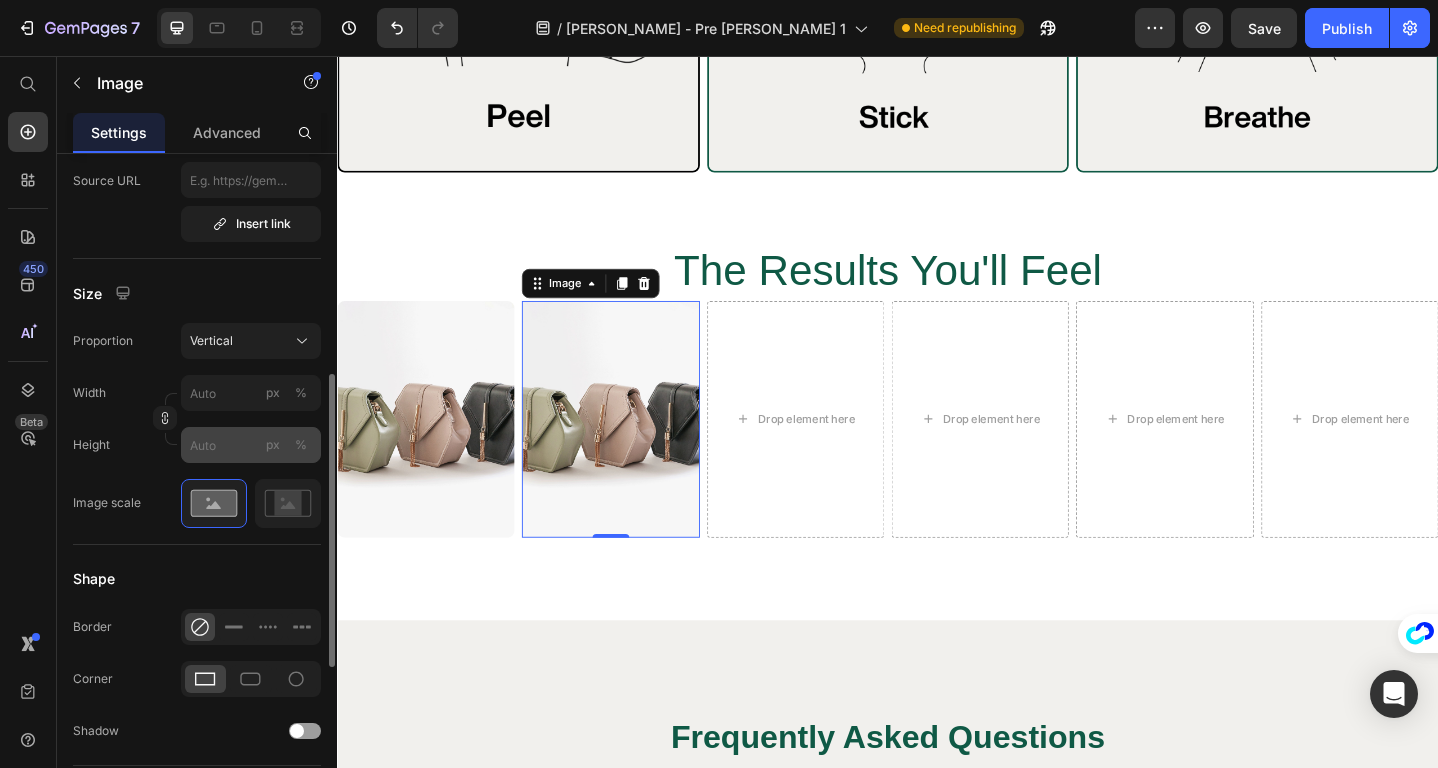scroll, scrollTop: 525, scrollLeft: 0, axis: vertical 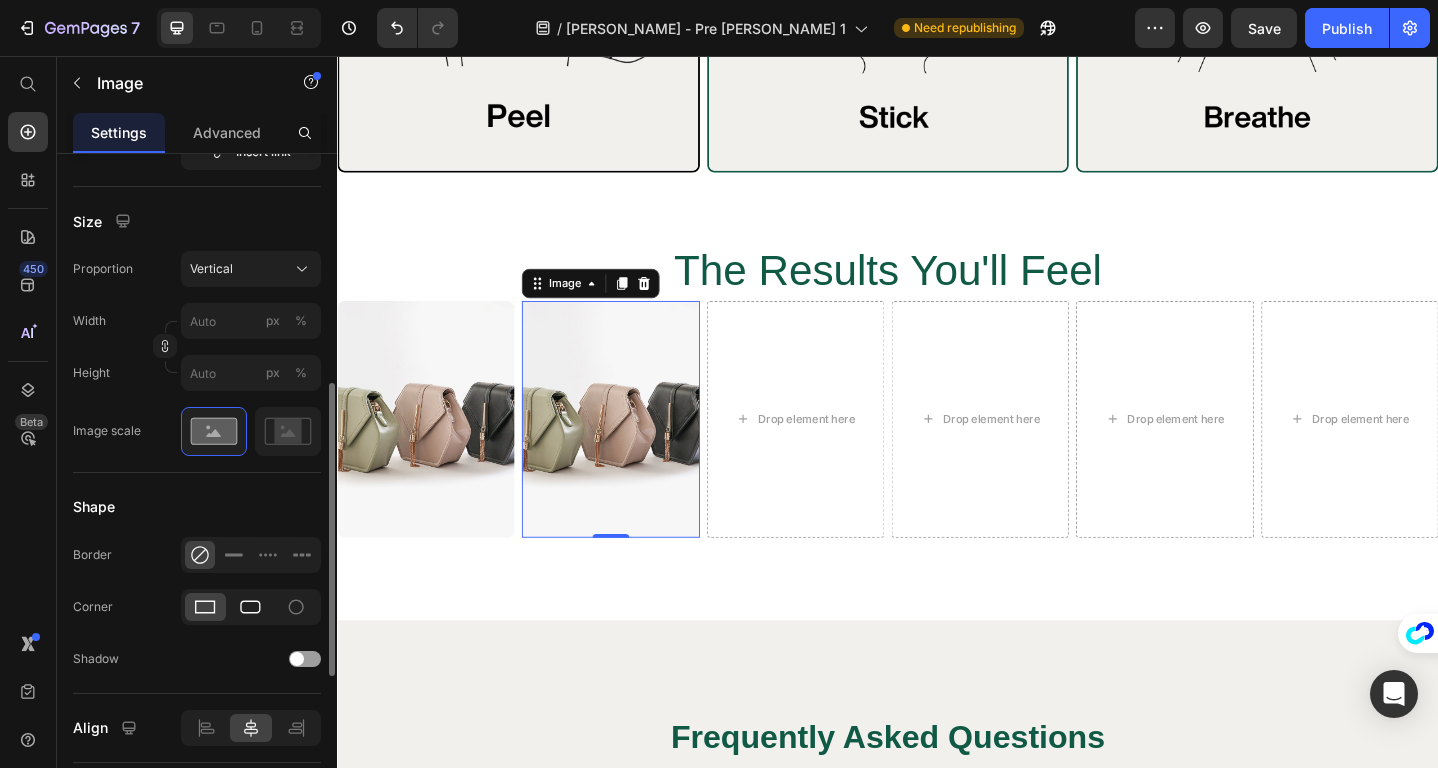 click 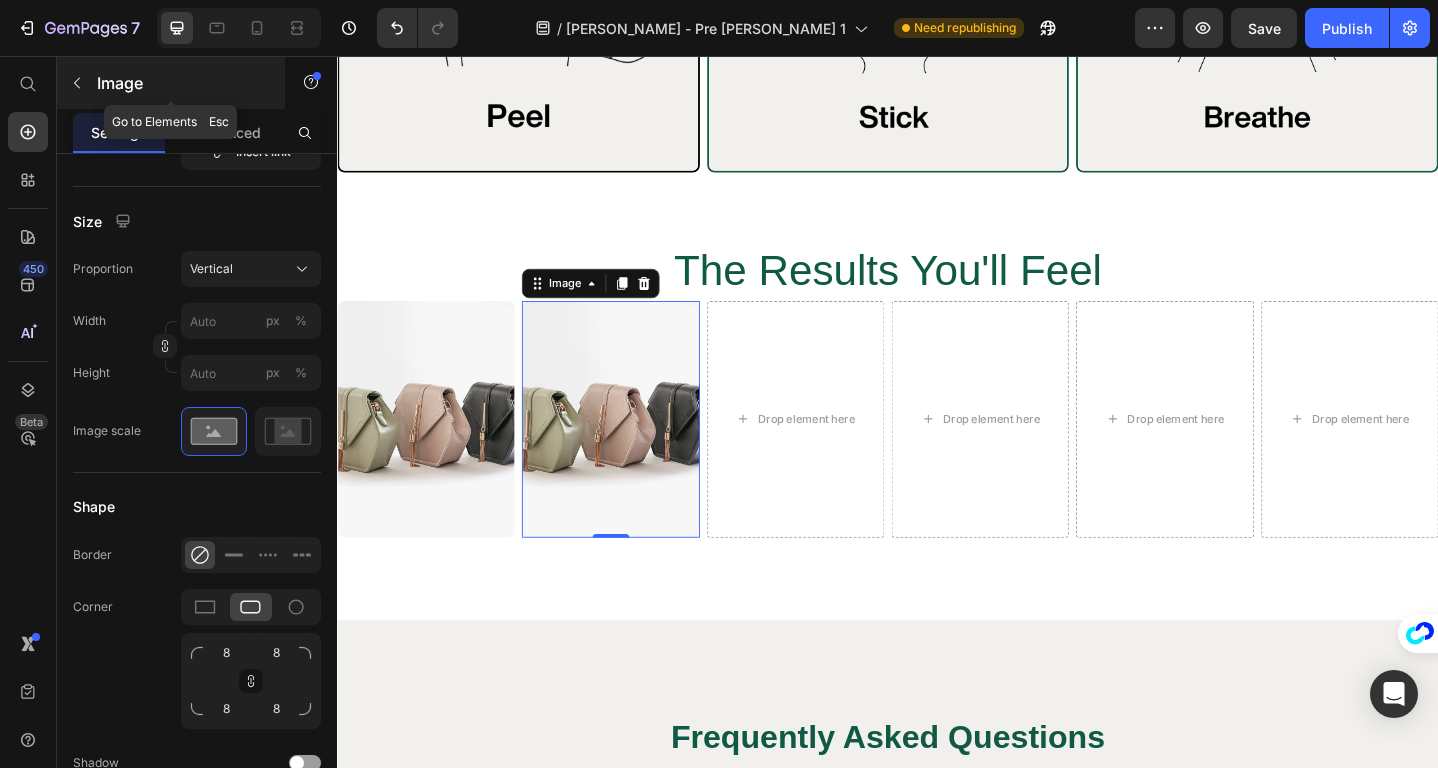 click 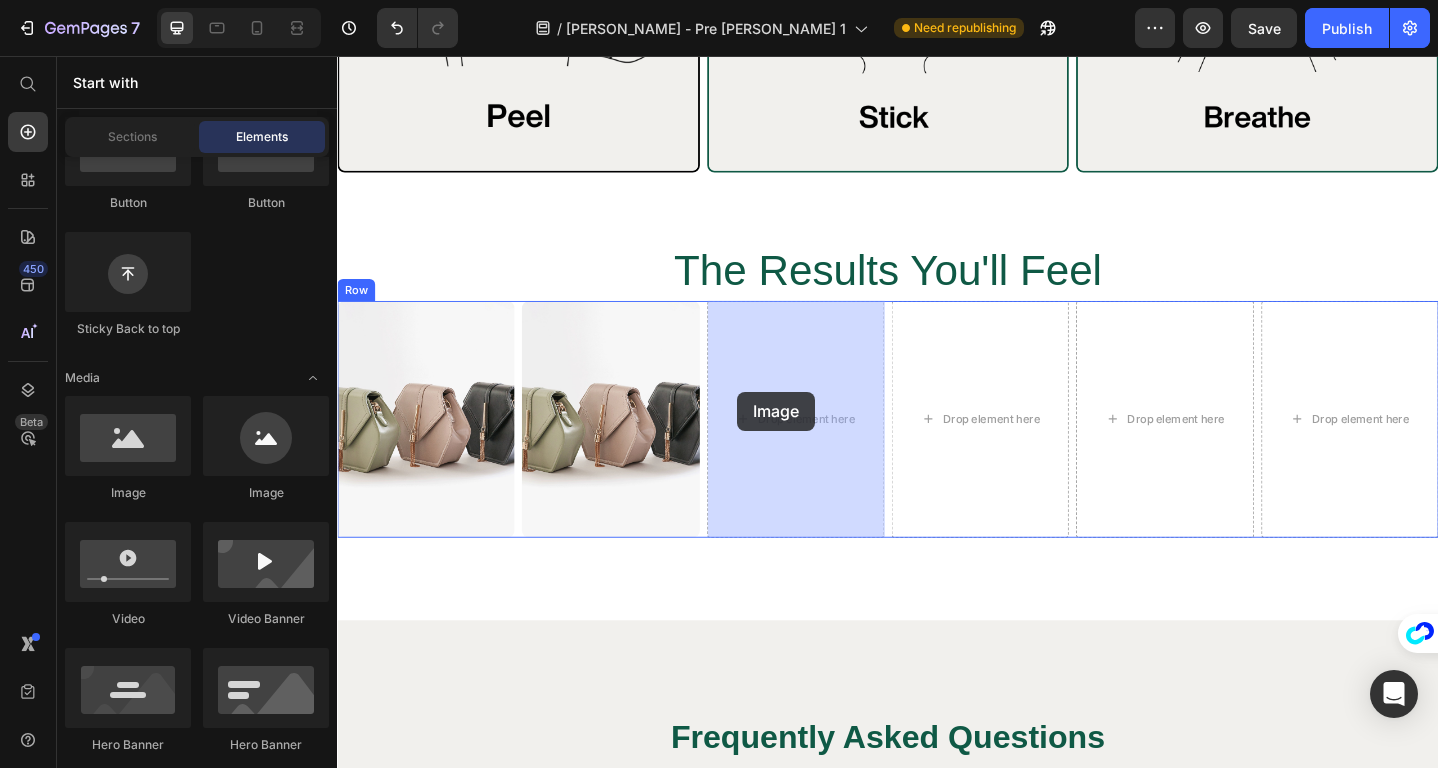 drag, startPoint x: 478, startPoint y: 503, endPoint x: 773, endPoint y: 422, distance: 305.9183 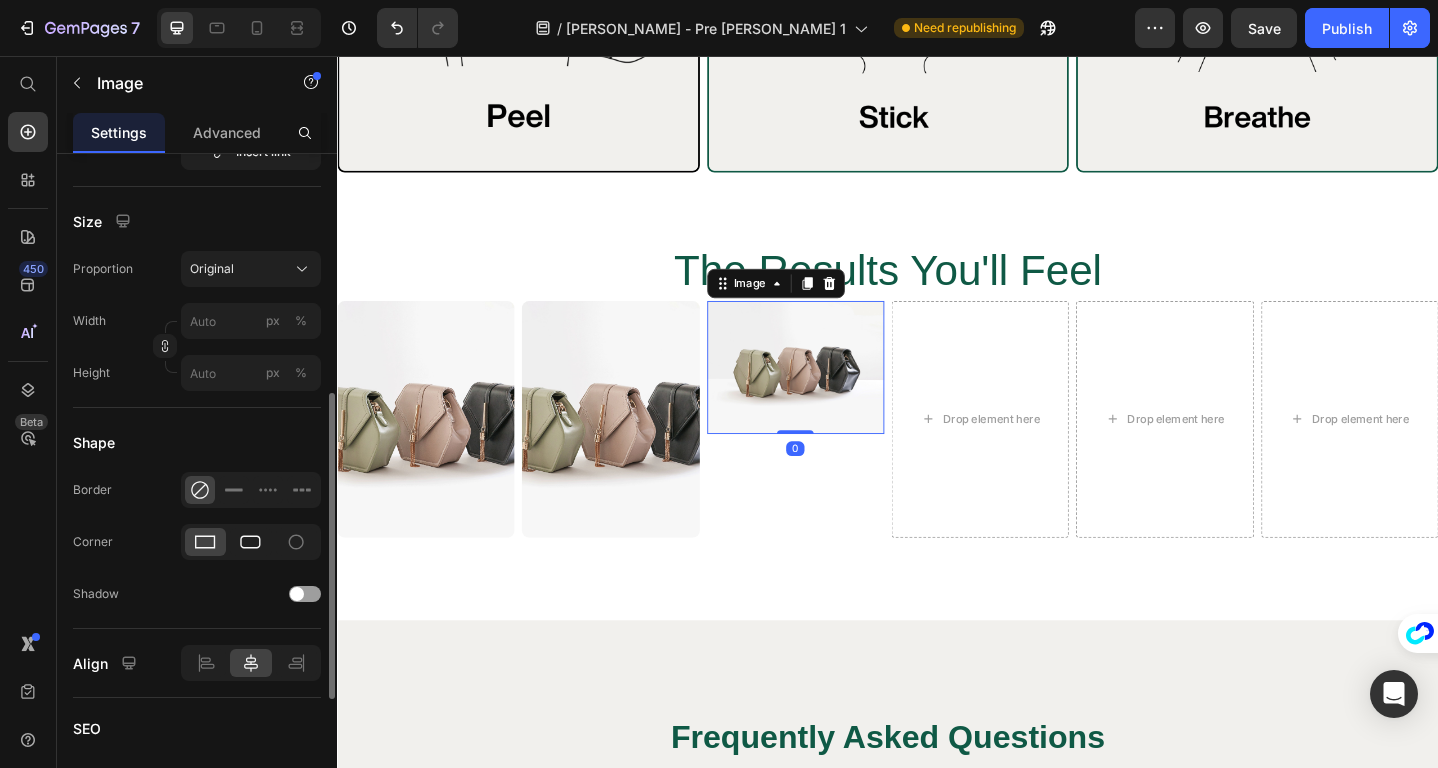 click 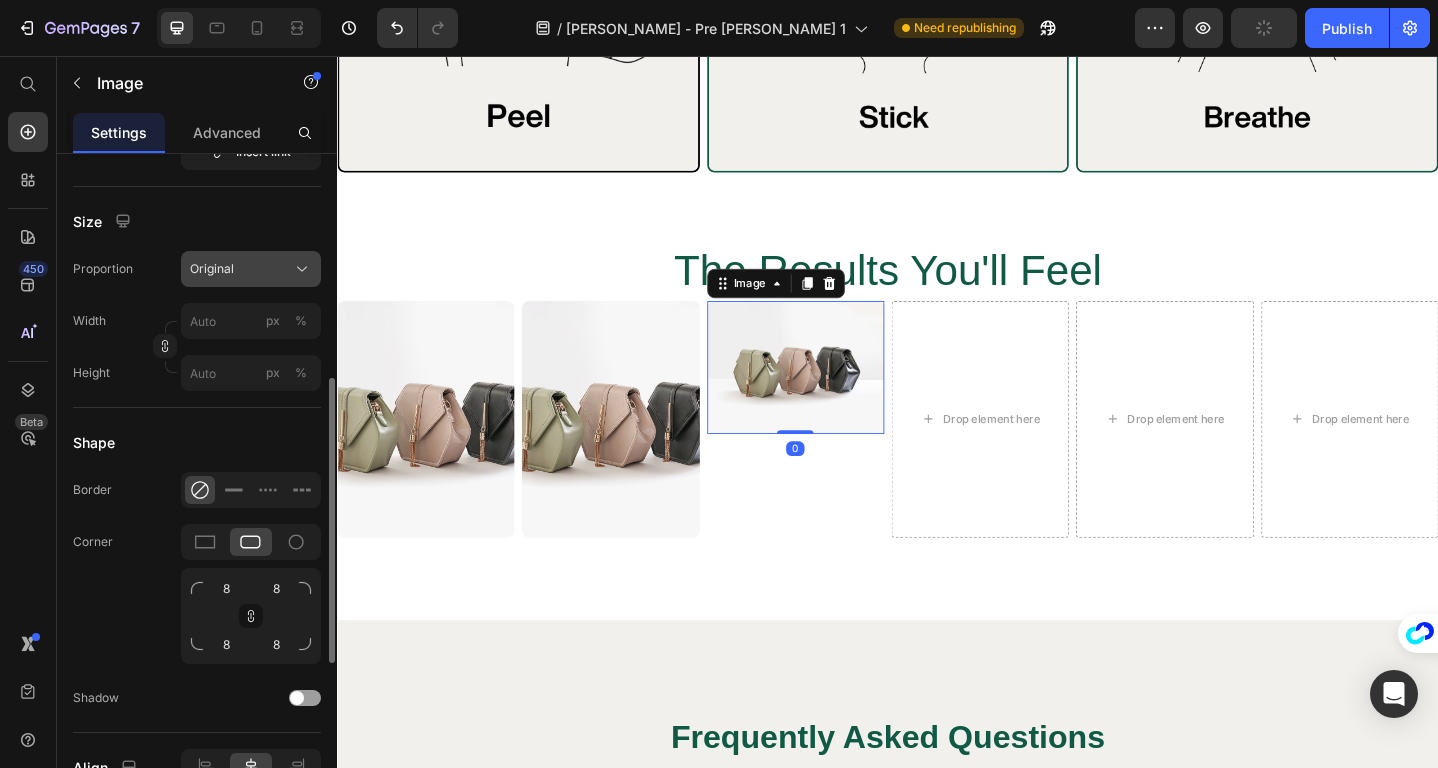 click on "Original" at bounding box center (251, 269) 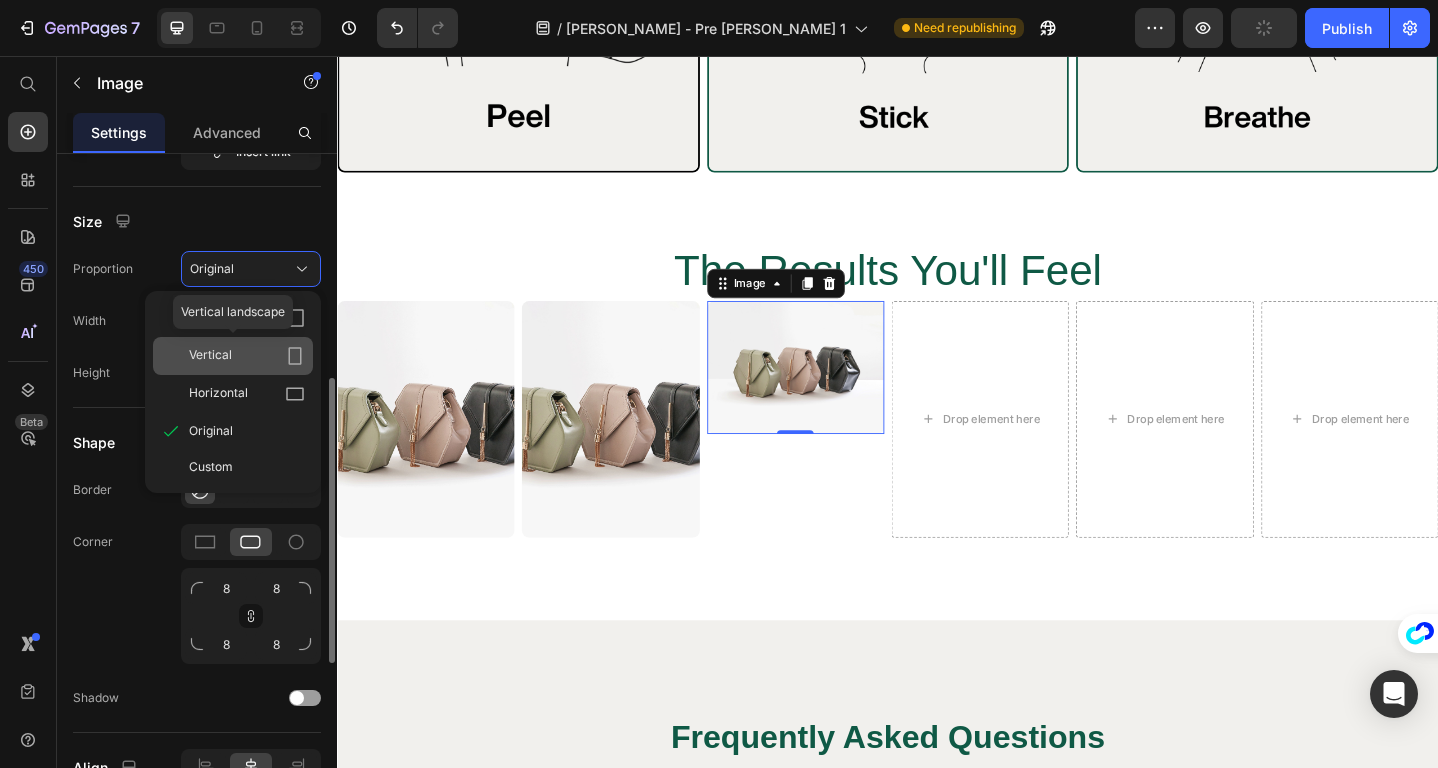 click on "Vertical" at bounding box center (247, 356) 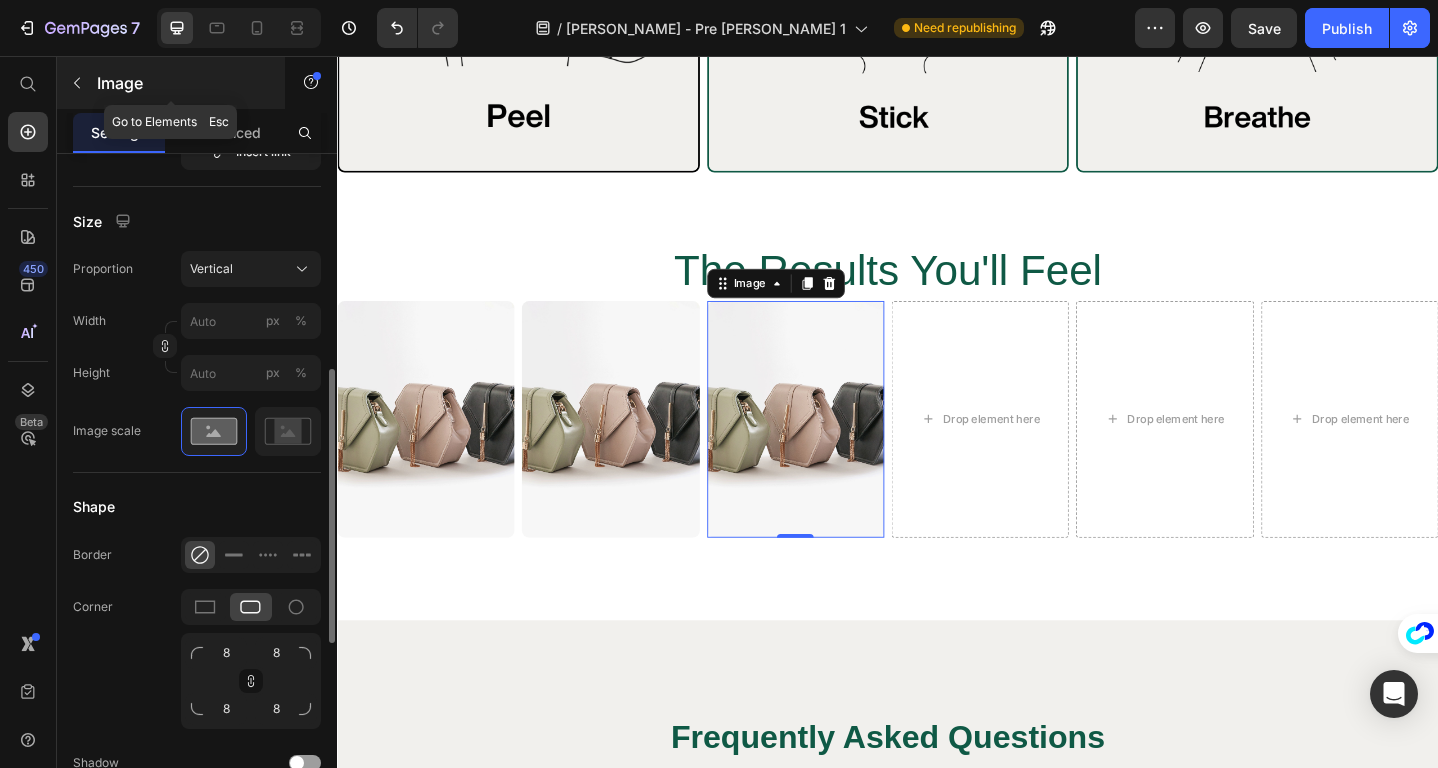 click 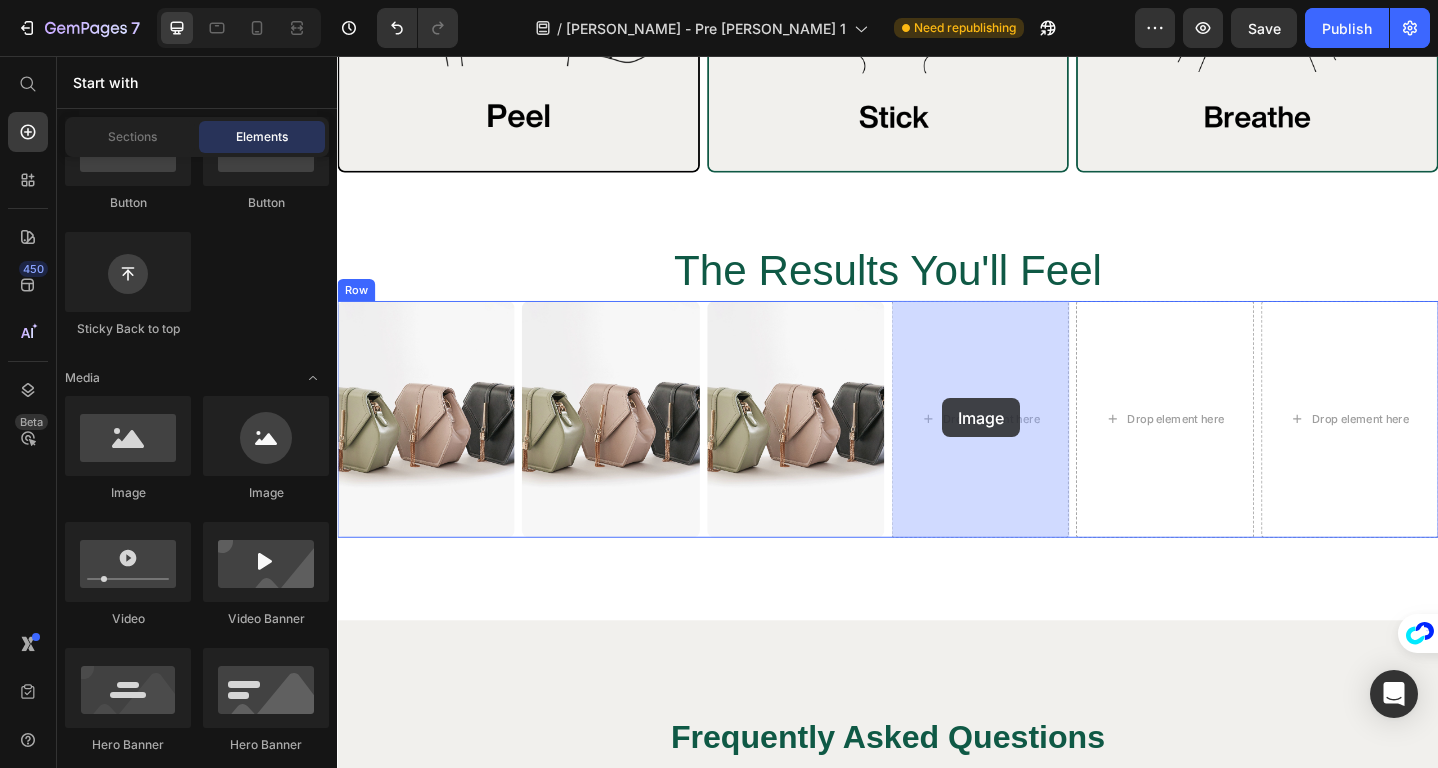drag, startPoint x: 467, startPoint y: 484, endPoint x: 996, endPoint y: 429, distance: 531.8515 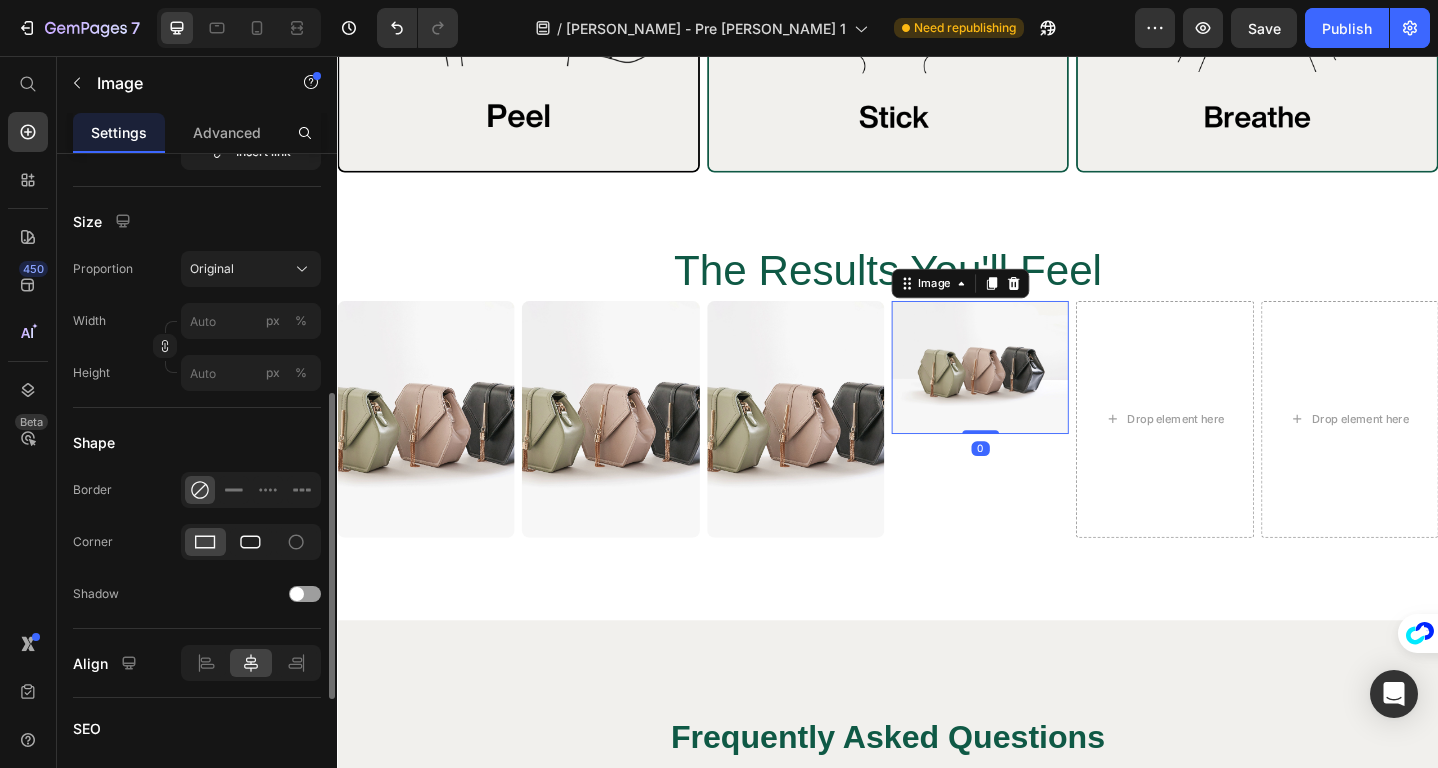 click 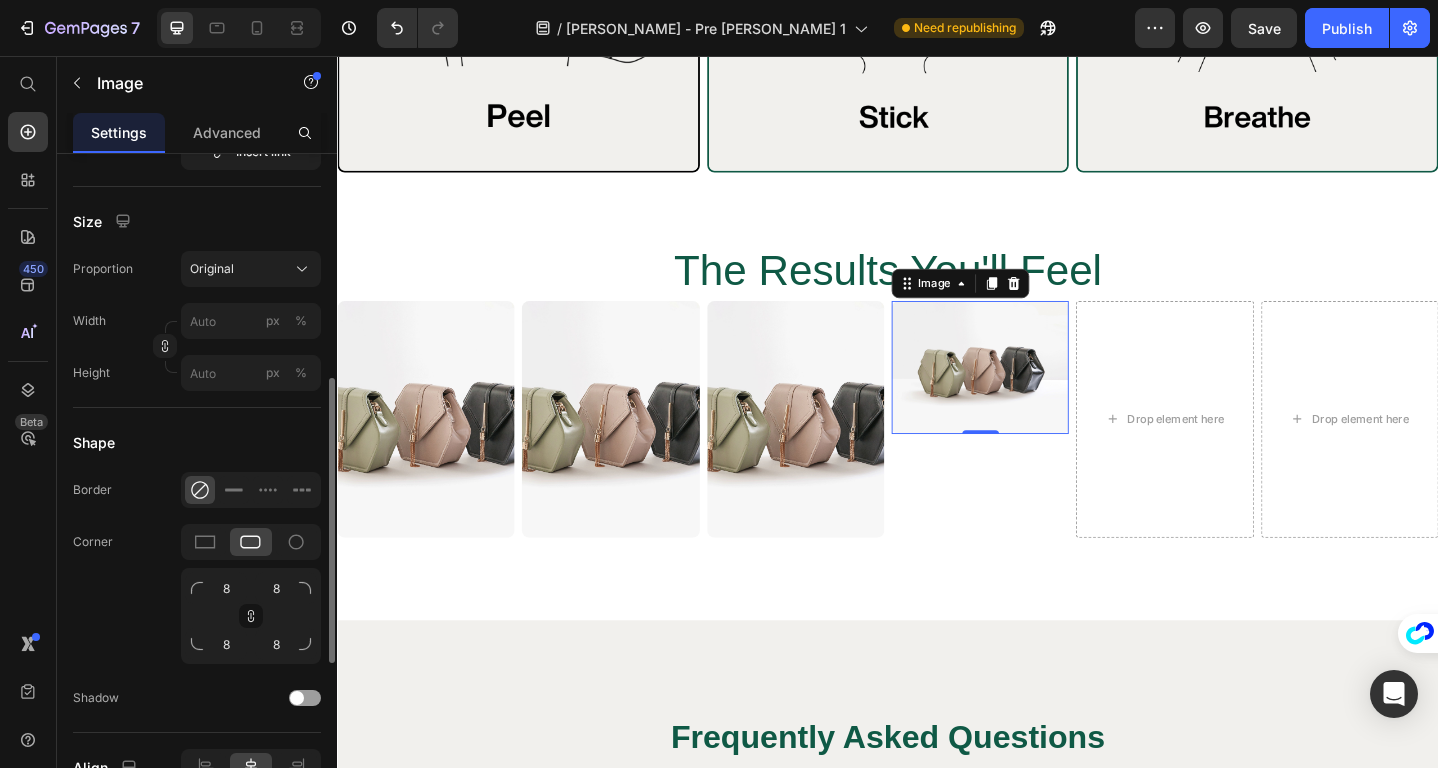 click on "Proportion Original Width px % Height px %" at bounding box center [197, 321] 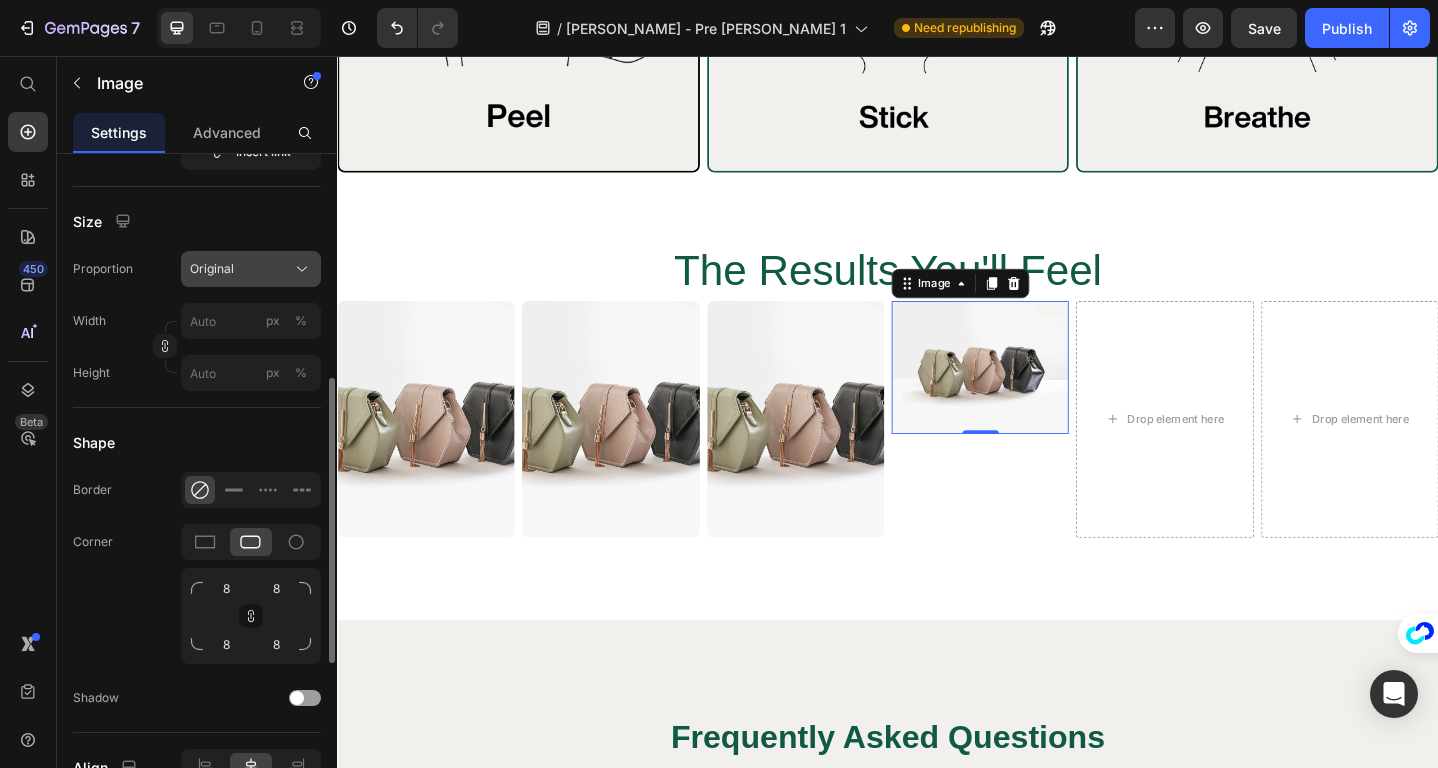 click on "Original" at bounding box center (251, 269) 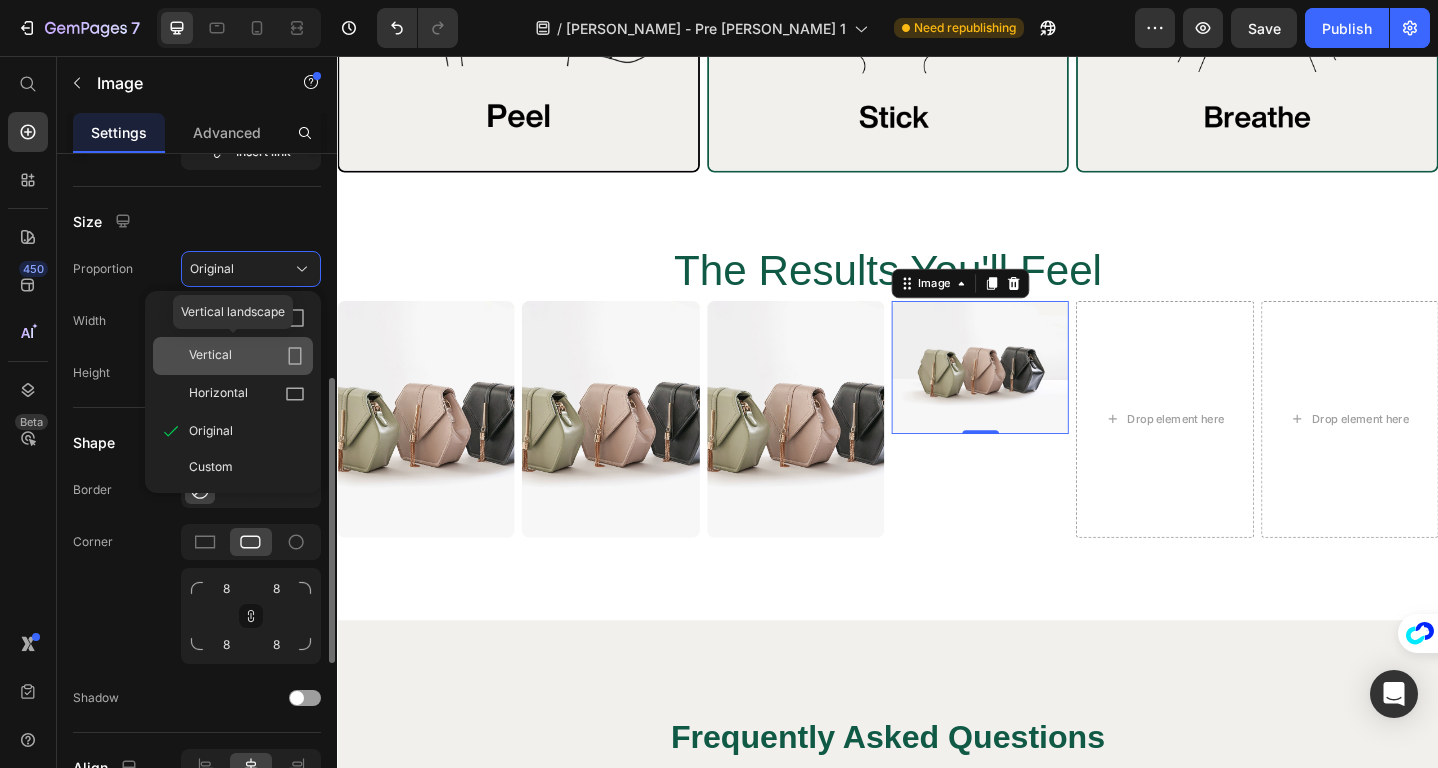 click on "Vertical" at bounding box center [247, 356] 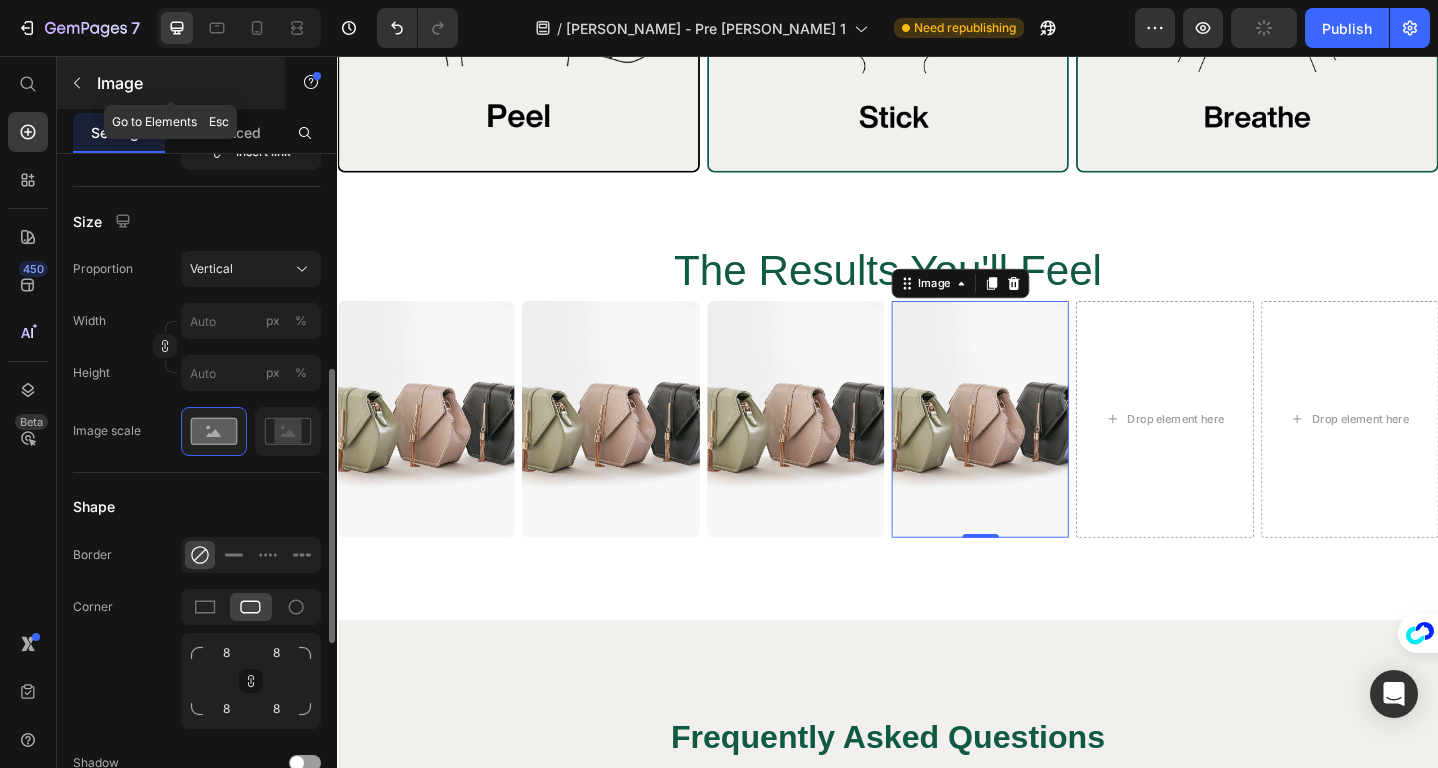 click 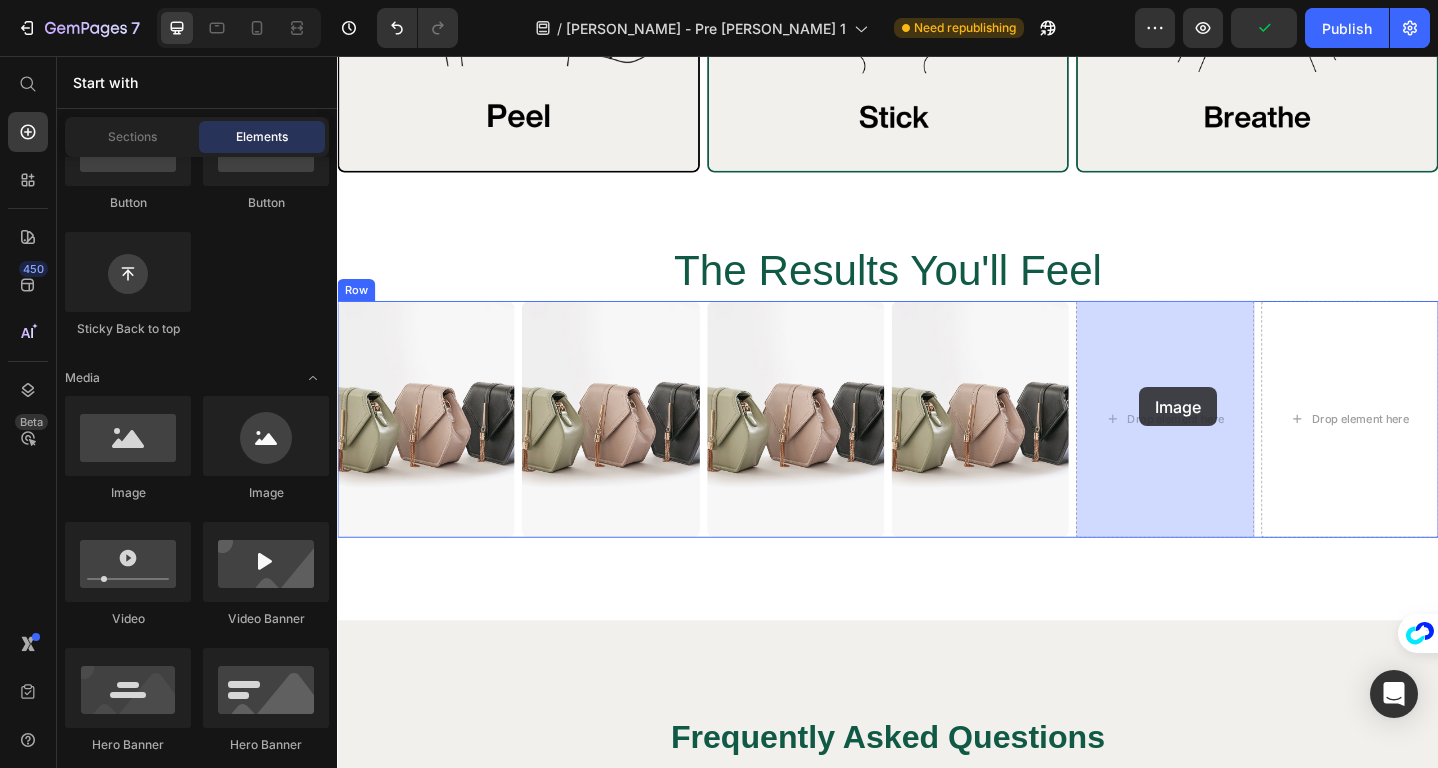 drag, startPoint x: 467, startPoint y: 498, endPoint x: 1211, endPoint y: 417, distance: 748.3963 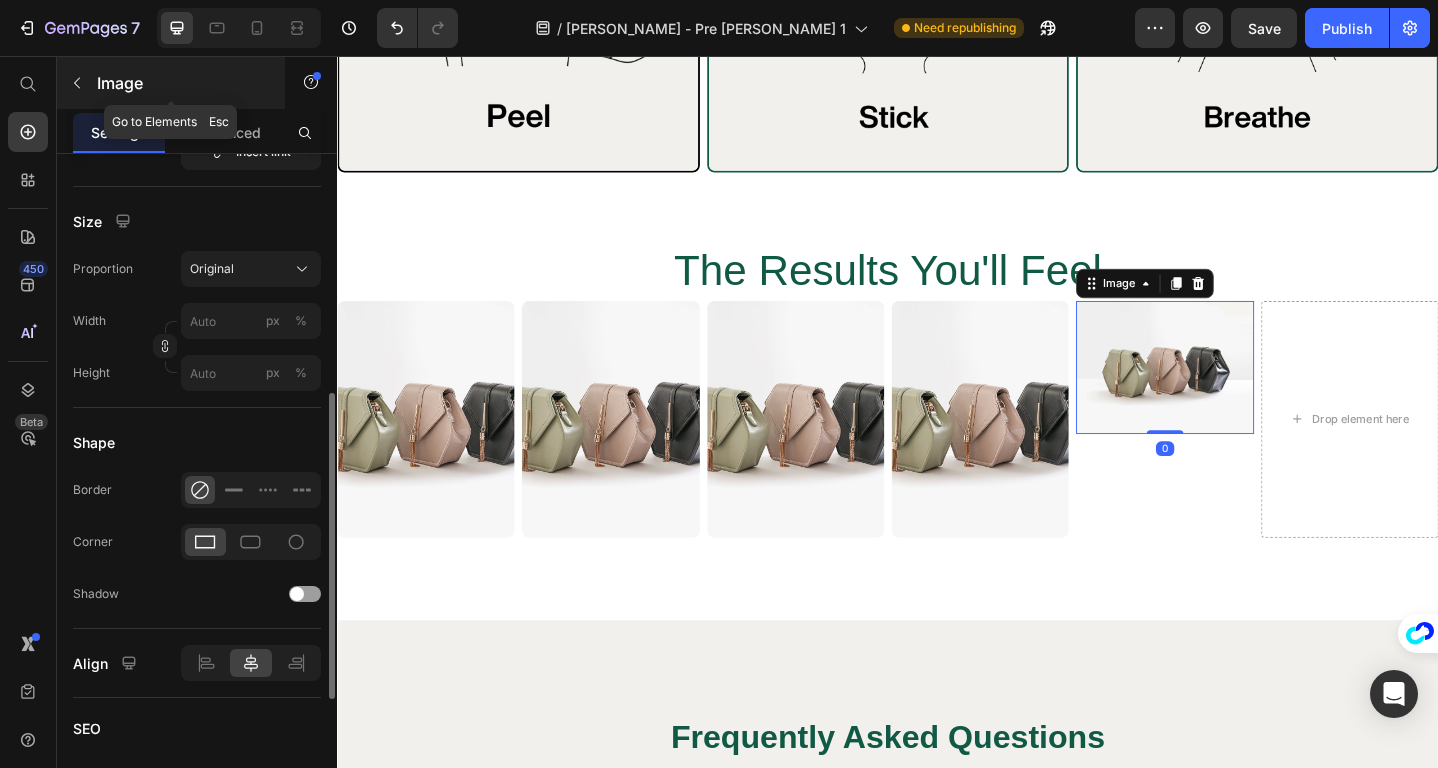 click 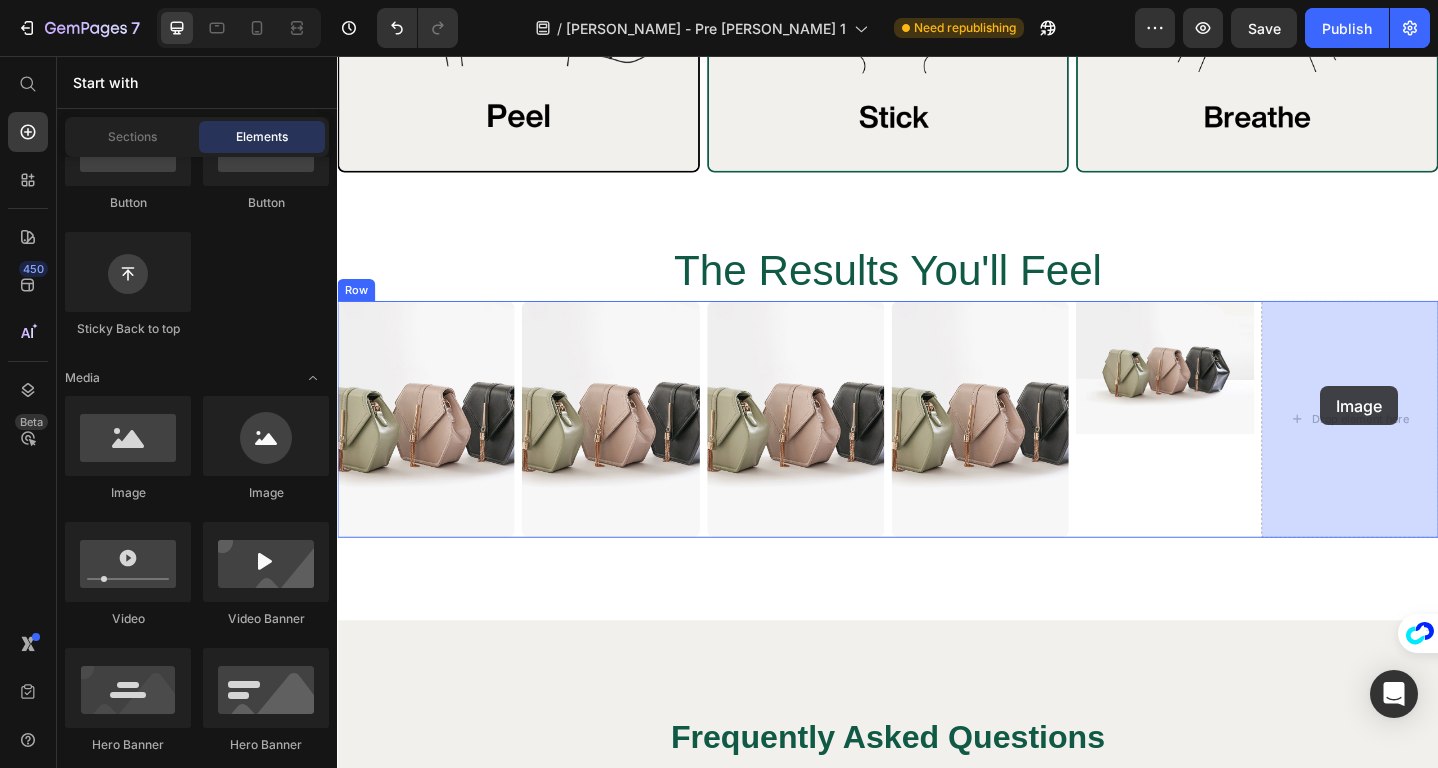 drag, startPoint x: 469, startPoint y: 499, endPoint x: 1408, endPoint y: 416, distance: 942.66113 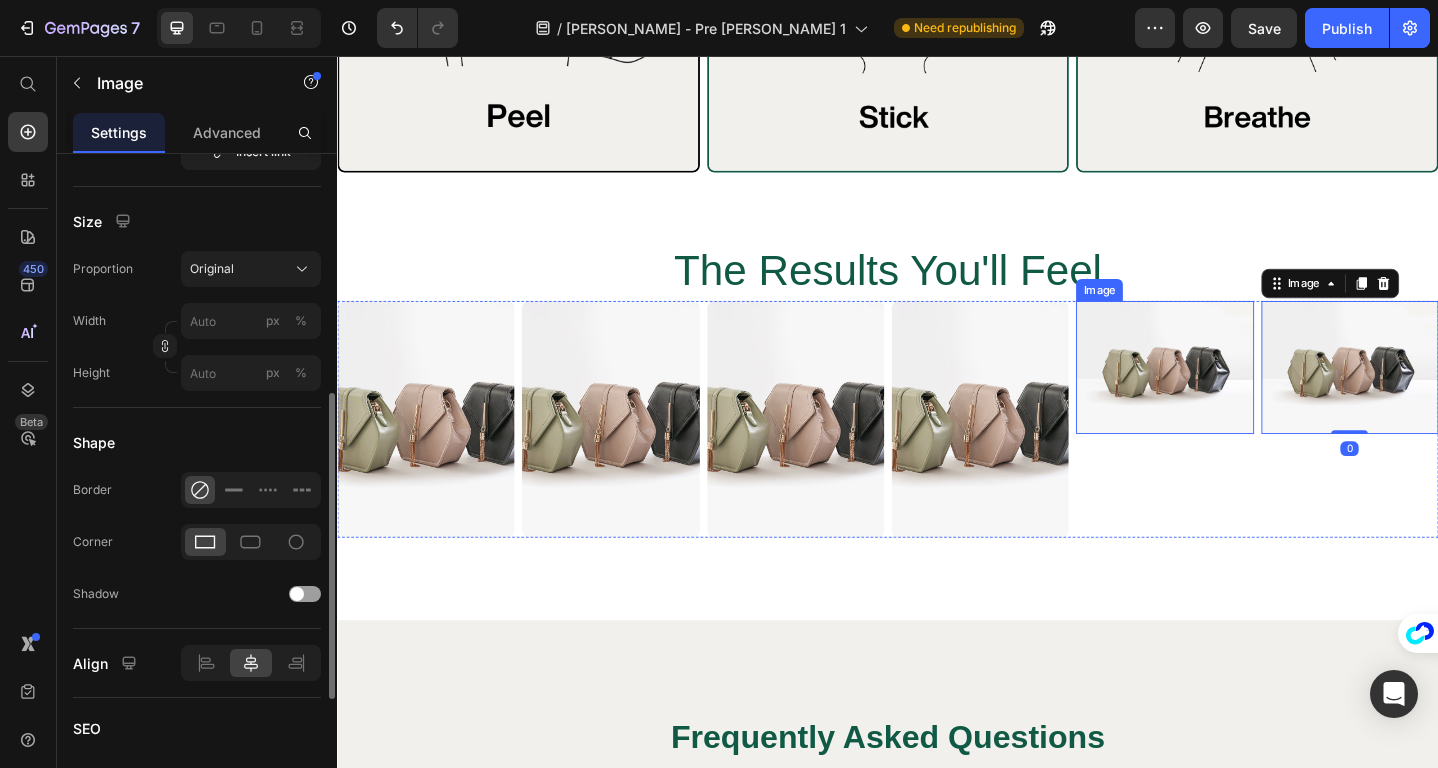 click at bounding box center (1238, 395) 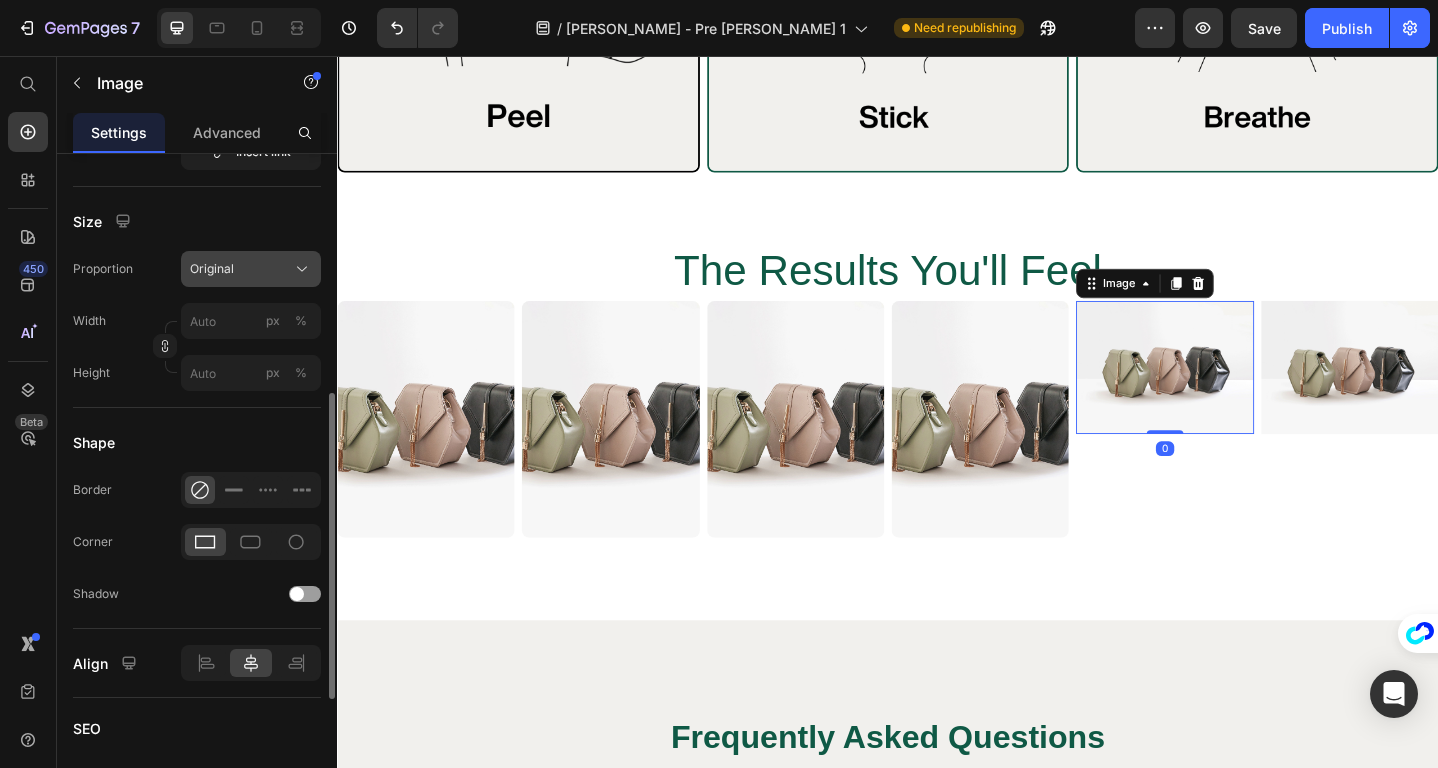 click on "Original" at bounding box center [251, 269] 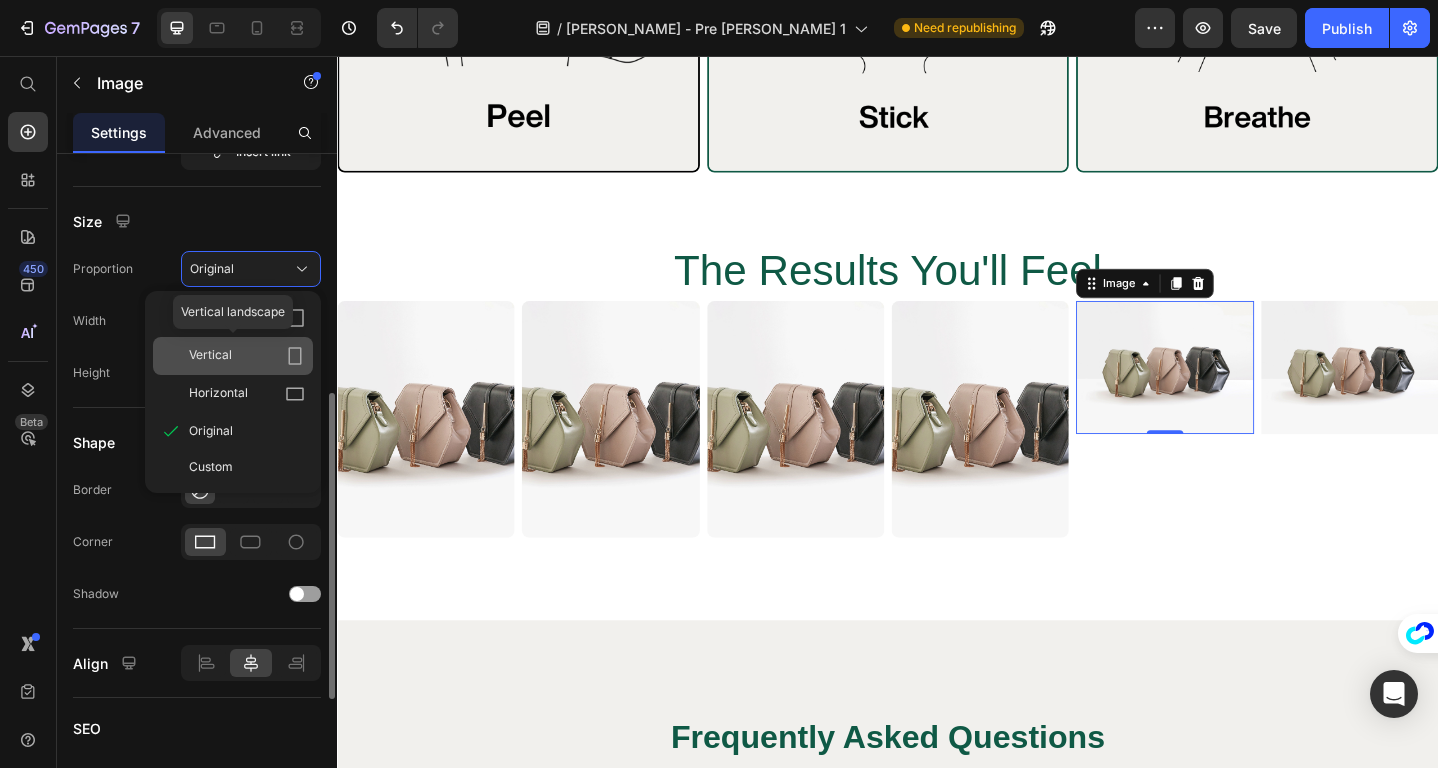 click on "Vertical" 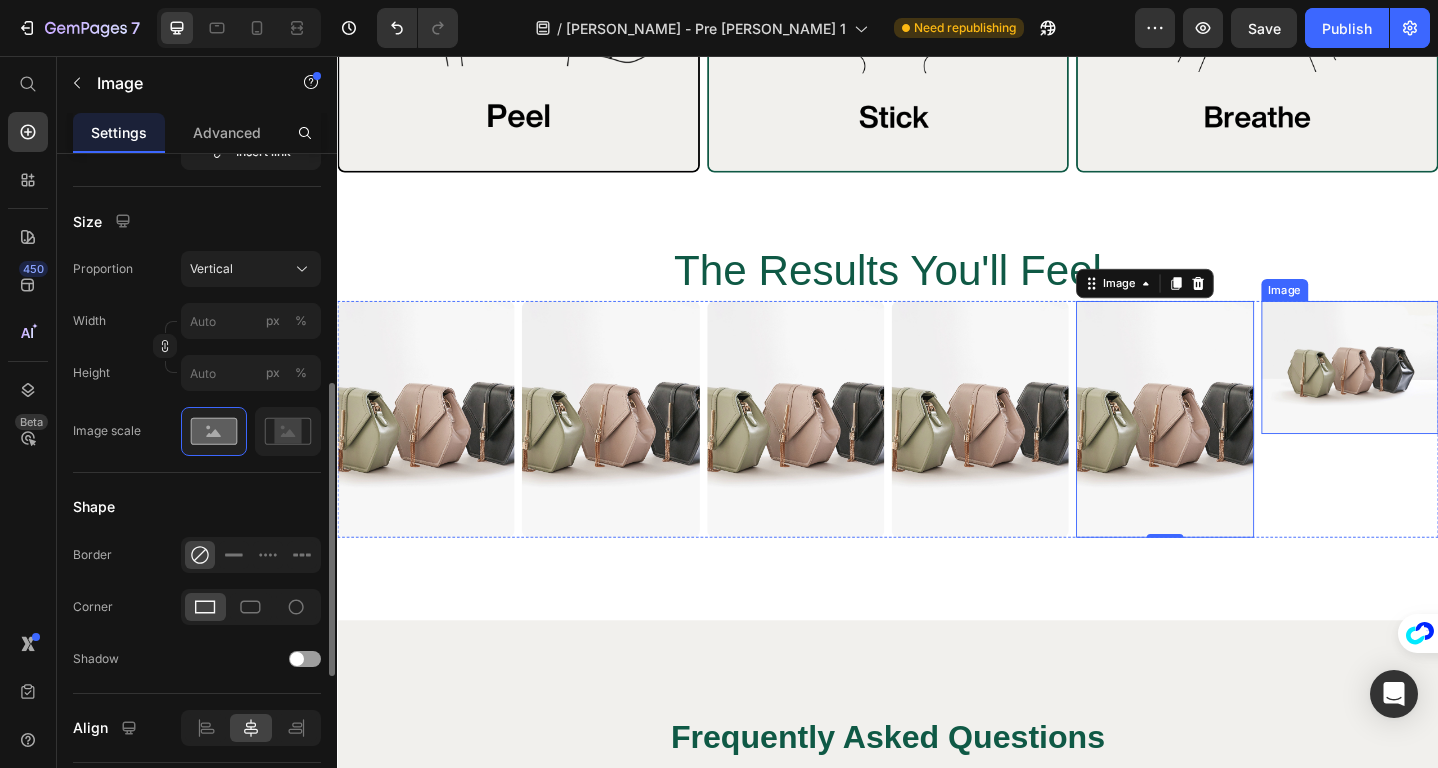 click at bounding box center [1440, 395] 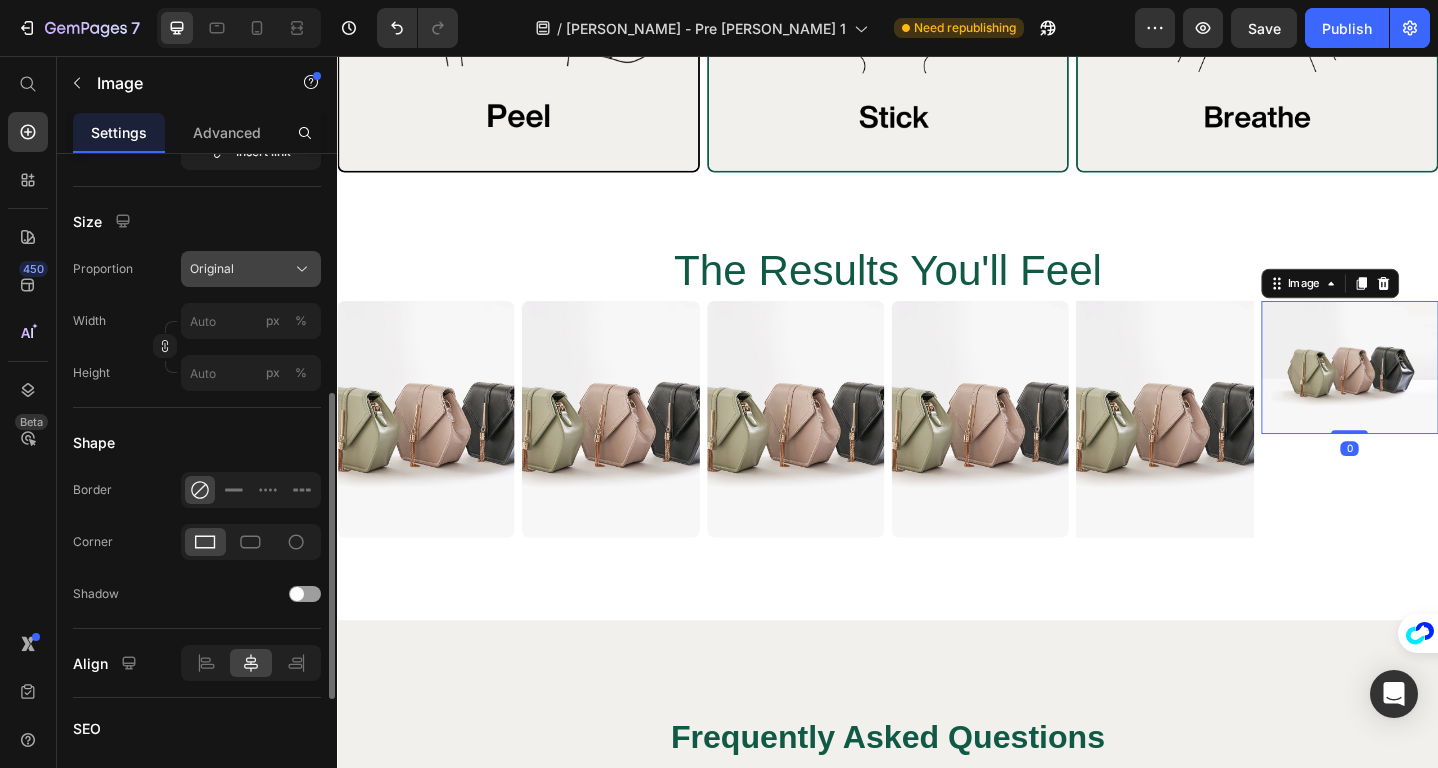 click on "Original" at bounding box center [251, 269] 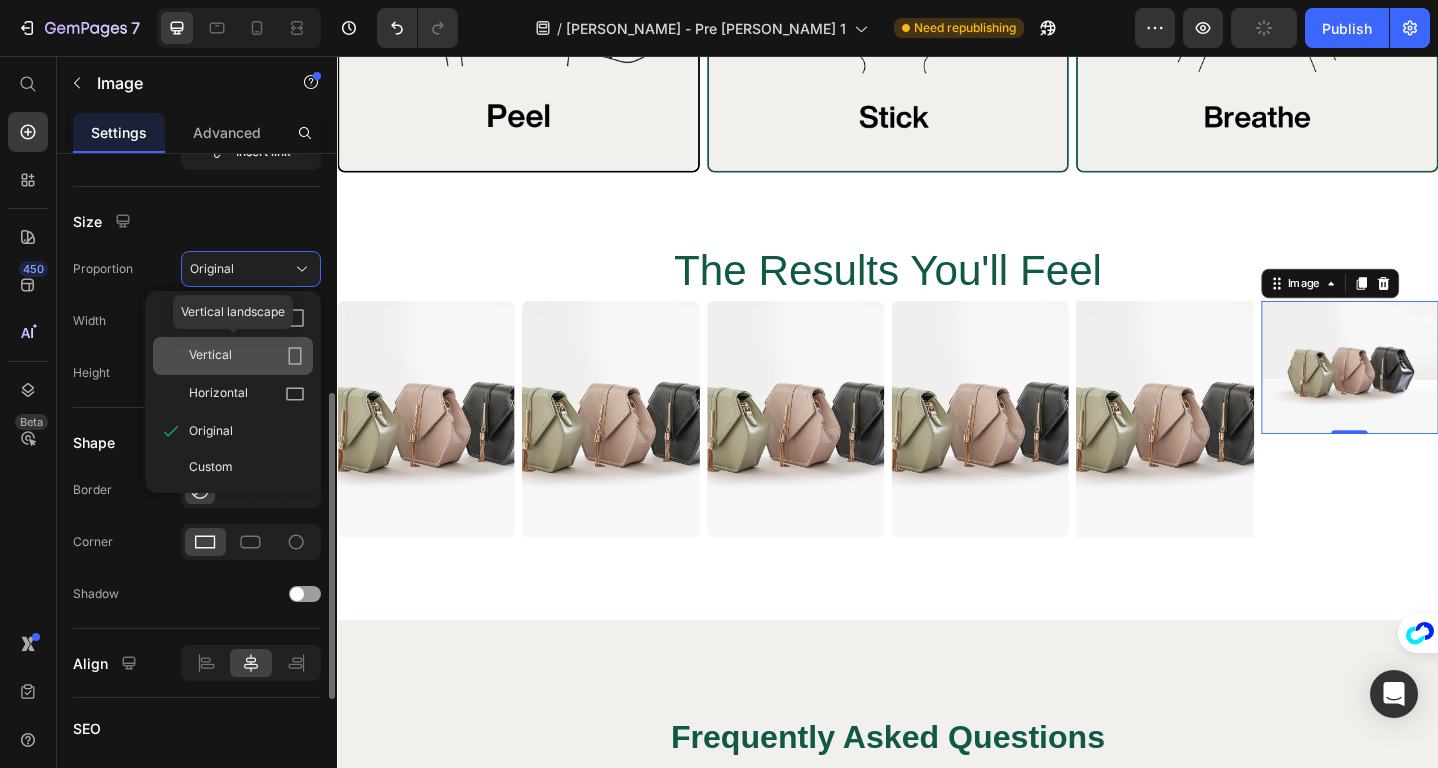click on "Vertical" 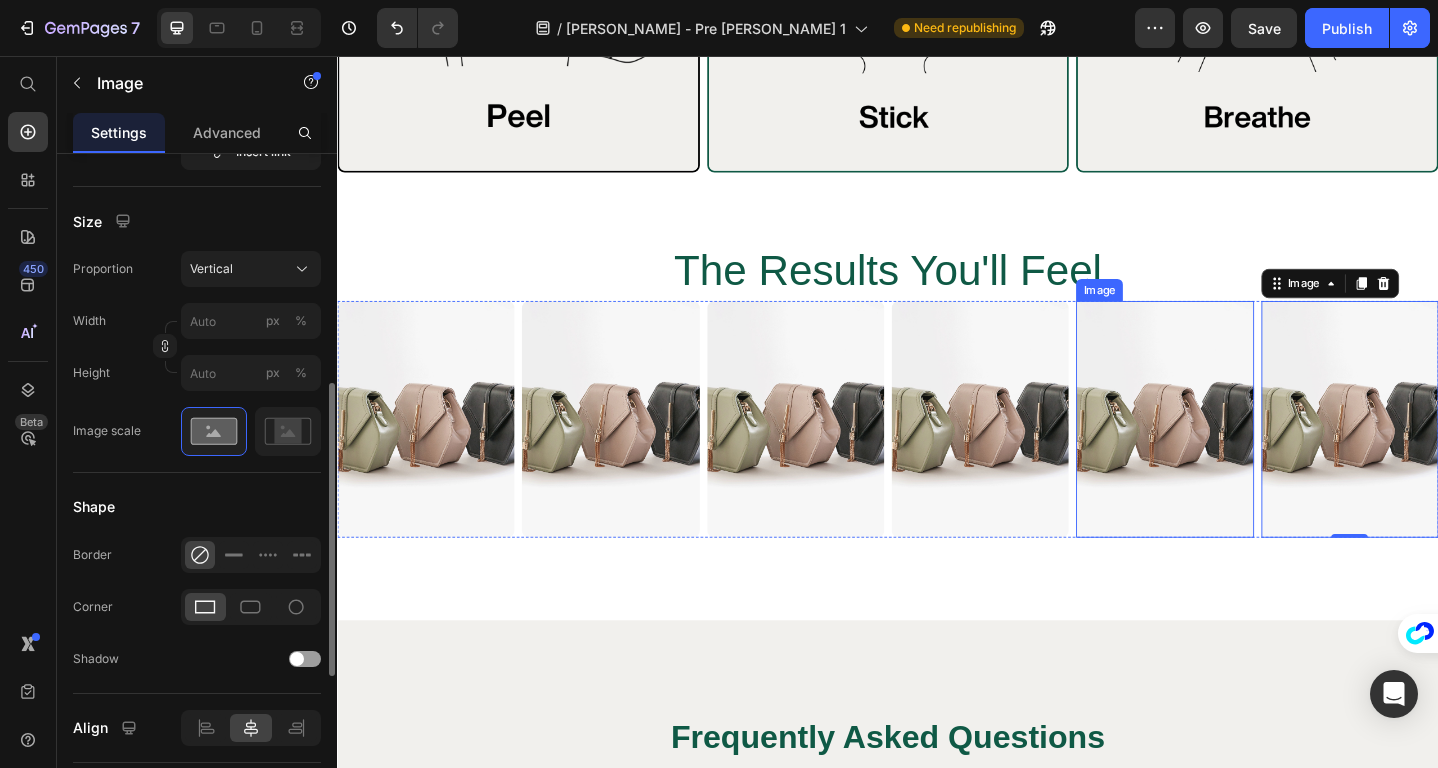 click at bounding box center (1238, 452) 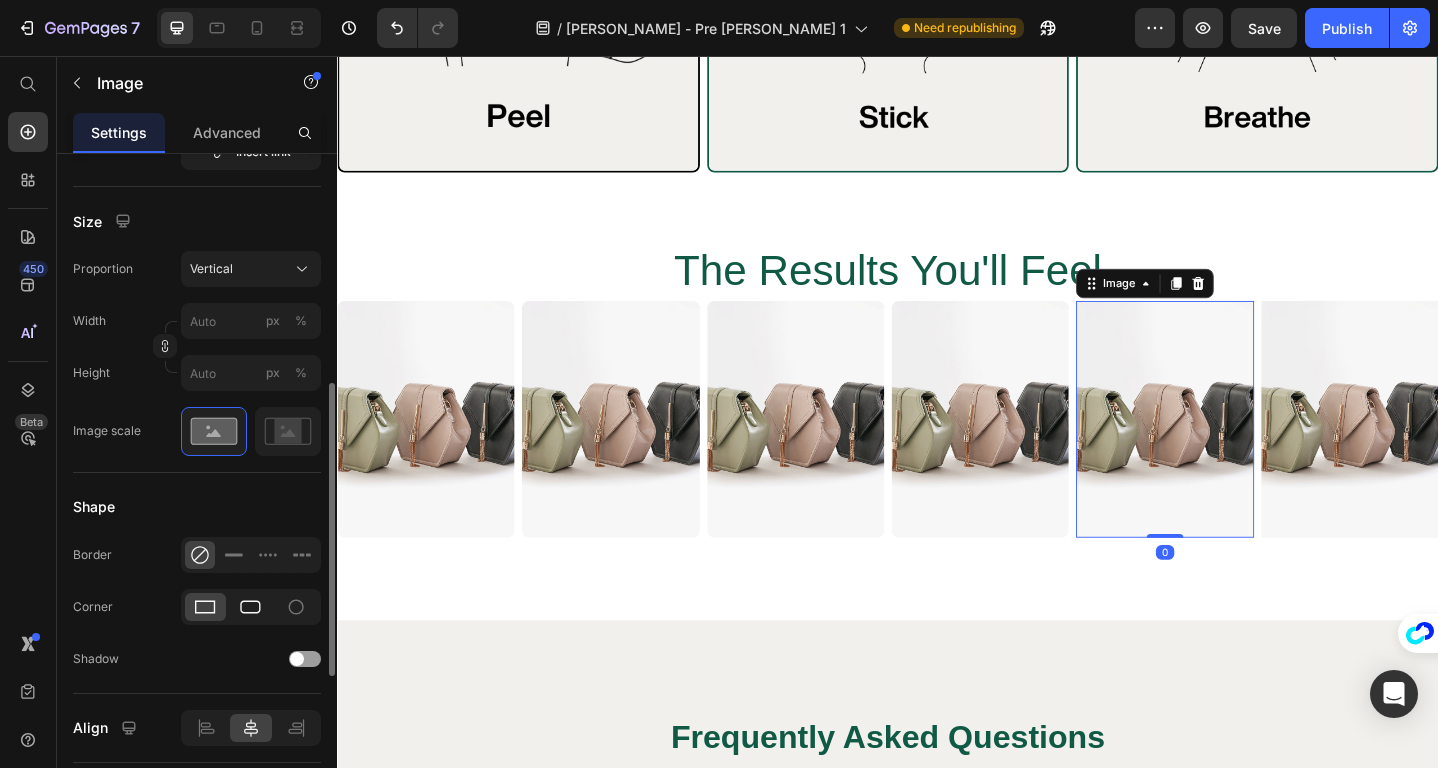 click 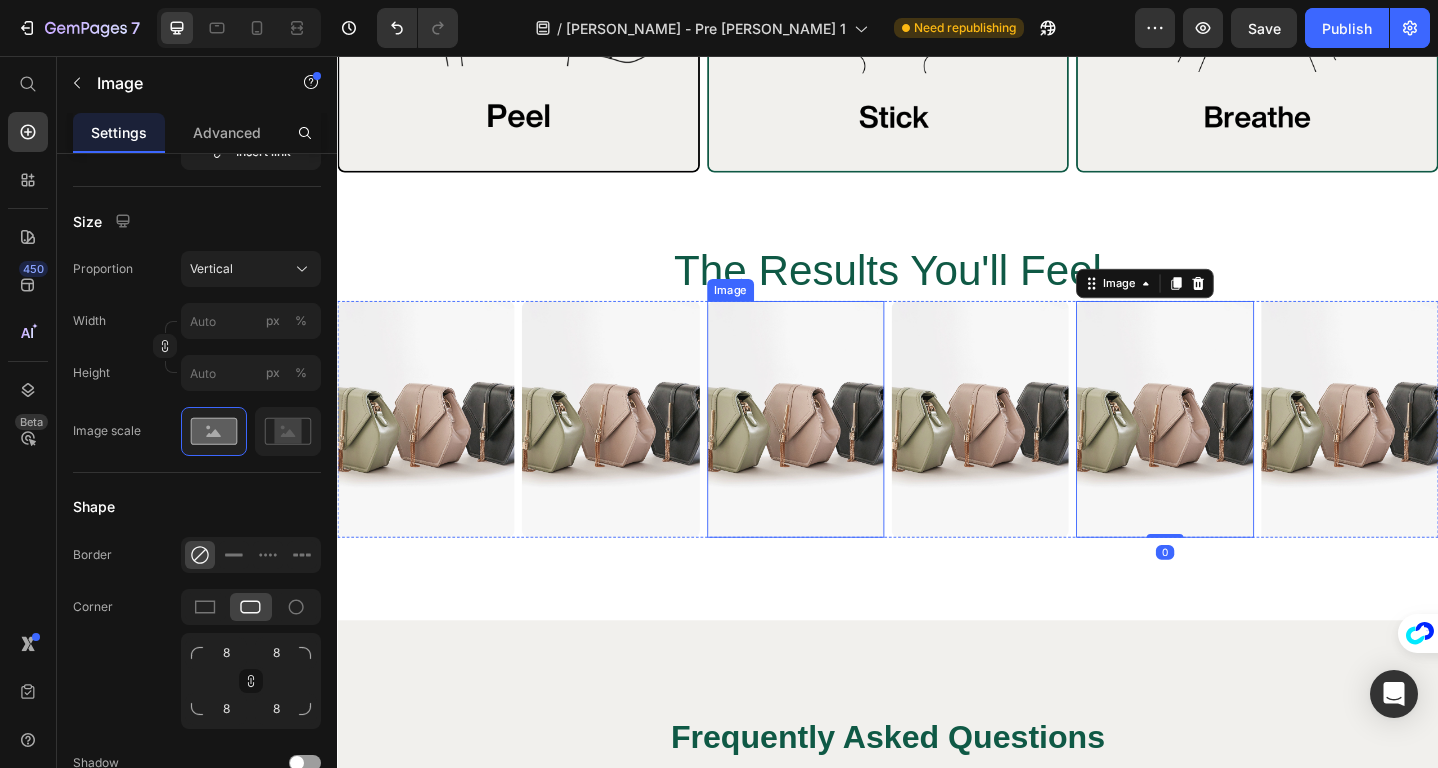 click at bounding box center [1037, 452] 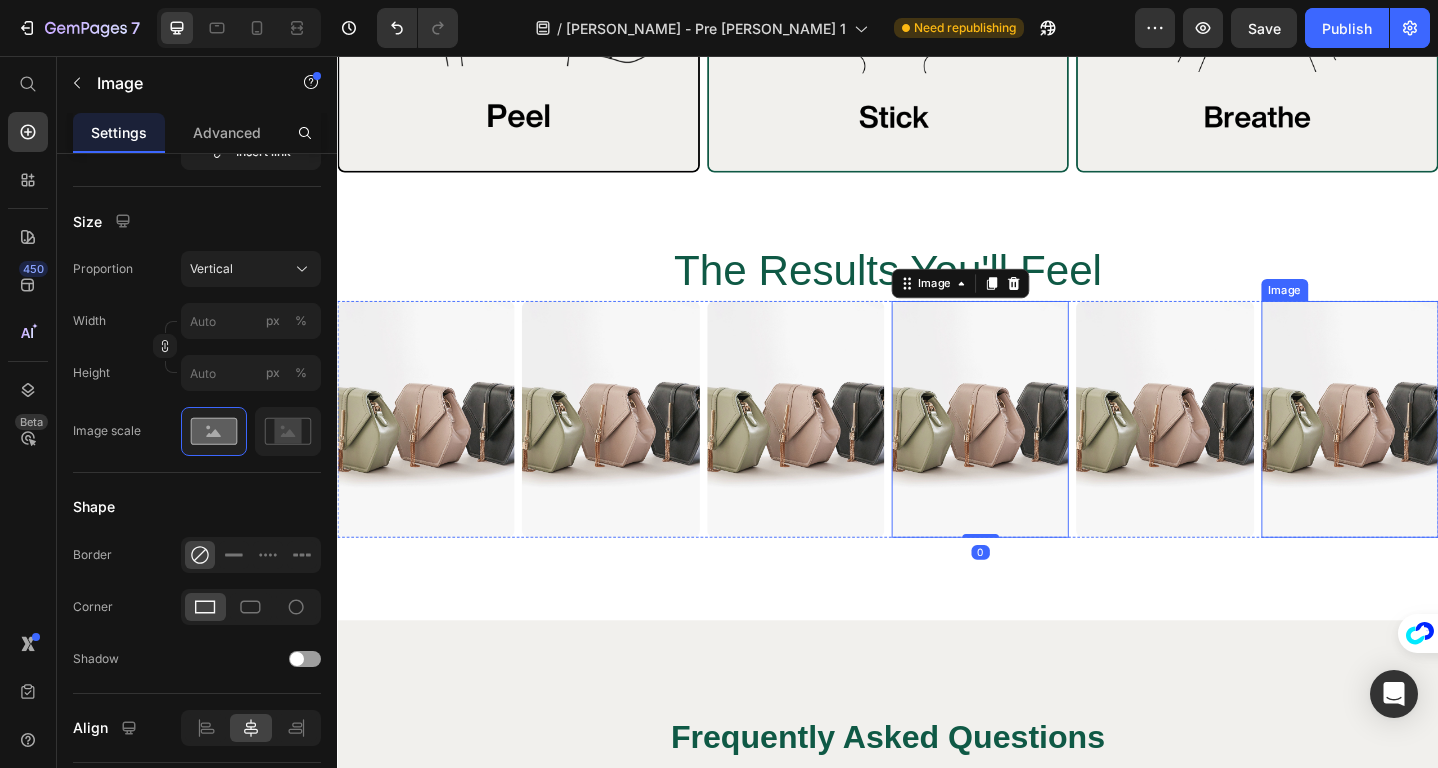 click at bounding box center (1440, 452) 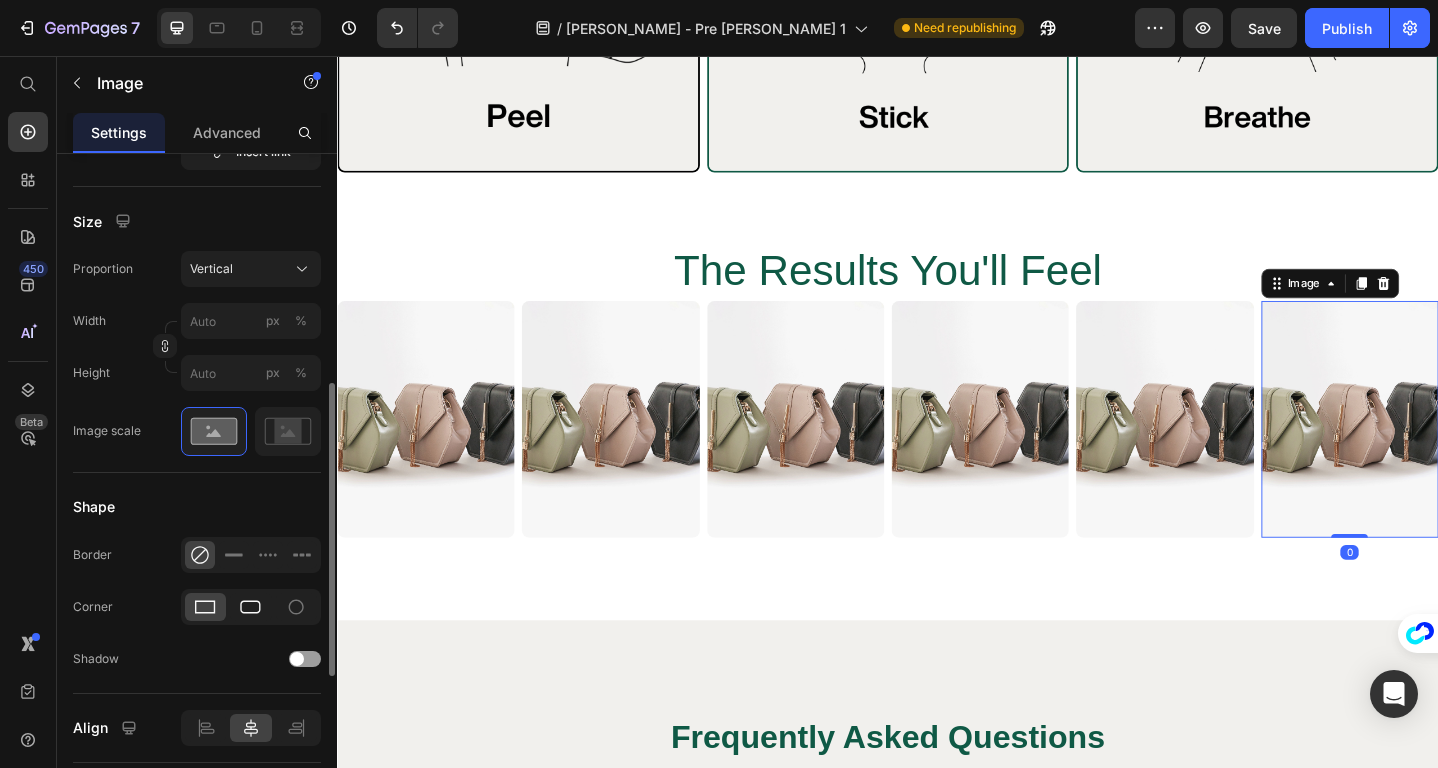click 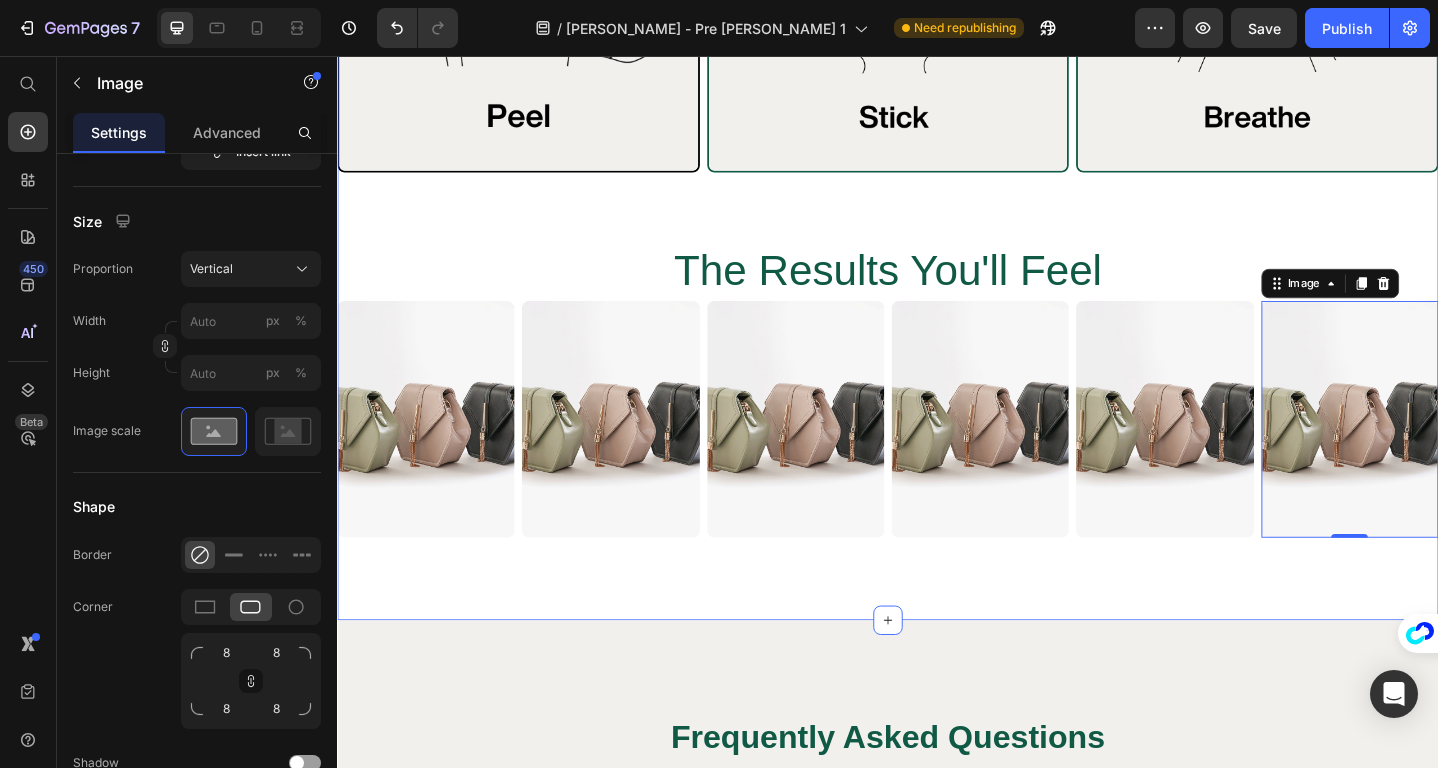 click on "Frequently Asked Questions Heading
How do BWLL Nasal Strips work?
Are BWLL Nasal Strips comfortable to wear while sleeping?
How long does it take to feel the benefits of BWLL Nasal Strips?
Will the strips irritate my sensitive skin?
How often can I use the strips?
Are the strips suitable for people with allergies or sinus issues?
Can I use BWLL Nasal Strips if I have a deviated septum?
Are BWLL Nasal Strips a permanent solution to my sleep problems?
Can I get a refund if the product doesn’t work for me? Accordion Row Section 17" at bounding box center (937, 1147) 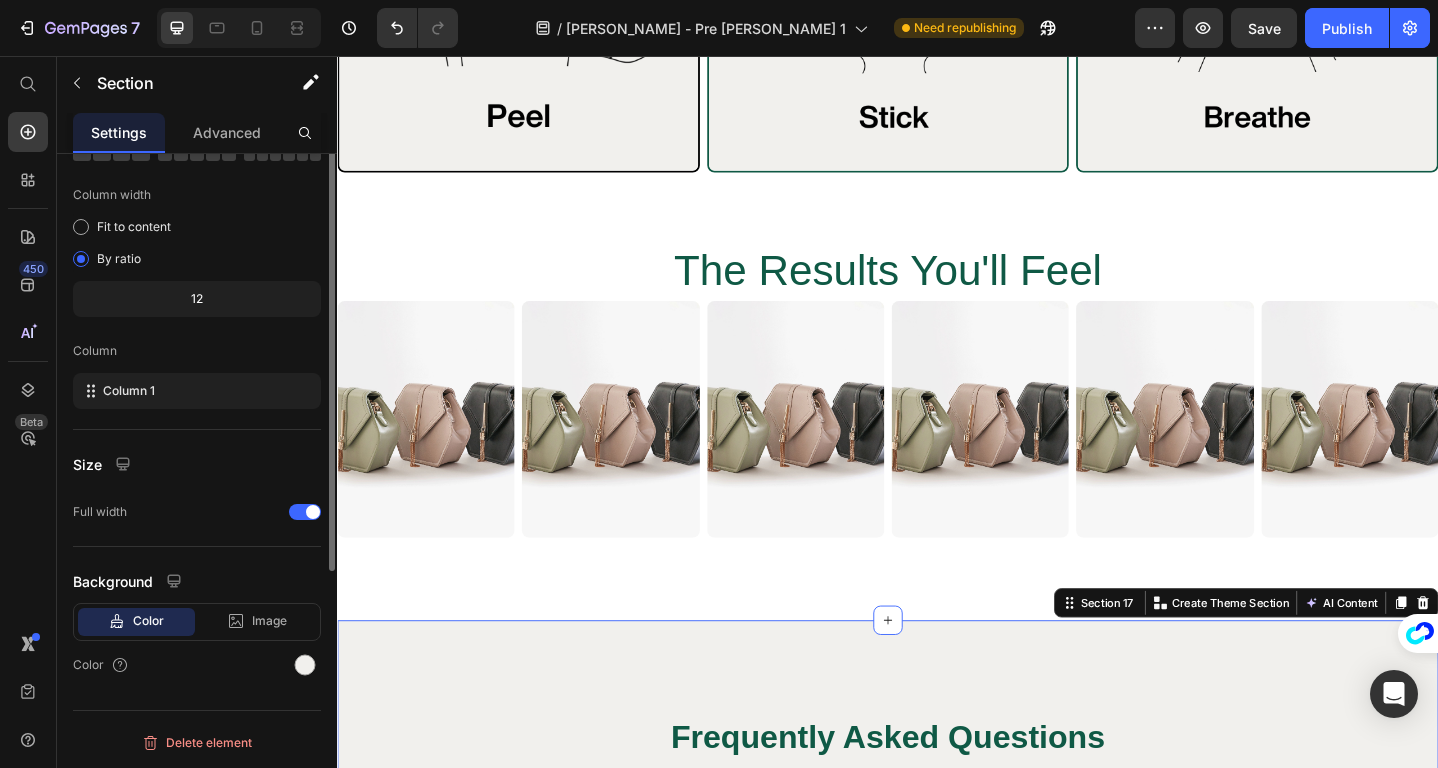 scroll, scrollTop: 0, scrollLeft: 0, axis: both 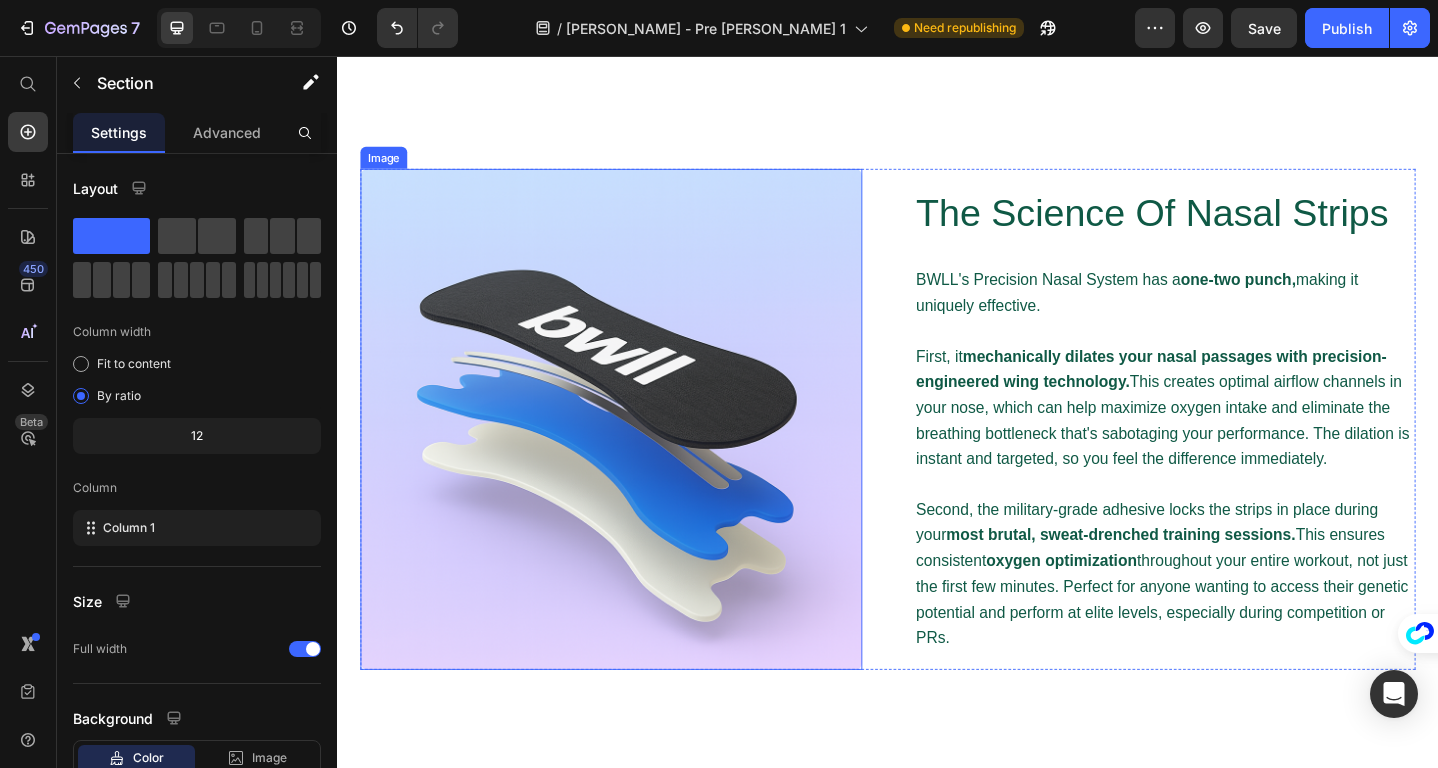click at bounding box center (635, 452) 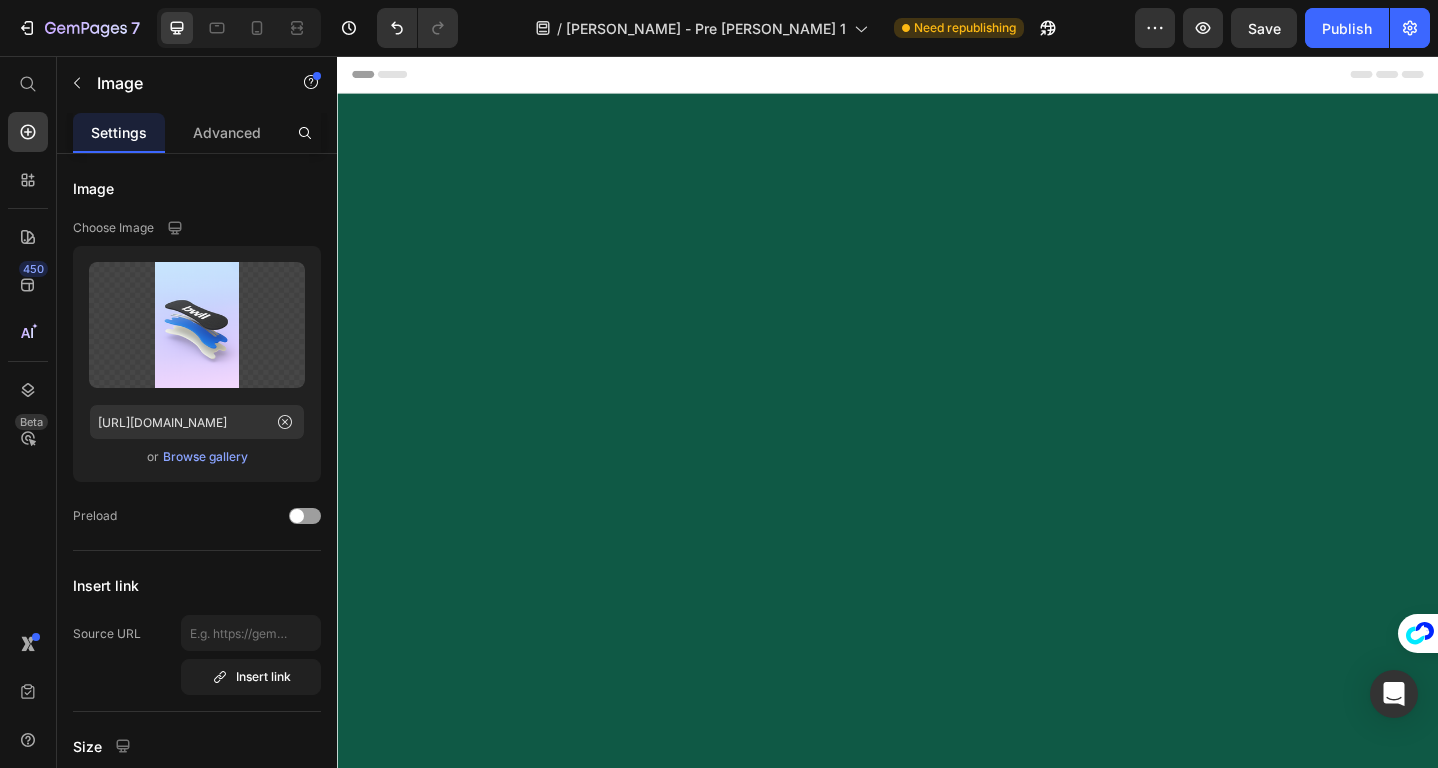 scroll, scrollTop: 0, scrollLeft: 0, axis: both 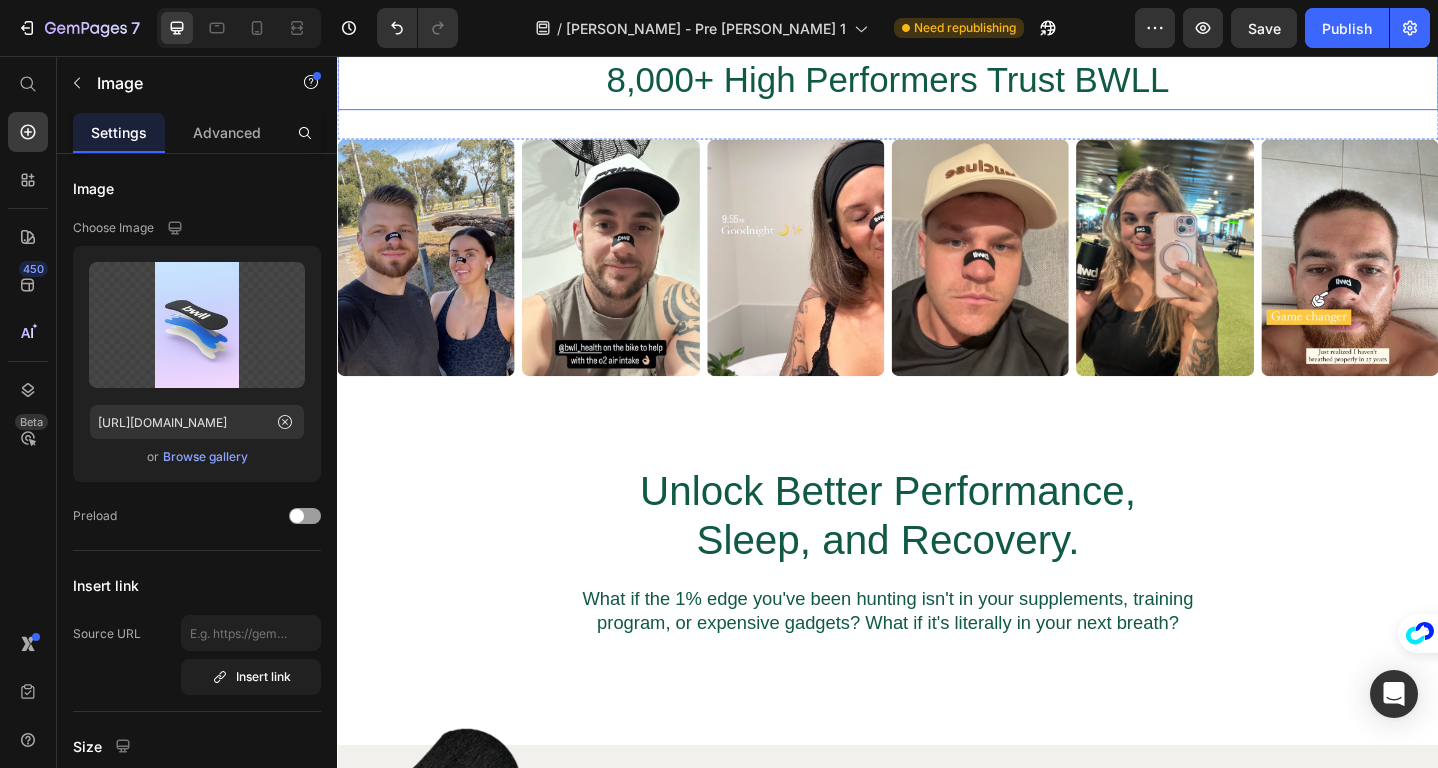 click on "8,000+ High Performers Trust BWLL" at bounding box center [937, 82] 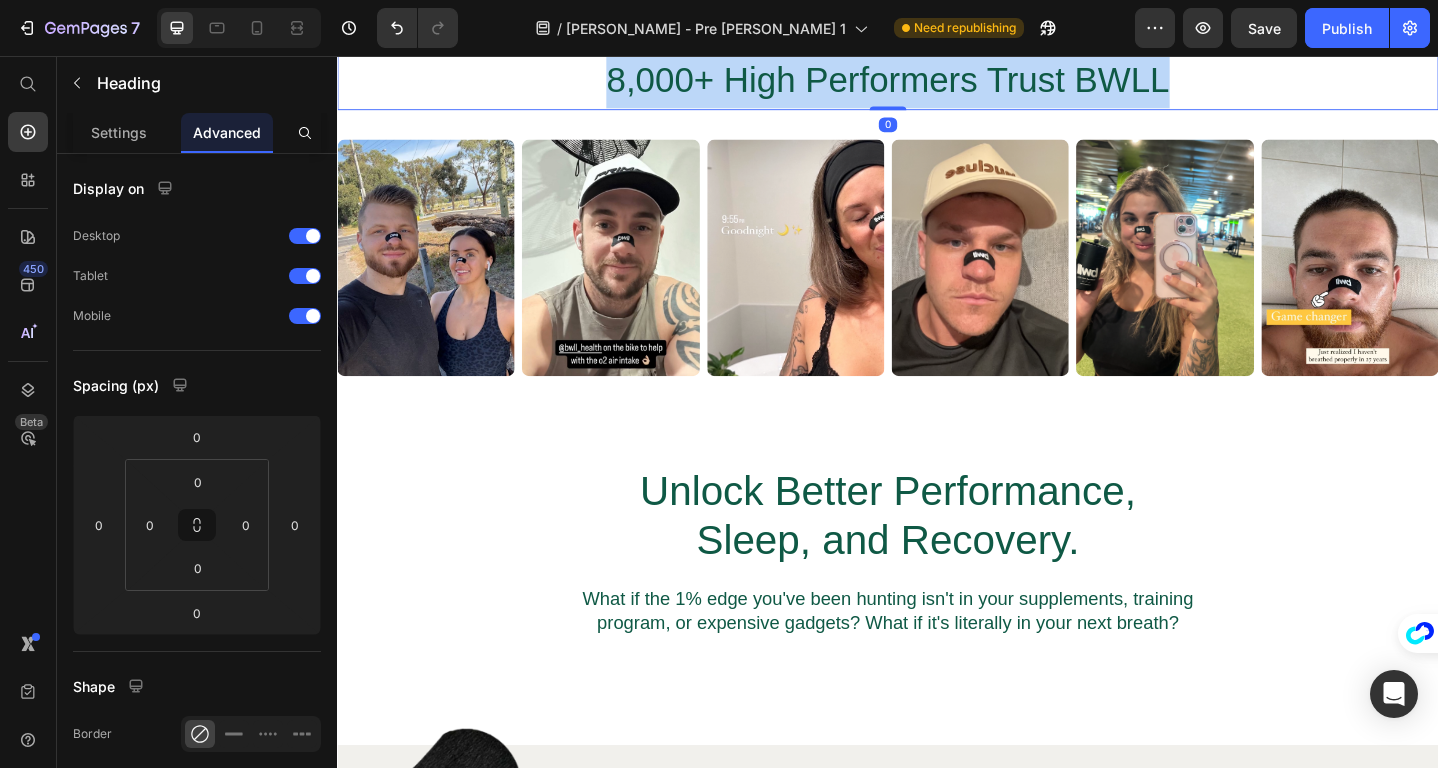 click on "8,000+ High Performers Trust BWLL" at bounding box center [937, 82] 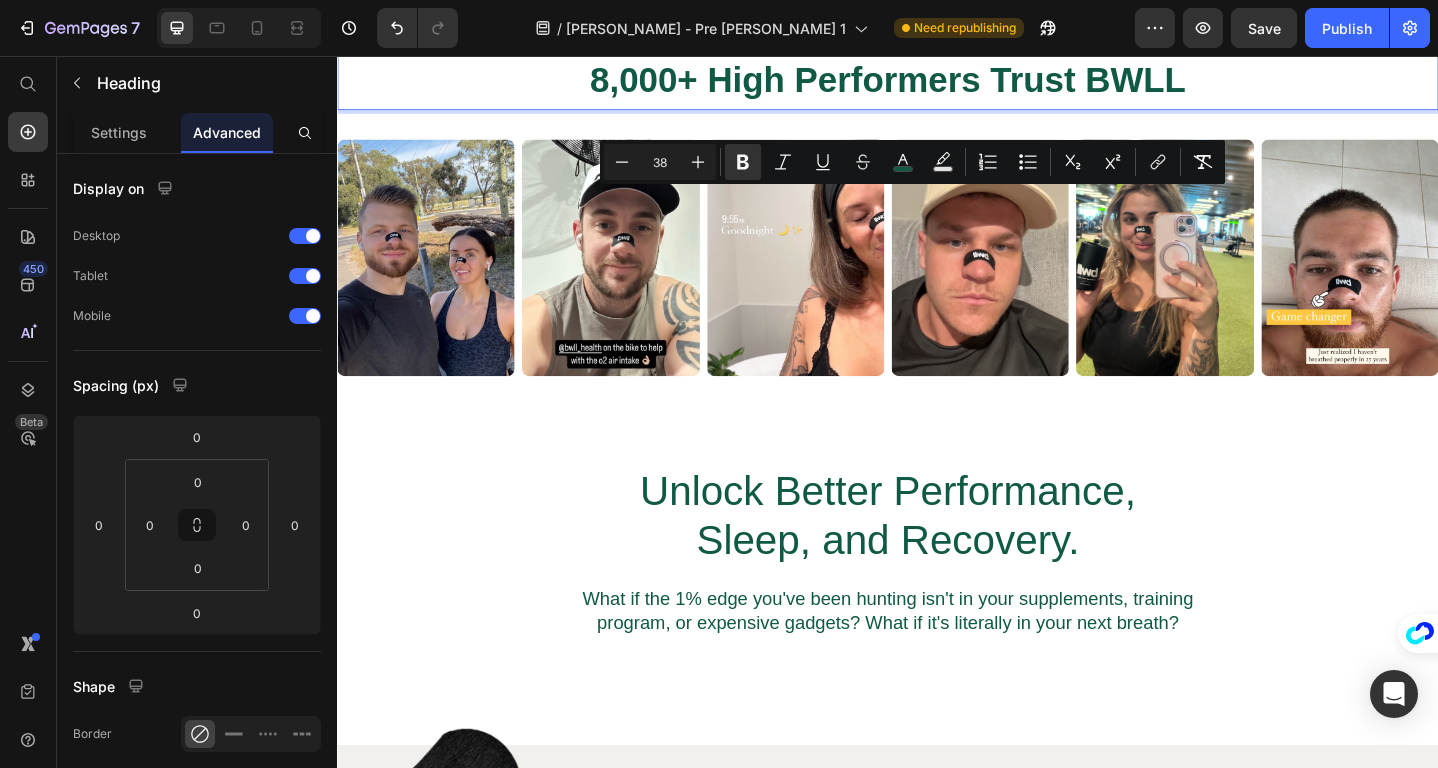 click on "8,000+ High Performers Trust BWLL" at bounding box center [936, 82] 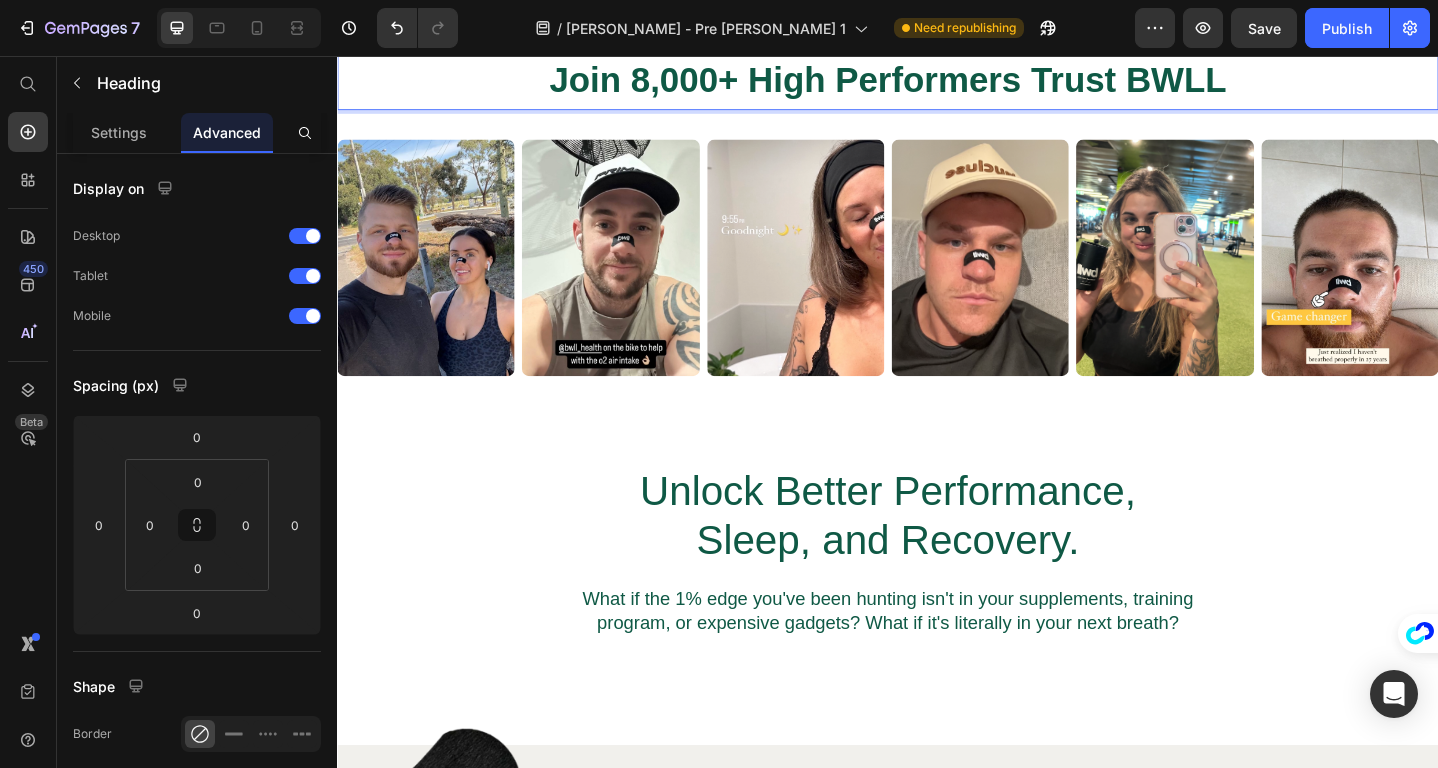 click on "Join 8,000+ High Performers Trust BWLL" at bounding box center (937, 82) 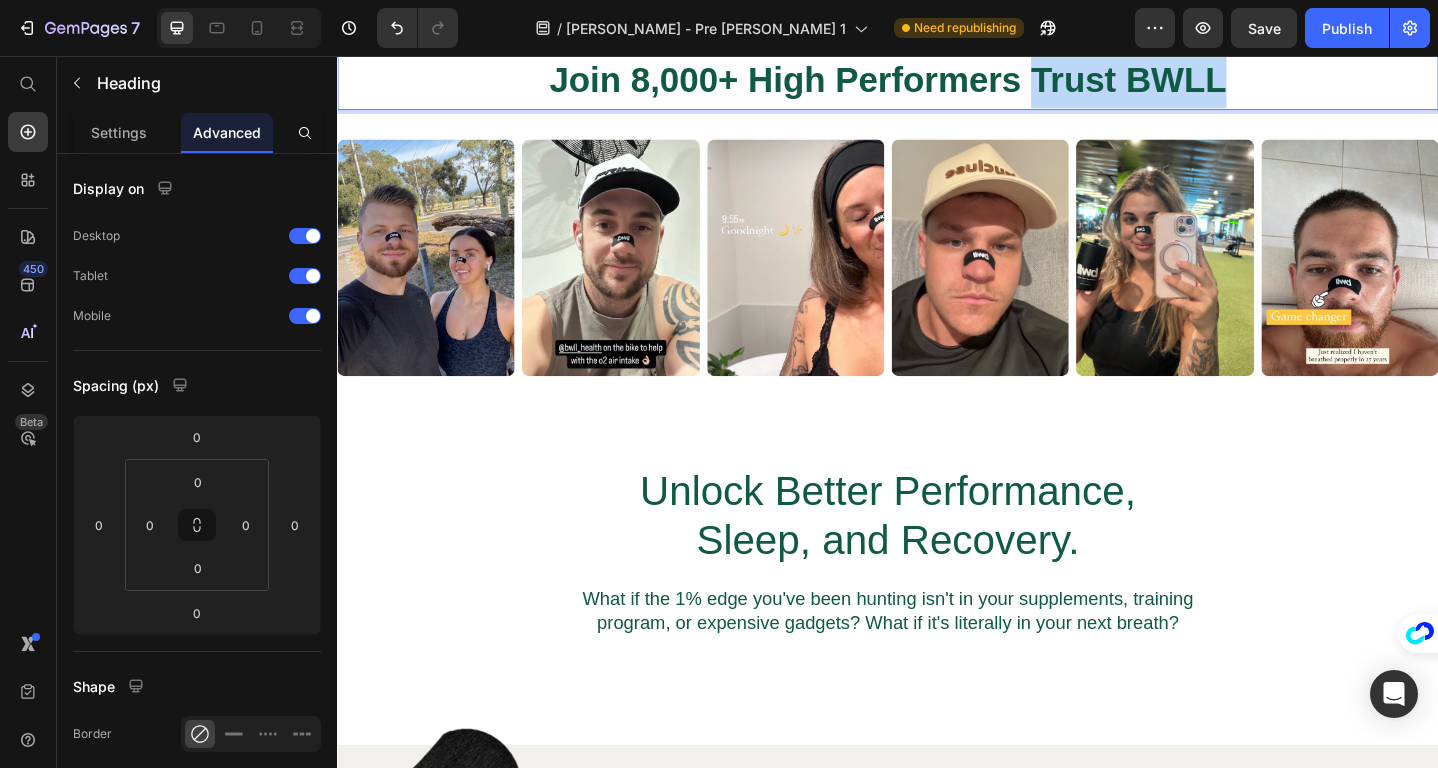 drag, startPoint x: 1098, startPoint y: 228, endPoint x: 1316, endPoint y: 228, distance: 218 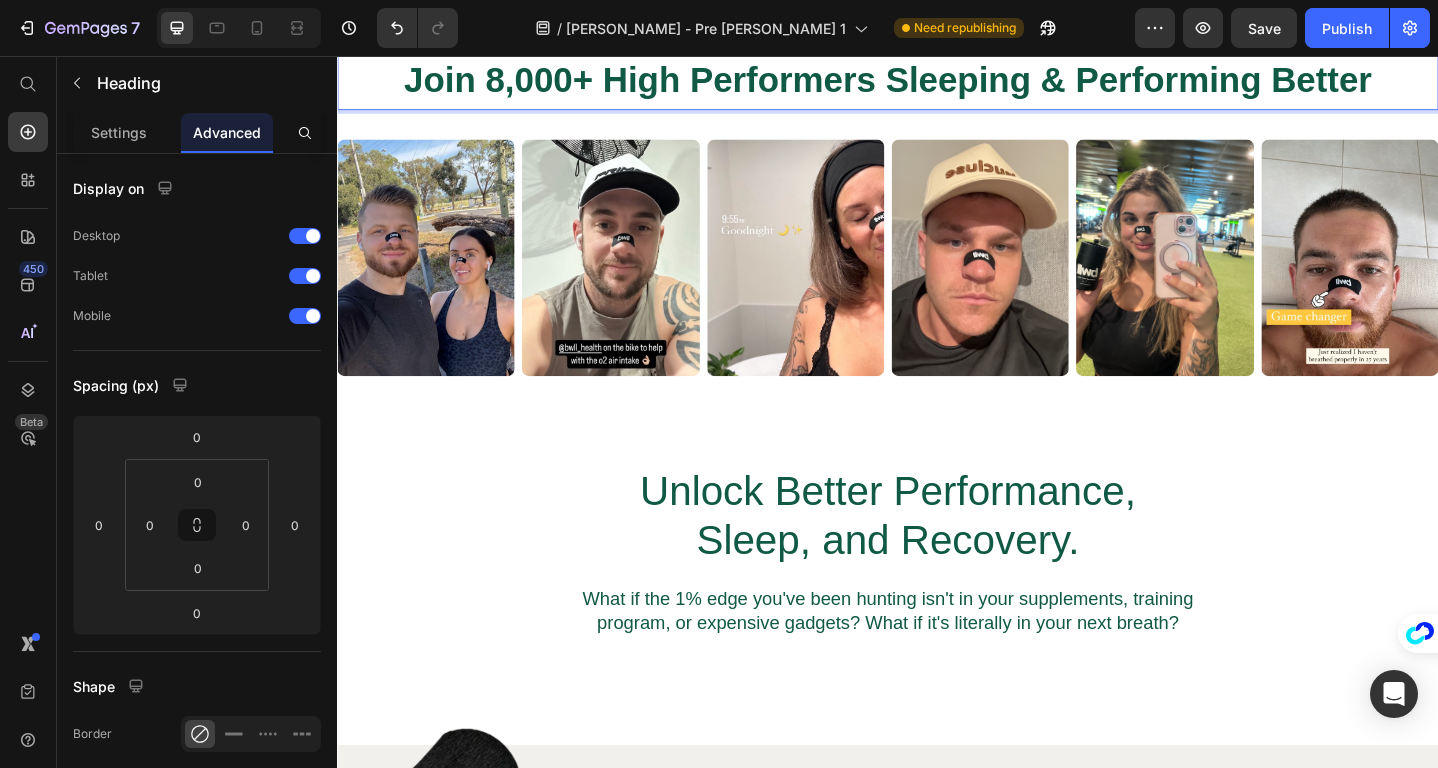 click on "Join 8,000+ High Performers Sleeping & Performing Better" at bounding box center [937, 82] 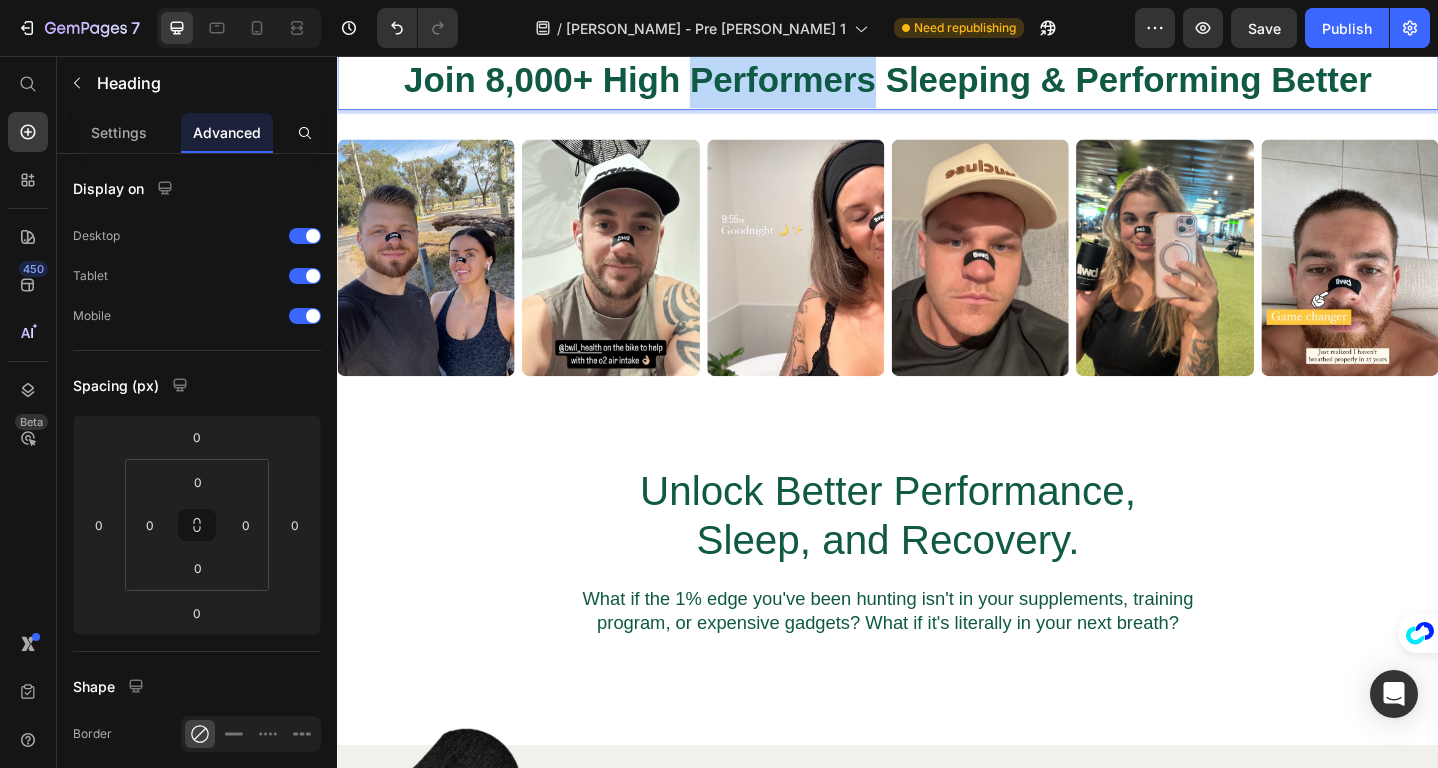 click on "Join 8,000+ High Performers Sleeping & Performing Better" at bounding box center [937, 82] 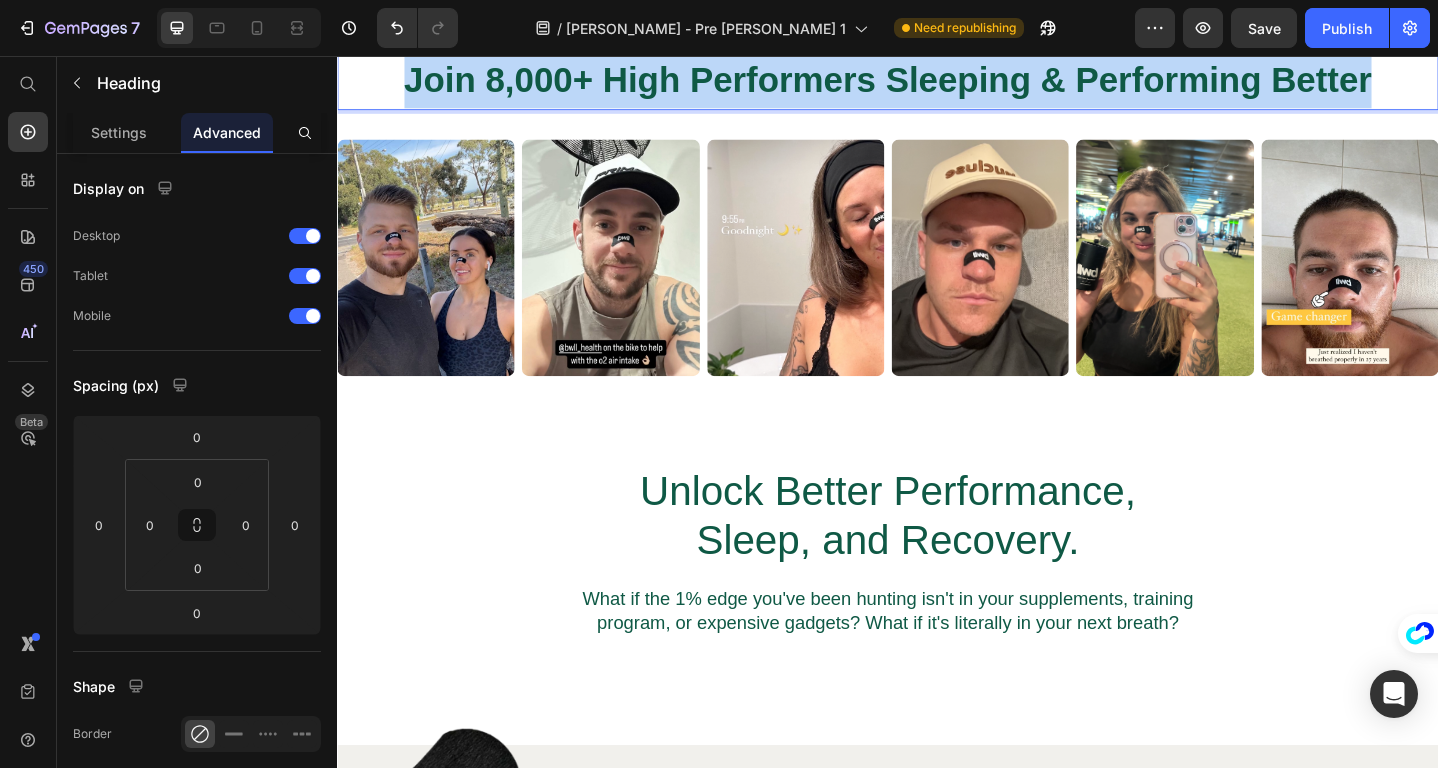 click on "Join 8,000+ High Performers Sleeping & Performing Better" at bounding box center [937, 82] 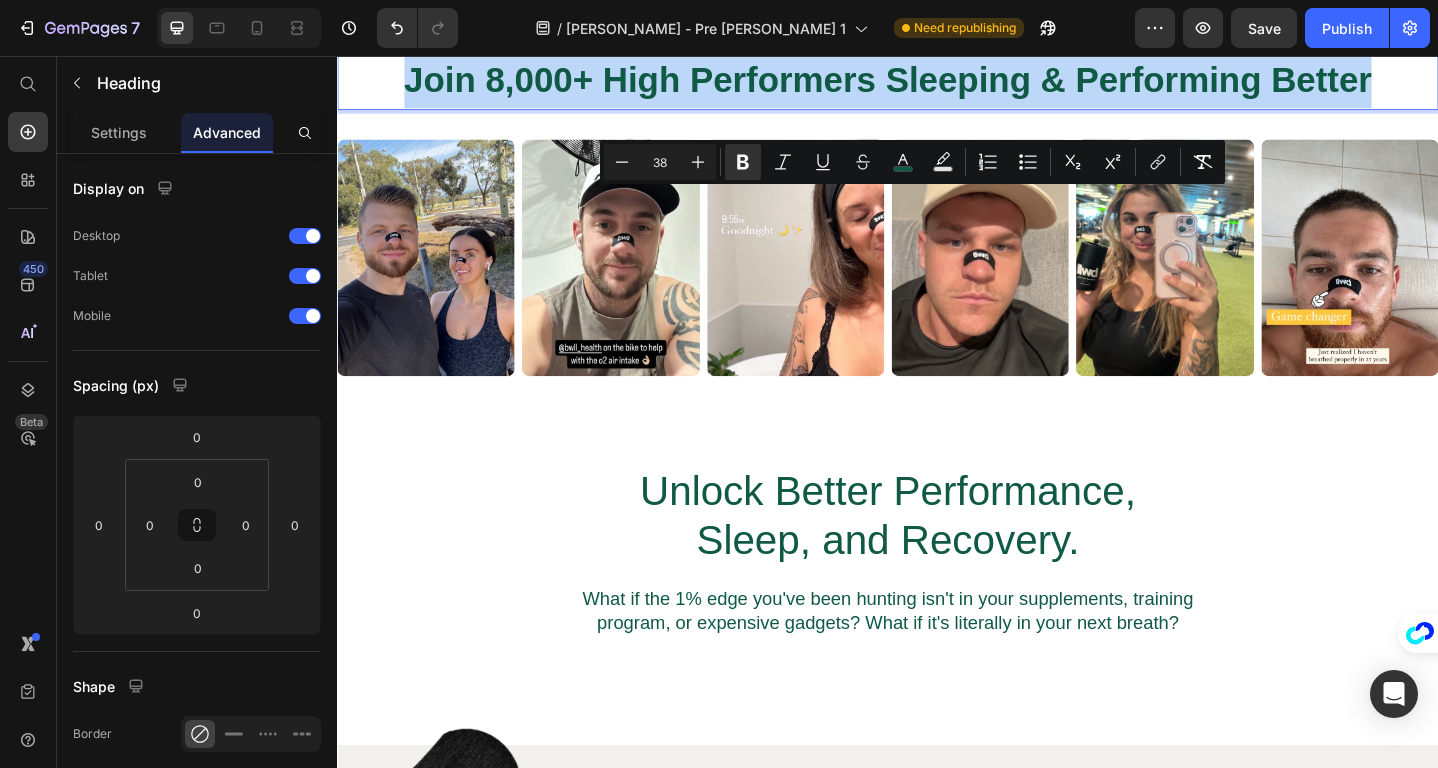 click on "Join 8,000+ High Performers Sleeping & Performing Better" at bounding box center [937, 82] 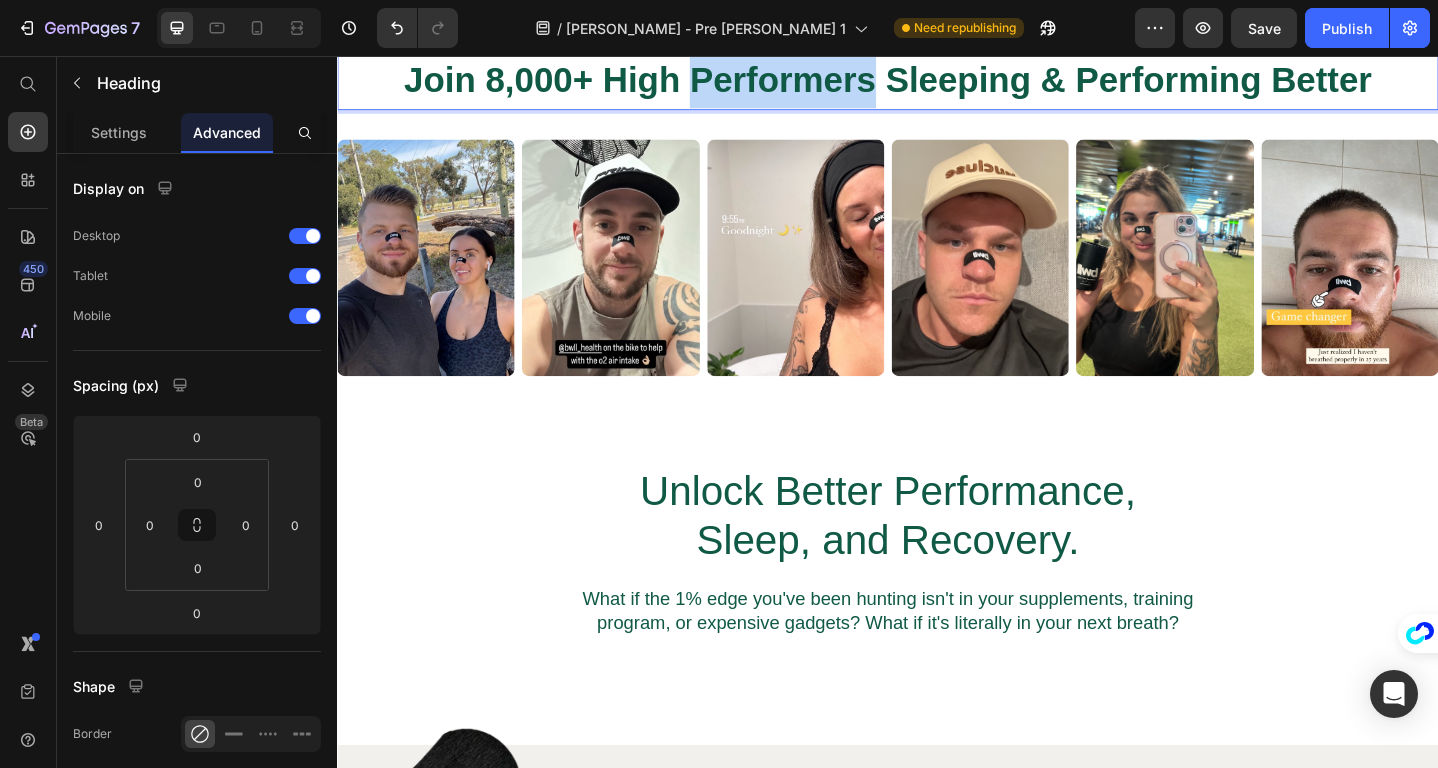 click on "Join 8,000+ High Performers Sleeping & Performing Better" at bounding box center (937, 82) 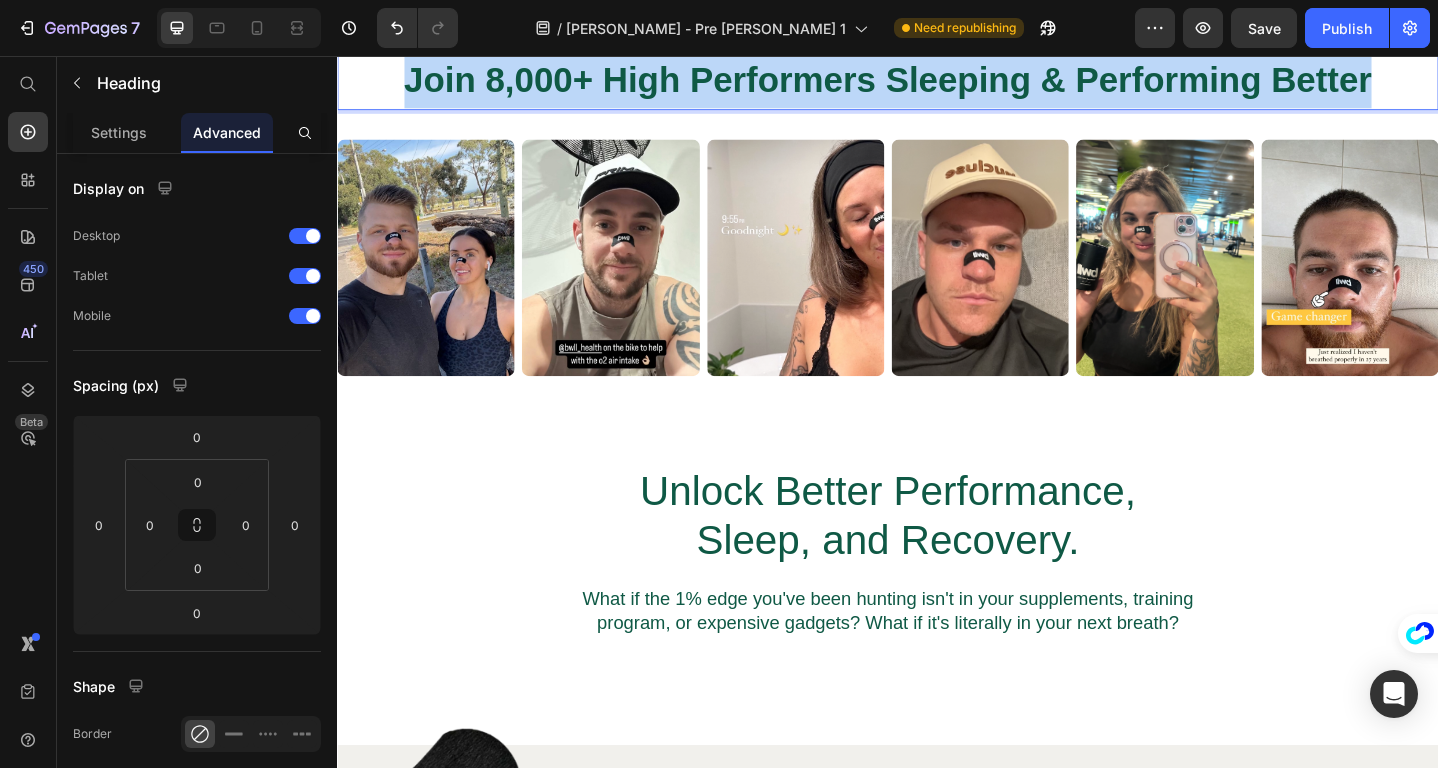 click on "Join 8,000+ High Performers Sleeping & Performing Better" at bounding box center (937, 82) 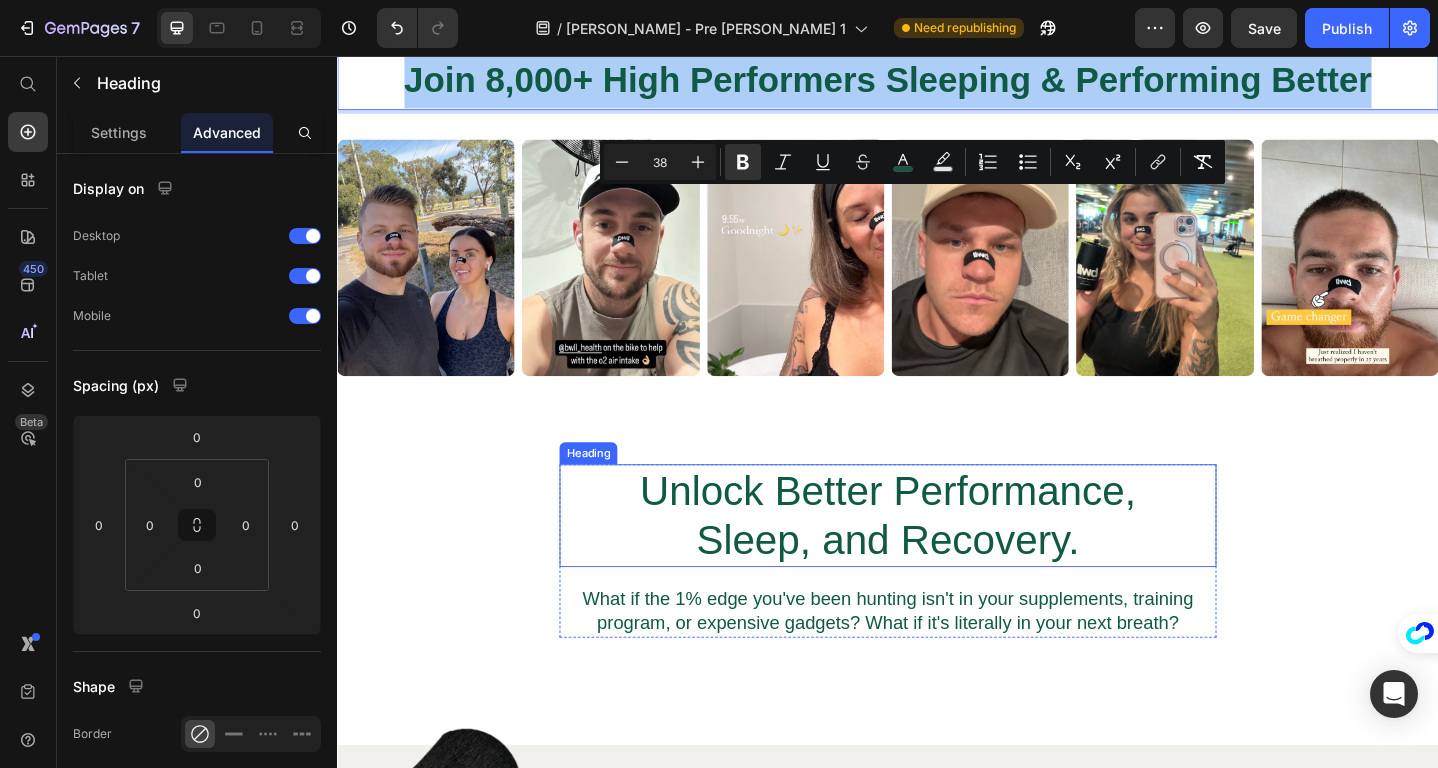 click on "Unlock Better Performance,  Sleep, and Recovery." at bounding box center [937, 557] 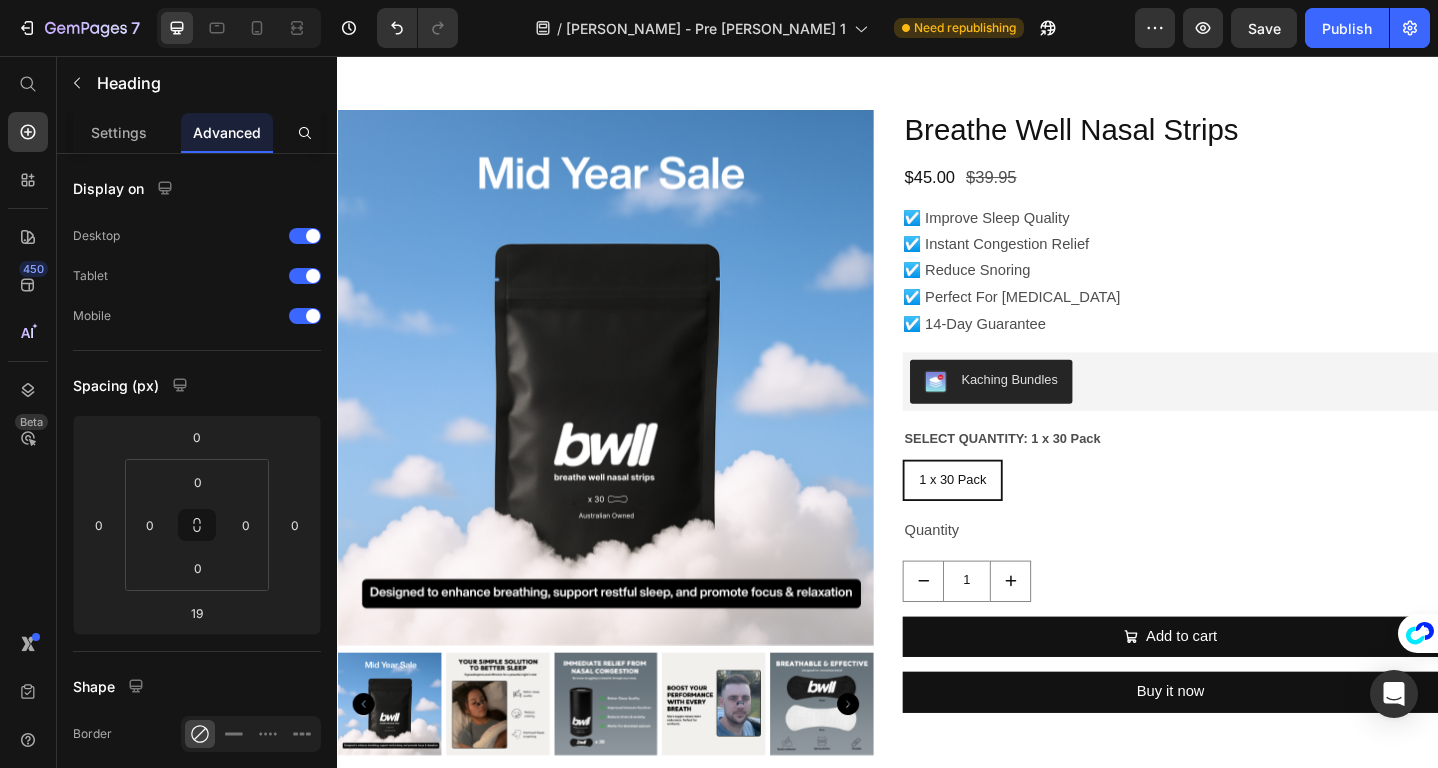 scroll, scrollTop: 6403, scrollLeft: 0, axis: vertical 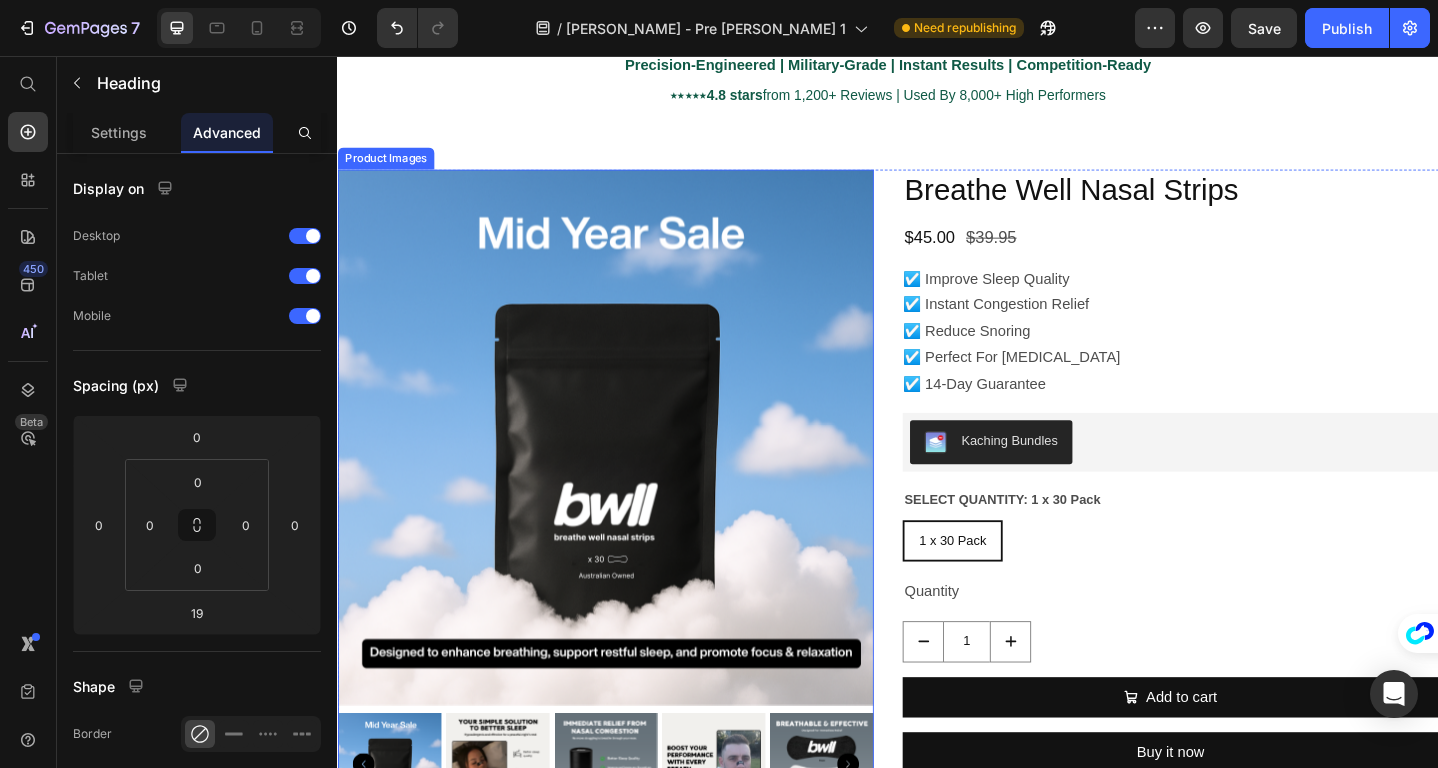 click at bounding box center [629, 472] 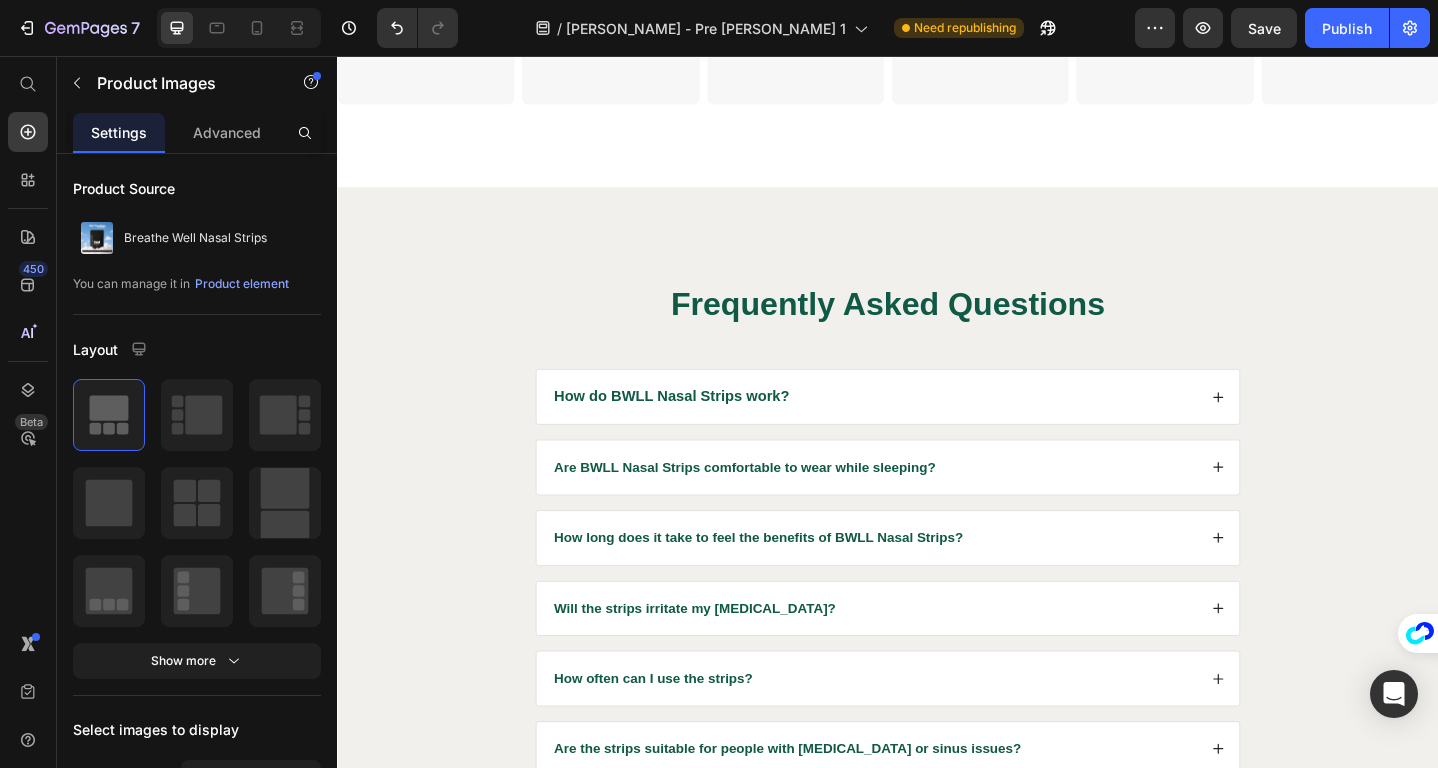 scroll, scrollTop: 7645, scrollLeft: 0, axis: vertical 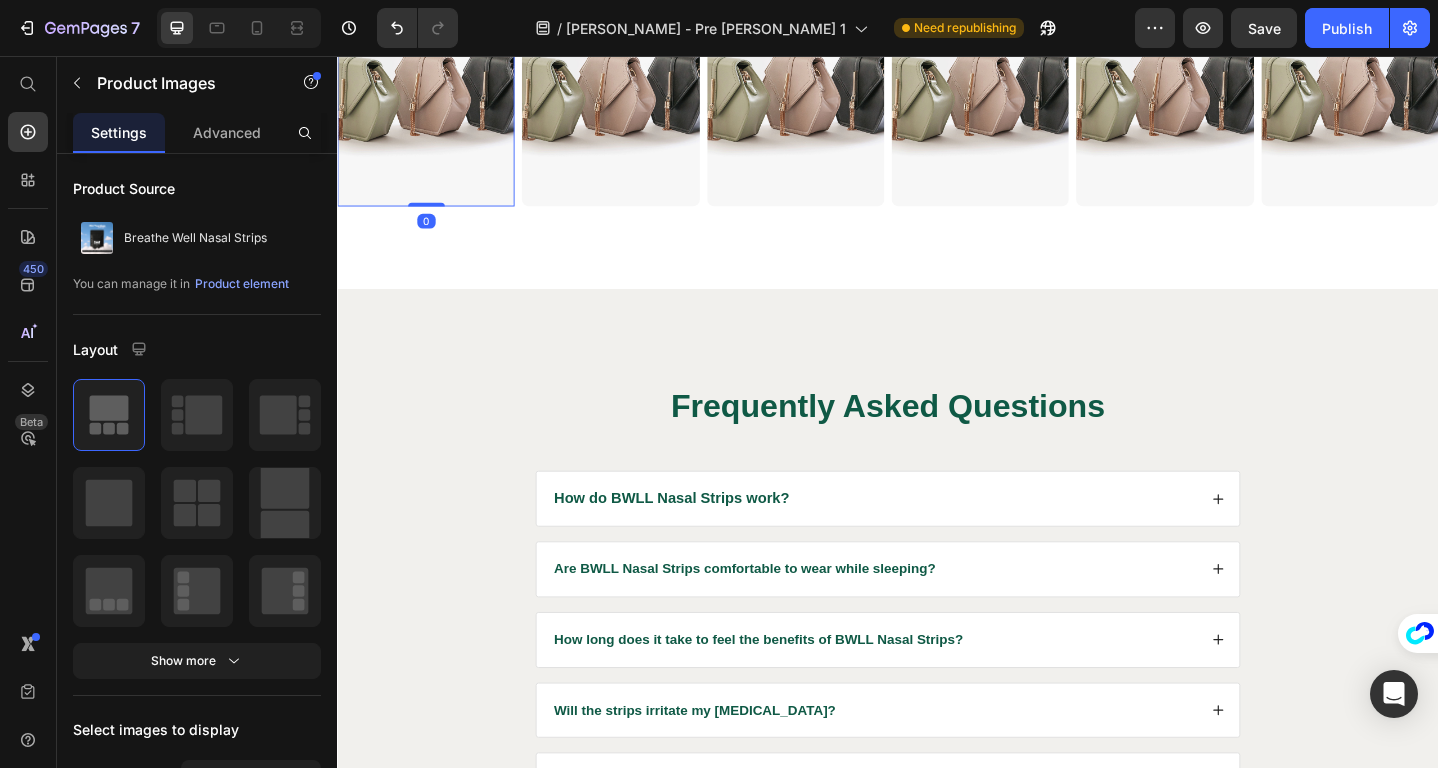 click at bounding box center (433, 91) 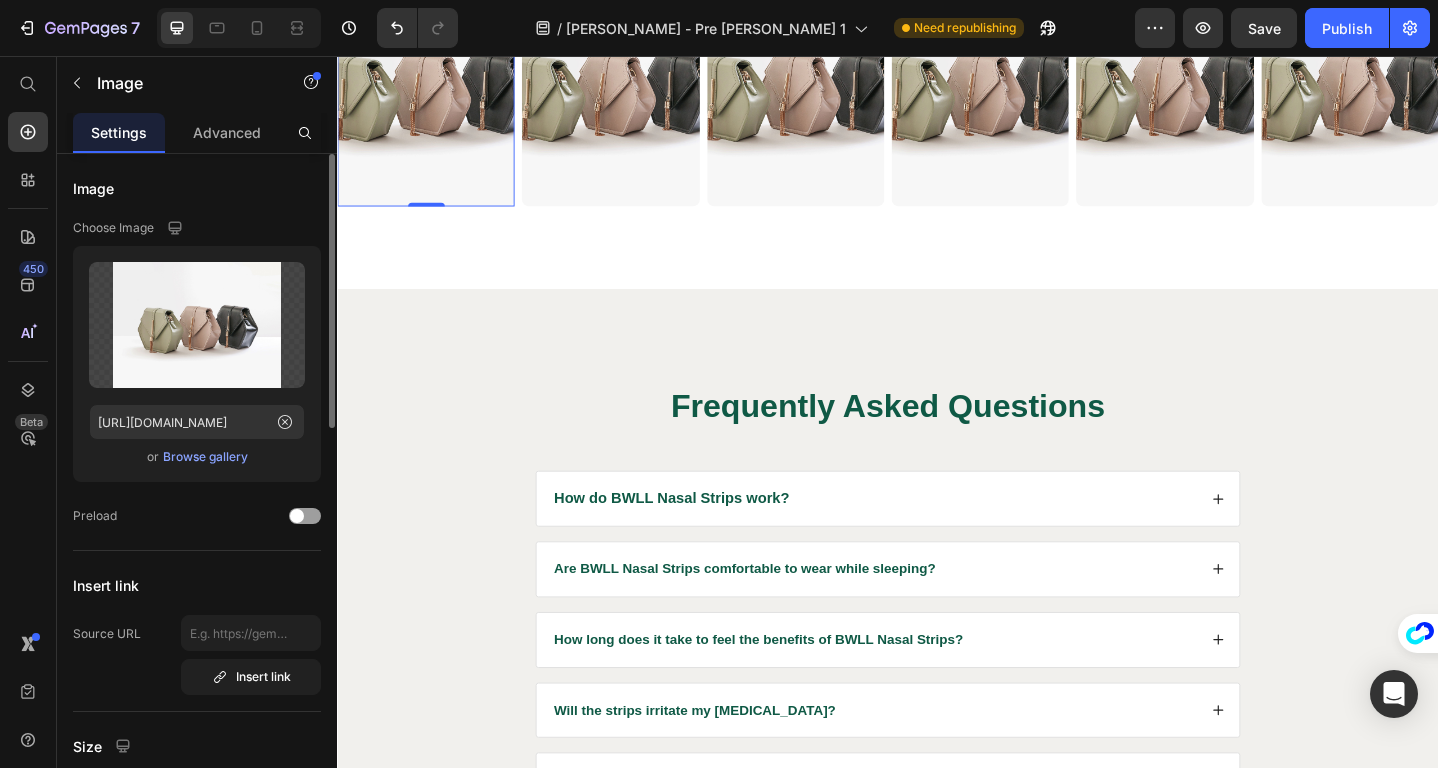 click on "Browse gallery" at bounding box center [205, 457] 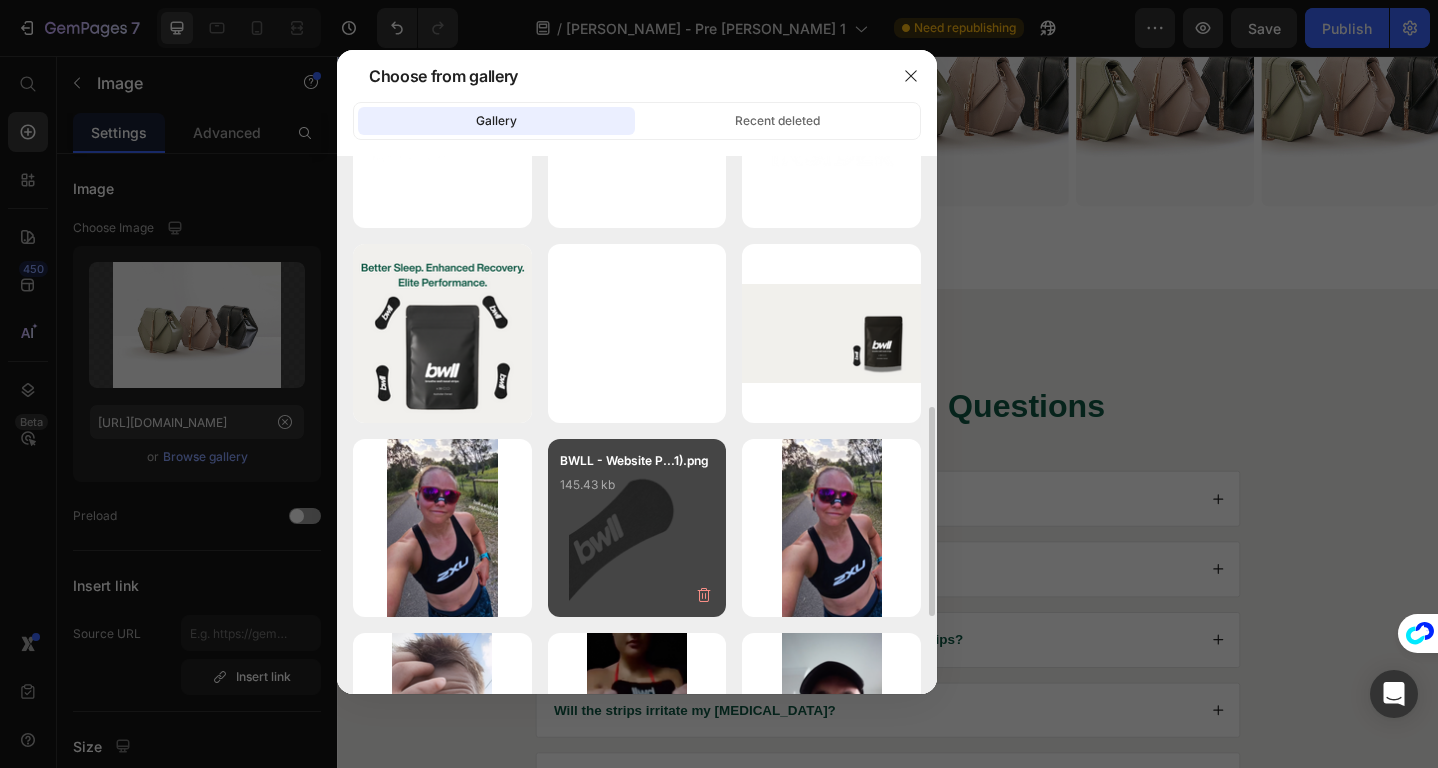scroll, scrollTop: 682, scrollLeft: 0, axis: vertical 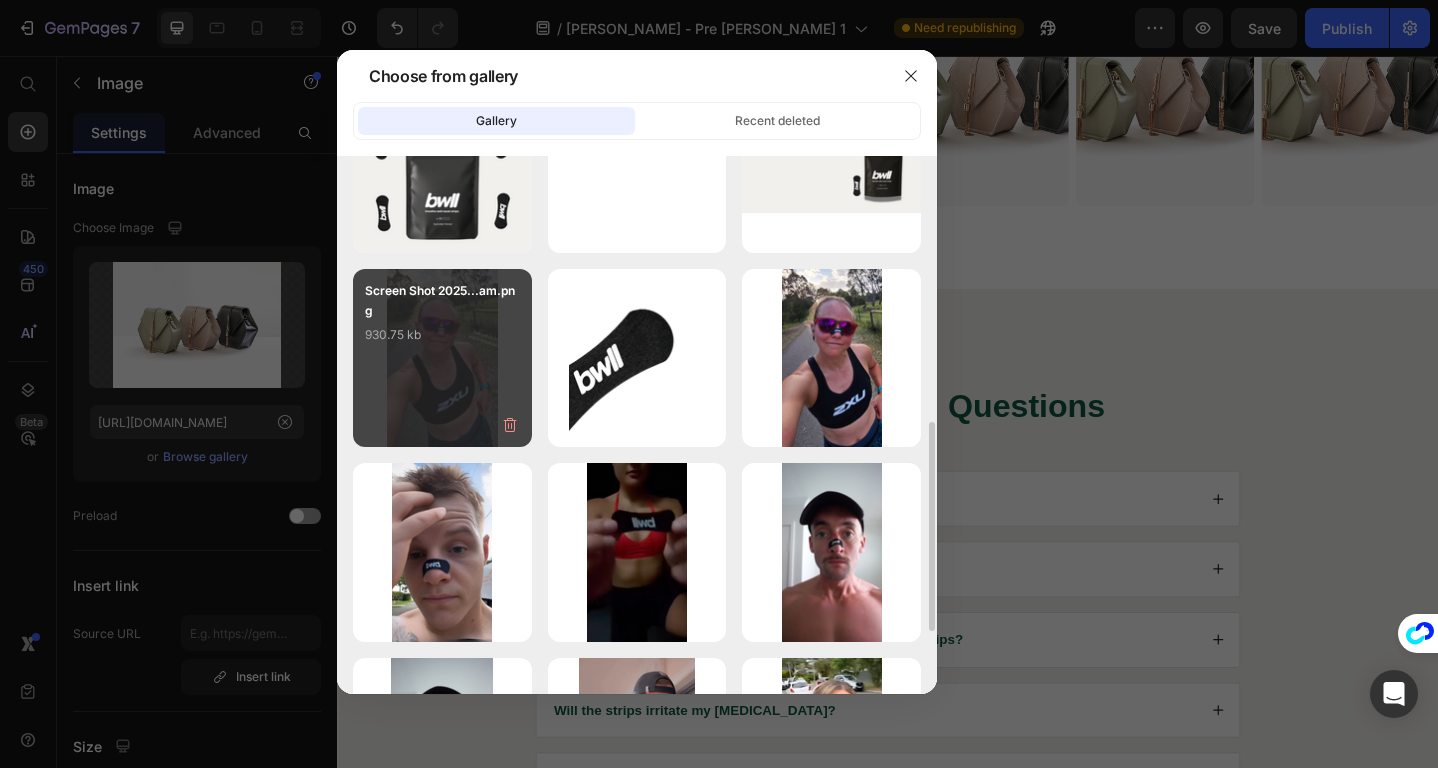 click on "Screen Shot 2025...am.png 930.75 kb" at bounding box center (442, 358) 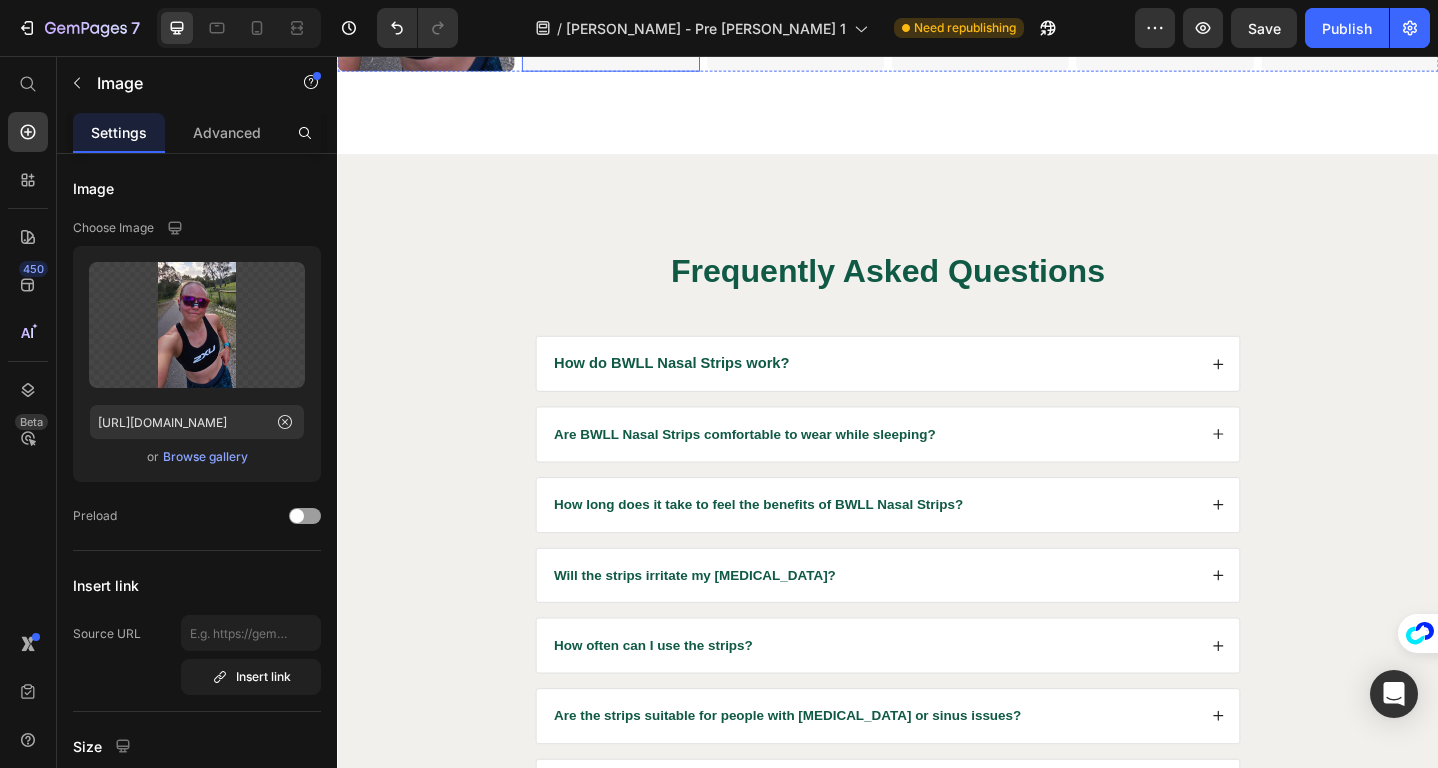 scroll, scrollTop: 7762, scrollLeft: 0, axis: vertical 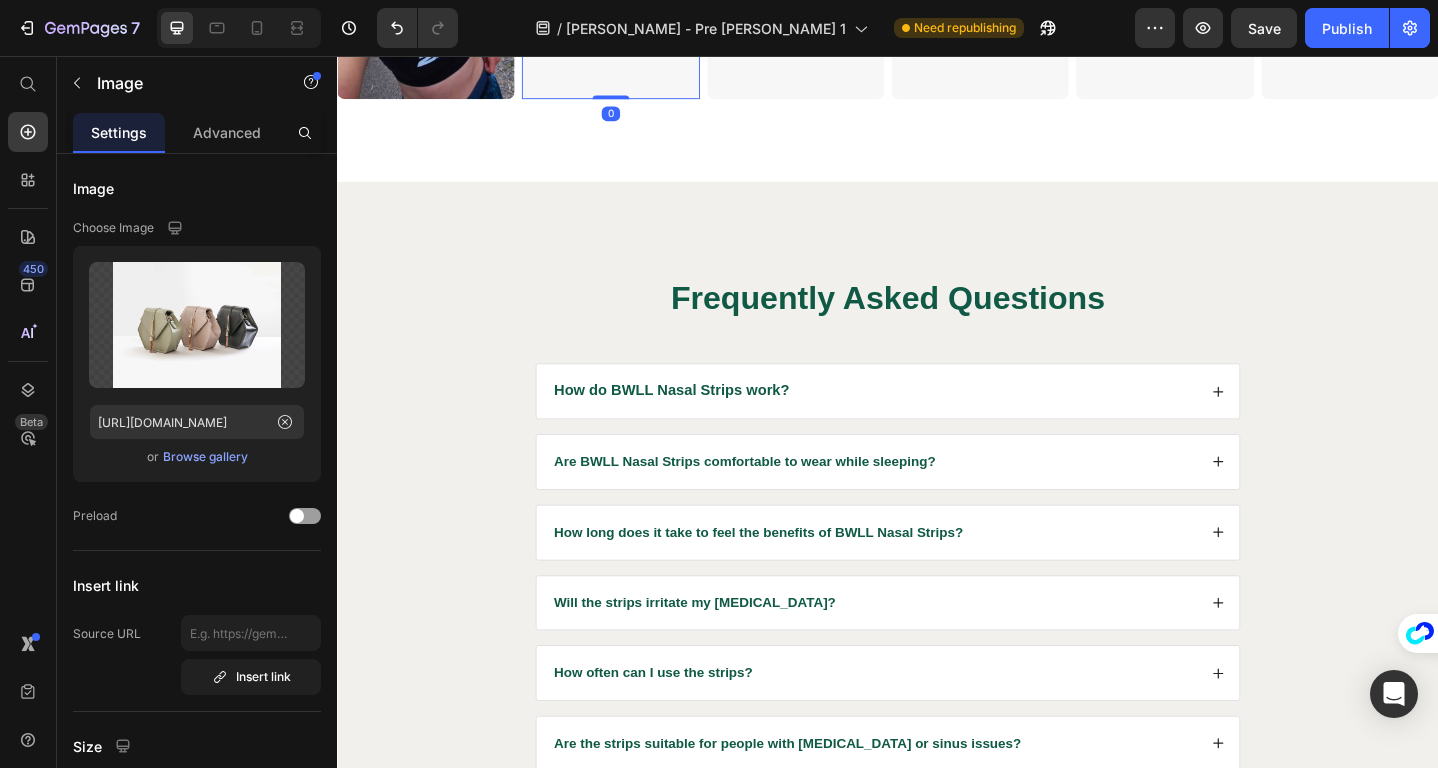 click at bounding box center (634, -26) 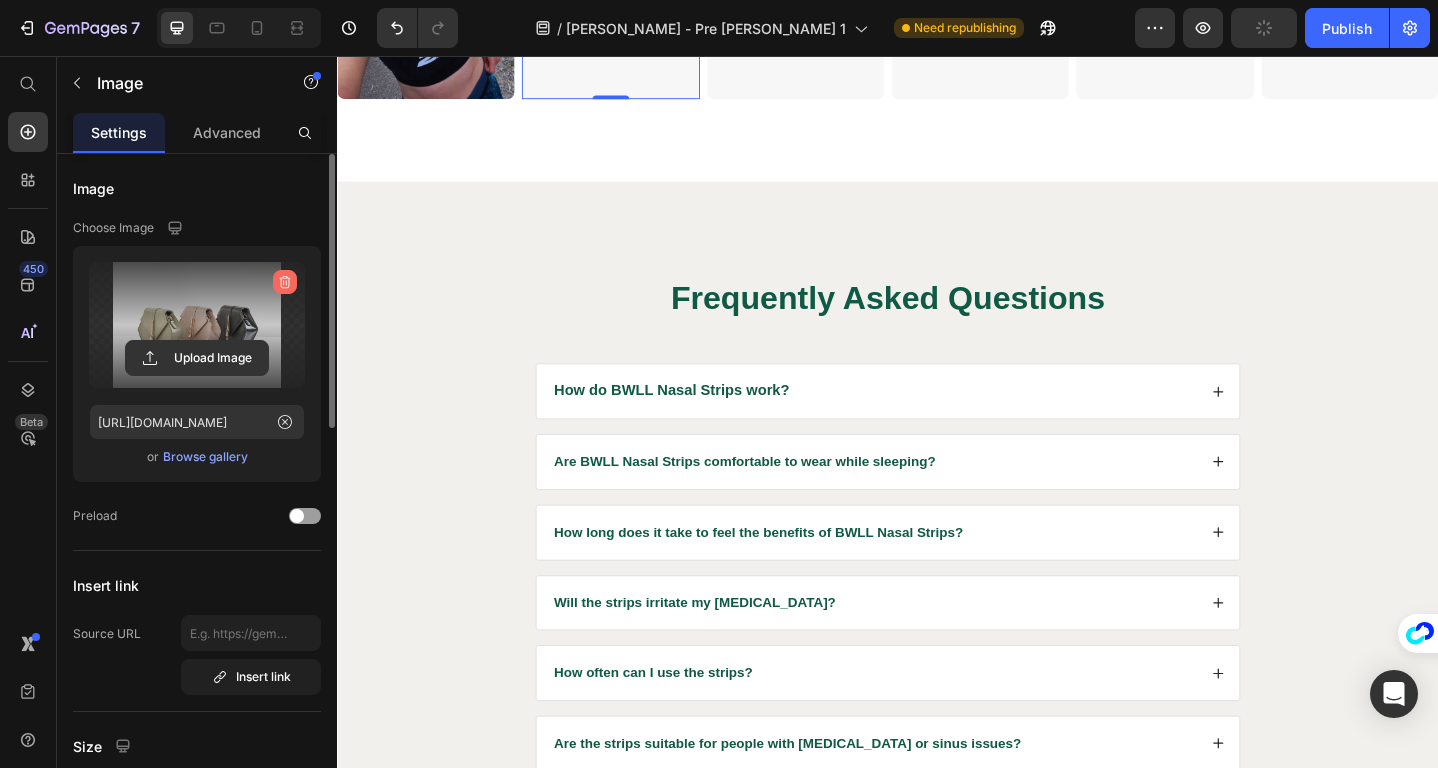 click at bounding box center (285, 282) 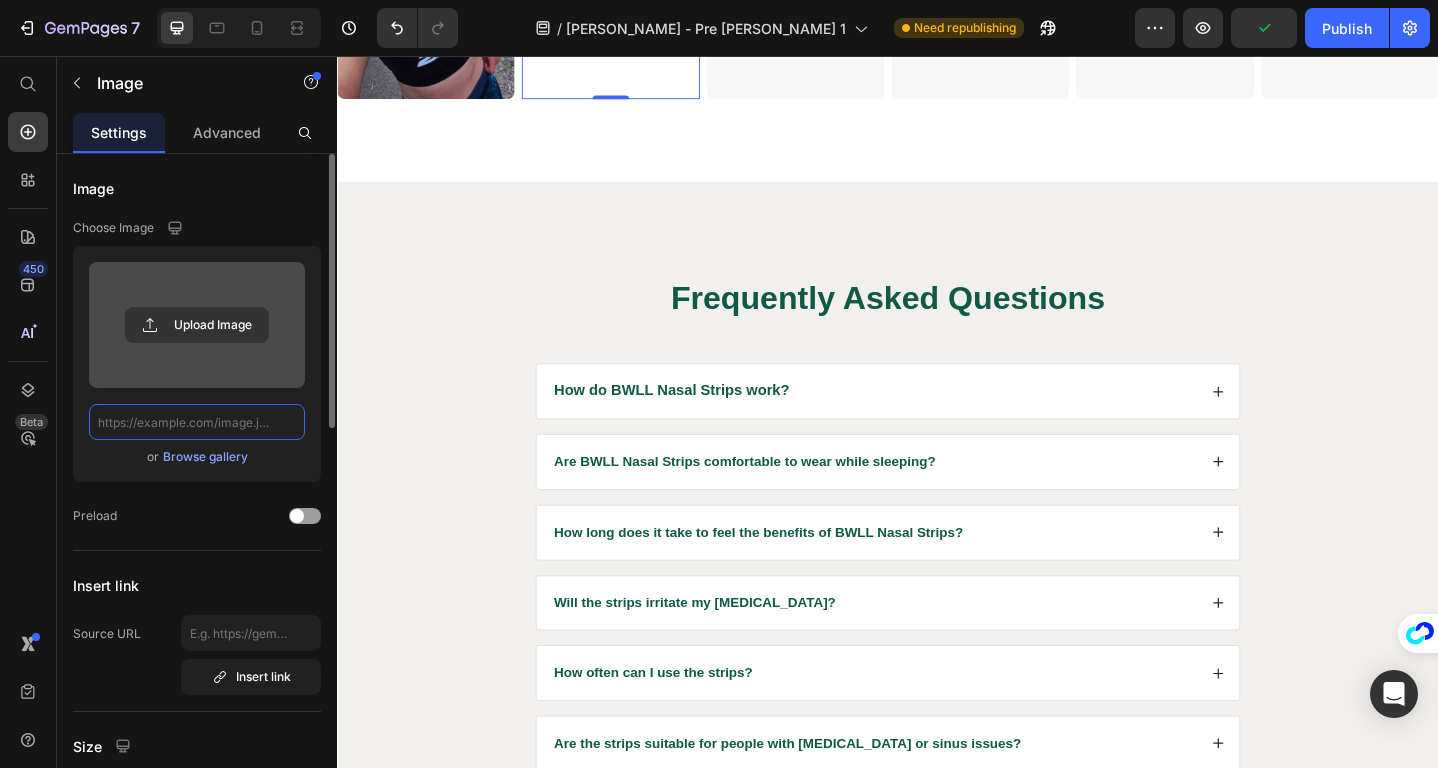 scroll, scrollTop: 0, scrollLeft: 0, axis: both 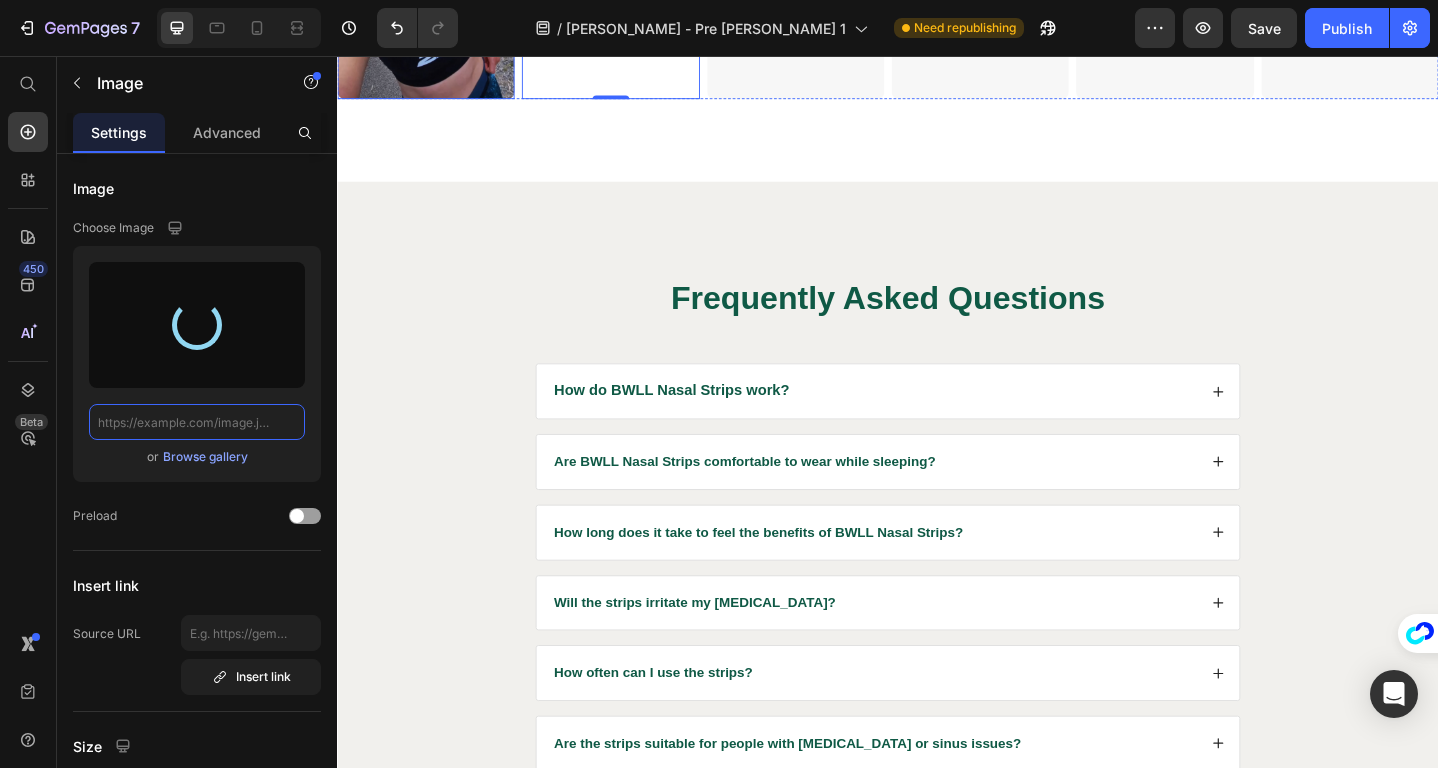type on "[URL][DOMAIN_NAME]" 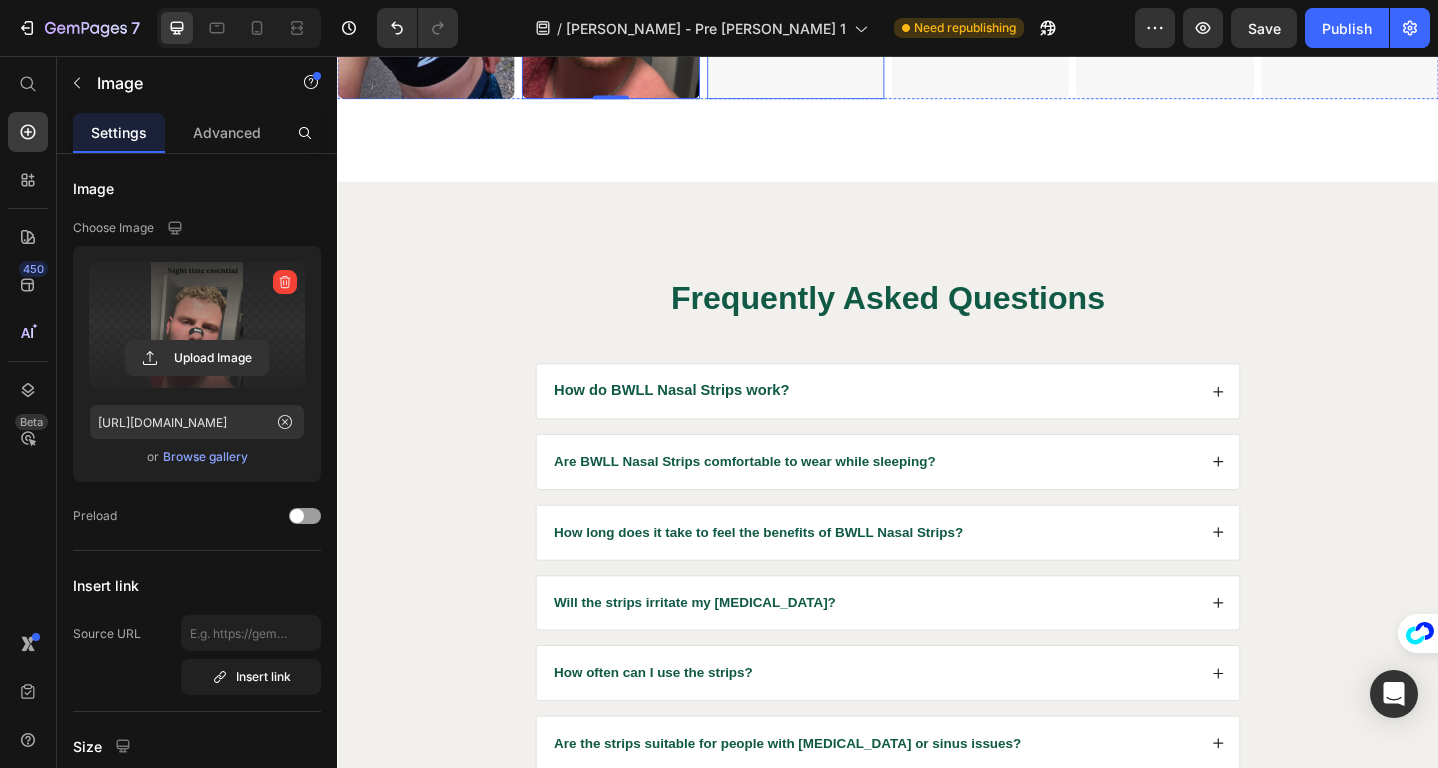 click at bounding box center (836, -26) 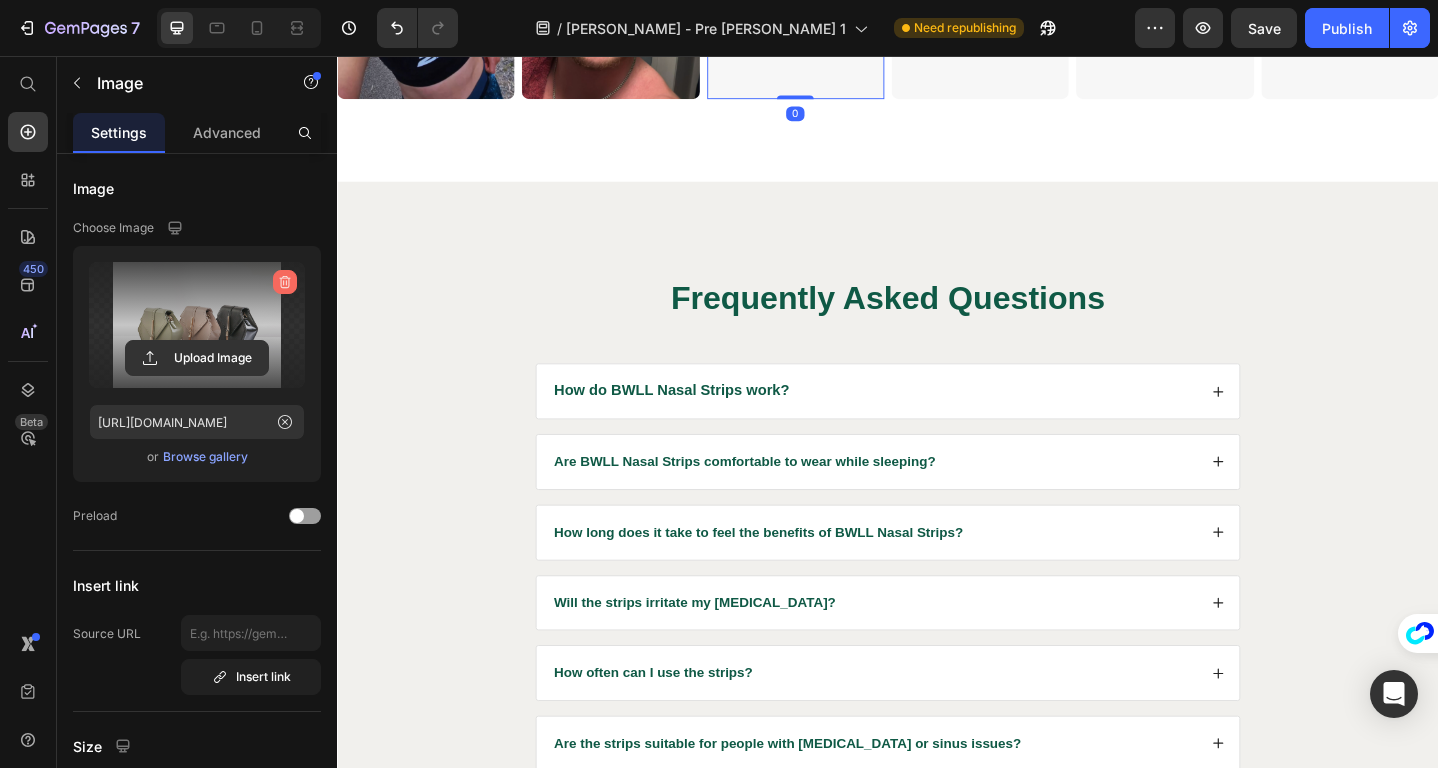 click 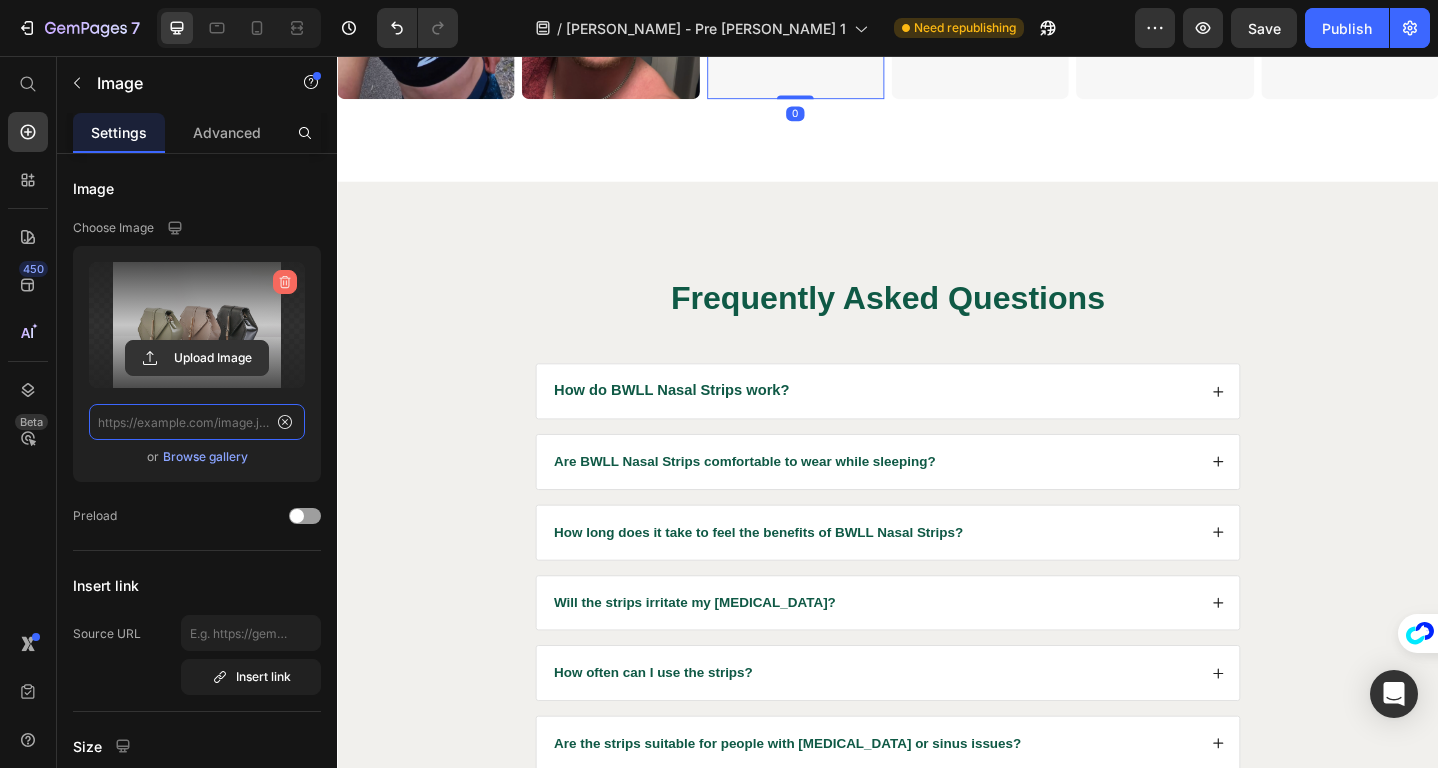 scroll, scrollTop: 0, scrollLeft: 0, axis: both 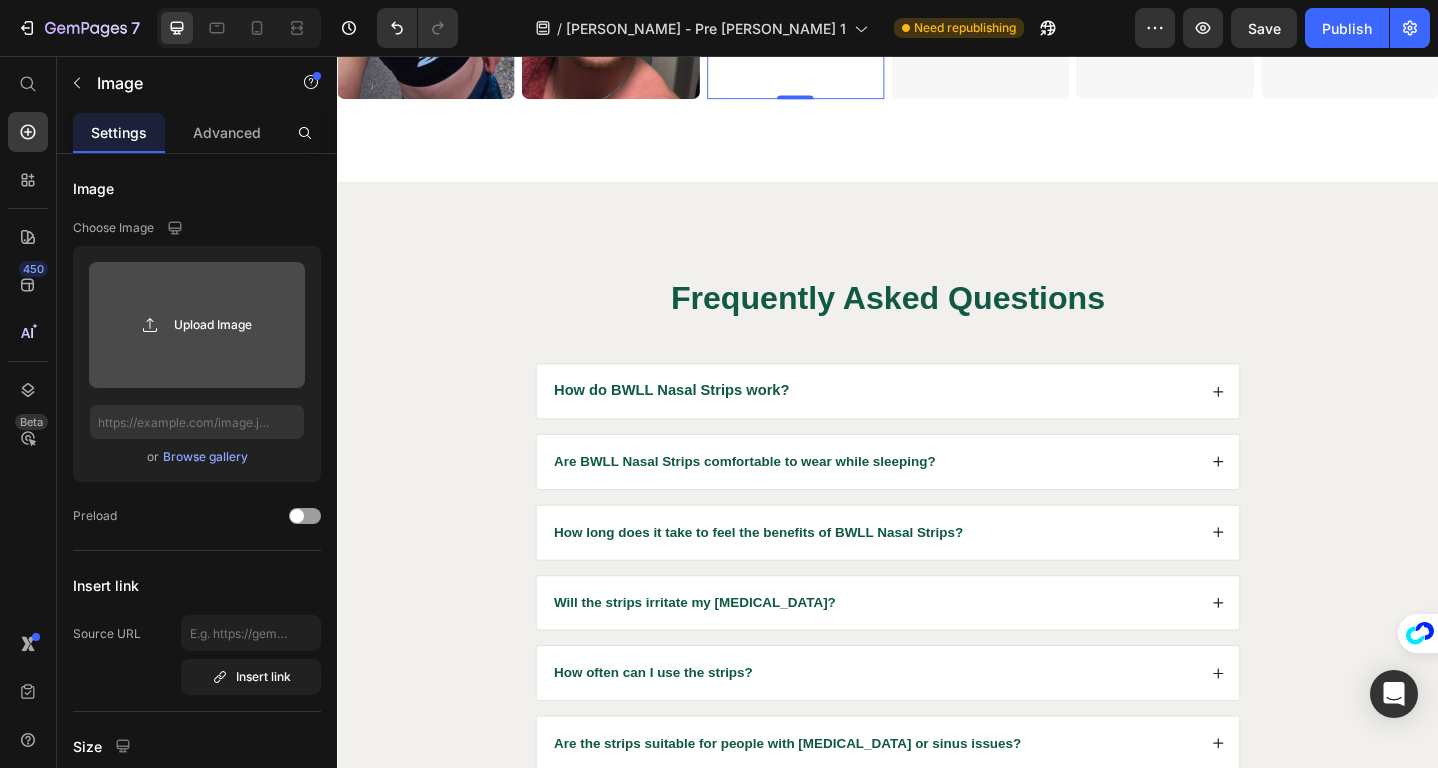 click 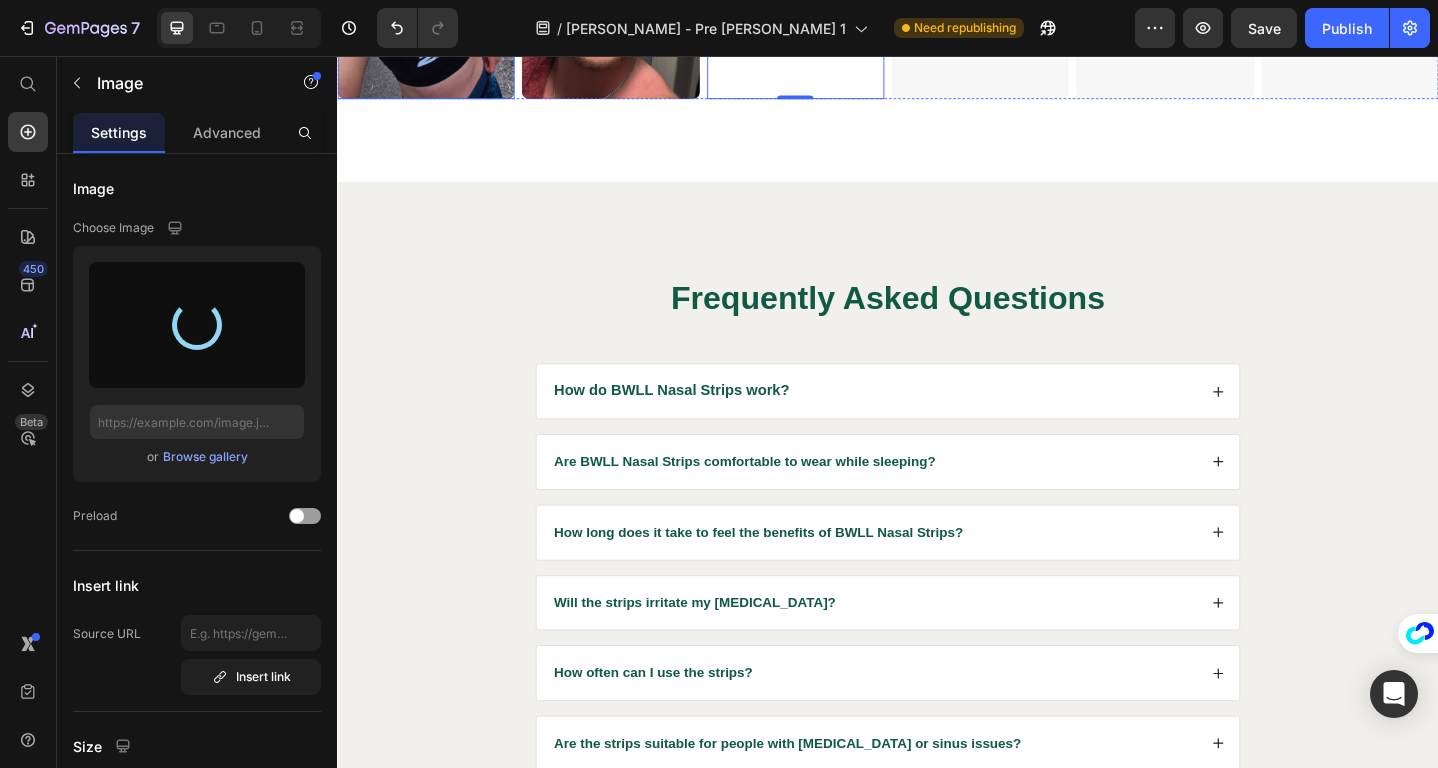 type on "[URL][DOMAIN_NAME]" 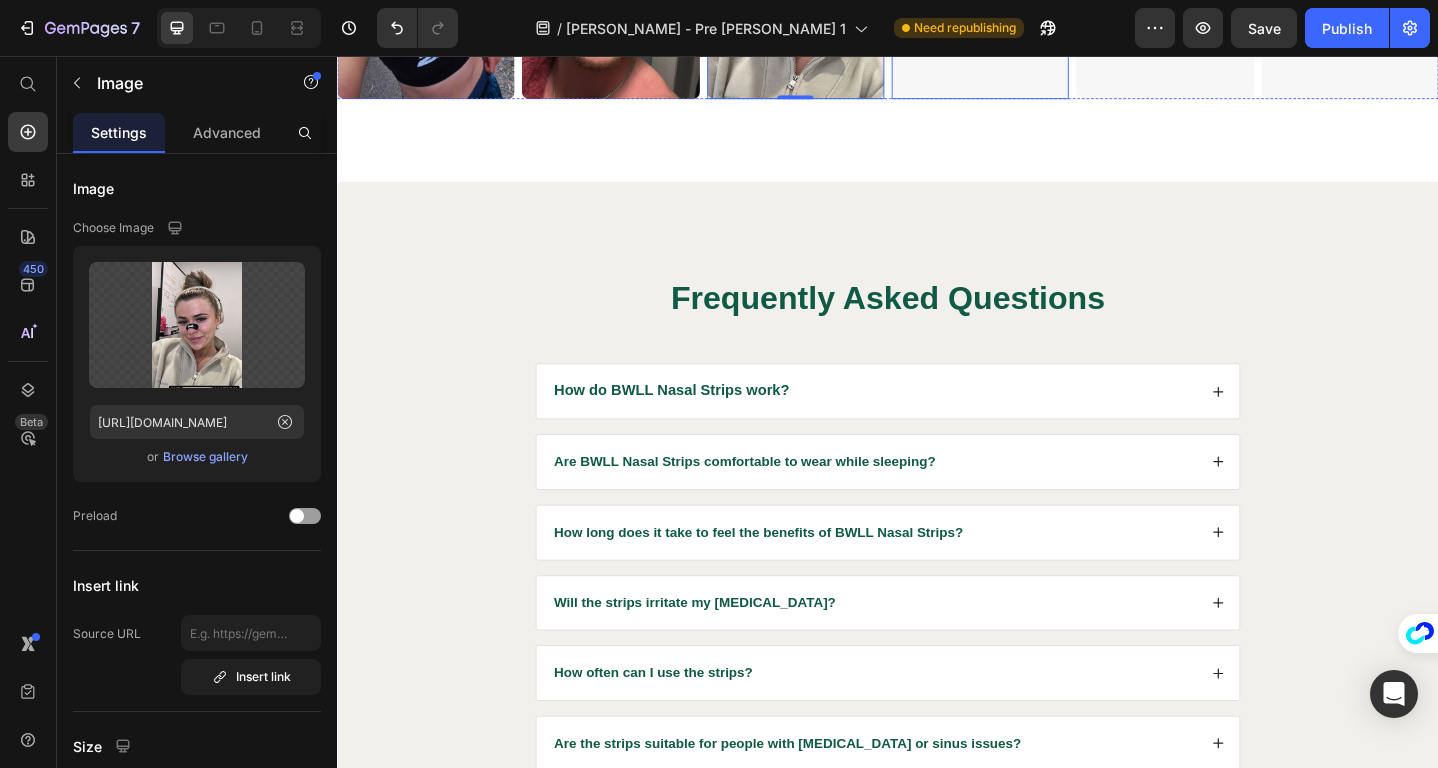 click at bounding box center [1037, -26] 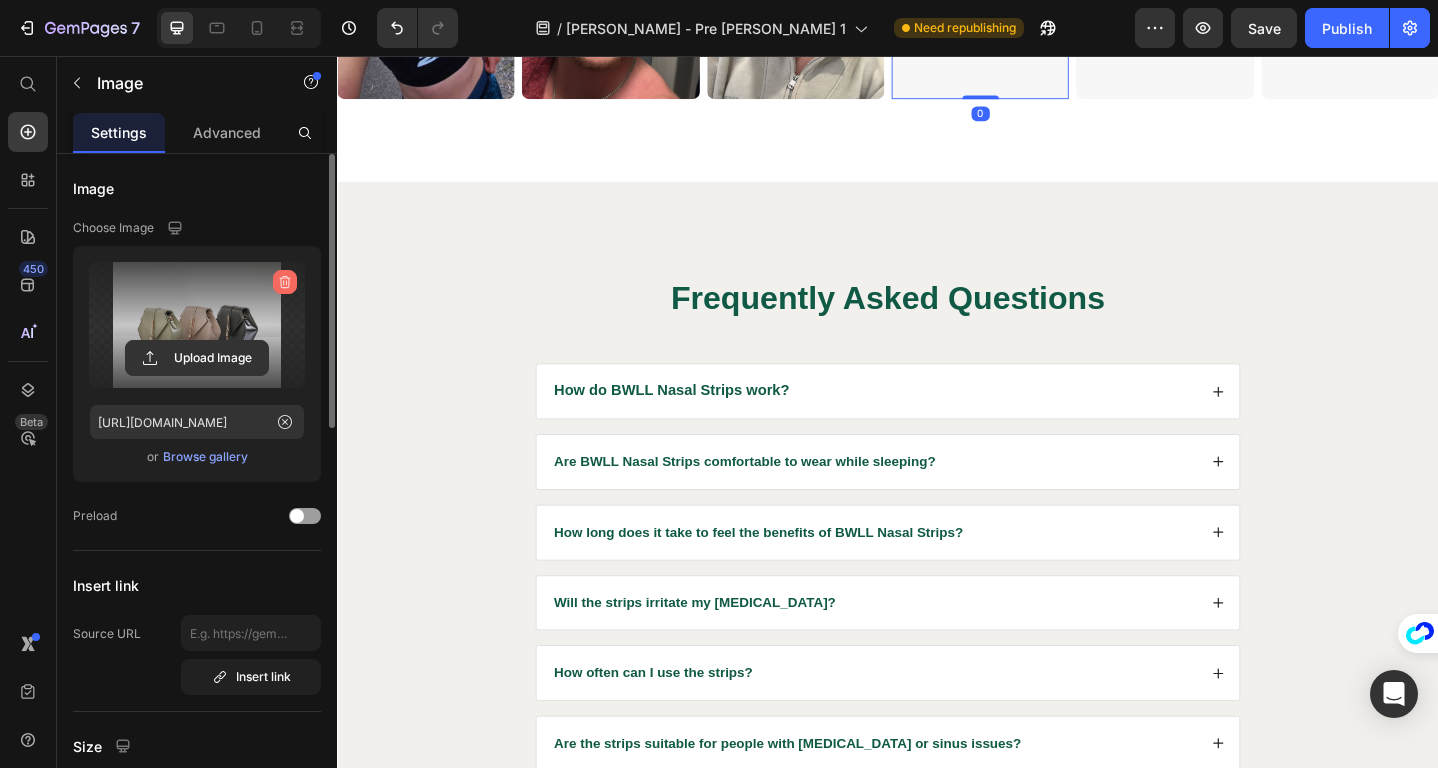 click 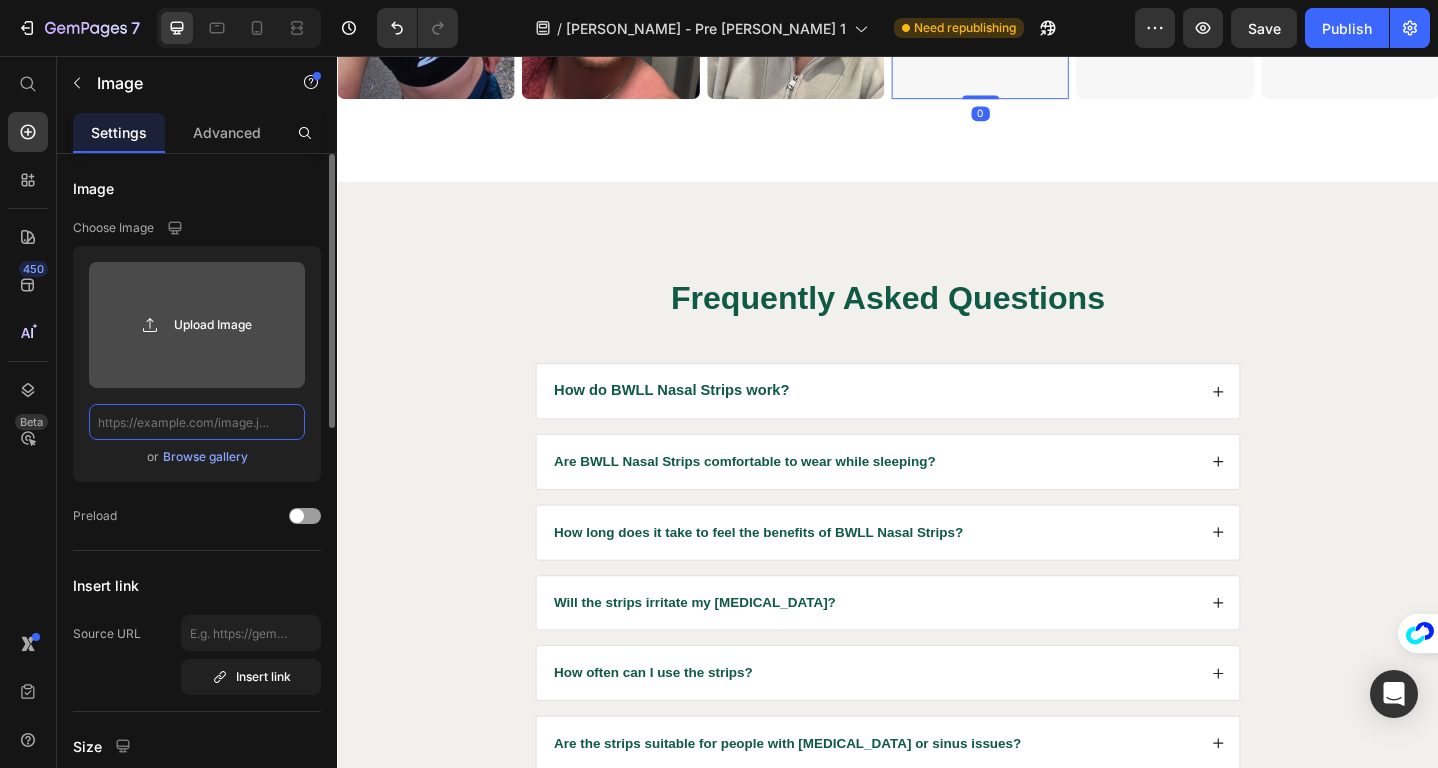 scroll, scrollTop: 0, scrollLeft: 0, axis: both 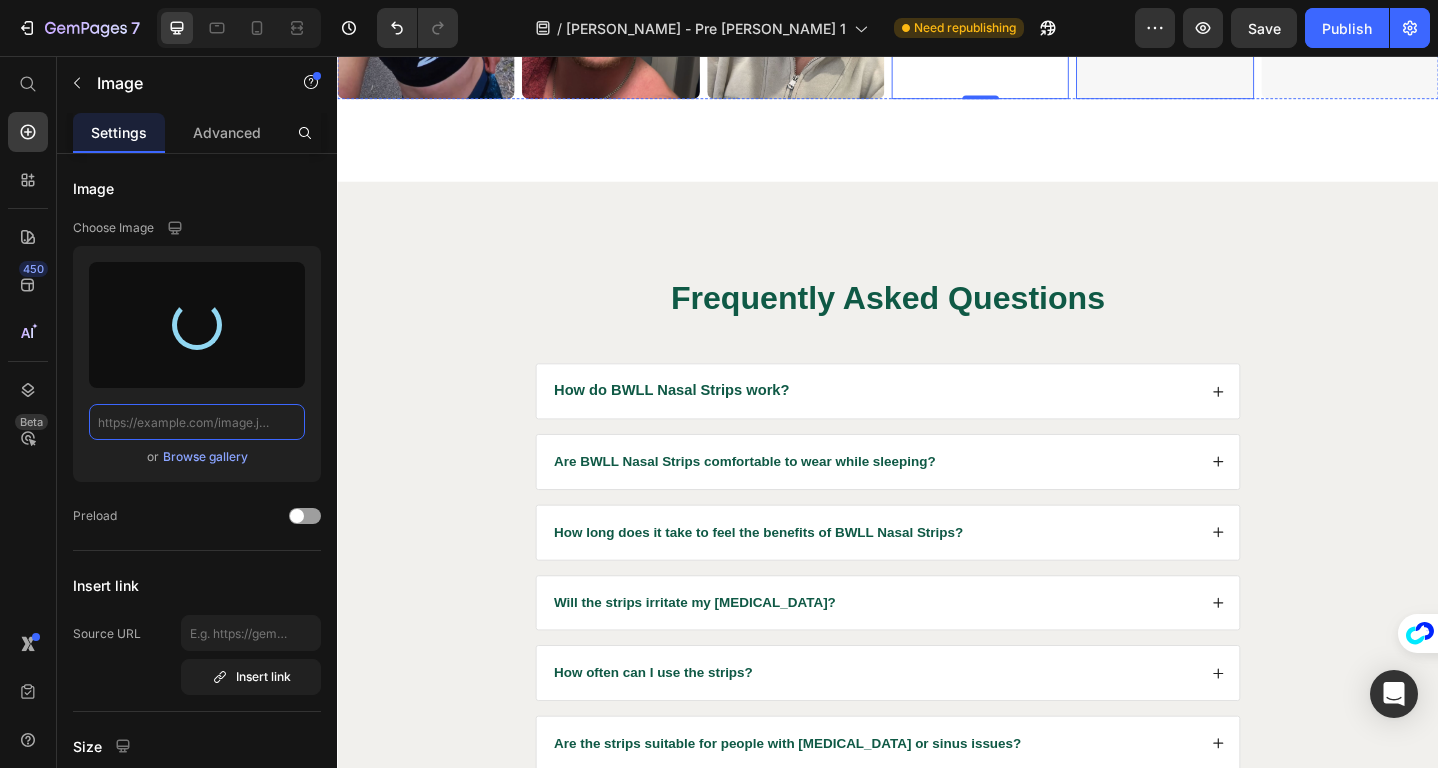 type on "[URL][DOMAIN_NAME]" 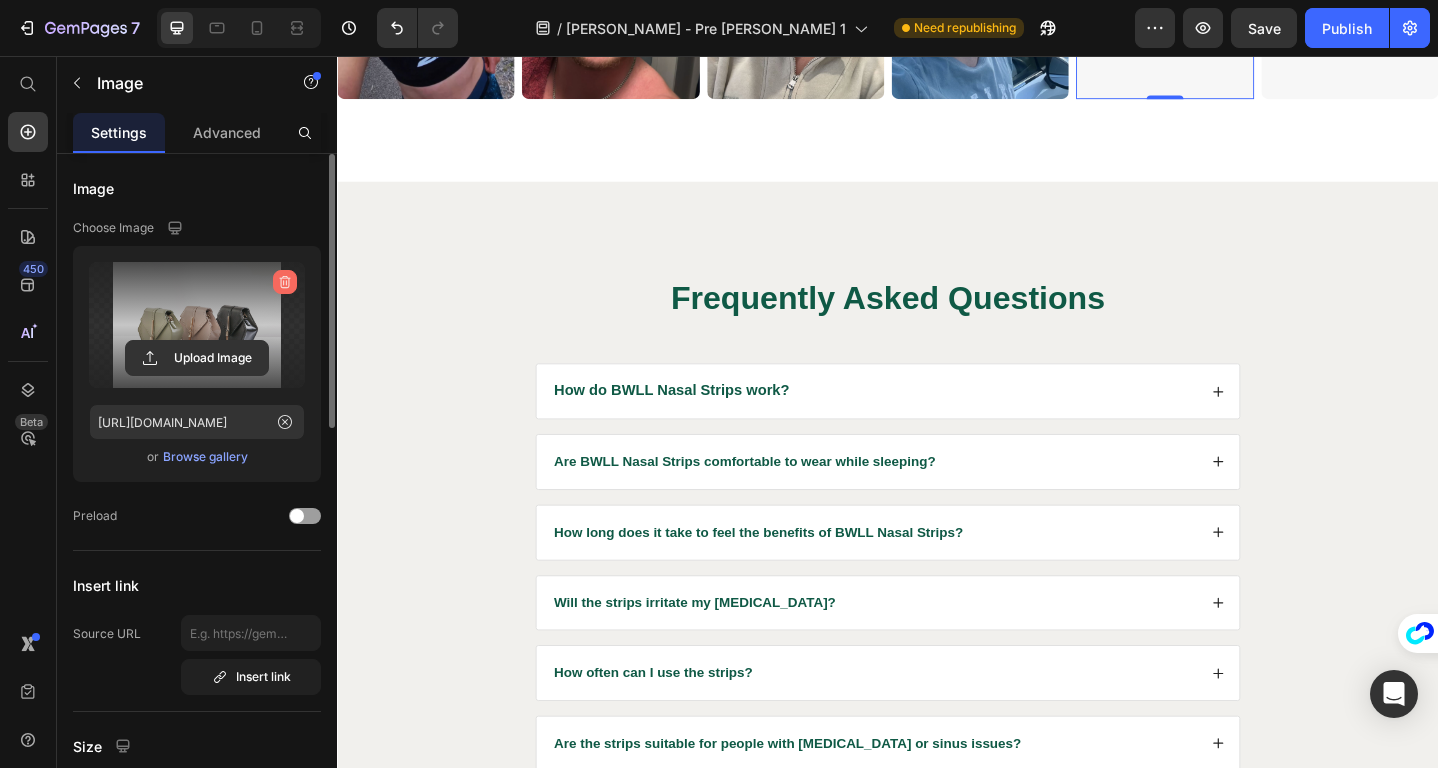 click 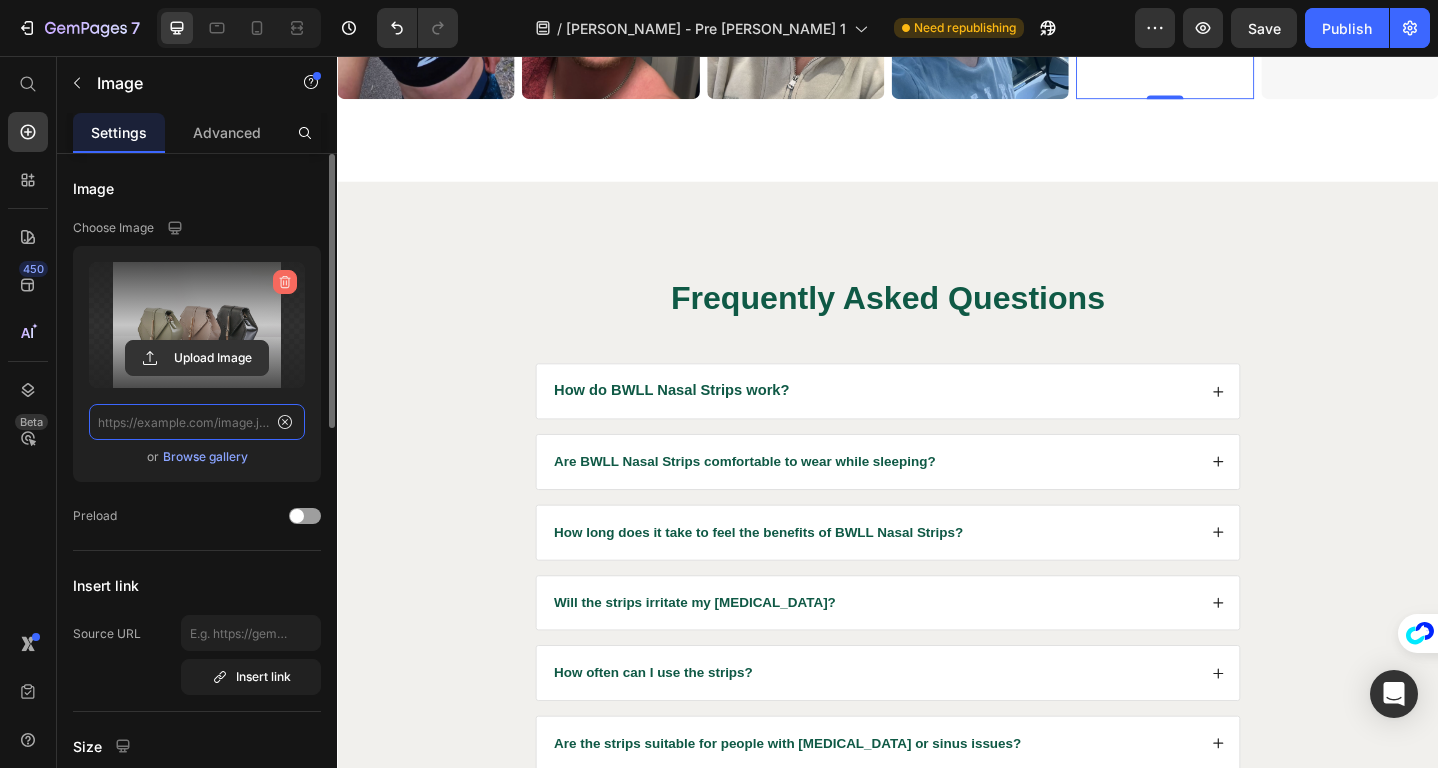 scroll, scrollTop: 0, scrollLeft: 0, axis: both 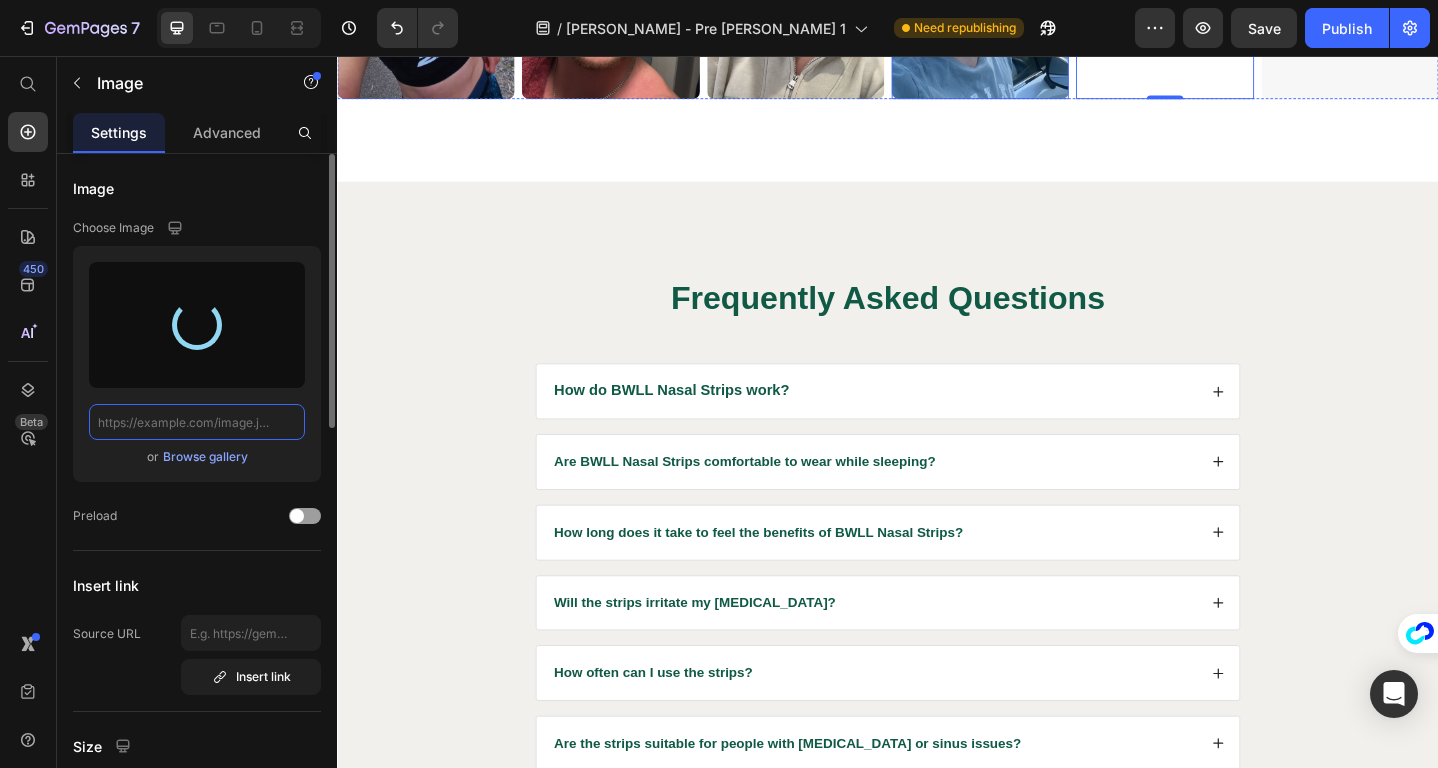type on "[URL][DOMAIN_NAME]" 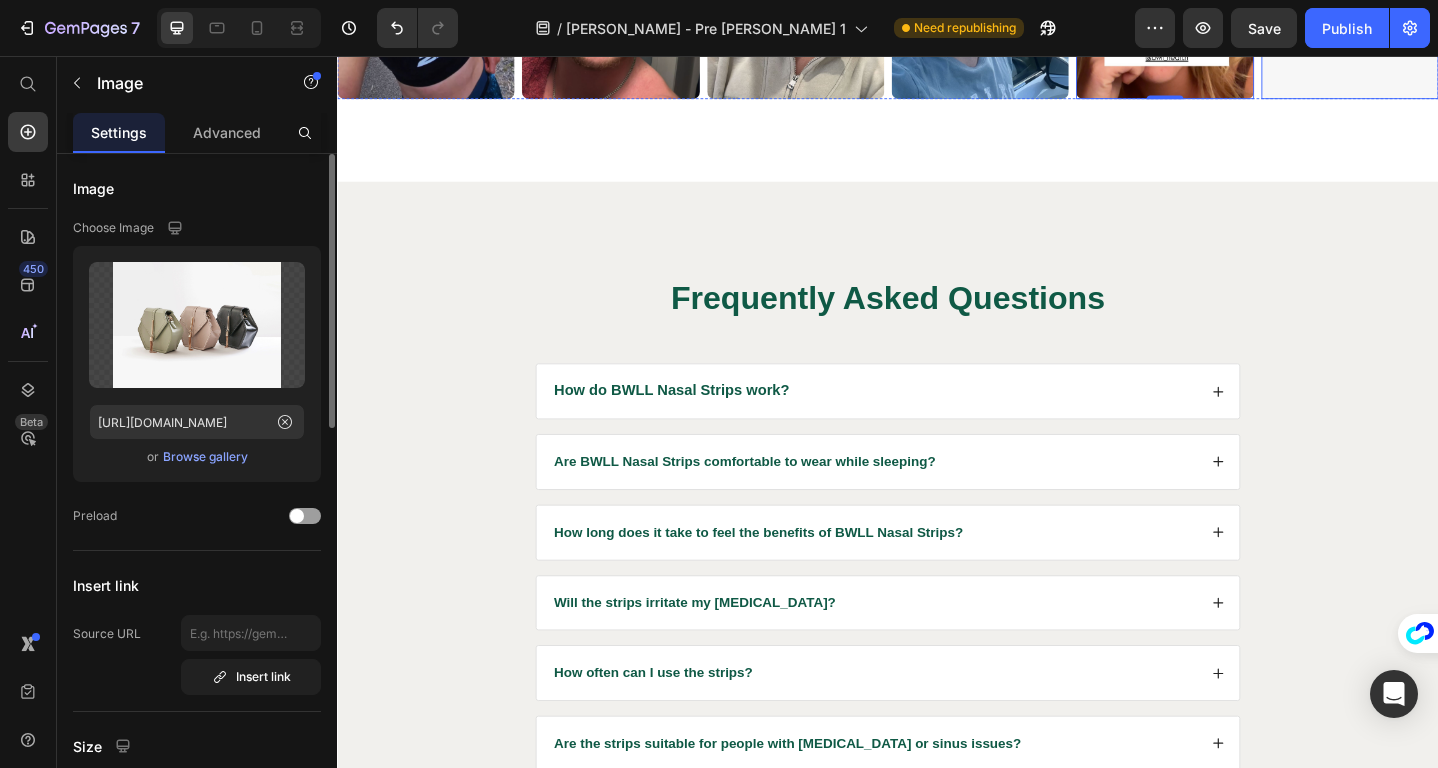 click at bounding box center [1440, -26] 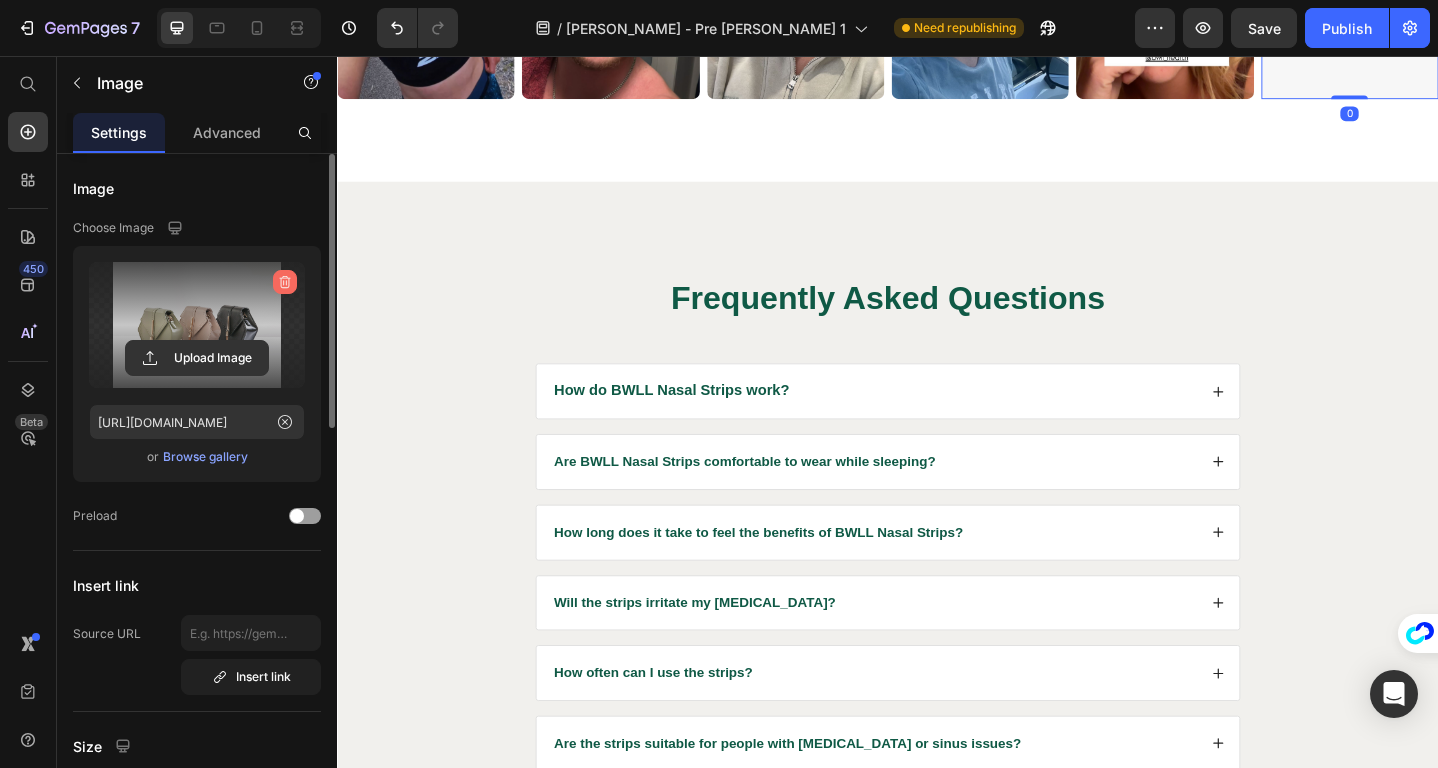 click 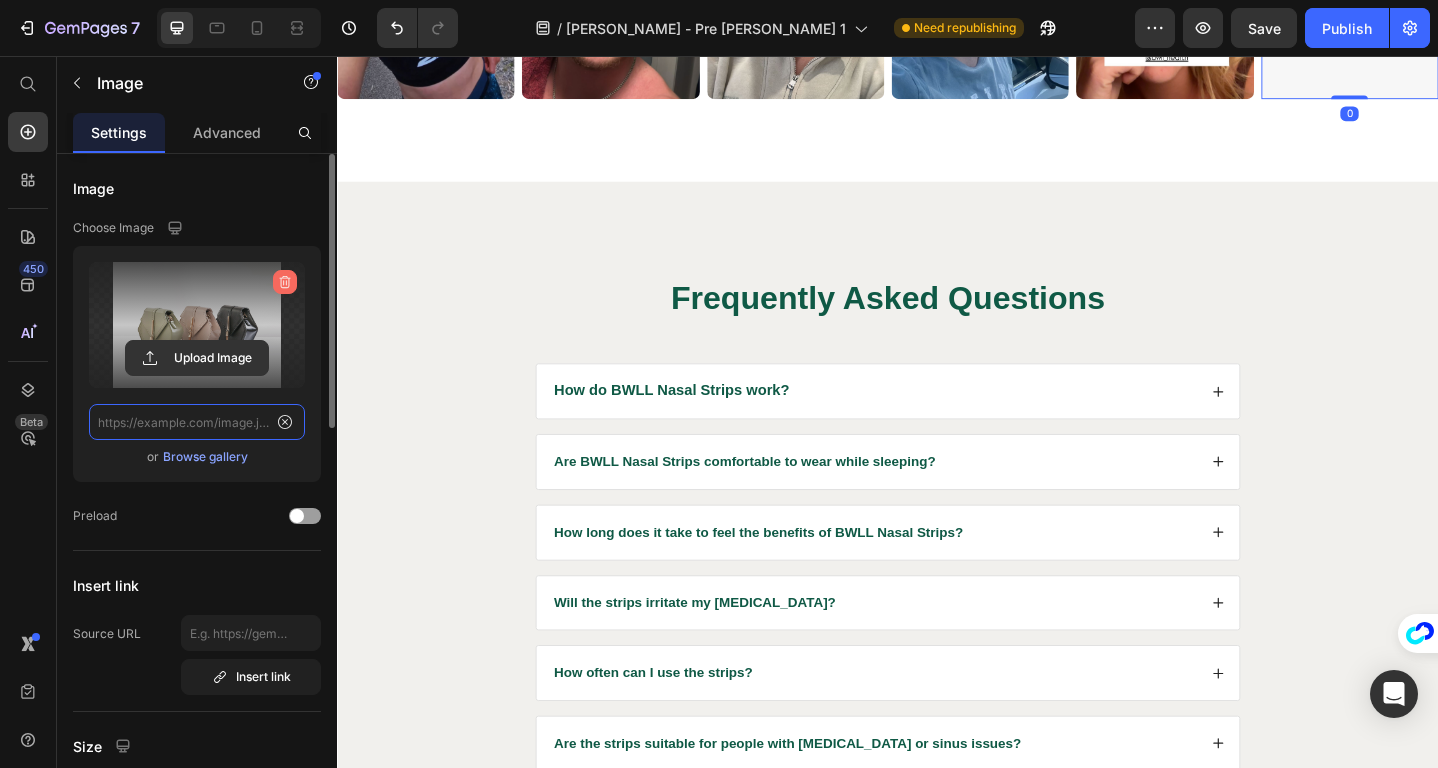 scroll, scrollTop: 0, scrollLeft: 0, axis: both 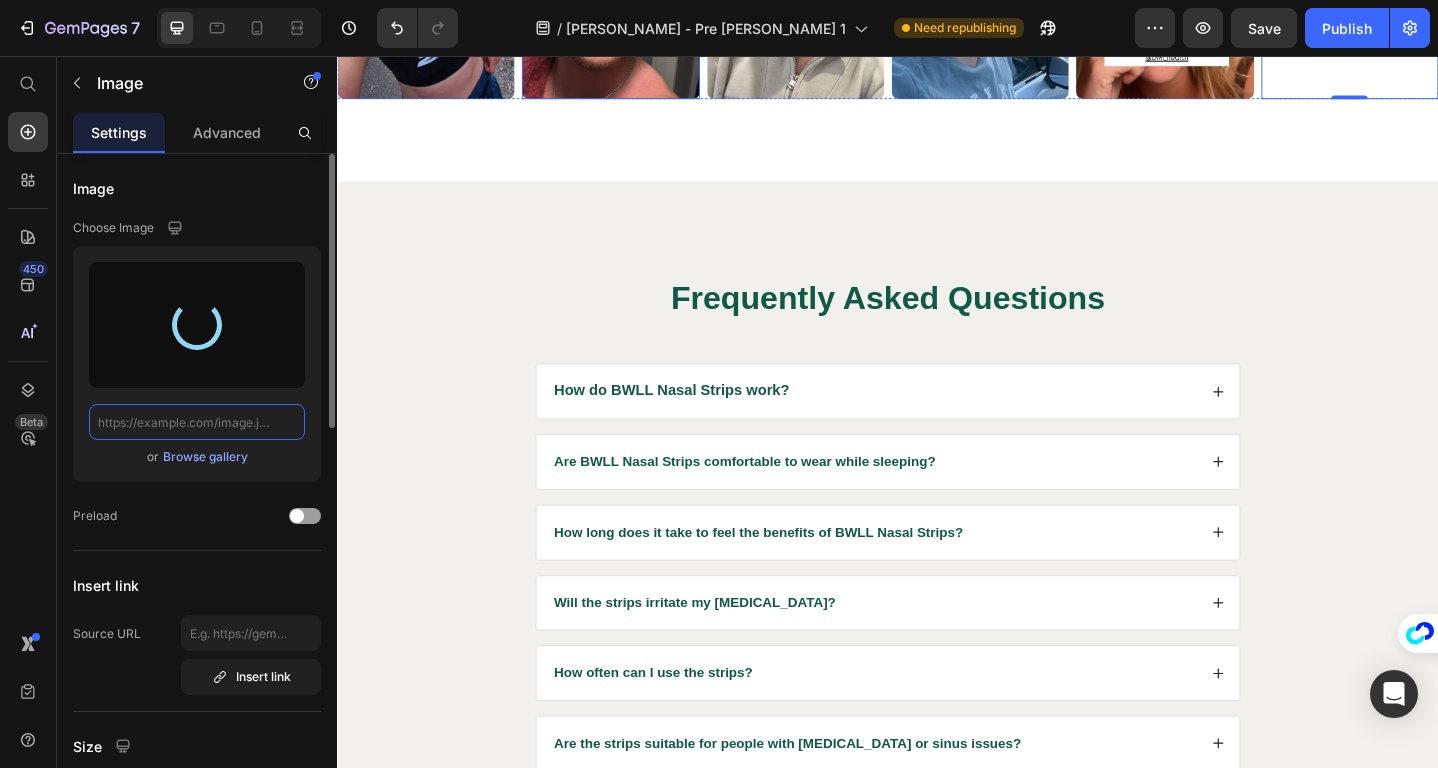 type on "[URL][DOMAIN_NAME]" 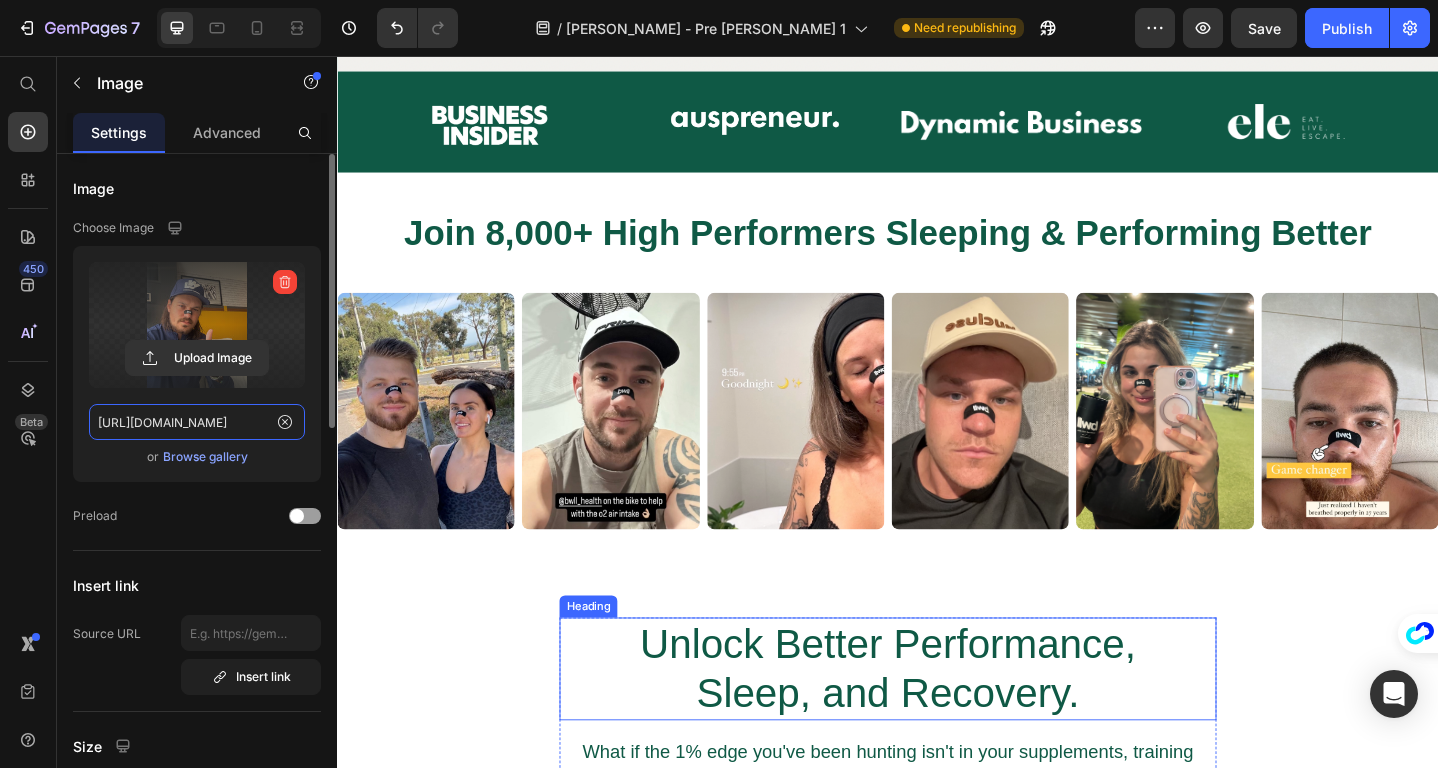 scroll, scrollTop: 805, scrollLeft: 0, axis: vertical 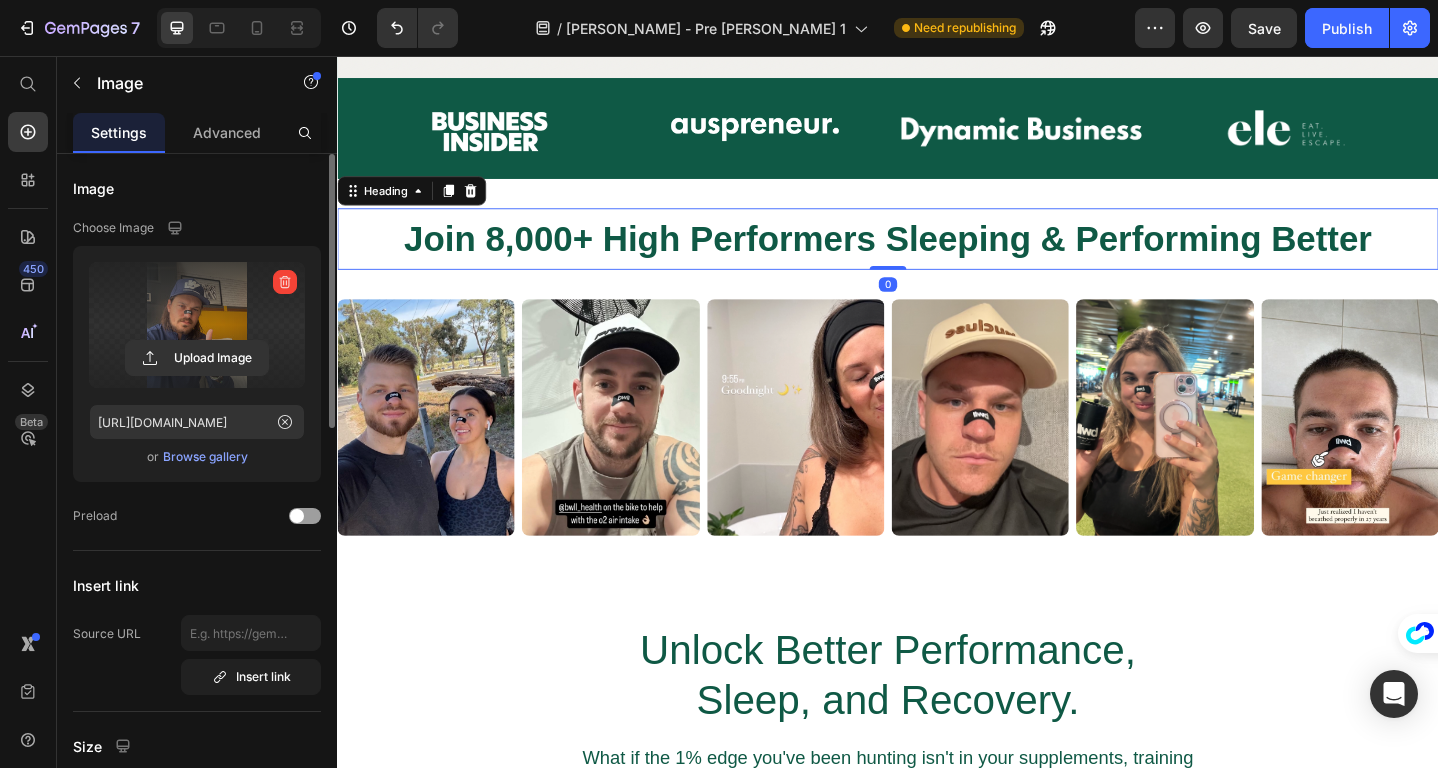 click on "Join 8,000+ High Performers Sleeping & Performing Better" at bounding box center (937, 255) 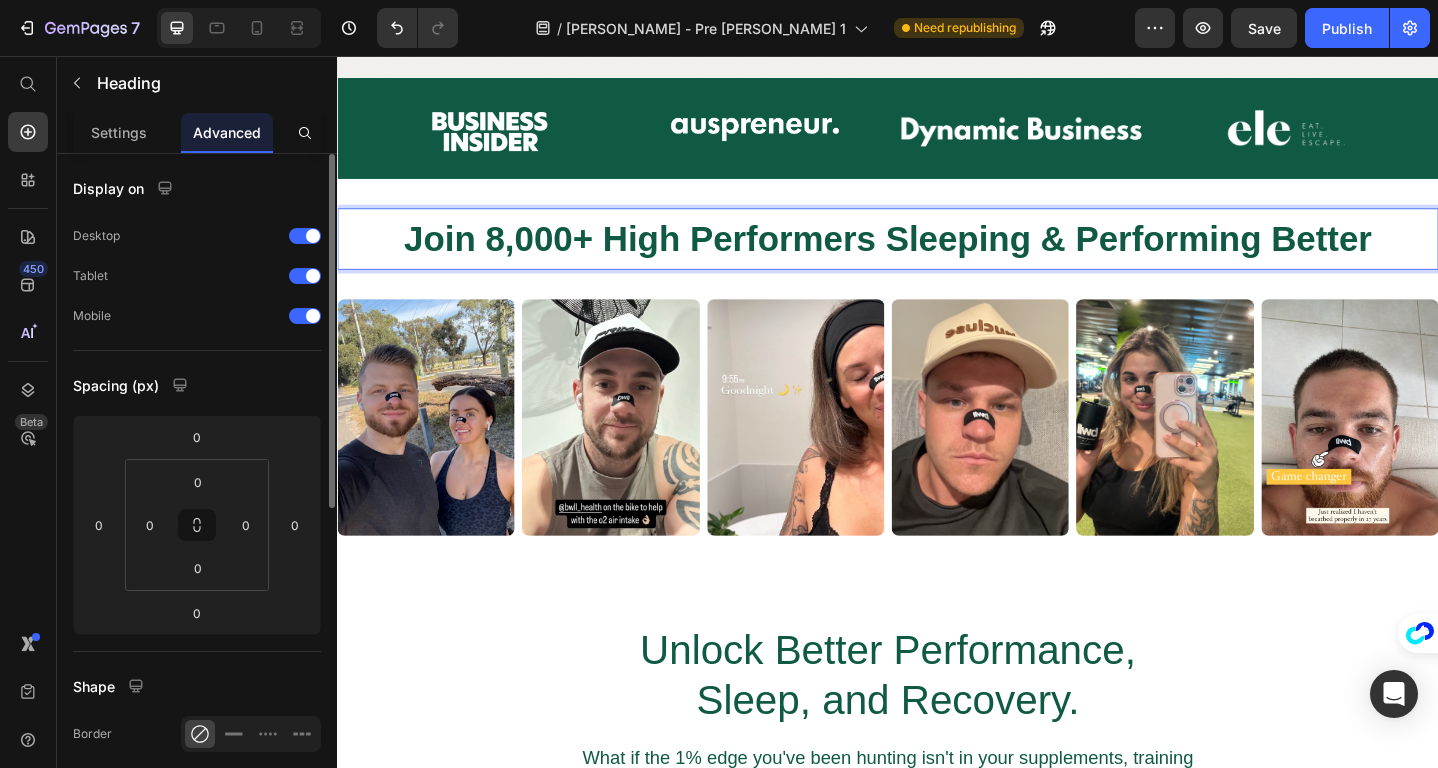 click on "Join 8,000+ High Performers Sleeping & Performing Better" at bounding box center [937, 255] 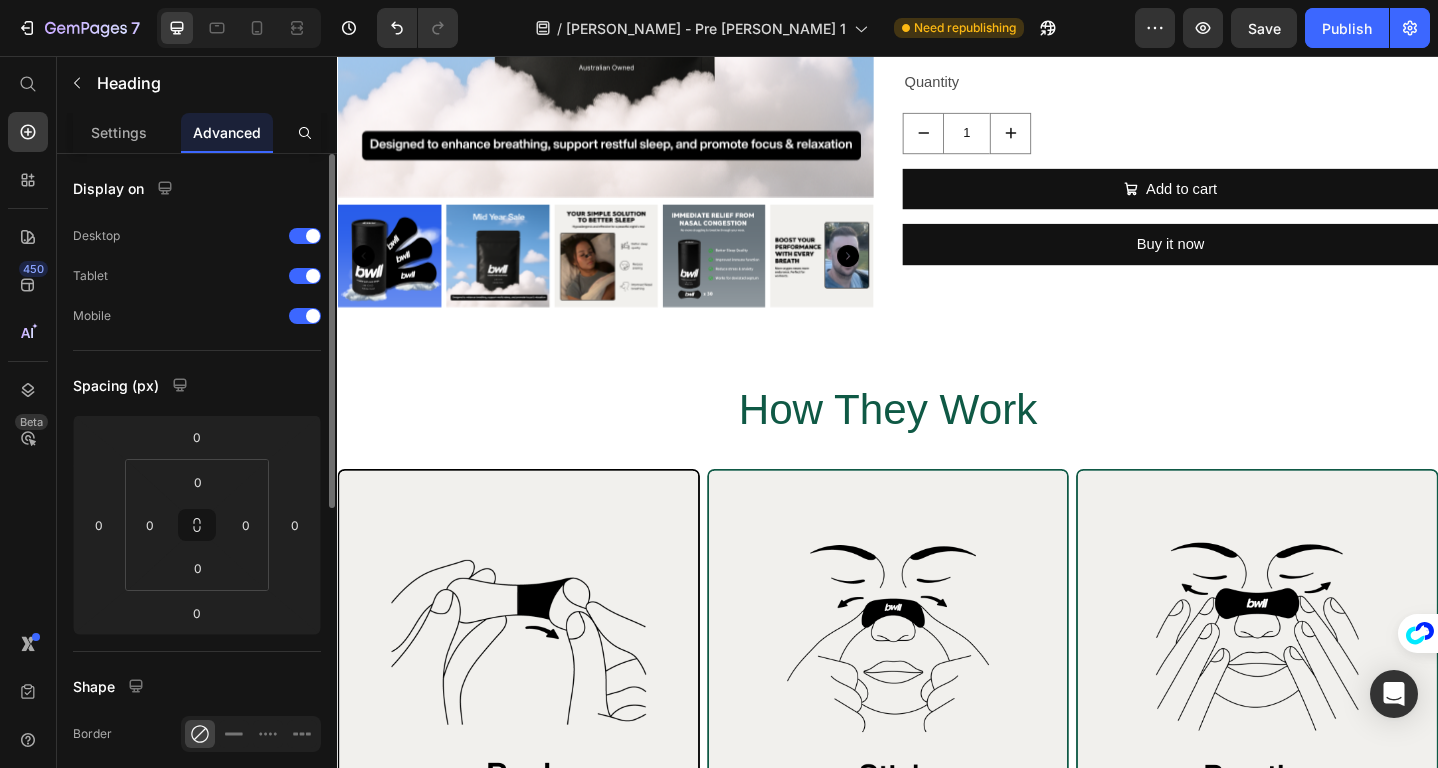 scroll, scrollTop: 7816, scrollLeft: 0, axis: vertical 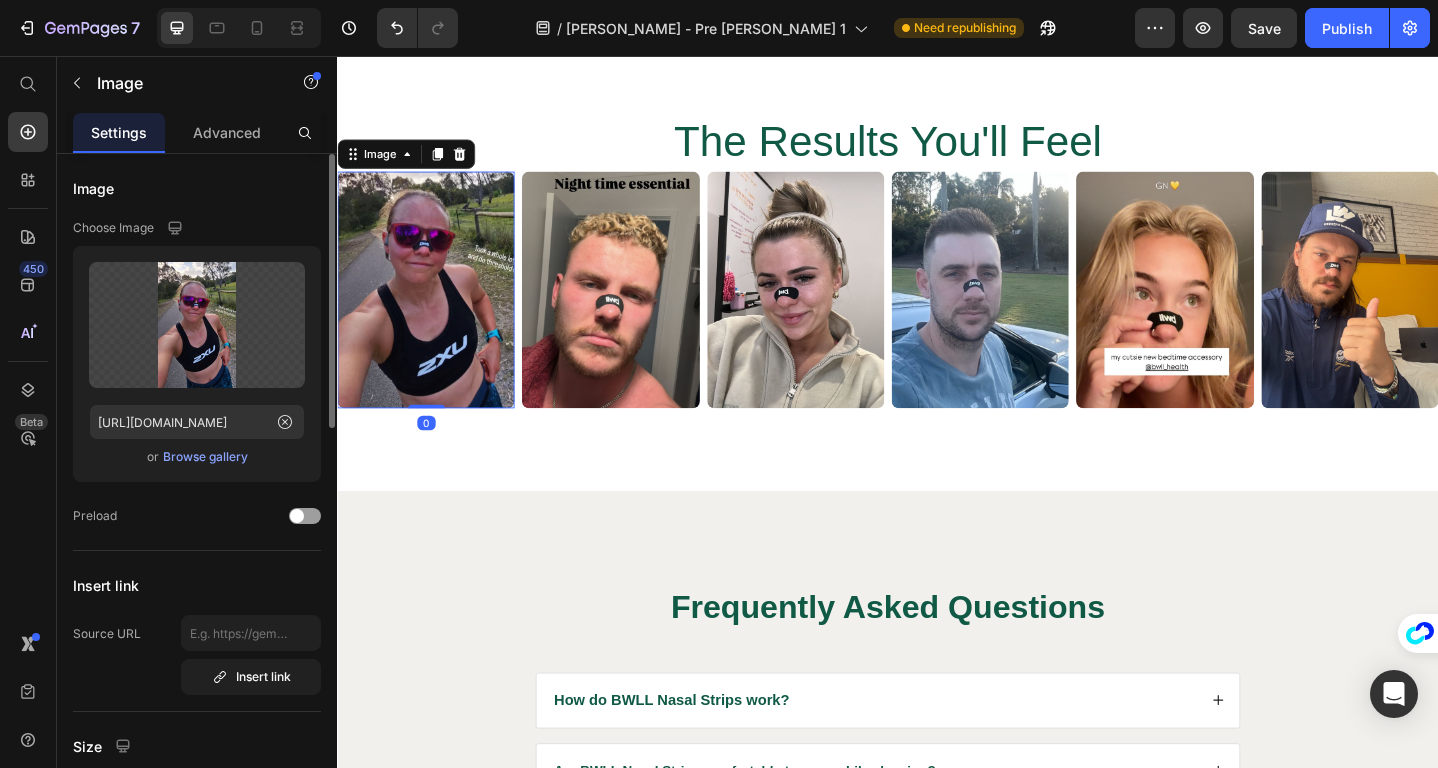 click at bounding box center [433, 311] 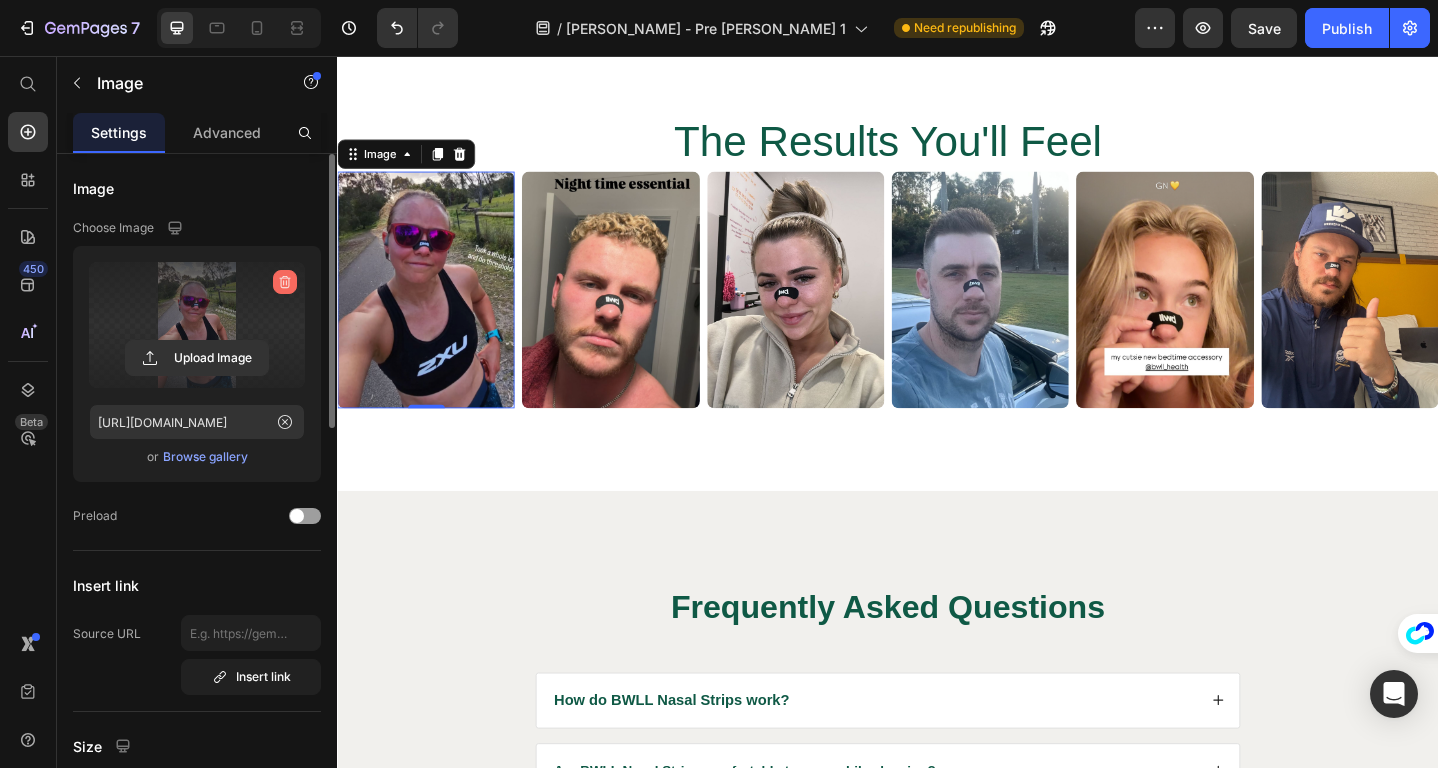 click at bounding box center [285, 282] 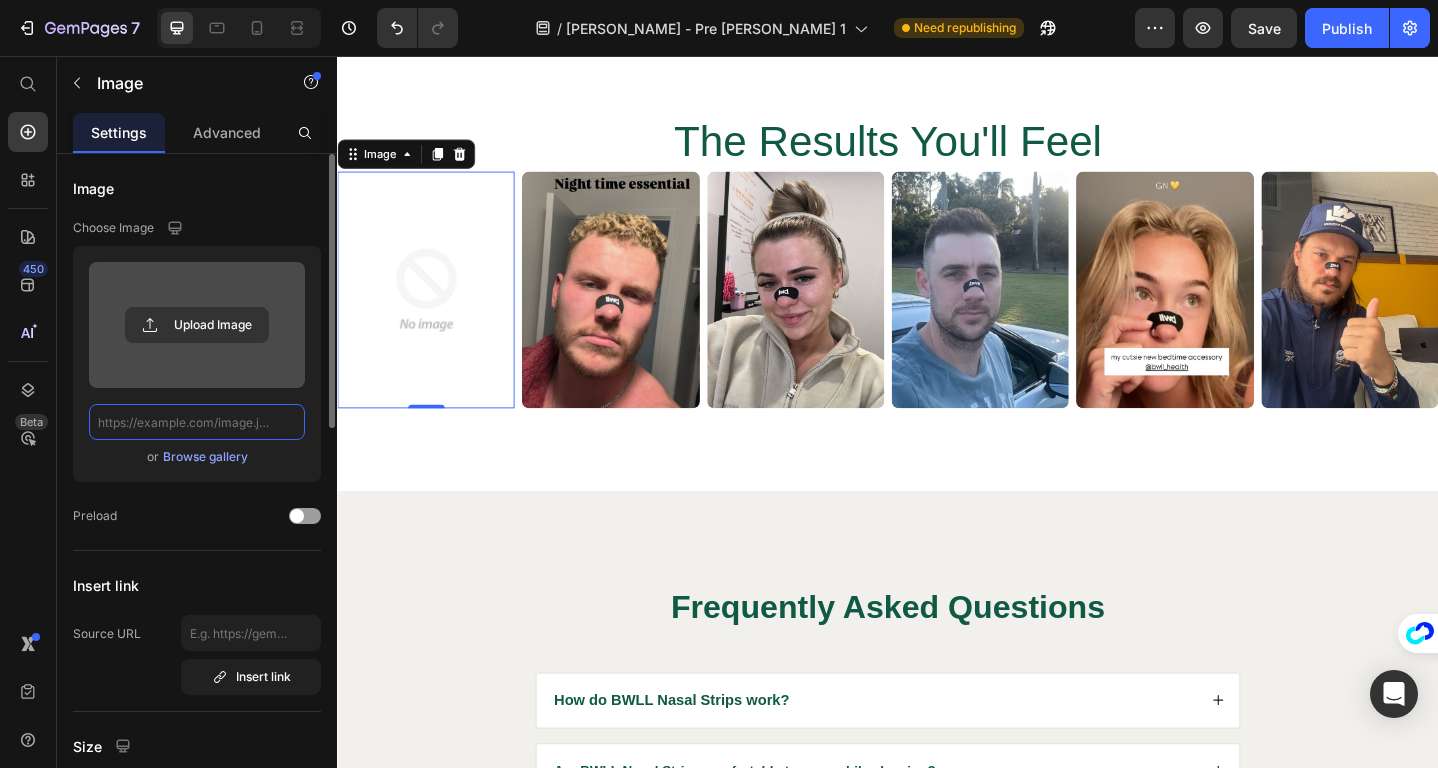 scroll, scrollTop: 0, scrollLeft: 0, axis: both 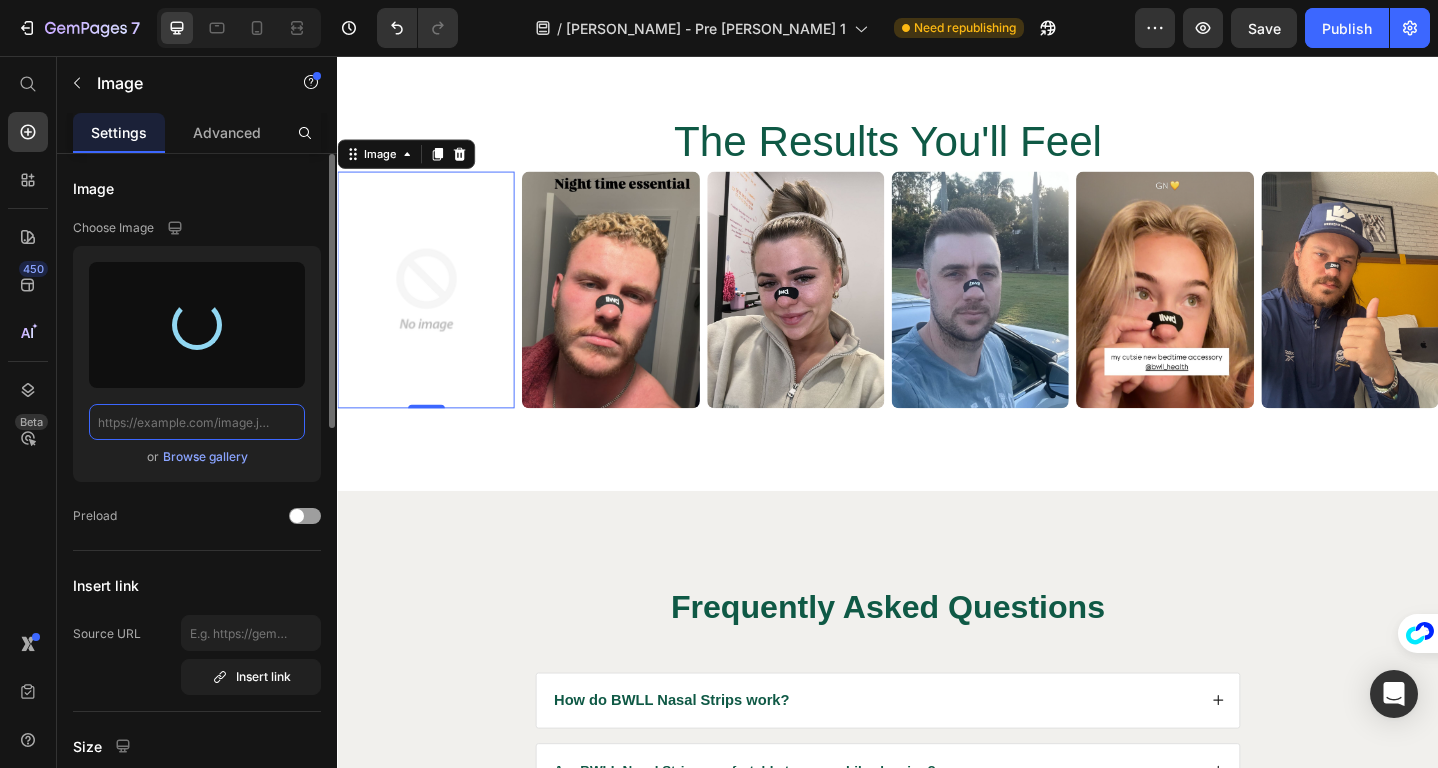 type on "[URL][DOMAIN_NAME]" 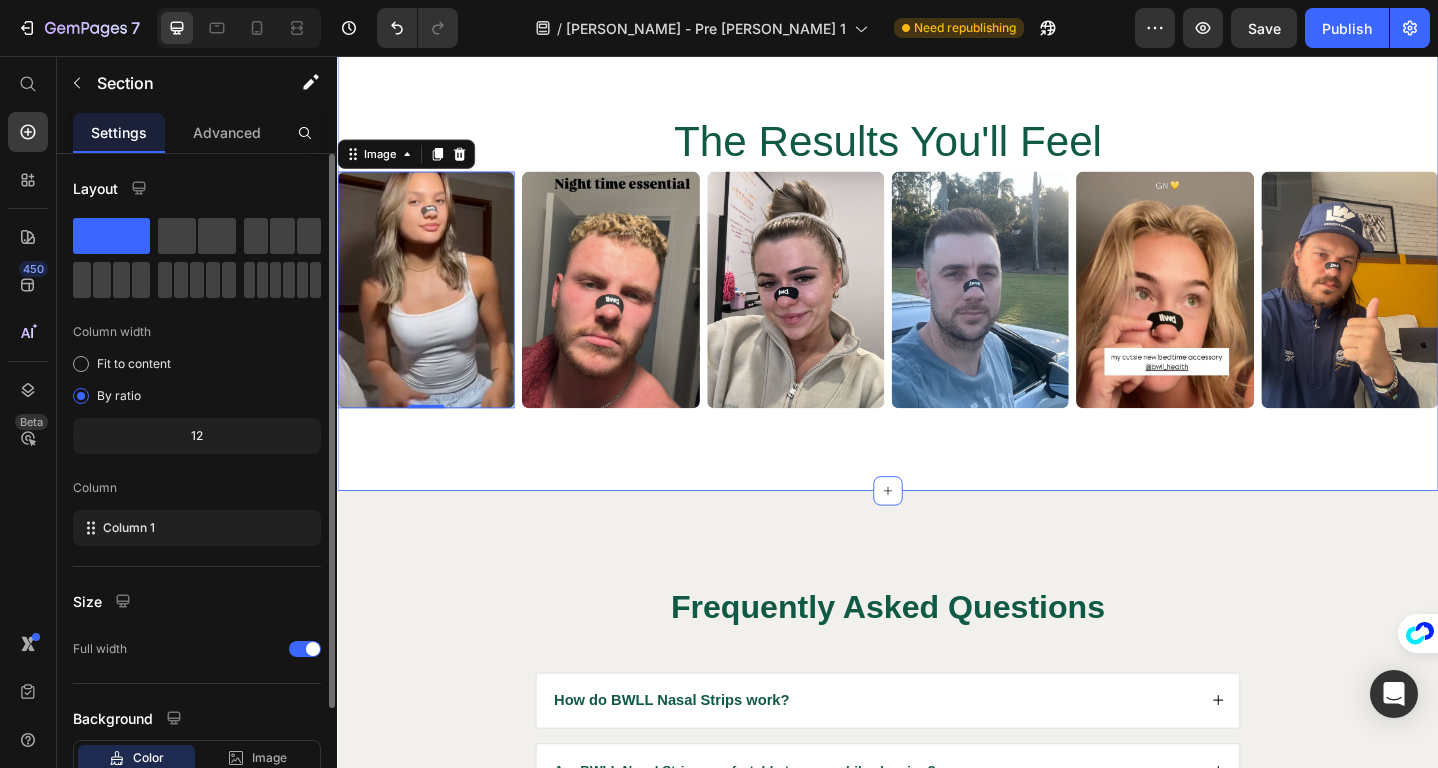 click on "Image Image Image Row The Results You'll Feel  Heading Image   0 Image Image Image Image Image Row Section 16" at bounding box center [937, 89] 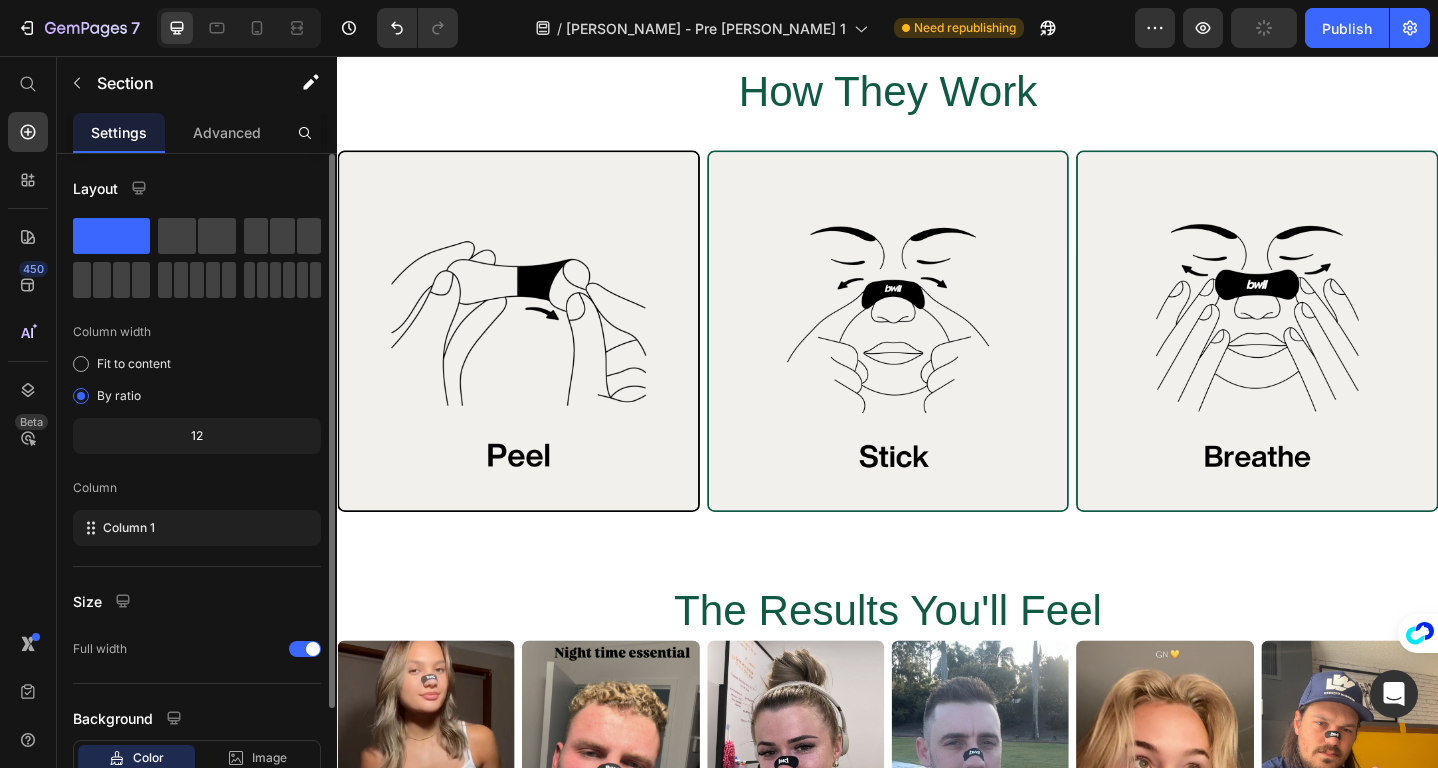 scroll, scrollTop: 7199, scrollLeft: 0, axis: vertical 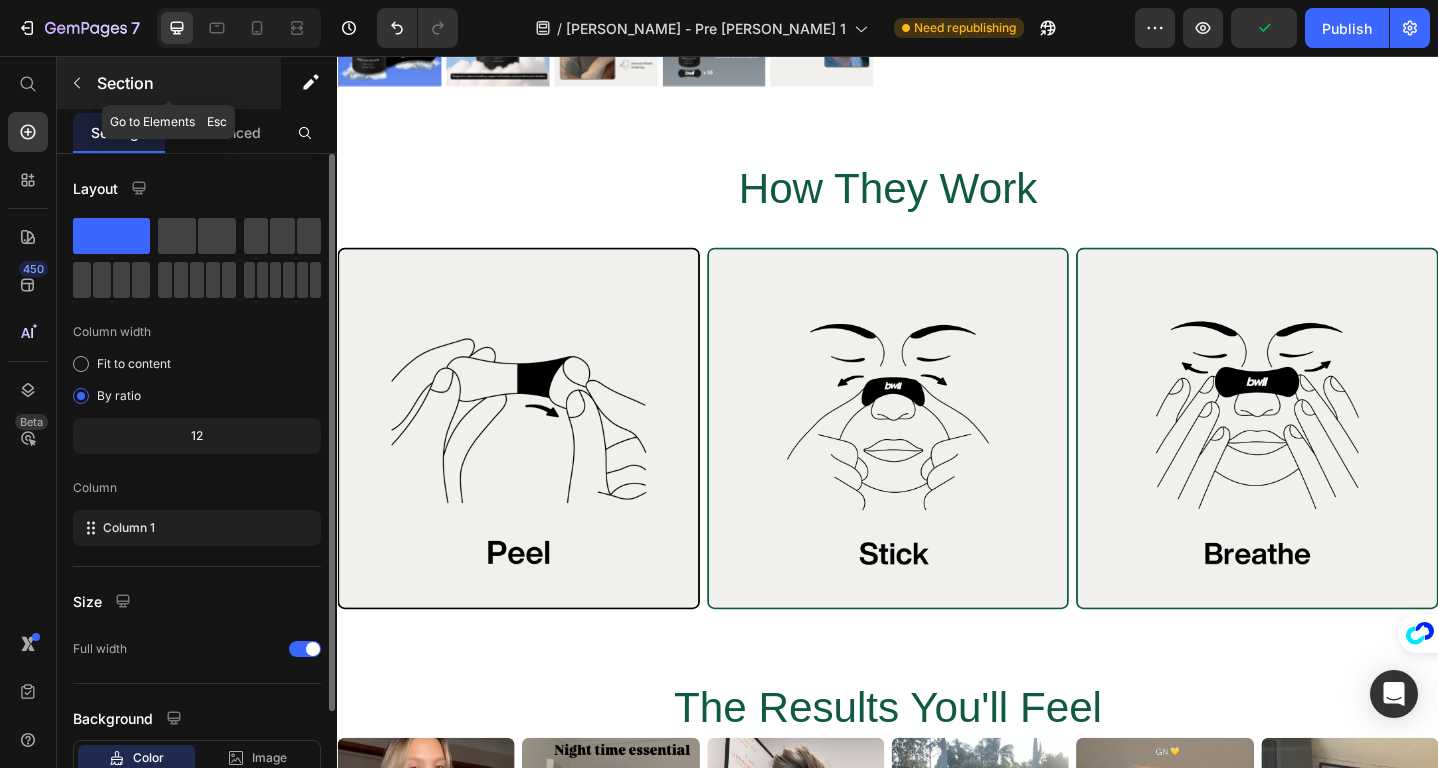 click 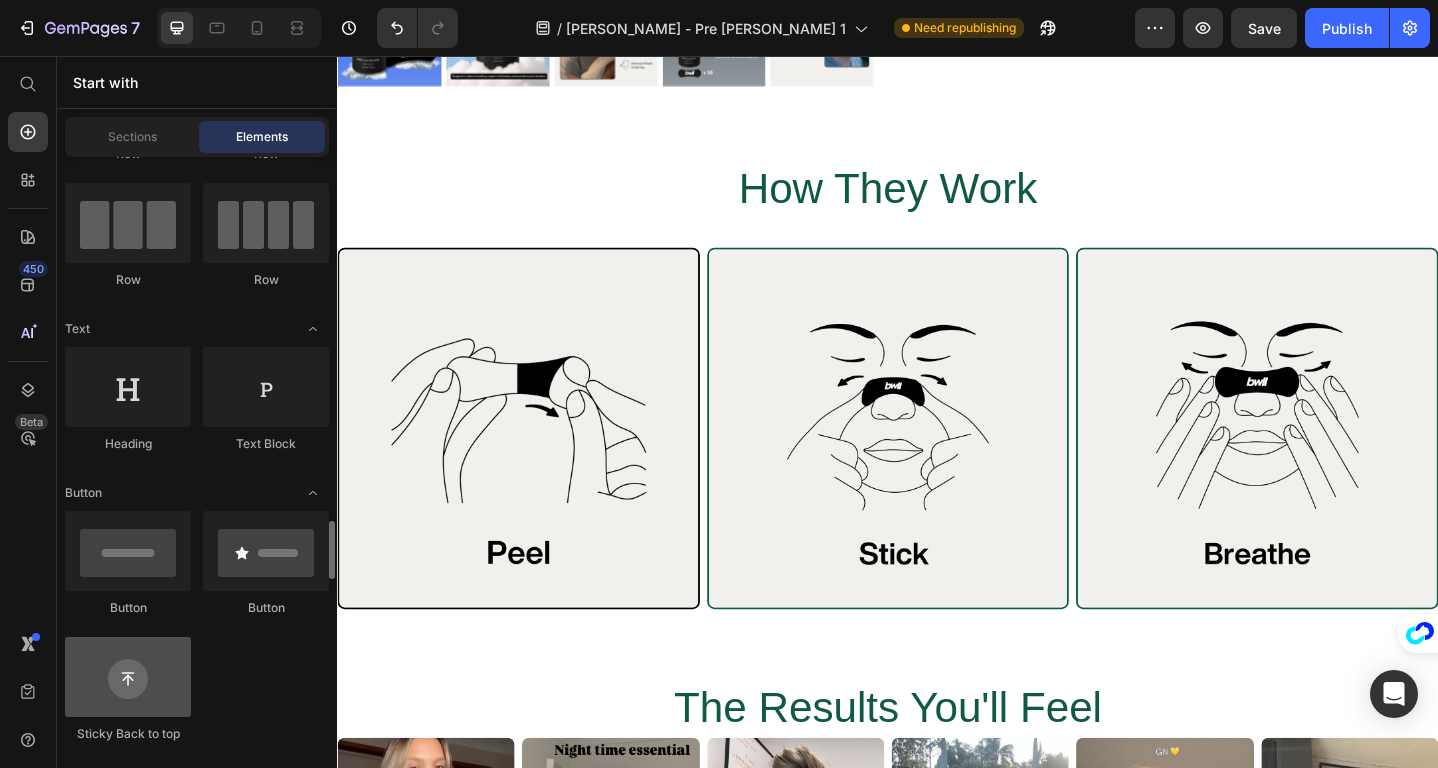 scroll, scrollTop: 0, scrollLeft: 0, axis: both 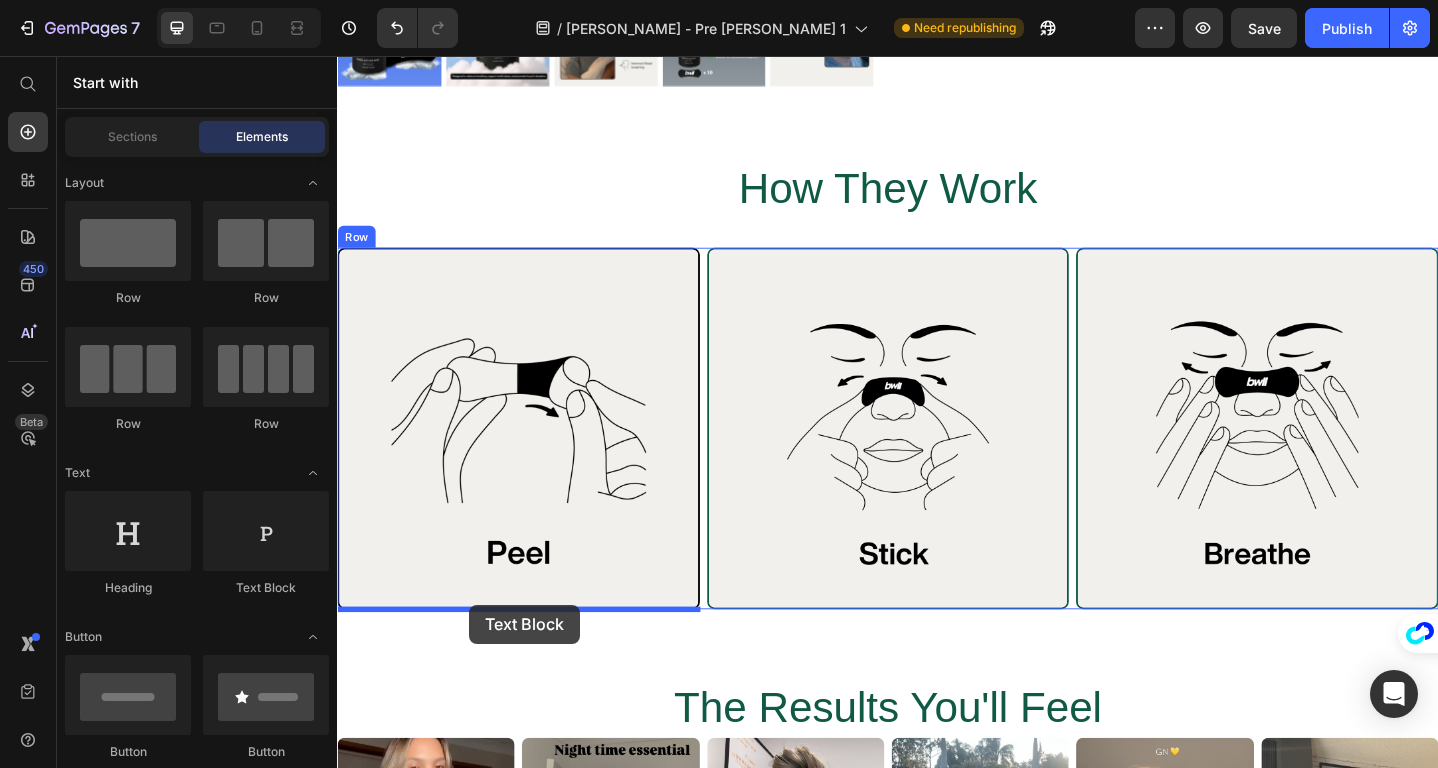 drag, startPoint x: 600, startPoint y: 610, endPoint x: 481, endPoint y: 654, distance: 126.873955 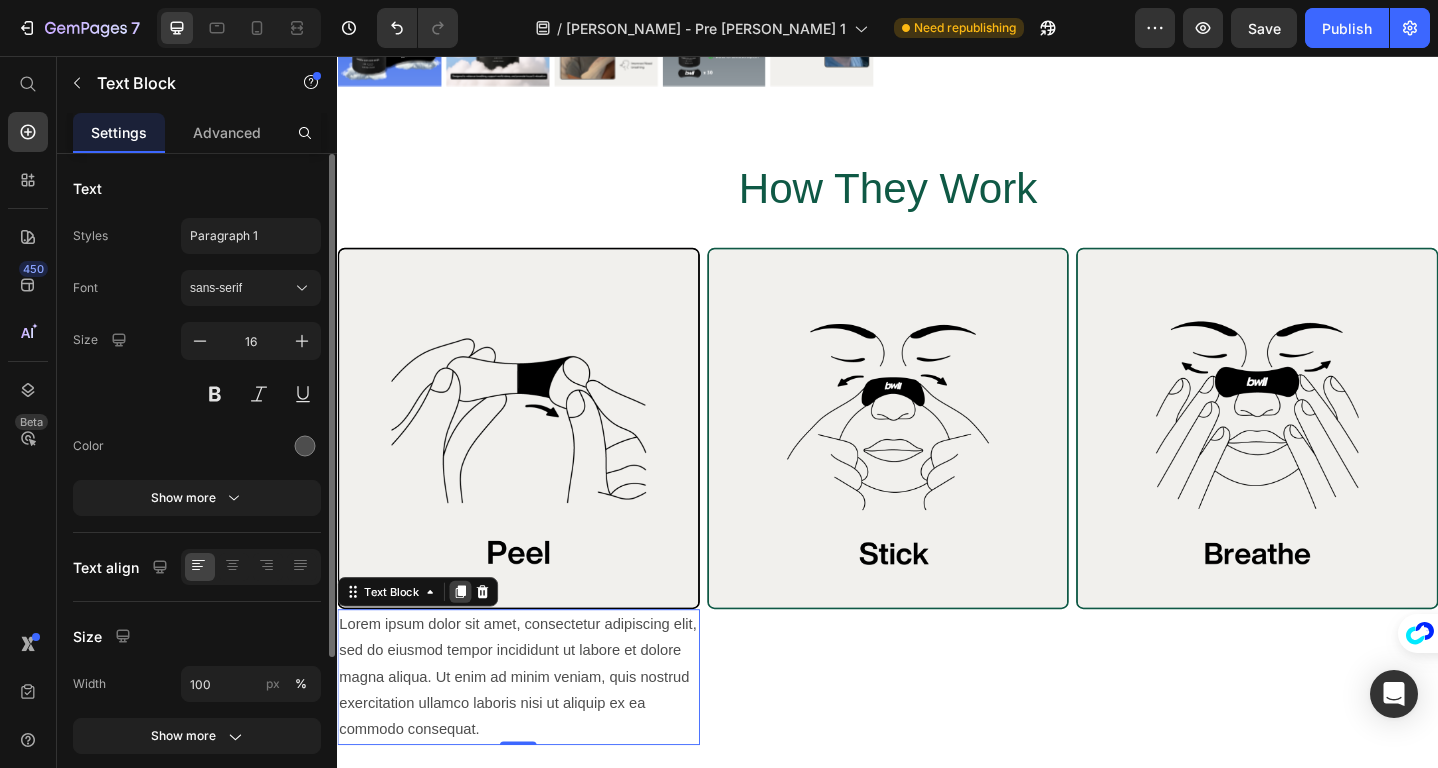 click 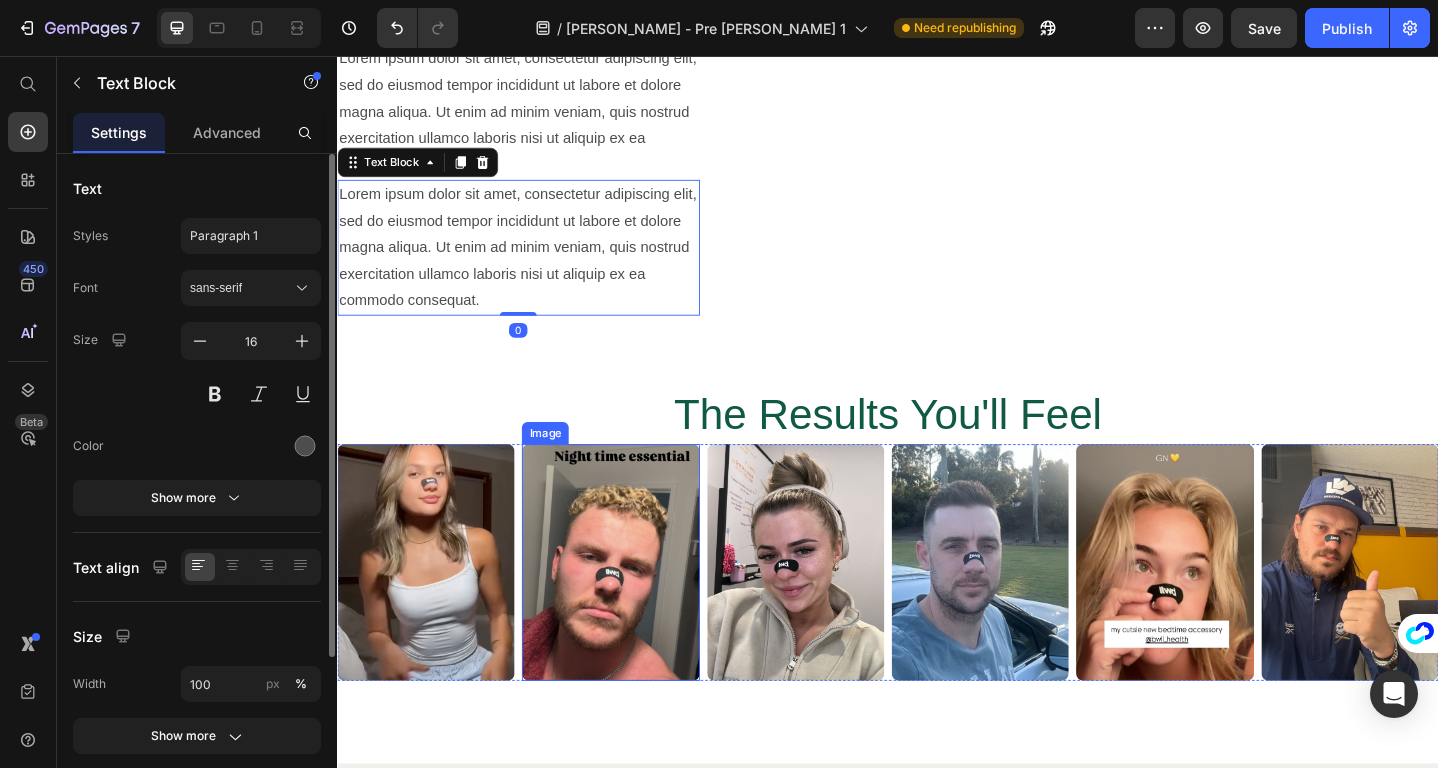 scroll, scrollTop: 7676, scrollLeft: 0, axis: vertical 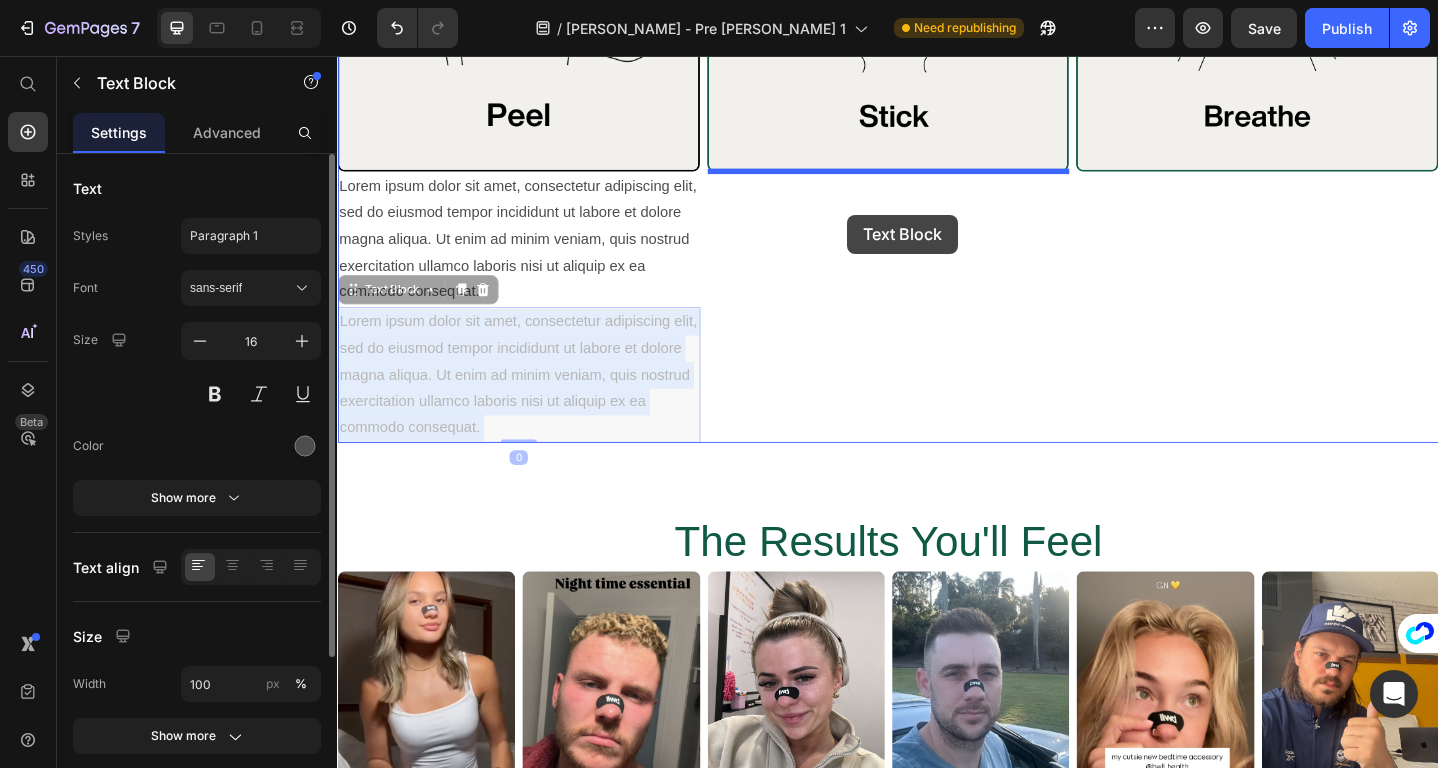 drag, startPoint x: 578, startPoint y: 412, endPoint x: 893, endPoint y: 229, distance: 364.29932 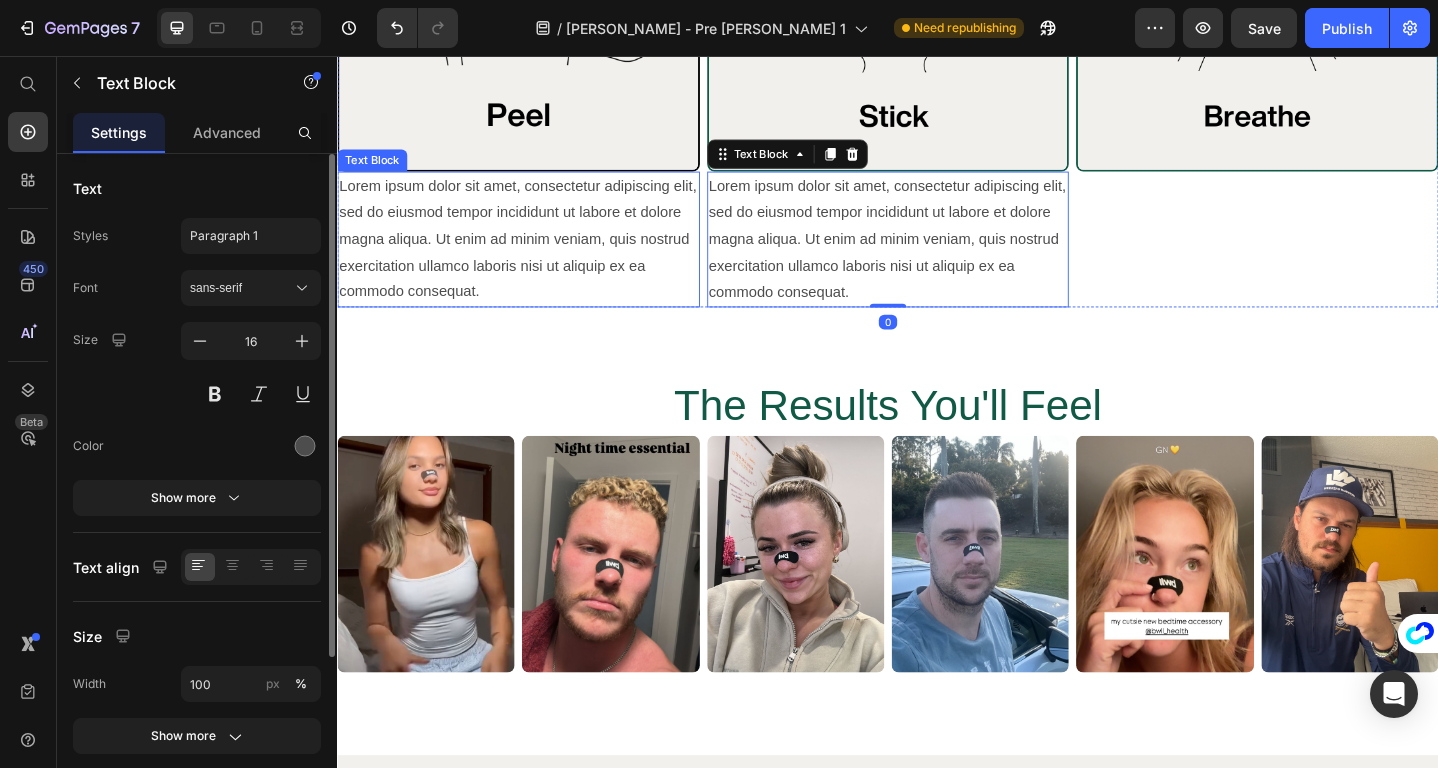 click on "Lorem ipsum dolor sit amet, consectetur adipiscing elit, sed do eiusmod tempor incididunt ut labore et dolore magna aliqua. Ut enim ad minim veniam, quis nostrud exercitation ullamco laboris nisi ut aliquip ex ea commodo consequat." at bounding box center [534, 256] 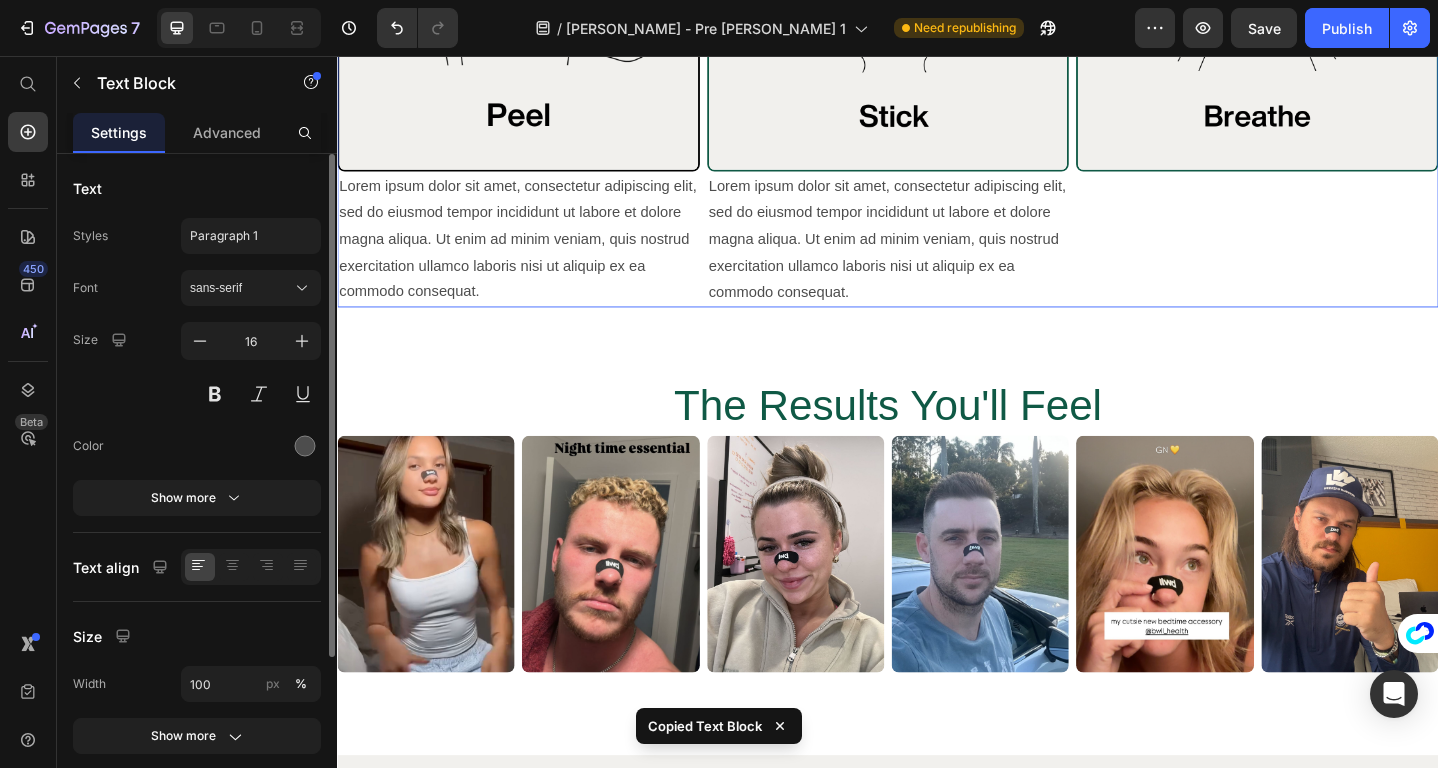 click on "Image" at bounding box center [1339, 59] 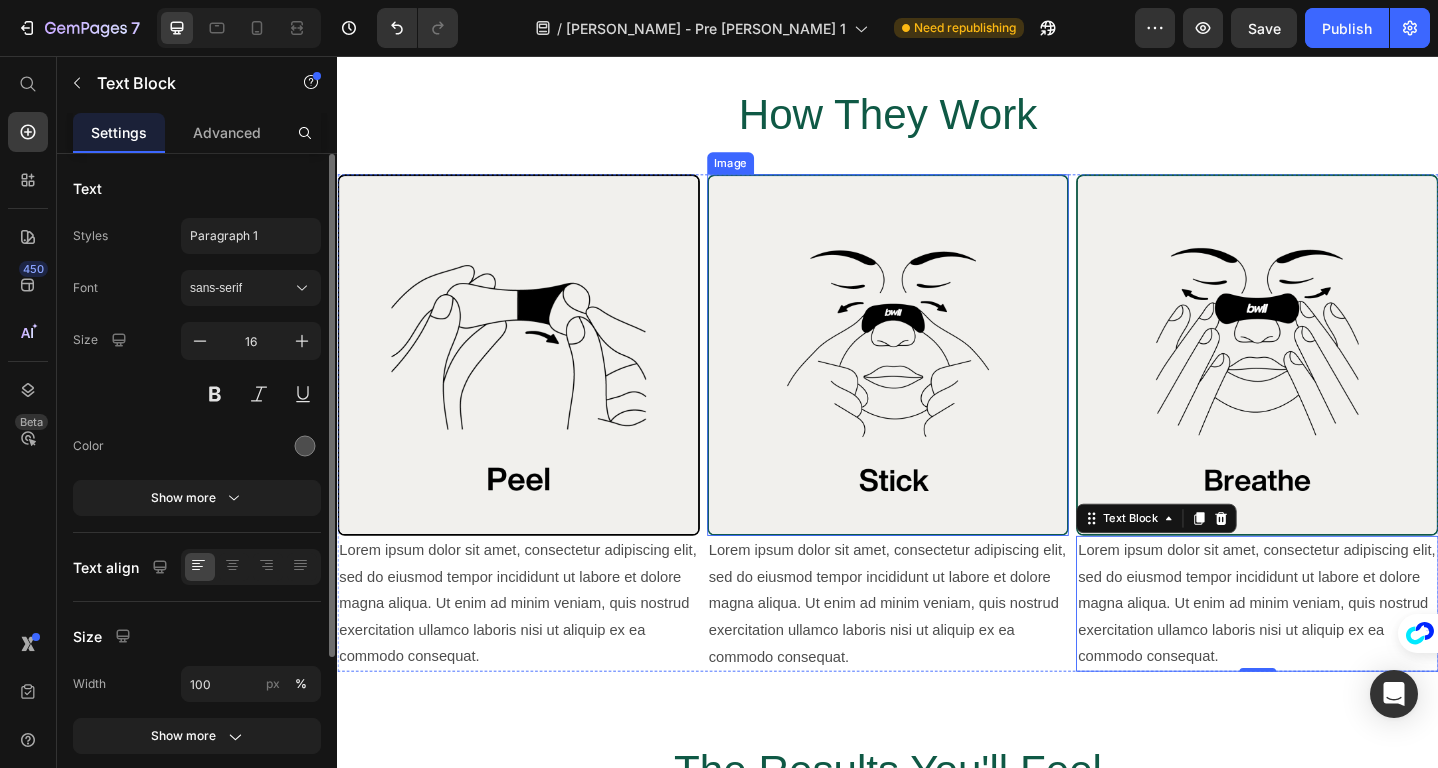 scroll, scrollTop: 7484, scrollLeft: 0, axis: vertical 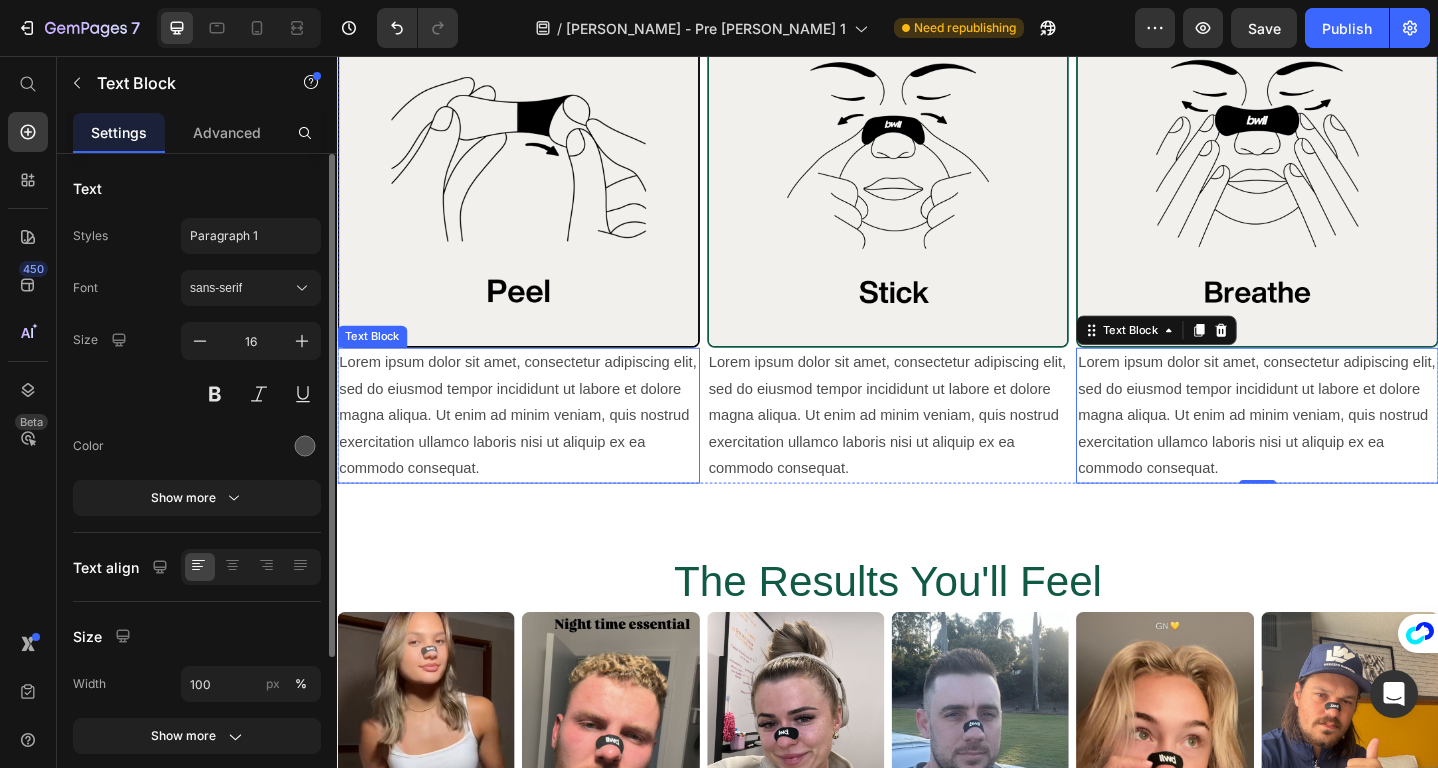 click on "Lorem ipsum dolor sit amet, consectetur adipiscing elit, sed do eiusmod tempor incididunt ut labore et dolore magna aliqua. Ut enim ad minim veniam, quis nostrud exercitation ullamco laboris nisi ut aliquip ex ea commodo consequat." at bounding box center [534, 448] 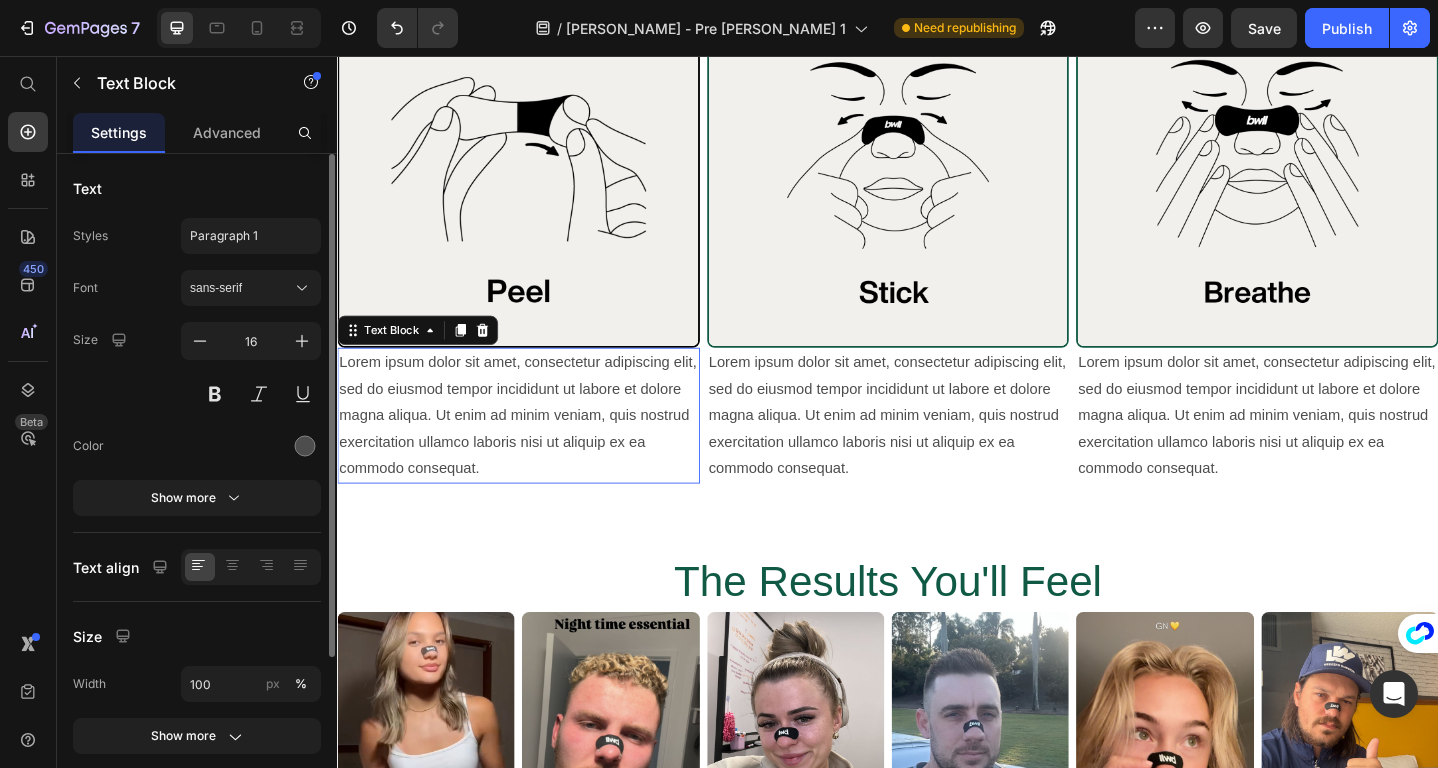 click on "Lorem ipsum dolor sit amet, consectetur adipiscing elit, sed do eiusmod tempor incididunt ut labore et dolore magna aliqua. Ut enim ad minim veniam, quis nostrud exercitation ullamco laboris nisi ut aliquip ex ea commodo consequat." at bounding box center [534, 448] 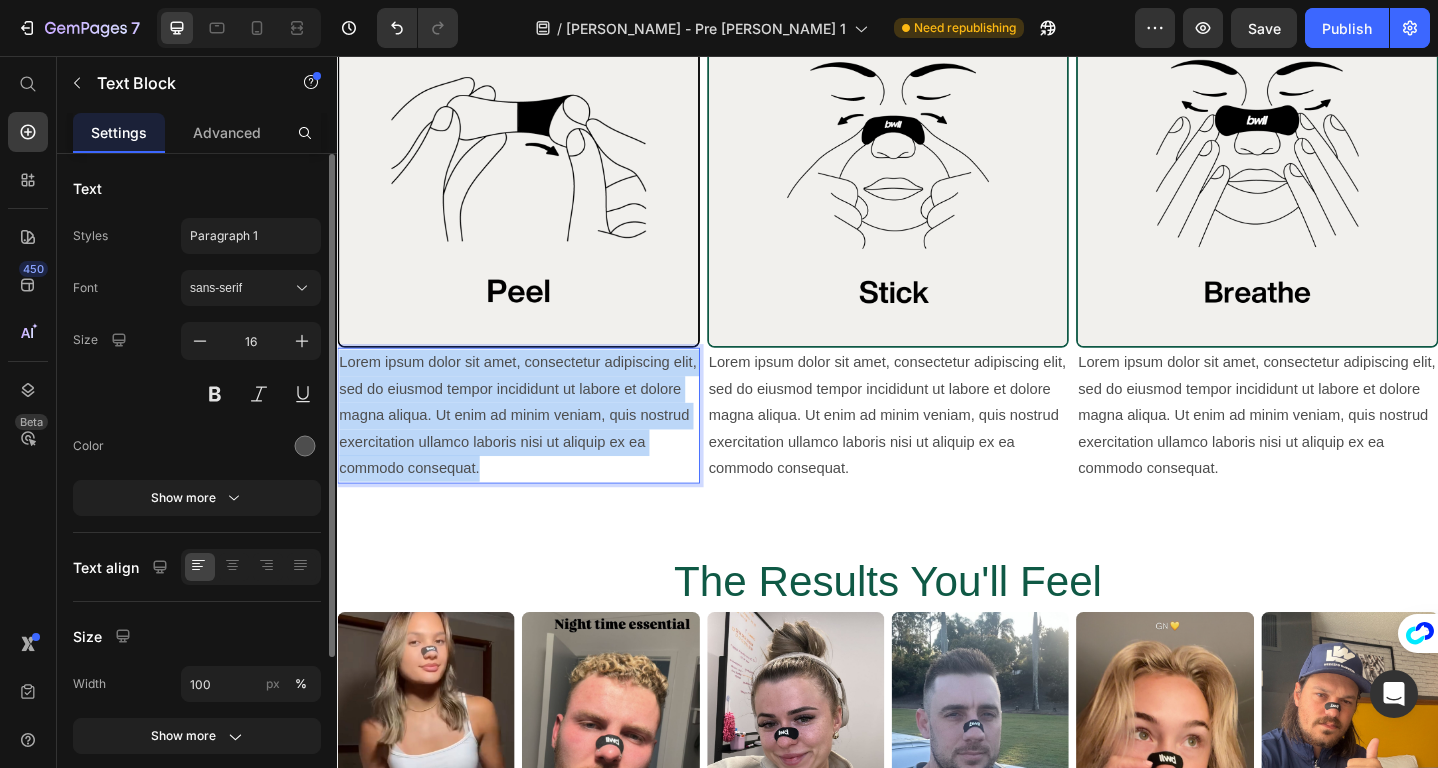 click on "Lorem ipsum dolor sit amet, consectetur adipiscing elit, sed do eiusmod tempor incididunt ut labore et dolore magna aliqua. Ut enim ad minim veniam, quis nostrud exercitation ullamco laboris nisi ut aliquip ex ea commodo consequat." at bounding box center (534, 448) 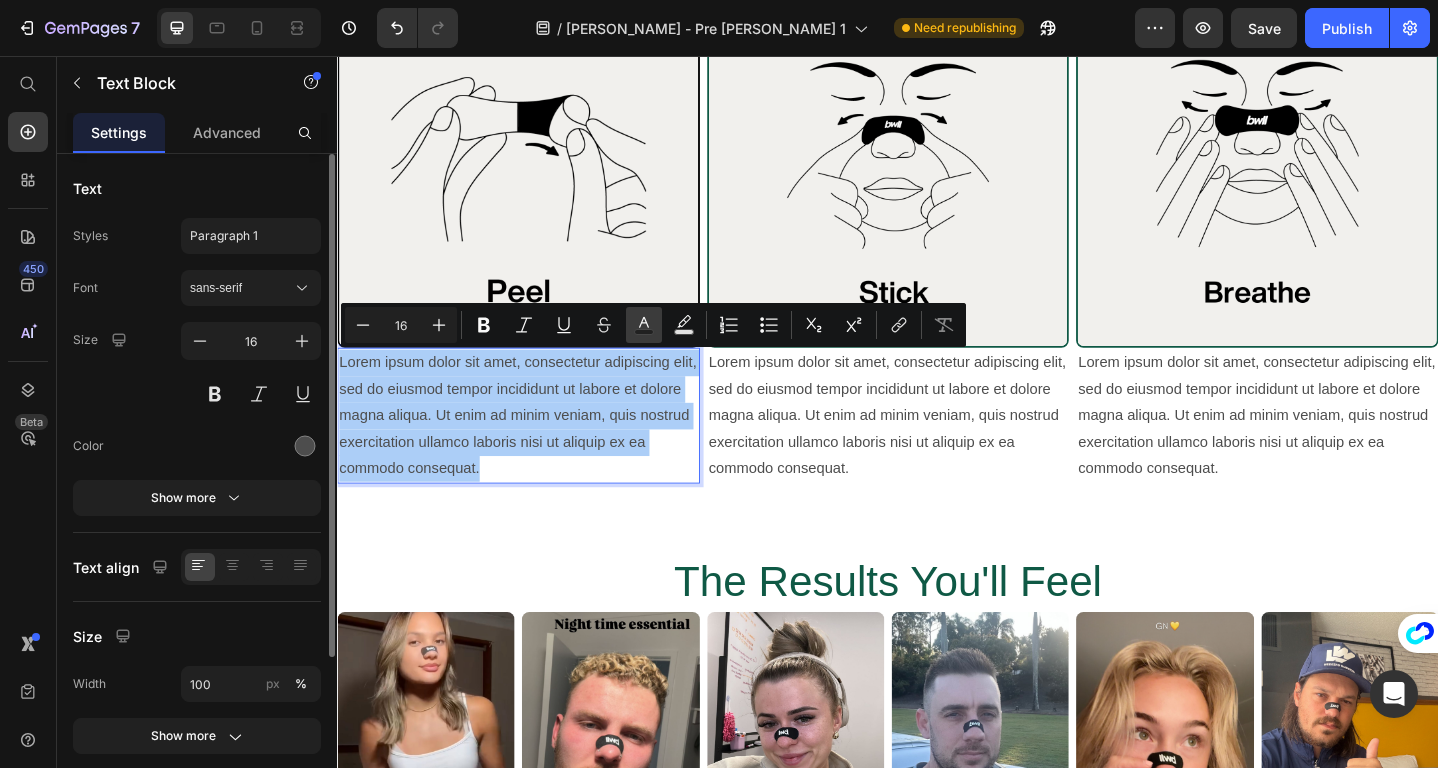click 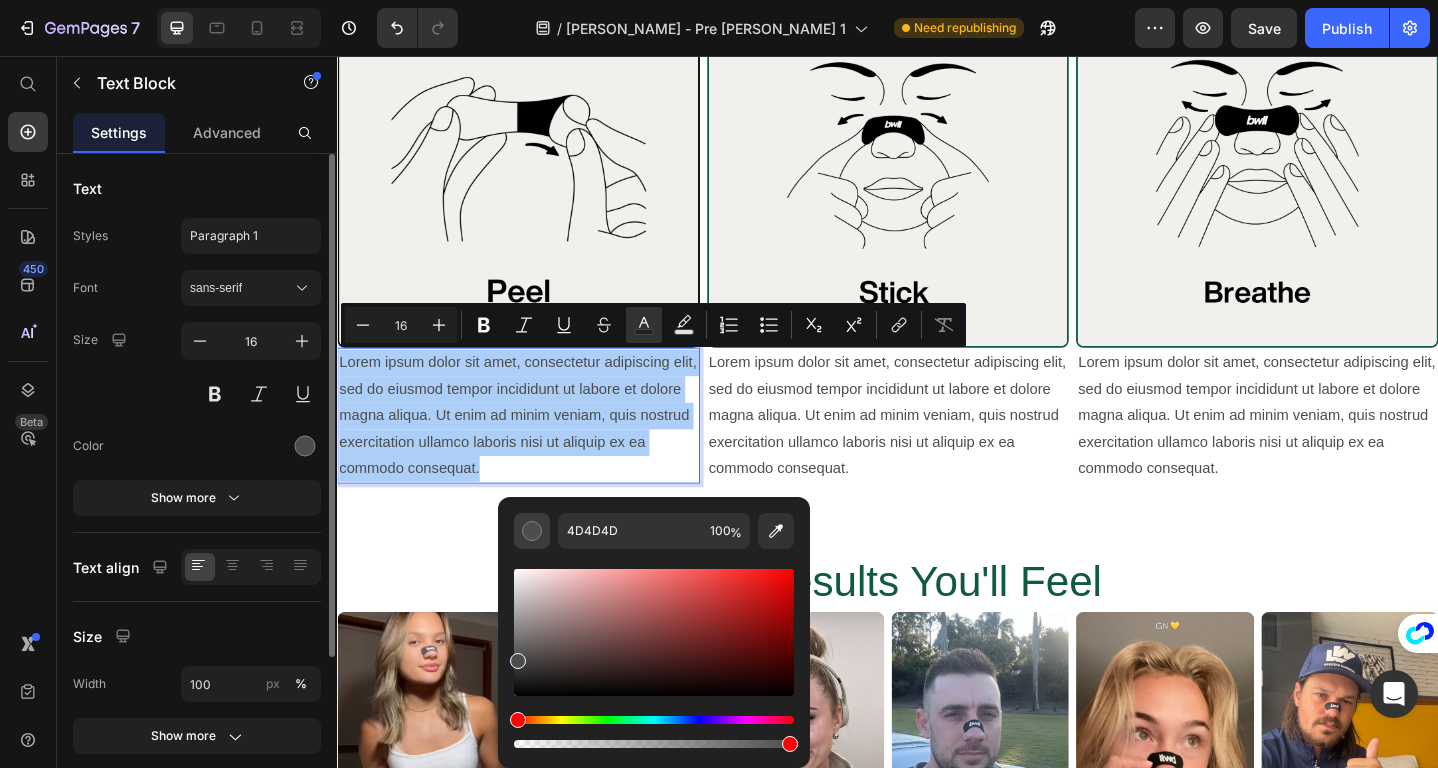 click at bounding box center (532, 531) 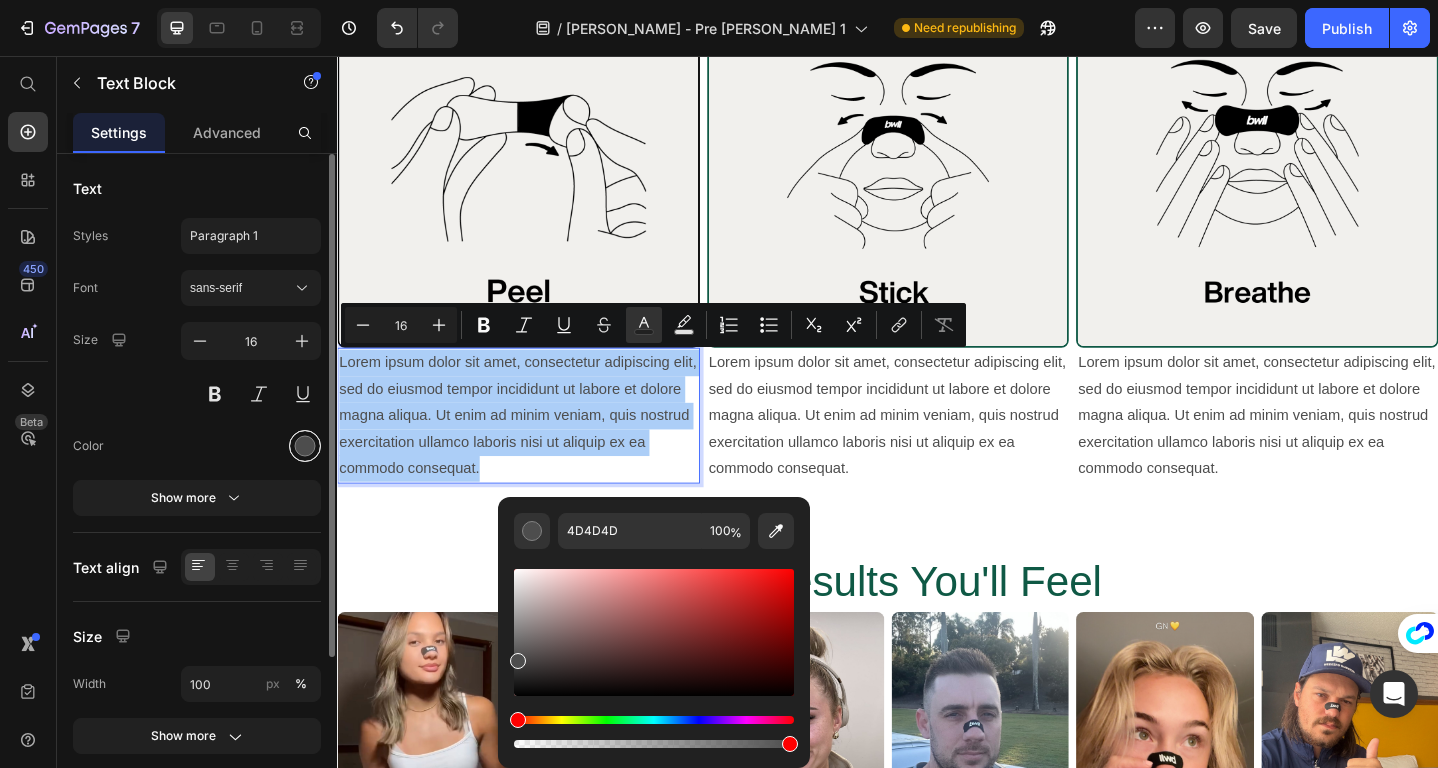 click at bounding box center [305, 446] 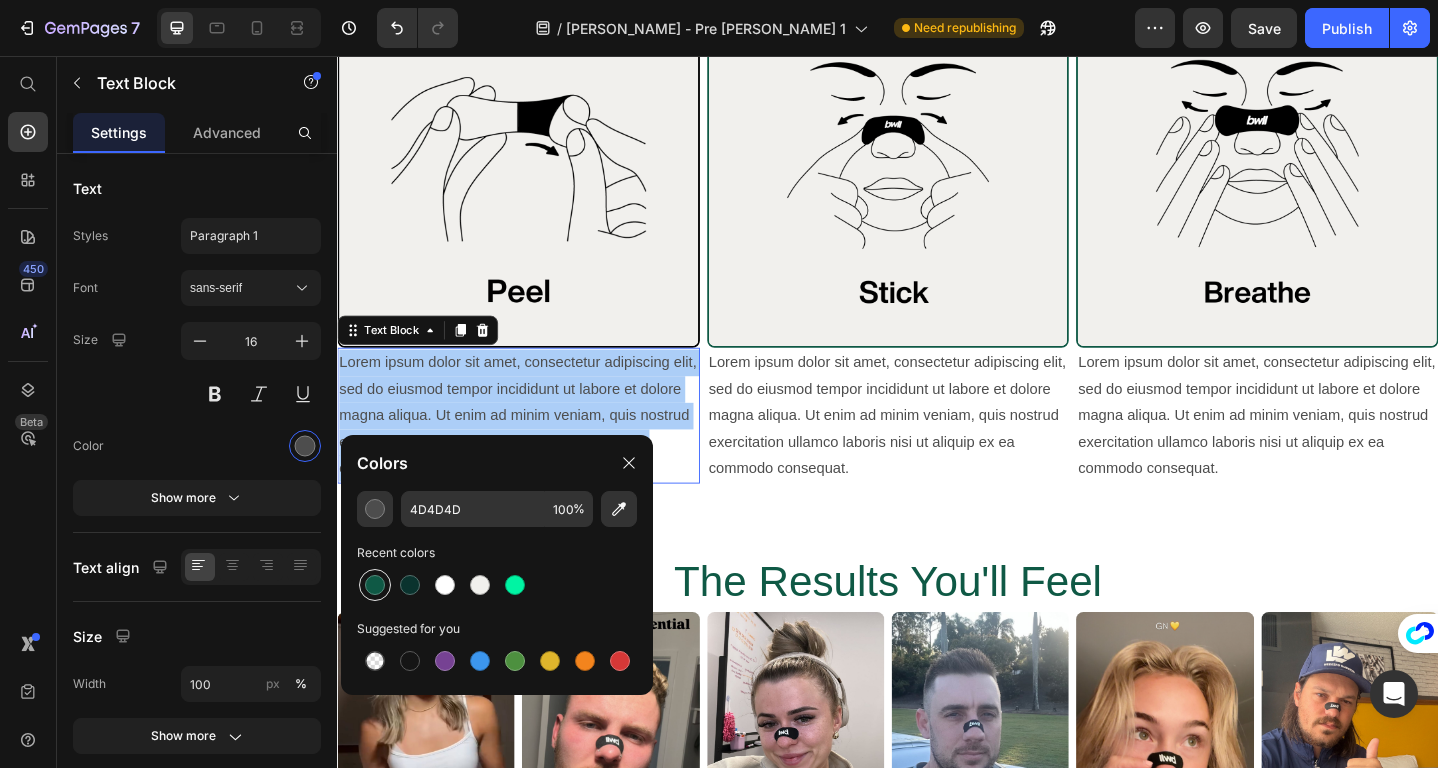 click at bounding box center (375, 585) 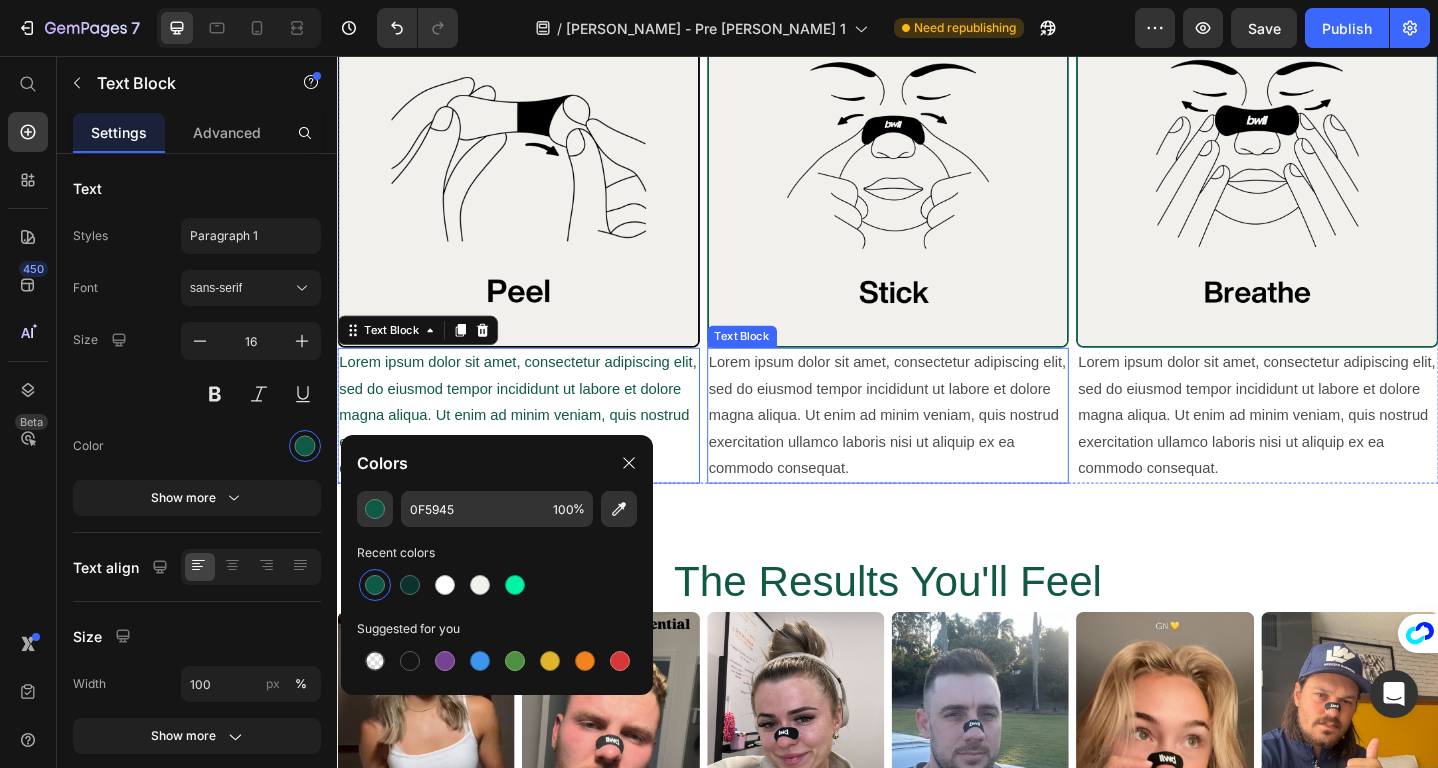 click on "Lorem ipsum dolor sit amet, consectetur adipiscing elit, sed do eiusmod tempor incididunt ut labore et dolore magna aliqua. Ut enim ad minim veniam, quis nostrud exercitation ullamco laboris nisi ut aliquip ex ea commodo consequat." at bounding box center (937, 448) 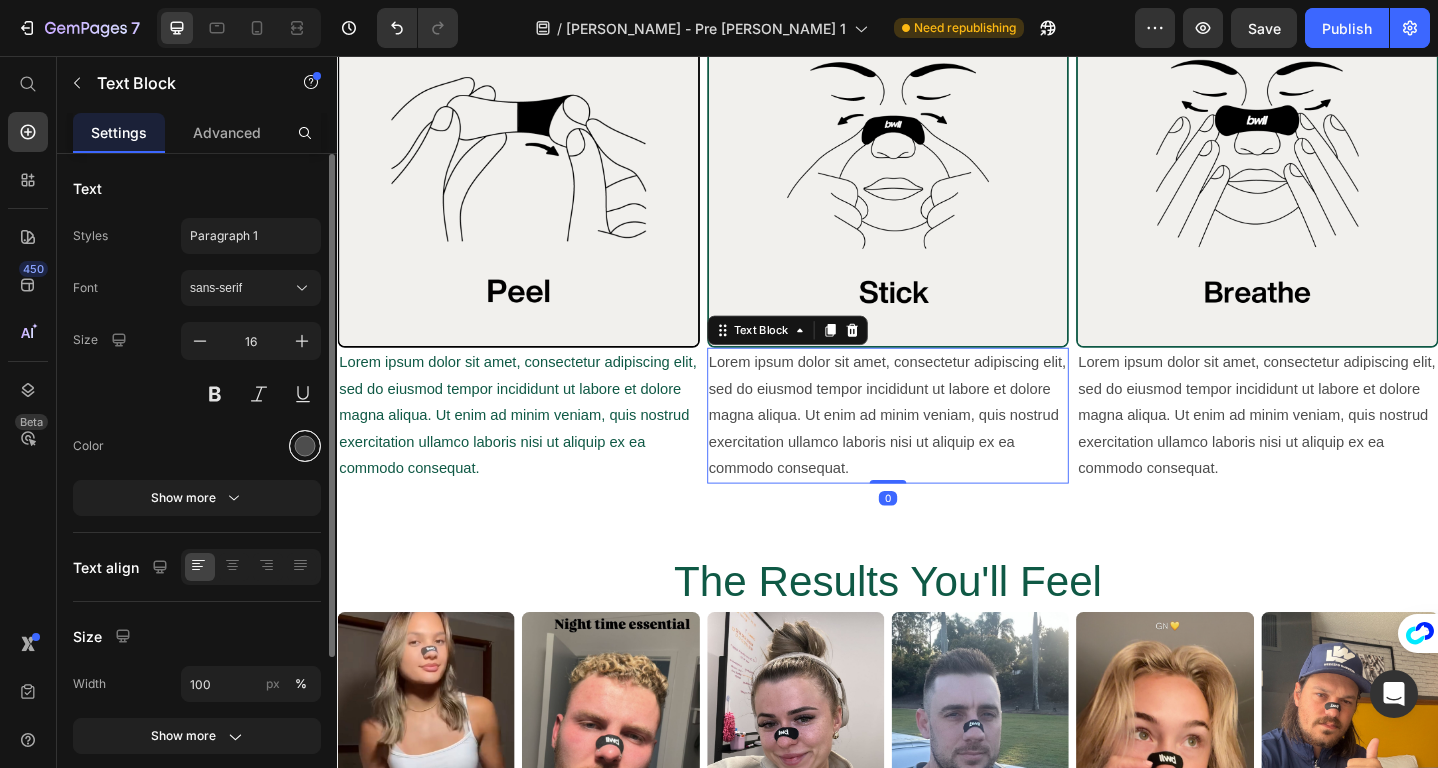 click at bounding box center (305, 446) 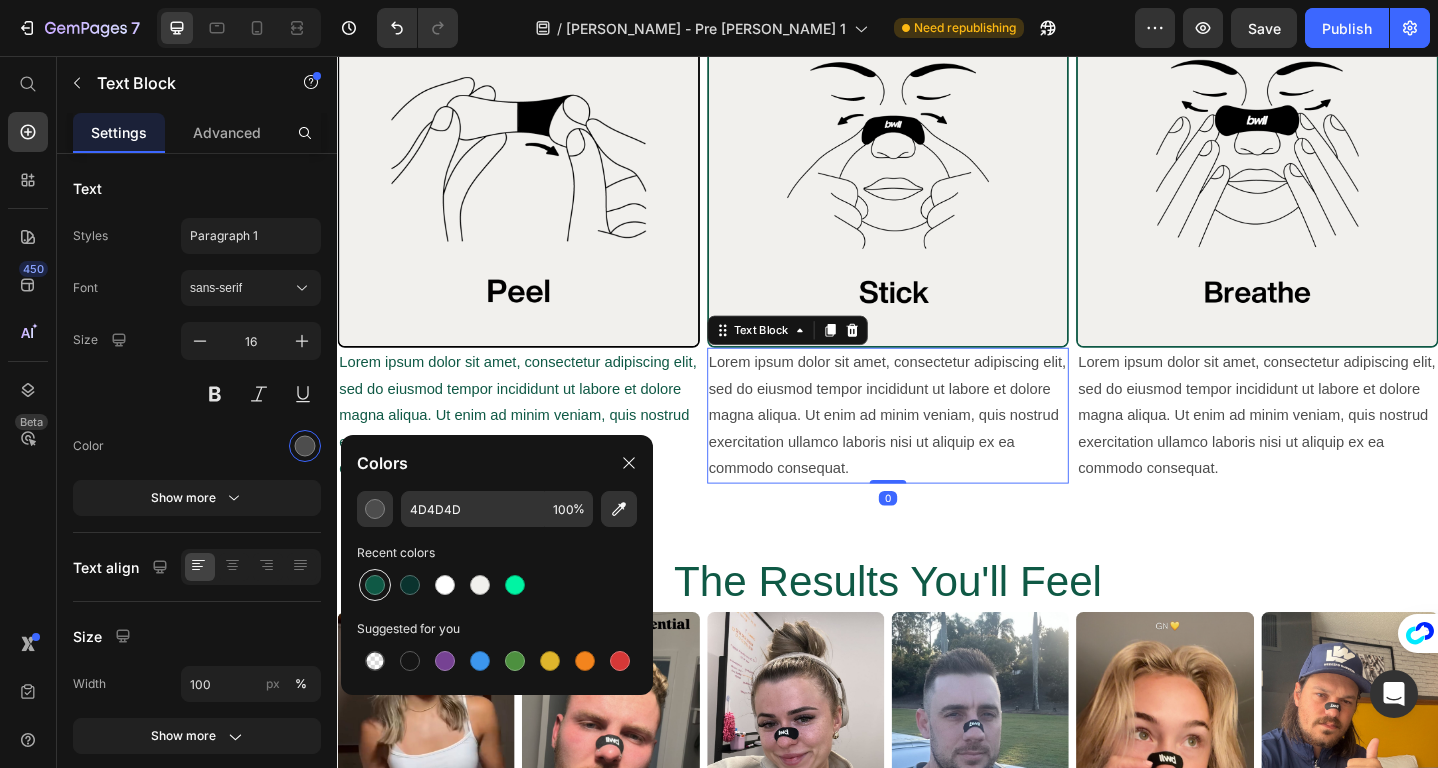 click at bounding box center (375, 585) 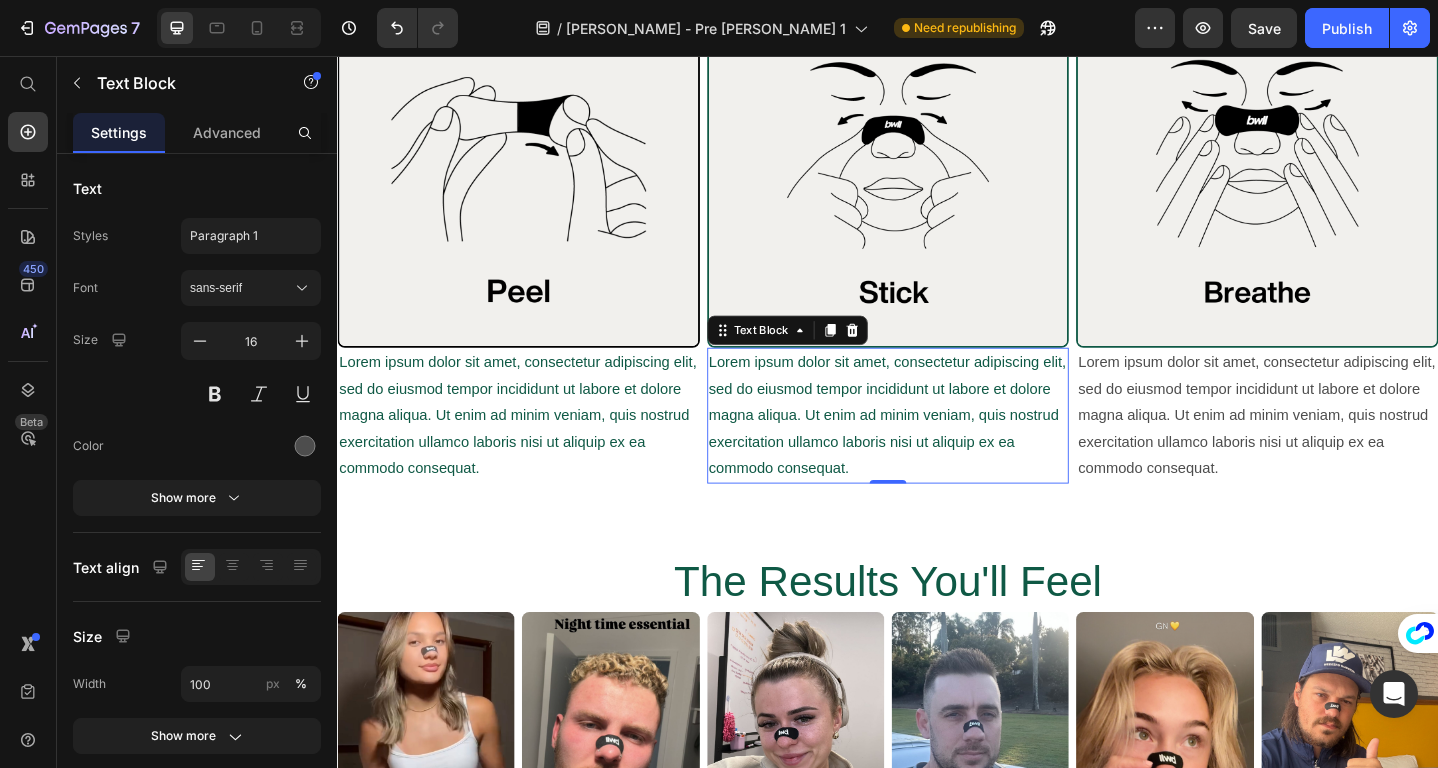 click on "Lorem ipsum dolor sit amet, consectetur adipiscing elit, sed do eiusmod tempor incididunt ut labore et dolore magna aliqua. Ut enim ad minim veniam, quis nostrud exercitation ullamco laboris nisi ut aliquip ex ea commodo consequat." at bounding box center [1339, 448] 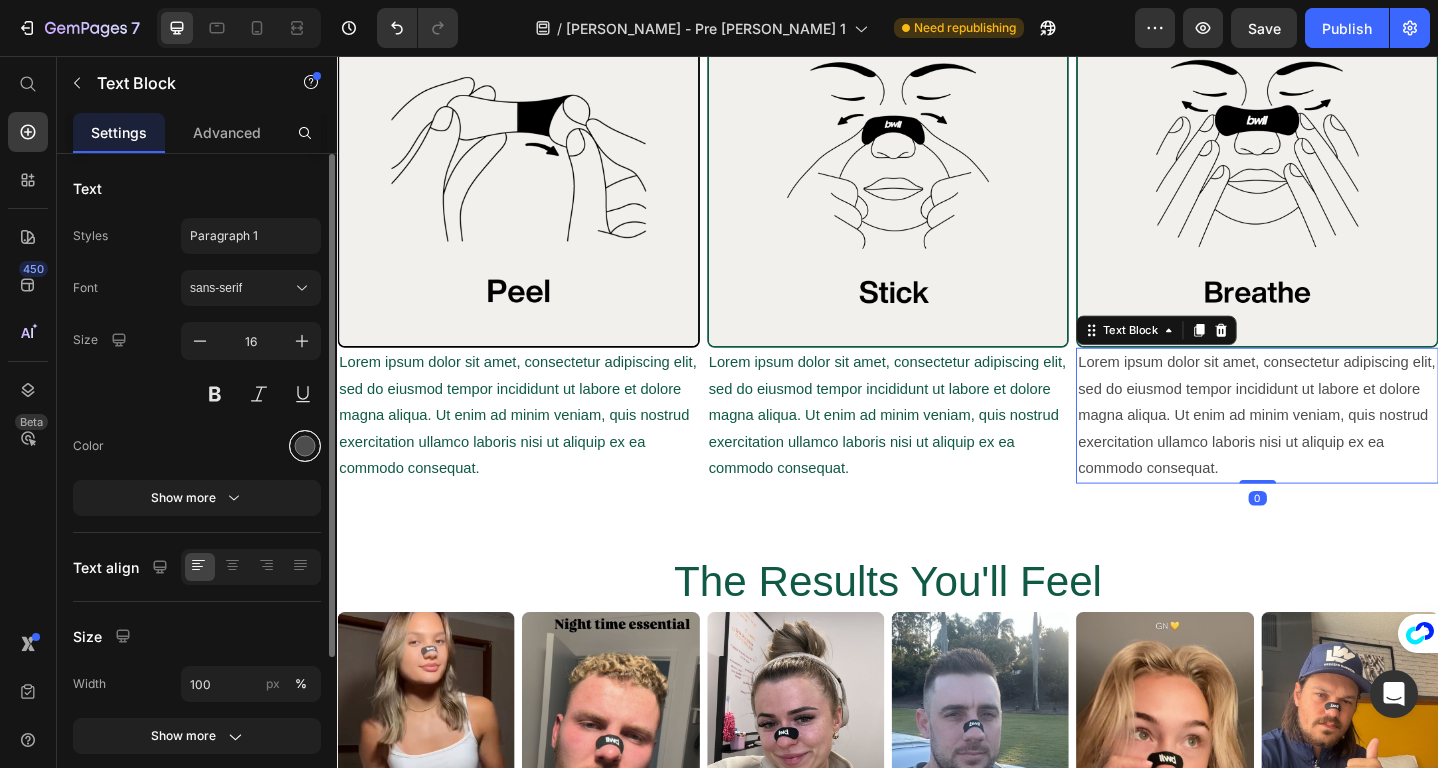 drag, startPoint x: 304, startPoint y: 448, endPoint x: 6, endPoint y: 441, distance: 298.0822 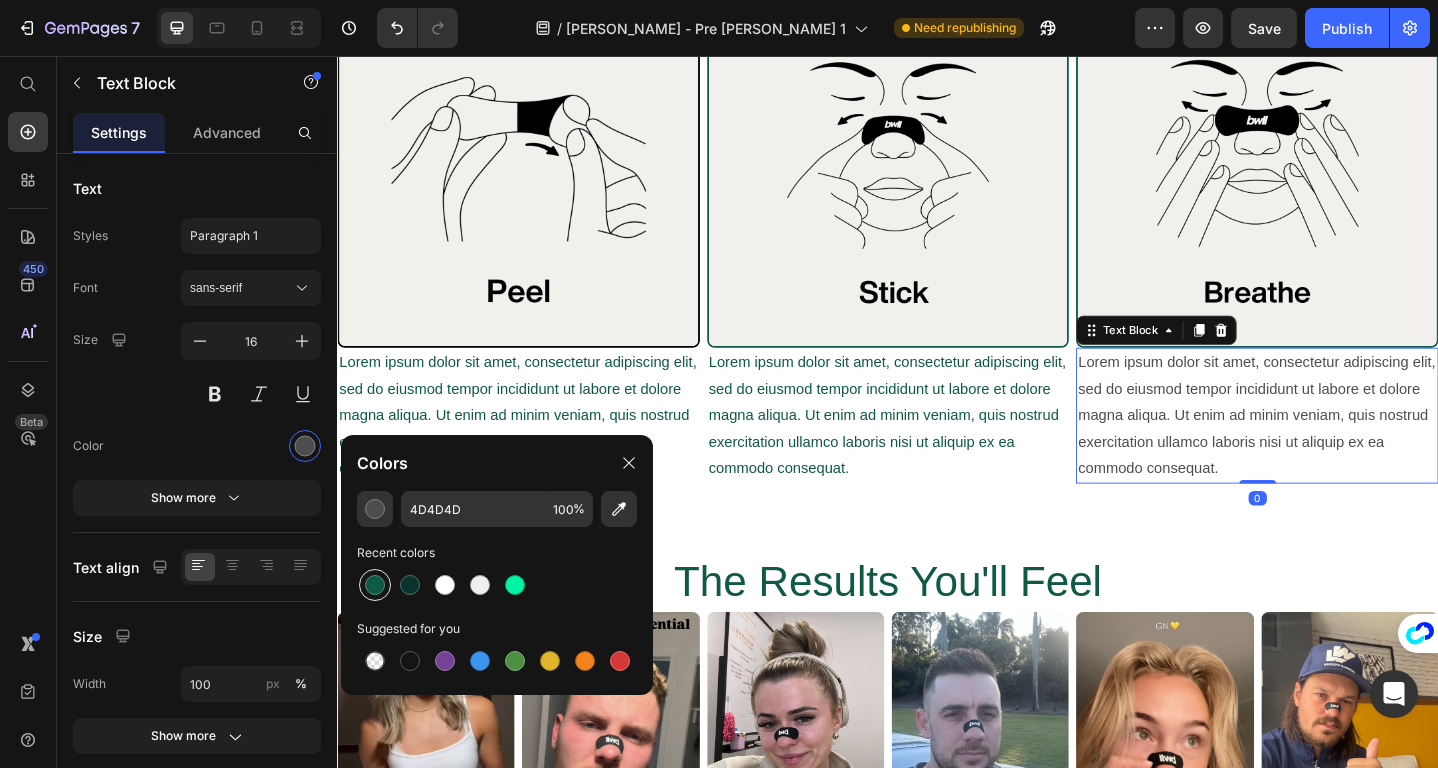 click at bounding box center [375, 585] 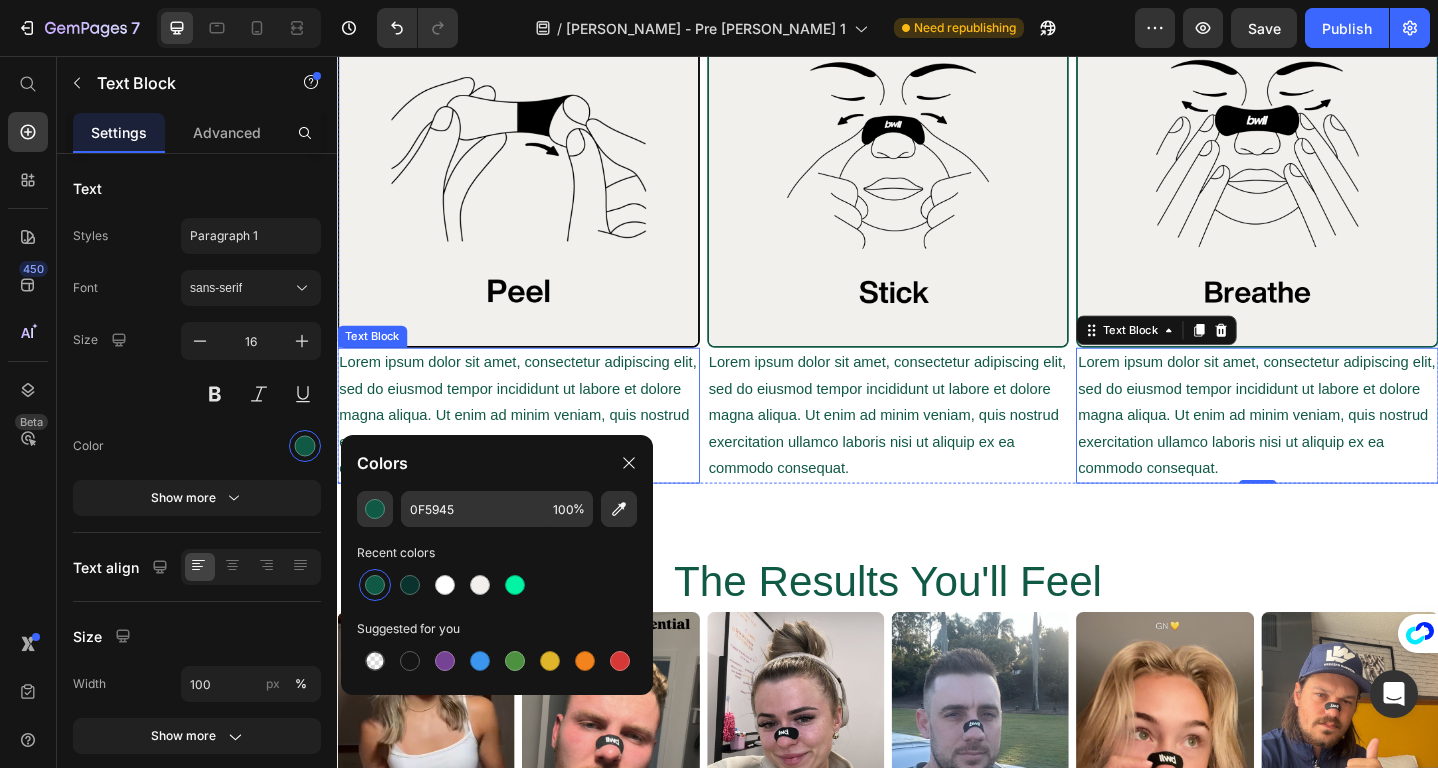click on "Lorem ipsum dolor sit amet, consectetur adipiscing elit, sed do eiusmod tempor incididunt ut labore et dolore magna aliqua. Ut enim ad minim veniam, quis nostrud exercitation ullamco laboris nisi ut aliquip ex ea commodo consequat." at bounding box center (534, 448) 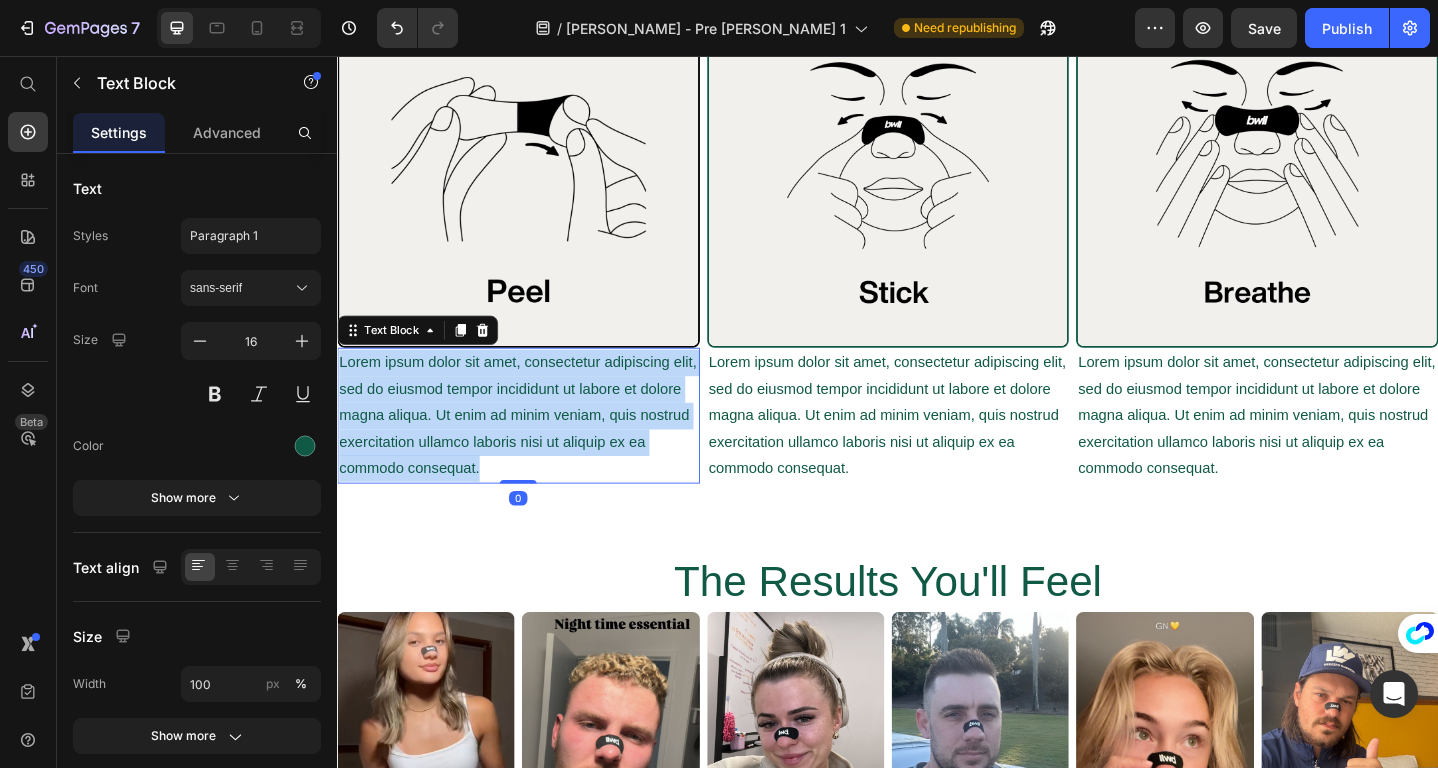click on "Lorem ipsum dolor sit amet, consectetur adipiscing elit, sed do eiusmod tempor incididunt ut labore et dolore magna aliqua. Ut enim ad minim veniam, quis nostrud exercitation ullamco laboris nisi ut aliquip ex ea commodo consequat." at bounding box center (534, 448) 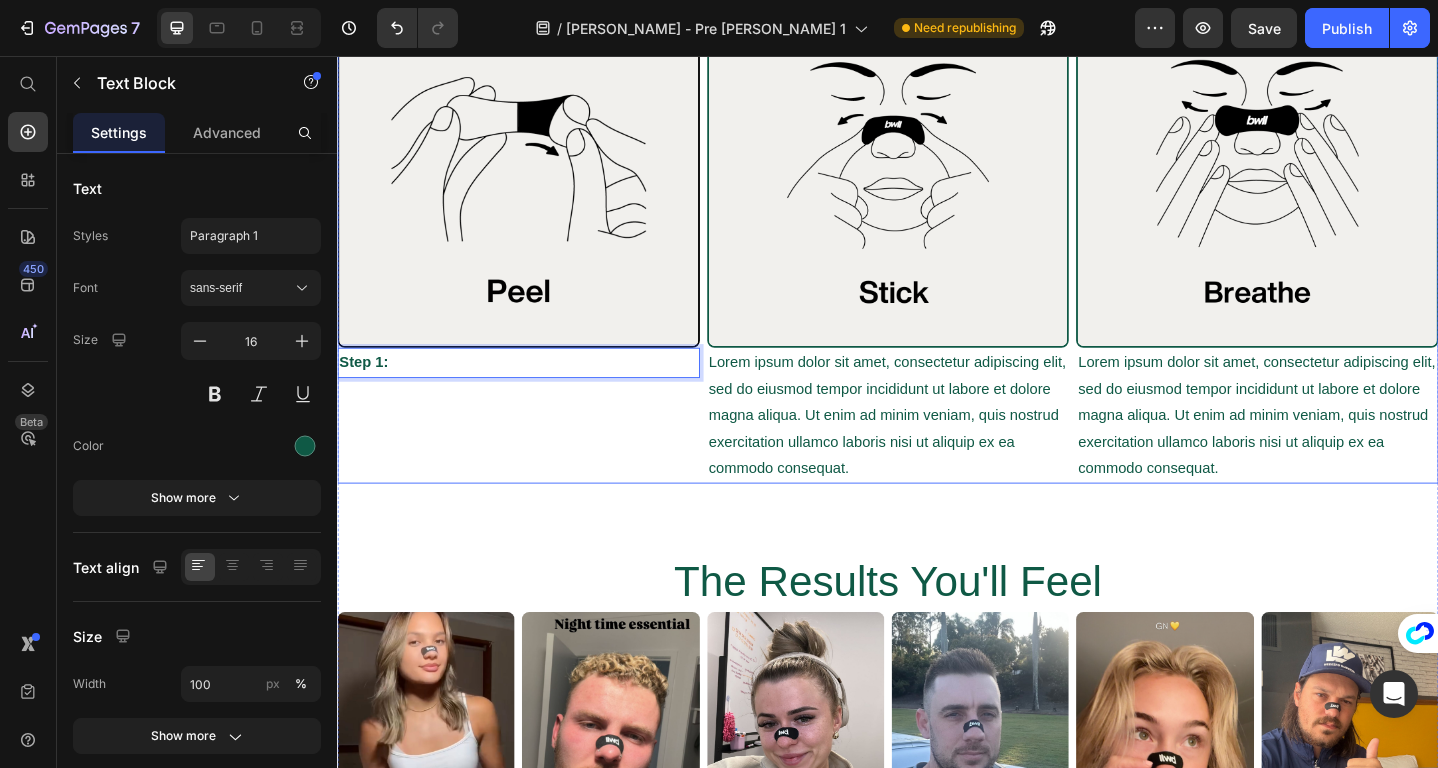 click on "Step 1:" at bounding box center [534, 390] 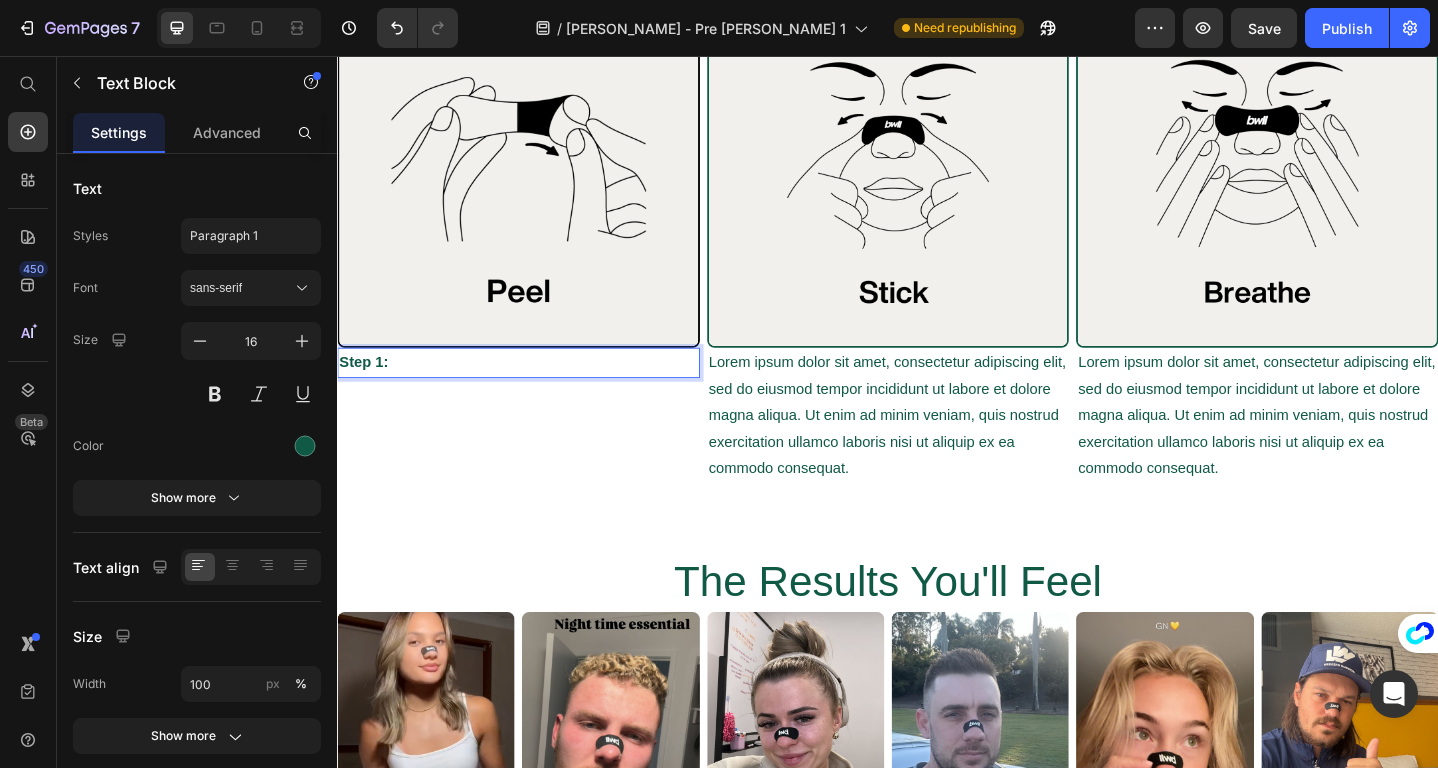click on "Step 1:" at bounding box center (534, 390) 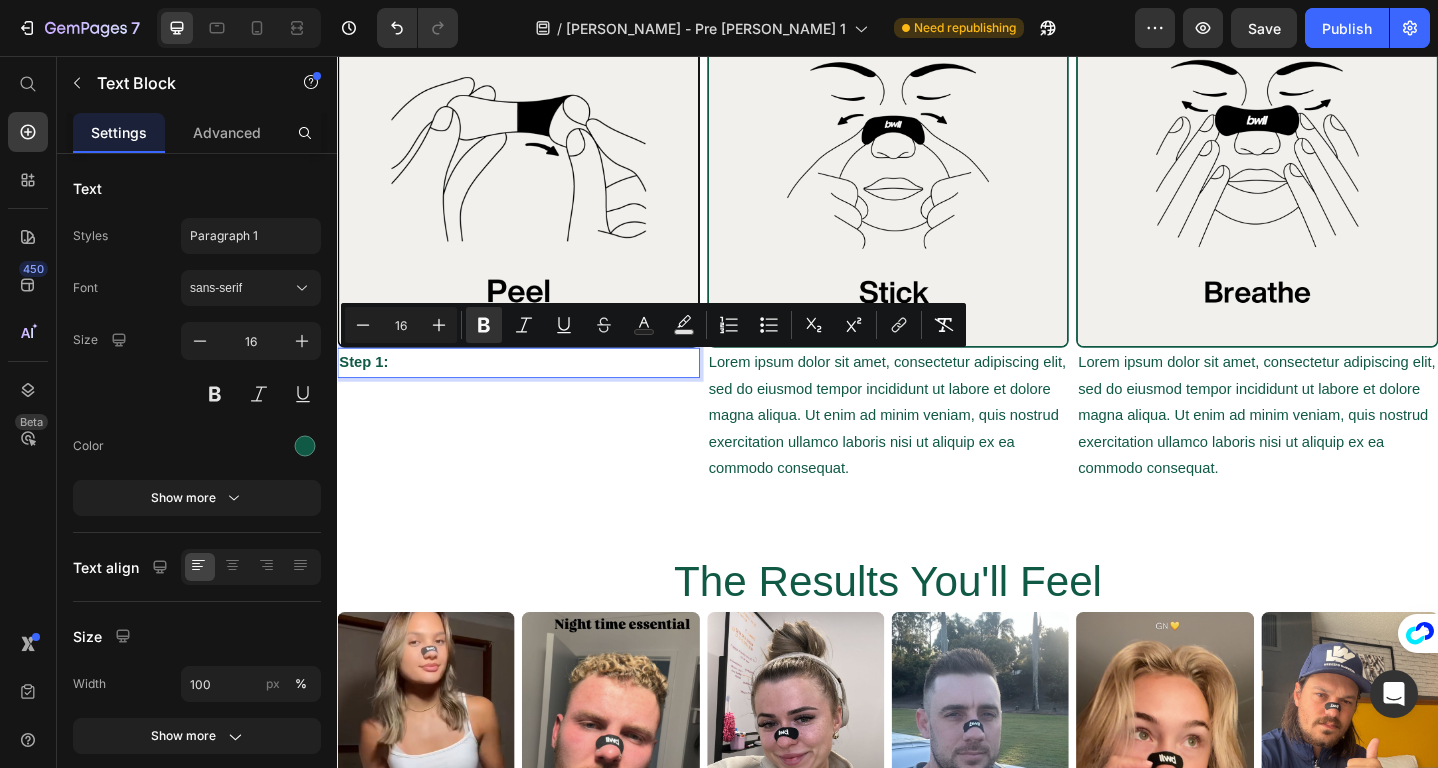 copy on "Step 1:" 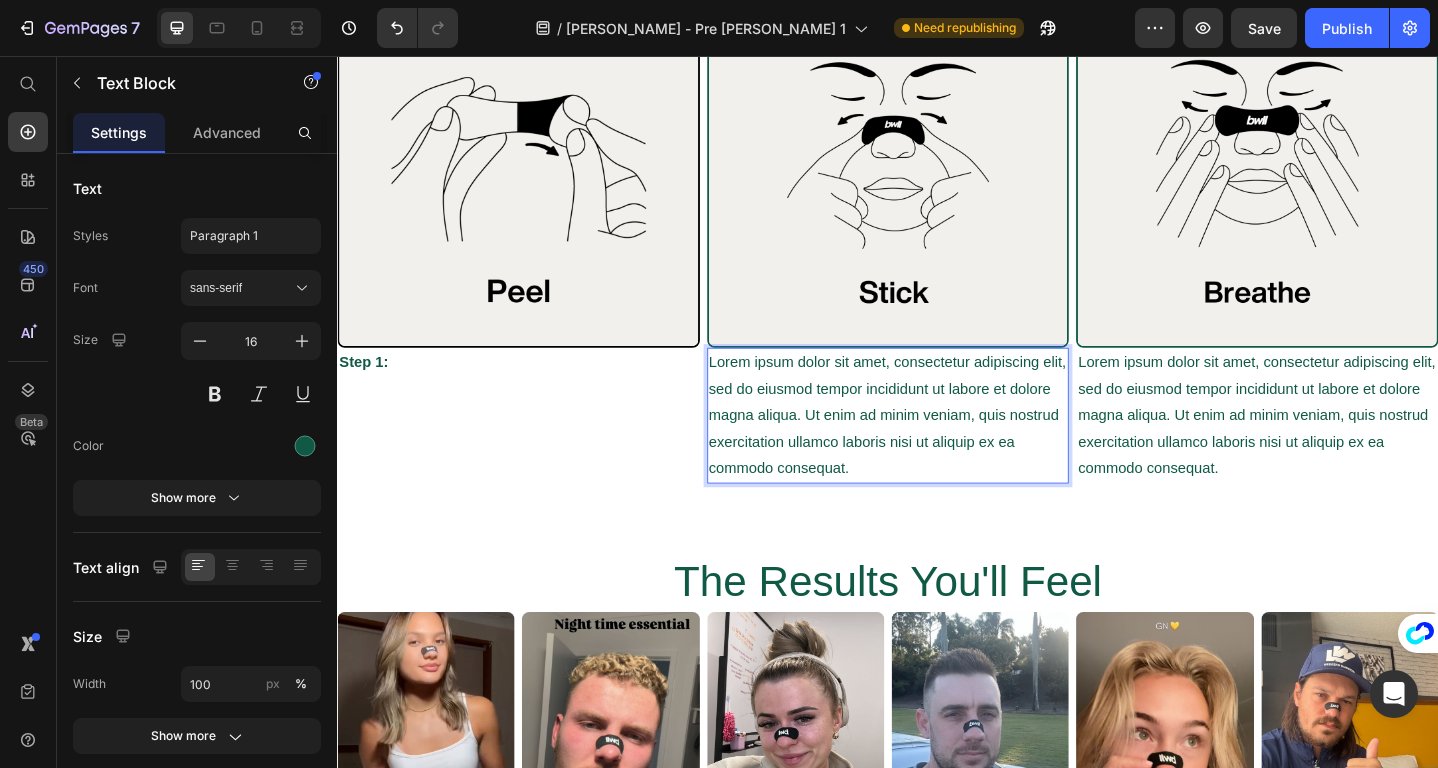 click on "Lorem ipsum dolor sit amet, consectetur adipiscing elit, sed do eiusmod tempor incididunt ut labore et dolore magna aliqua. Ut enim ad minim veniam, quis nostrud exercitation ullamco laboris nisi ut aliquip ex ea commodo consequat." at bounding box center [937, 448] 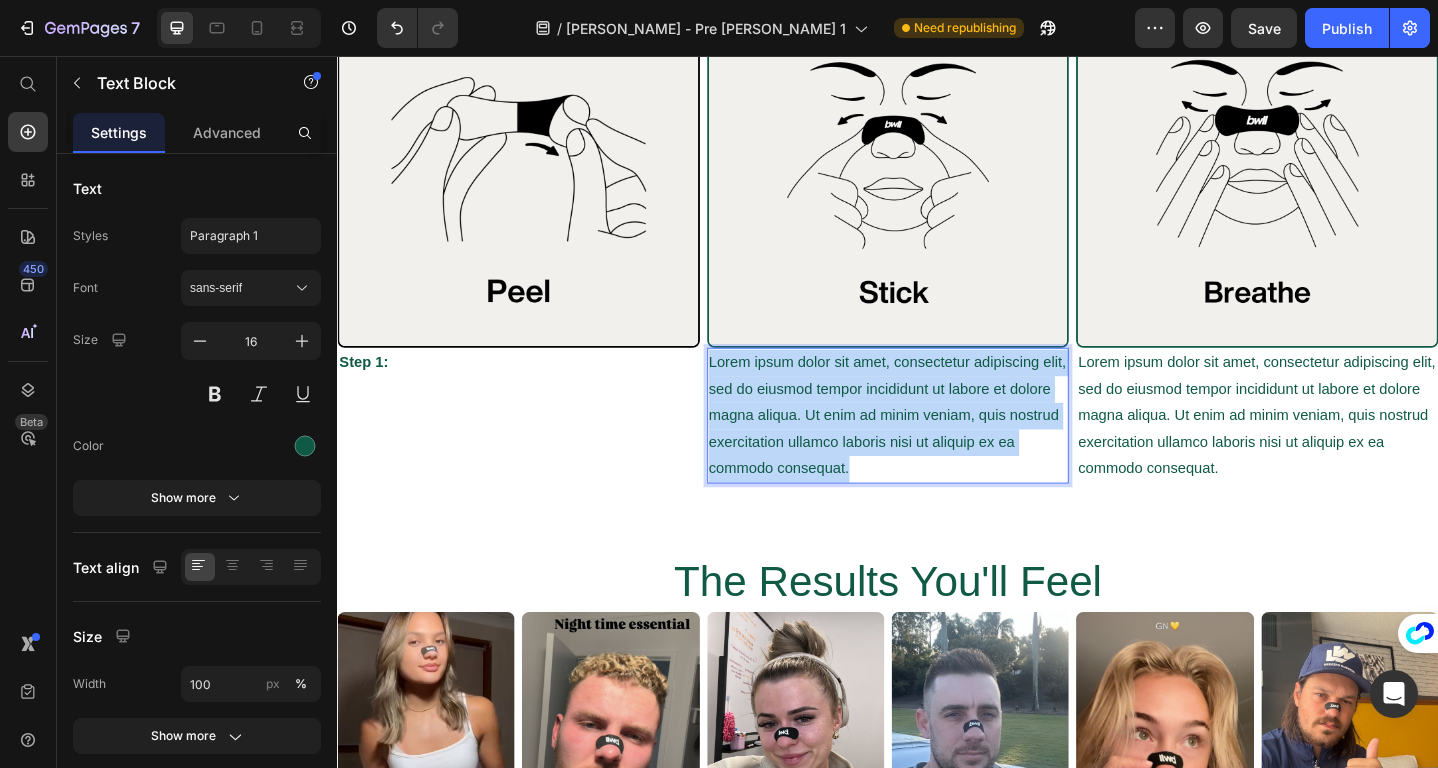 click on "Lorem ipsum dolor sit amet, consectetur adipiscing elit, sed do eiusmod tempor incididunt ut labore et dolore magna aliqua. Ut enim ad minim veniam, quis nostrud exercitation ullamco laboris nisi ut aliquip ex ea commodo consequat." at bounding box center [937, 448] 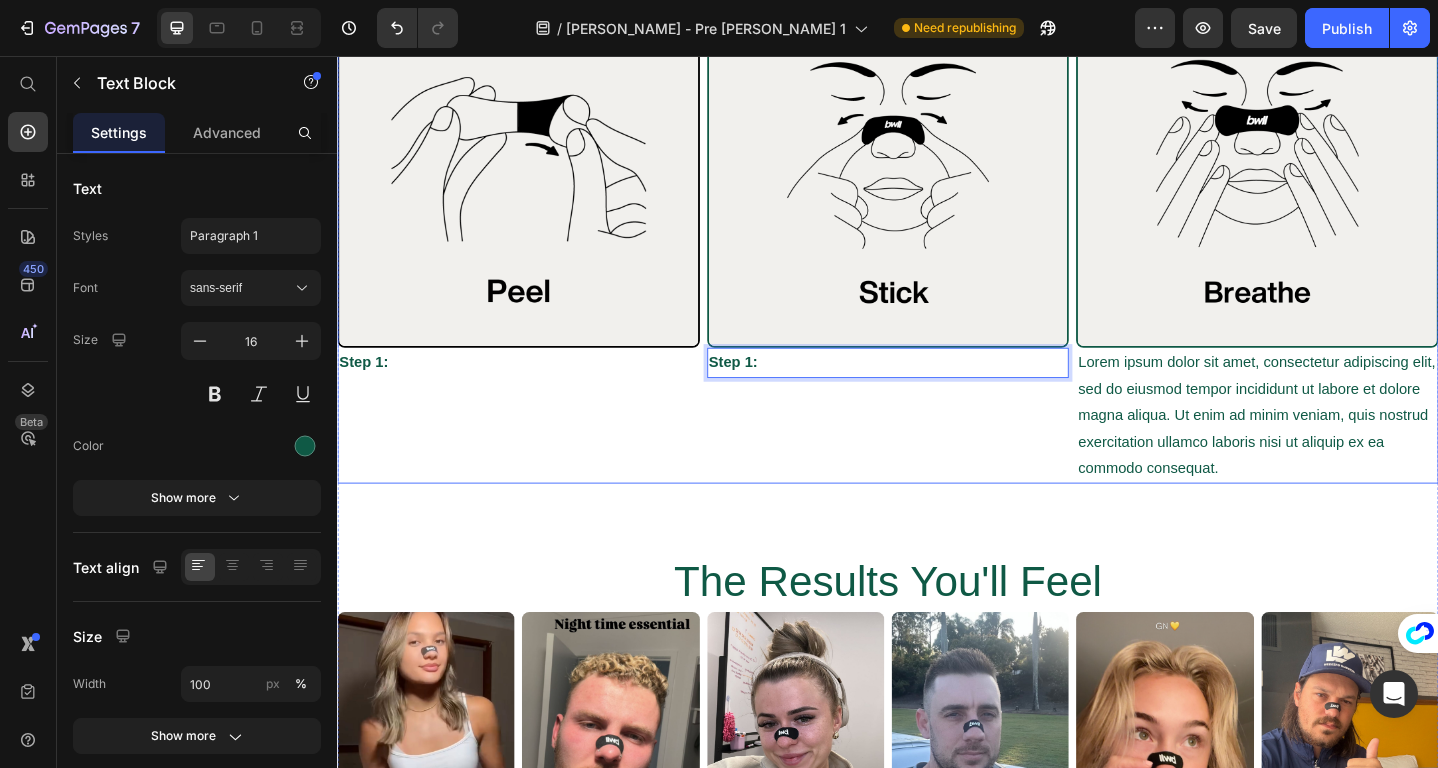click on "Lorem ipsum dolor sit amet, consectetur adipiscing elit, sed do eiusmod tempor incididunt ut labore et dolore magna aliqua. Ut enim ad minim veniam, quis nostrud exercitation ullamco laboris nisi ut aliquip ex ea commodo consequat." at bounding box center [1339, 448] 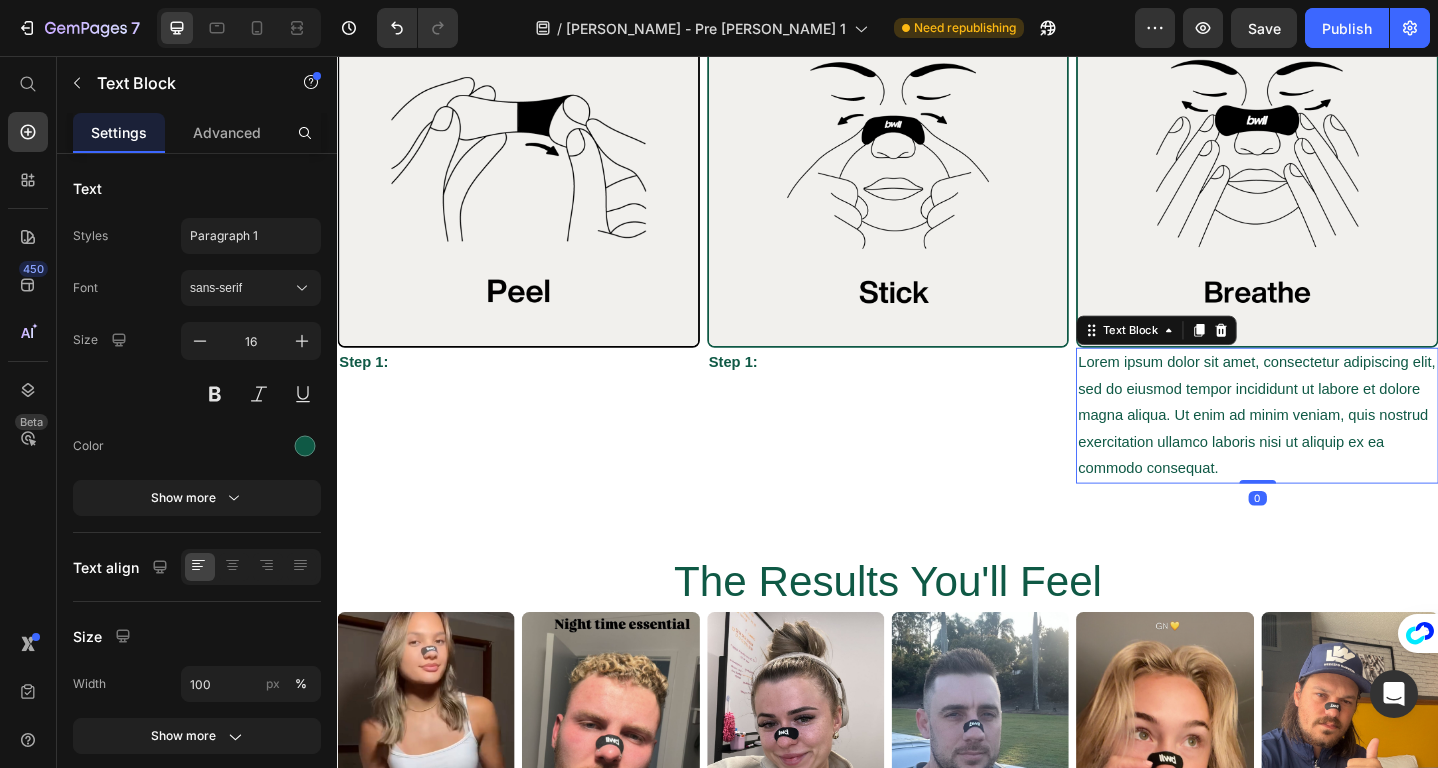 click on "Lorem ipsum dolor sit amet, consectetur adipiscing elit, sed do eiusmod tempor incididunt ut labore et dolore magna aliqua. Ut enim ad minim veniam, quis nostrud exercitation ullamco laboris nisi ut aliquip ex ea commodo consequat." at bounding box center (1339, 448) 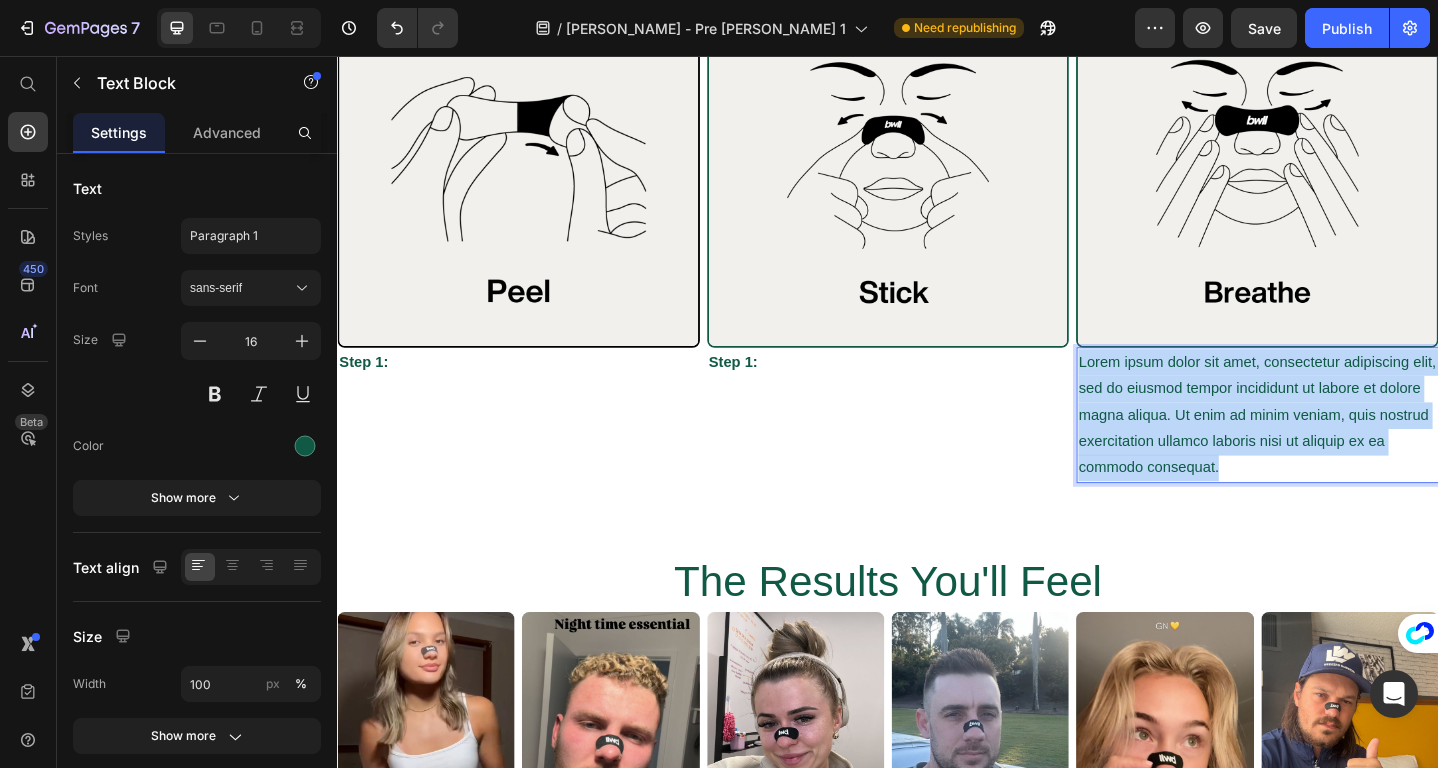 click on "Lorem ipsum dolor sit amet, consectetur adipiscing elit, sed do eiusmod tempor incididunt ut labore et dolore magna aliqua. Ut enim ad minim veniam, quis nostrud exercitation ullamco laboris nisi ut aliquip ex ea commodo consequat." at bounding box center [1339, 448] 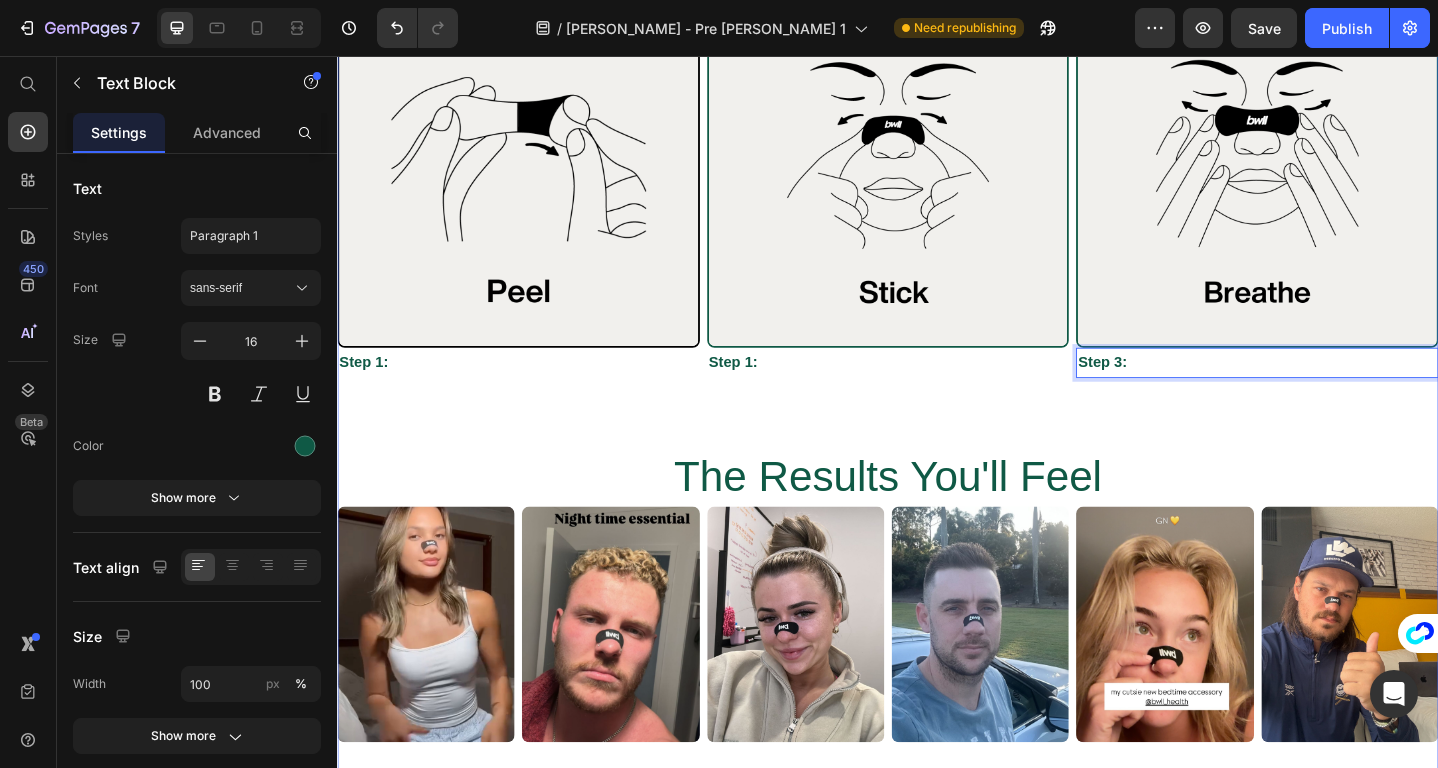 click on "Step 1:" at bounding box center (768, 389) 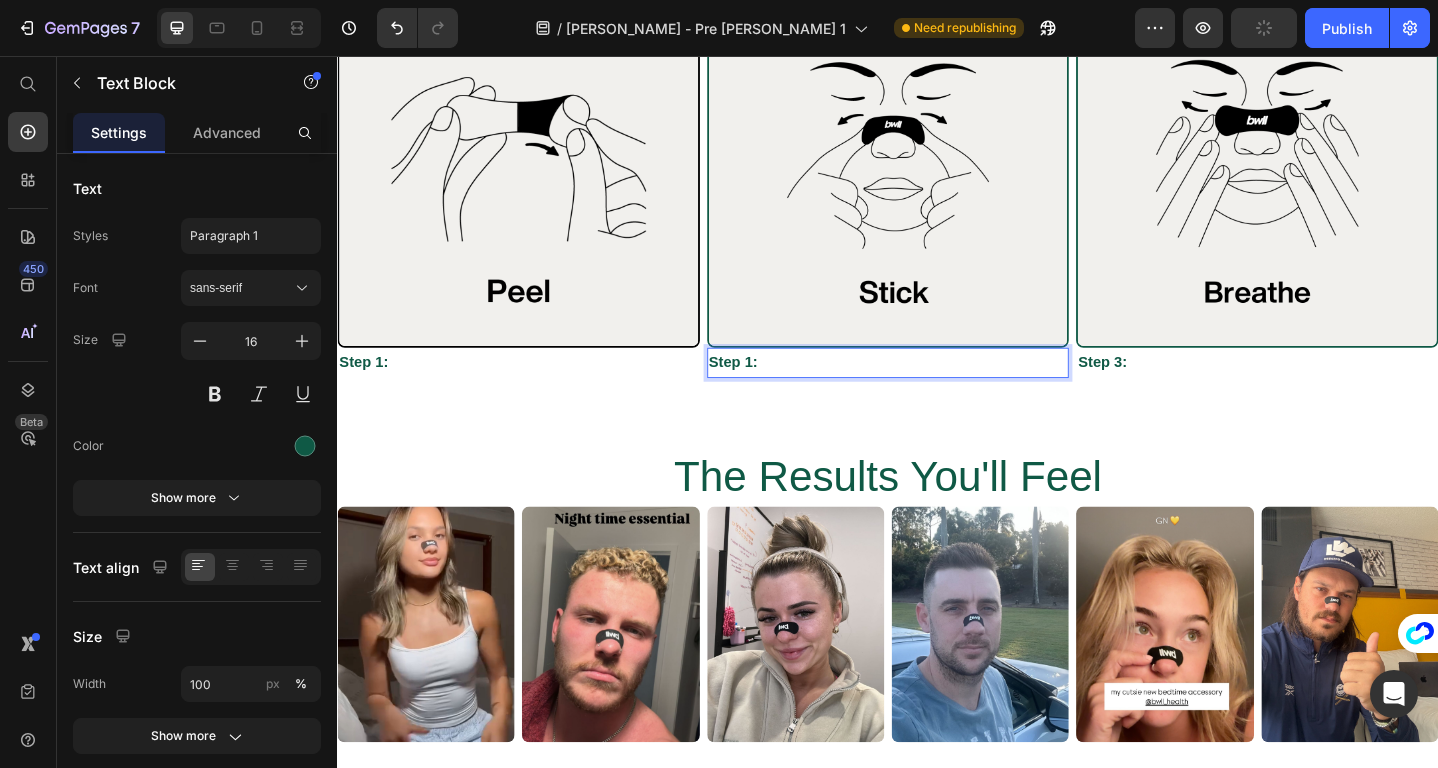 click on "Step 1:" at bounding box center [768, 389] 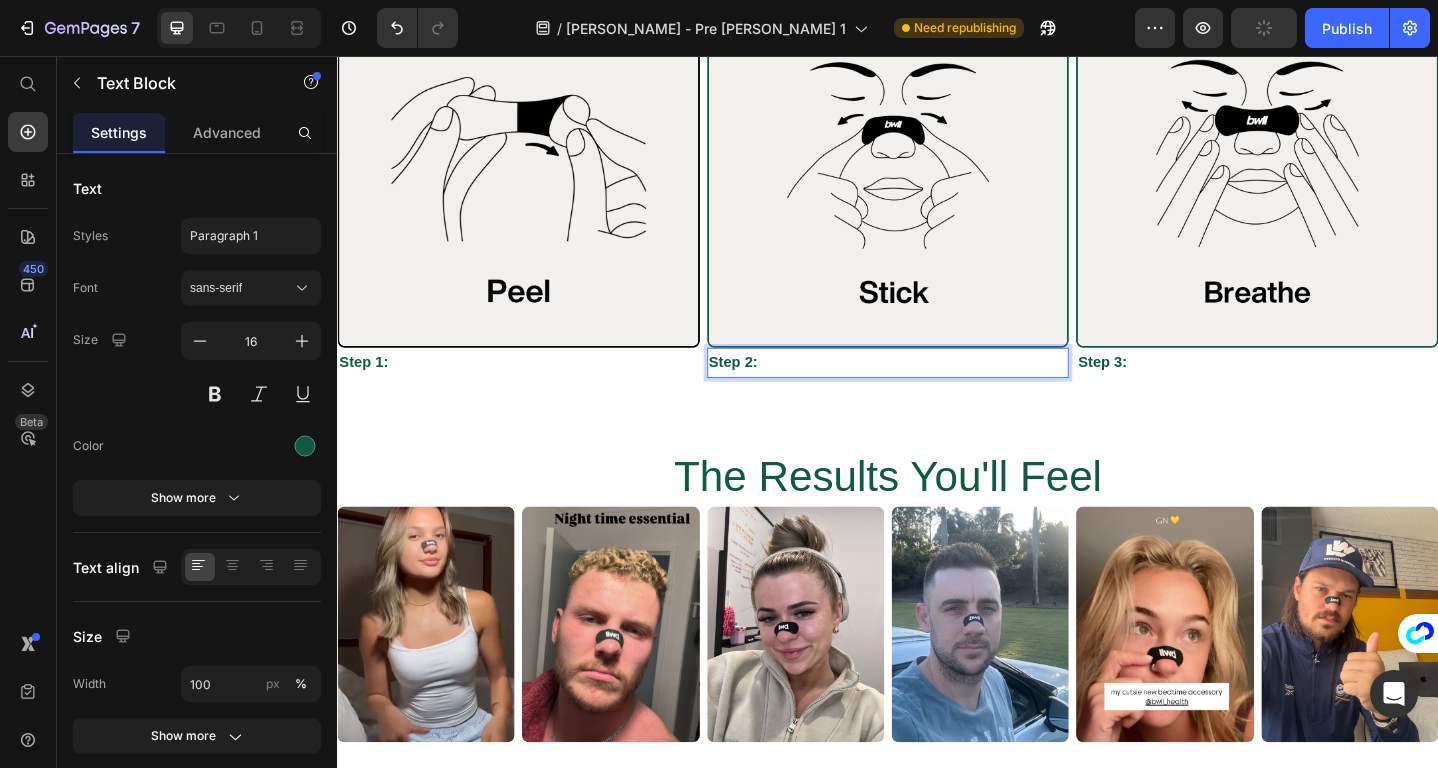 click on "Step 2:" at bounding box center (937, 390) 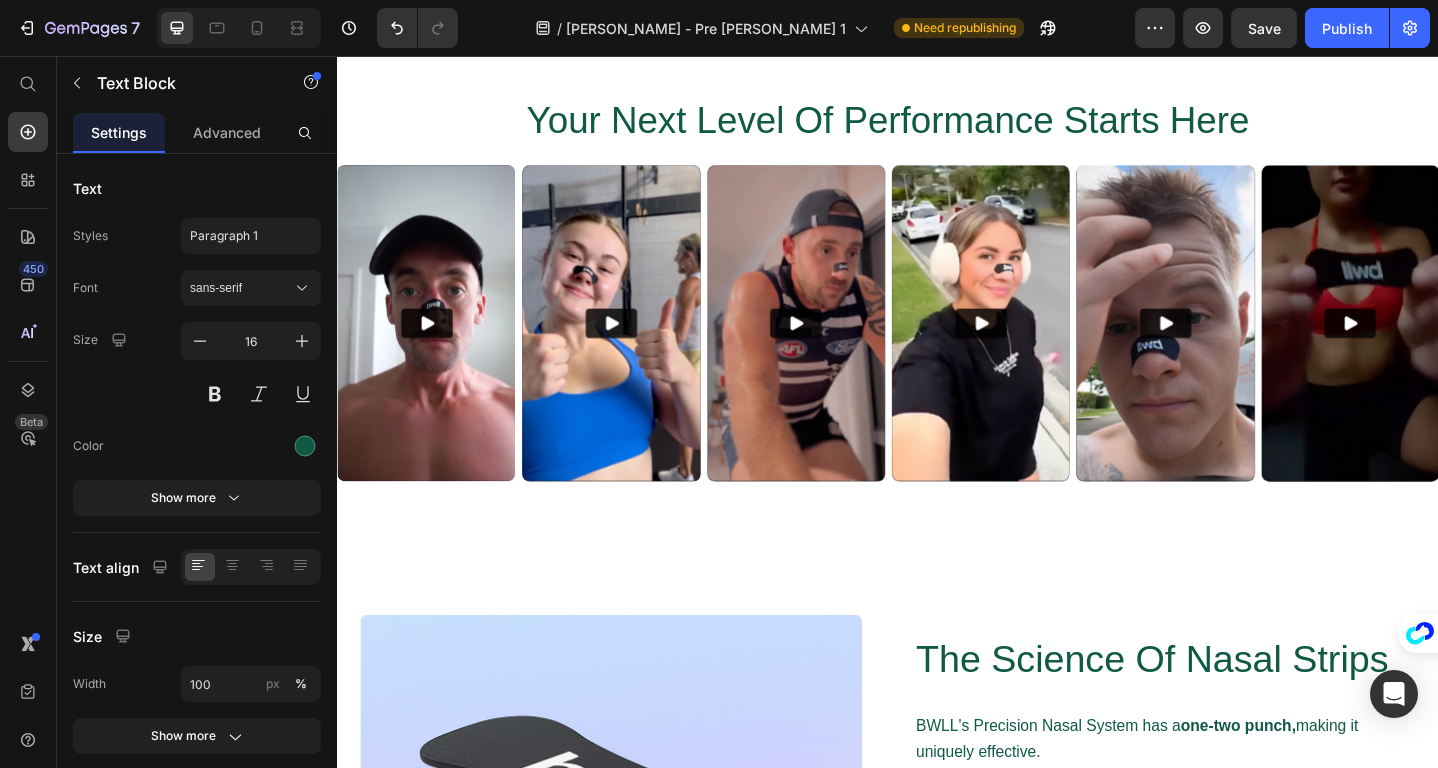 scroll, scrollTop: 4924, scrollLeft: 0, axis: vertical 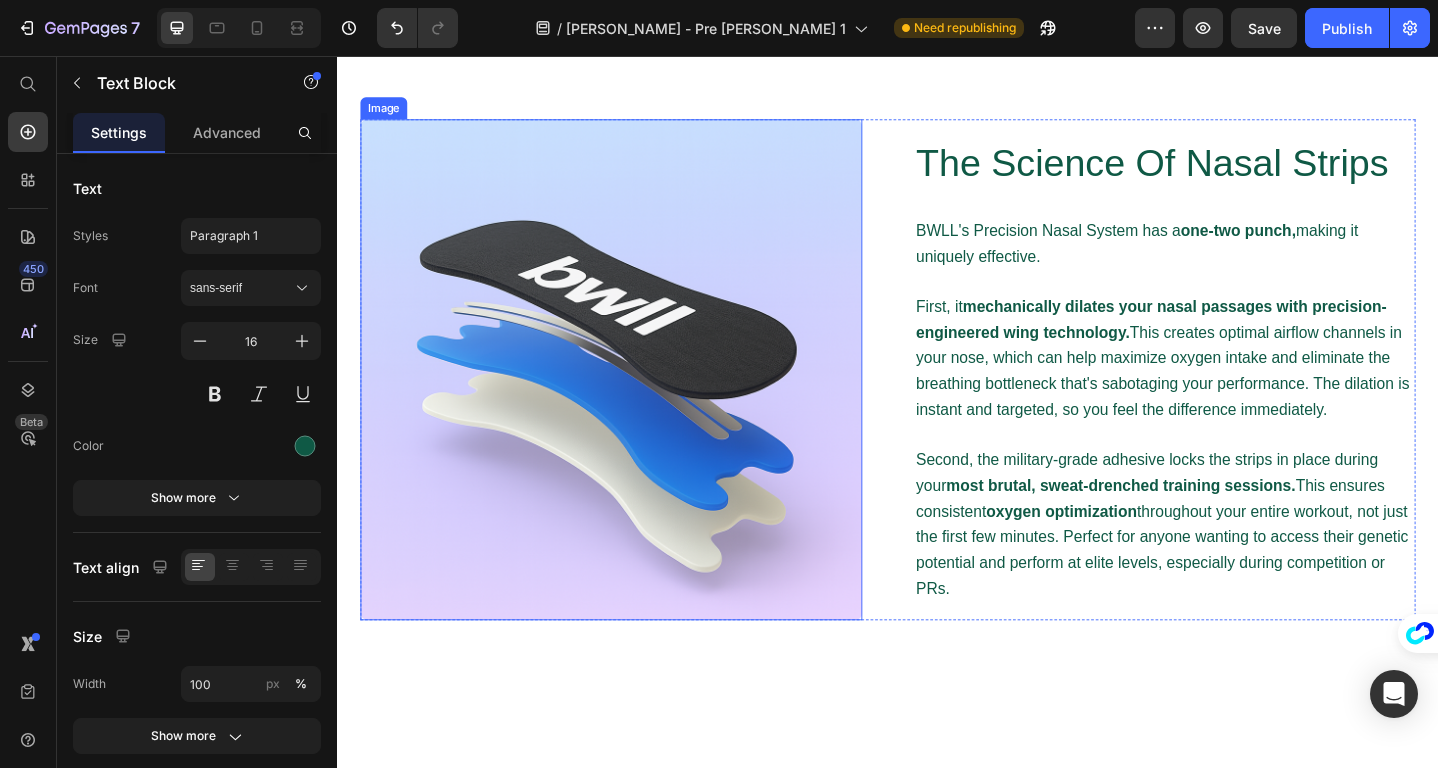 click at bounding box center (635, 398) 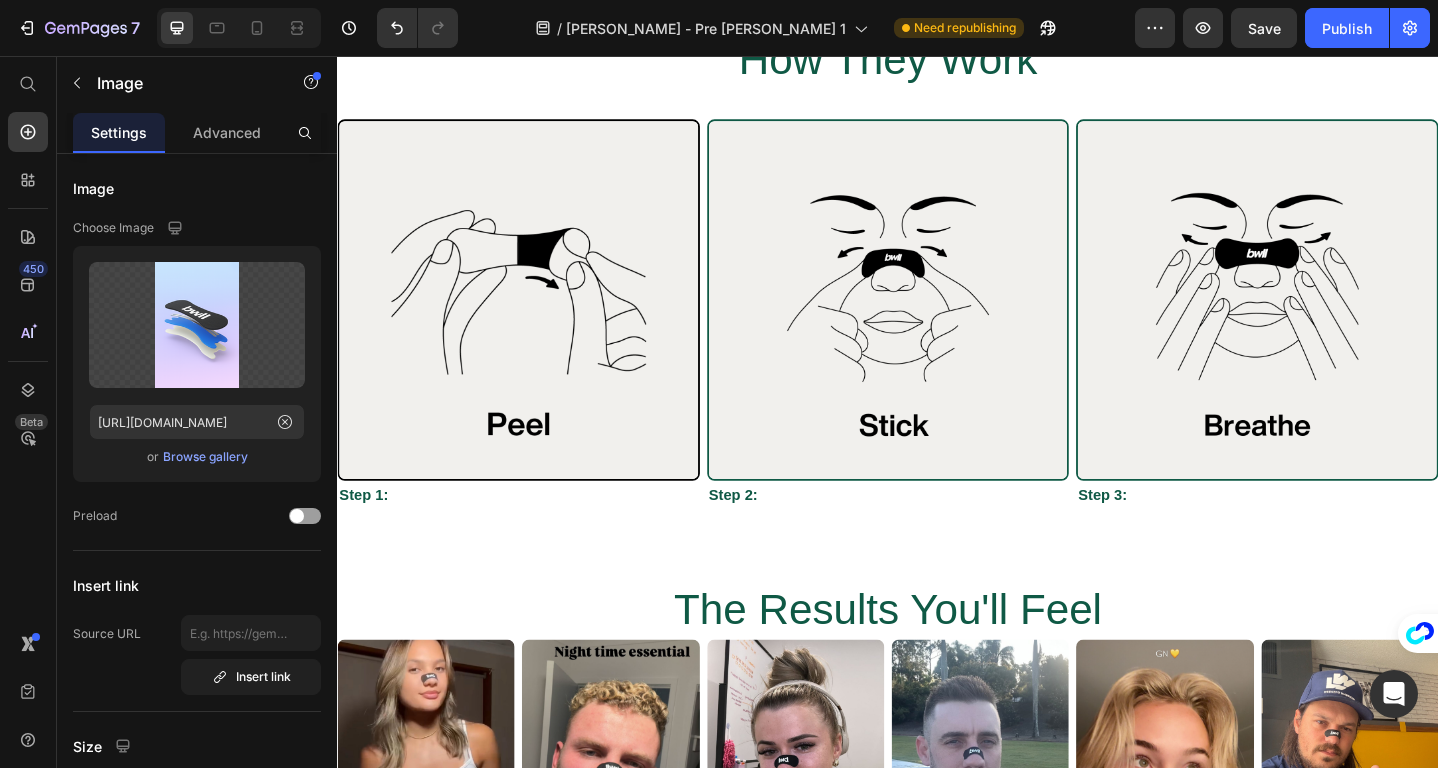 scroll, scrollTop: 7393, scrollLeft: 0, axis: vertical 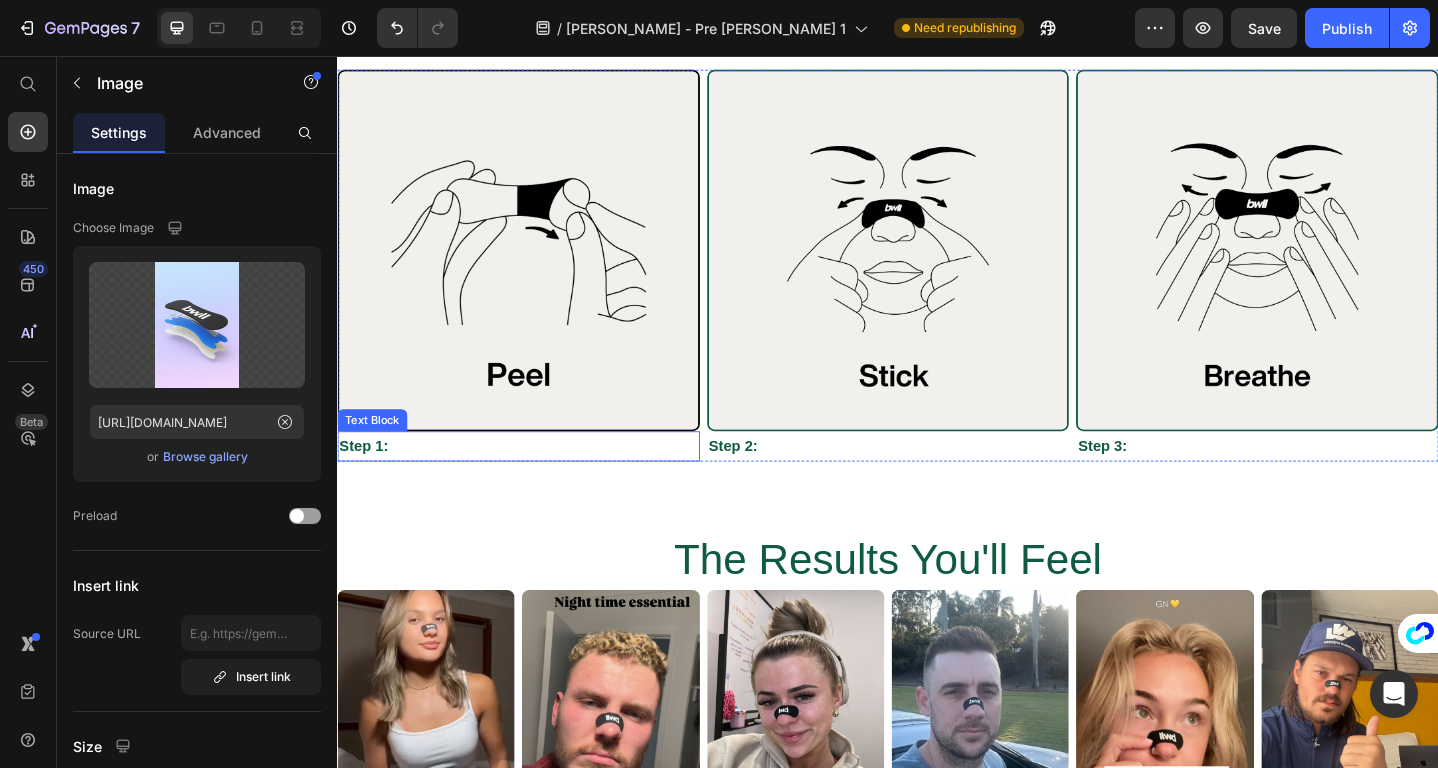 click on "Step 1:" at bounding box center [534, 481] 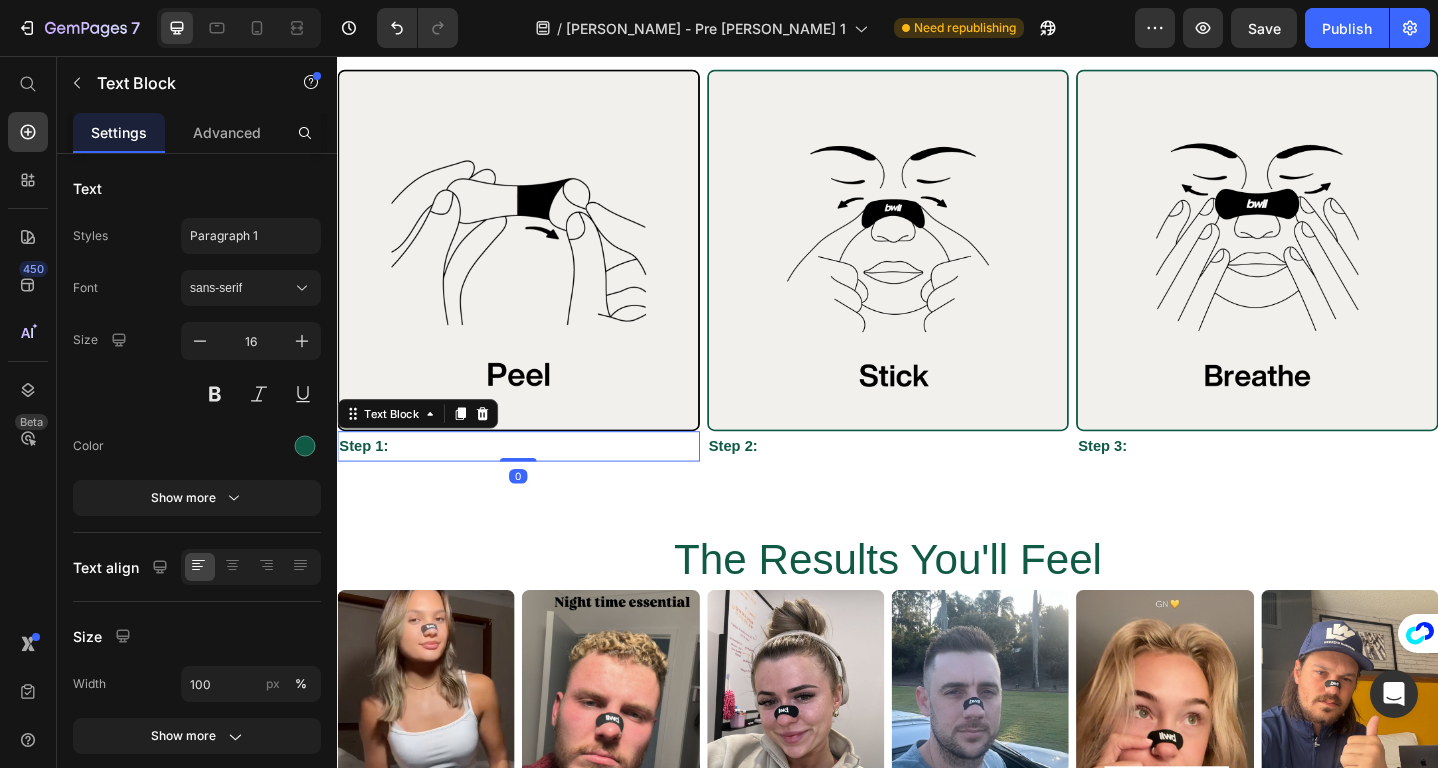 click on "Step 1:" at bounding box center (534, 481) 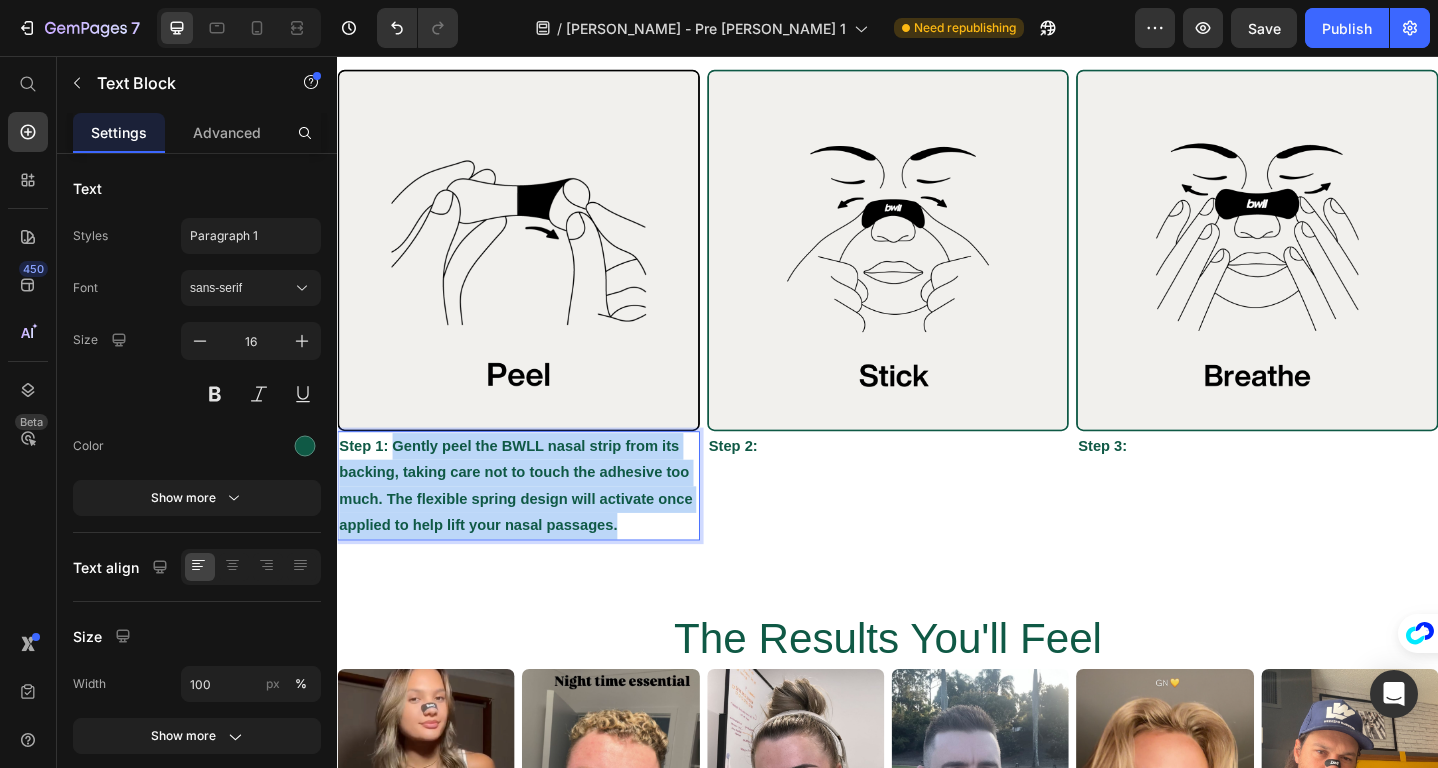 drag, startPoint x: 664, startPoint y: 567, endPoint x: 402, endPoint y: 475, distance: 277.68326 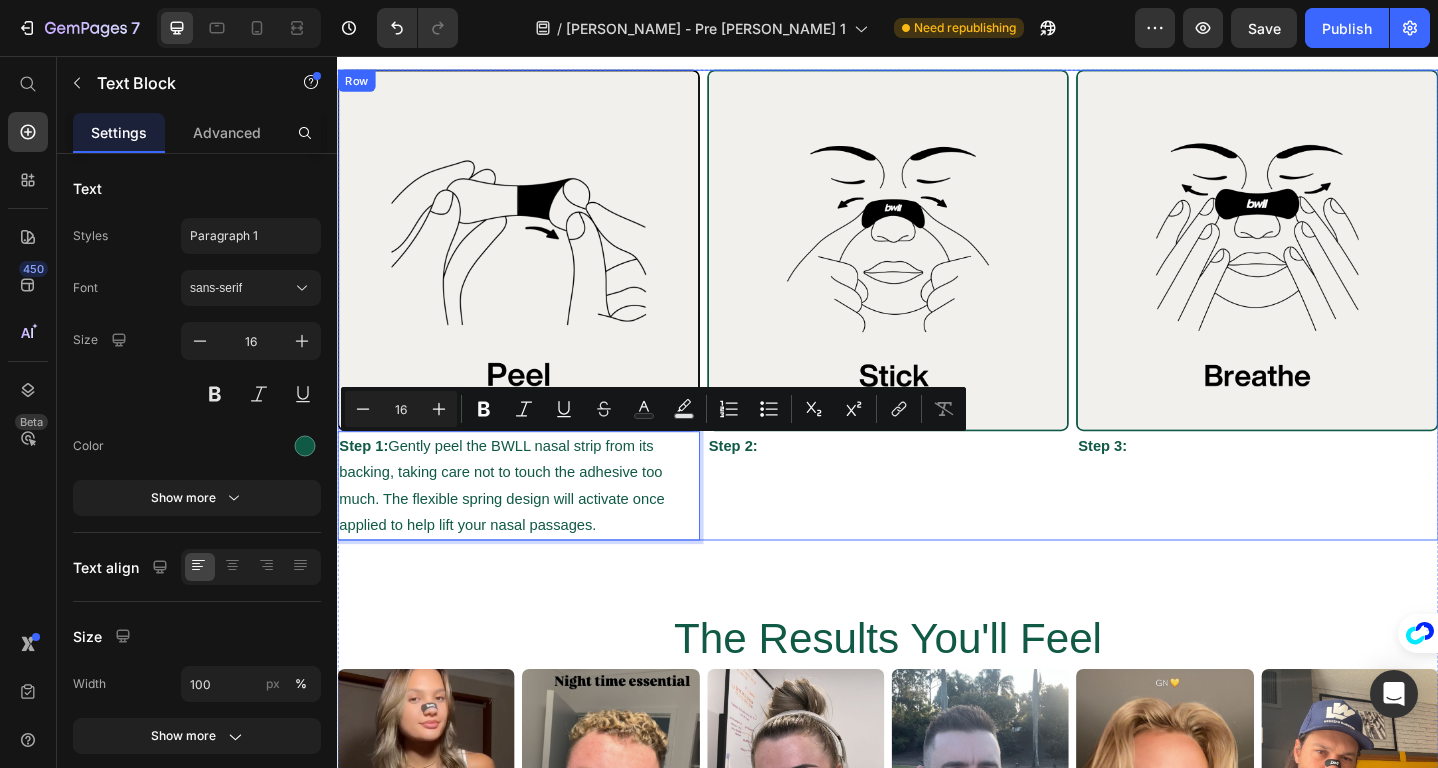 click on "Step 2:" at bounding box center (937, 481) 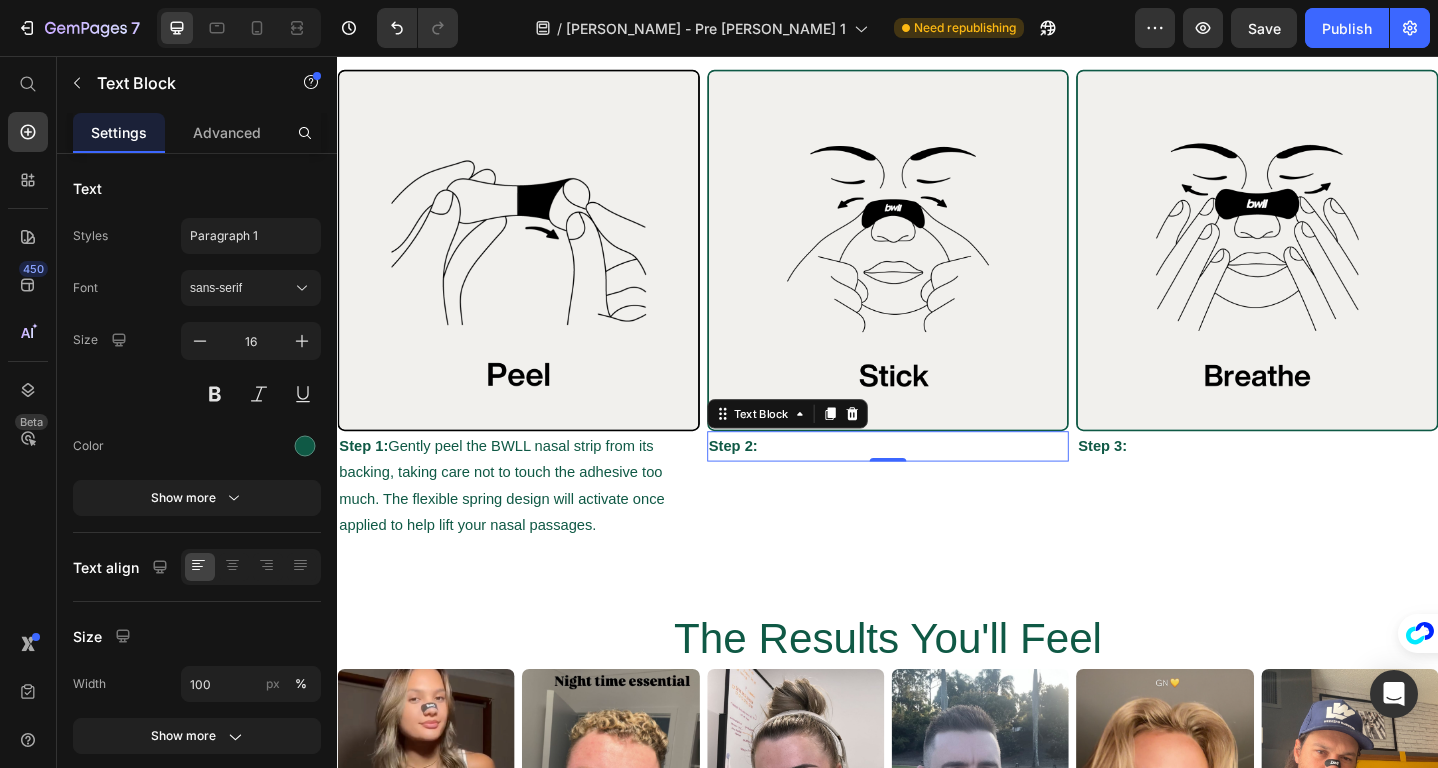click on "Step 2:" at bounding box center (937, 481) 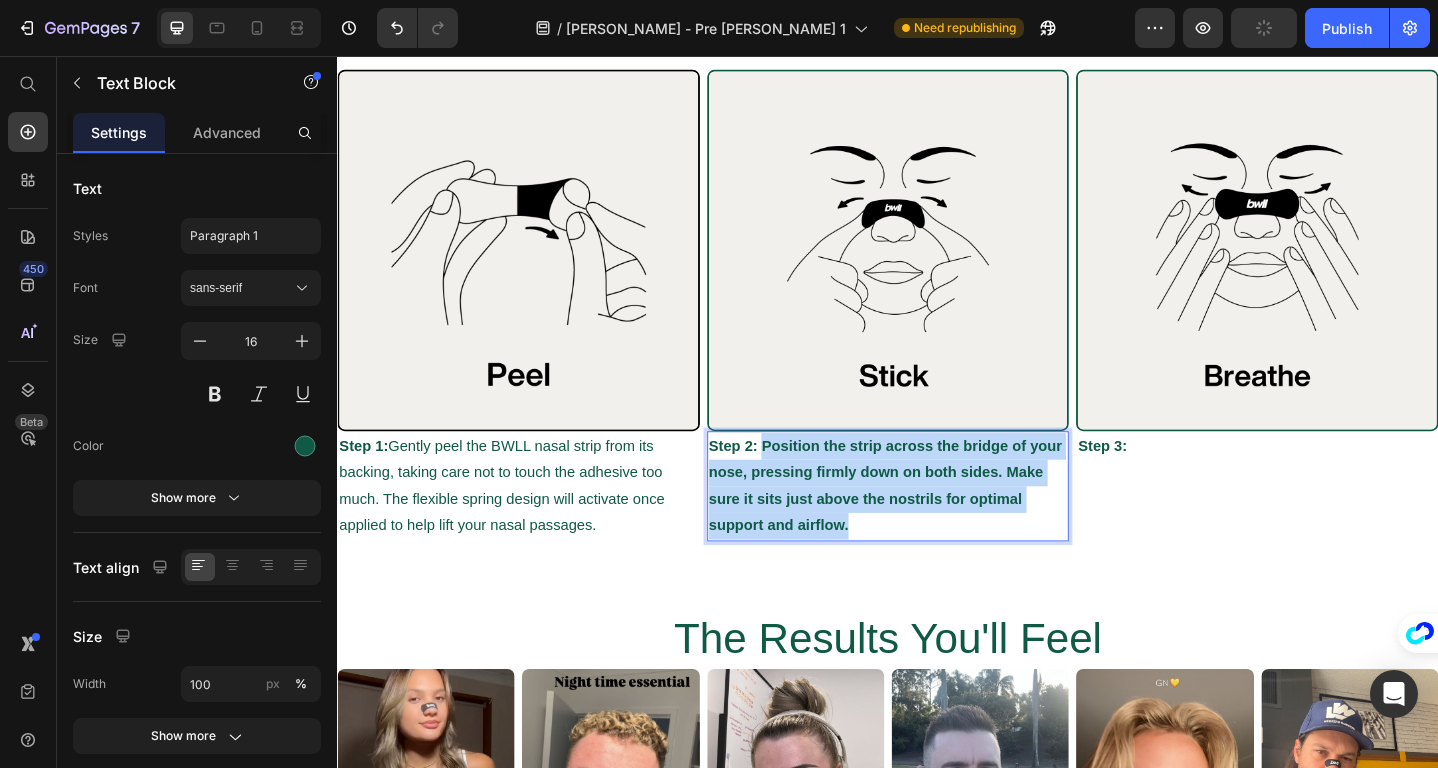 drag, startPoint x: 802, startPoint y: 484, endPoint x: 909, endPoint y: 565, distance: 134.20134 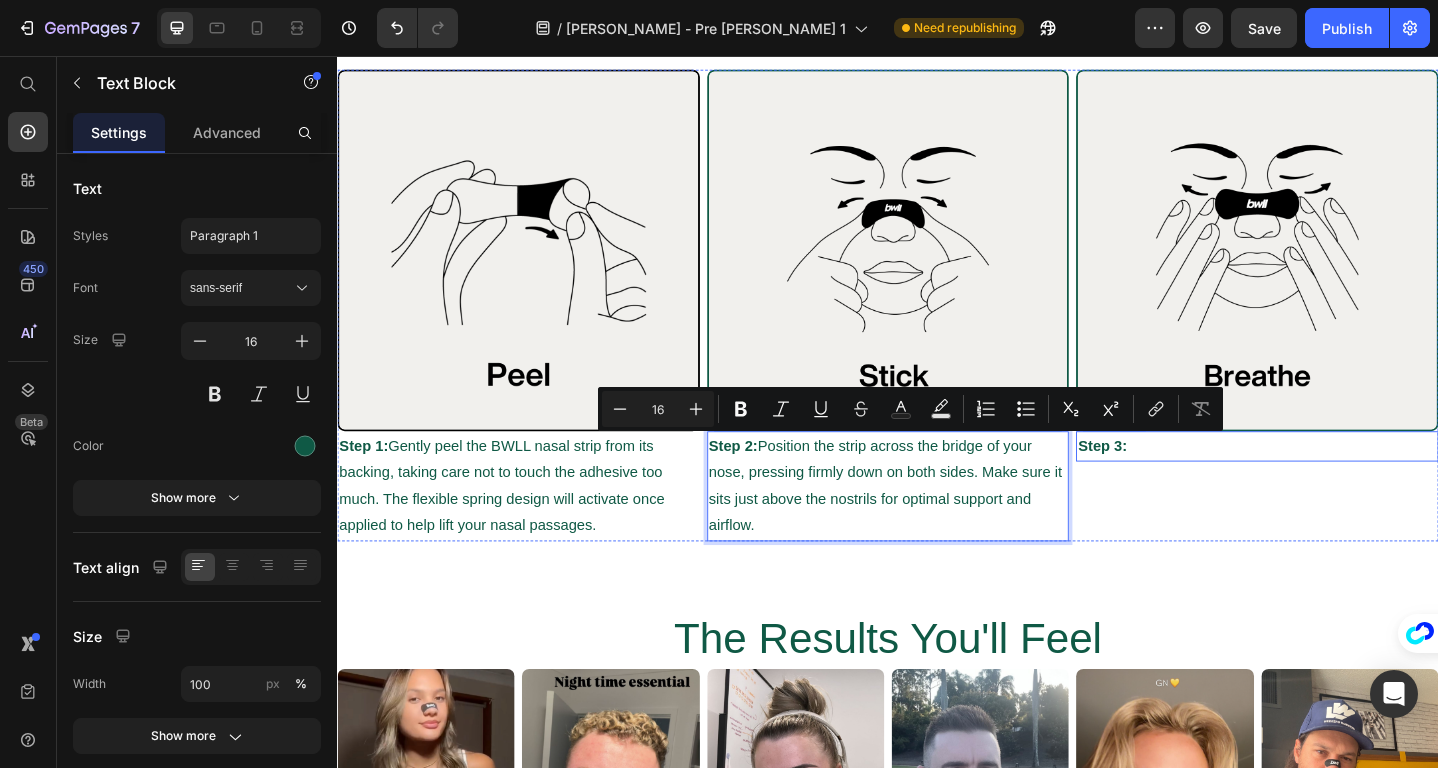 click on "Step 3:" at bounding box center (1339, 481) 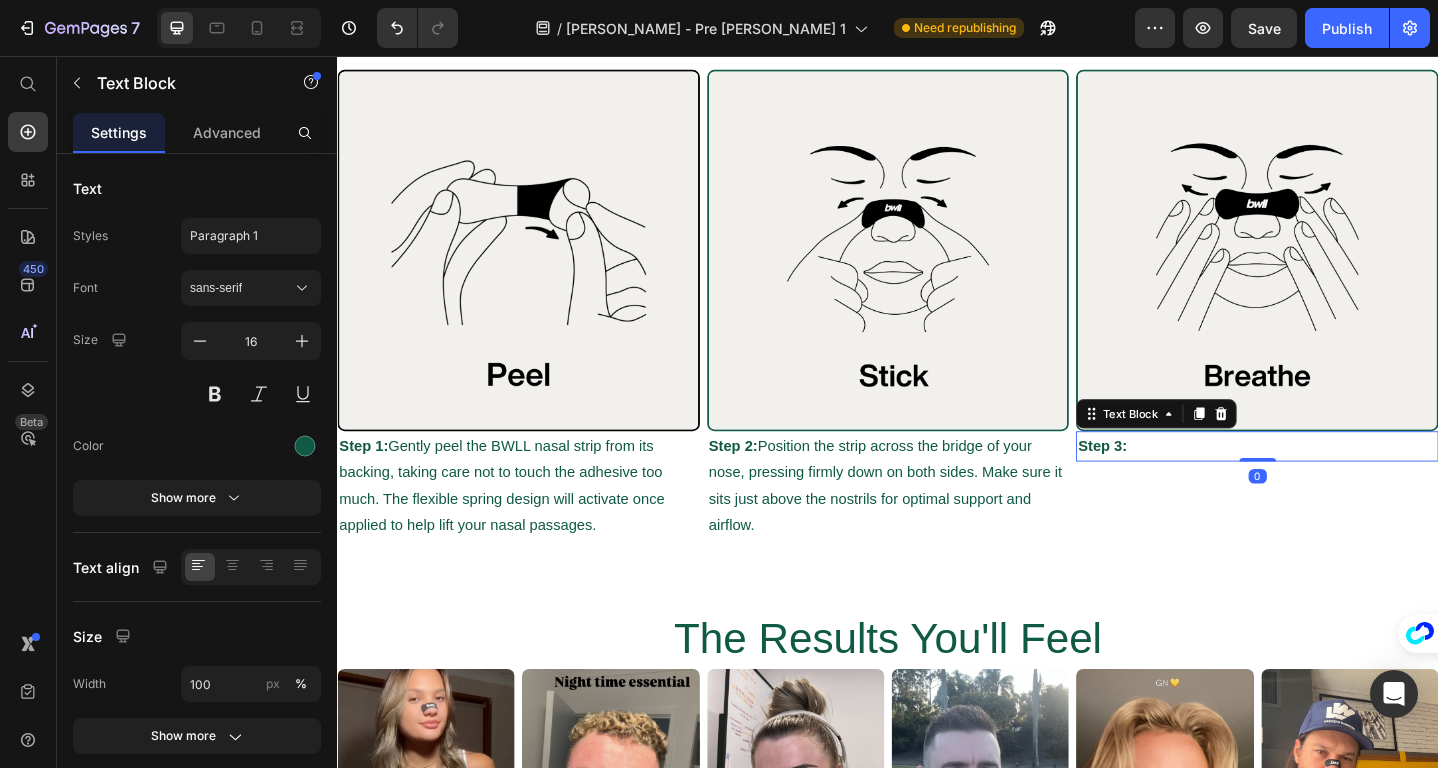 click on "Step 3:" at bounding box center (1339, 481) 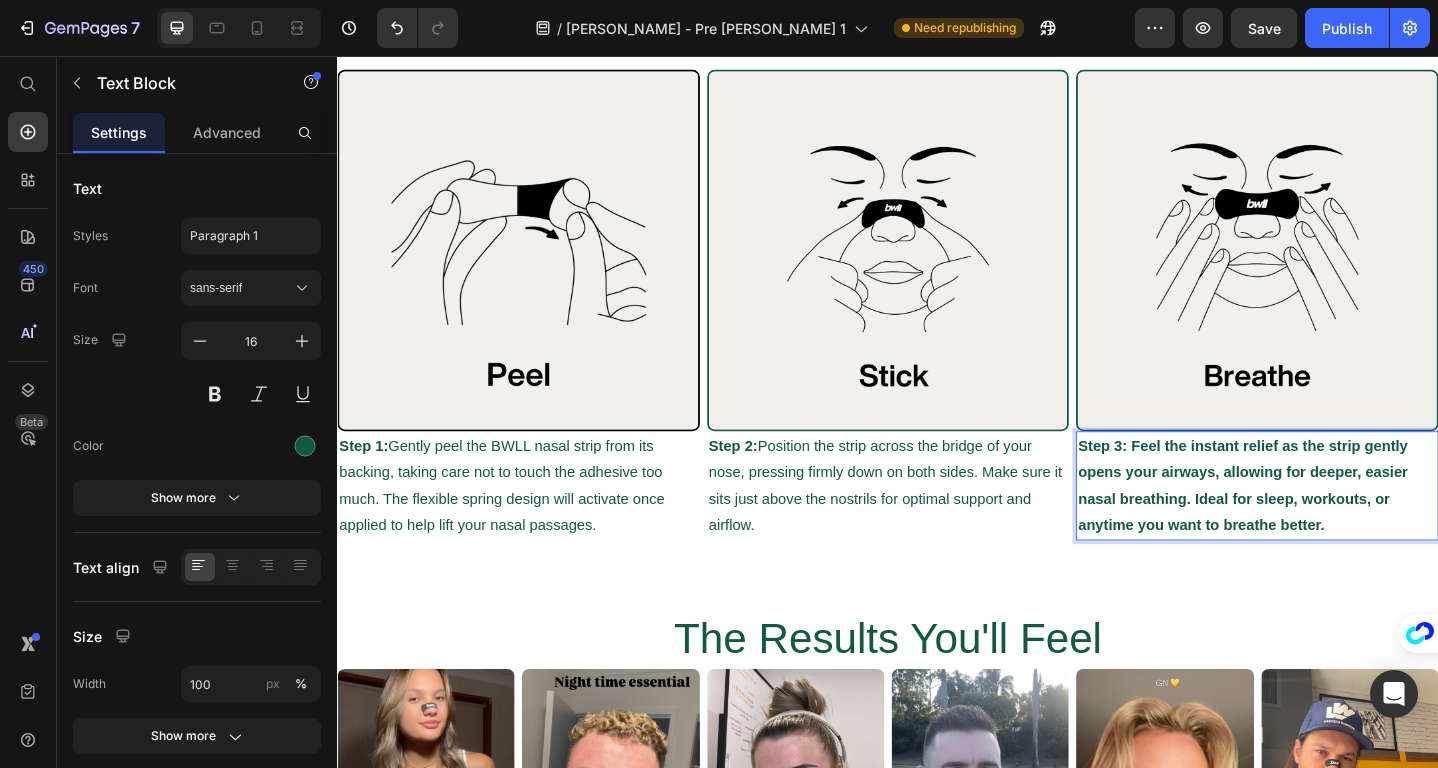 click on "Step 3: Feel the instant relief as the strip gently opens your airways, allowing for deeper, easier nasal breathing. Ideal for sleep, workouts, or anytime you want to breathe better." at bounding box center [1323, 523] 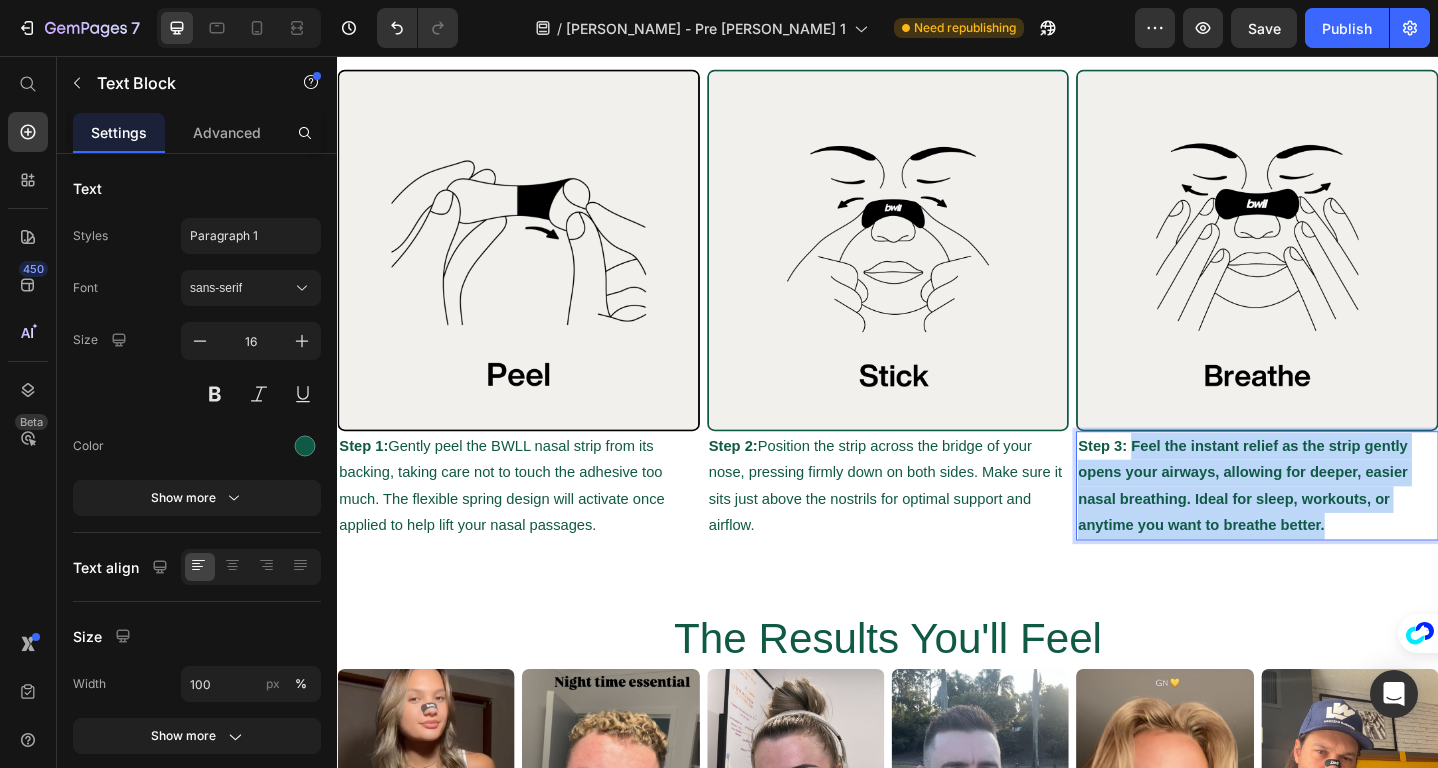 drag, startPoint x: 1202, startPoint y: 487, endPoint x: 1427, endPoint y: 573, distance: 240.87549 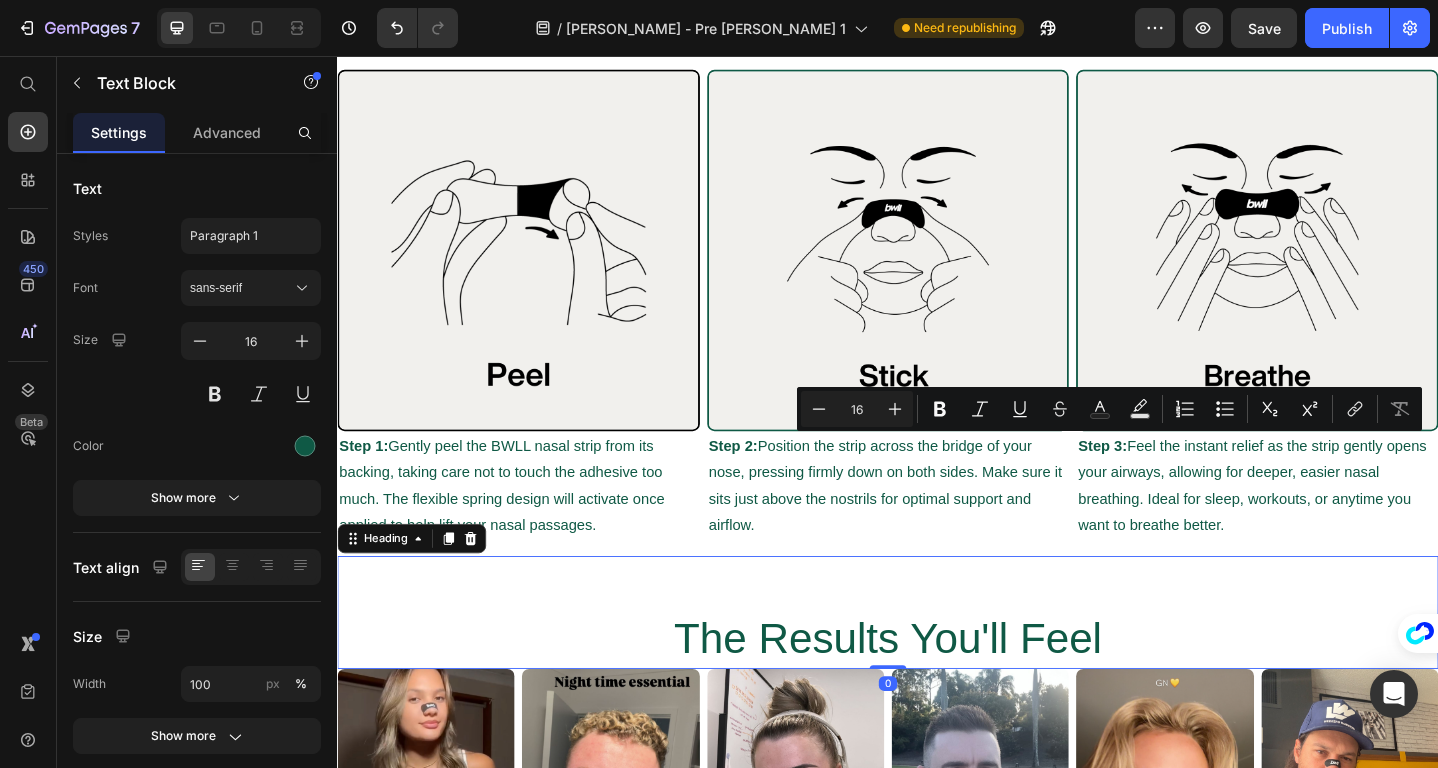 click on "The Results You'll Feel" at bounding box center [937, 663] 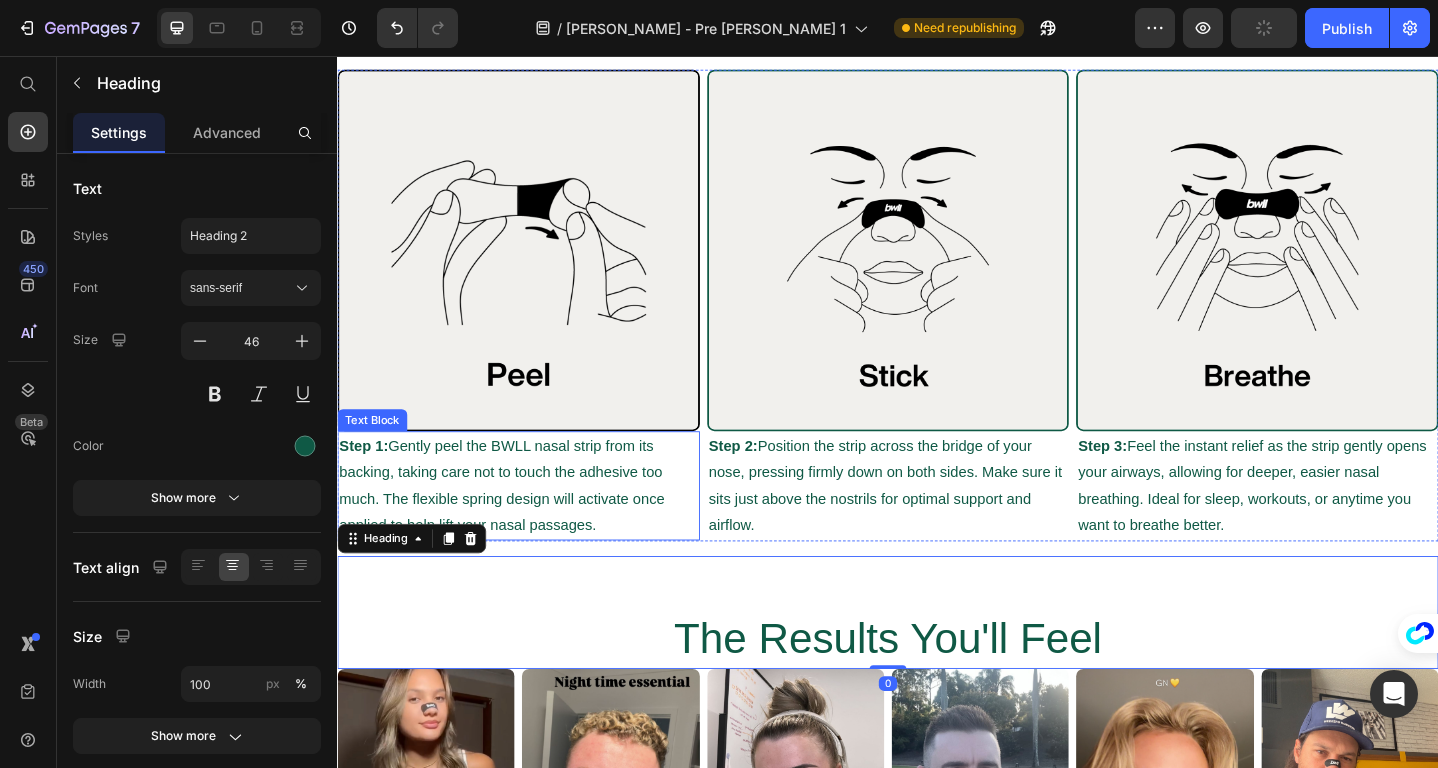 click on "Step 2:  Position the strip across the bridge of your nose, pressing firmly down on both sides. Make sure it sits just above the nostrils for optimal support and airflow." at bounding box center [937, 524] 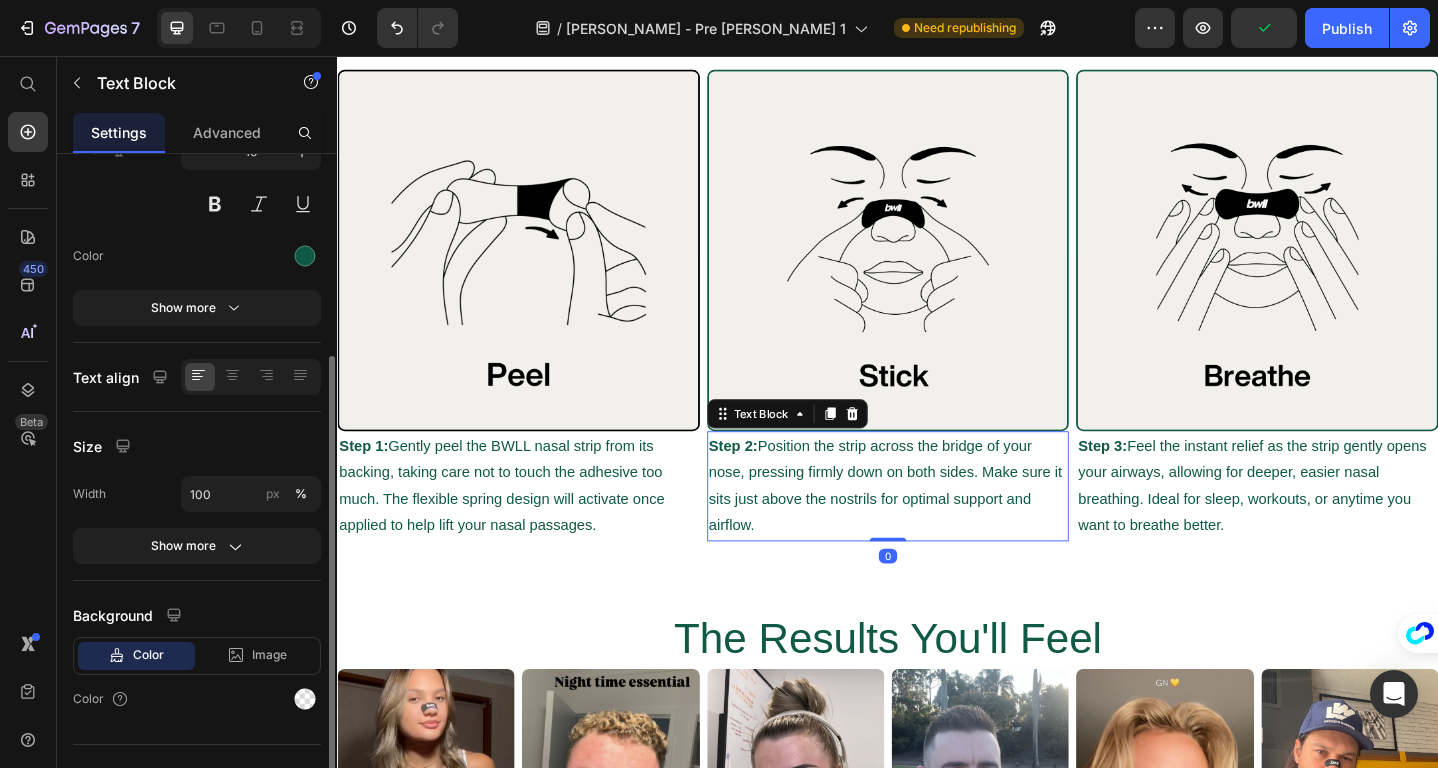 scroll, scrollTop: 224, scrollLeft: 0, axis: vertical 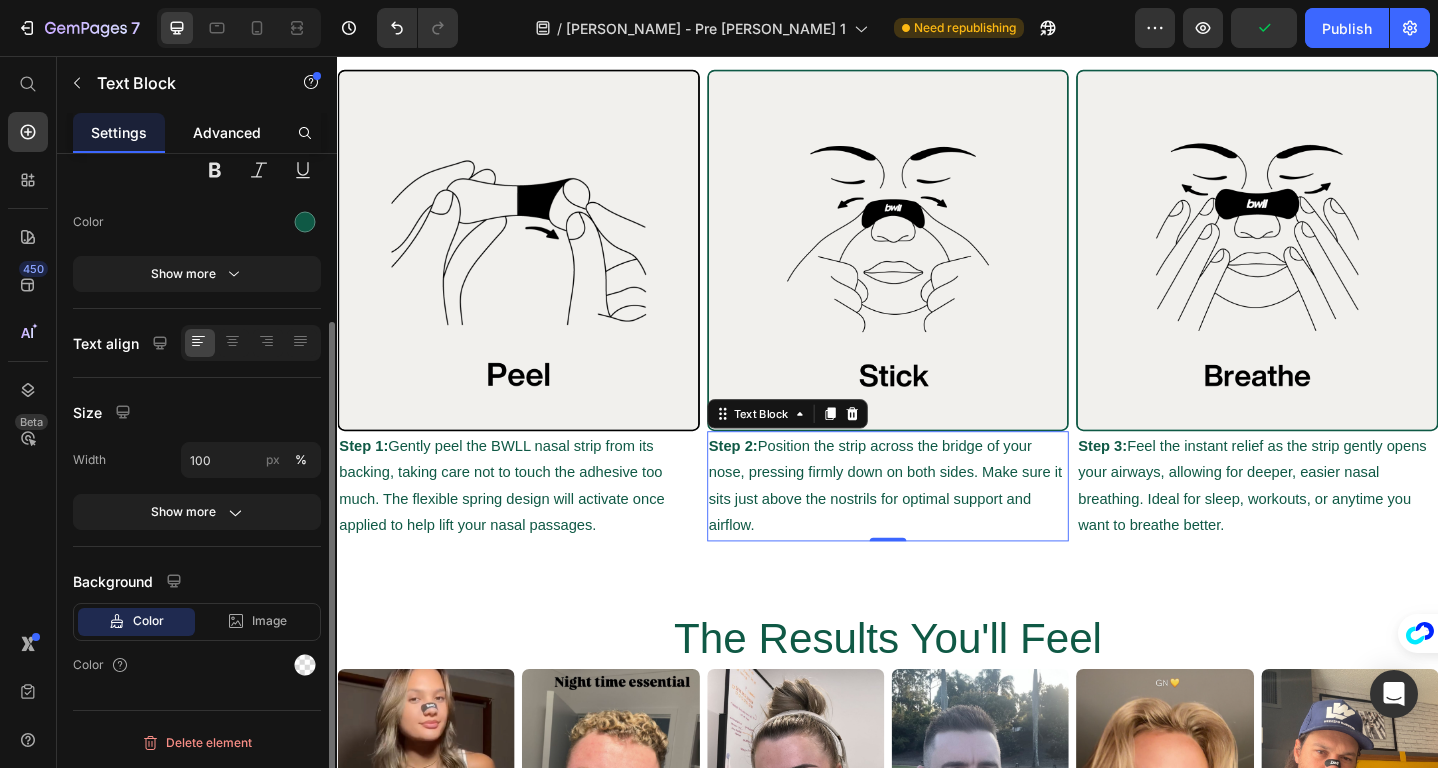 click on "Advanced" at bounding box center [227, 132] 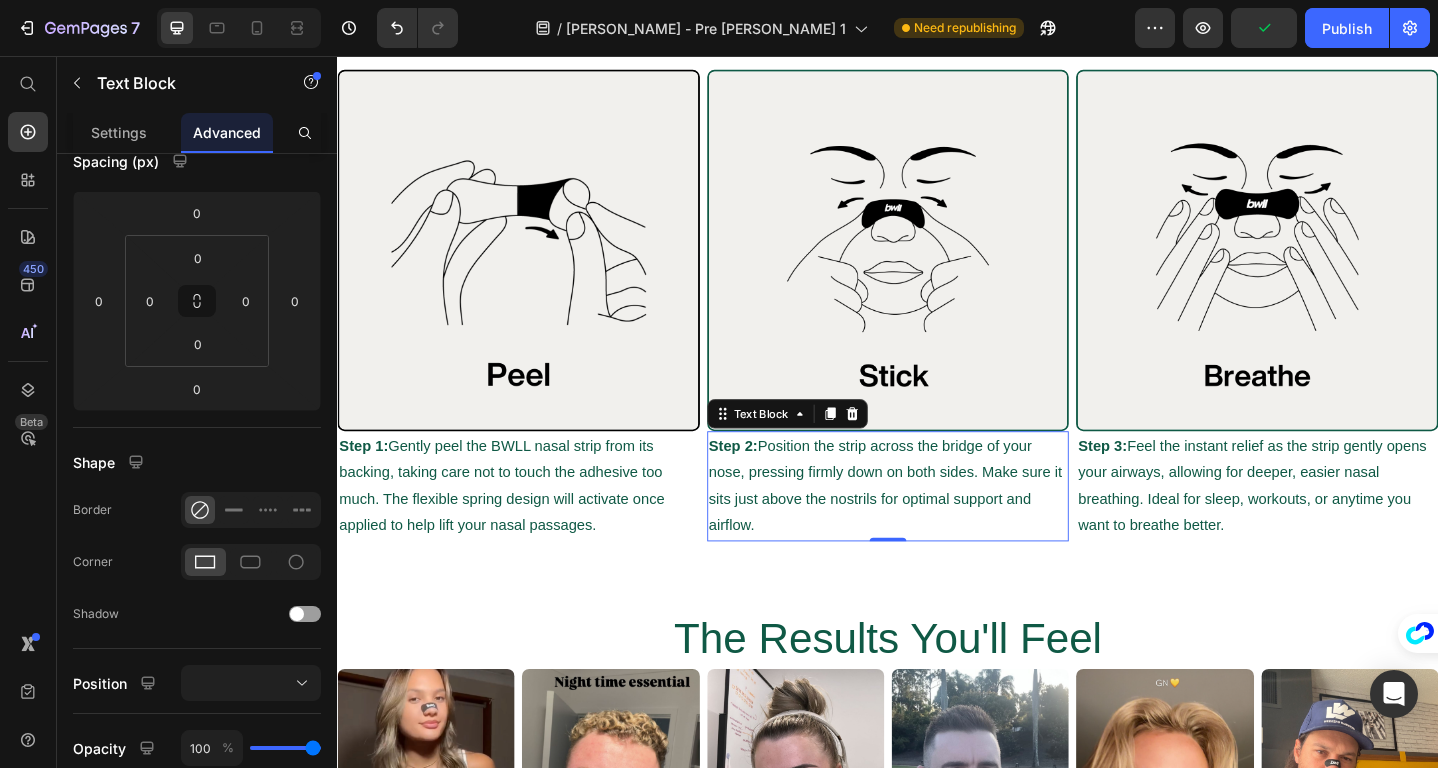 scroll, scrollTop: 0, scrollLeft: 0, axis: both 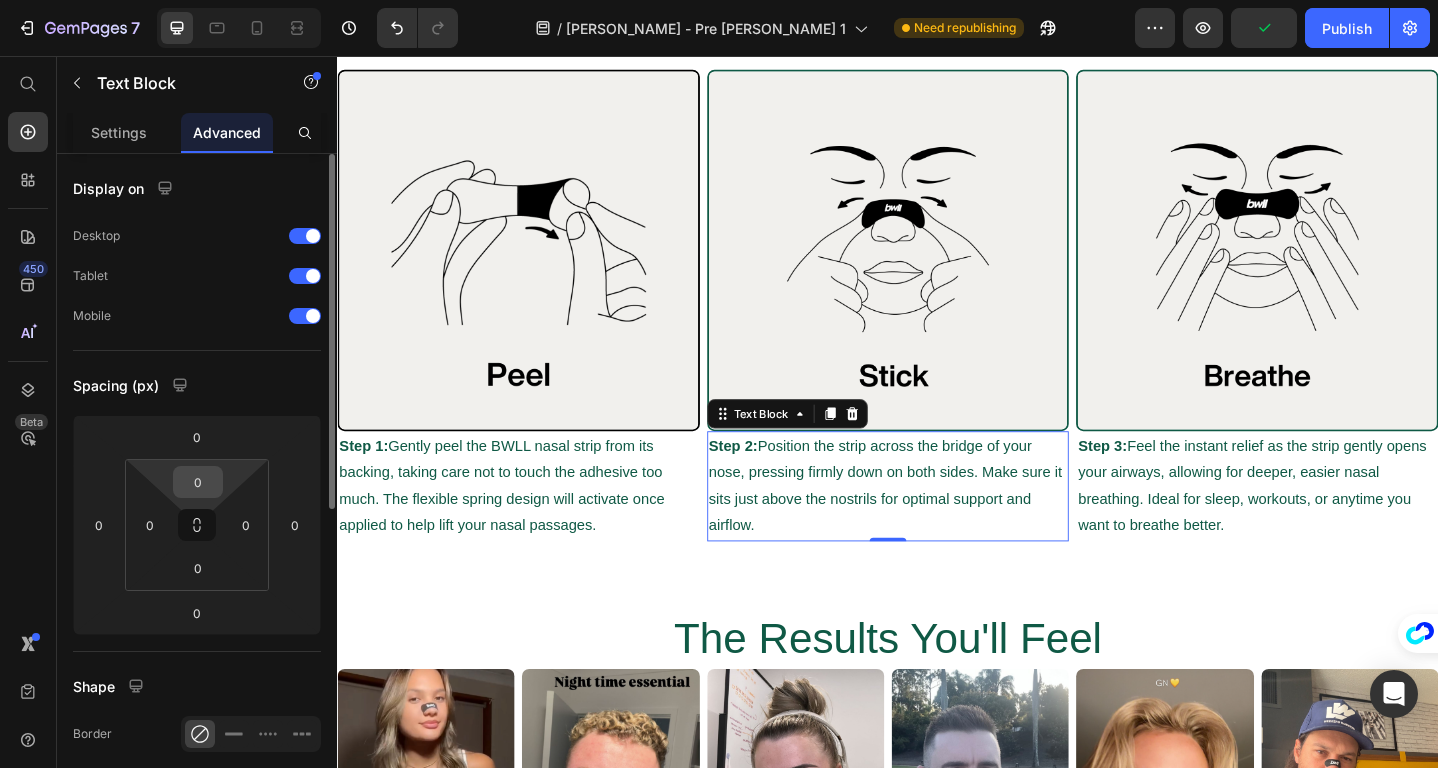 click on "0" at bounding box center [198, 482] 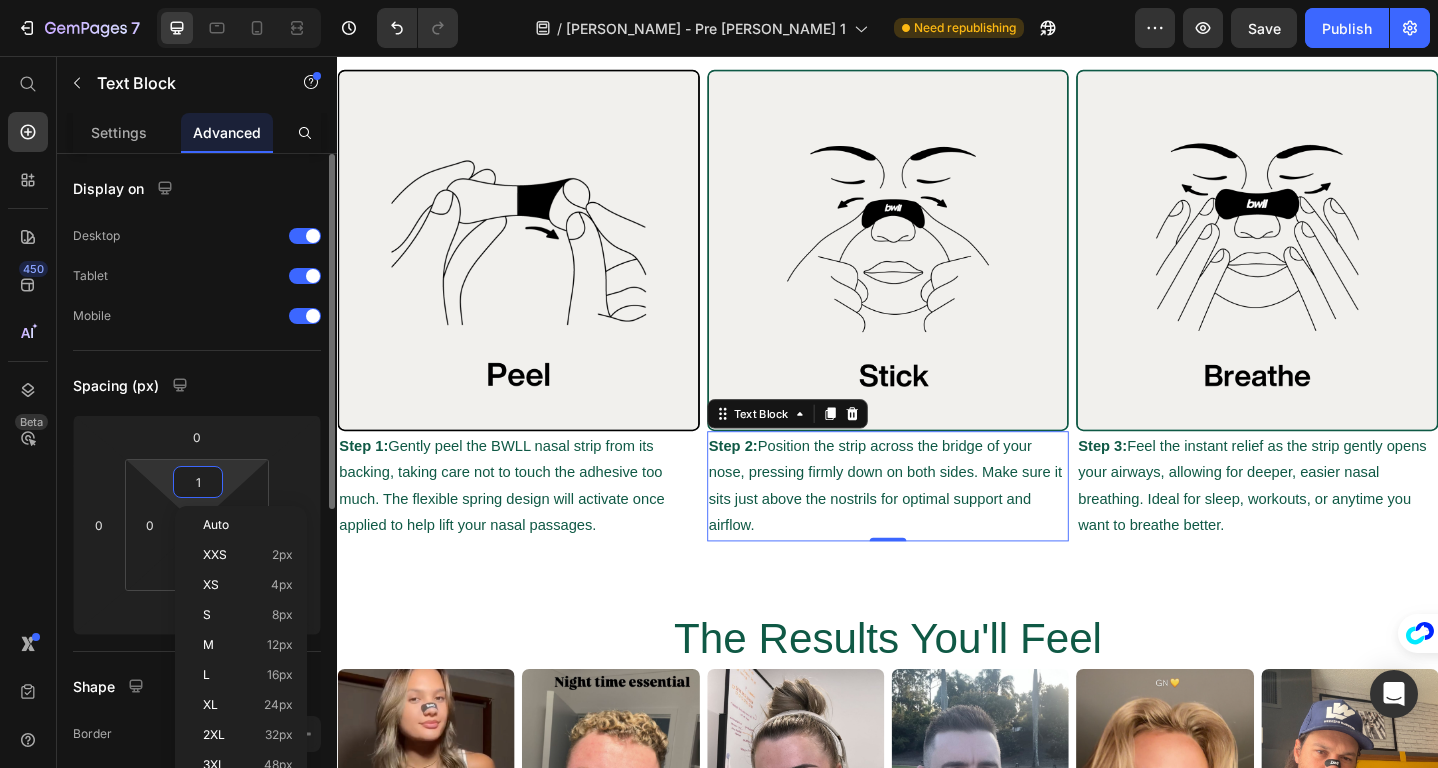 type on "10" 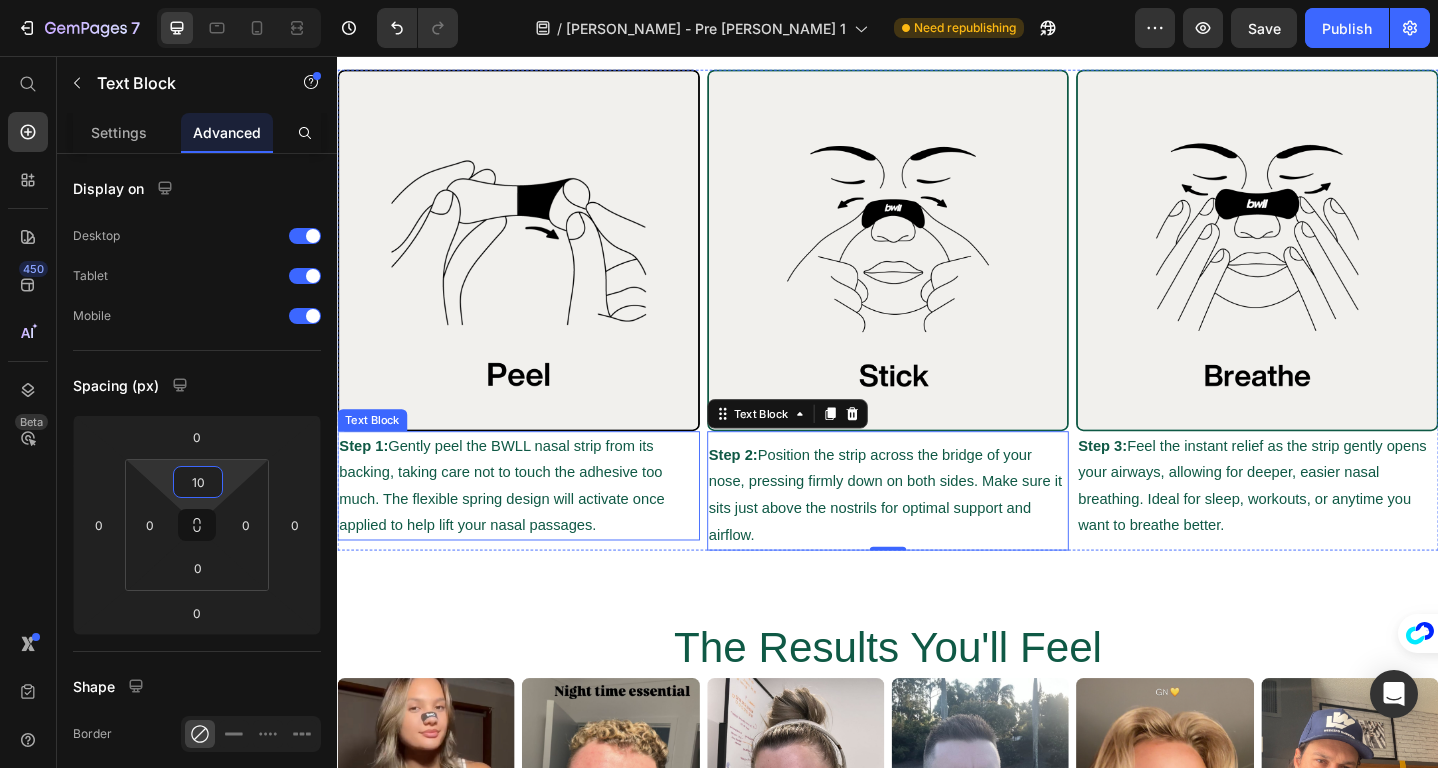click on "Step 1:  Gently peel the BWLL nasal strip from its backing, taking care not to touch the adhesive too much. The flexible spring design will activate once applied to help lift your nasal passages." at bounding box center (534, 524) 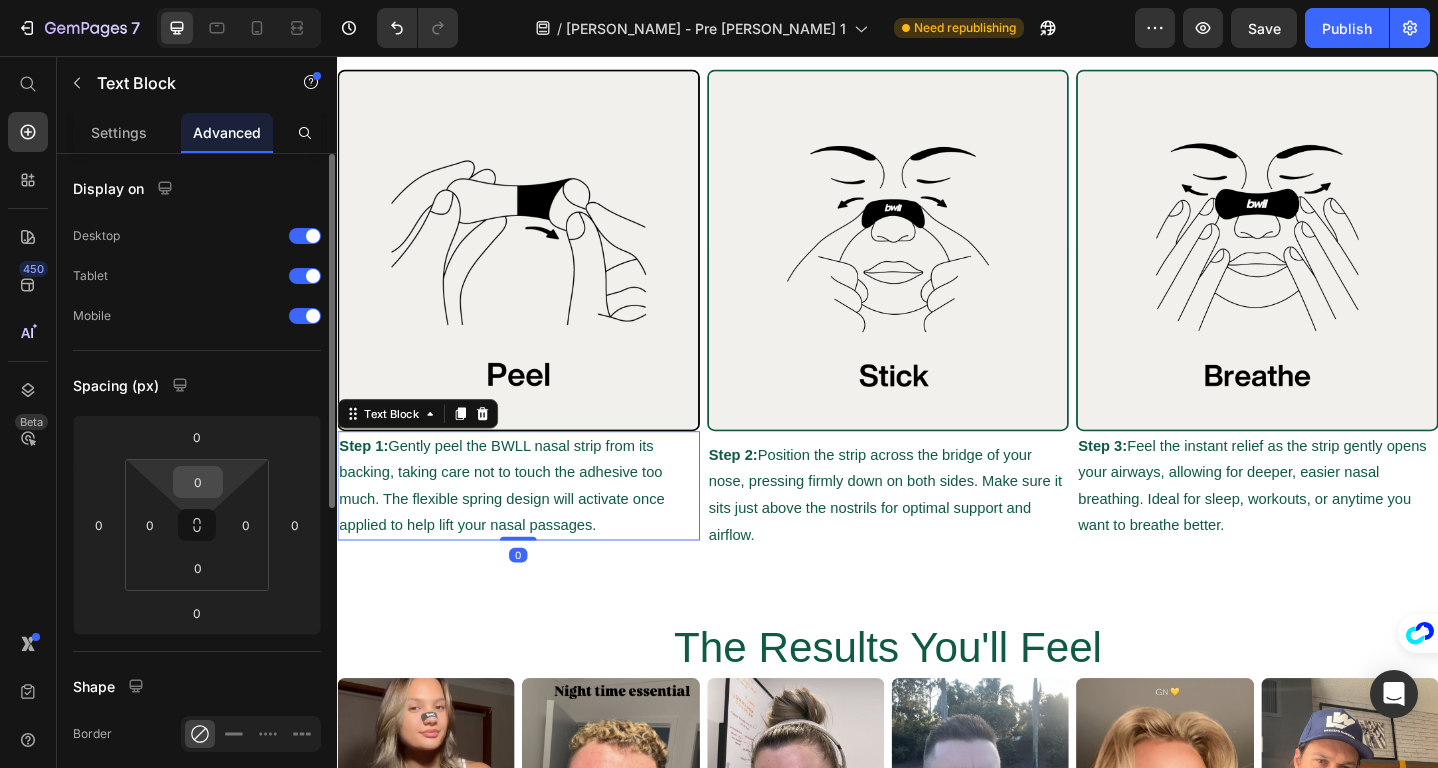 click on "0" at bounding box center (198, 482) 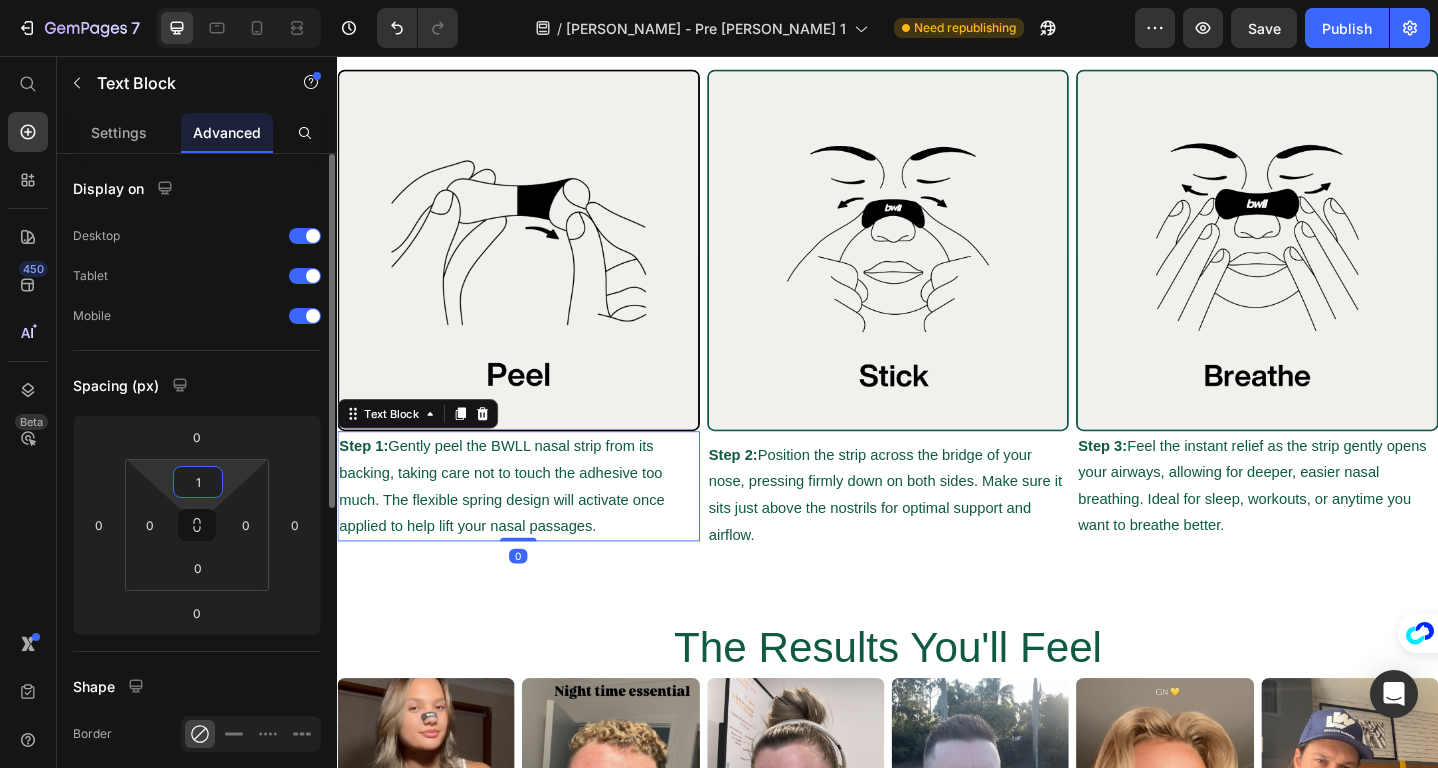 type on "10" 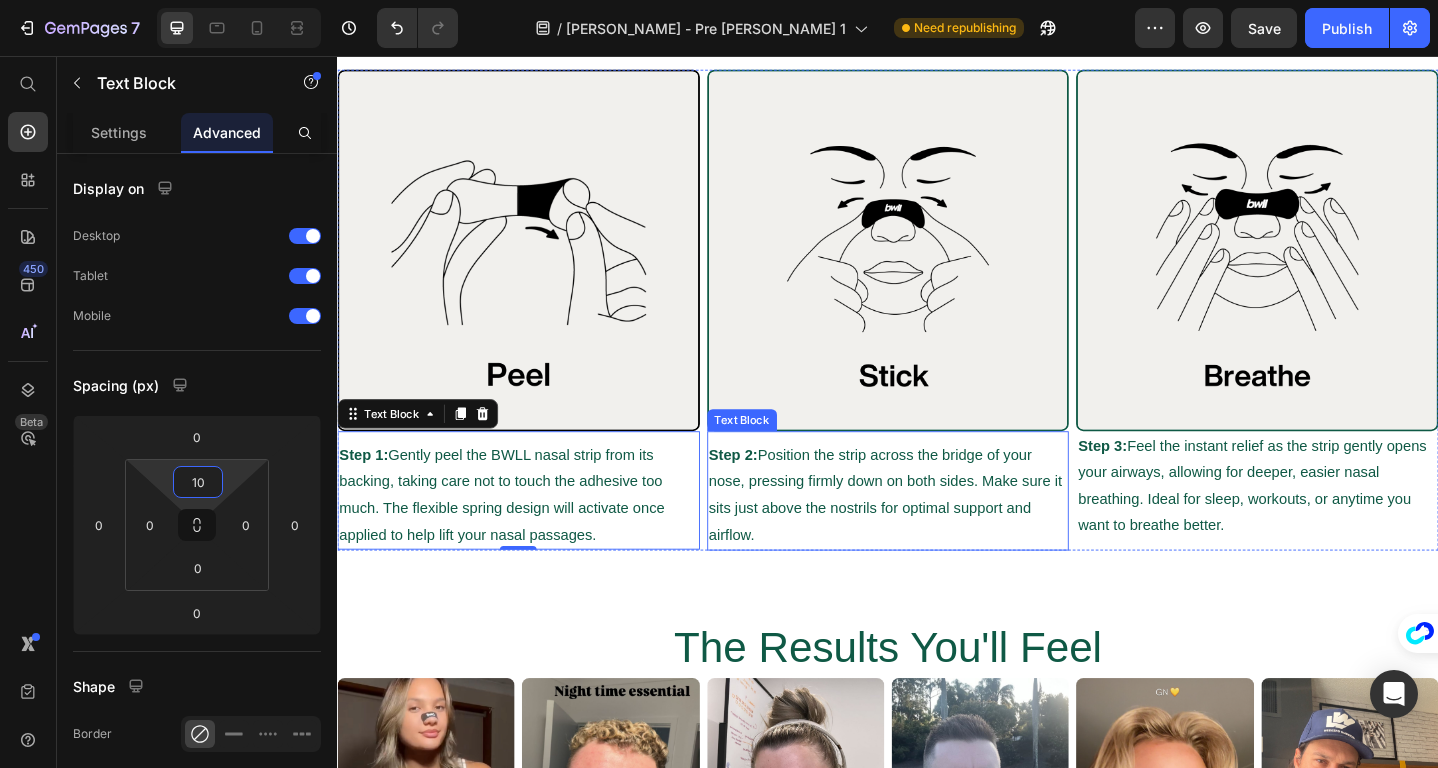 click on "Step 3:  Feel the instant relief as the strip gently opens your airways, allowing for deeper, easier nasal breathing. Ideal for sleep, workouts, or anytime you want to breathe better." at bounding box center [1339, 524] 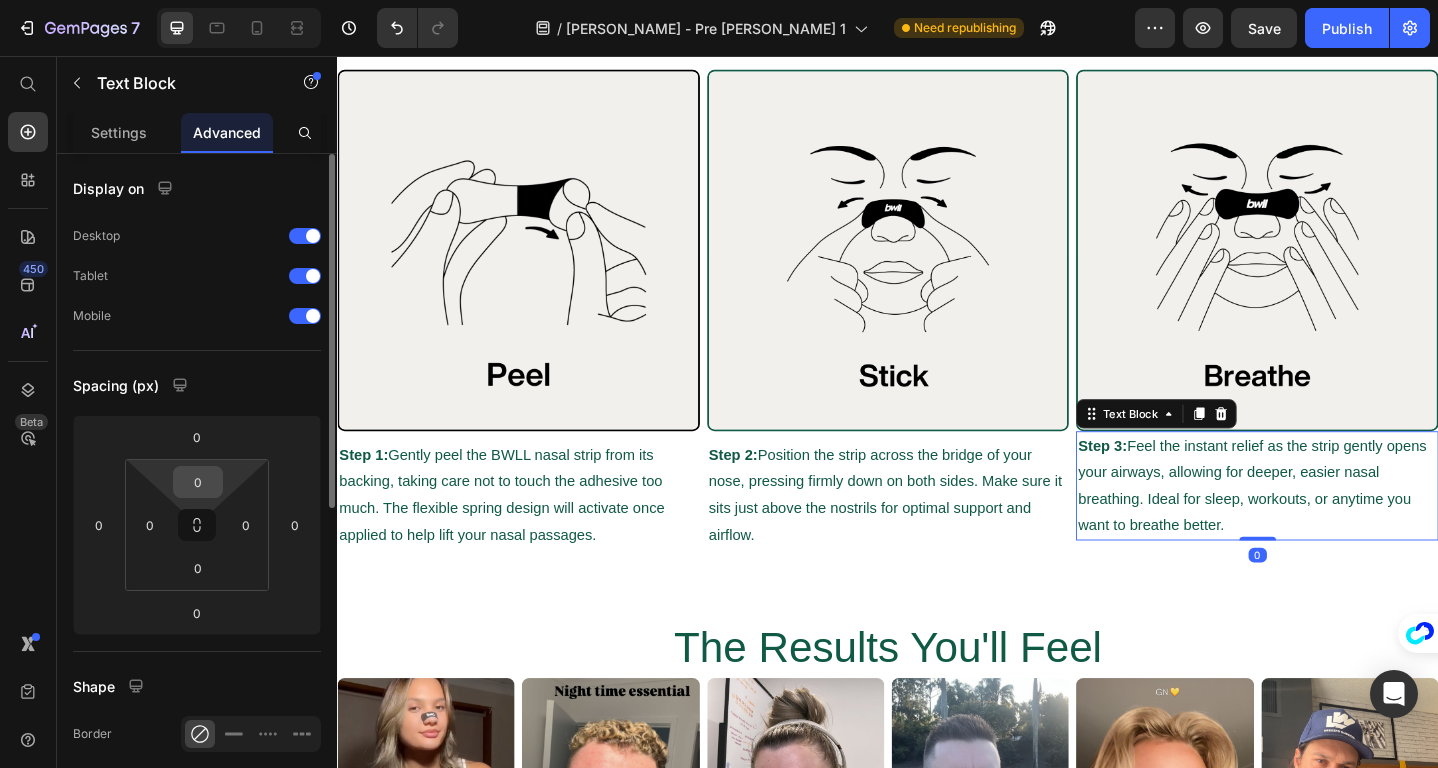 click on "0" at bounding box center [198, 482] 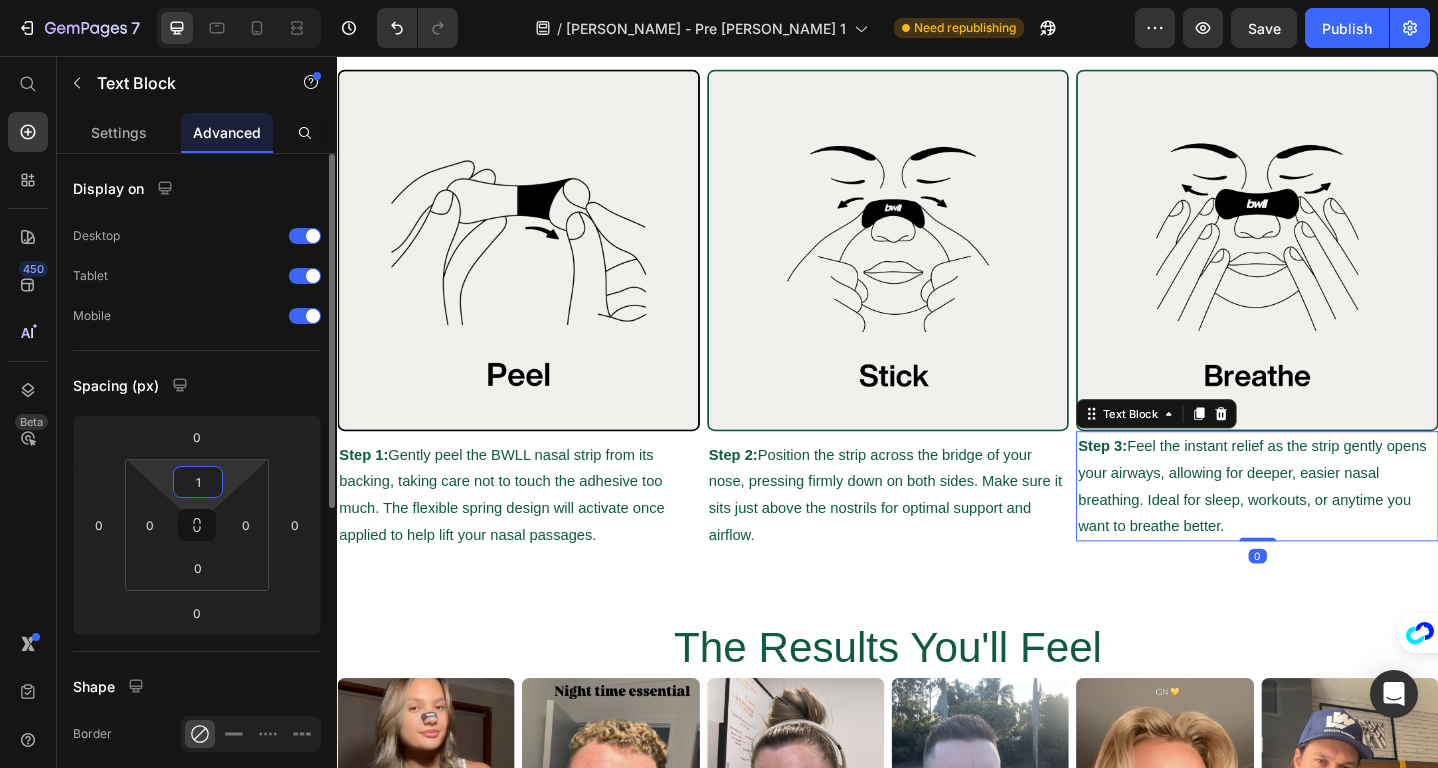 type on "10" 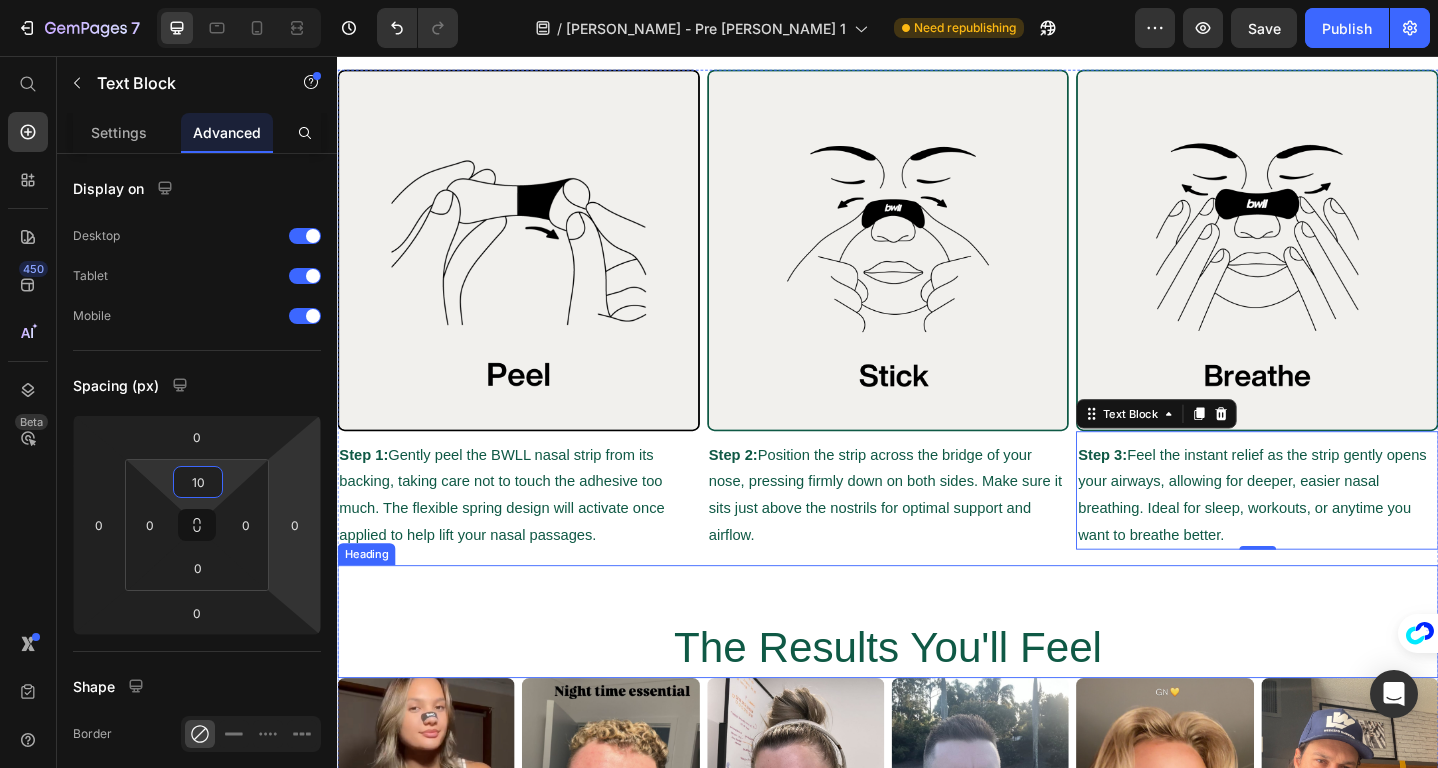 click on "The Results You'll Feel" at bounding box center [937, 673] 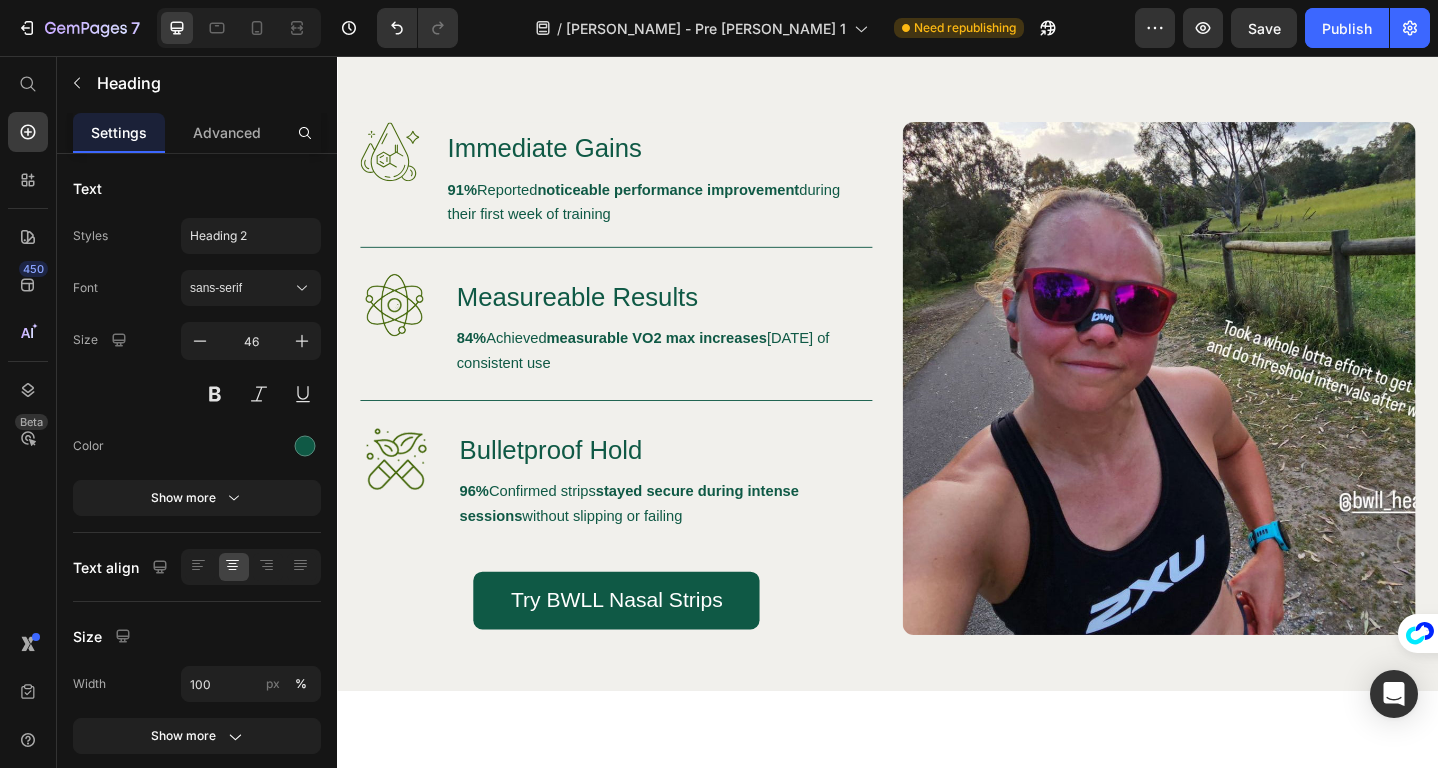 scroll, scrollTop: 2024, scrollLeft: 0, axis: vertical 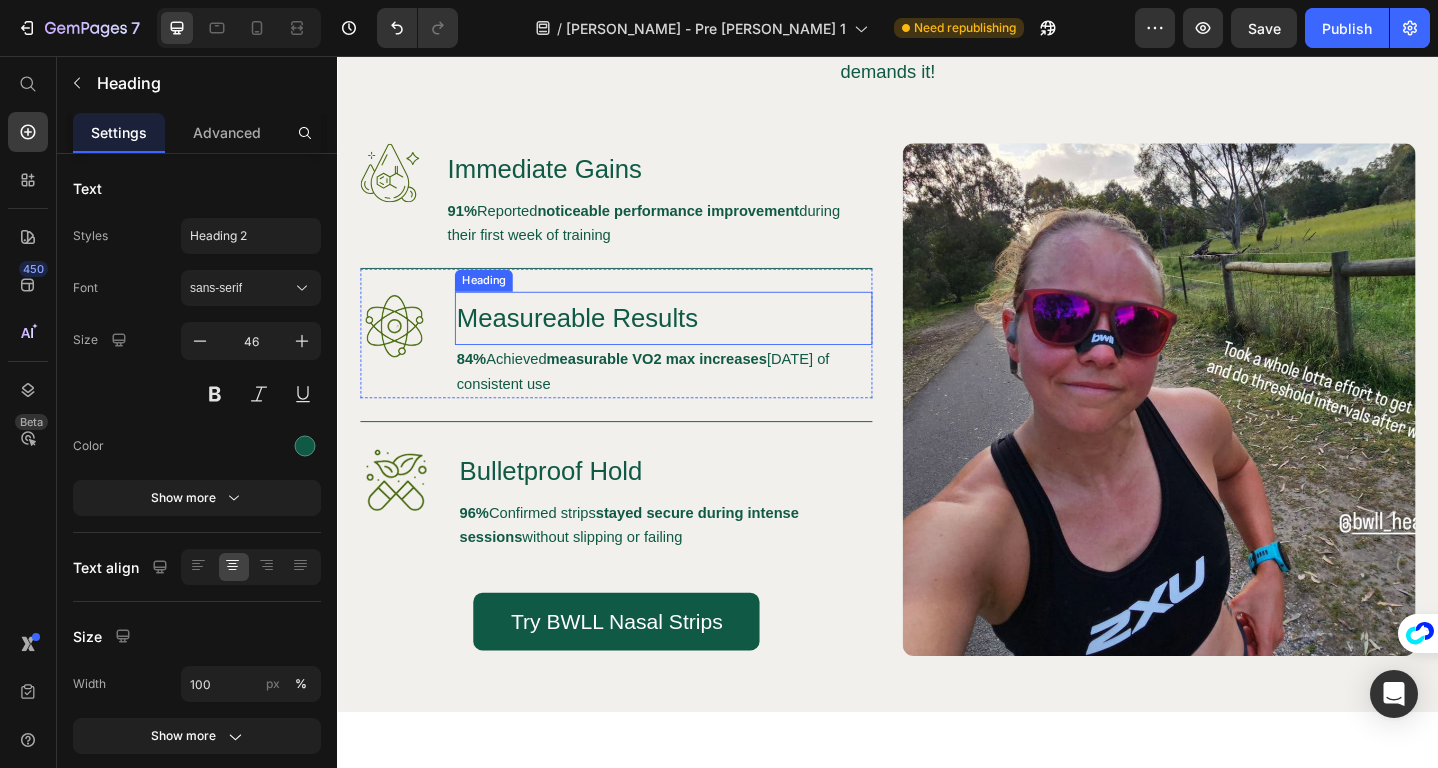 click on "Measureable Results" at bounding box center (692, 342) 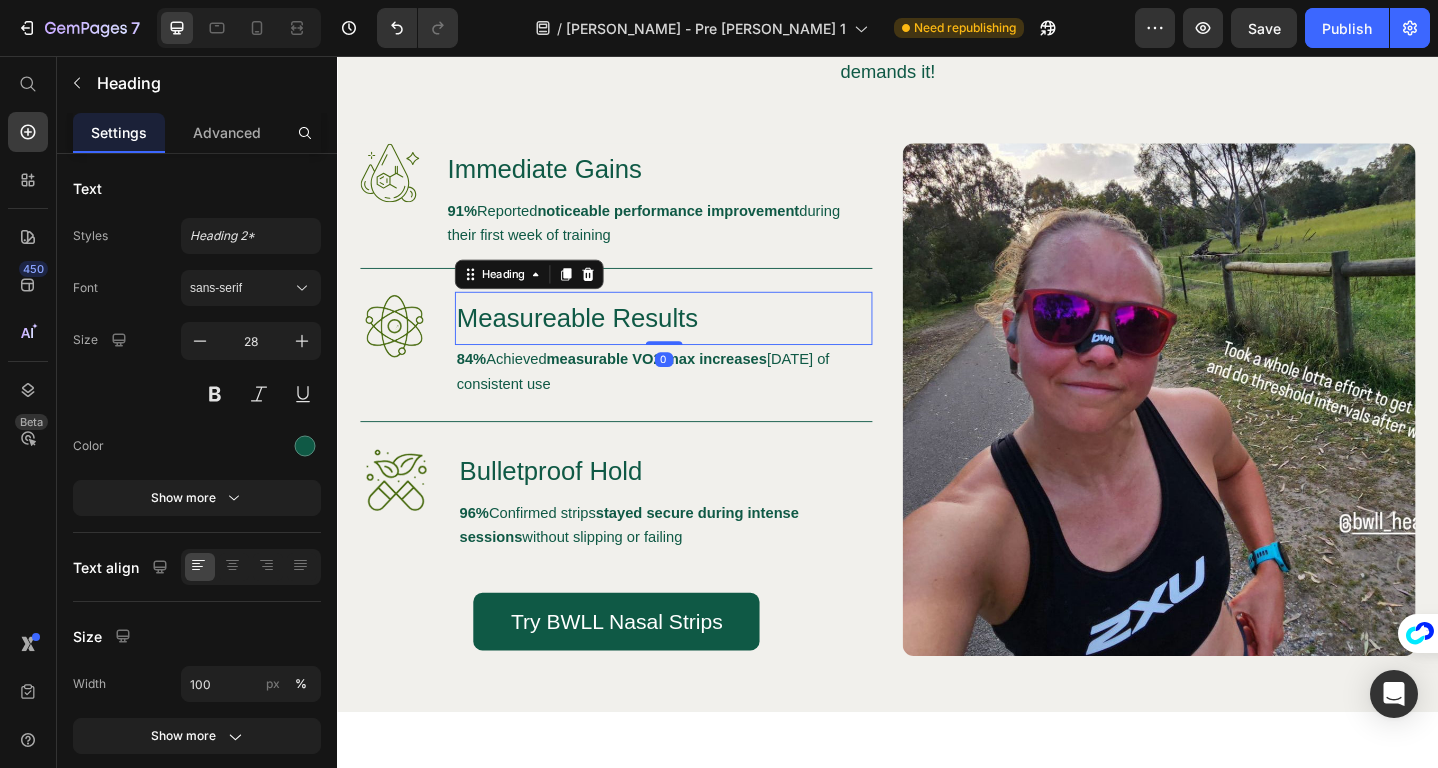 click on "Measureable Results" at bounding box center (692, 342) 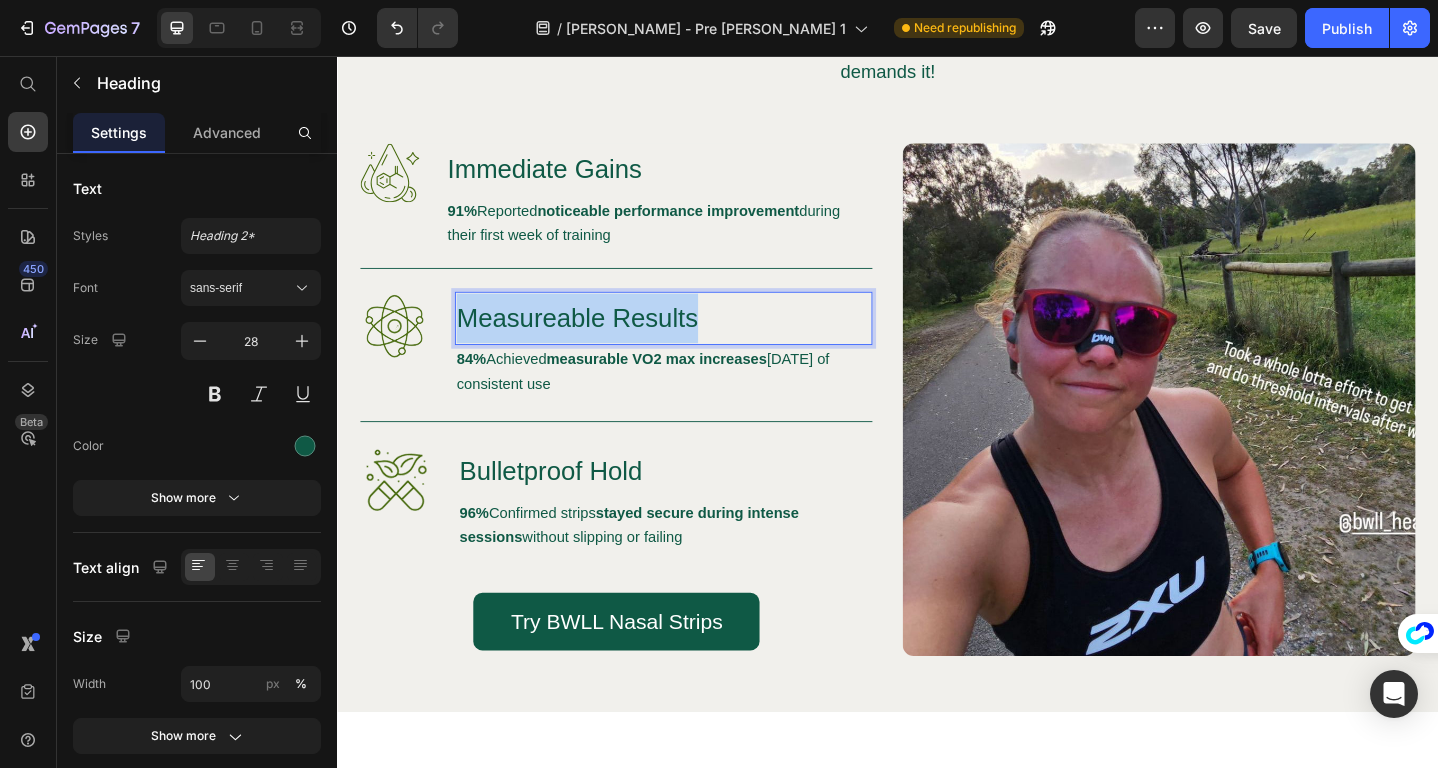 click on "Measureable Results" at bounding box center (692, 342) 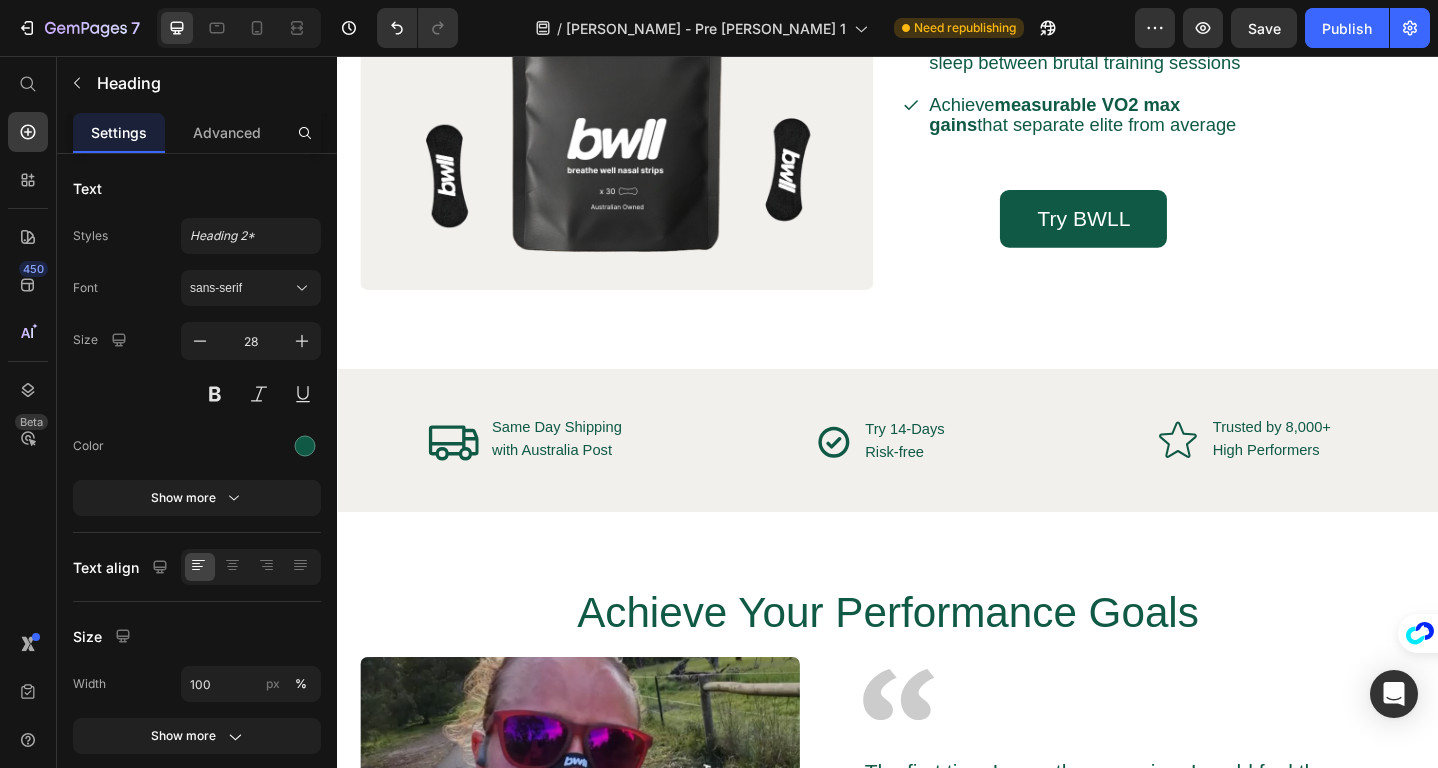 type on "16" 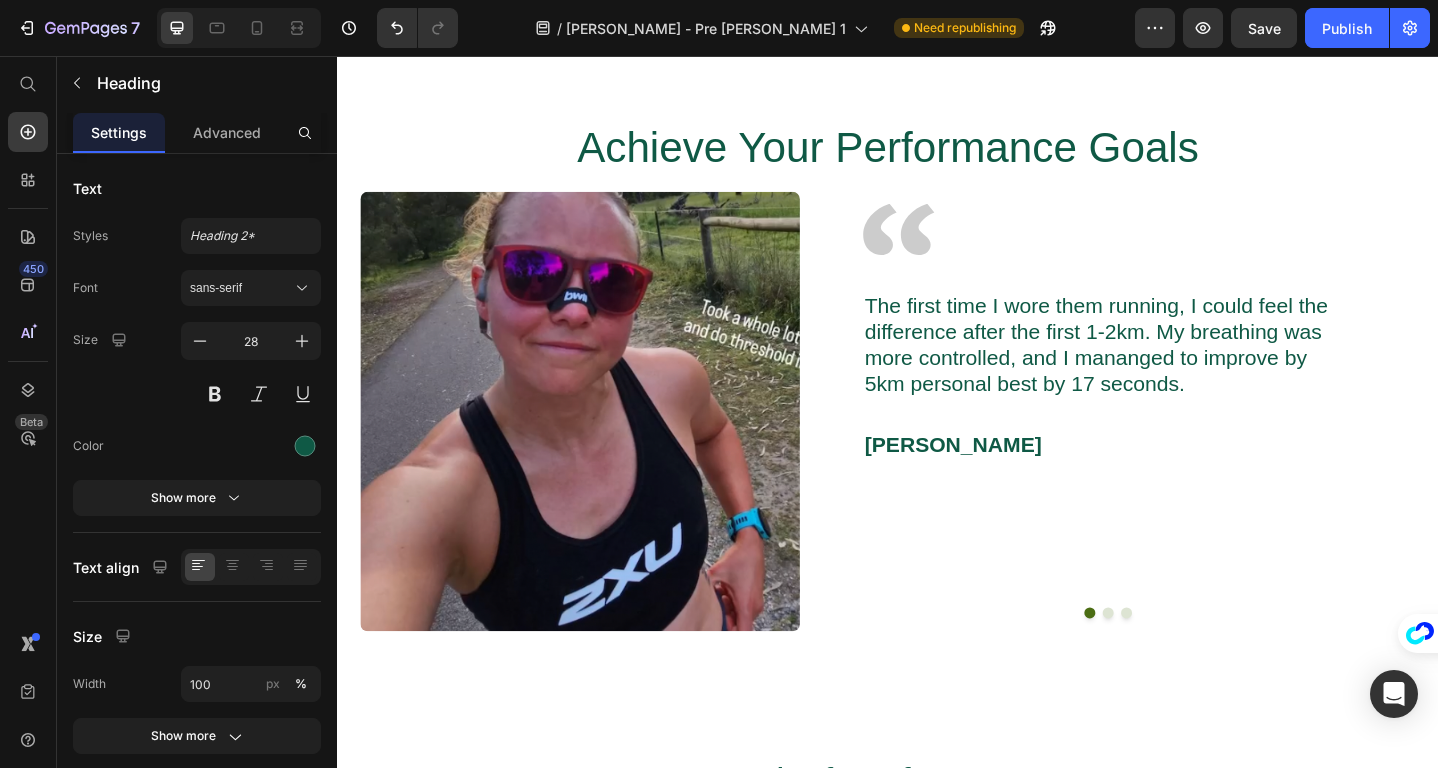 scroll, scrollTop: 3661, scrollLeft: 0, axis: vertical 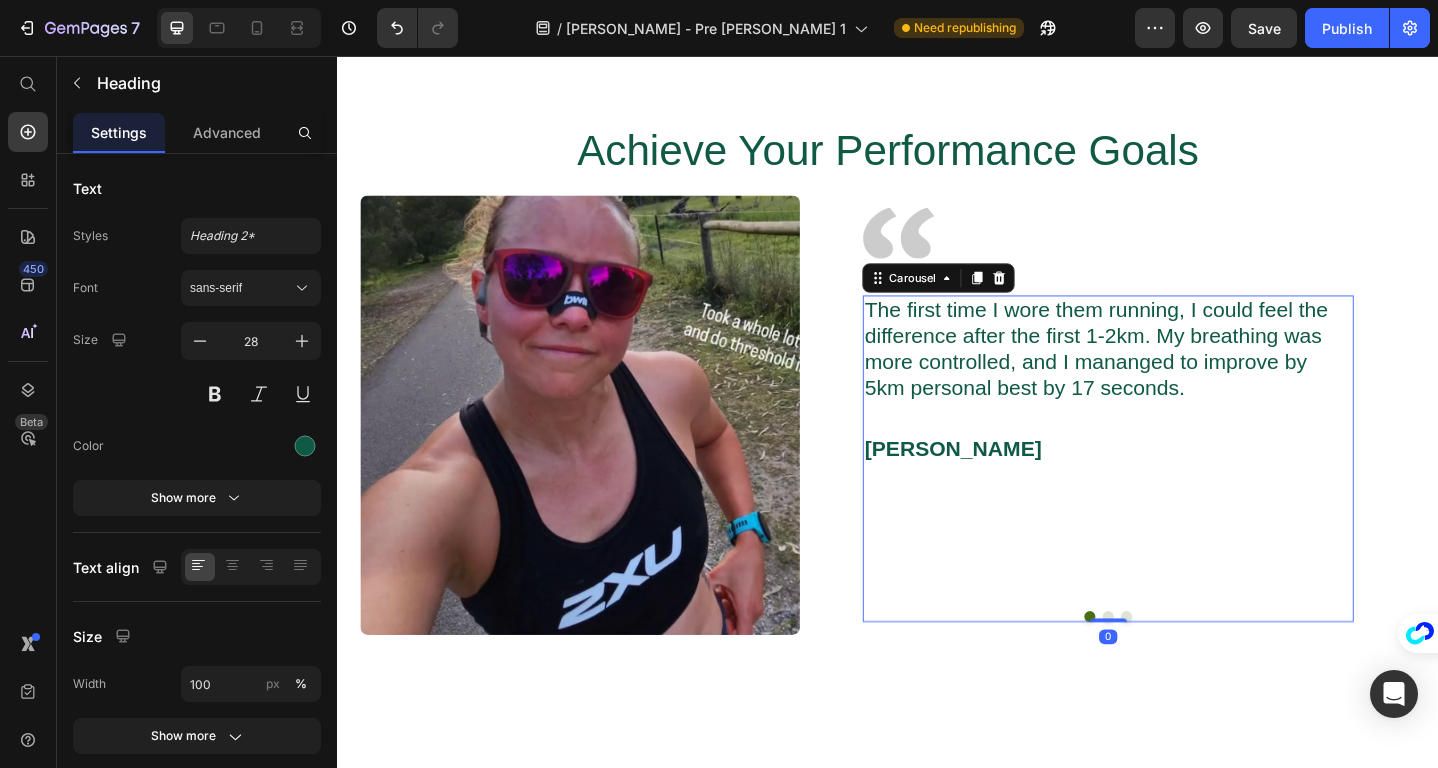 click at bounding box center (1176, 667) 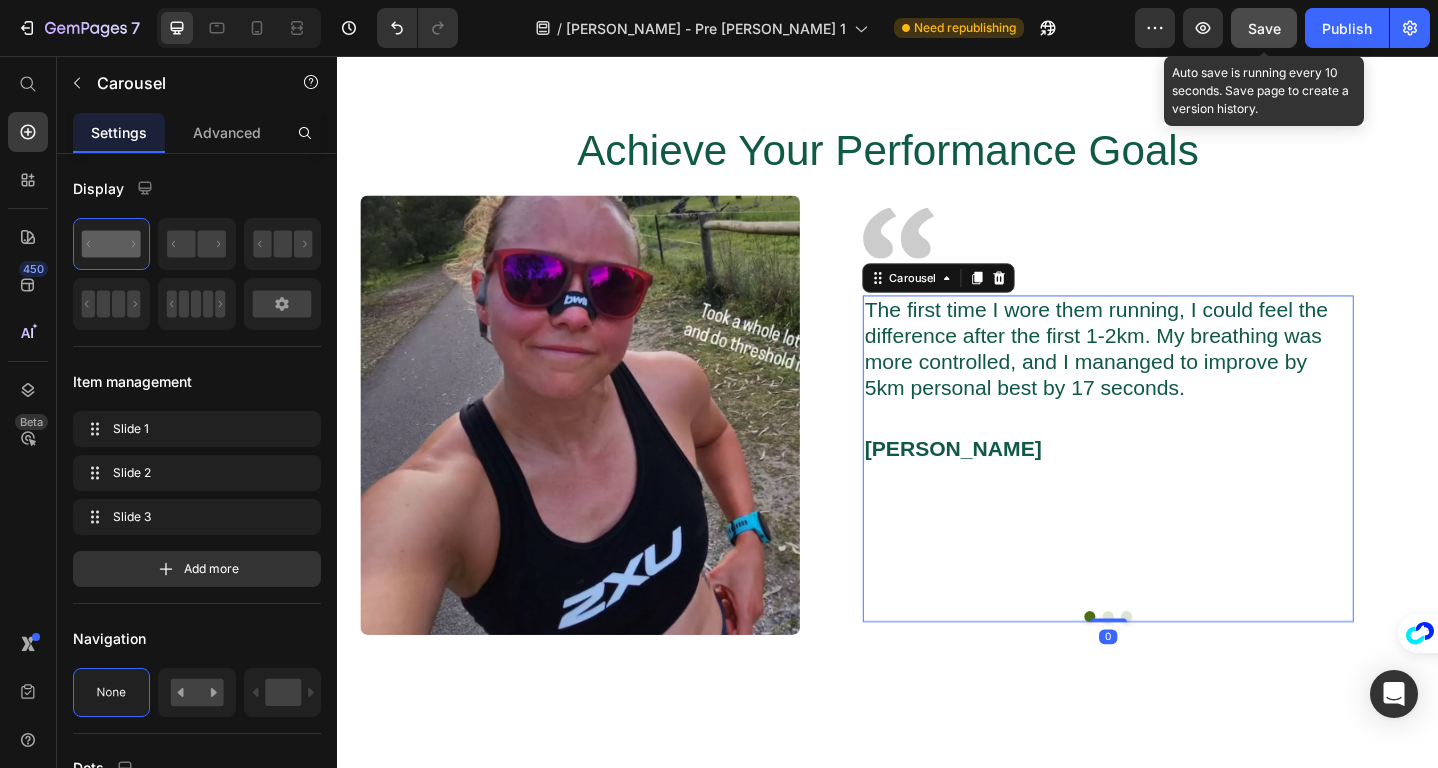 click on "Save" 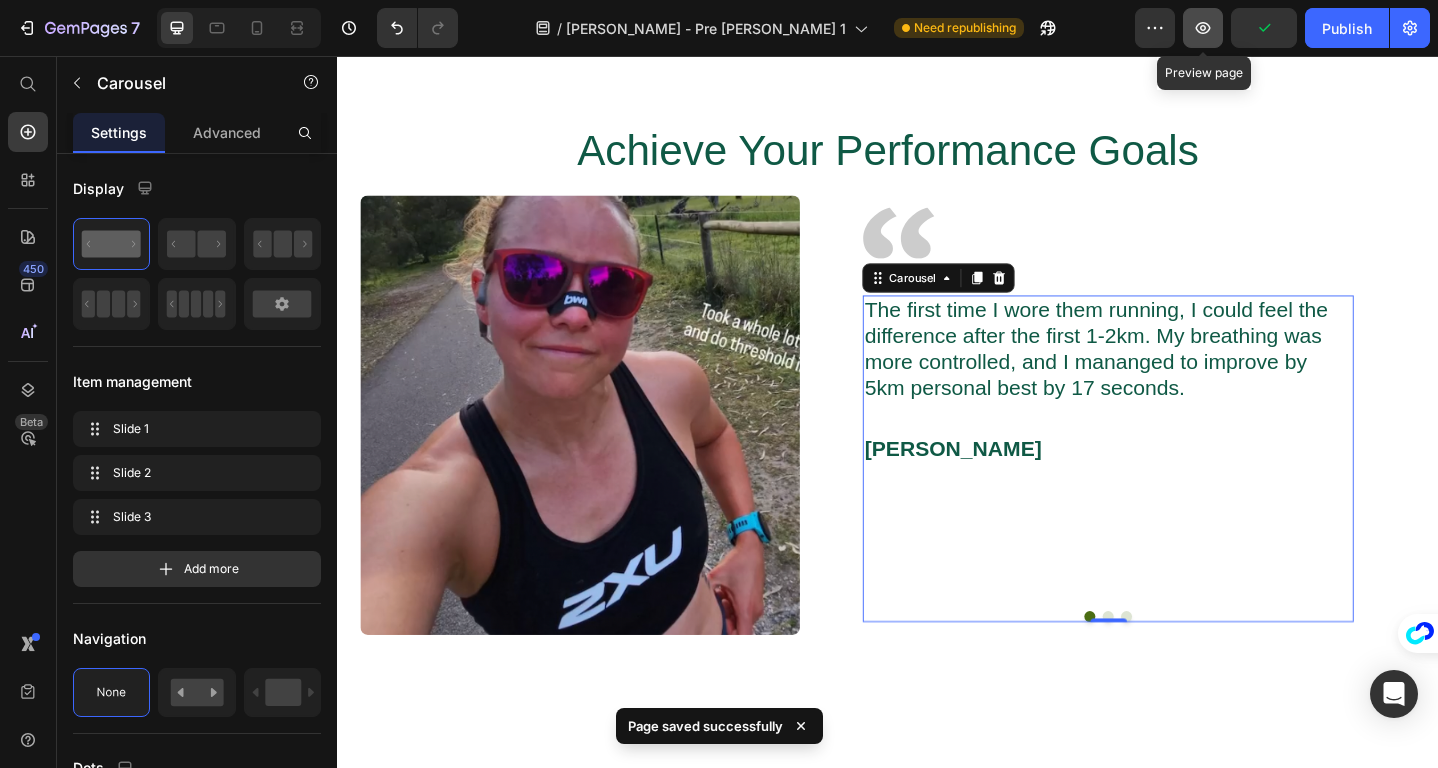 click 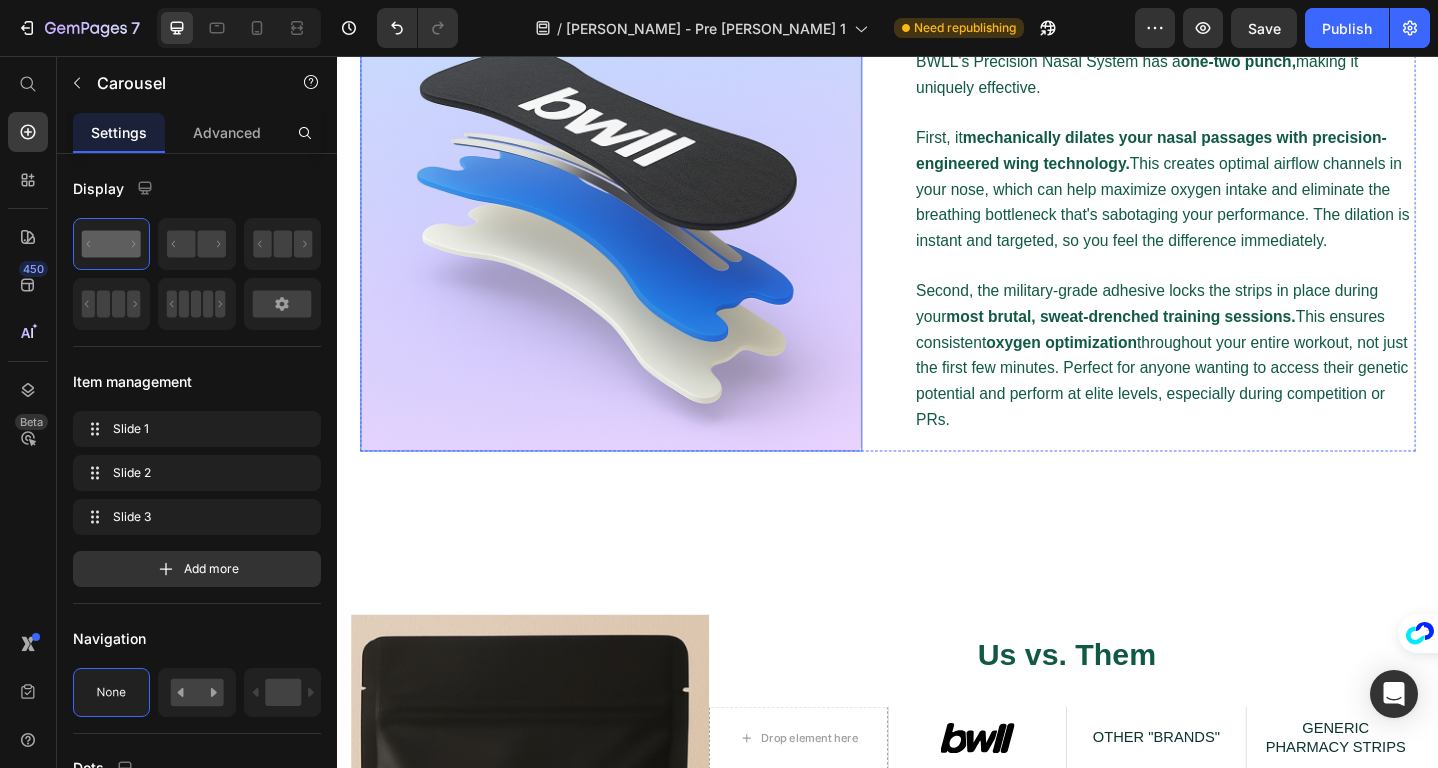 click at bounding box center (635, 214) 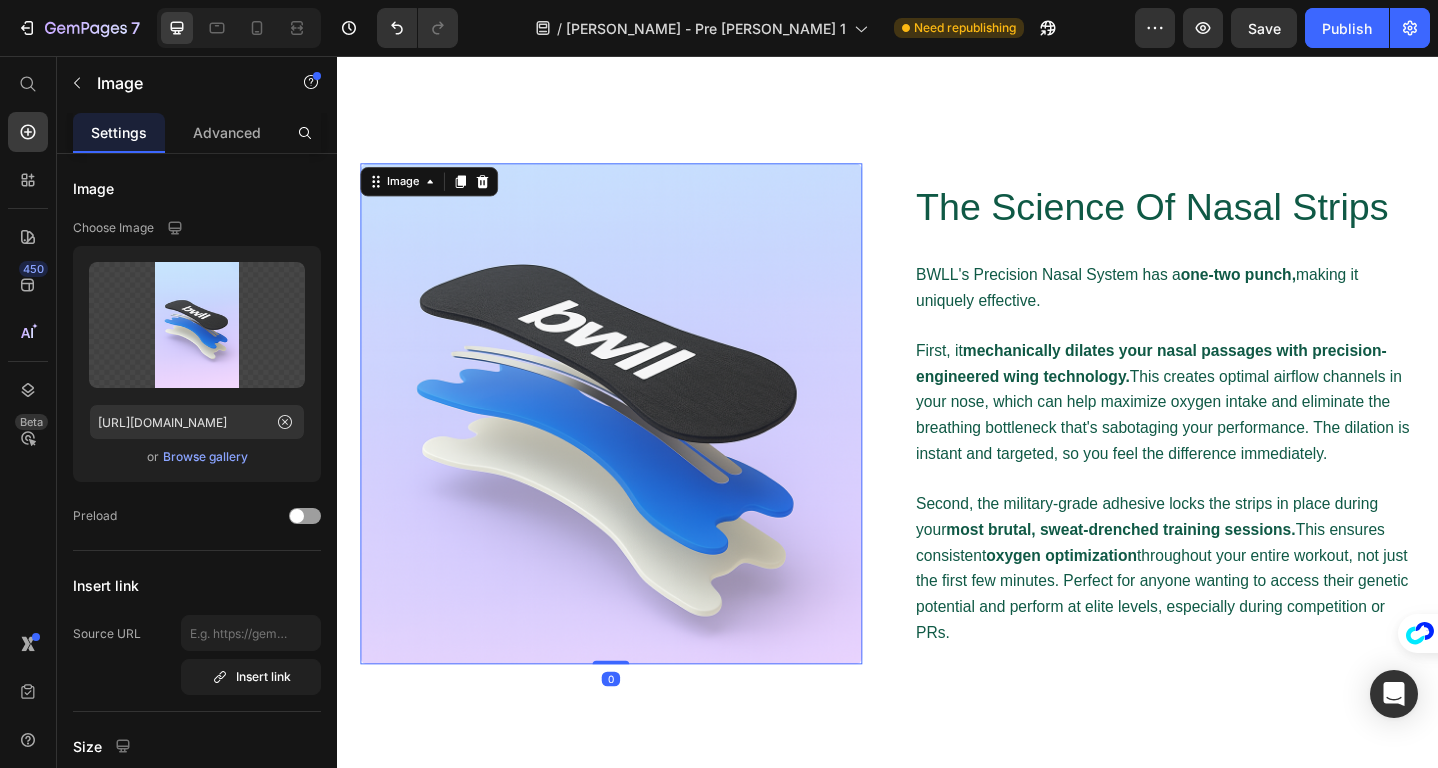 scroll, scrollTop: 4860, scrollLeft: 0, axis: vertical 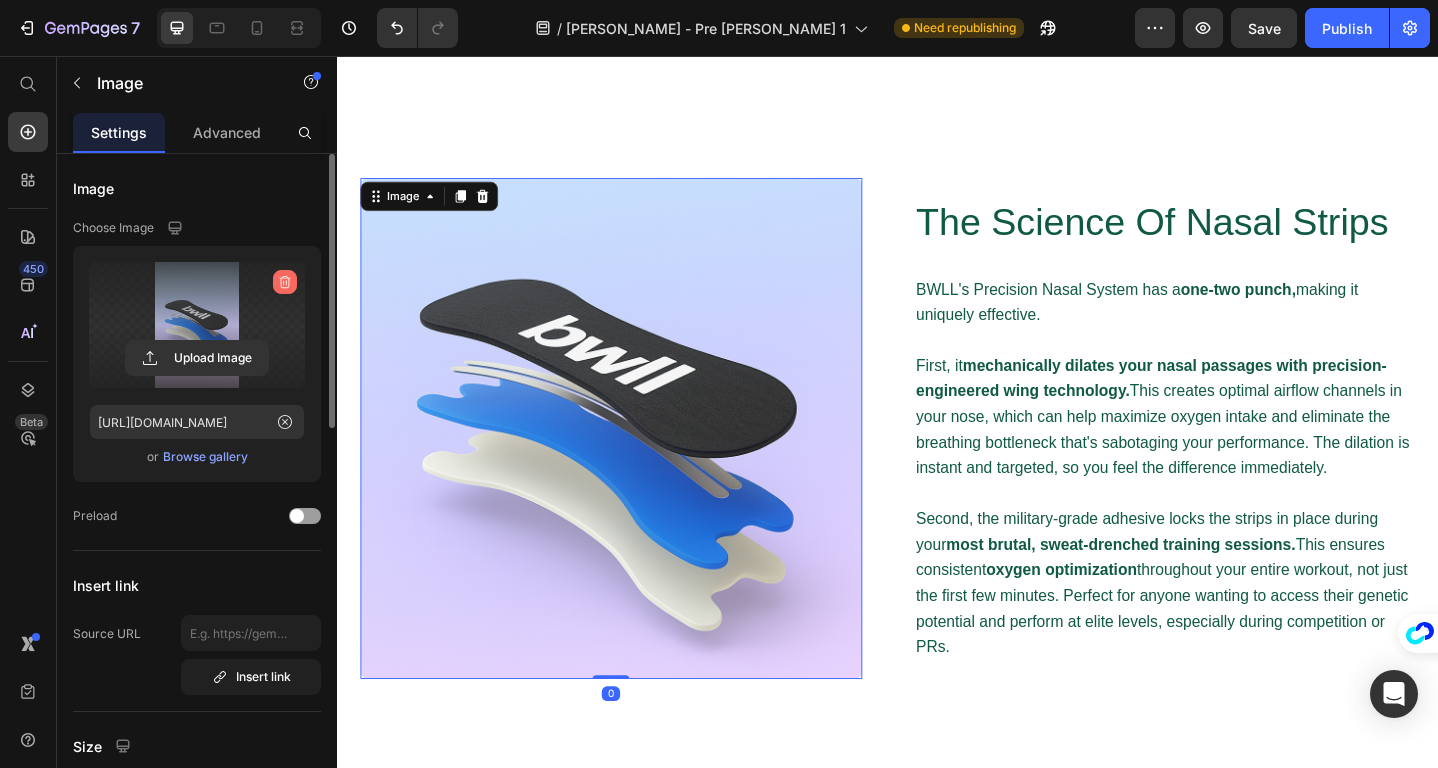 click at bounding box center [285, 282] 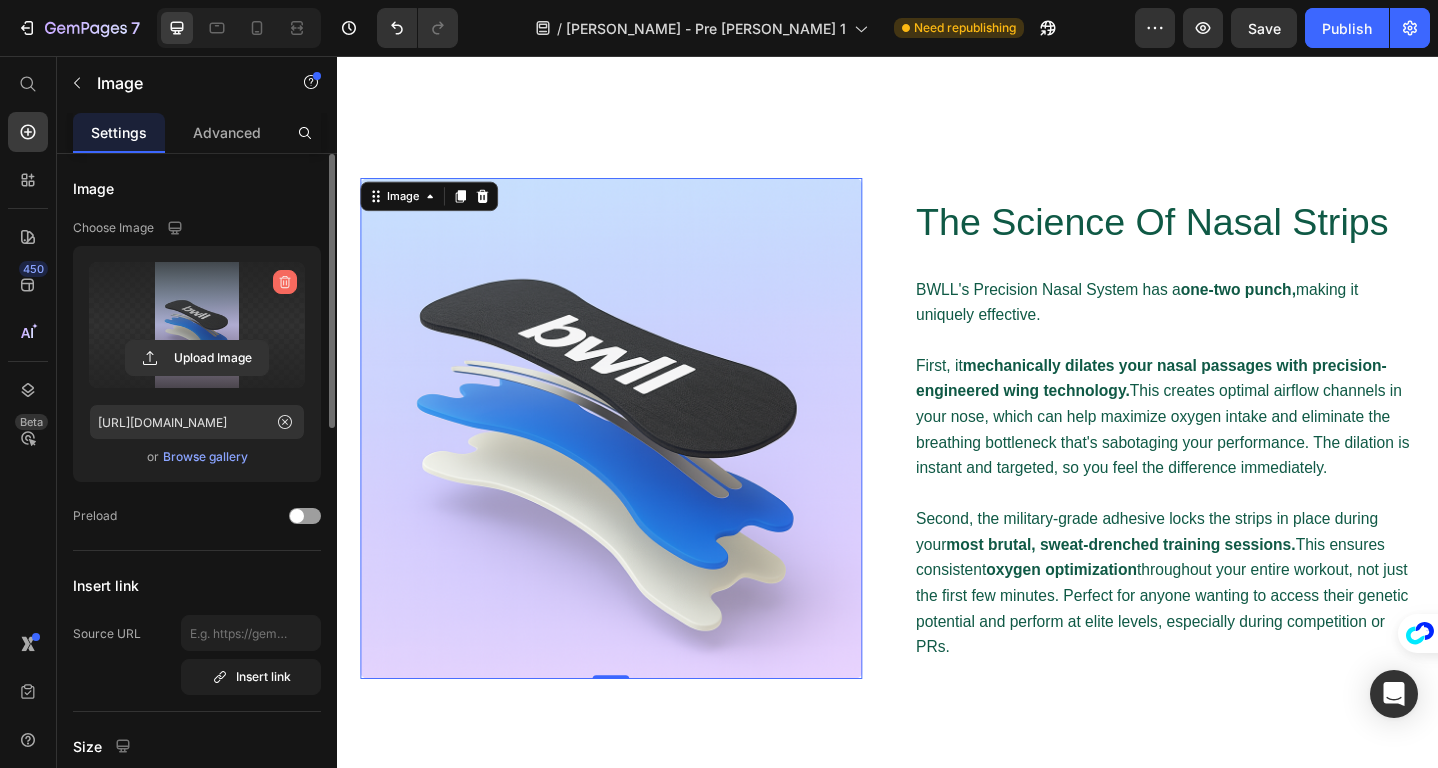 click 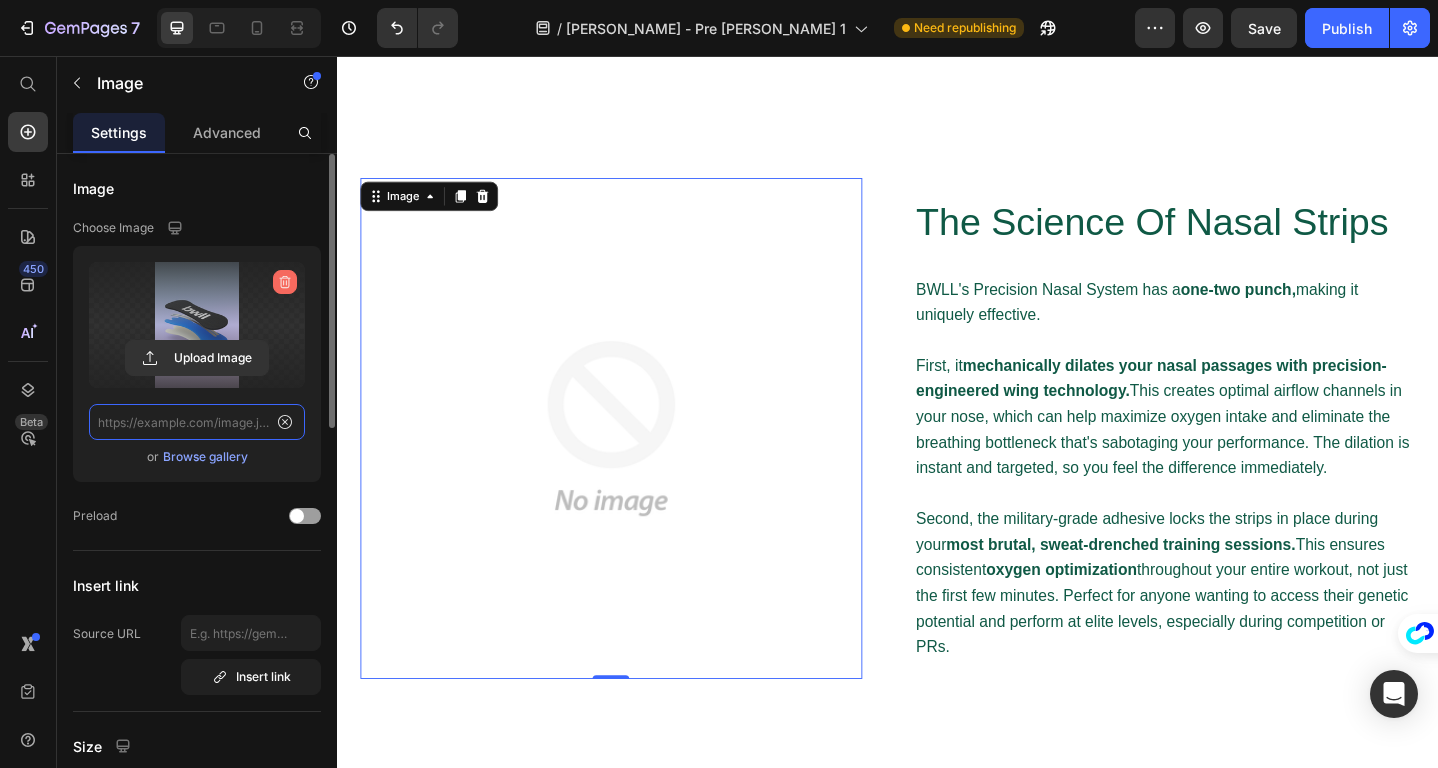 scroll, scrollTop: 0, scrollLeft: 0, axis: both 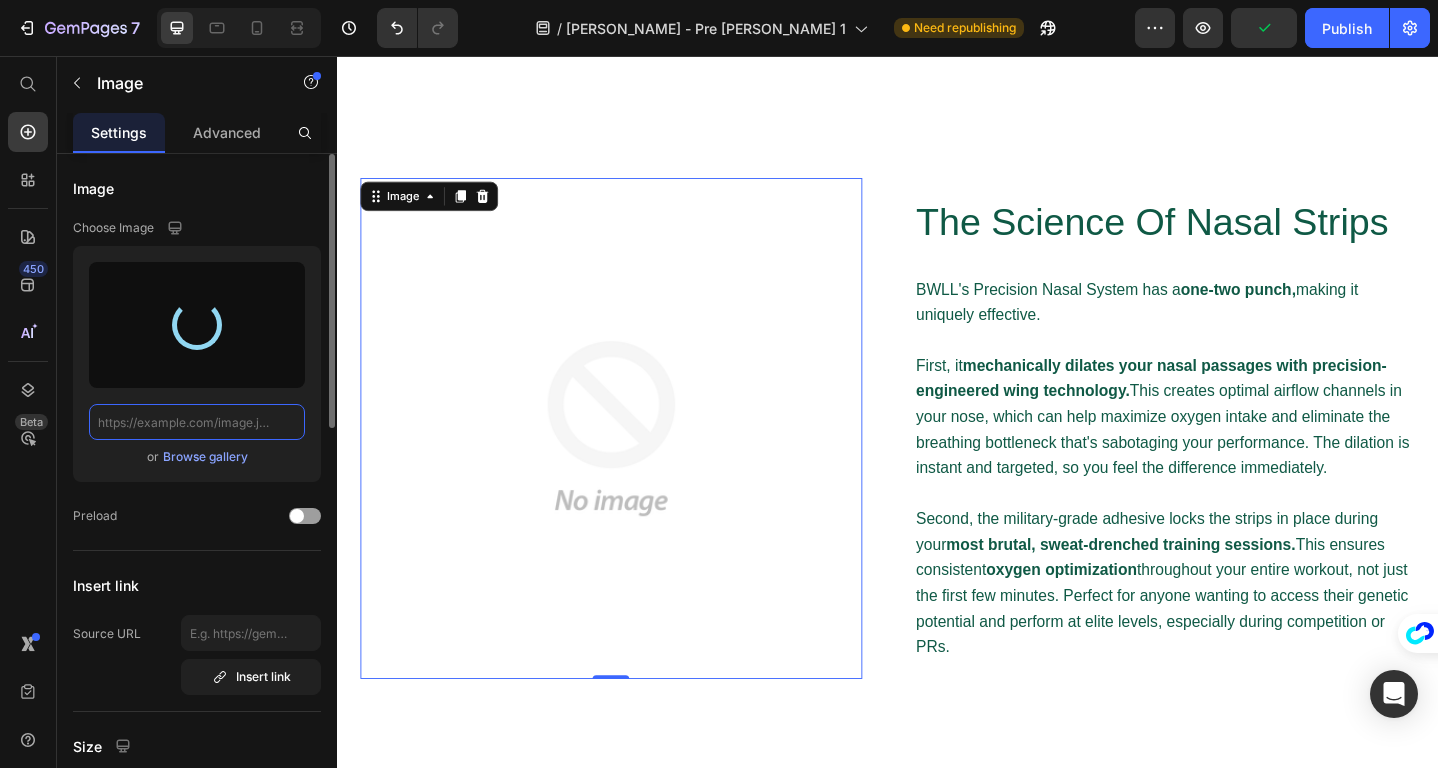 type on "[URL][DOMAIN_NAME]" 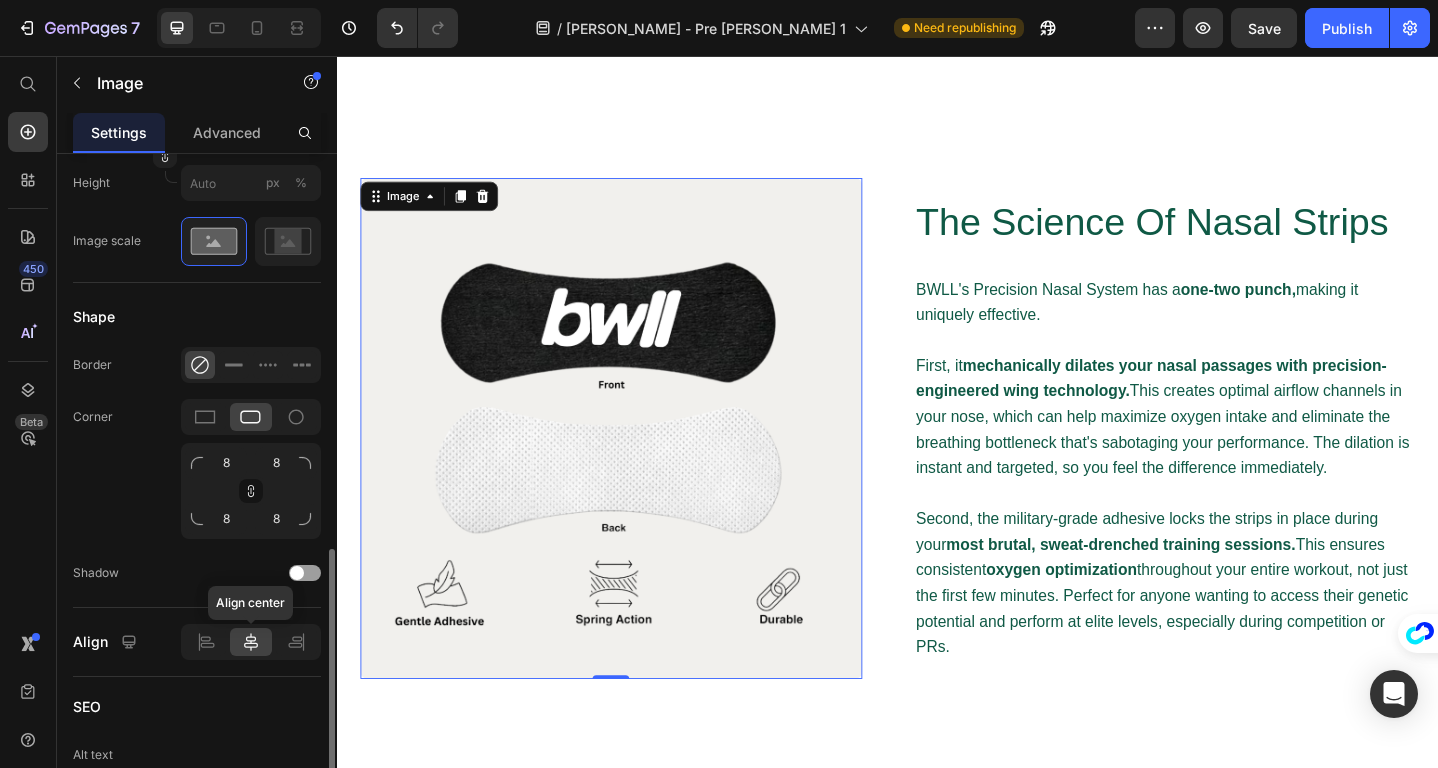 scroll, scrollTop: 861, scrollLeft: 0, axis: vertical 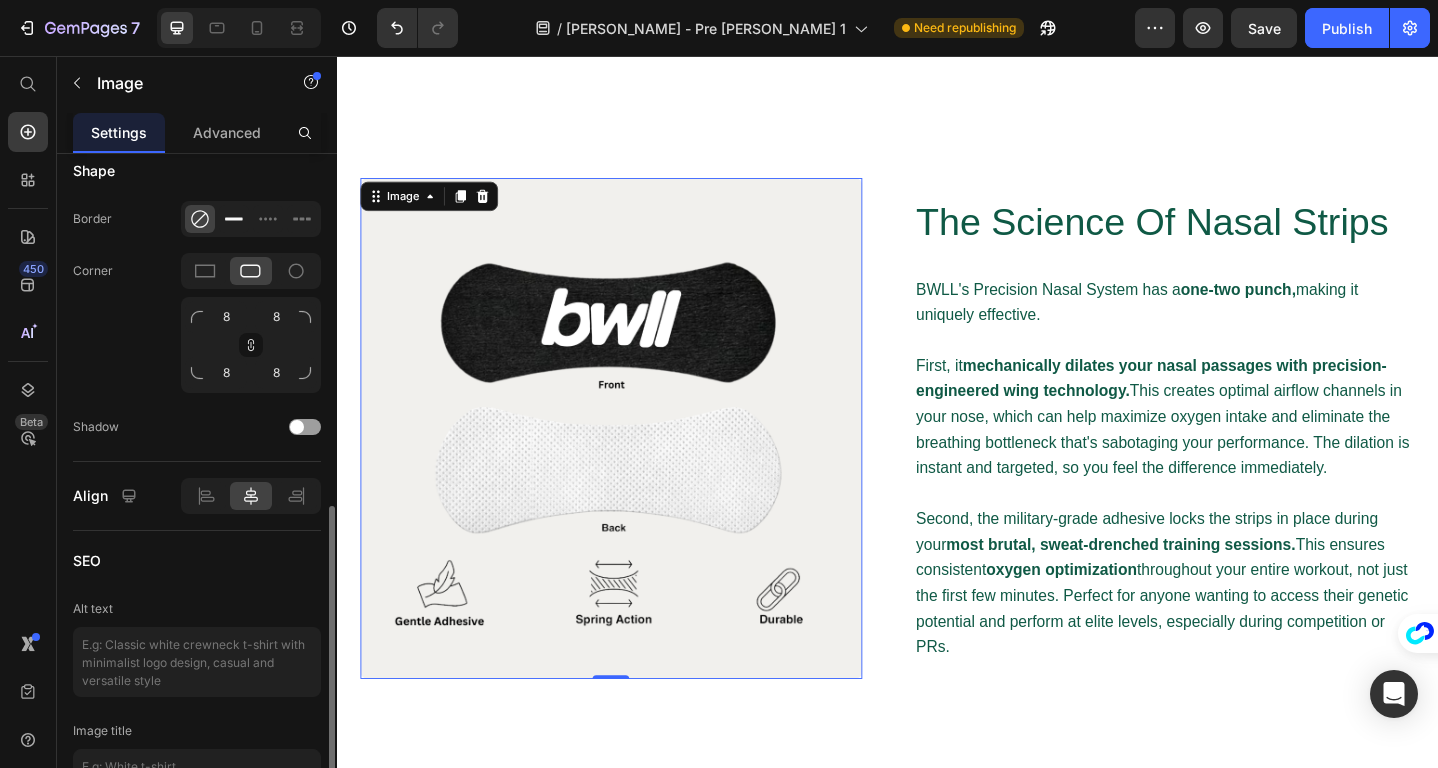 click 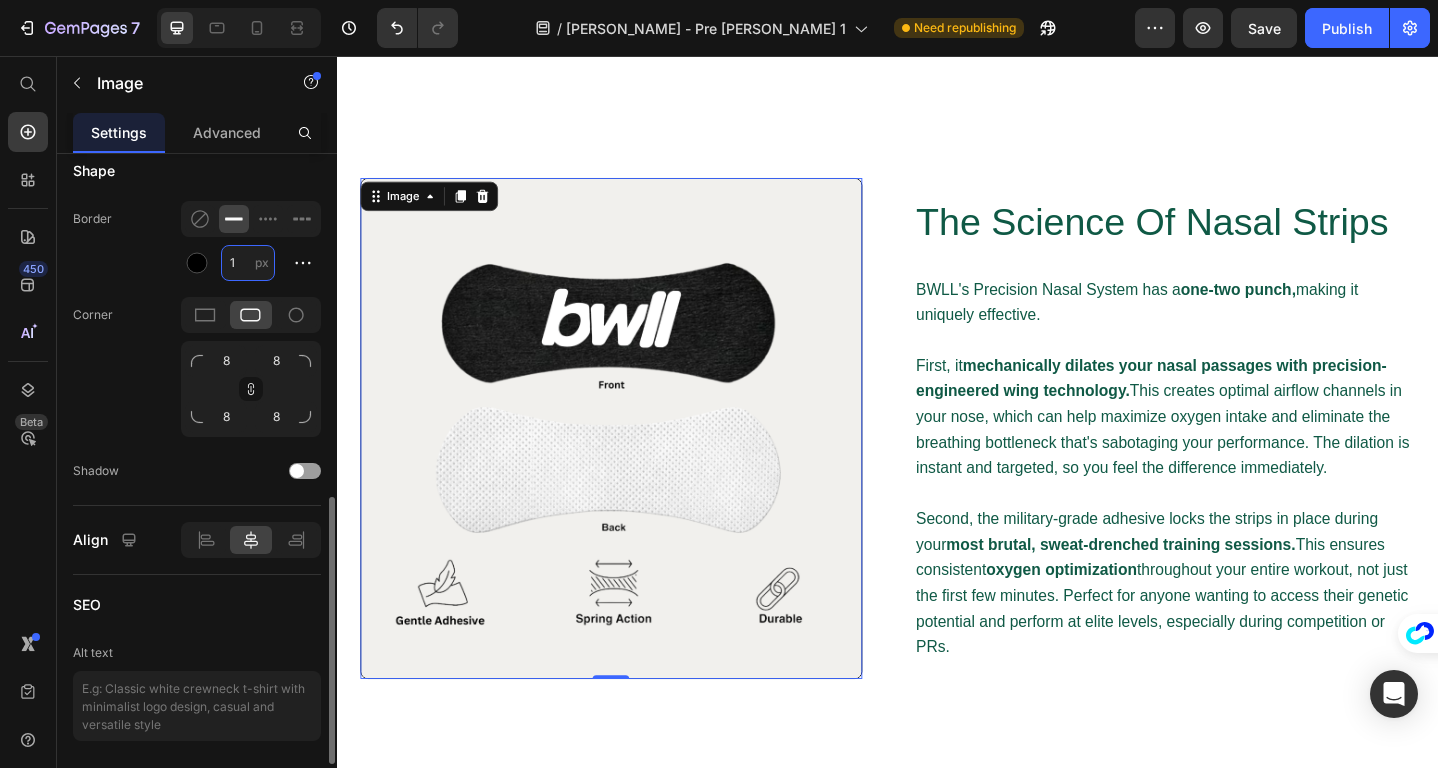click on "1" at bounding box center (248, 263) 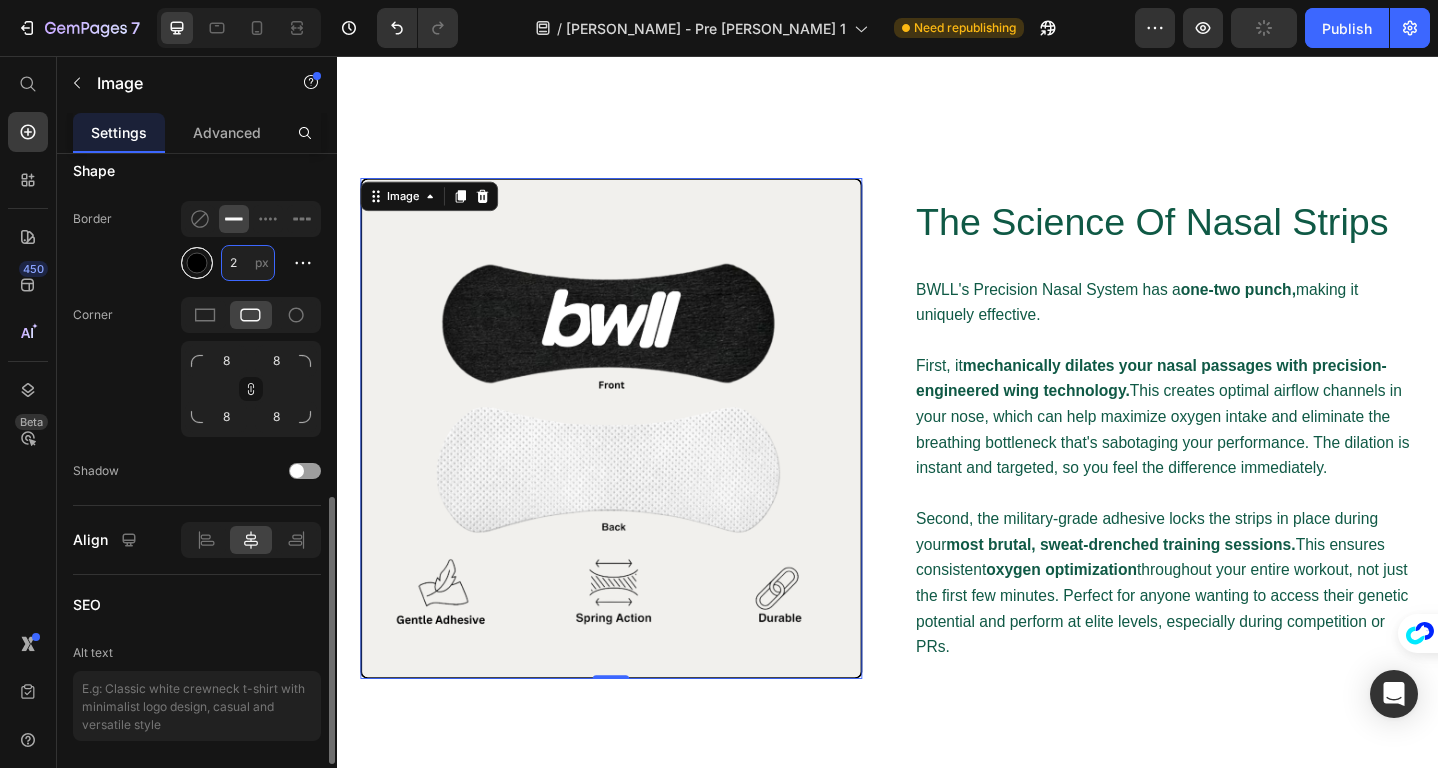type on "2" 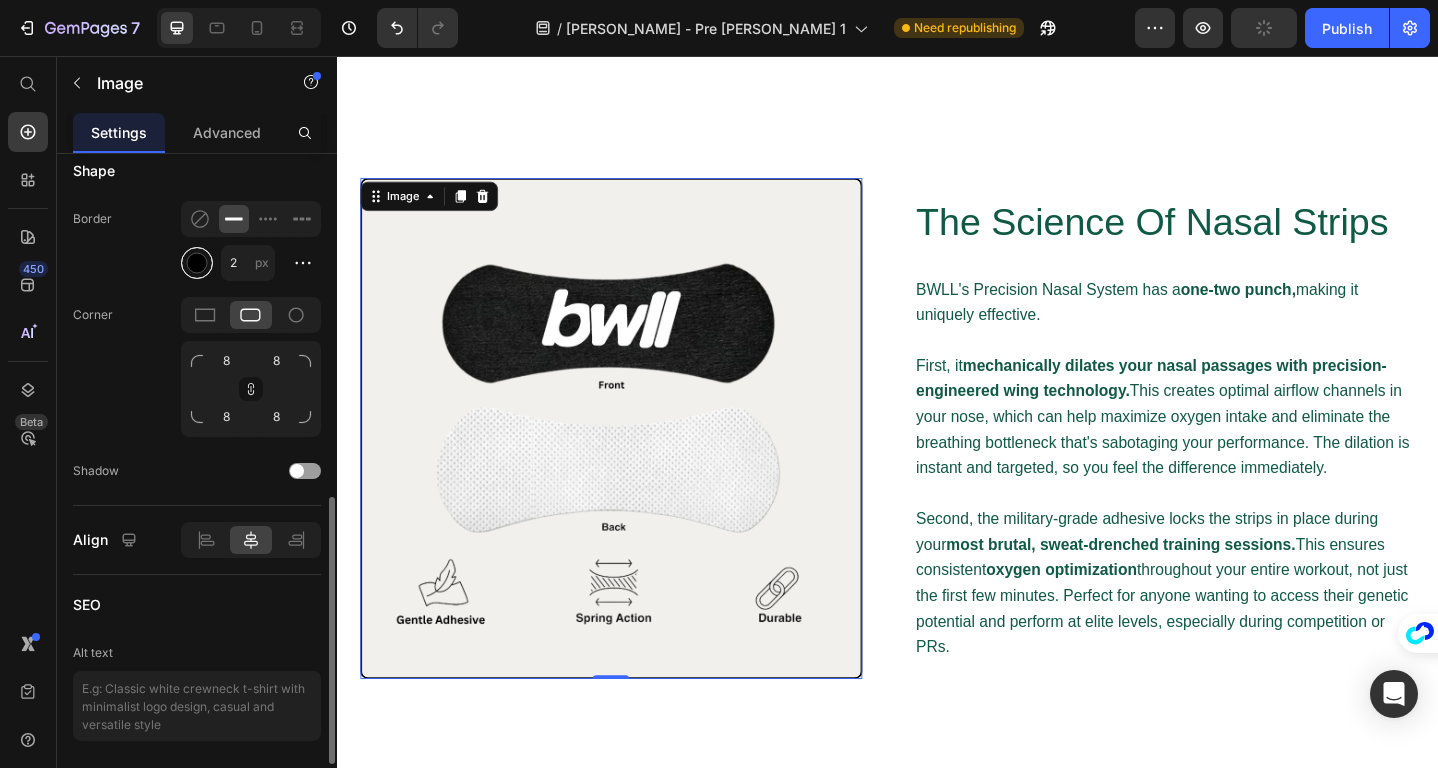 click at bounding box center (197, 262) 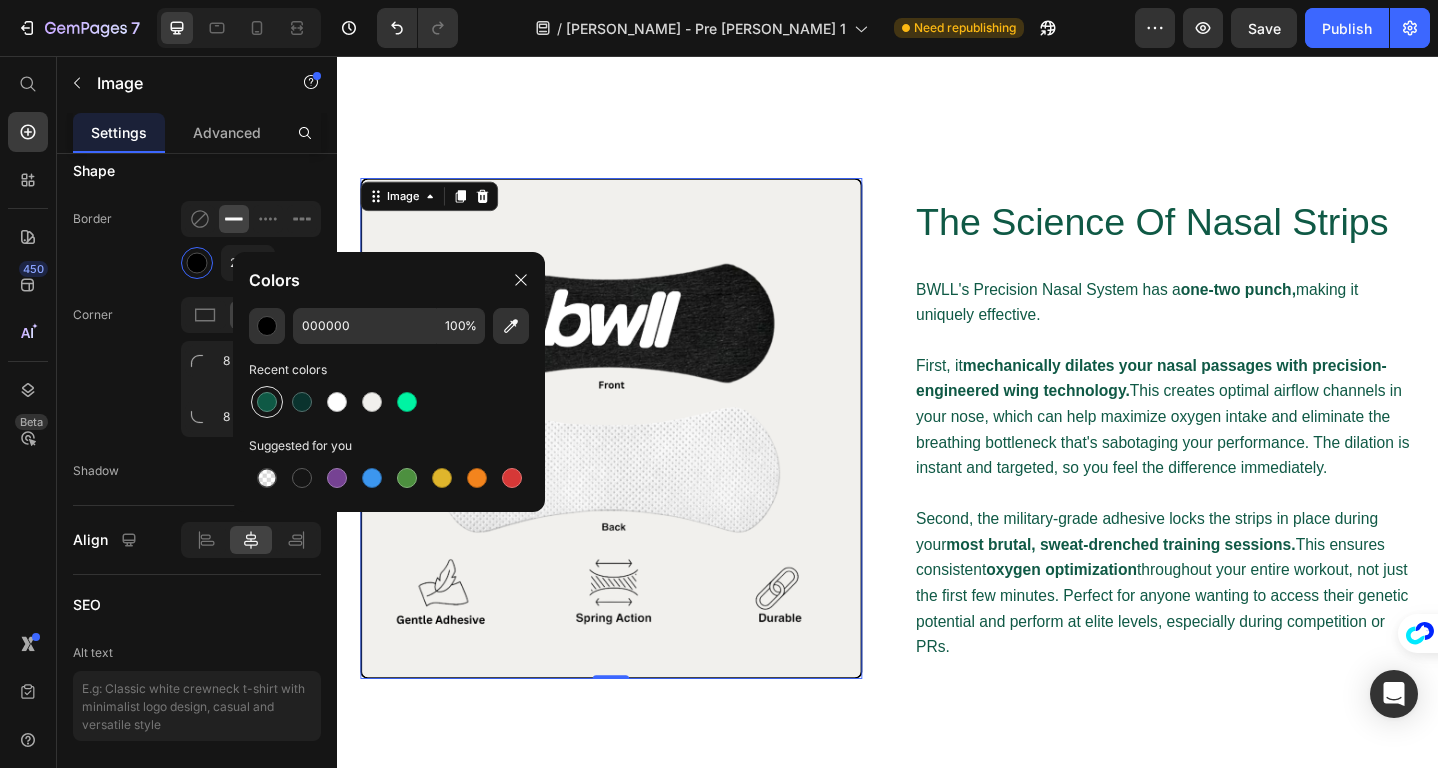 click at bounding box center [267, 402] 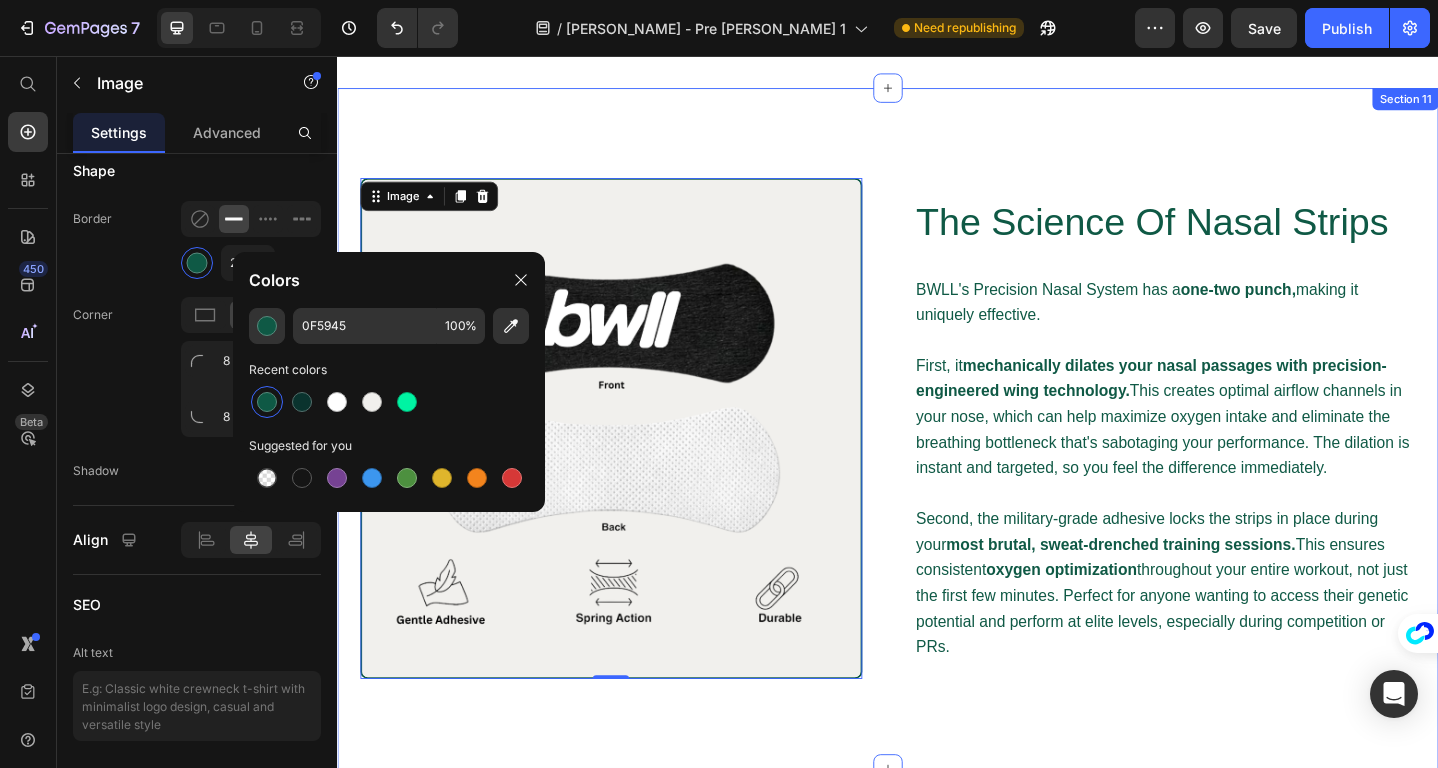 click on "Image   0 The Science Of Nasal Strips Heading BWLL's Precision Nasal System has a  one-two punch,  making it uniquely effective.   First, it  mechanically dilates your nasal passages with precision-engineered wing technology.  This creates optimal airflow channels in your nose, which can help maximize oxygen intake and eliminate the breathing bottleneck that's sabotaging your performance. The dilation is instant and targeted, so you feel the difference immediately.   Second, the military-grade adhesive locks the strips in place during your  most brutal, sweat-drenched training sessions.  This ensures consistent  oxygen optimization  throughout your entire workout, not just the first few minutes. Perfect for anyone wanting to access their genetic potential and perform at elite levels, especially during competition or PRs. Text Block Row Row Section 11" at bounding box center (937, 462) 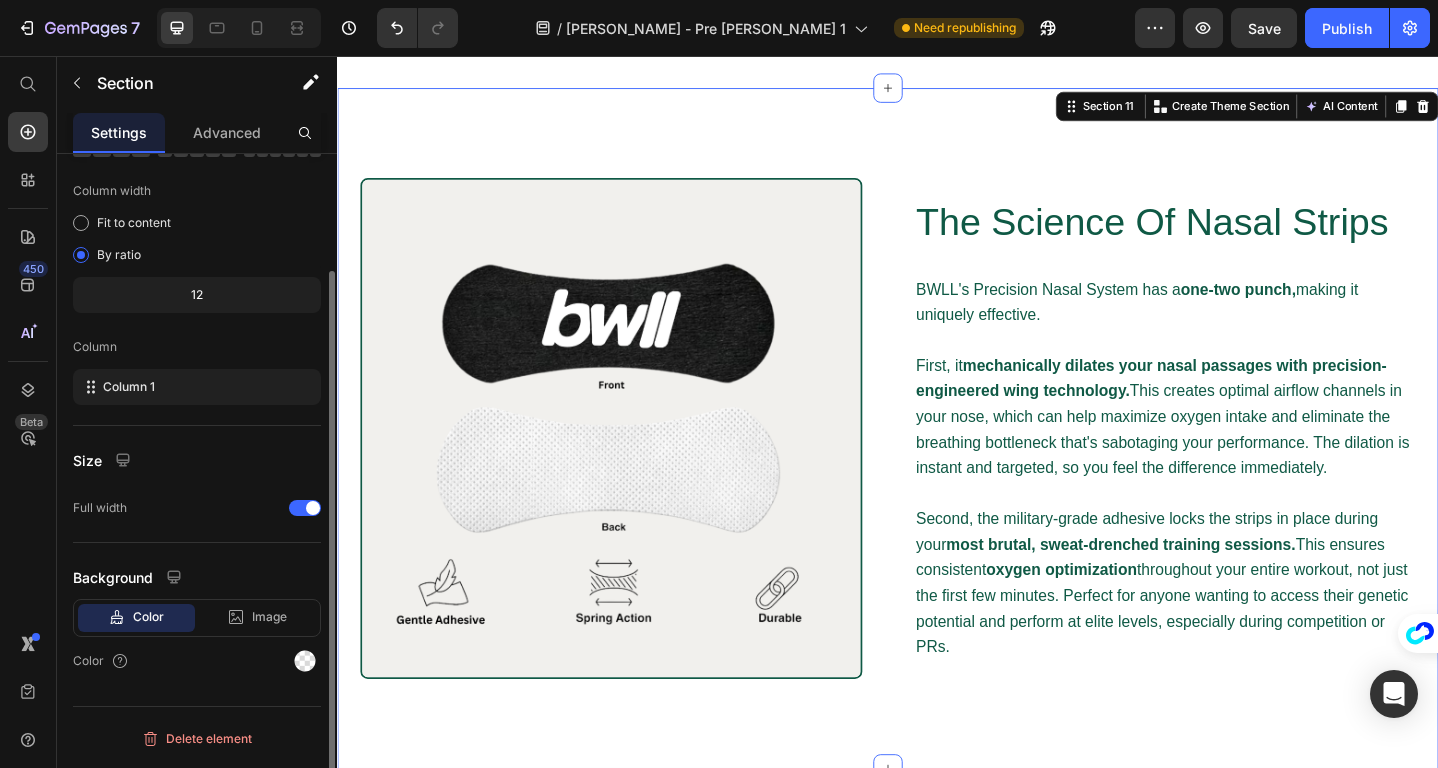 scroll, scrollTop: 0, scrollLeft: 0, axis: both 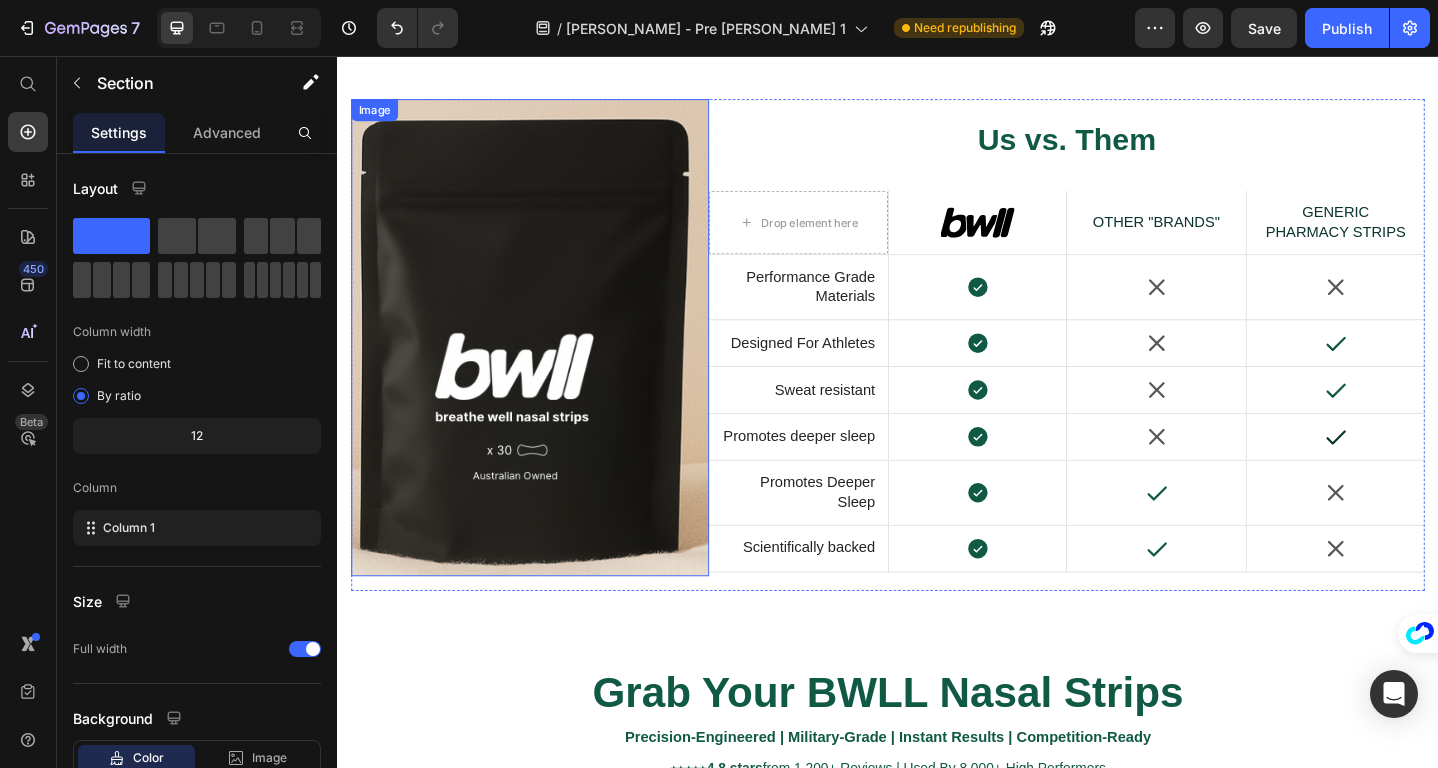 click at bounding box center [547, 363] 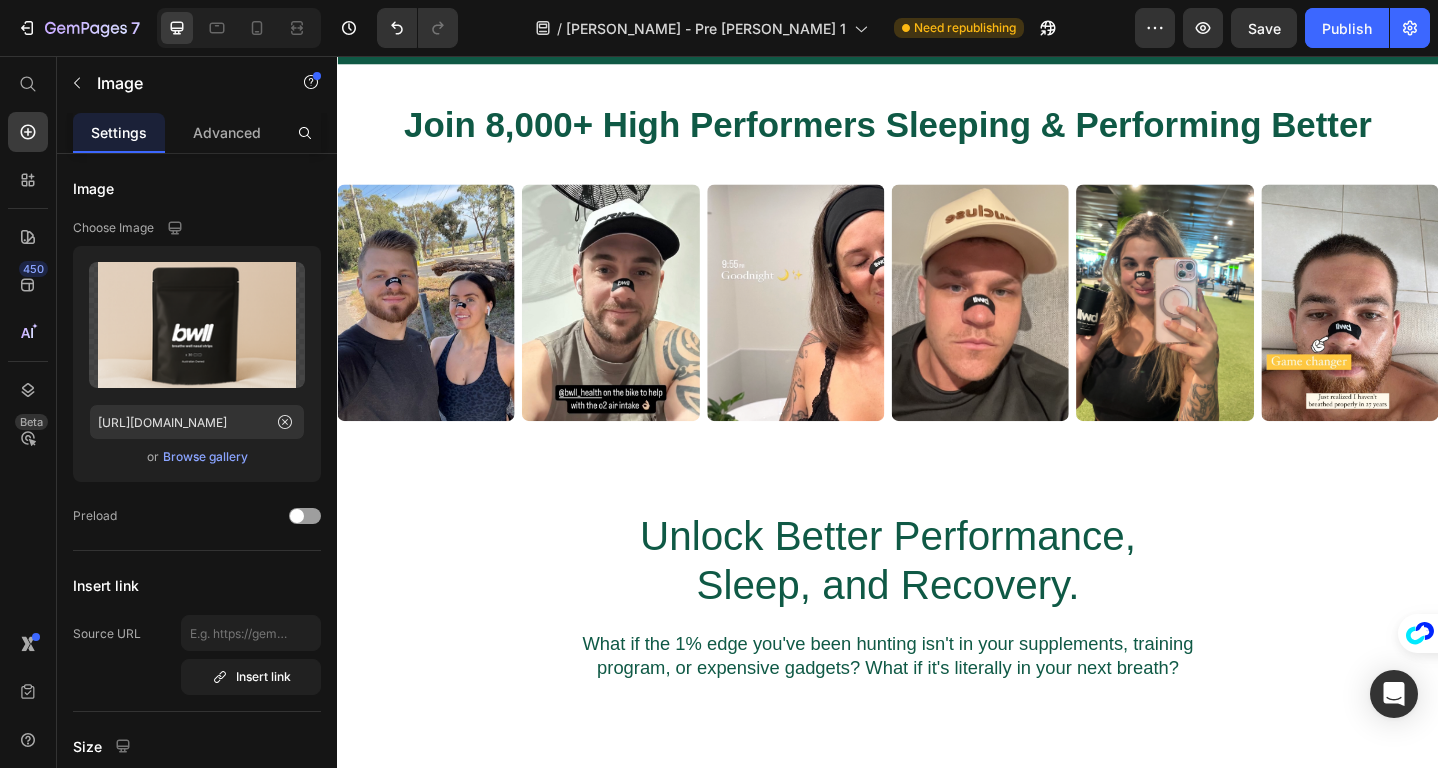 scroll, scrollTop: 915, scrollLeft: 0, axis: vertical 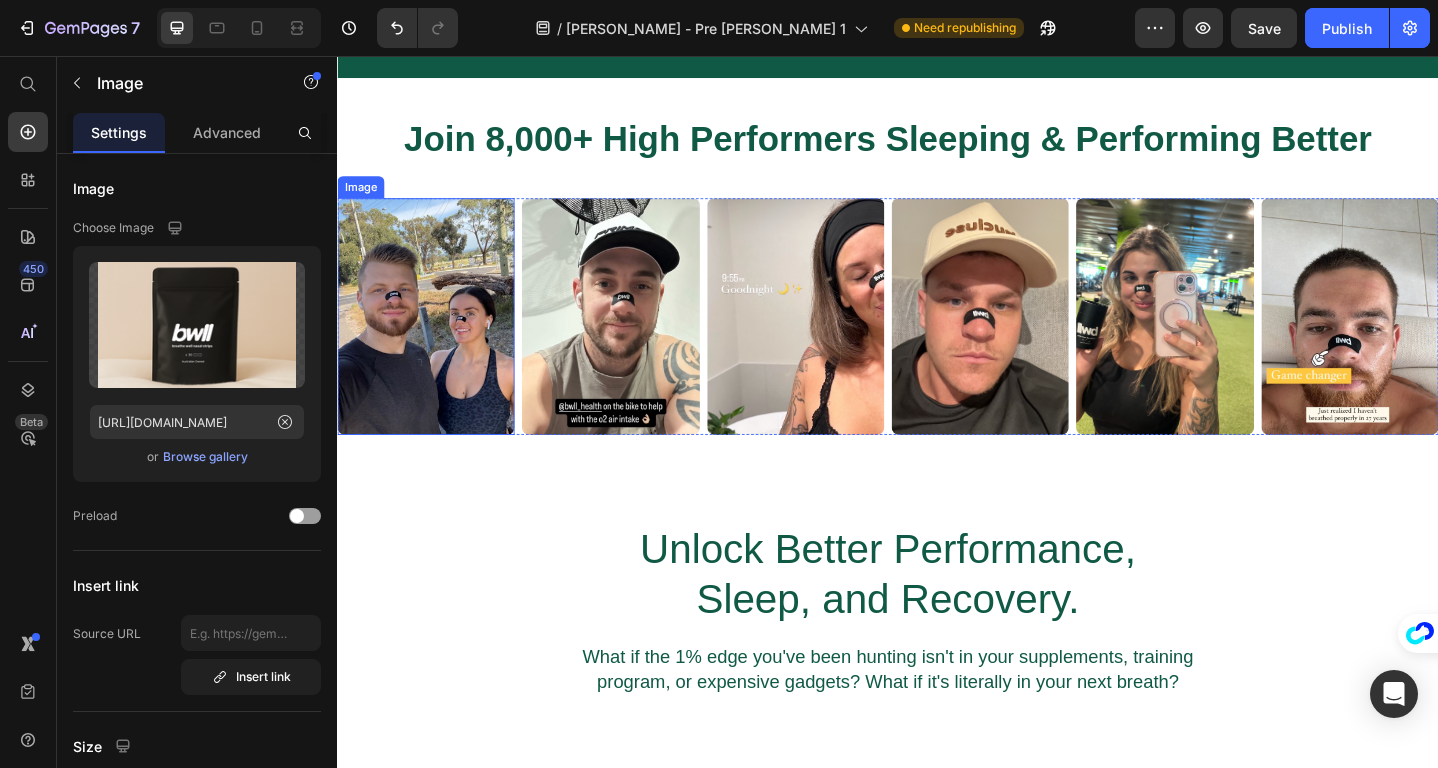click at bounding box center [433, 340] 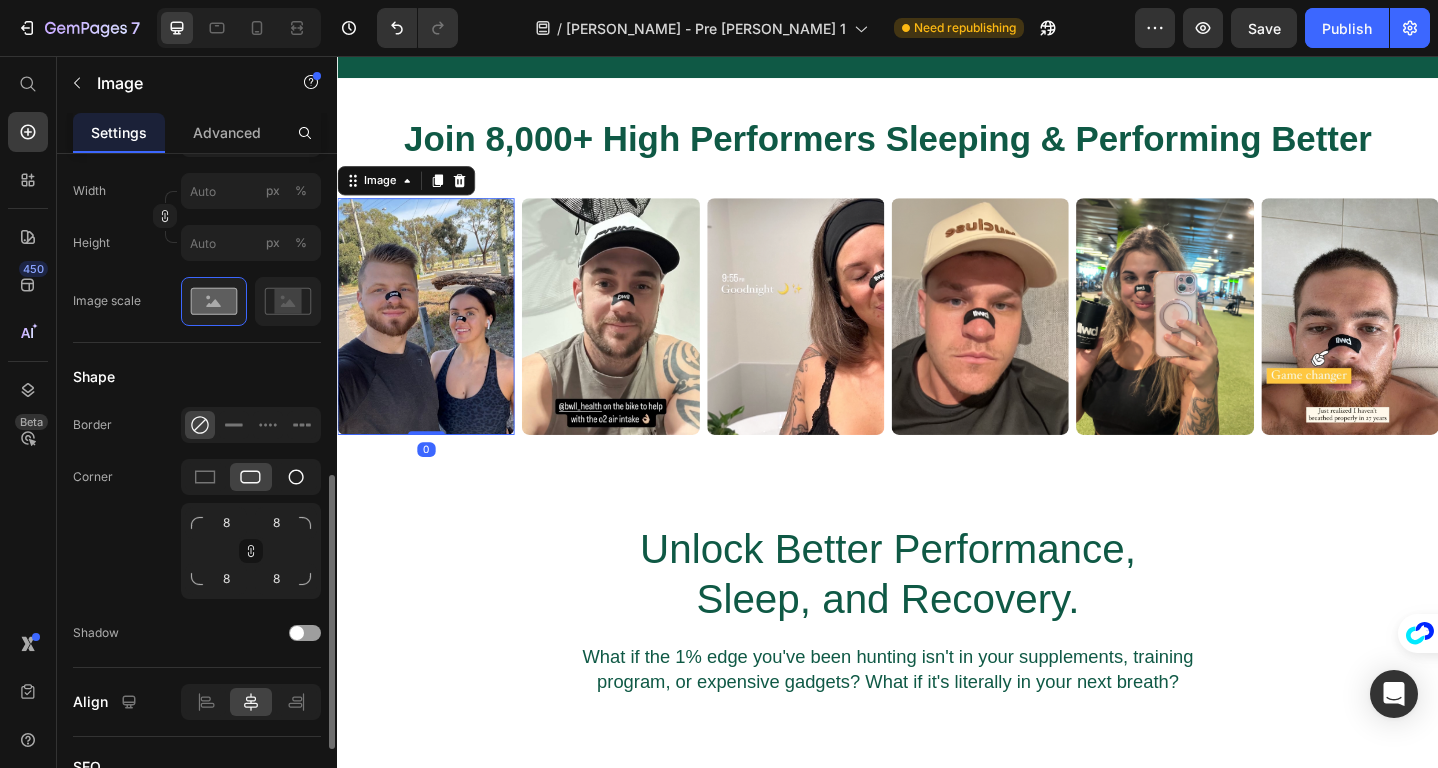 scroll, scrollTop: 693, scrollLeft: 0, axis: vertical 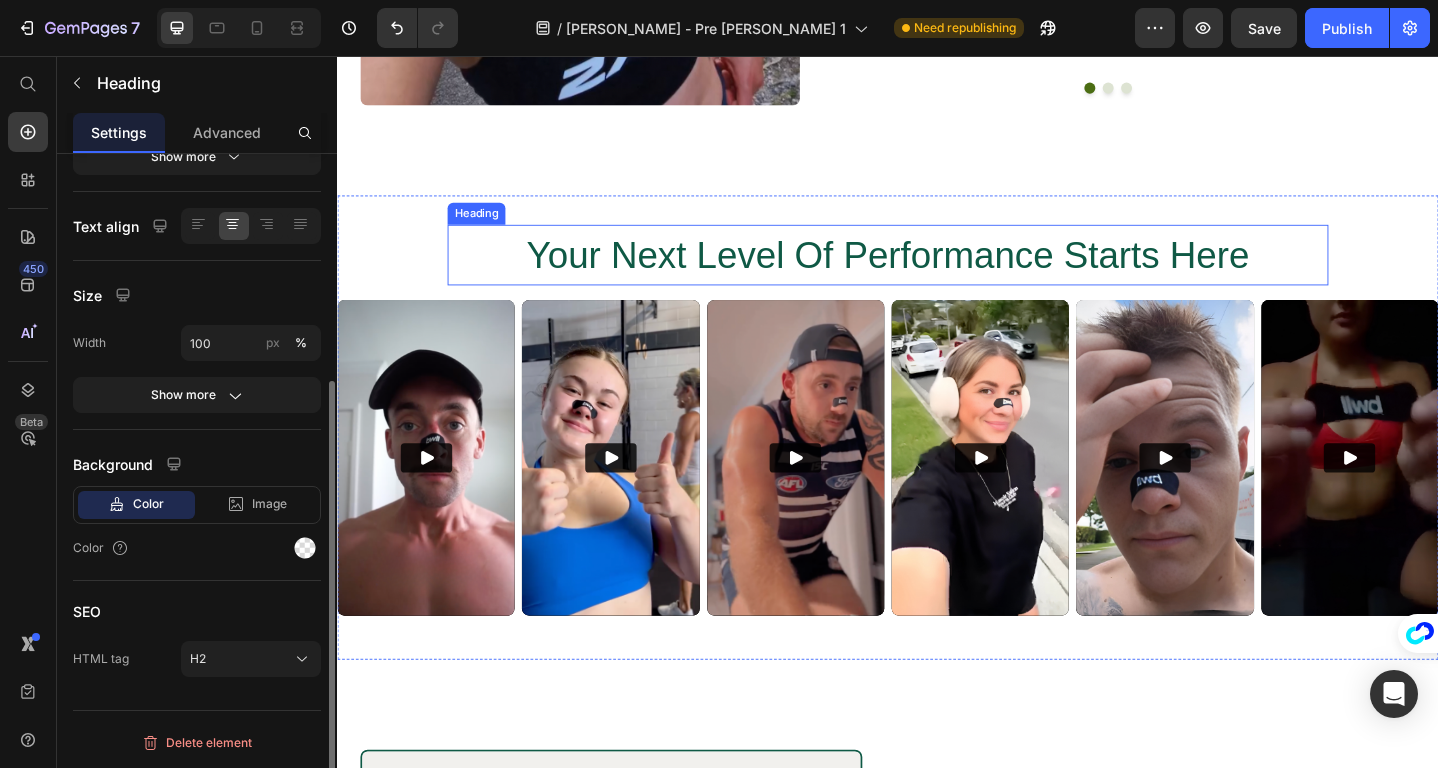 click on "Your Next Level Of Performance Starts Here" at bounding box center [937, 273] 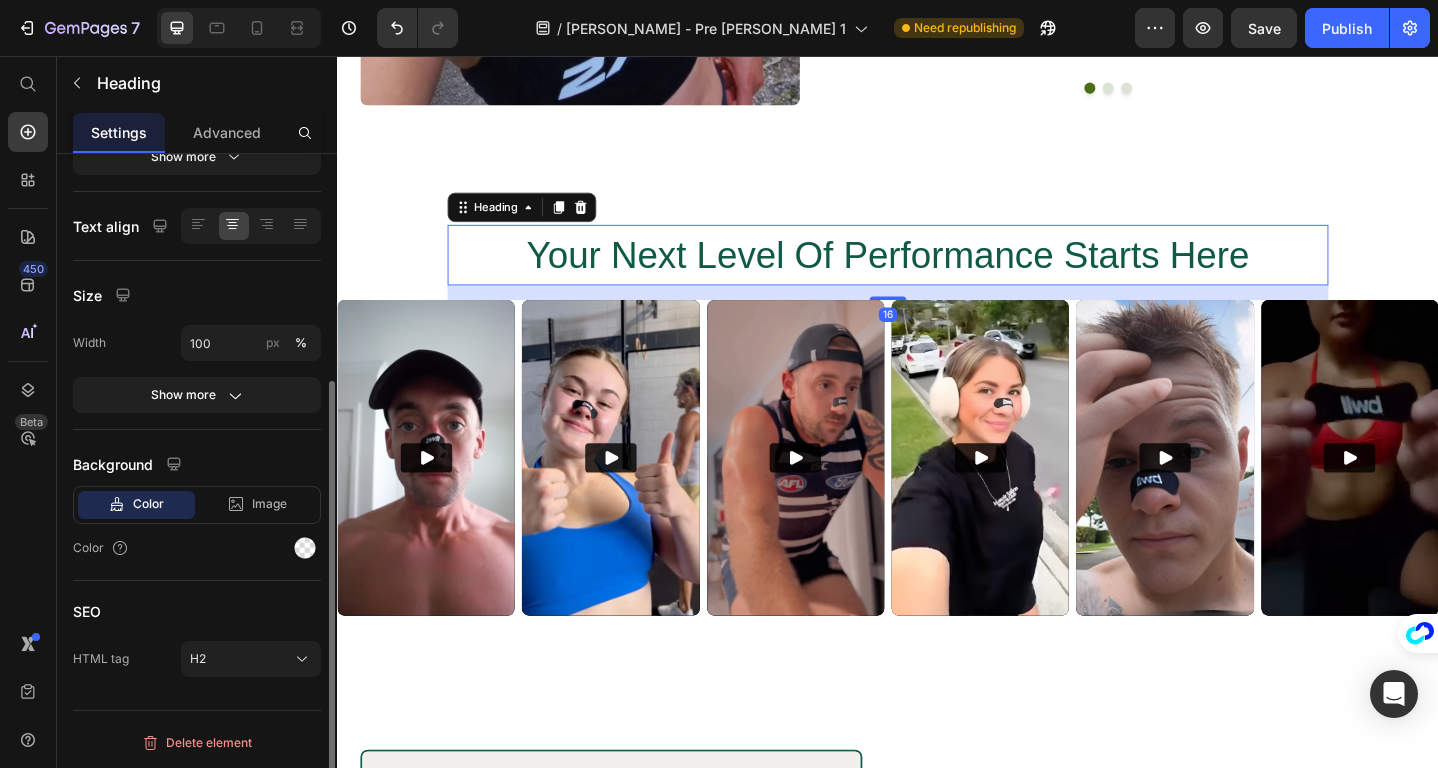 scroll, scrollTop: 0, scrollLeft: 0, axis: both 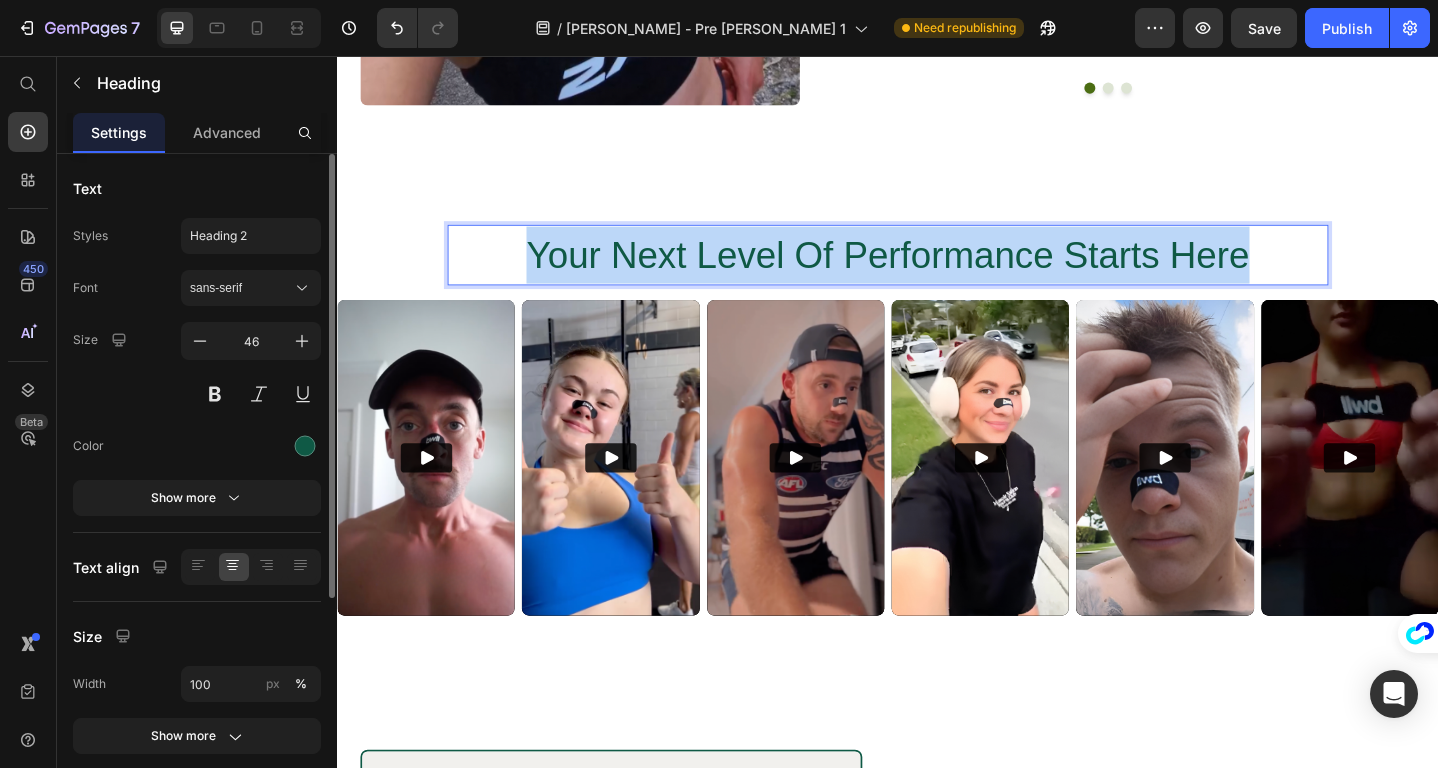 click on "Your Next Level Of Performance Starts Here" at bounding box center (937, 273) 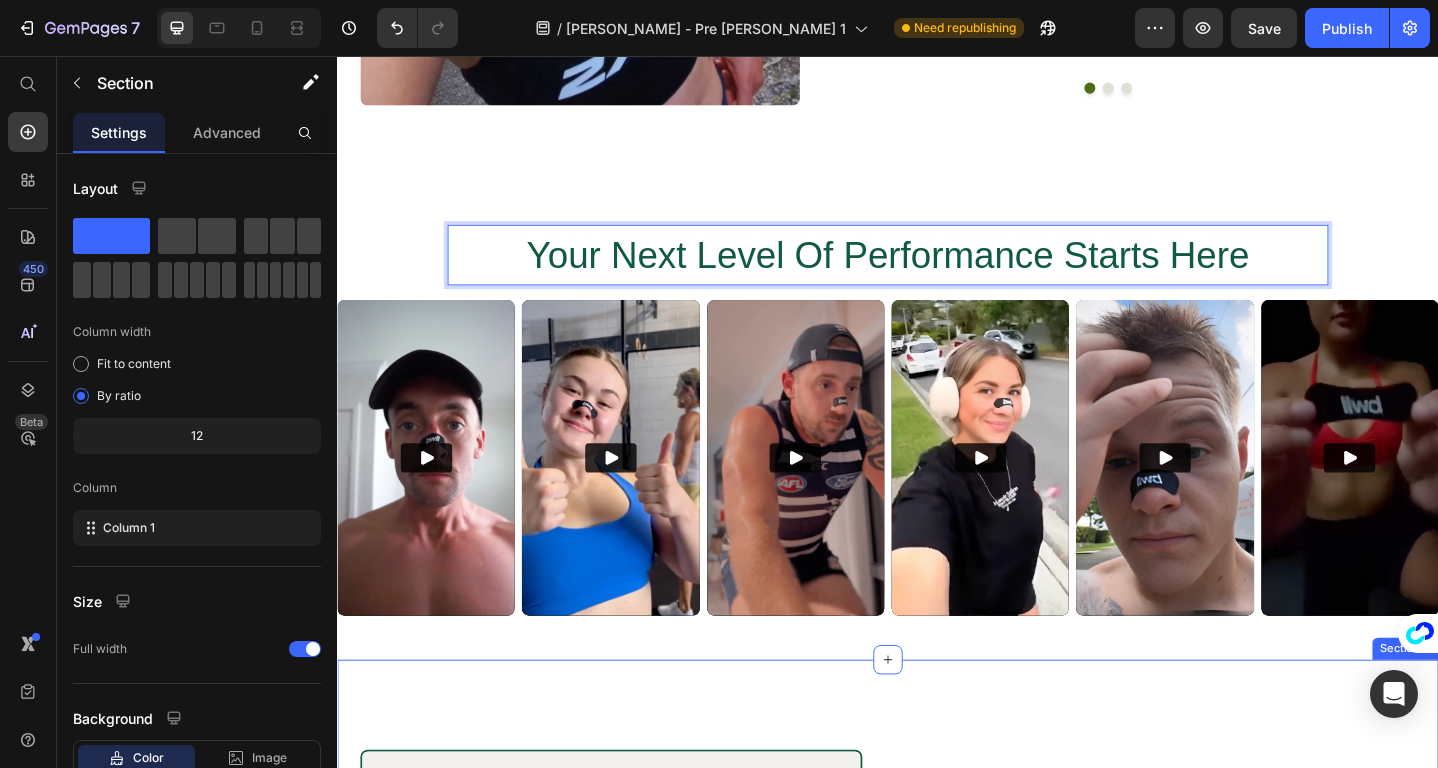click on "Image The Science Of Nasal Strips Heading BWLL's Precision Nasal System has a  one-two punch,  making it uniquely effective.   First, it  mechanically dilates your nasal passages with precision-engineered wing technology.  This creates optimal airflow channels in your nose, which can help maximize oxygen intake and eliminate the breathing bottleneck that's sabotaging your performance. The dilation is instant and targeted, so you feel the difference immediately.   Second, the military-grade adhesive locks the strips in place during your  most brutal, sweat-drenched training sessions.  This ensures consistent  oxygen optimization  throughout your entire workout, not just the first few minutes. Perfect for anyone wanting to access their genetic potential and perform at elite levels, especially during competition or PRs. Text Block Row Row Section 11" at bounding box center (937, 1085) 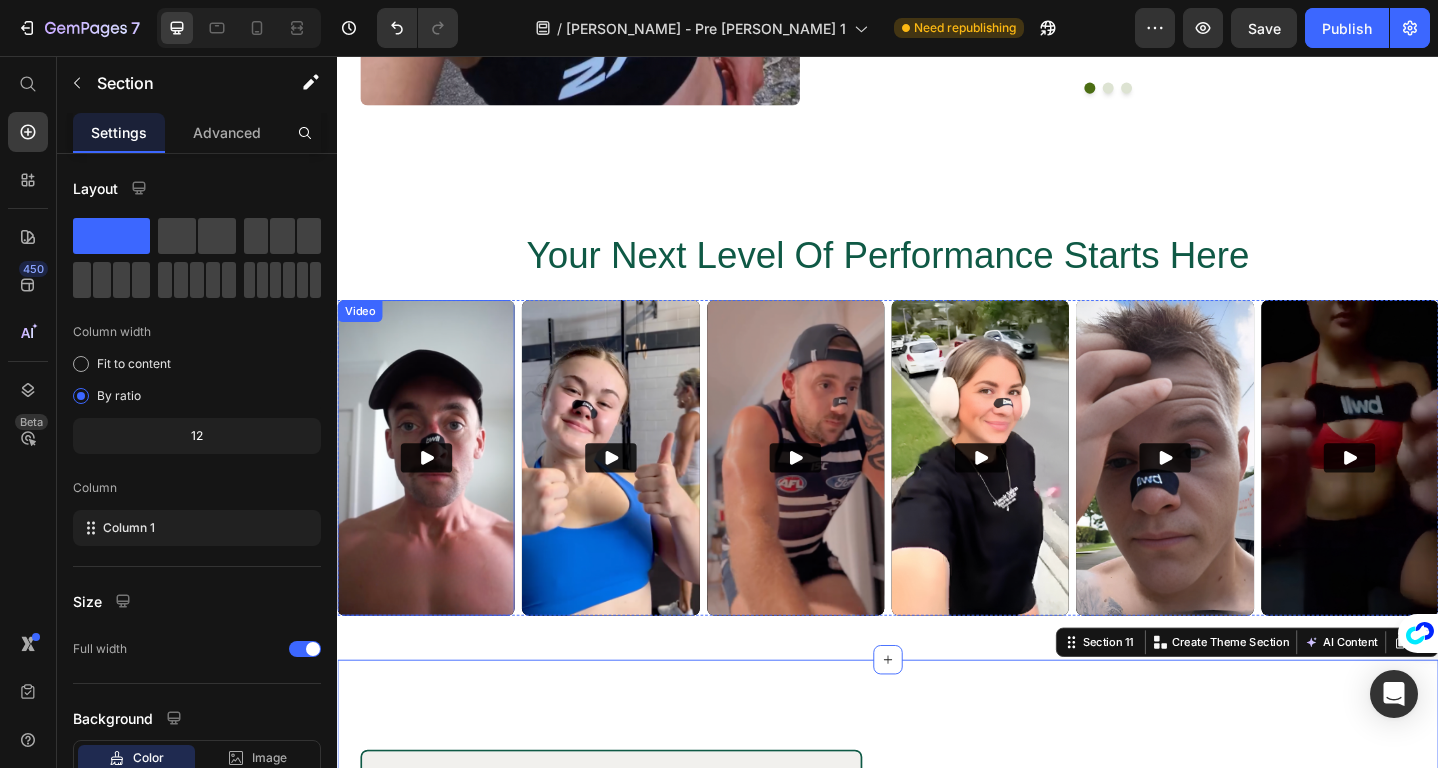 click on "Video" at bounding box center (433, 494) 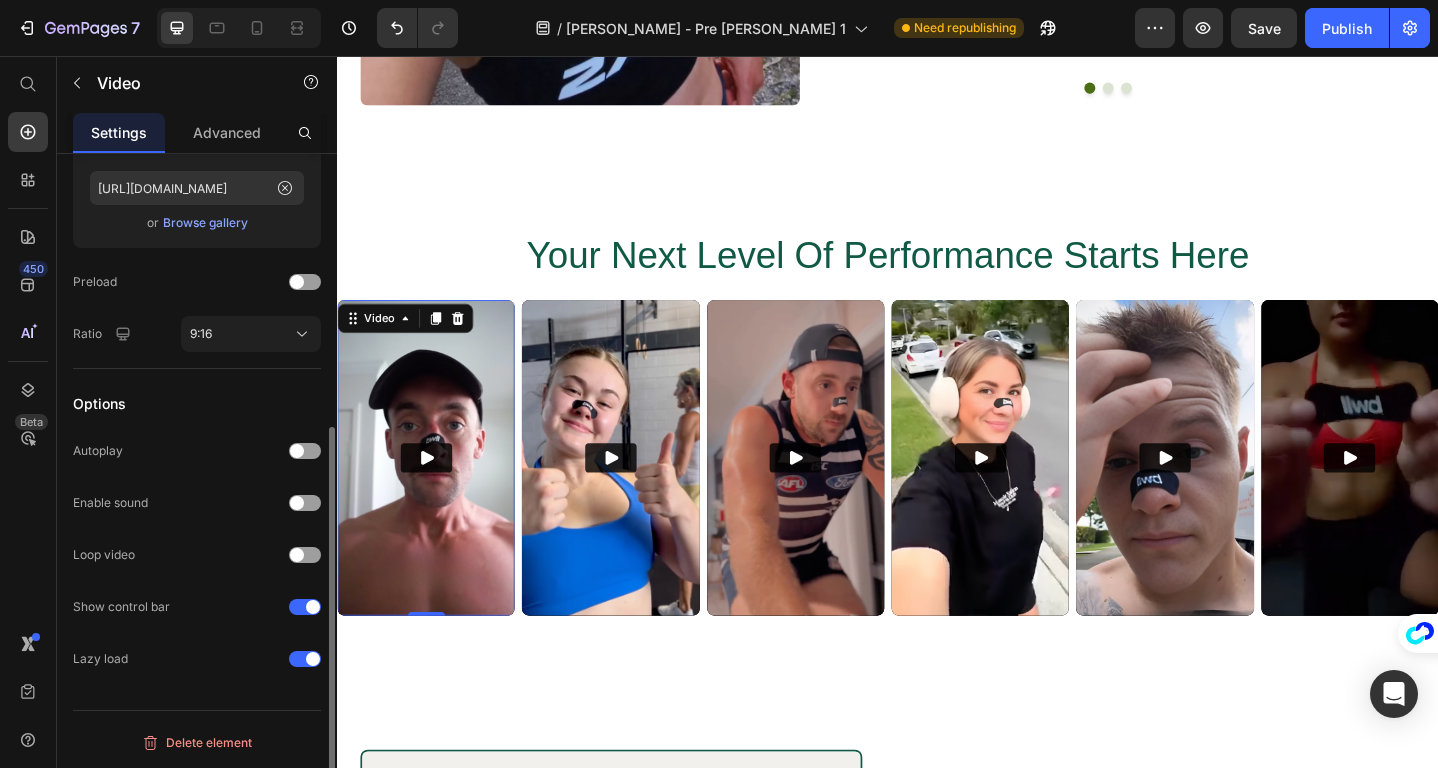 scroll, scrollTop: 0, scrollLeft: 0, axis: both 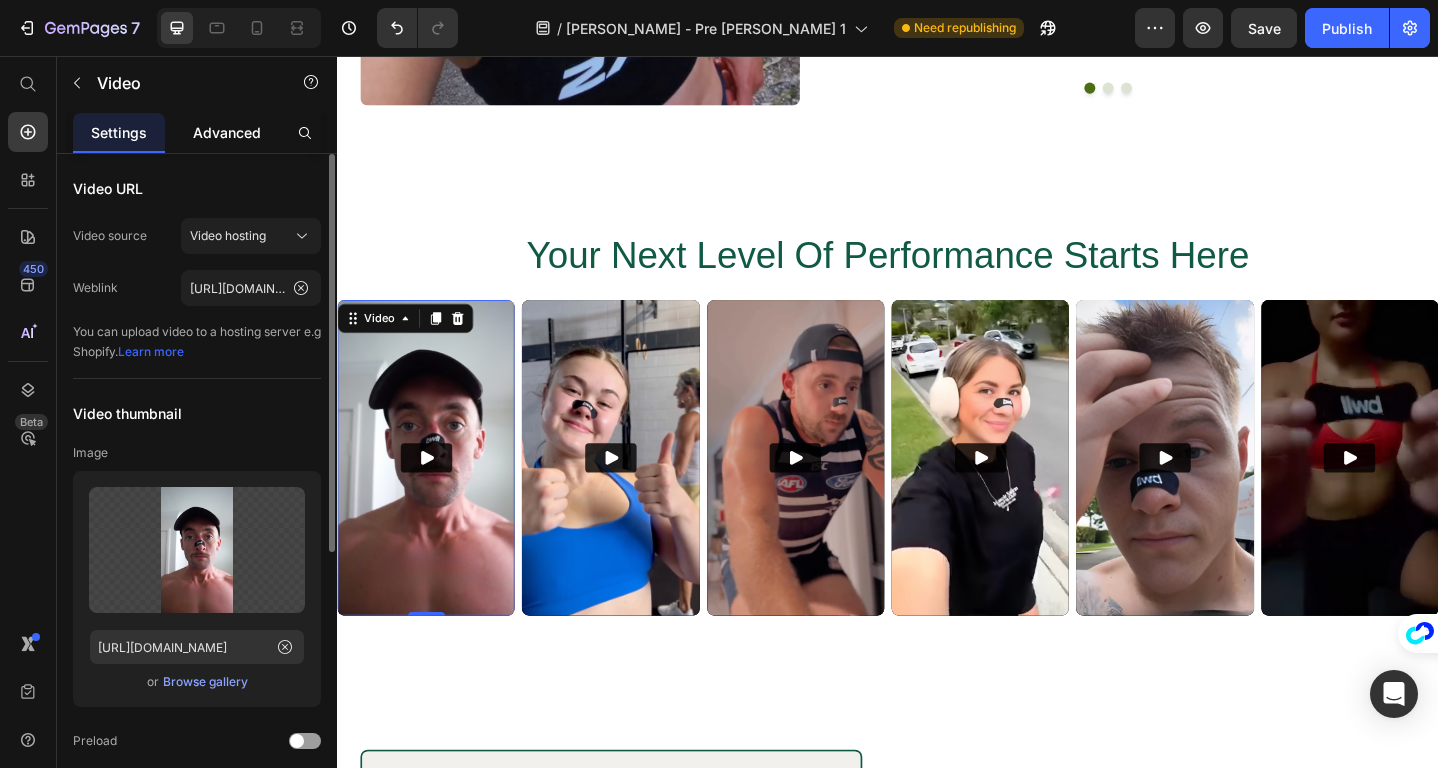click on "Advanced" at bounding box center (227, 132) 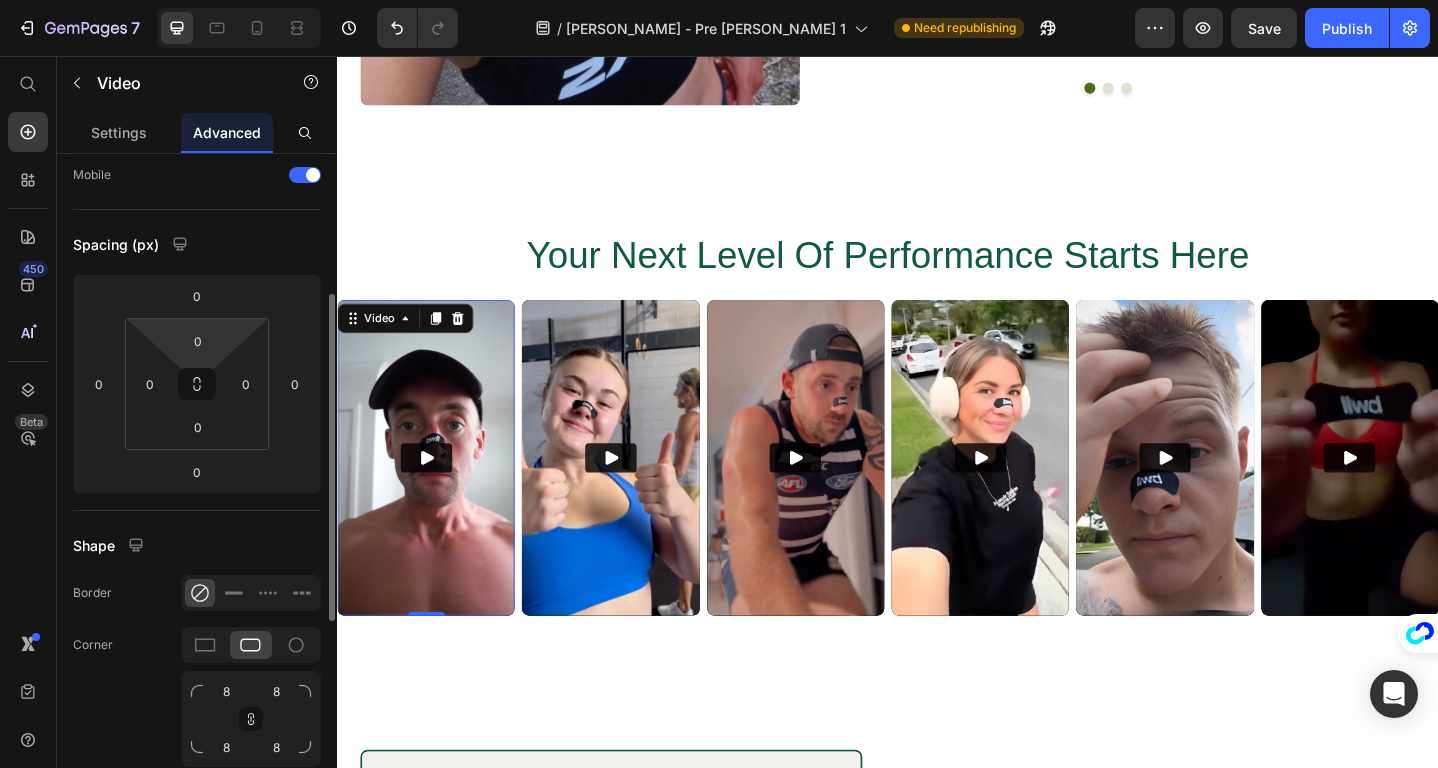scroll, scrollTop: 407, scrollLeft: 0, axis: vertical 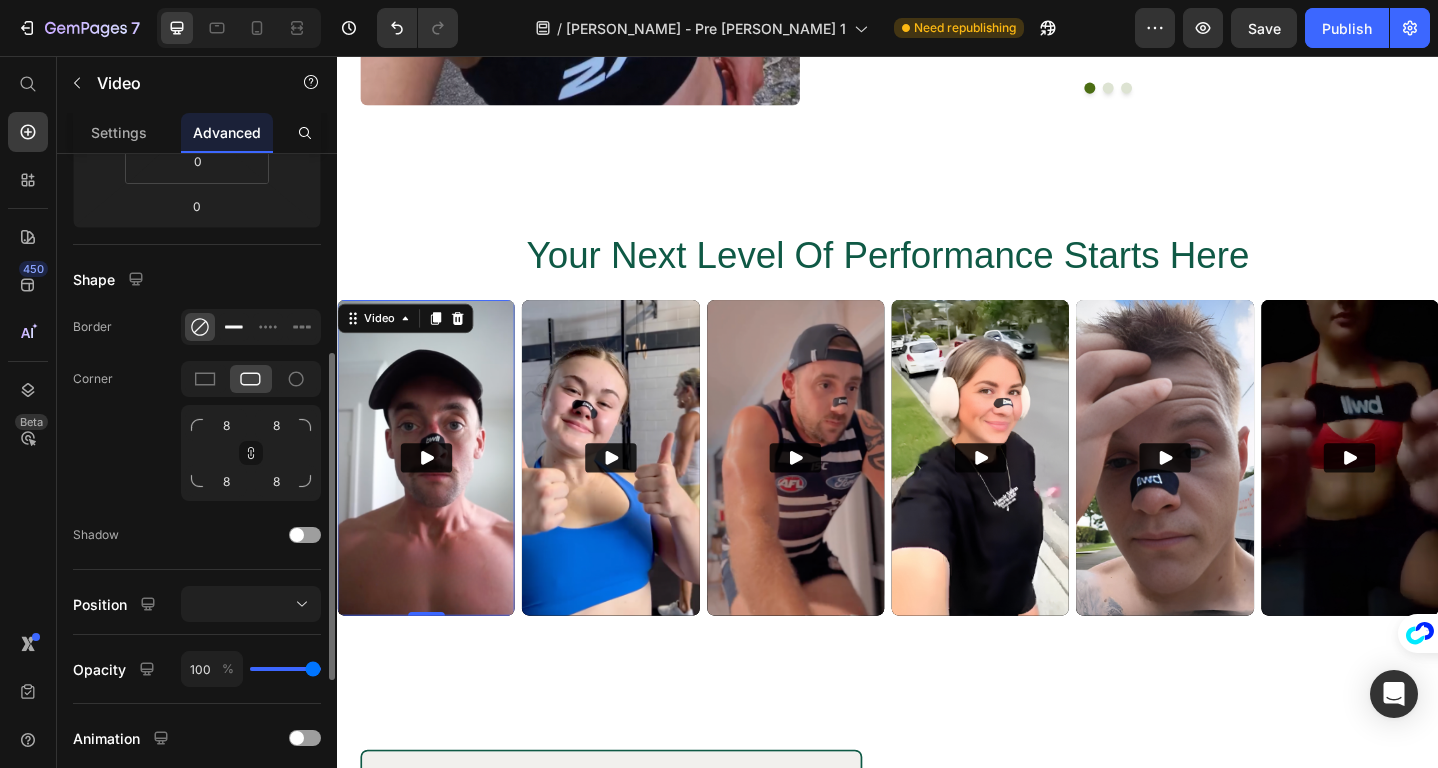 click 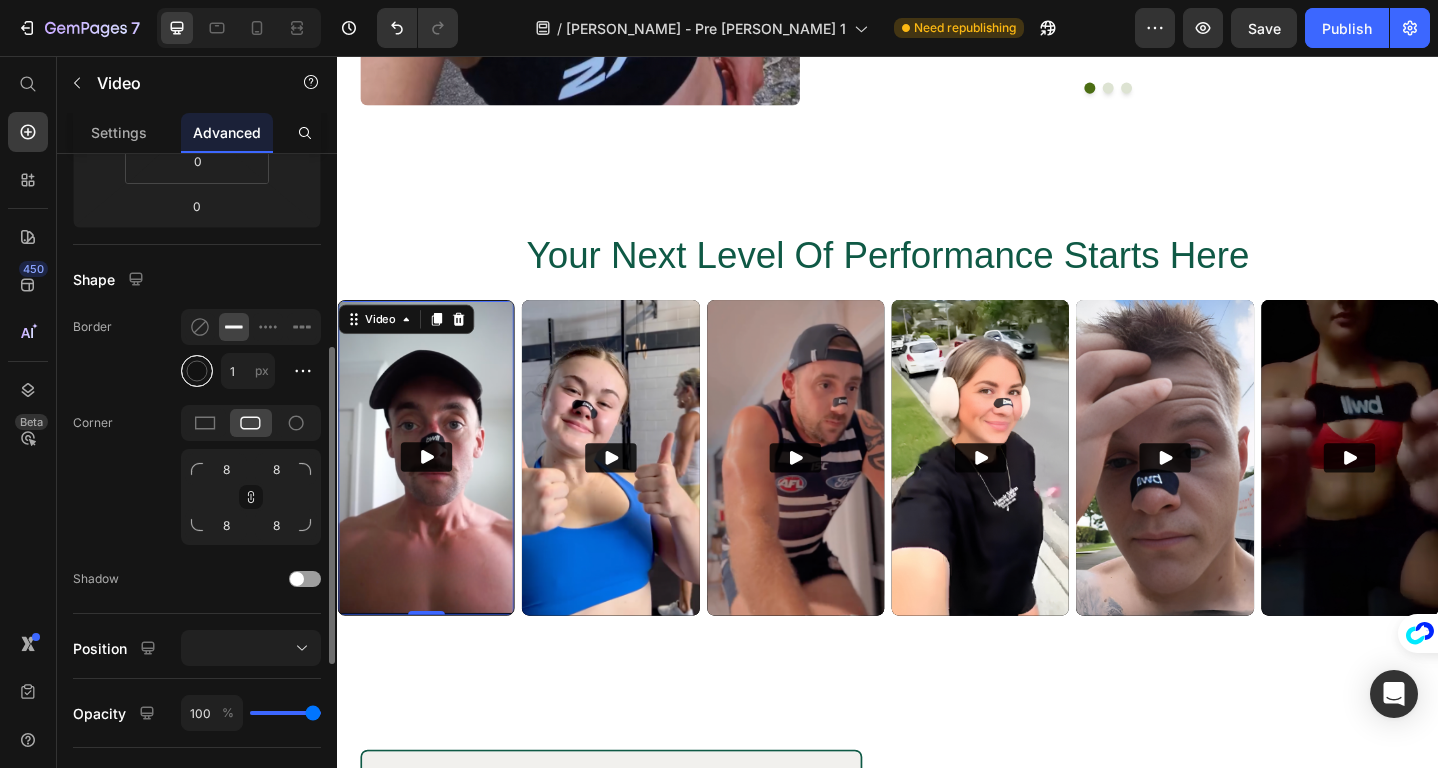 click at bounding box center [197, 371] 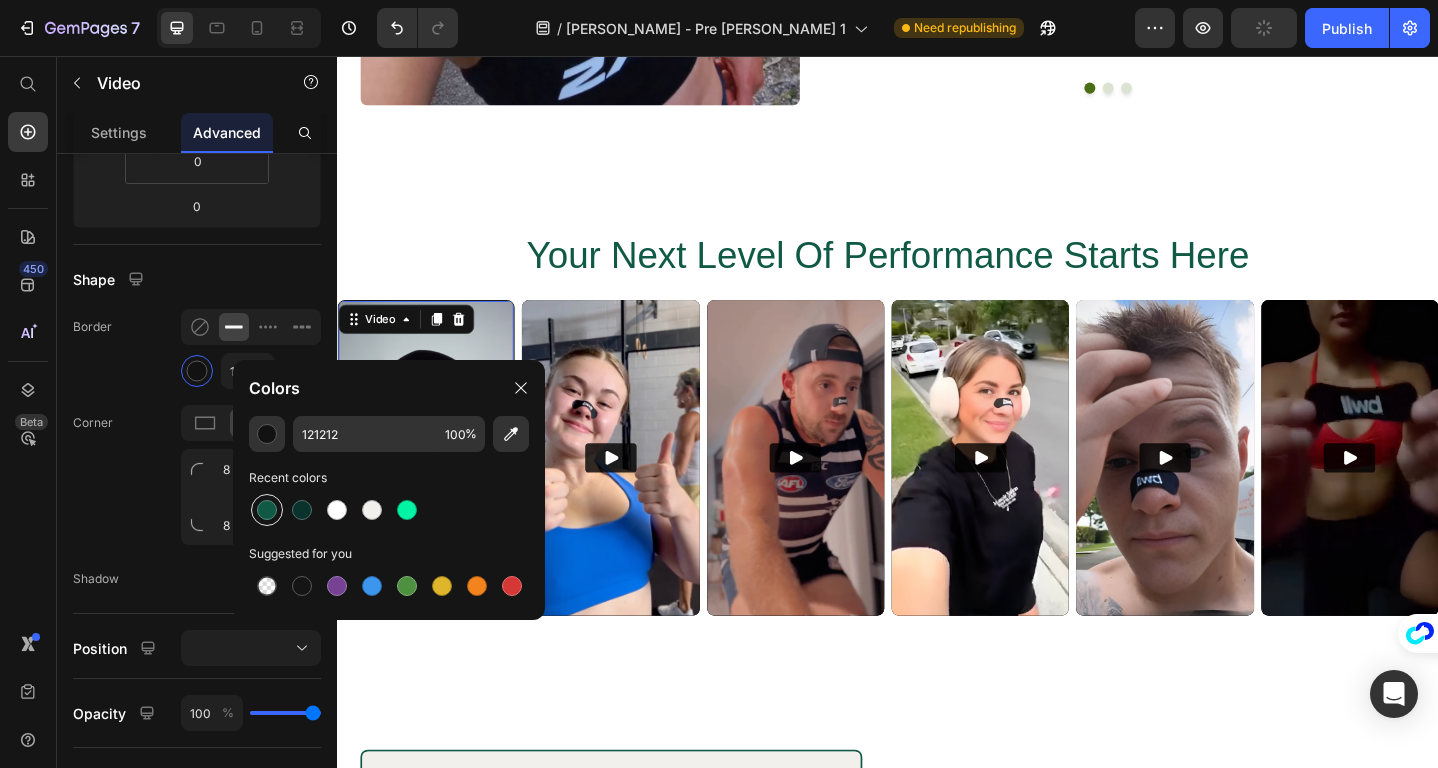 click at bounding box center (267, 510) 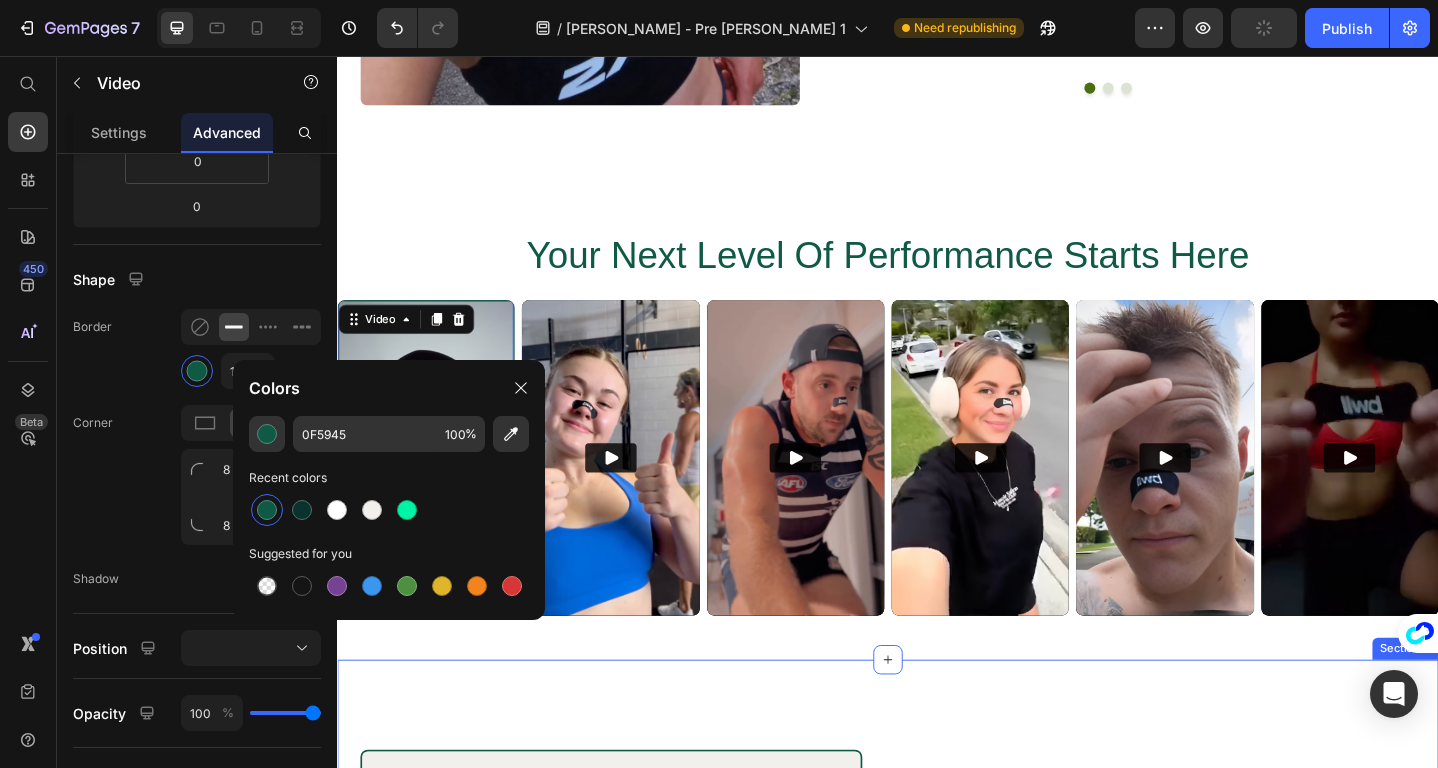click on "Image The Science Of Nasal Strips Heading BWLL's Precision Nasal System has a  one-two punch,  making it uniquely effective.   First, it  mechanically dilates your nasal passages with precision-engineered wing technology.  This creates optimal airflow channels in your nose, which can help maximize oxygen intake and eliminate the breathing bottleneck that's sabotaging your performance. The dilation is instant and targeted, so you feel the difference immediately.   Second, the military-grade adhesive locks the strips in place during your  most brutal, sweat-drenched training sessions.  This ensures consistent  oxygen optimization  throughout your entire workout, not just the first few minutes. Perfect for anyone wanting to access their genetic potential and perform at elite levels, especially during competition or PRs. Text Block Row Row Section 11" at bounding box center (937, 1085) 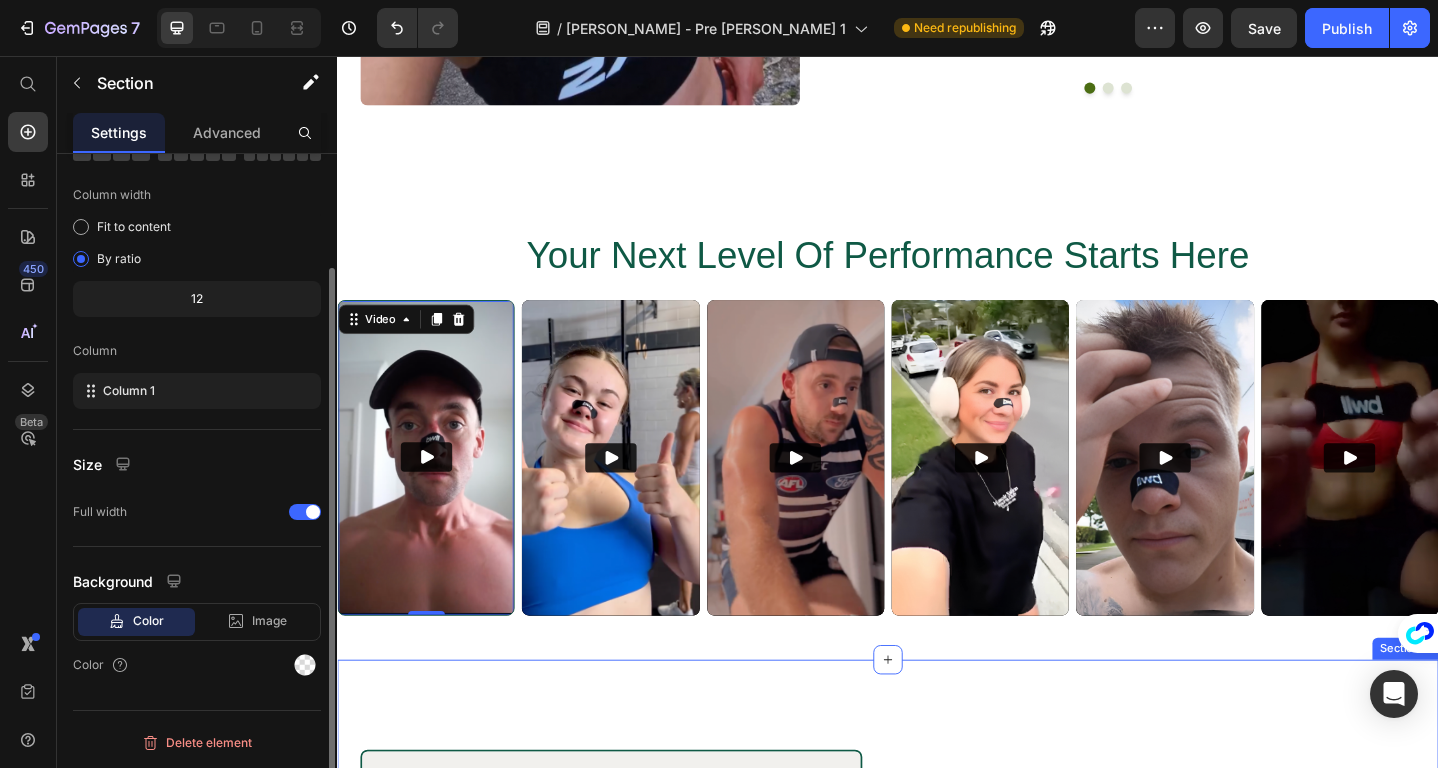 scroll, scrollTop: 0, scrollLeft: 0, axis: both 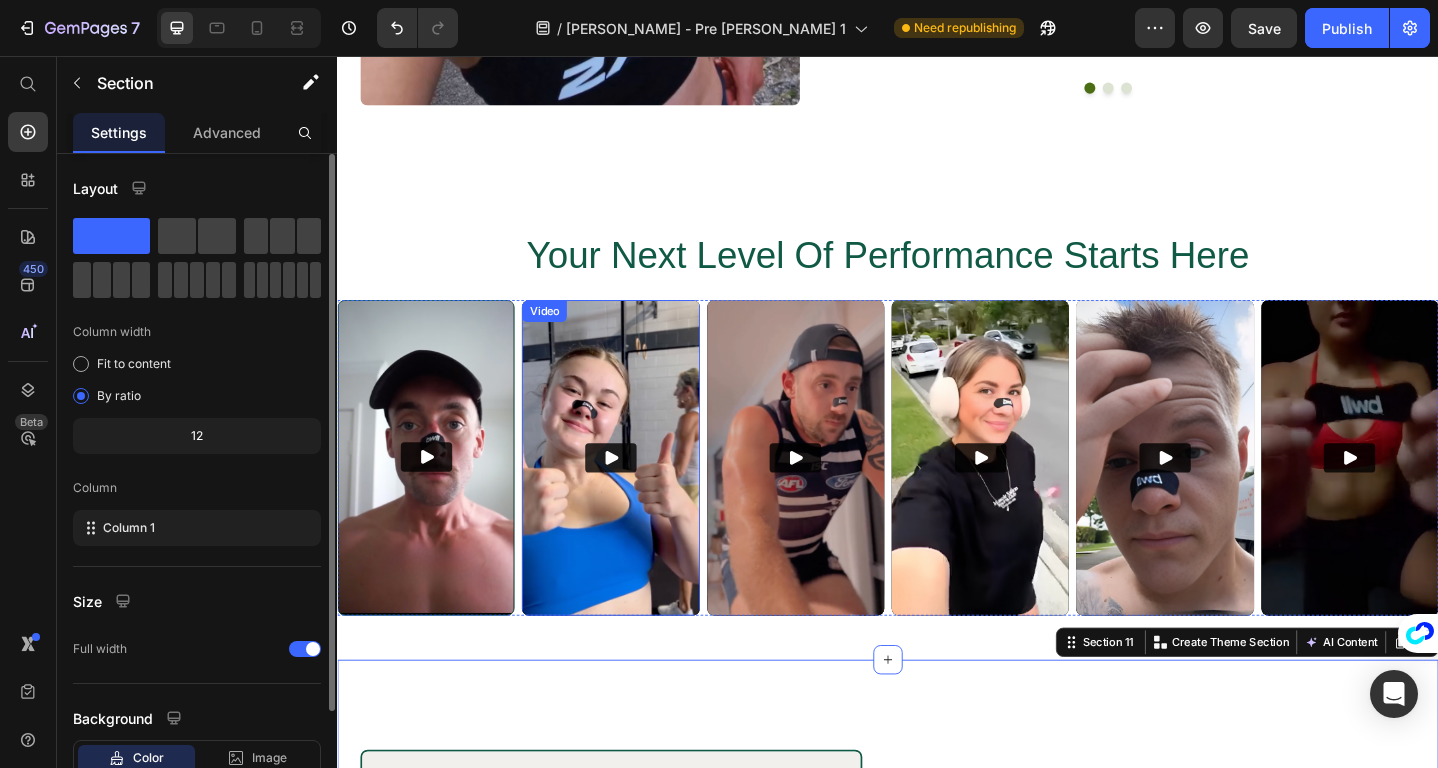 click at bounding box center [634, 494] 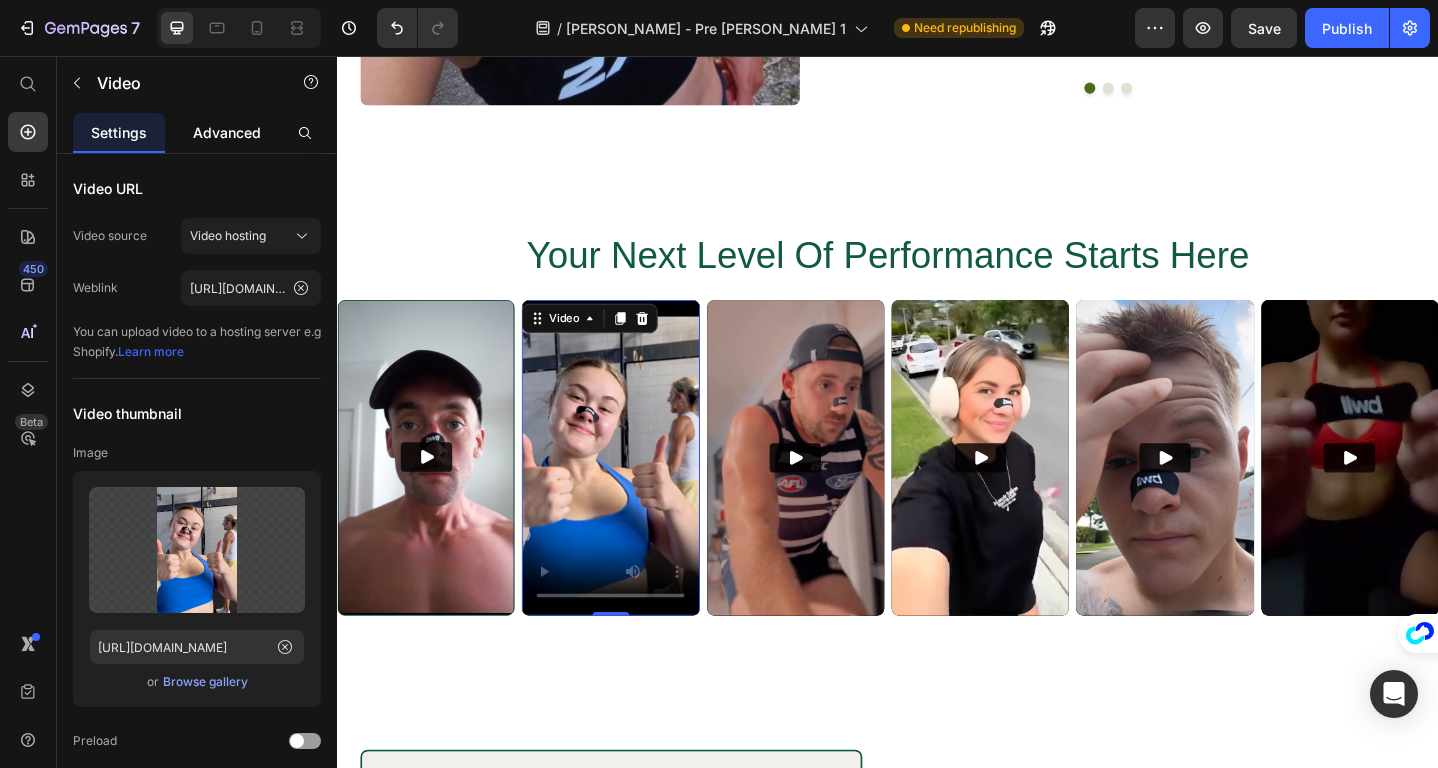 click on "Advanced" at bounding box center (227, 132) 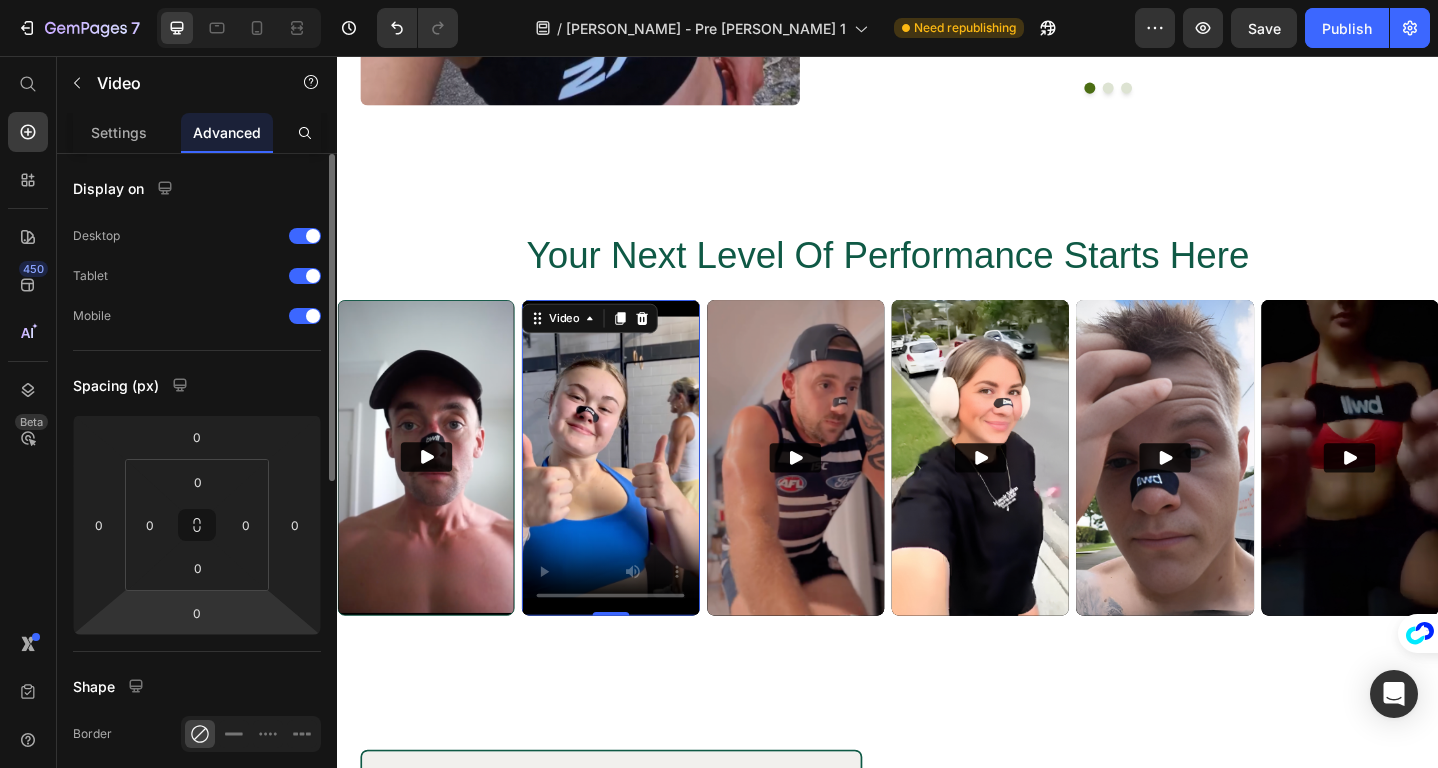 scroll, scrollTop: 186, scrollLeft: 0, axis: vertical 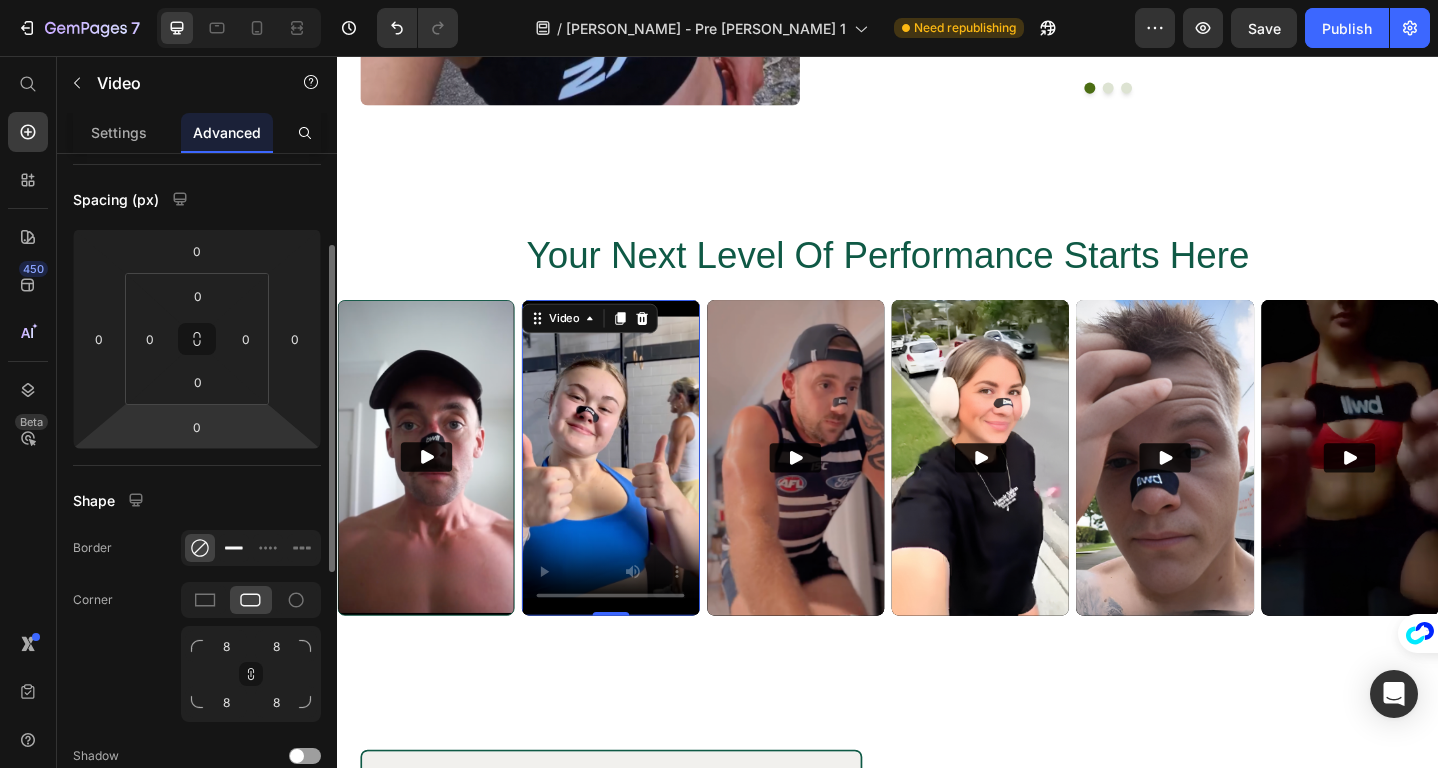 click 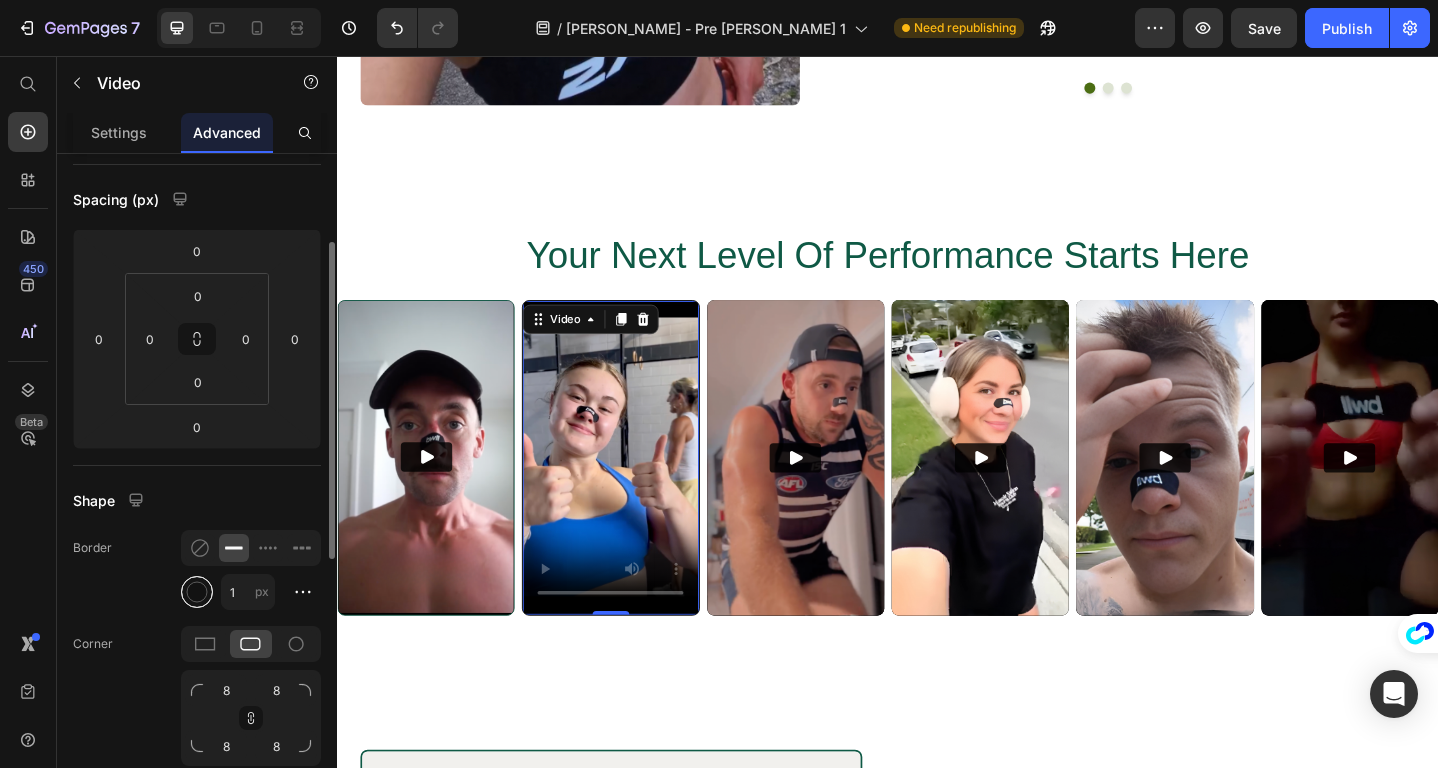 click at bounding box center (197, 592) 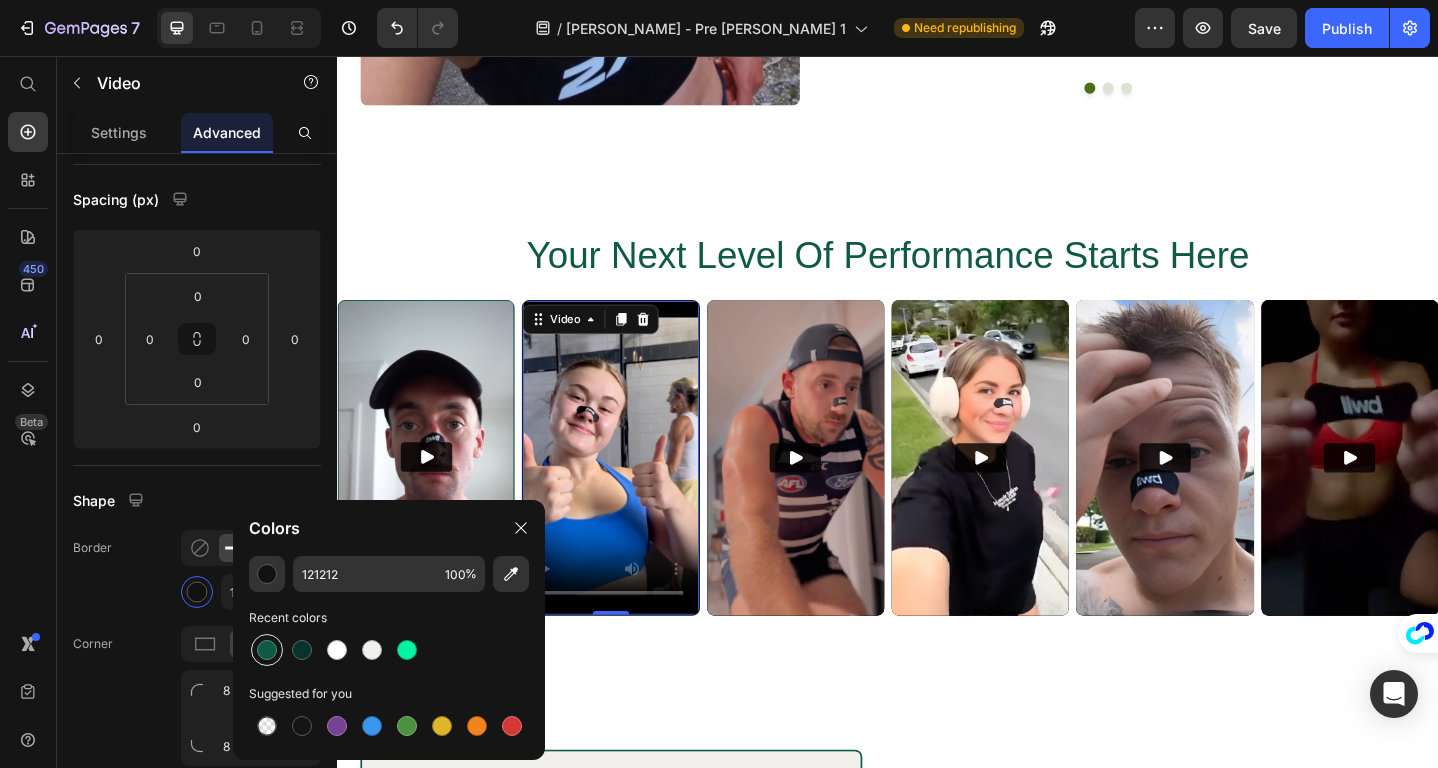 click at bounding box center [267, 650] 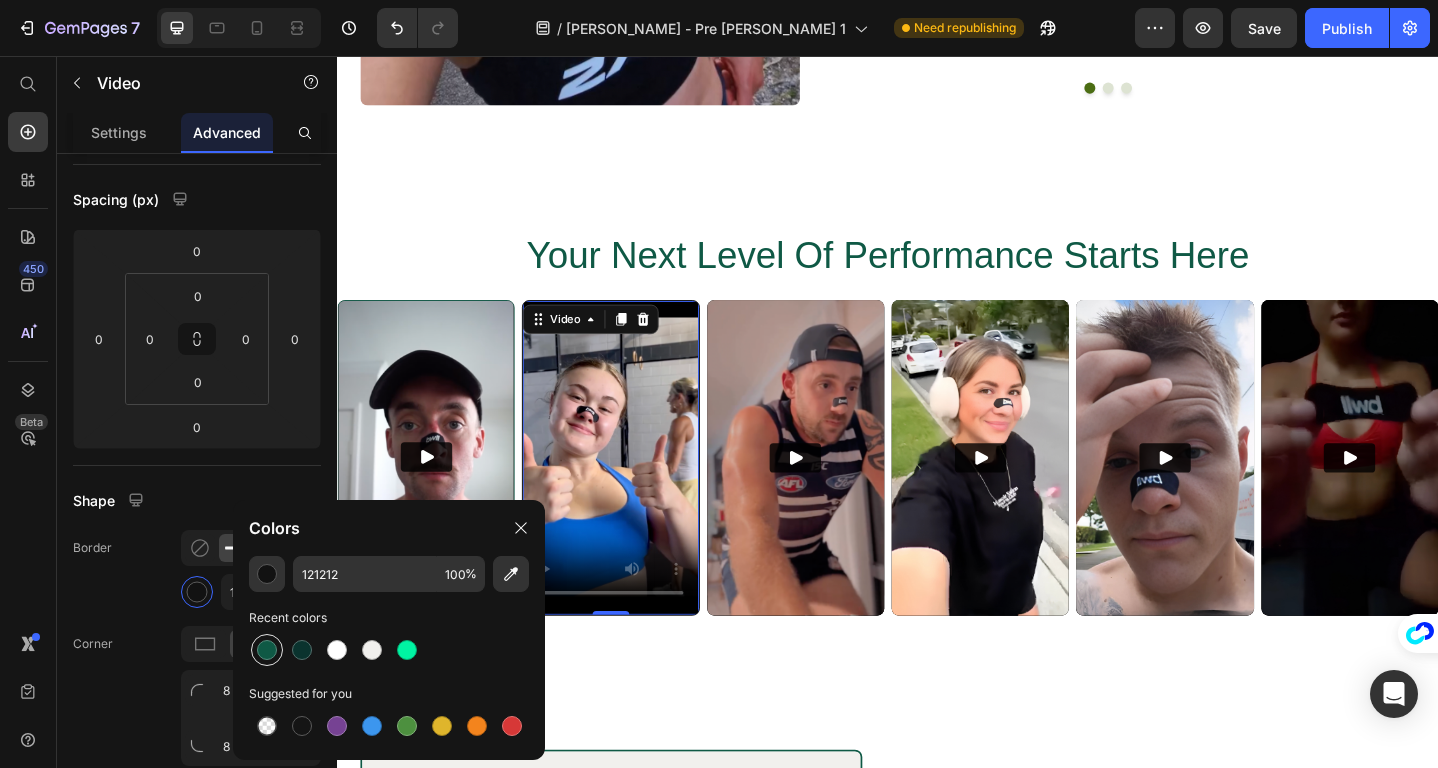 type on "0F5945" 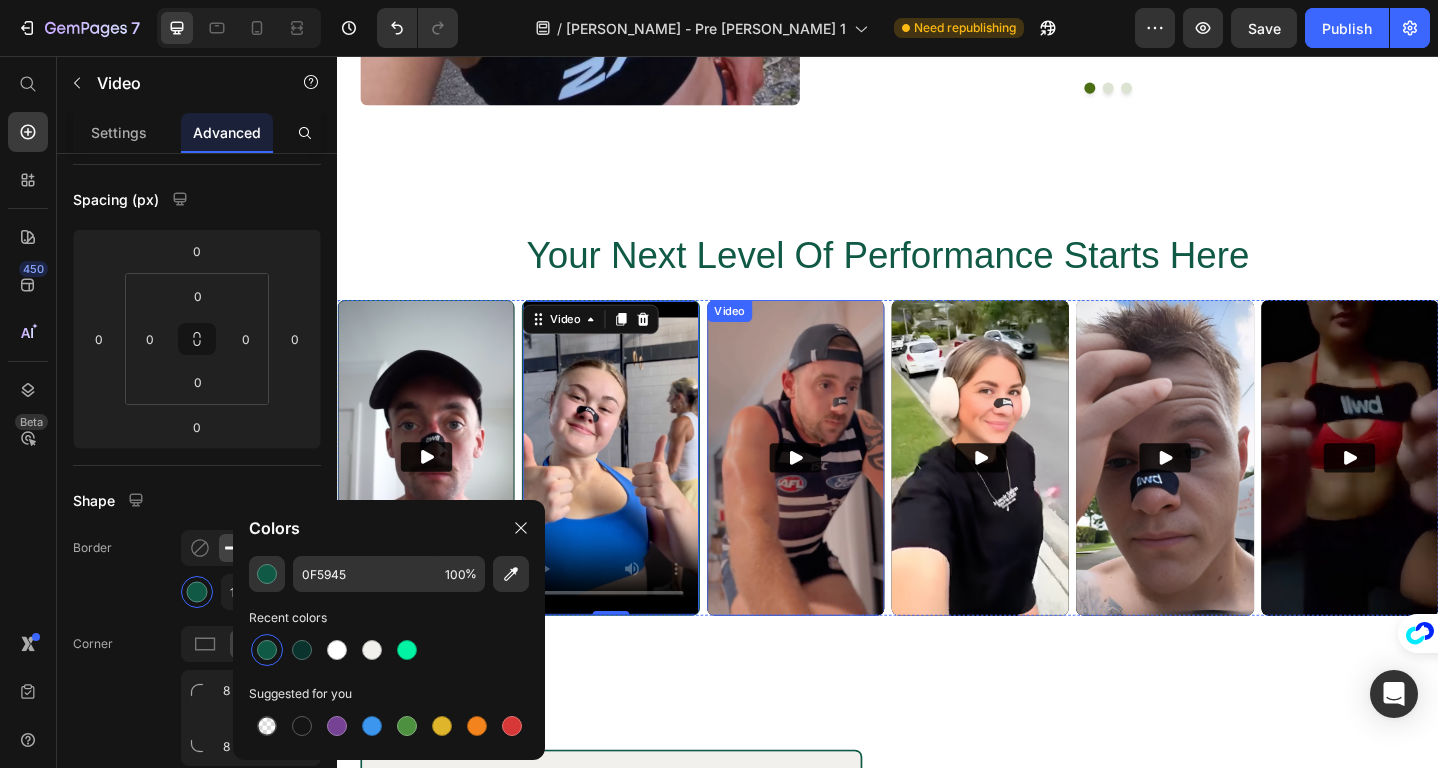 click at bounding box center [836, 494] 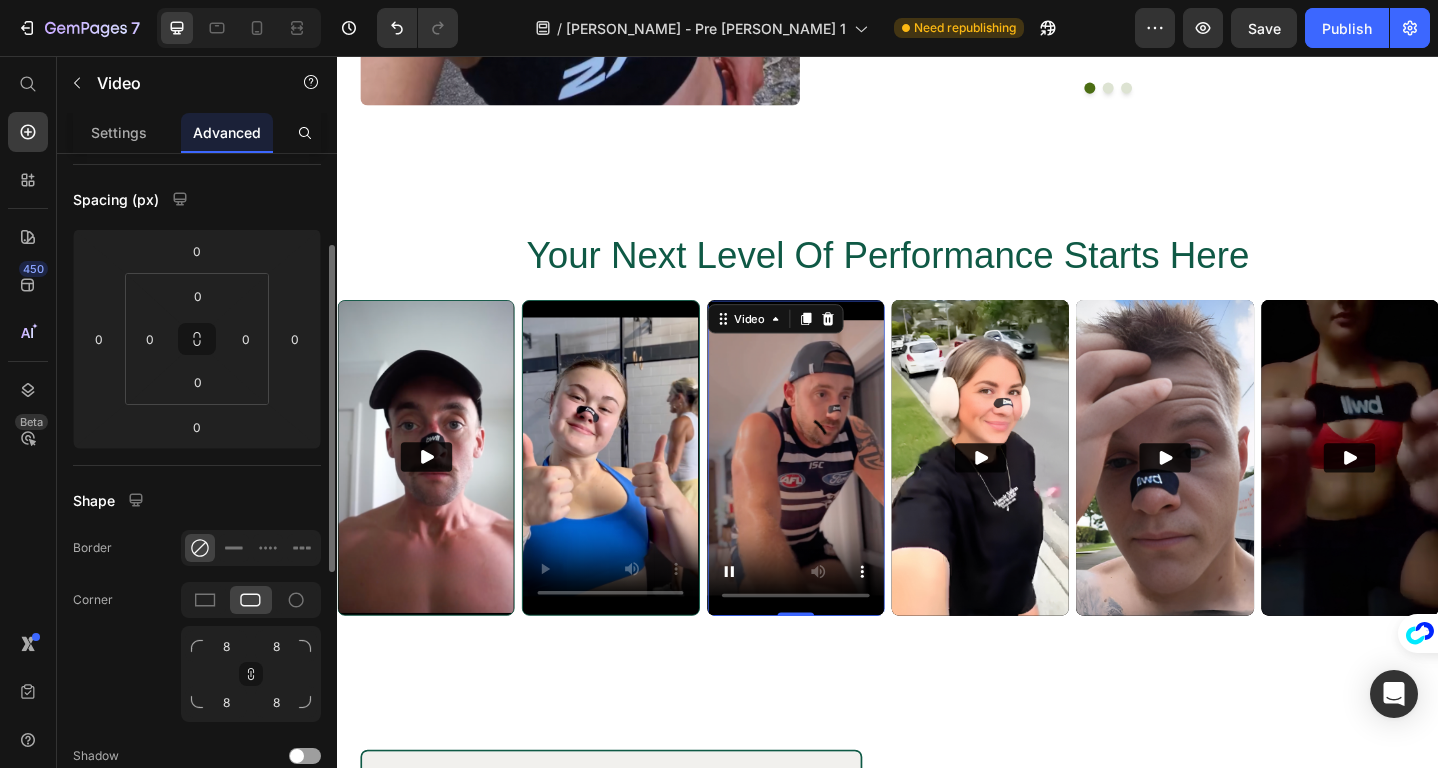 click 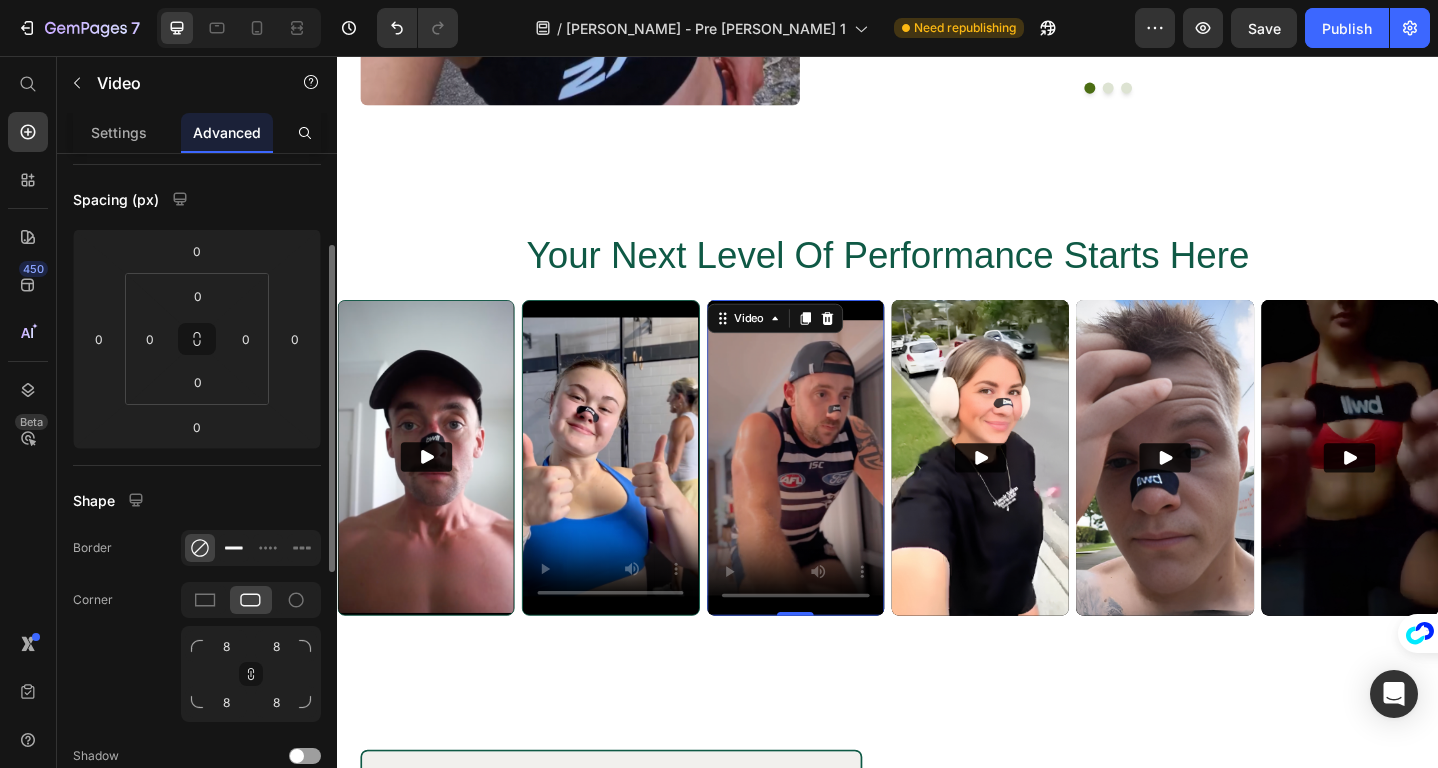 click 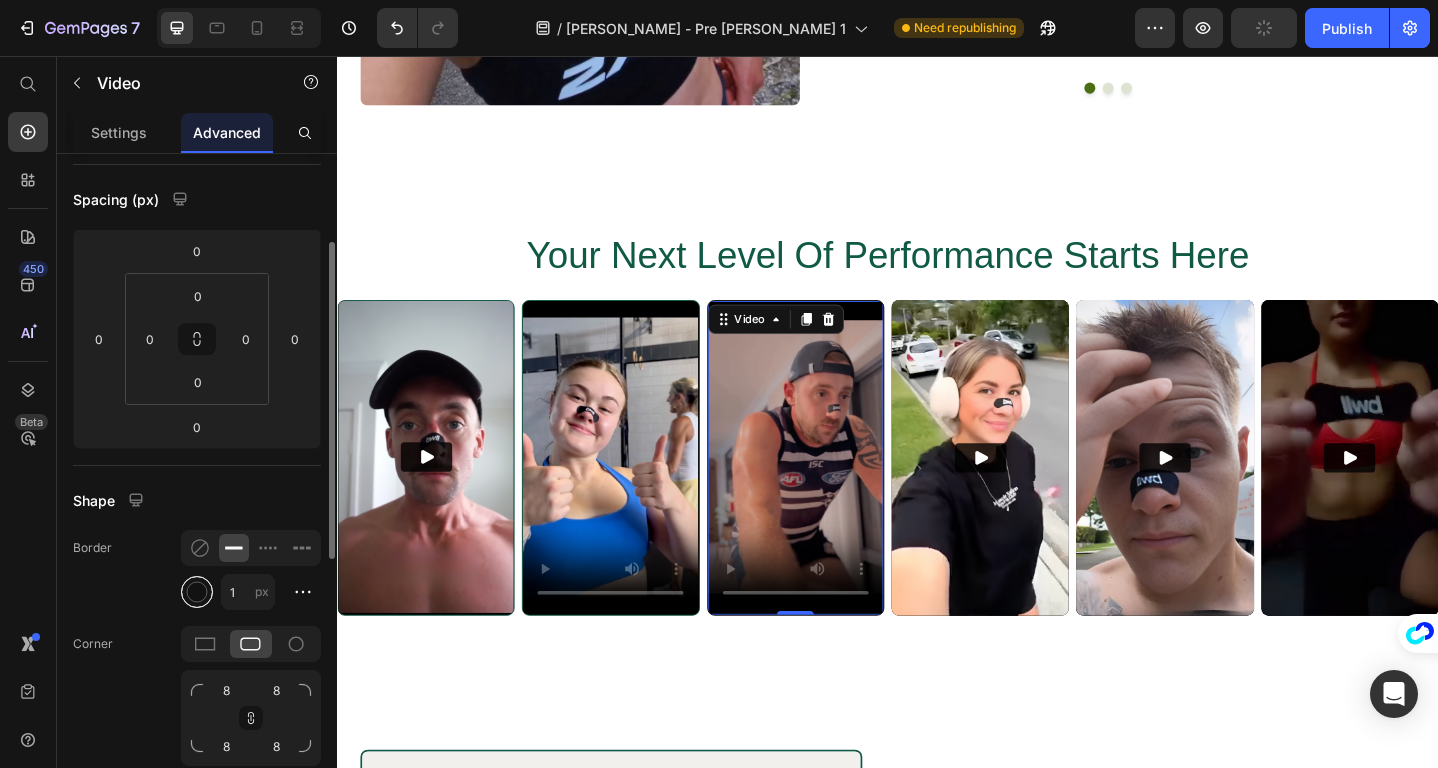 click at bounding box center (197, 592) 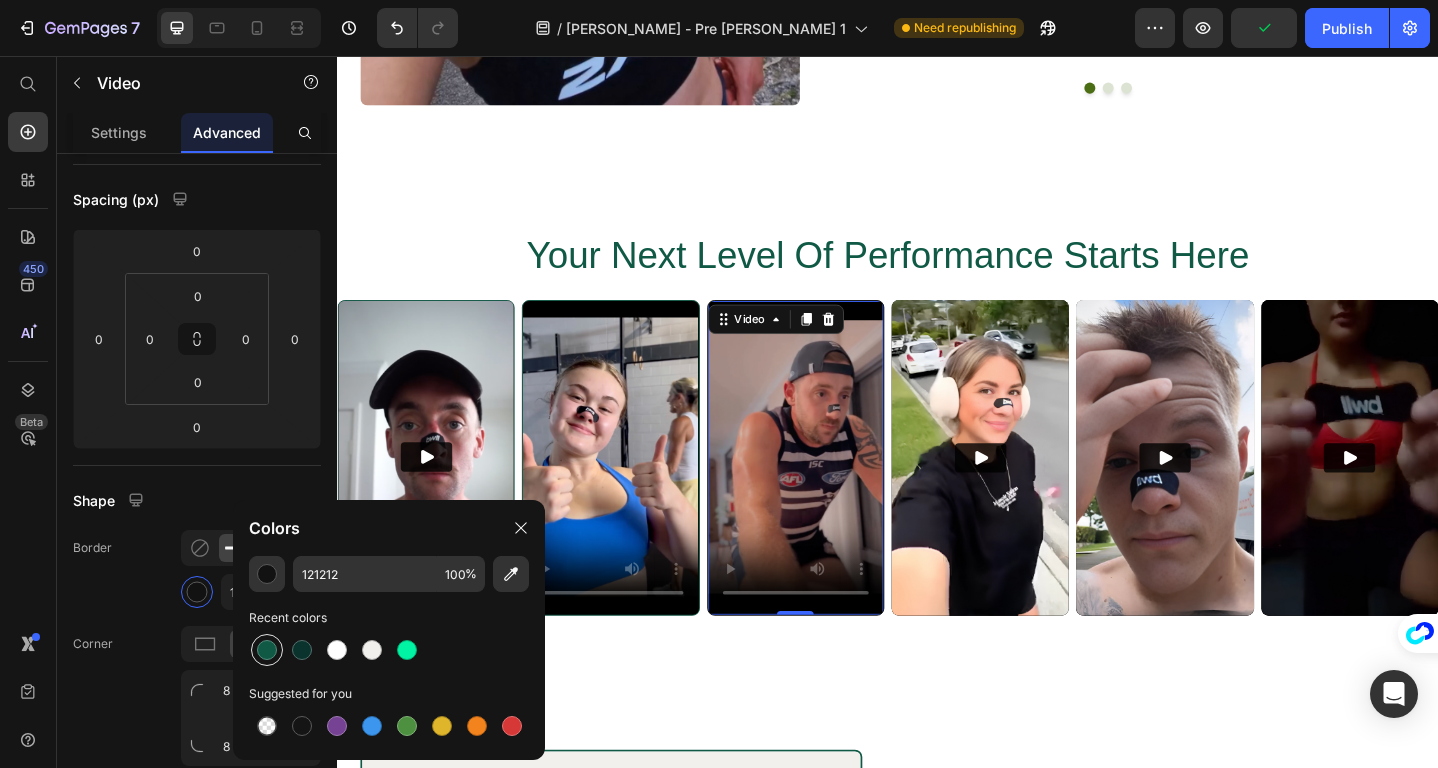 click at bounding box center (267, 650) 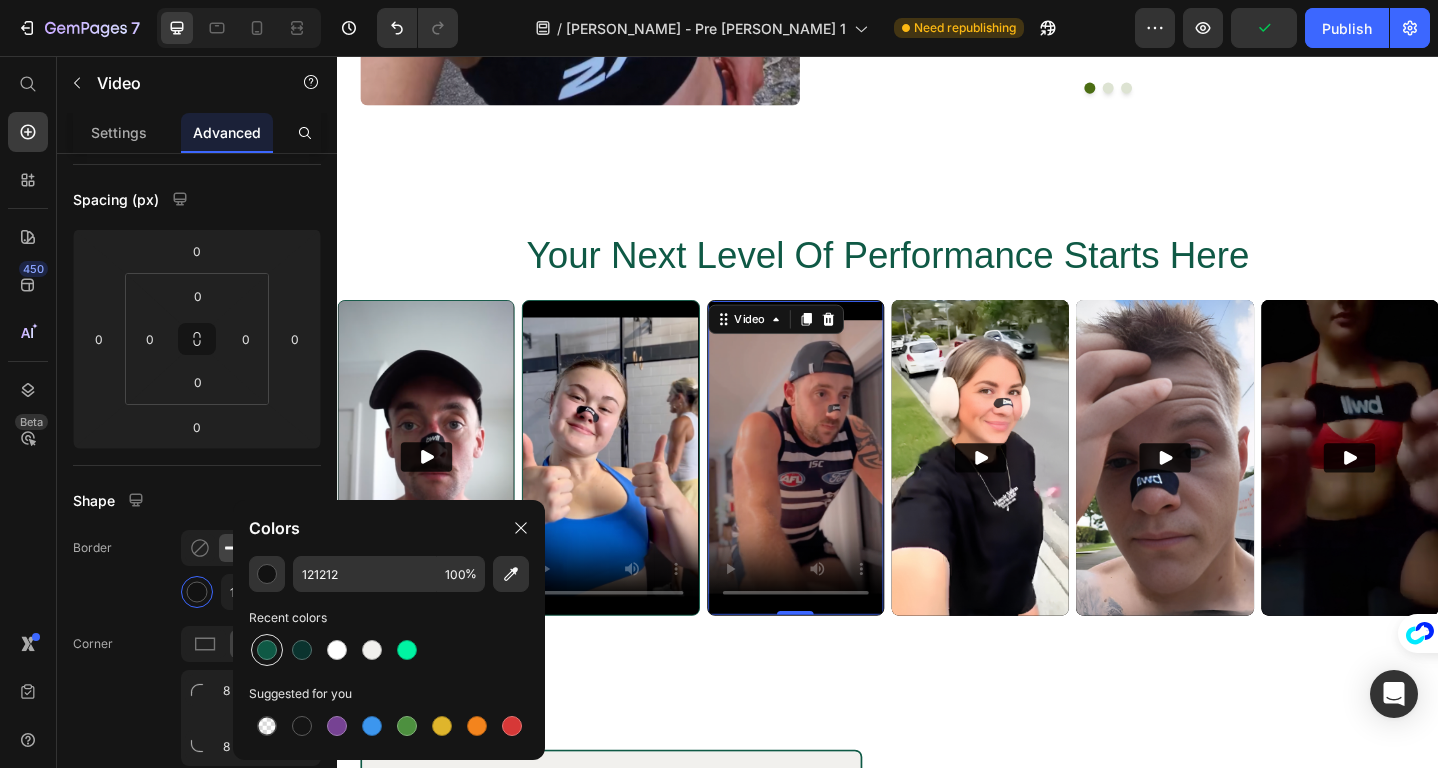 type on "0F5945" 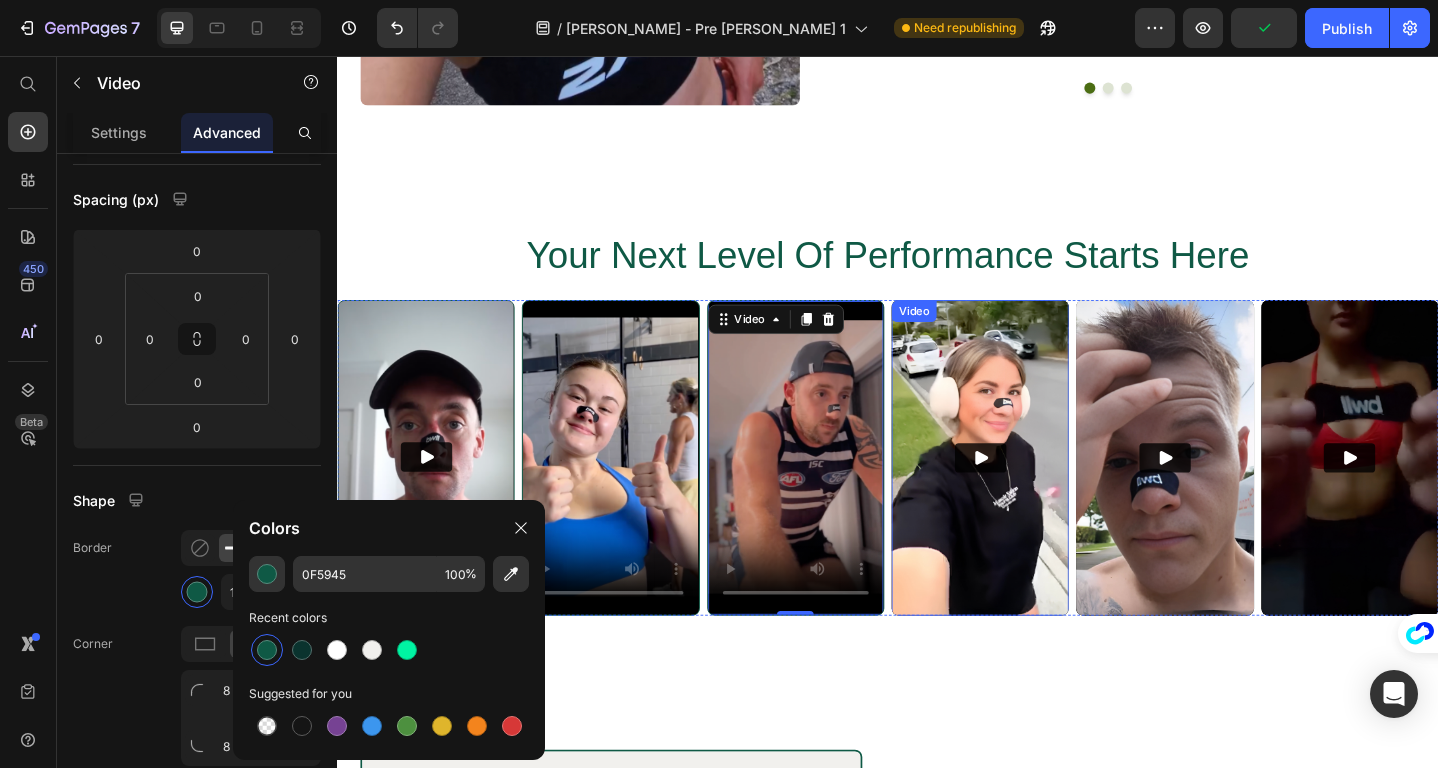click at bounding box center (1037, 494) 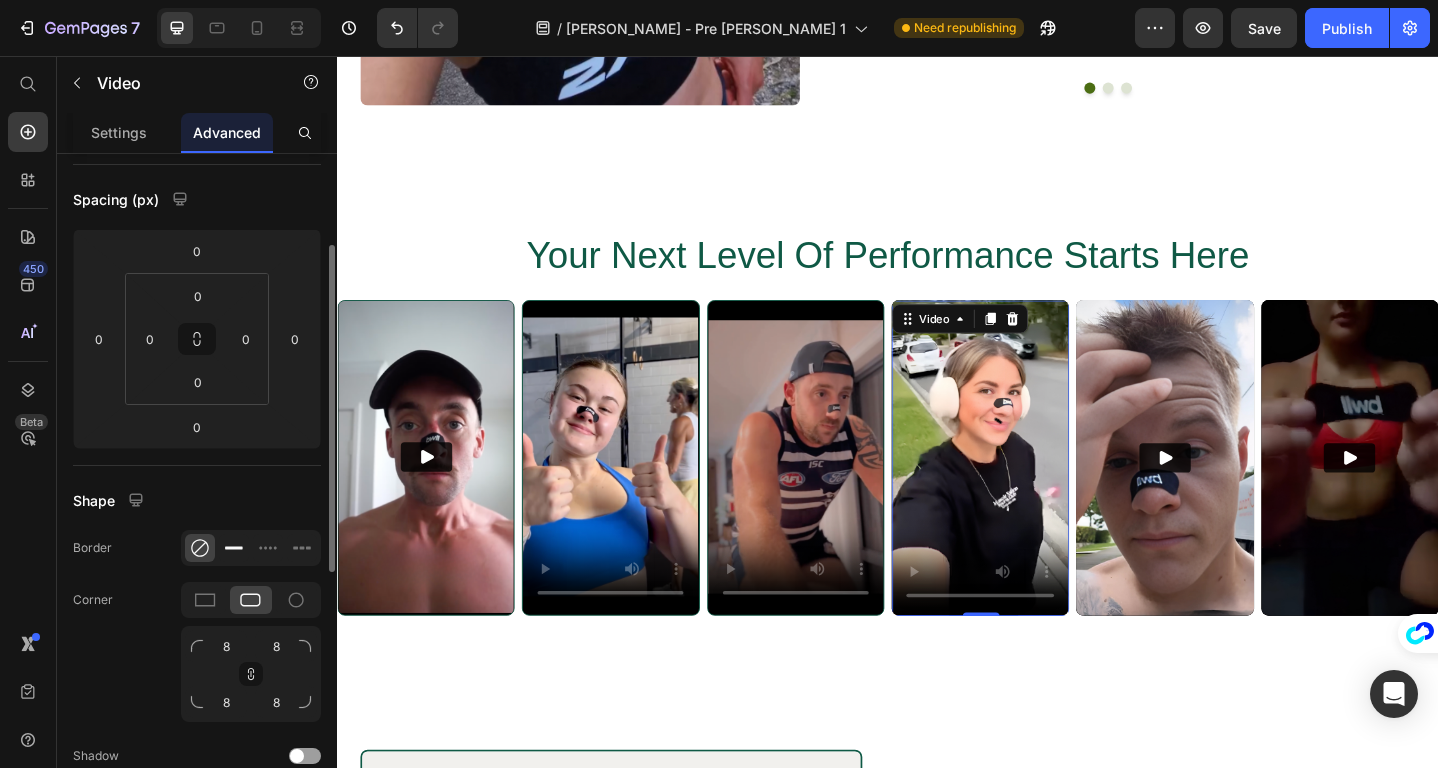 click 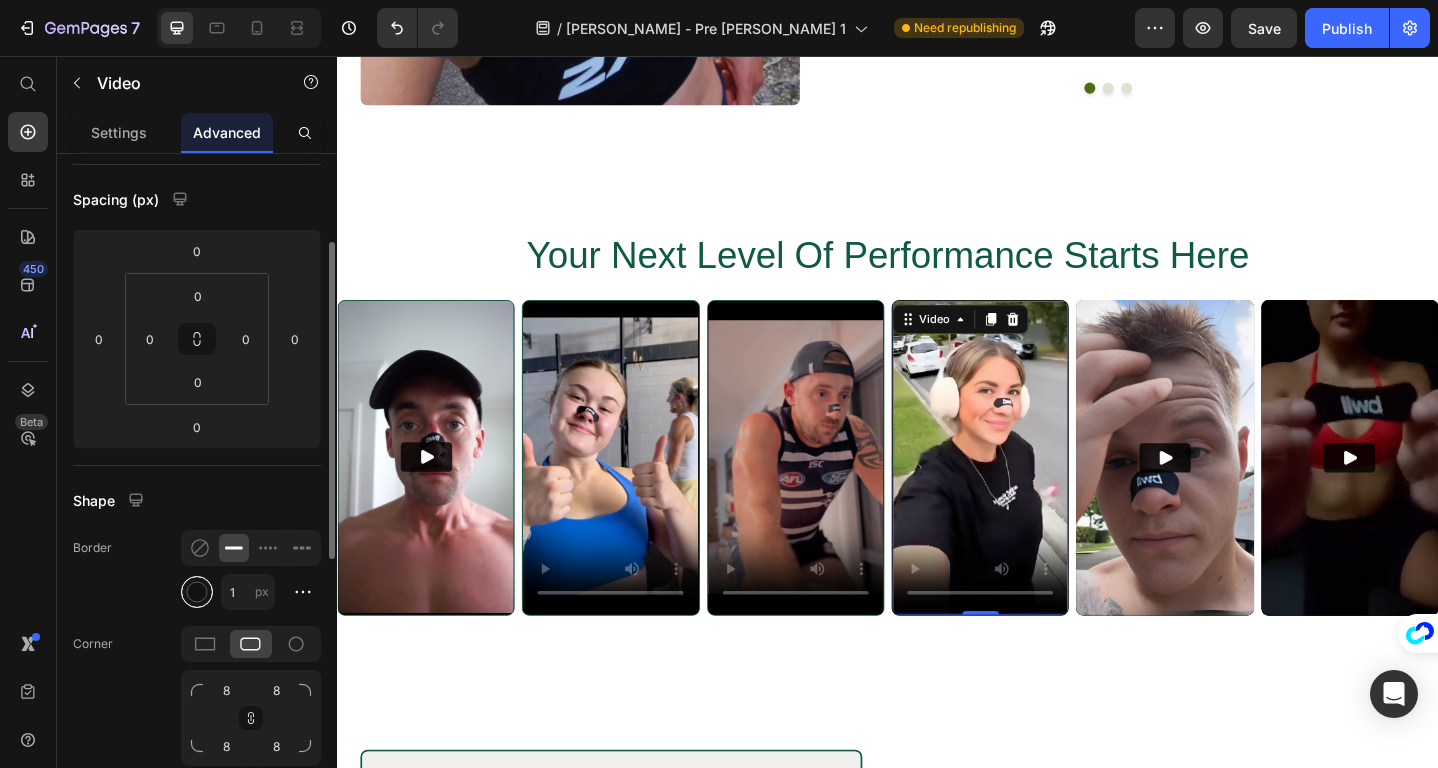 click at bounding box center [197, 592] 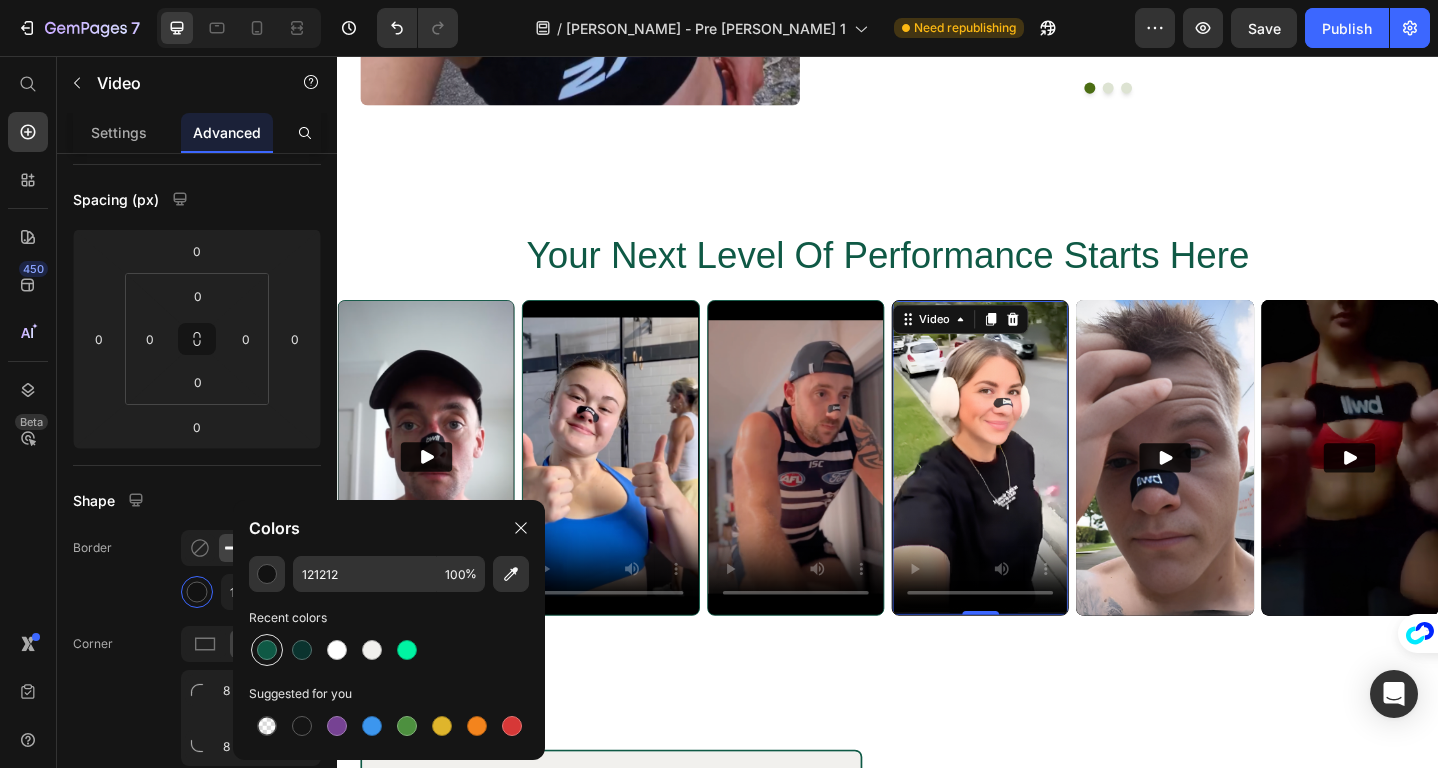 click at bounding box center [267, 650] 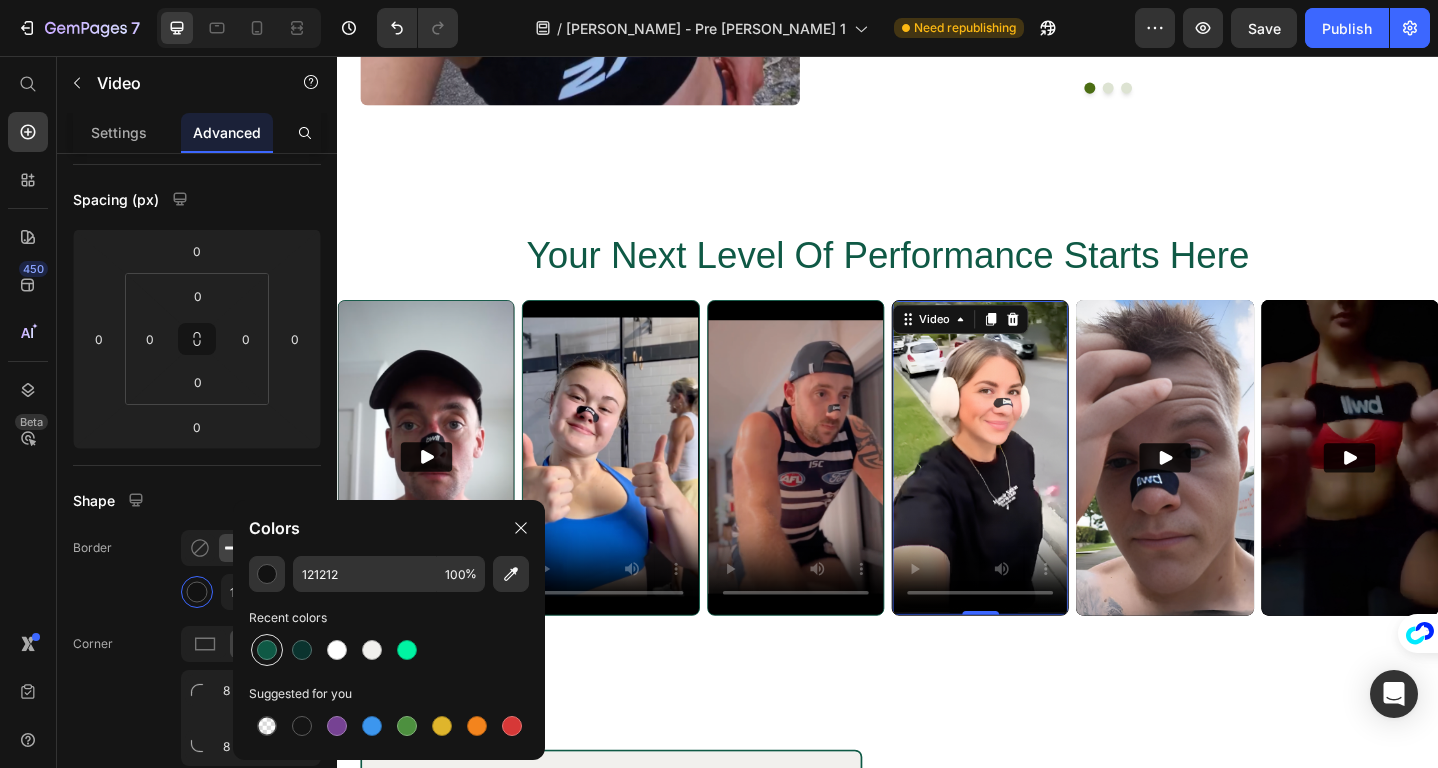 type on "0F5945" 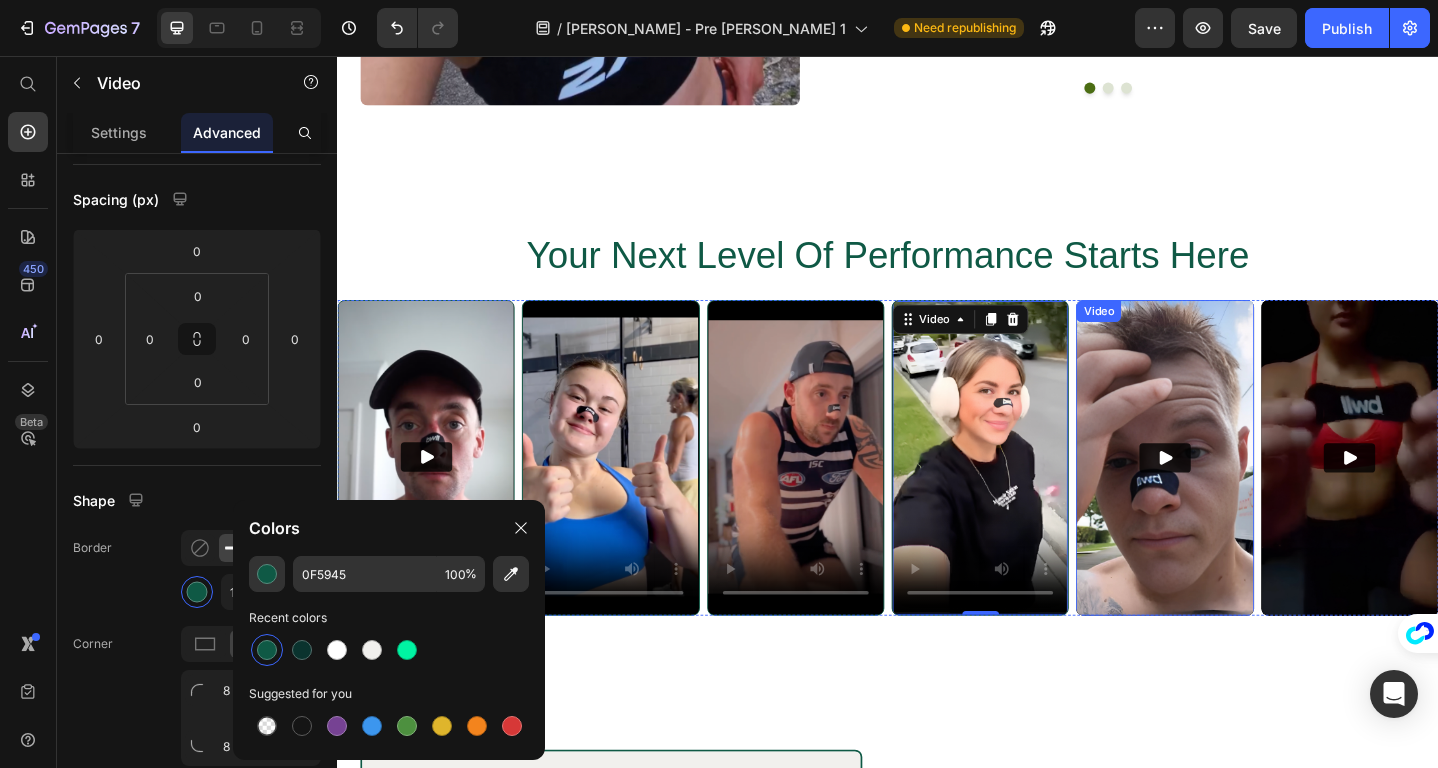 click at bounding box center [1238, 494] 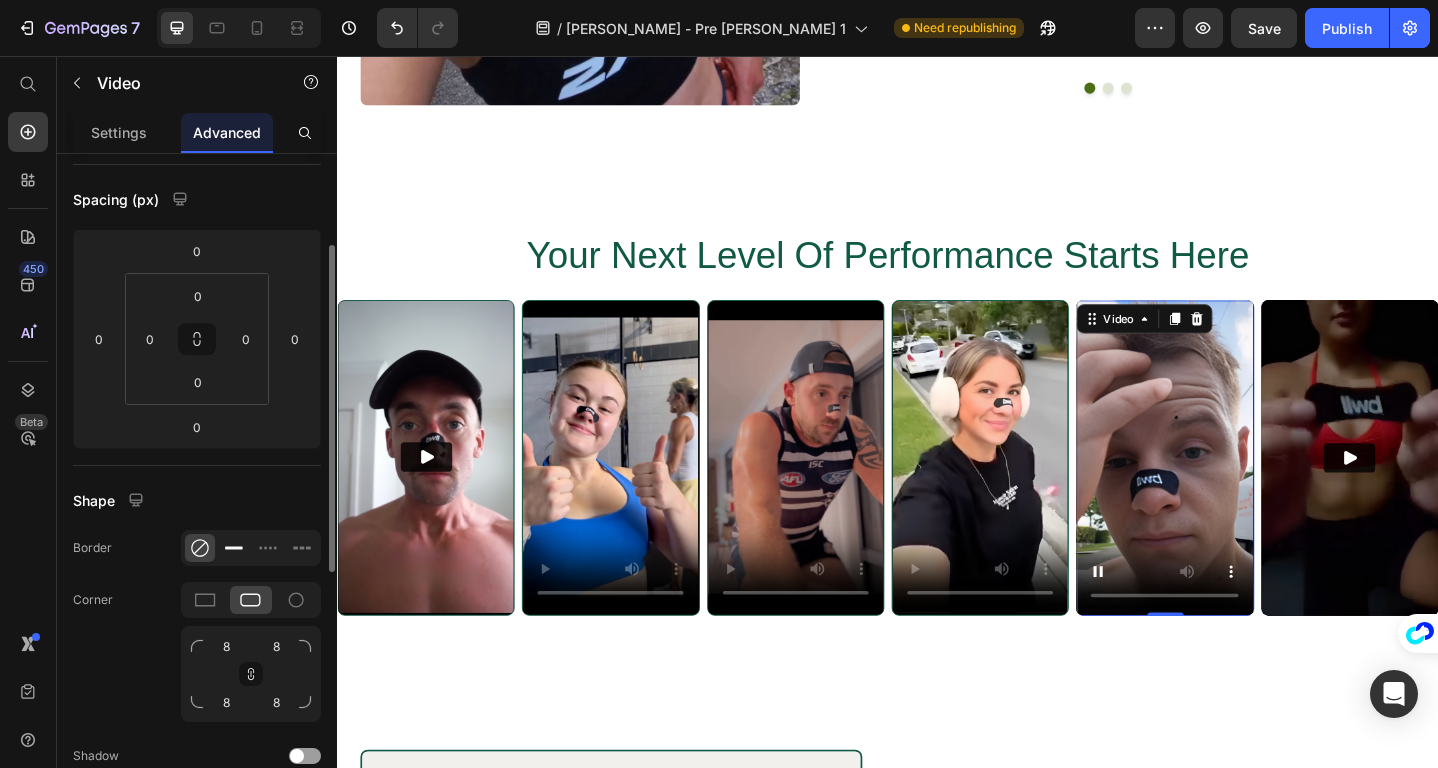 click 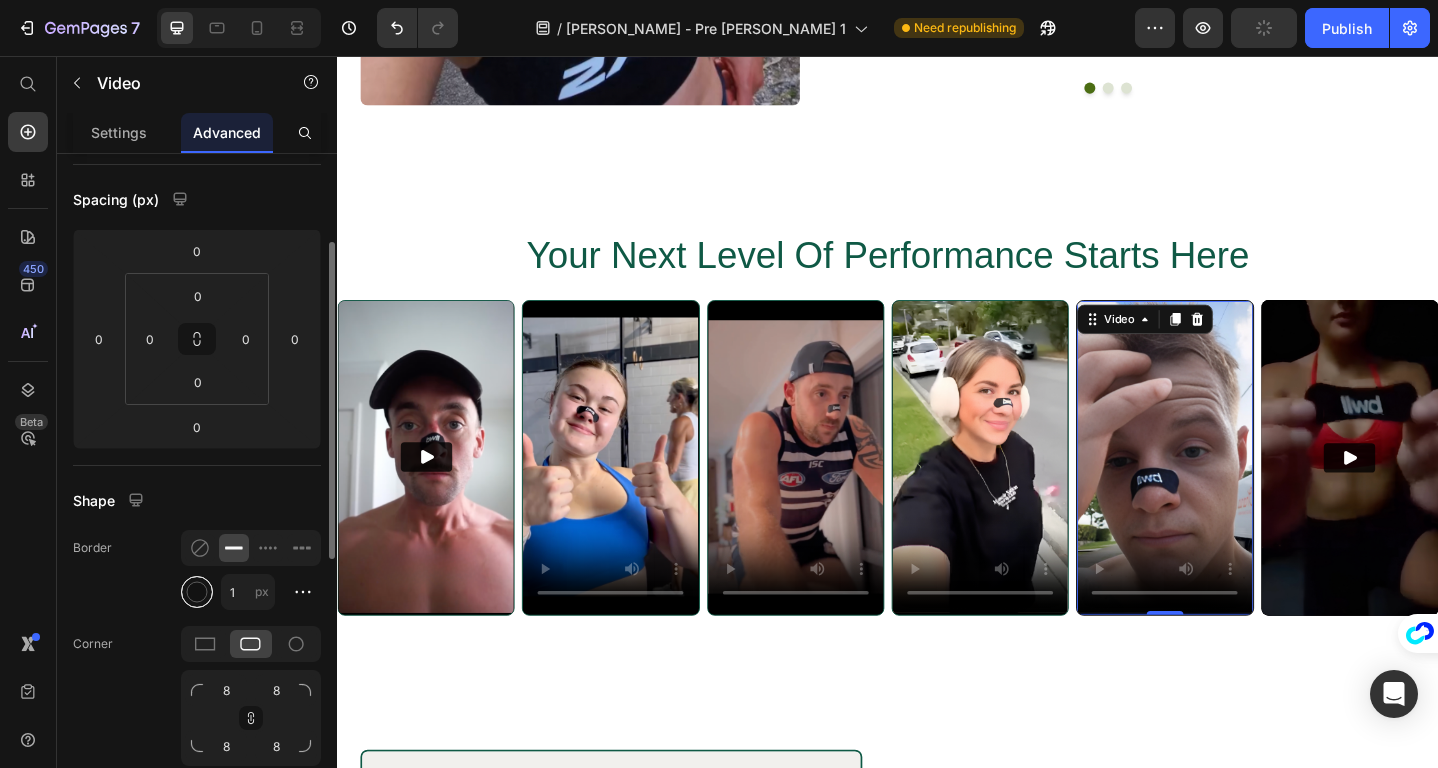 click at bounding box center (197, 592) 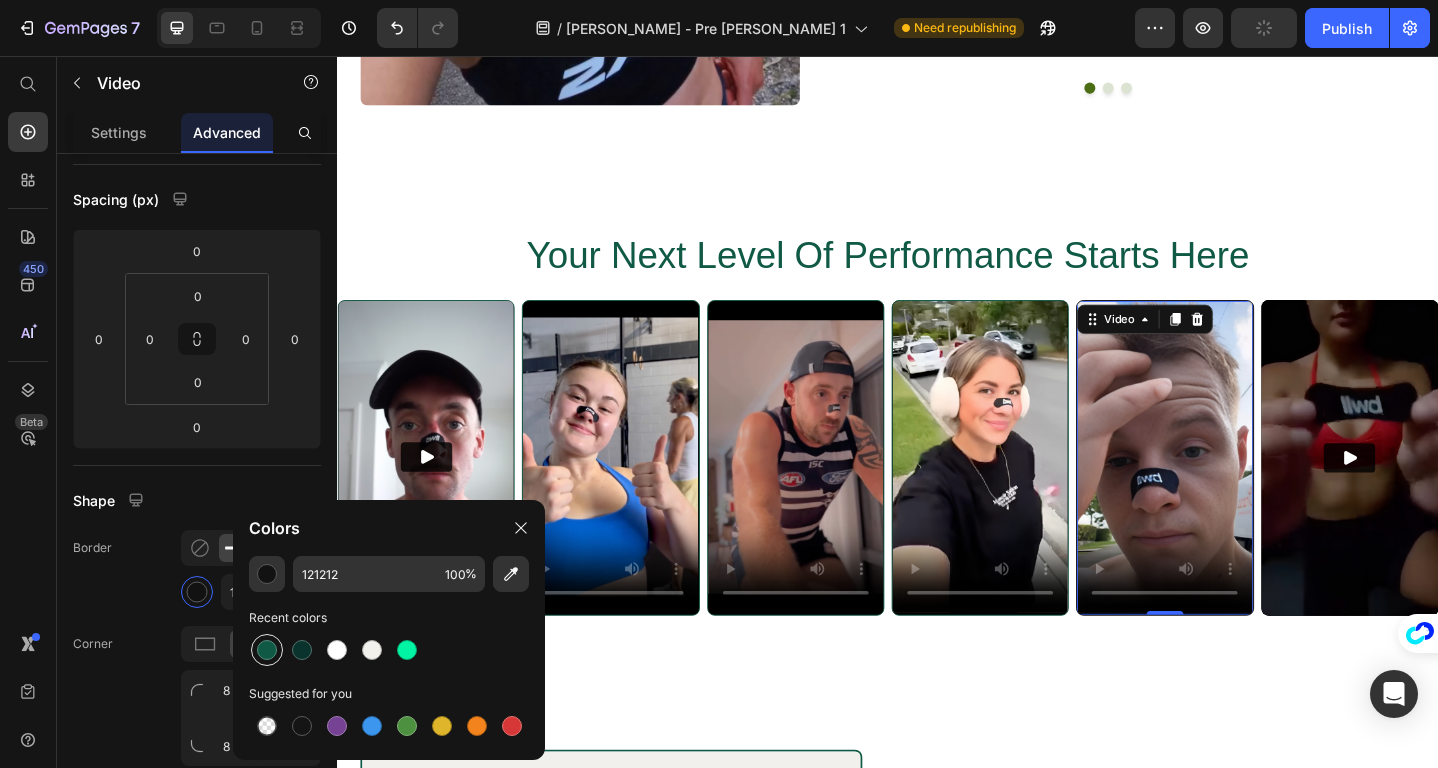 click at bounding box center [267, 650] 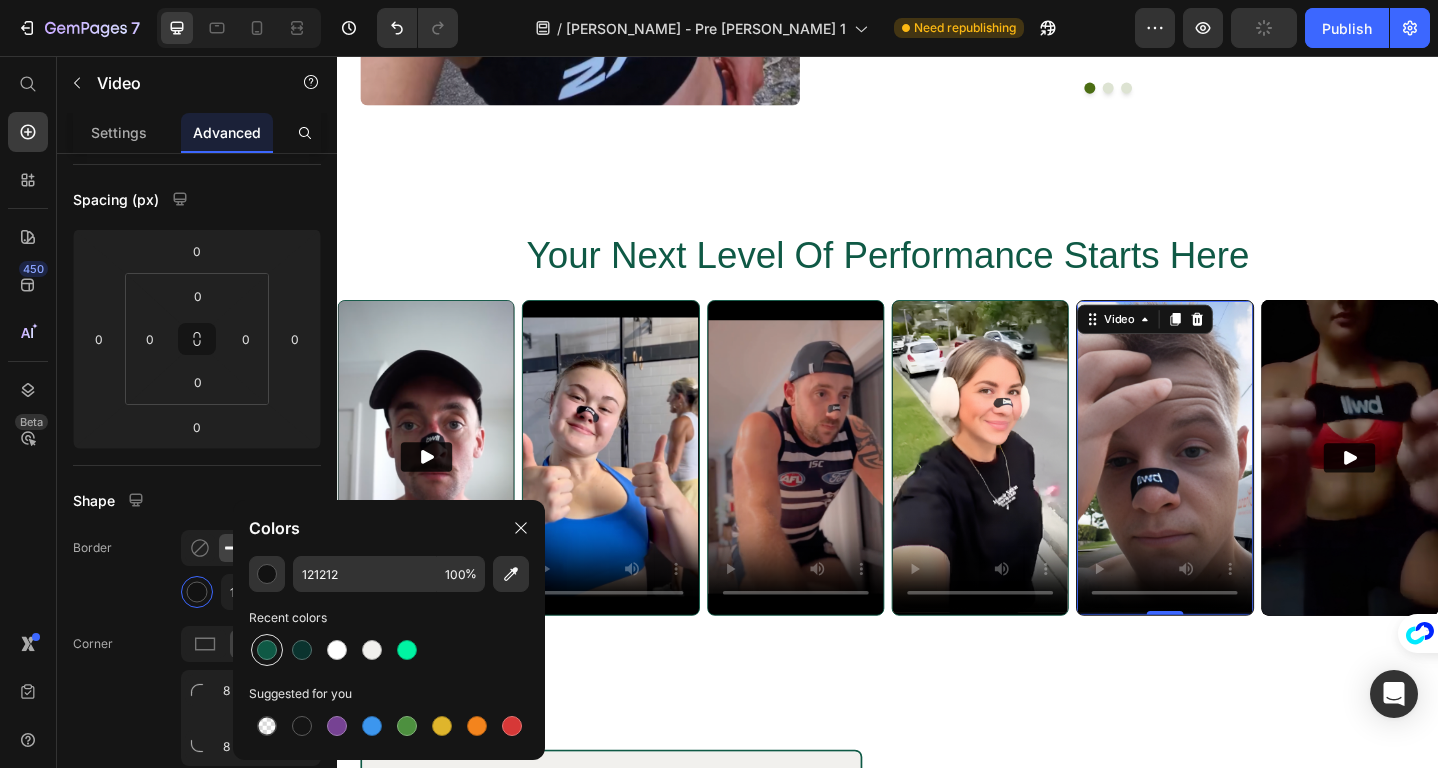 type on "0F5945" 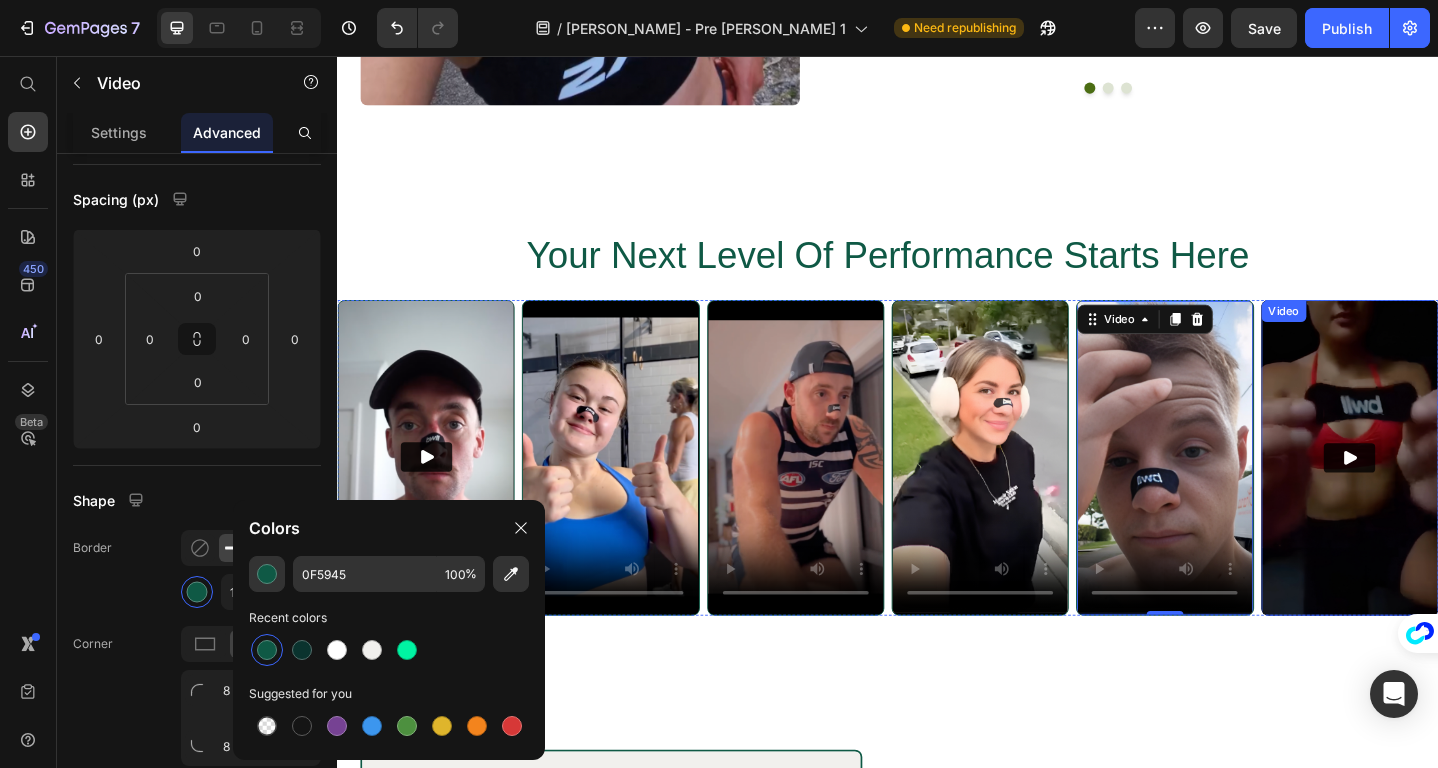 click at bounding box center [1440, 494] 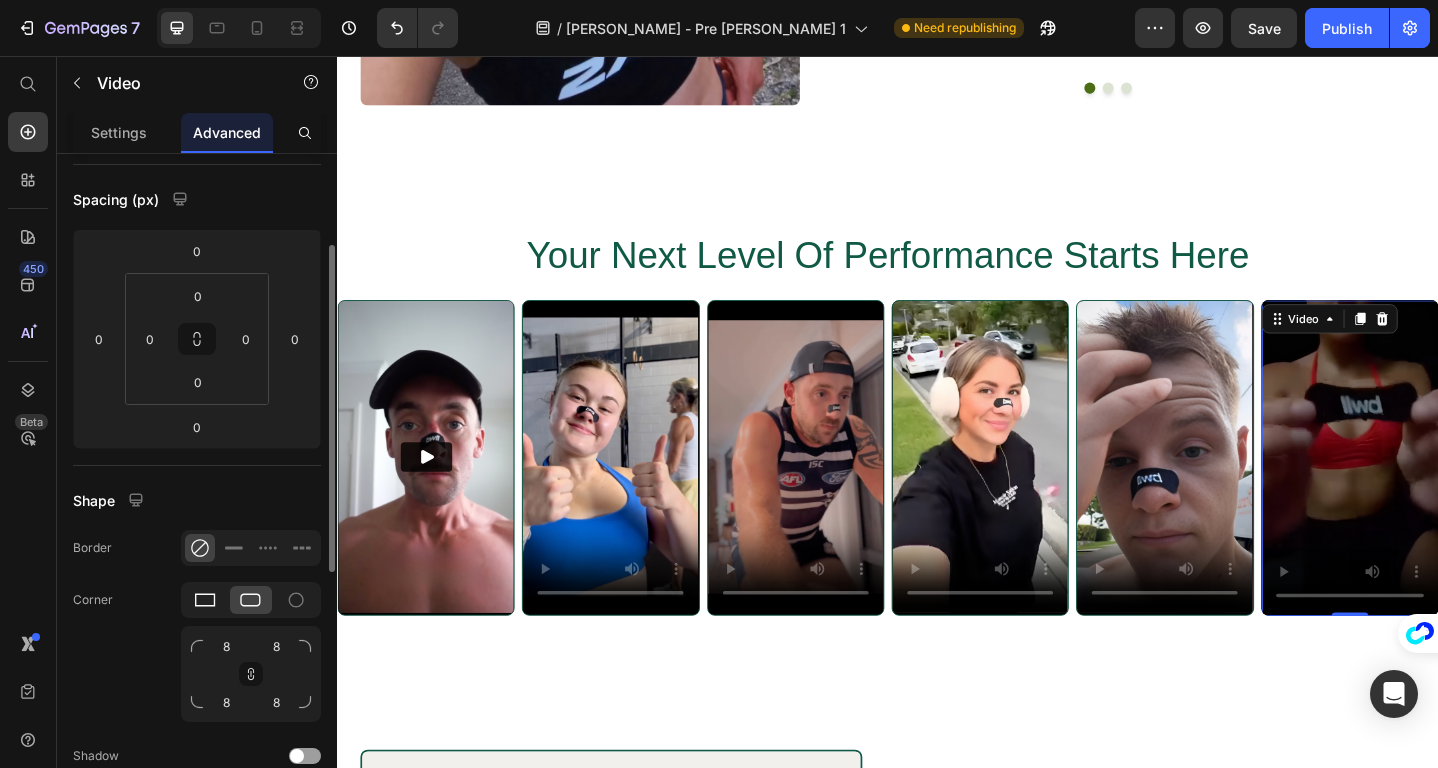 click 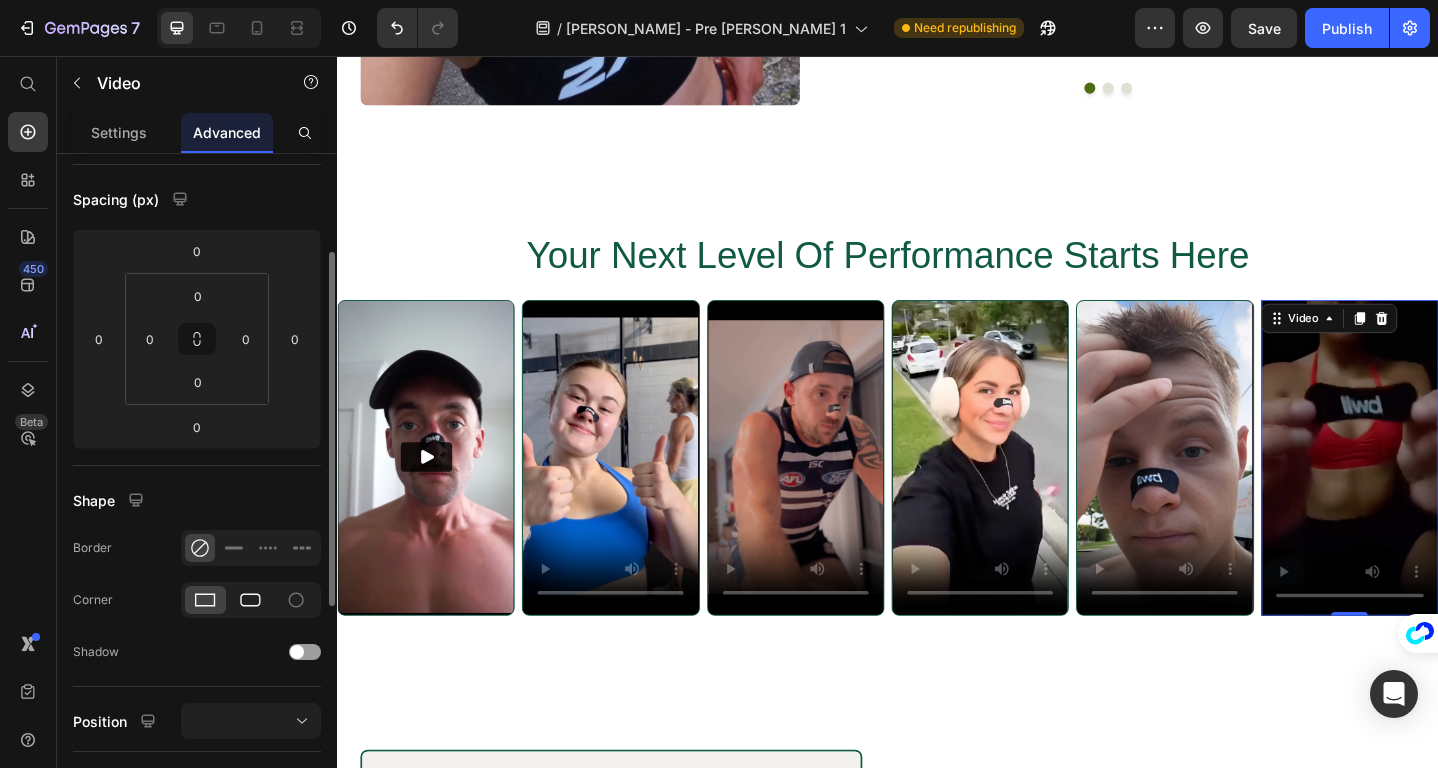 click 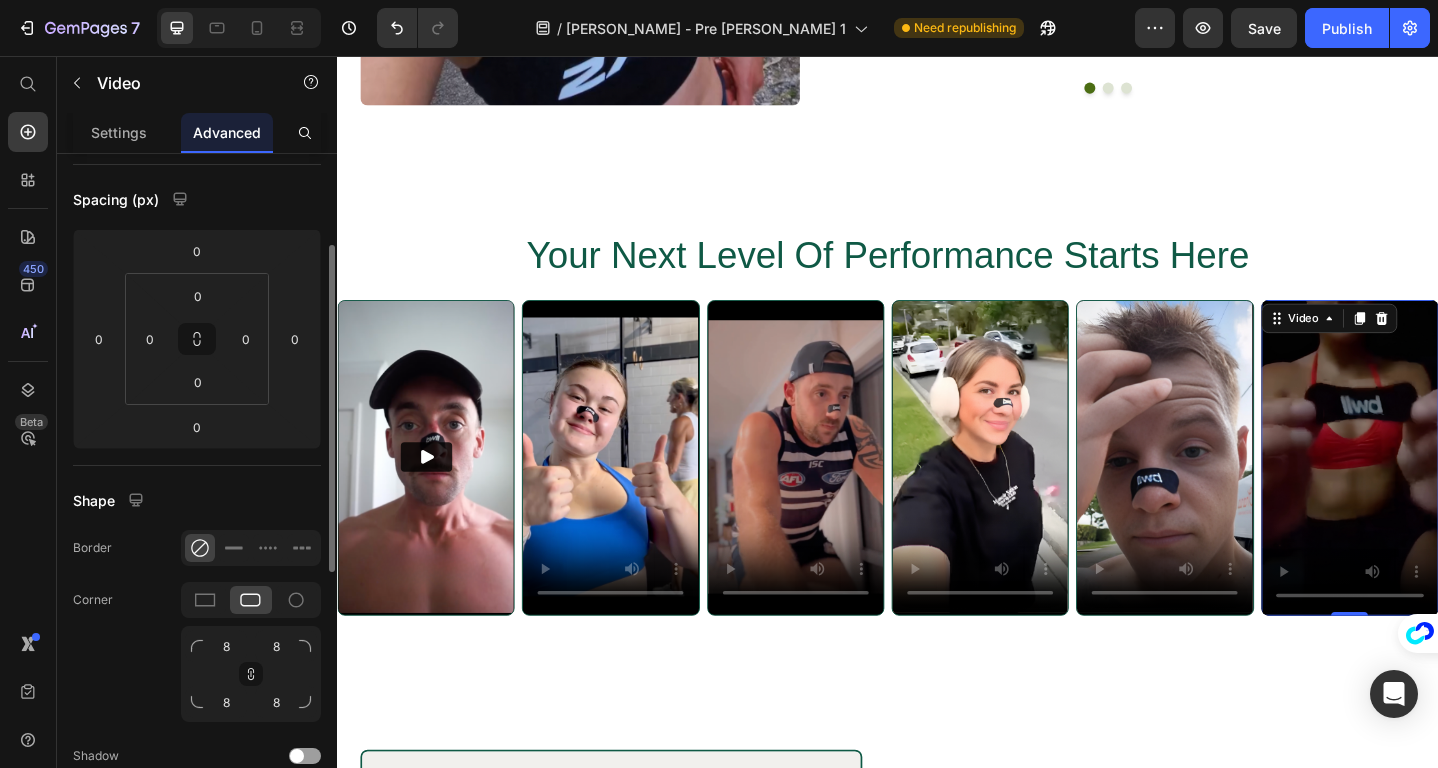 click 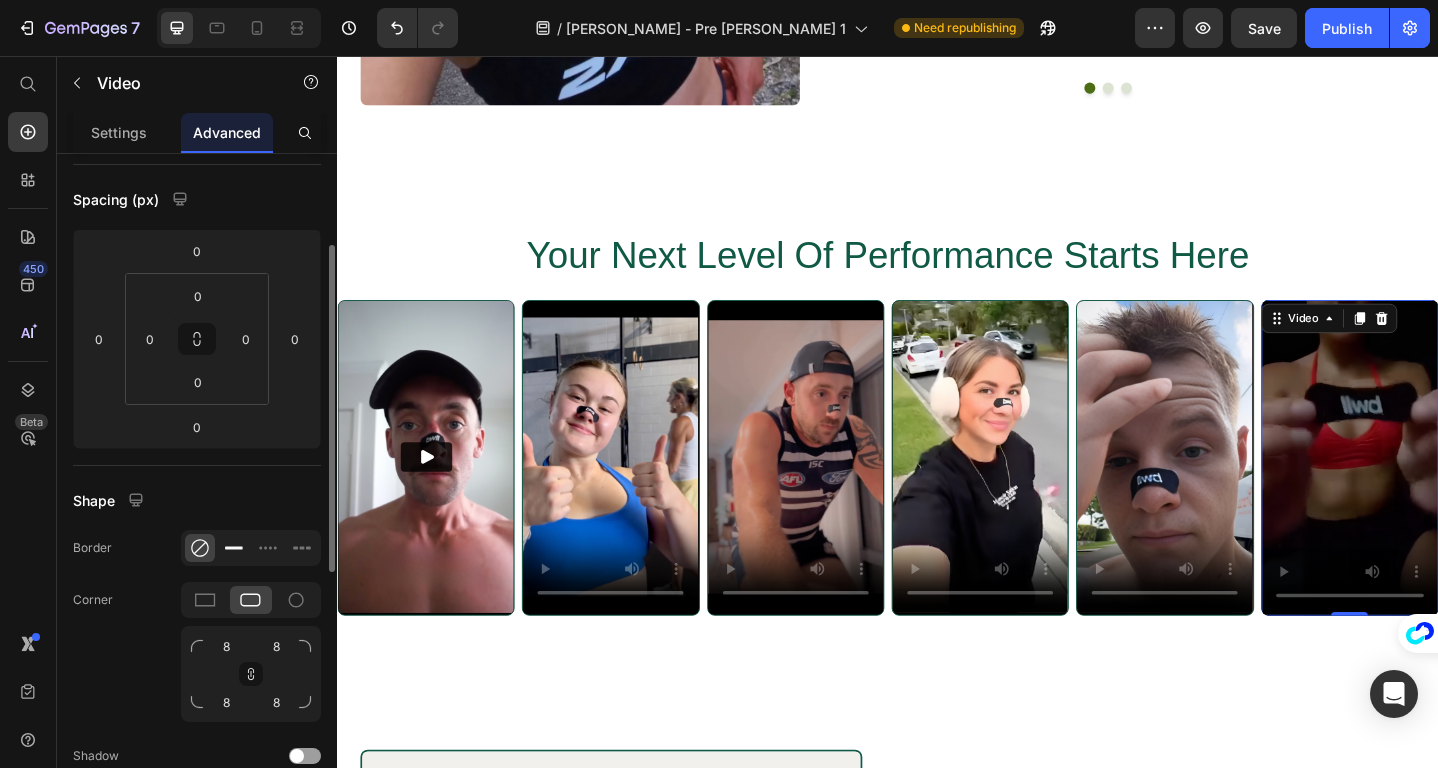 click 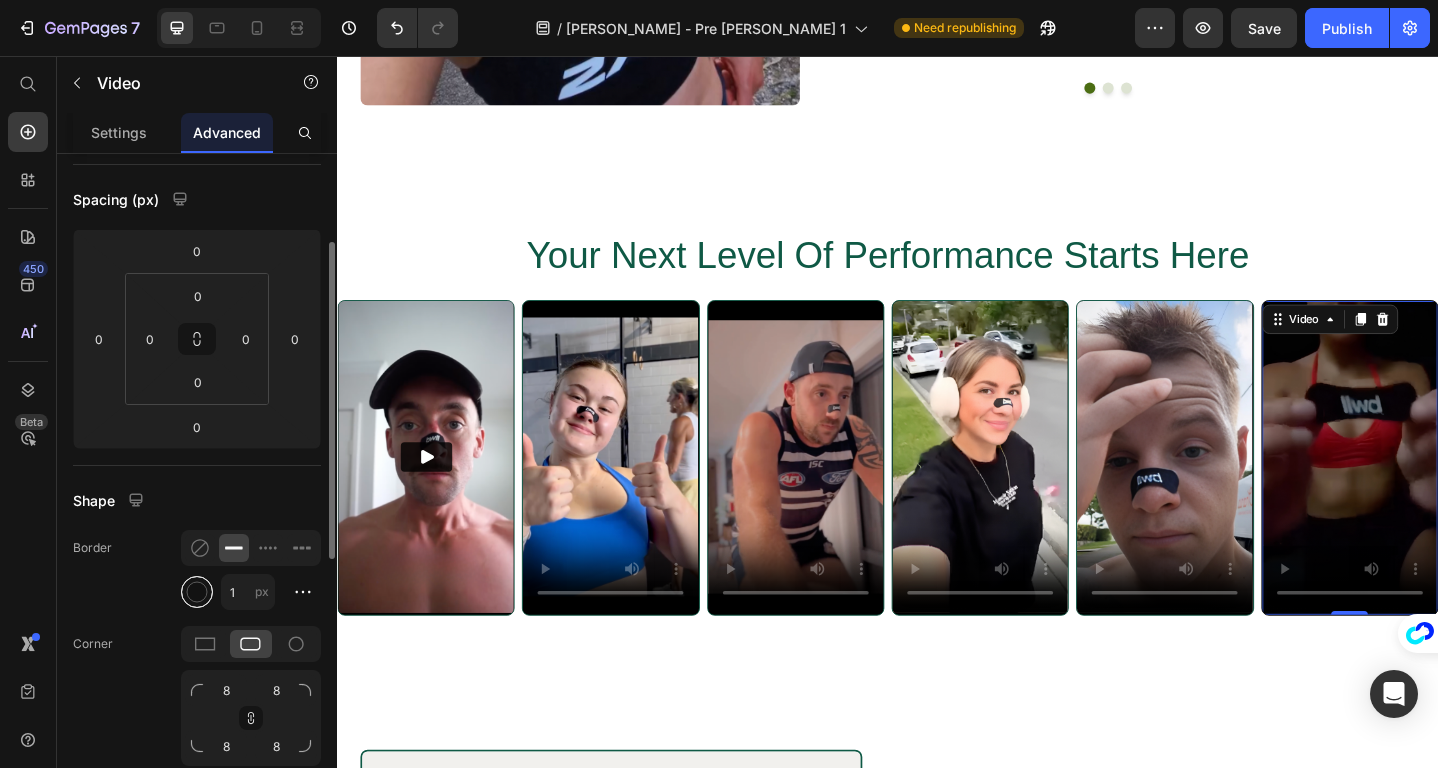 click at bounding box center (197, 592) 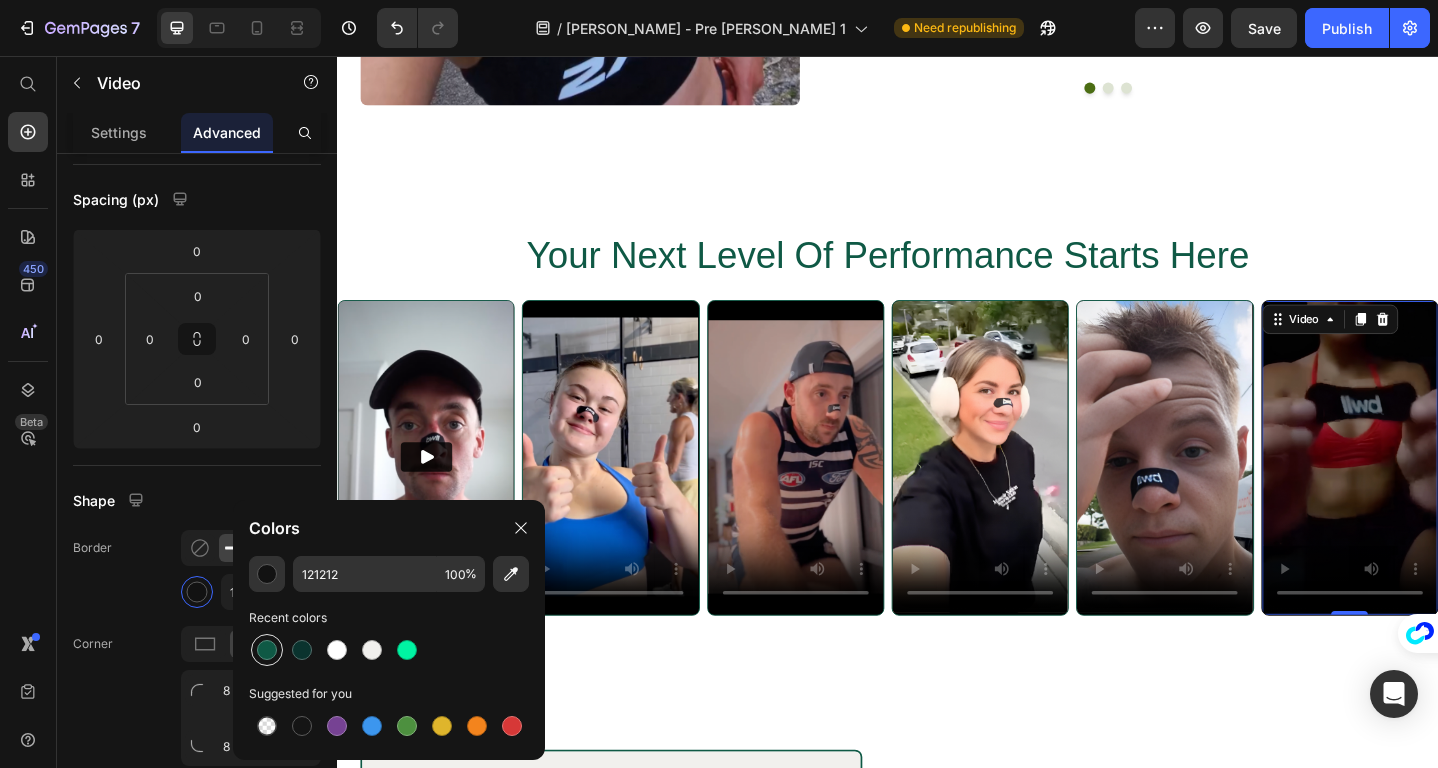 click at bounding box center (267, 650) 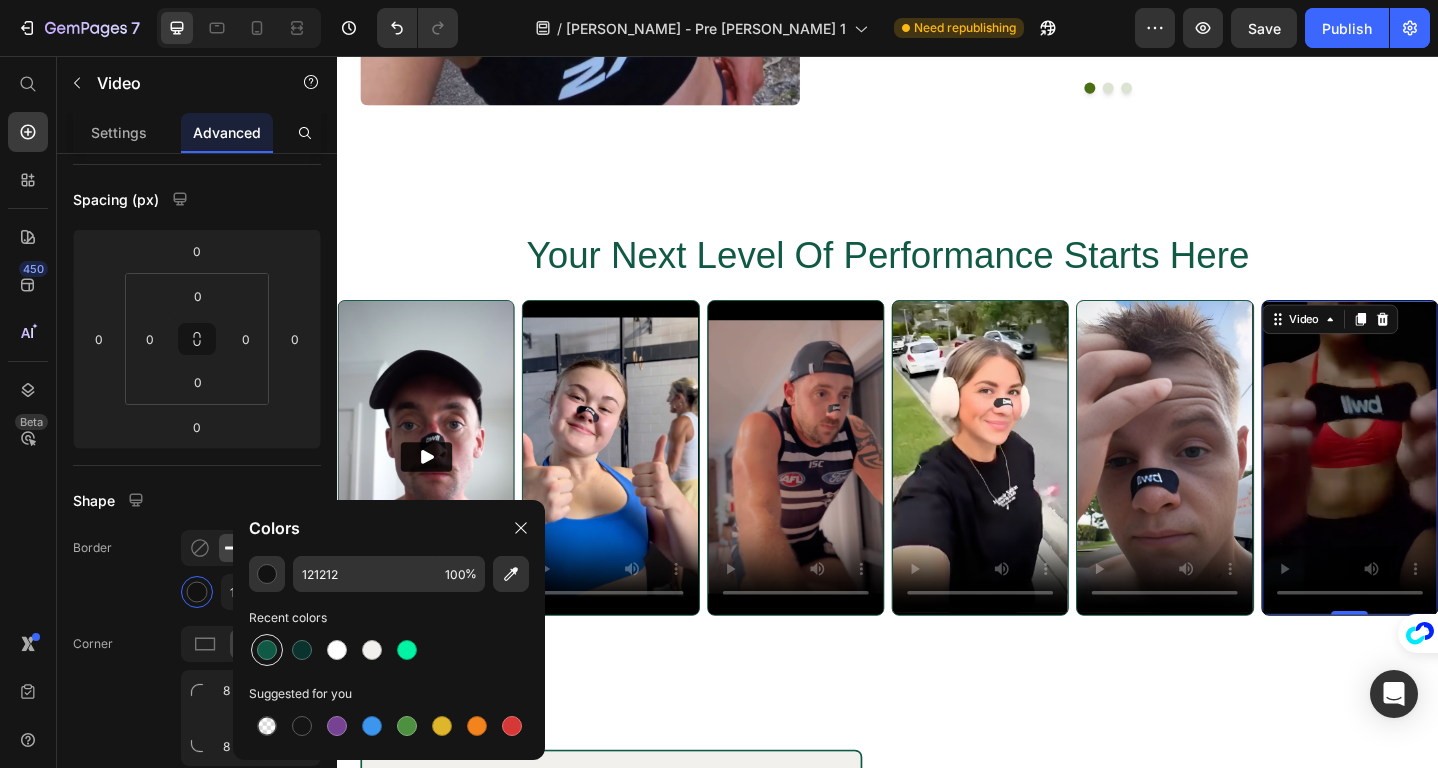 type on "0F5945" 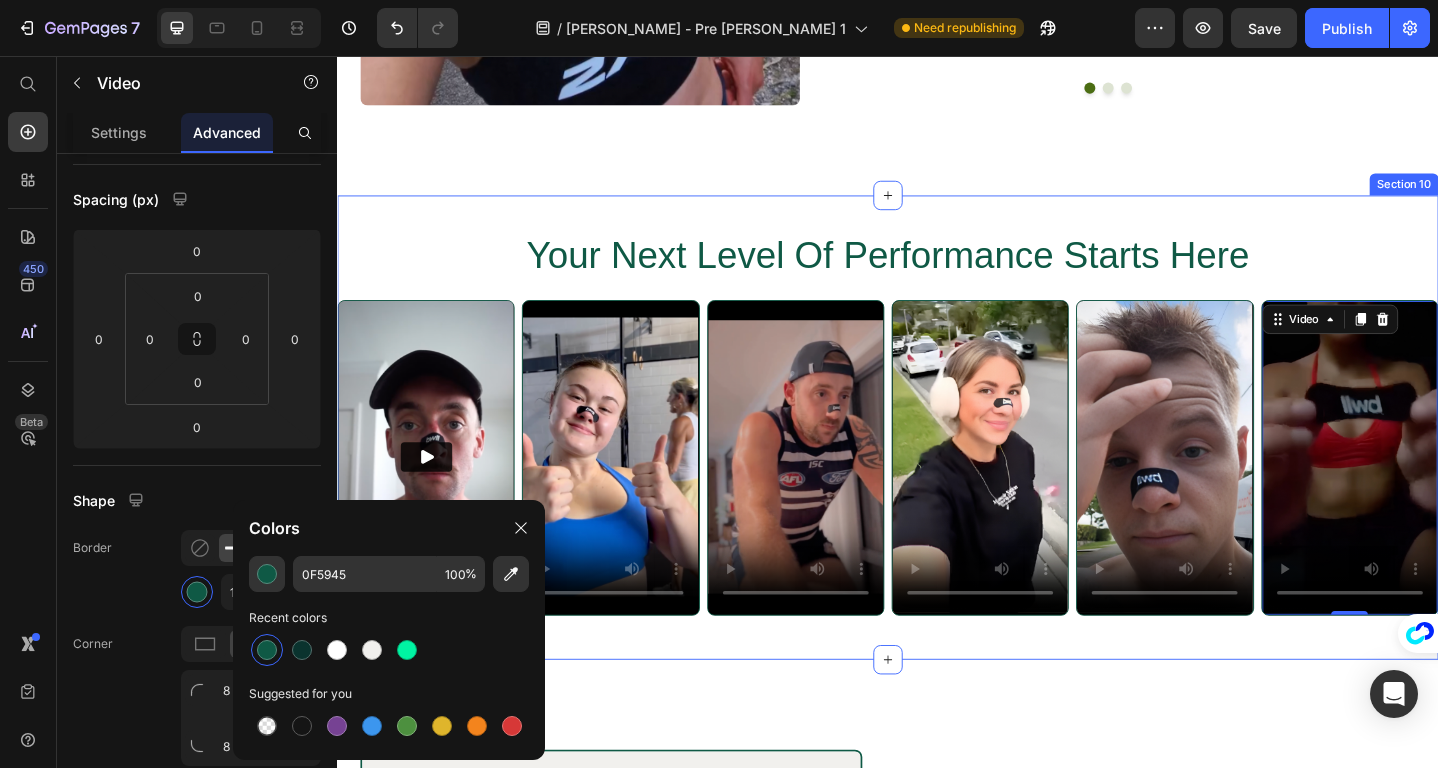 click on "⁠⁠⁠⁠⁠⁠⁠ Your Next Level Of Performance Starts Here Heading Video Video Video Video Video Video   0 Row Section 10" at bounding box center (937, 461) 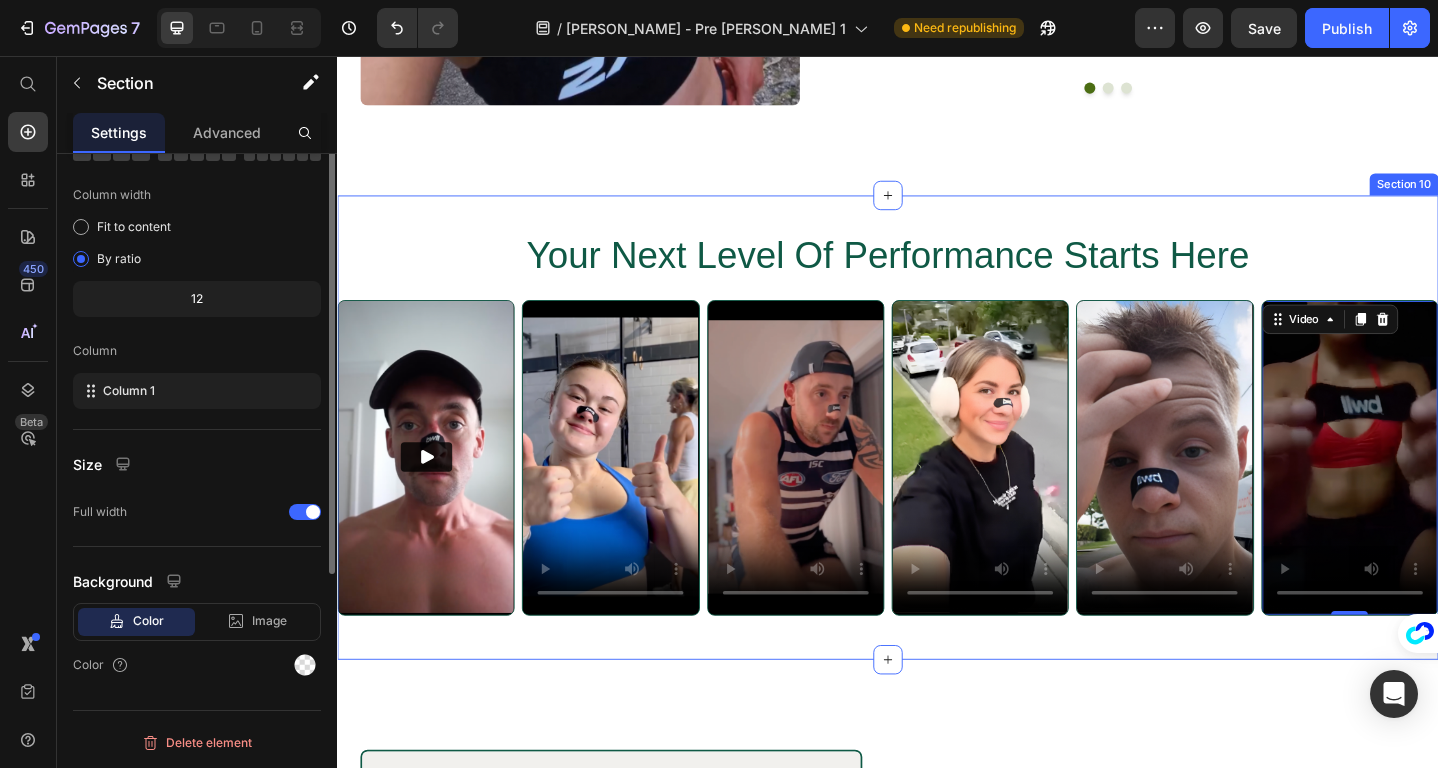 scroll, scrollTop: 0, scrollLeft: 0, axis: both 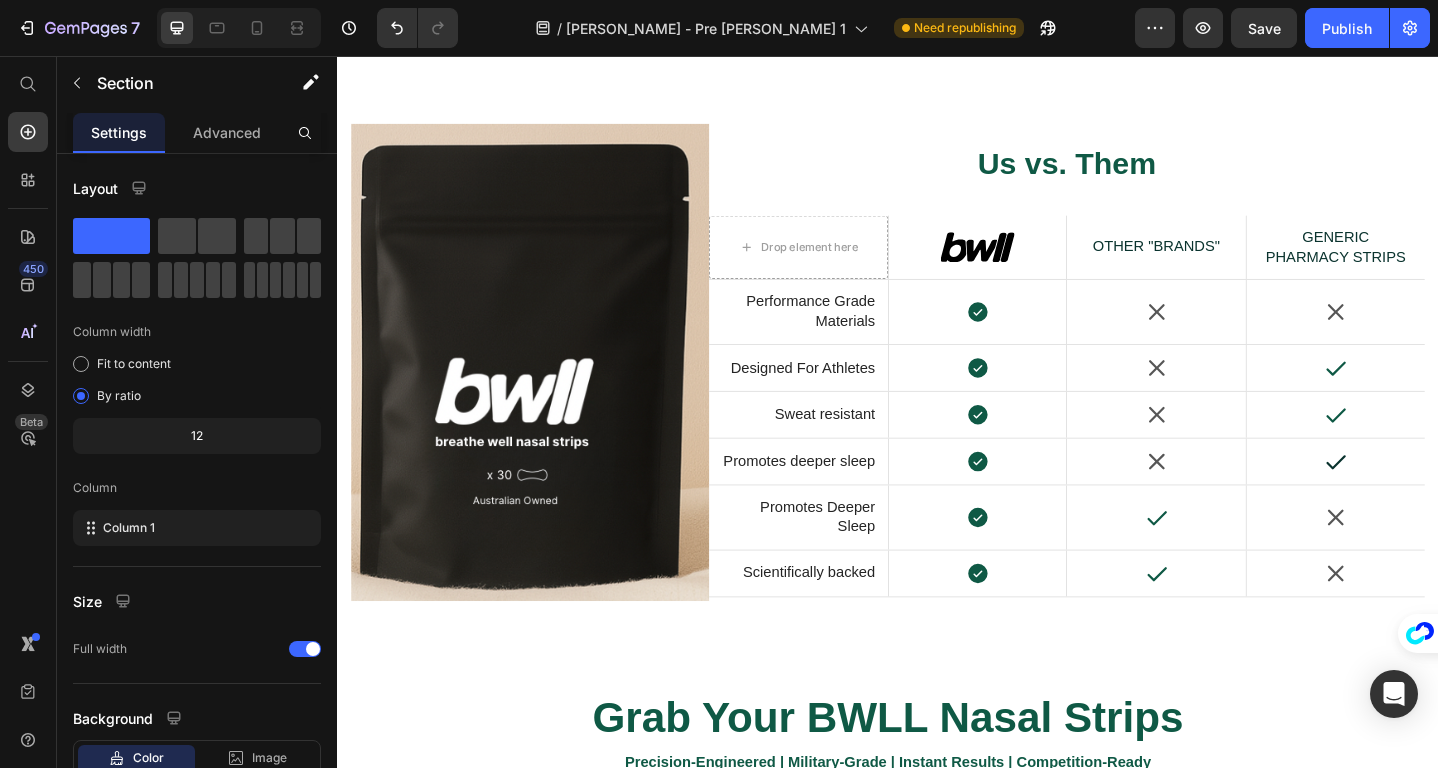 click at bounding box center [547, 390] 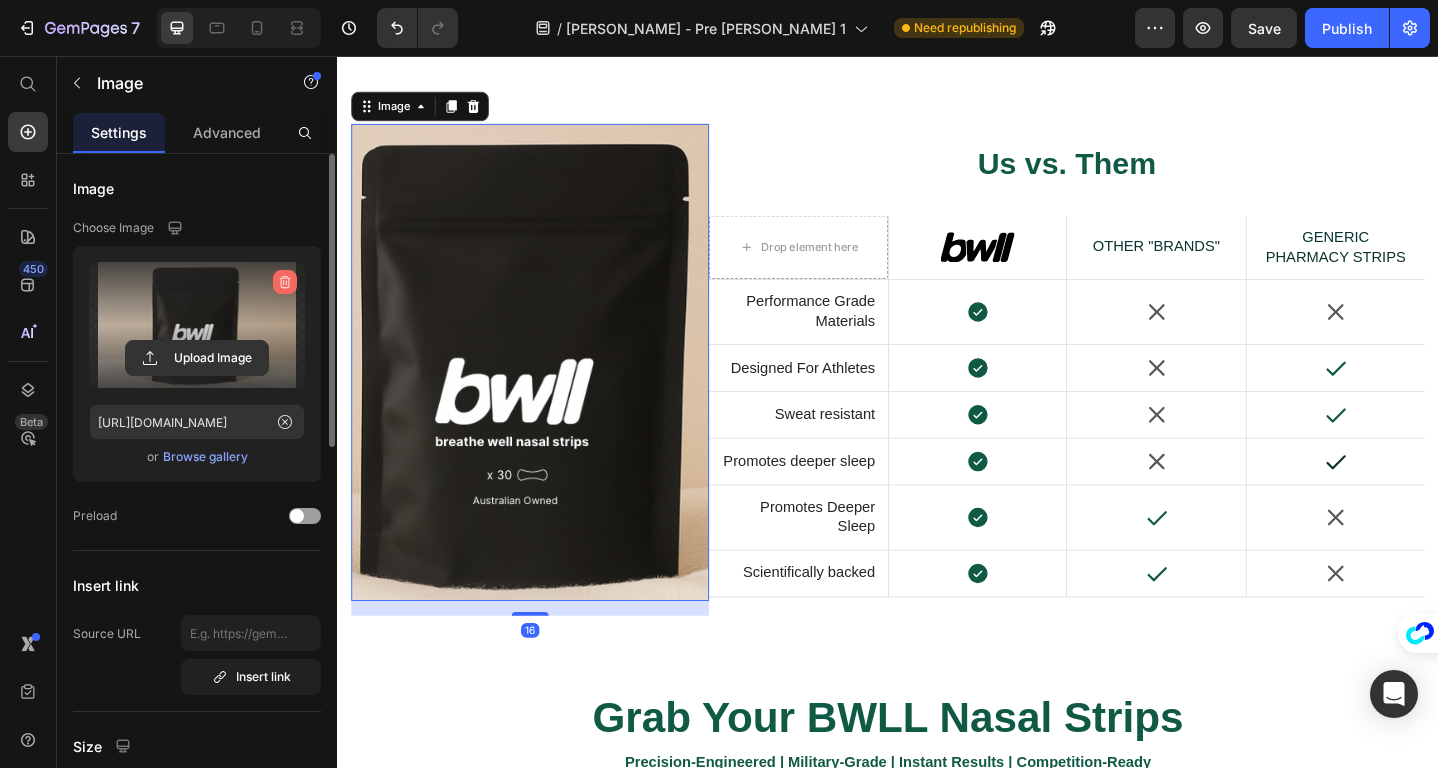 click 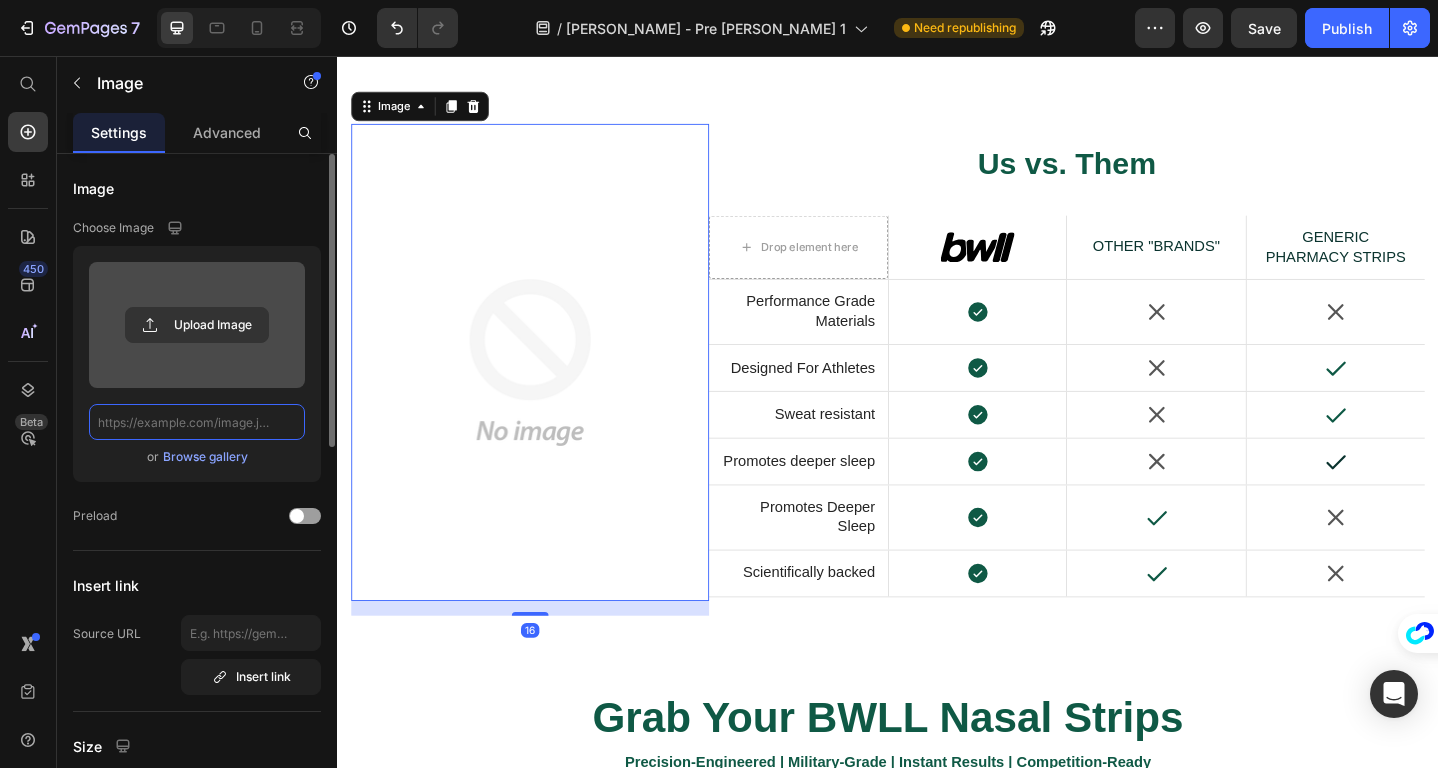 scroll, scrollTop: 0, scrollLeft: 0, axis: both 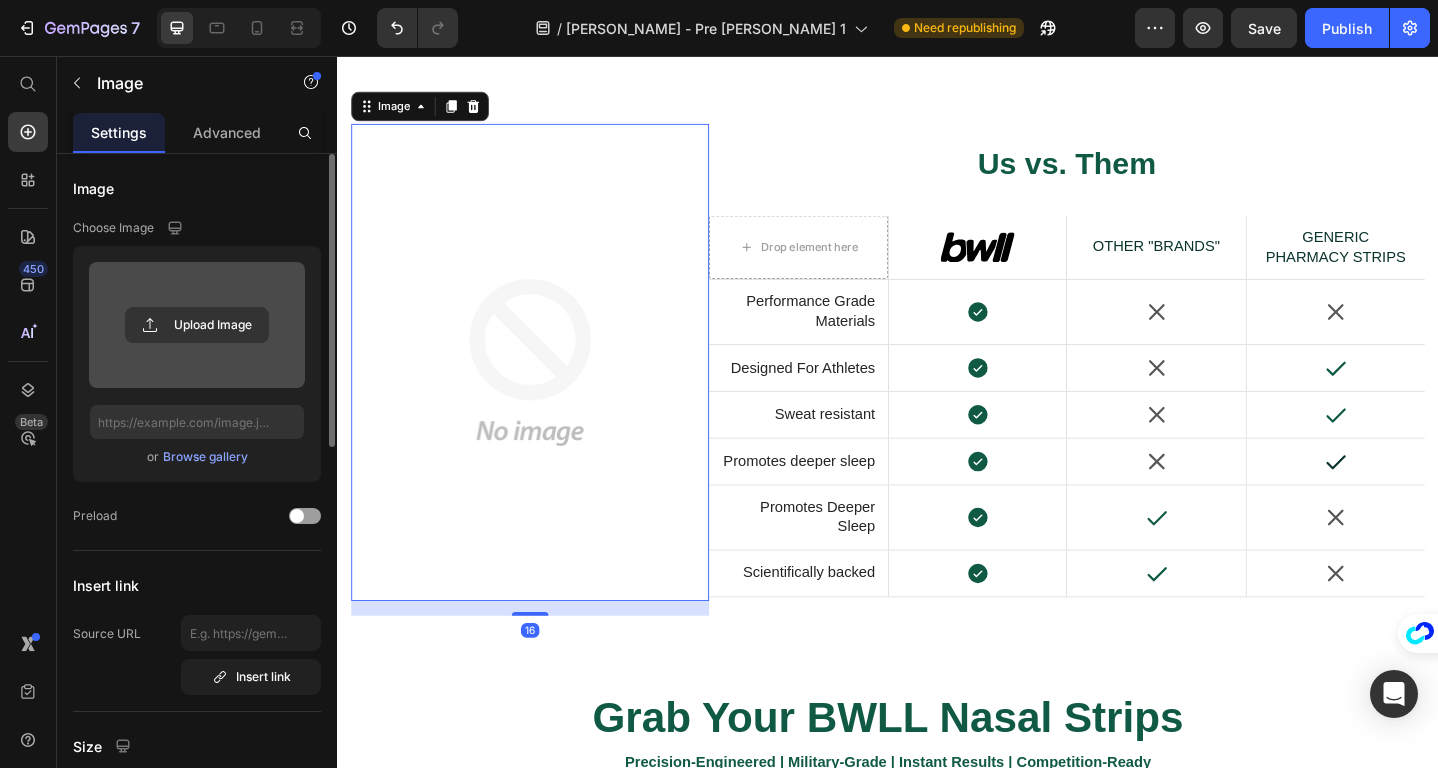 click on "Browse gallery" at bounding box center (205, 457) 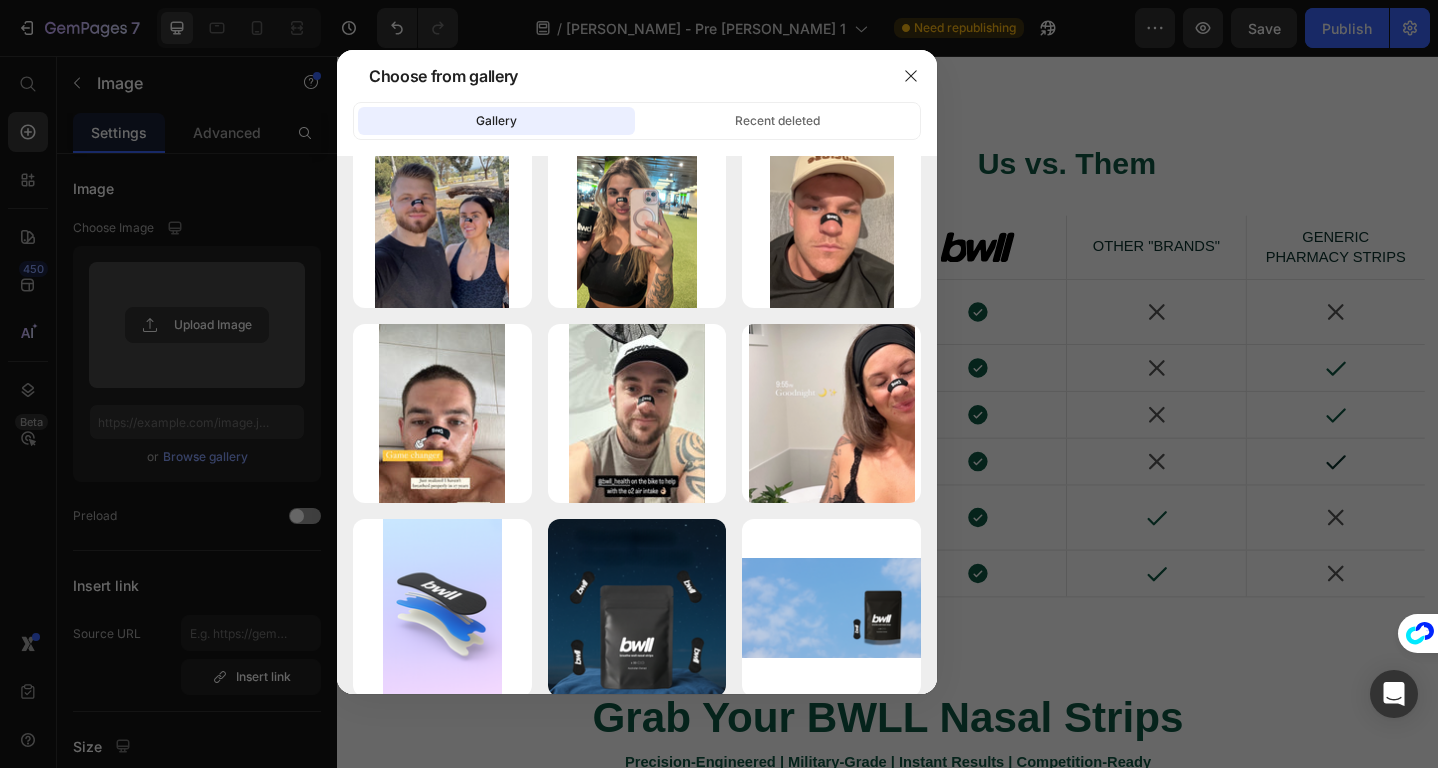 scroll, scrollTop: 2398, scrollLeft: 0, axis: vertical 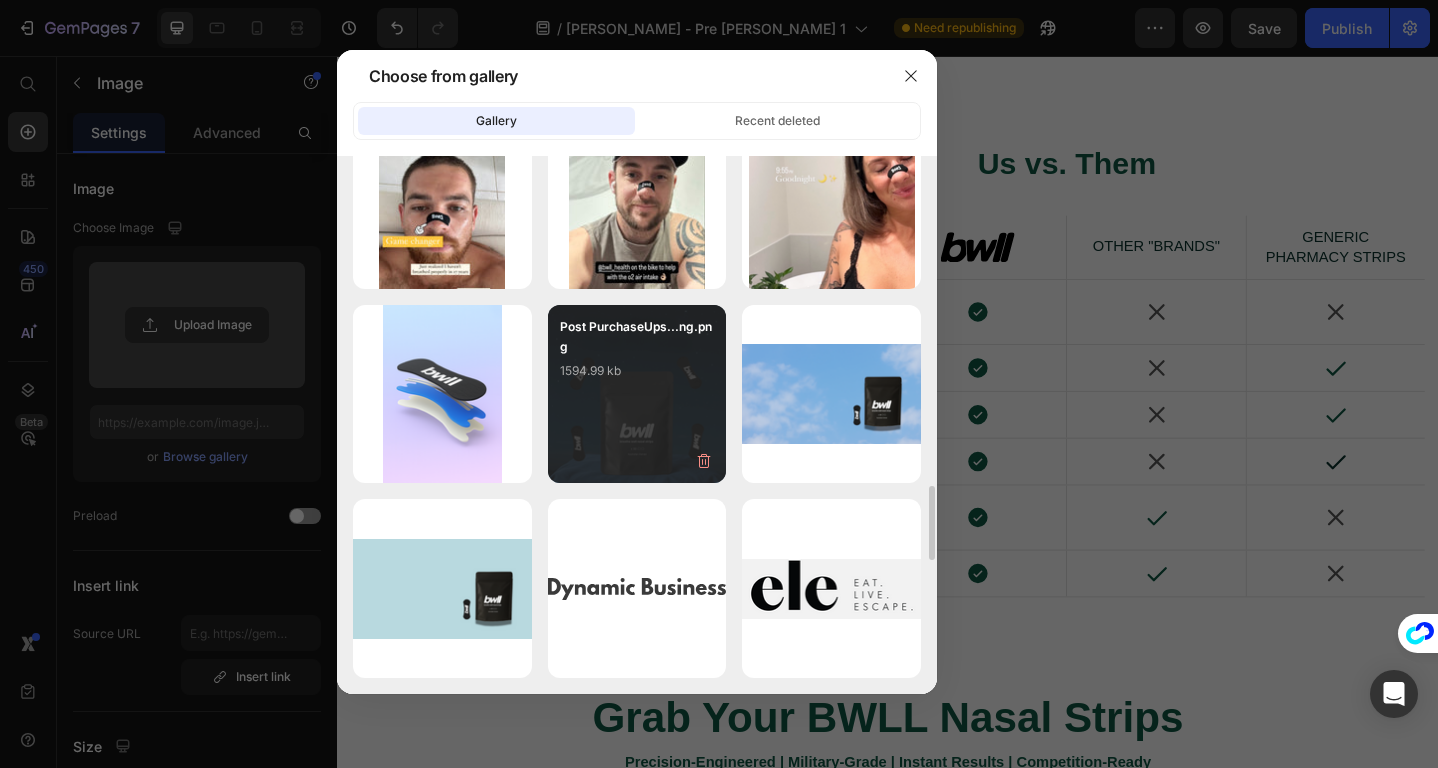 click on "Post PurchaseUps...ng.png 1594.99 kb" at bounding box center (637, 394) 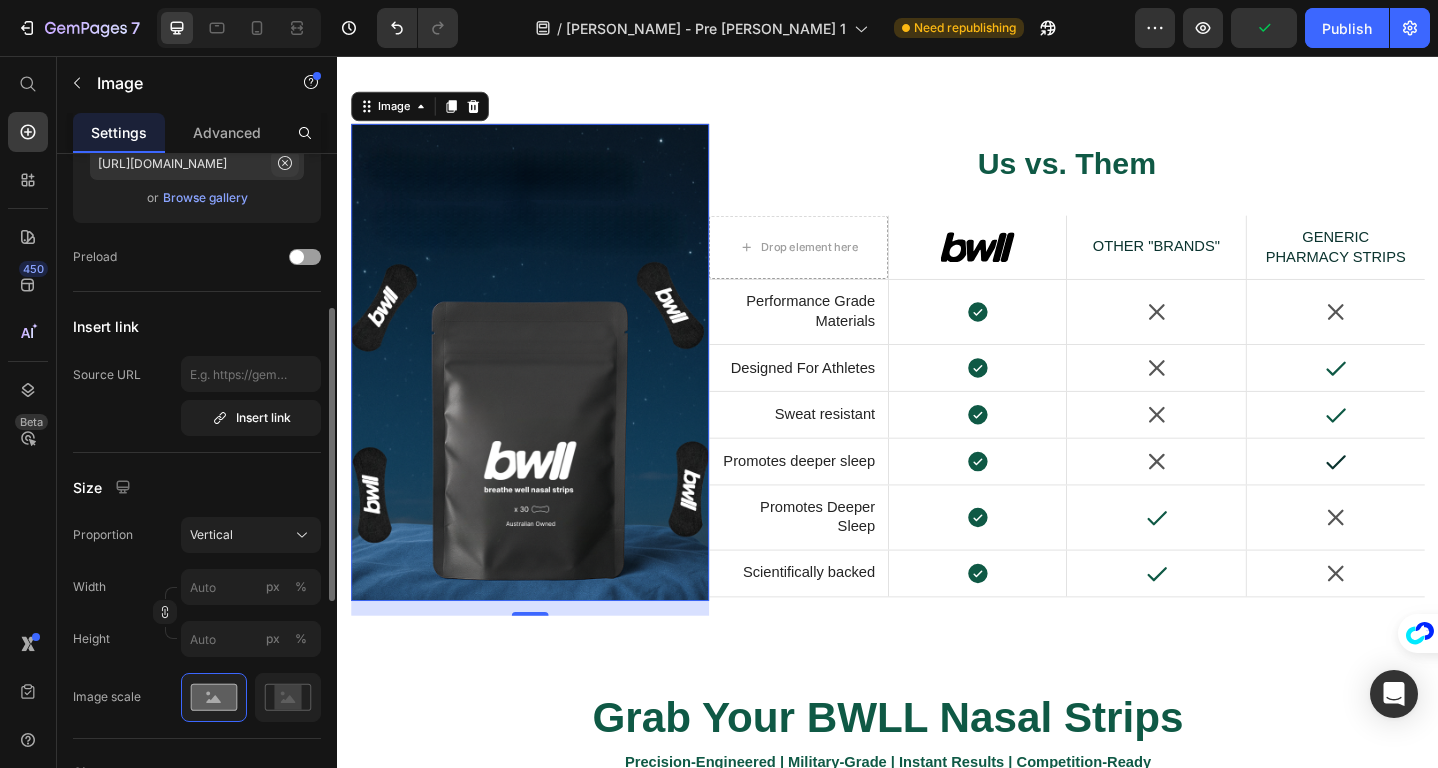 scroll, scrollTop: 288, scrollLeft: 0, axis: vertical 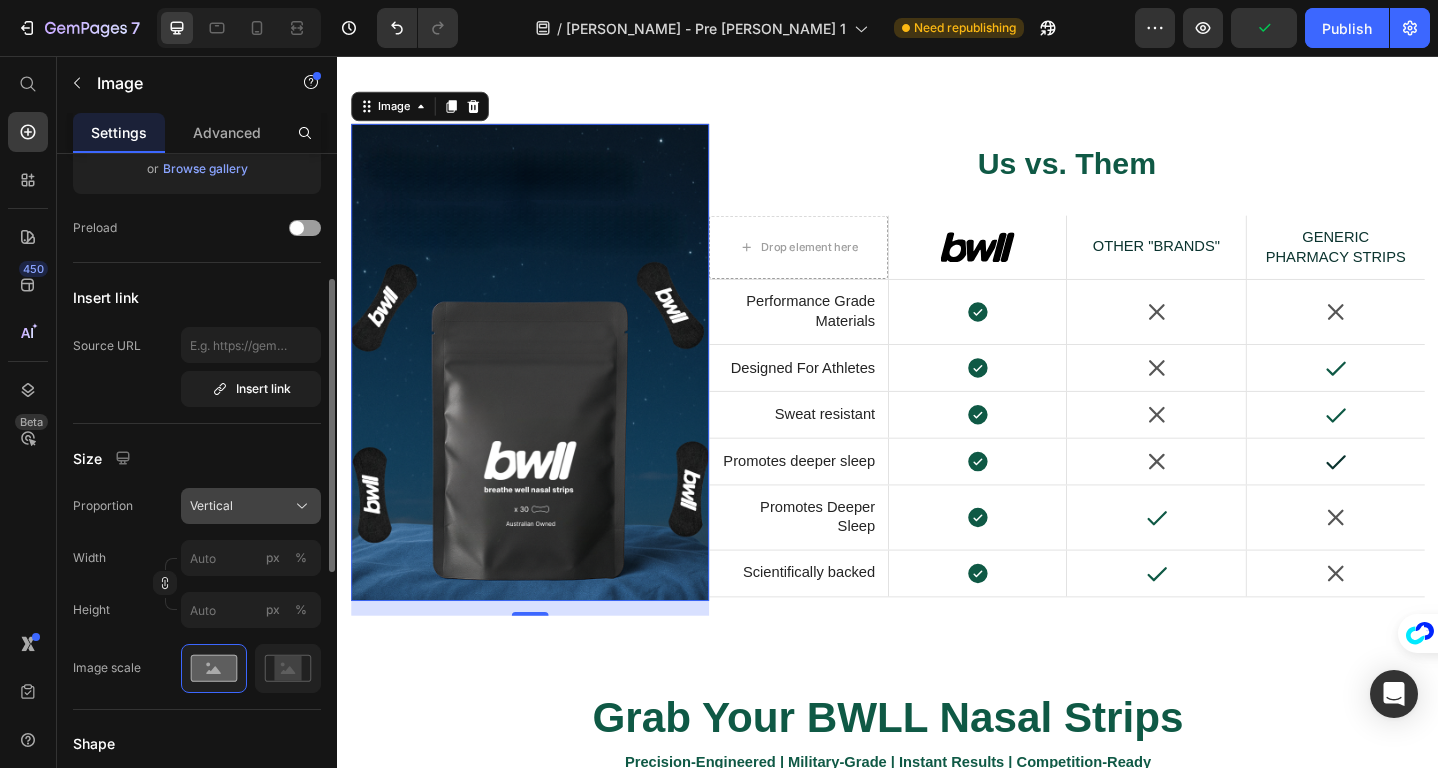 click on "Vertical" at bounding box center [251, 506] 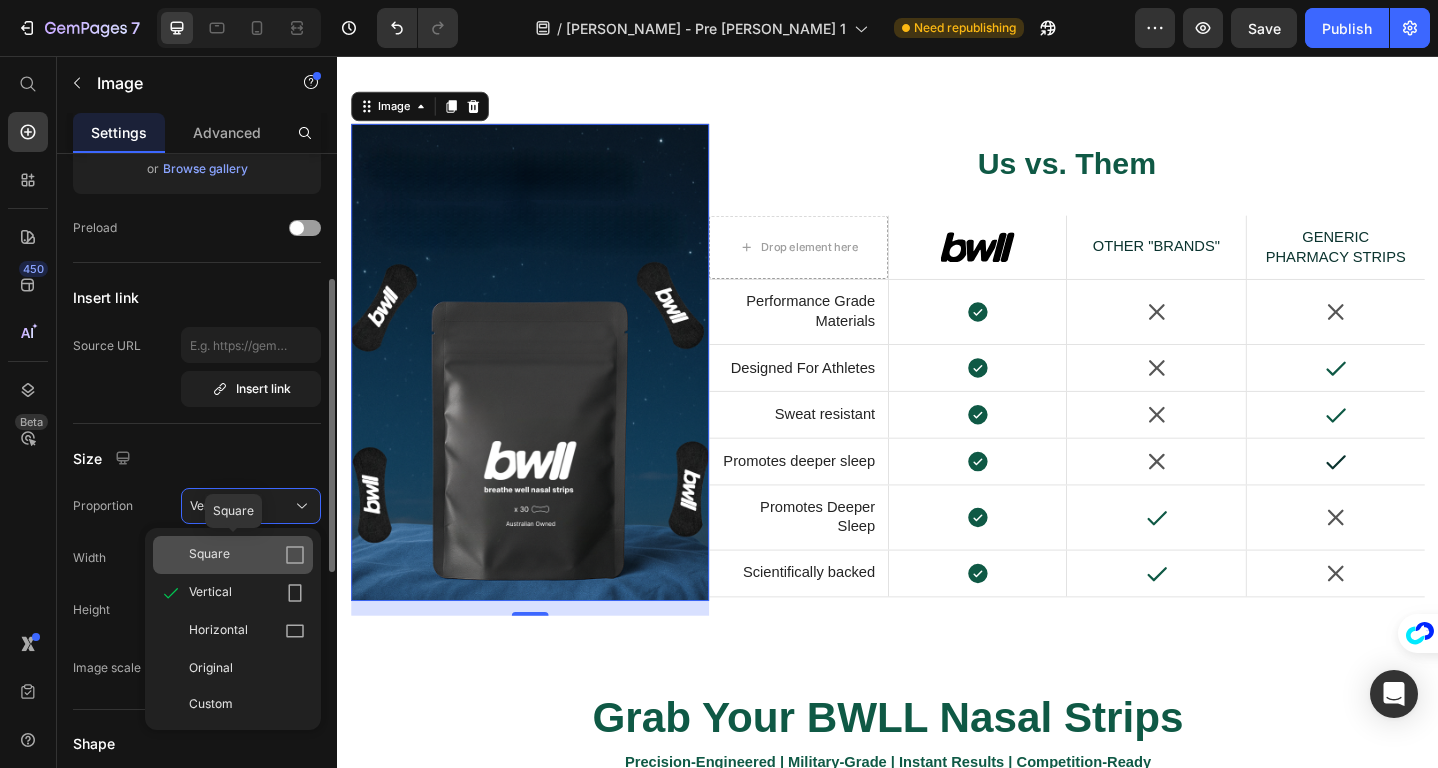 click on "Square" at bounding box center (247, 555) 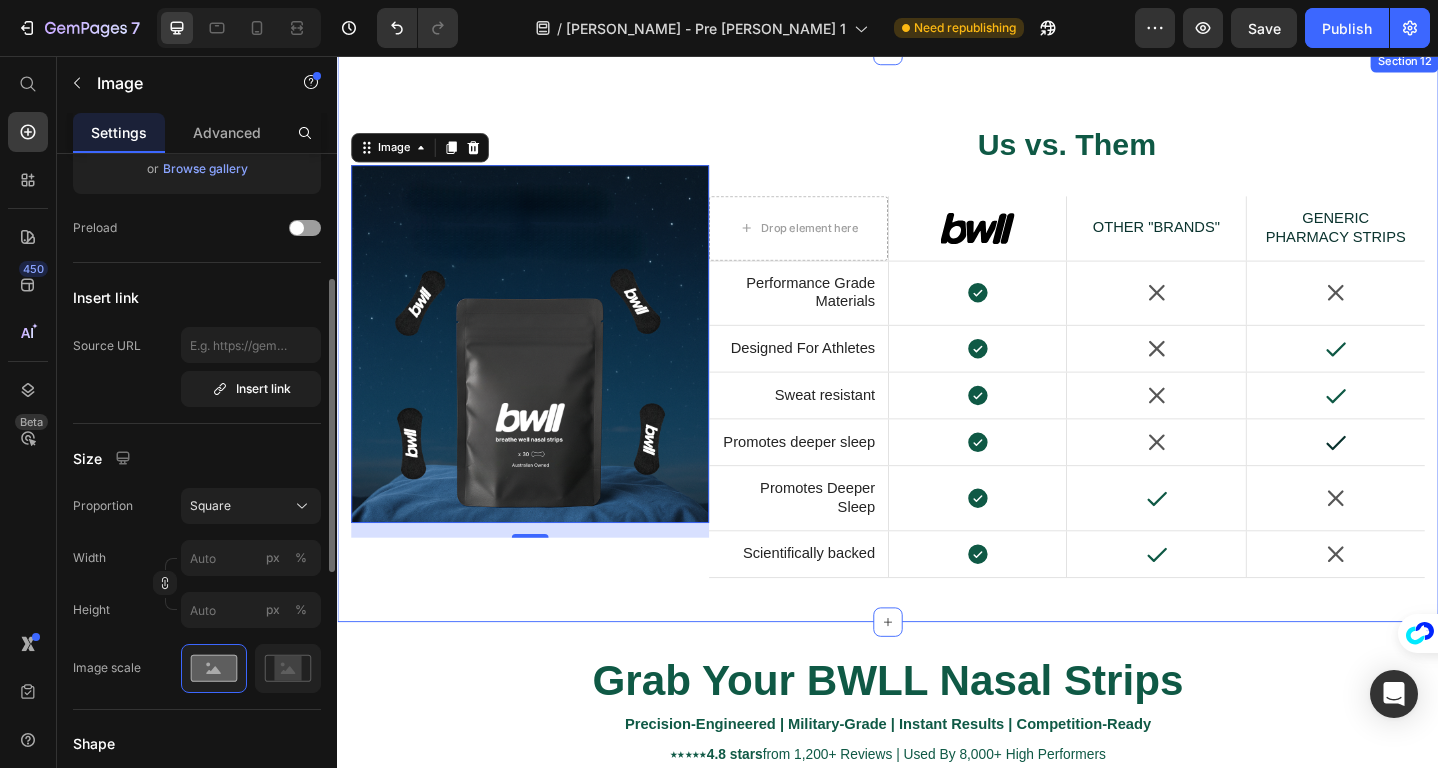 click on "Image   16 Us vs. Them Heading
Drop element here Image Hero Banner Other "Brands" Text Block generic pharmacy strips Text Block Hero Banner Row Performance Grade Materials Text Block
Icon Hero Banner
Icon
Icon Hero Banner Row Designed For Athletes Text Block
Icon Hero Banner
Icon
Icon Hero Banner Row Sweat resistant Text Block
Icon Hero Banner
Icon
Icon Hero Banner Row Promotes deeper sleep Text Block
Icon Hero Banner
Icon
Icon Hero Banner Row Promotes Deeper Sleep Text Block
Icon Hero Banner
Icon
Icon Hero Banner Row Scientifically backed Text Block
Icon Hero Banner
Icon
Icon Hero Banner Row Row Section 12" at bounding box center [937, 361] 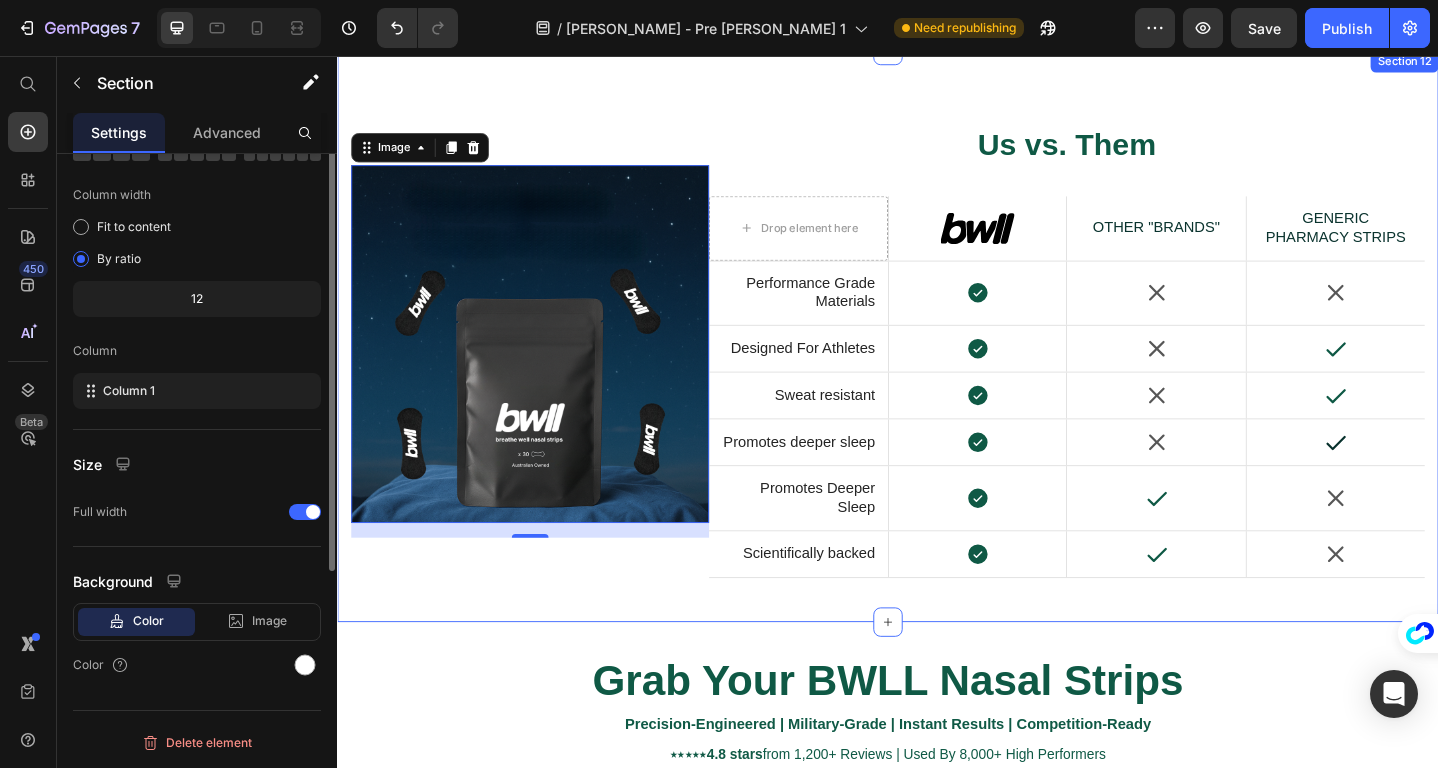 scroll, scrollTop: 0, scrollLeft: 0, axis: both 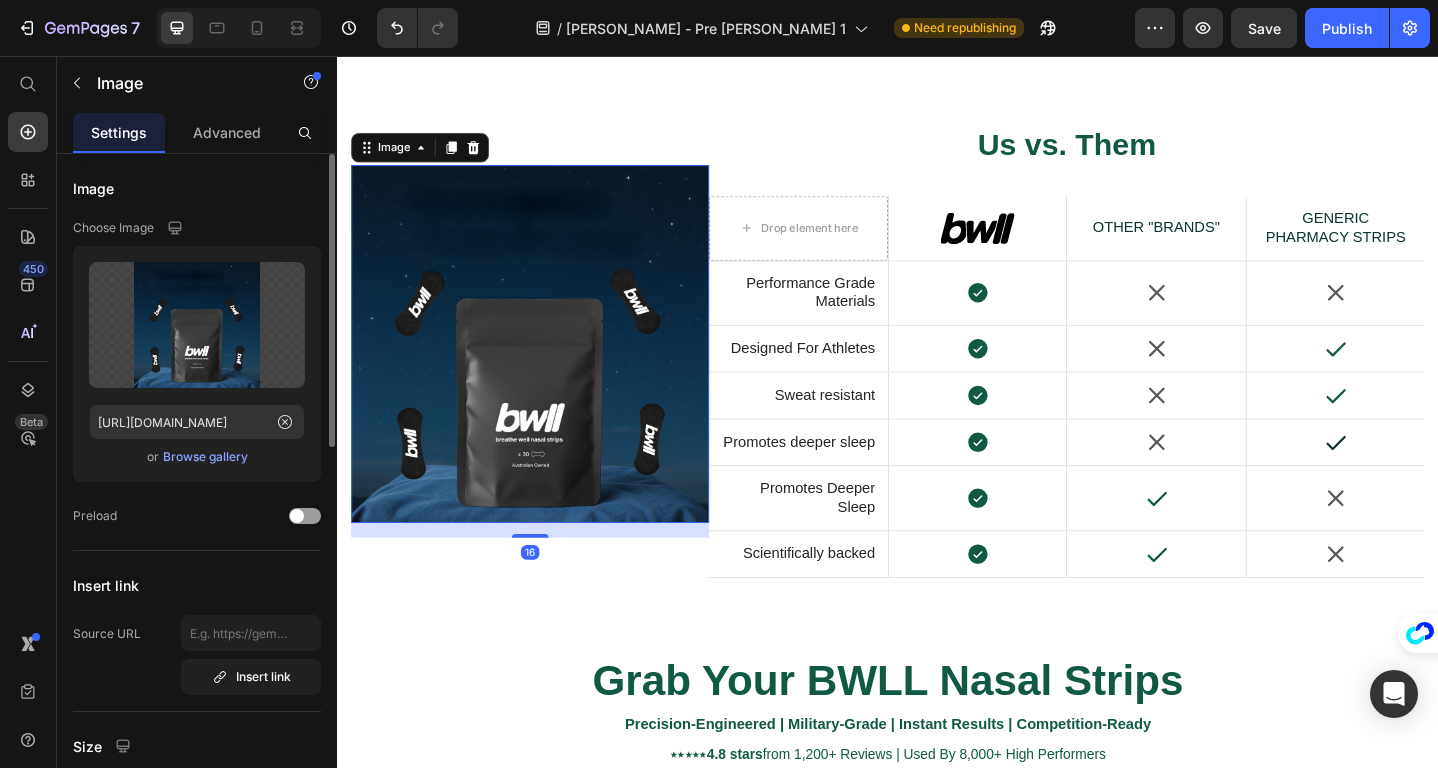 click at bounding box center [547, 370] 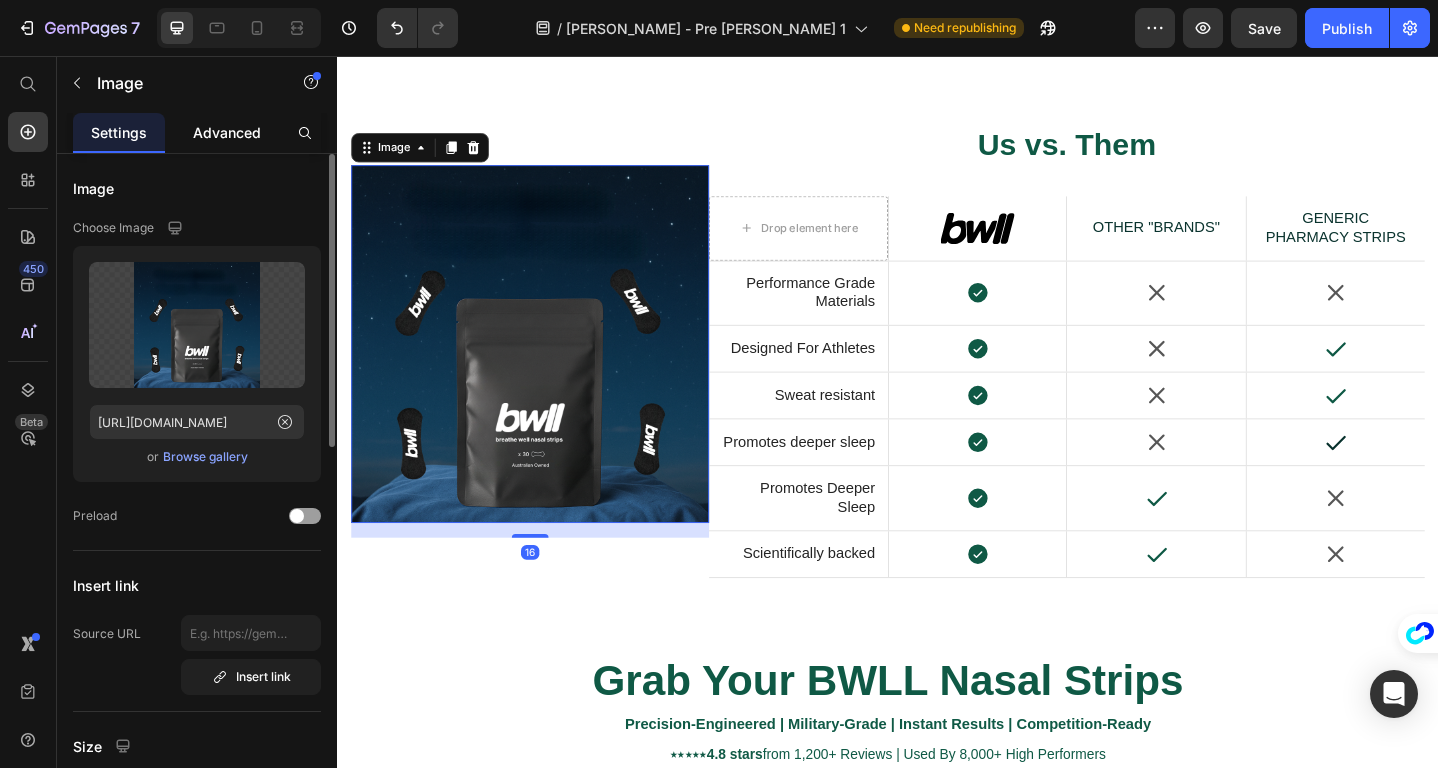 click on "Advanced" at bounding box center [227, 132] 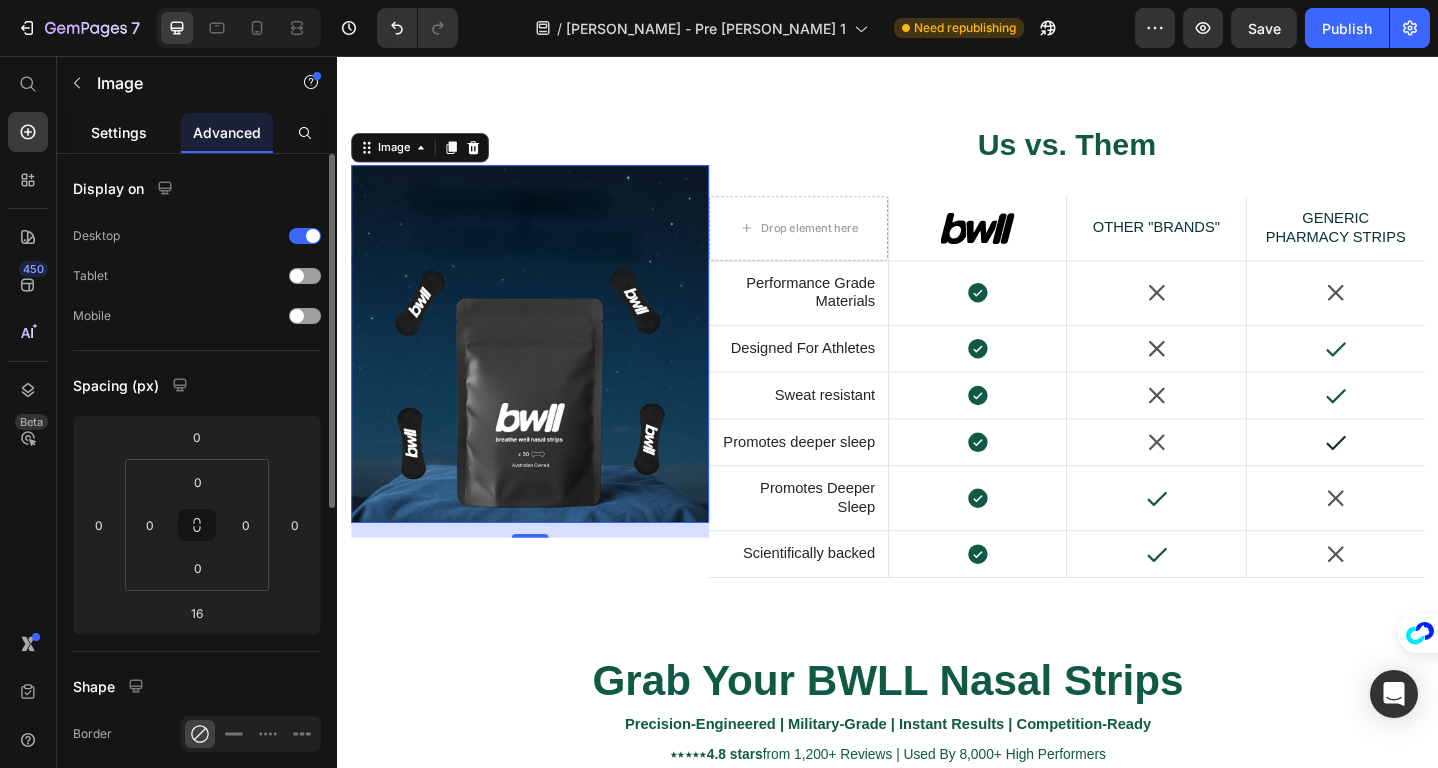 click on "Settings" 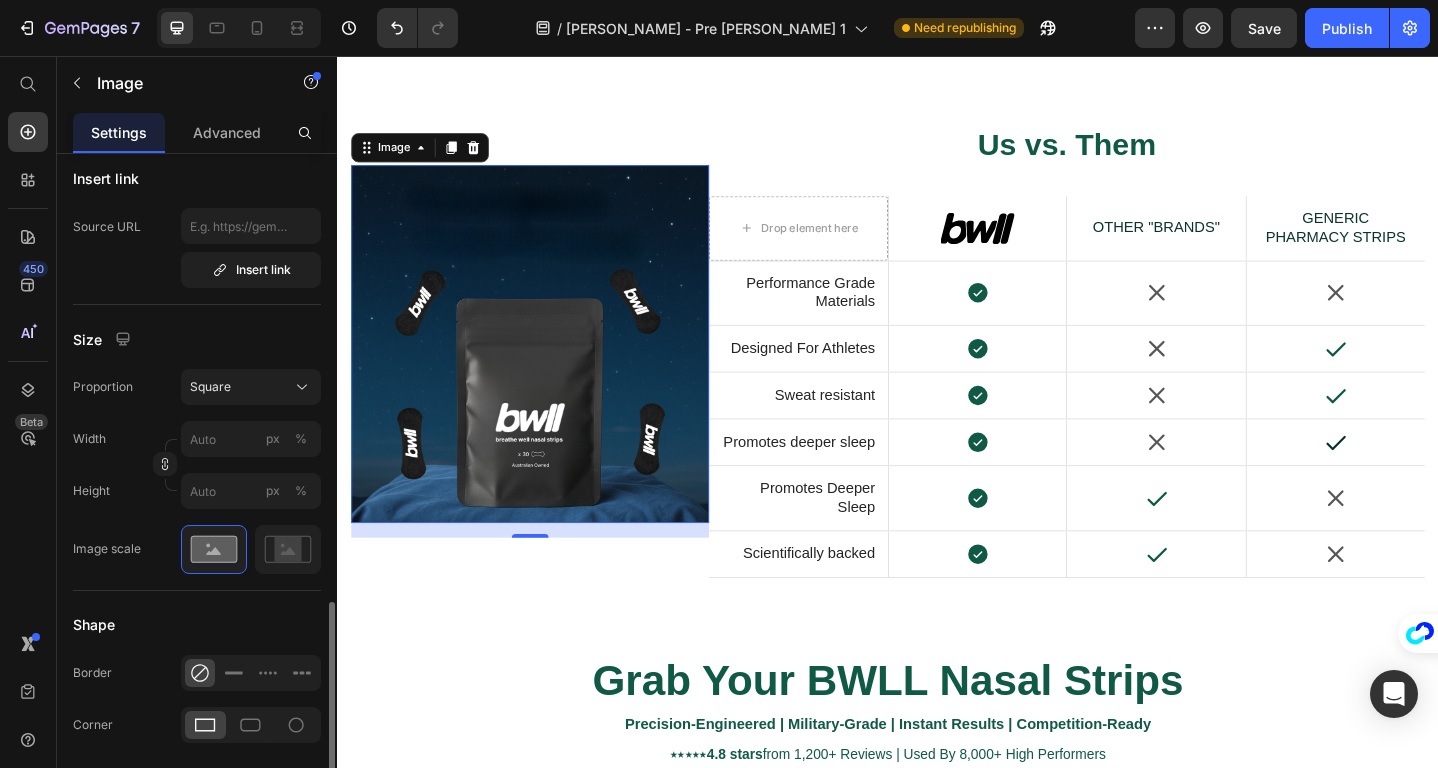 scroll, scrollTop: 595, scrollLeft: 0, axis: vertical 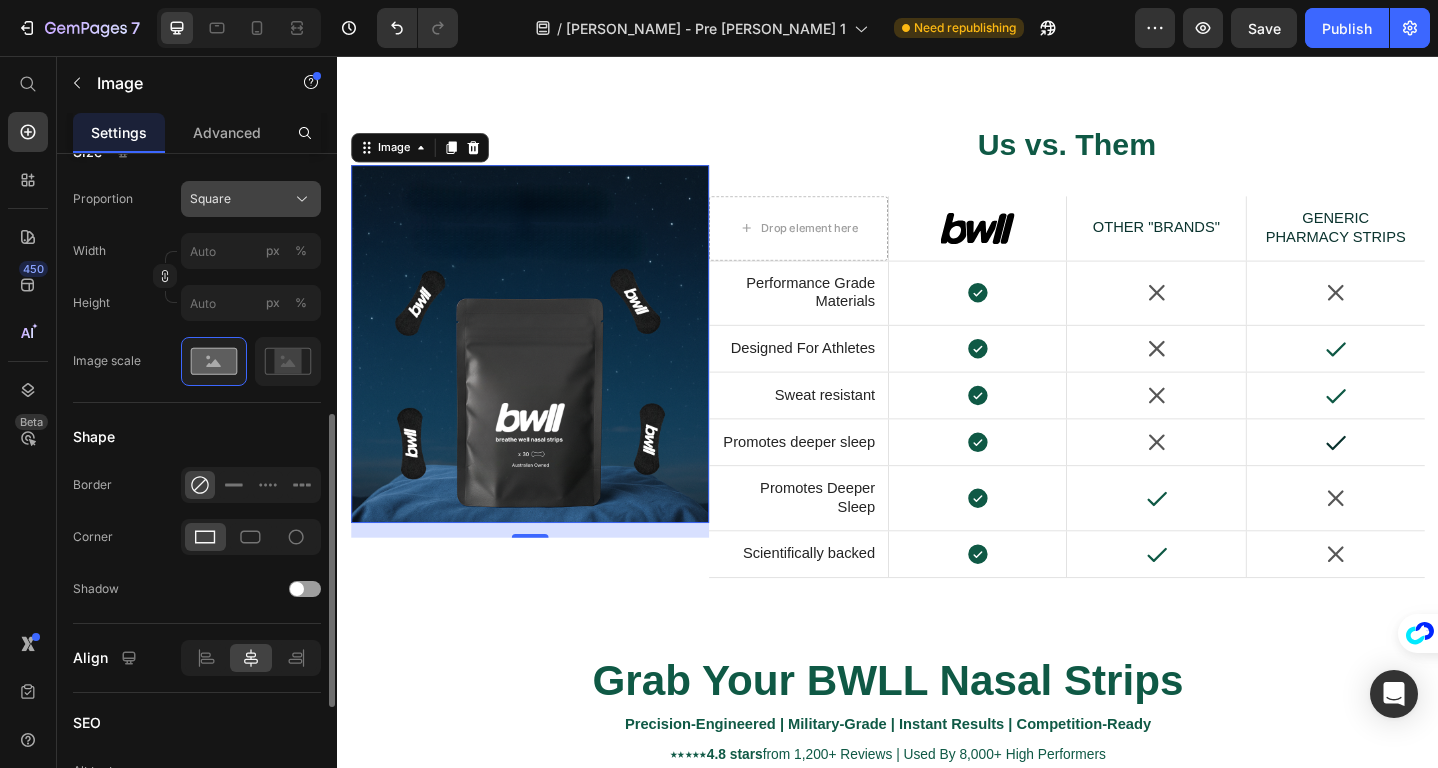 click on "Square" at bounding box center (251, 199) 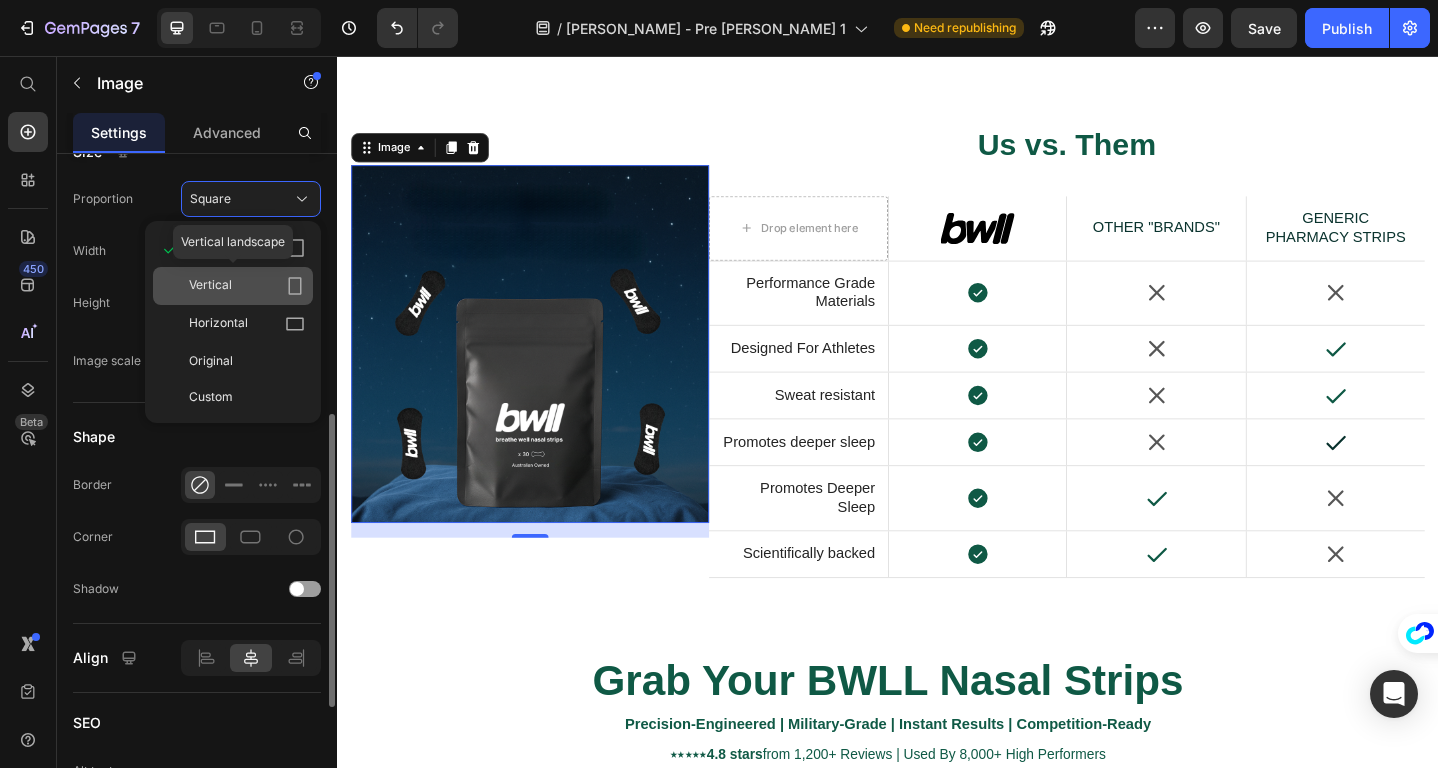 click on "Vertical" at bounding box center [247, 286] 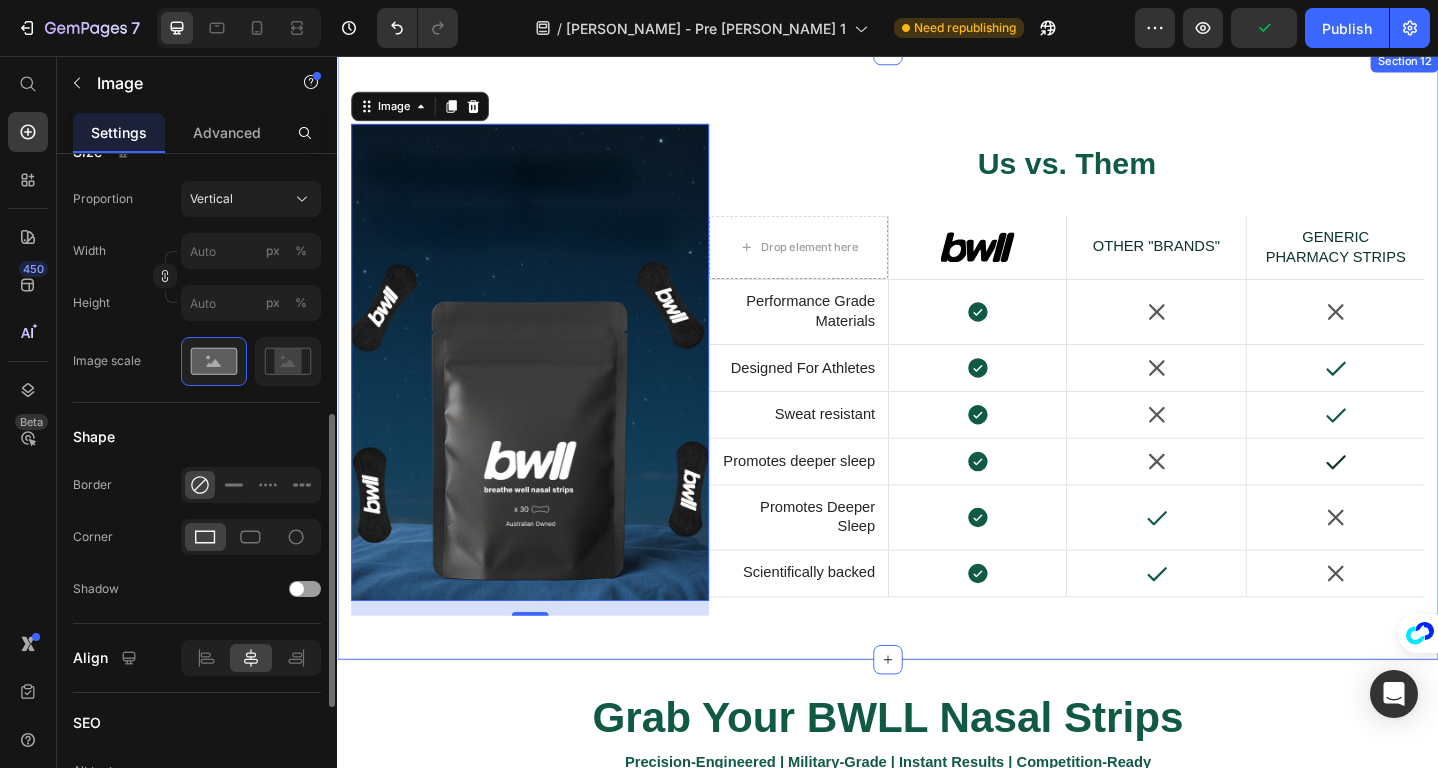 click on "Image   16 Us vs. Them Heading
Drop element here Image Hero Banner Other "Brands" Text Block generic pharmacy strips Text Block Hero Banner Row Performance Grade Materials Text Block
Icon Hero Banner
Icon
Icon Hero Banner Row Designed For Athletes Text Block
Icon Hero Banner
Icon
Icon Hero Banner Row Sweat resistant Text Block
Icon Hero Banner
Icon
Icon Hero Banner Row Promotes deeper sleep Text Block
Icon Hero Banner
Icon
Icon Hero Banner Row Promotes Deeper Sleep Text Block
Icon Hero Banner
Icon
Icon Hero Banner Row Scientifically backed Text Block
Icon Hero Banner
Icon
Icon Hero Banner Row Row Section 12" at bounding box center (937, 382) 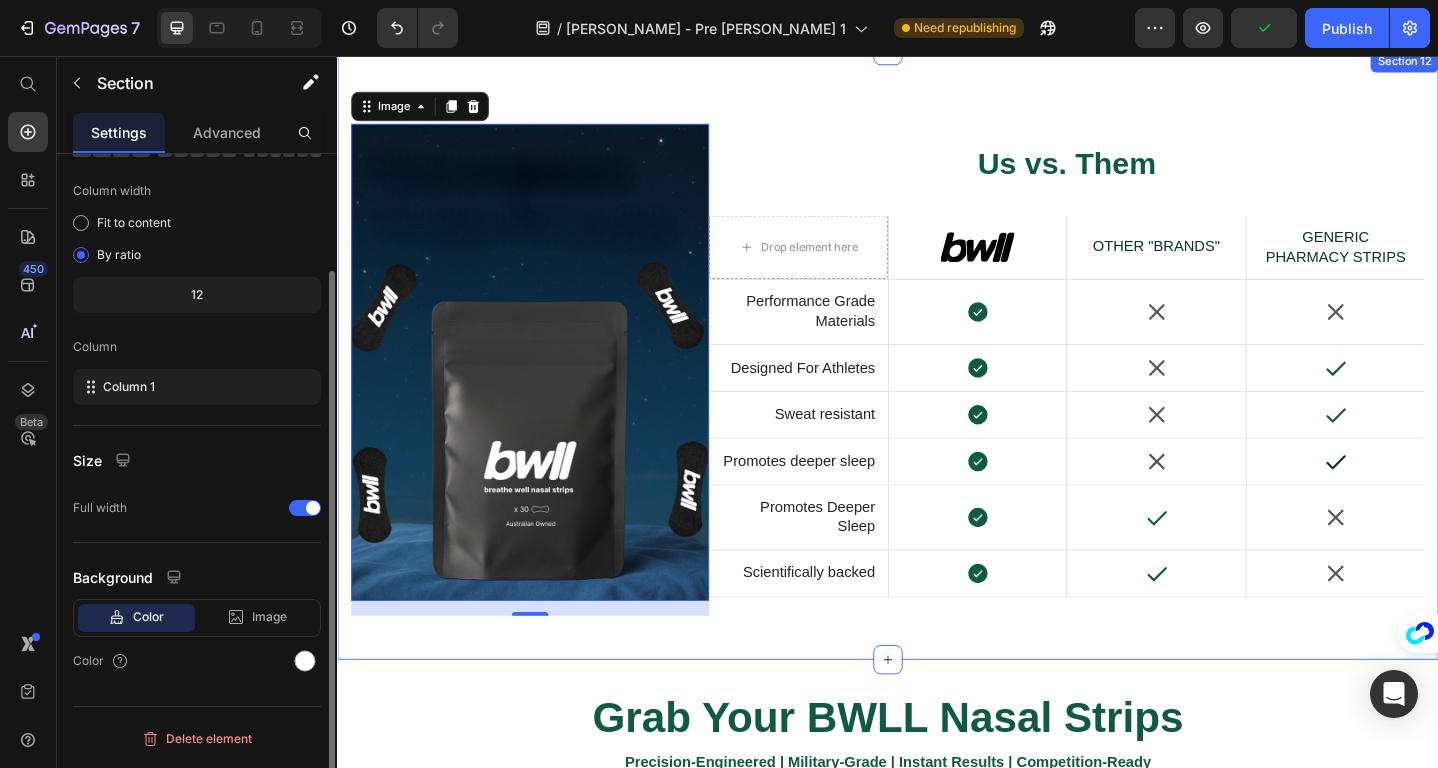 scroll, scrollTop: 0, scrollLeft: 0, axis: both 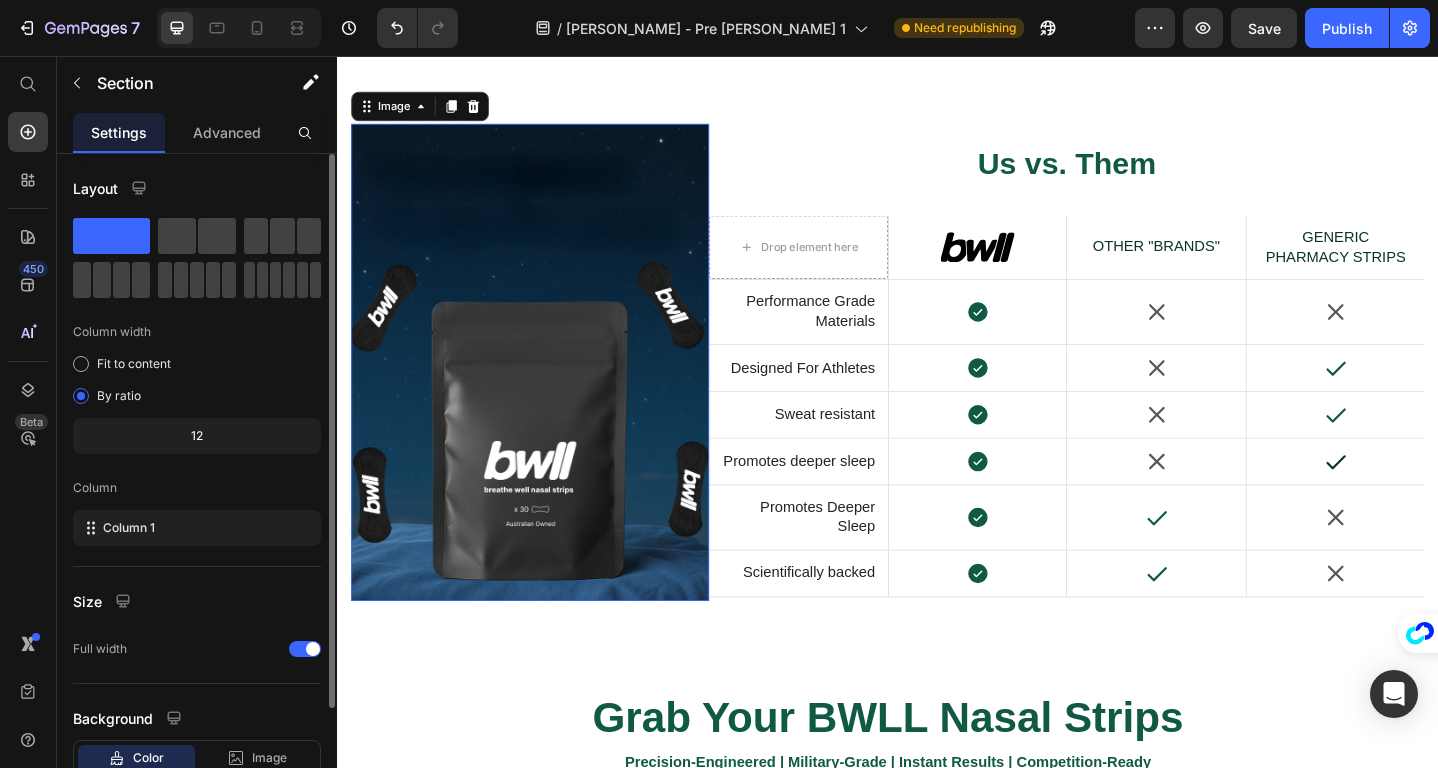 click at bounding box center (547, 390) 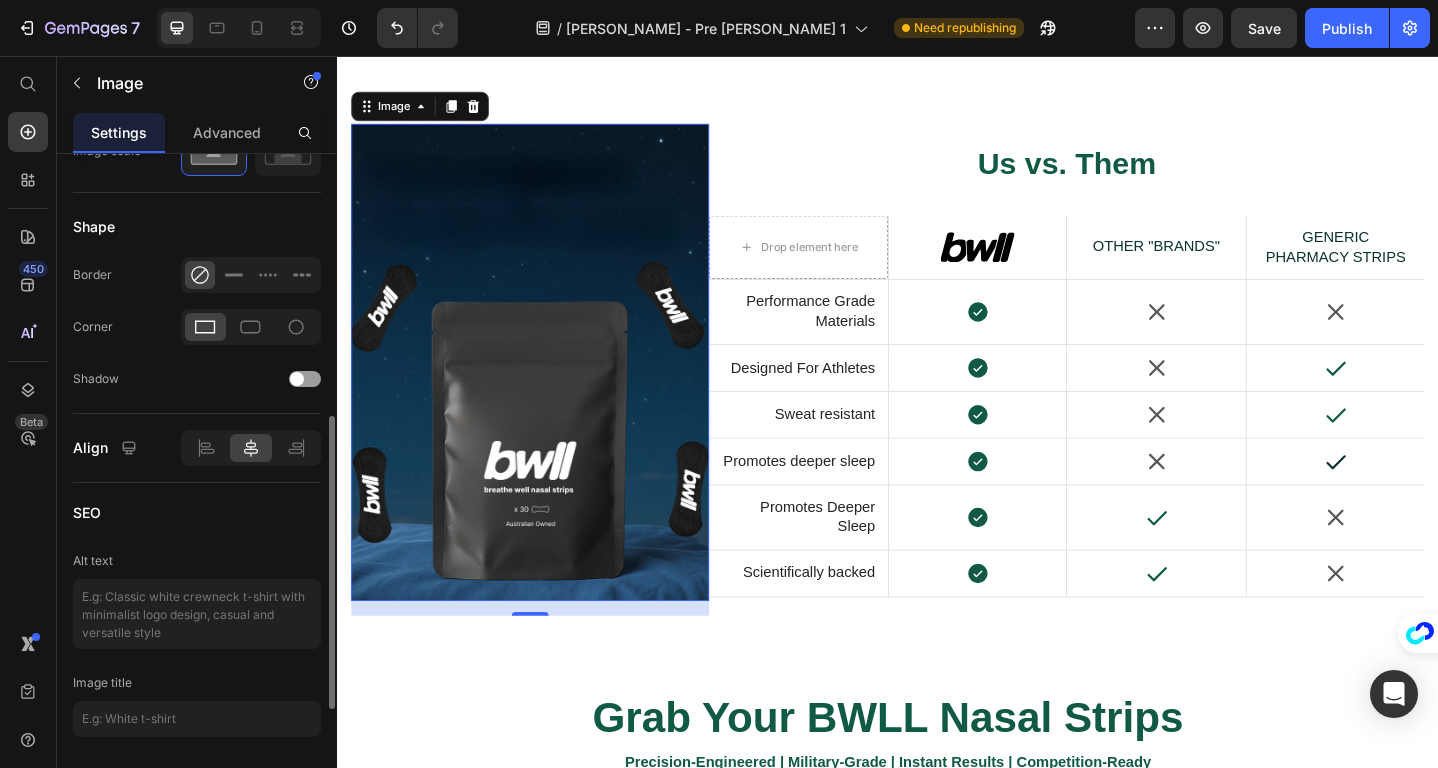scroll, scrollTop: 711, scrollLeft: 0, axis: vertical 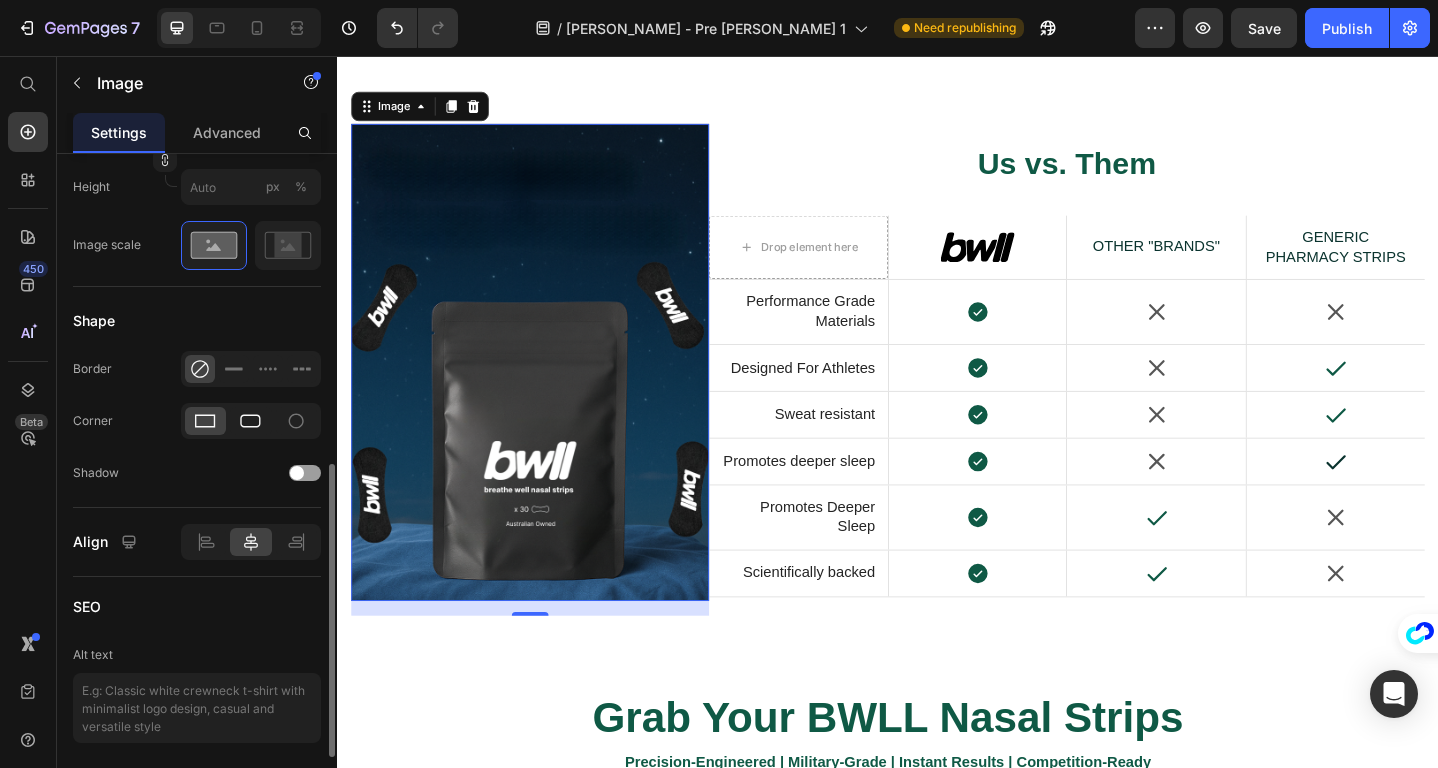 click 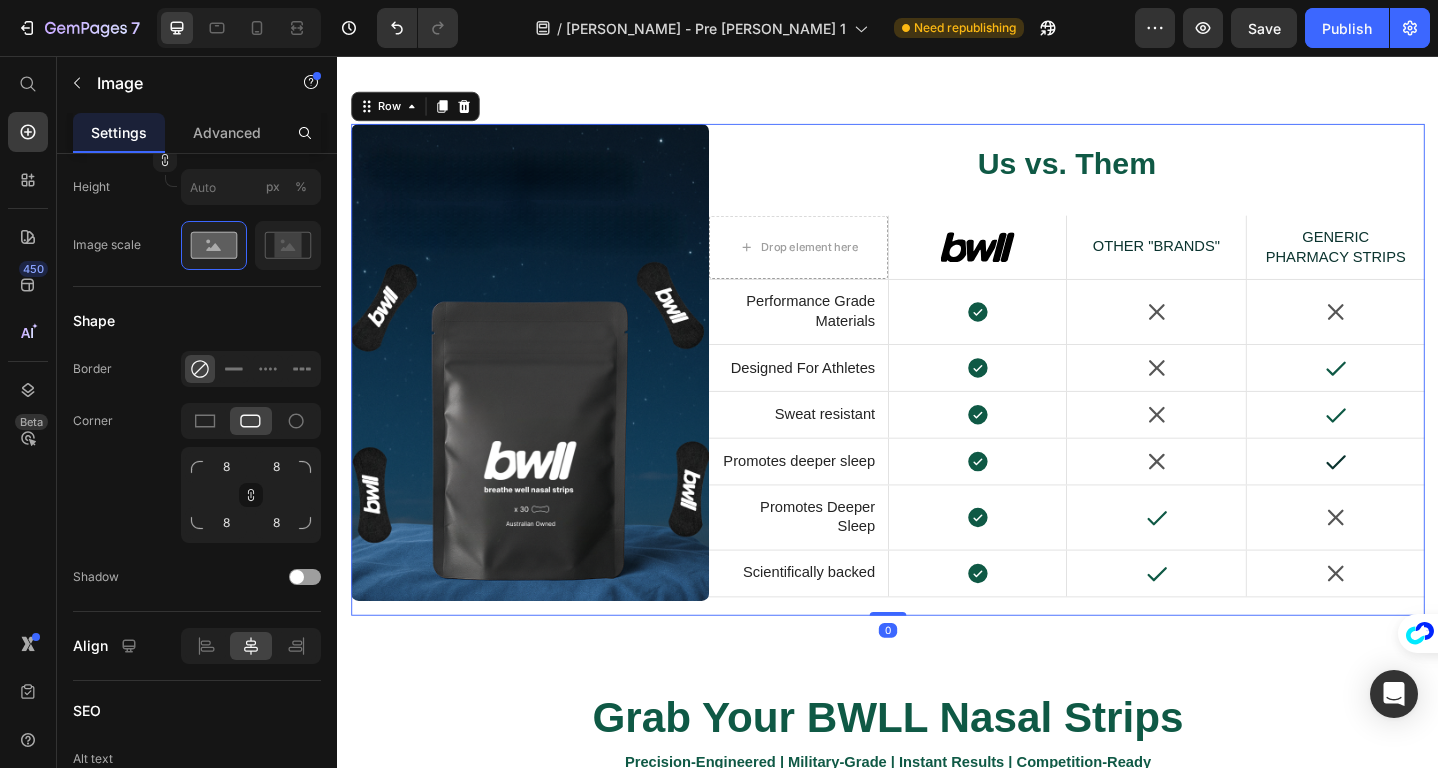 click on "Us vs. Them Heading
Drop element here Image Hero Banner Other "Brands" Text Block generic pharmacy strips Text Block Hero Banner Row Performance Grade Materials Text Block
Icon Hero Banner
Icon
Icon Hero Banner Row Designed For Athletes Text Block
Icon Hero Banner
Icon
Icon Hero Banner Row Sweat resistant Text Block
Icon Hero Banner
Icon
Icon Hero Banner Row Promotes deeper sleep Text Block
Icon Hero Banner
Icon
Icon Hero Banner Row Promotes Deeper Sleep Text Block
Icon Hero Banner
Icon
Icon Hero Banner Row Scientifically backed Text Block
Icon Hero Banner
Icon
Icon Hero Banner Row" at bounding box center (1132, 398) 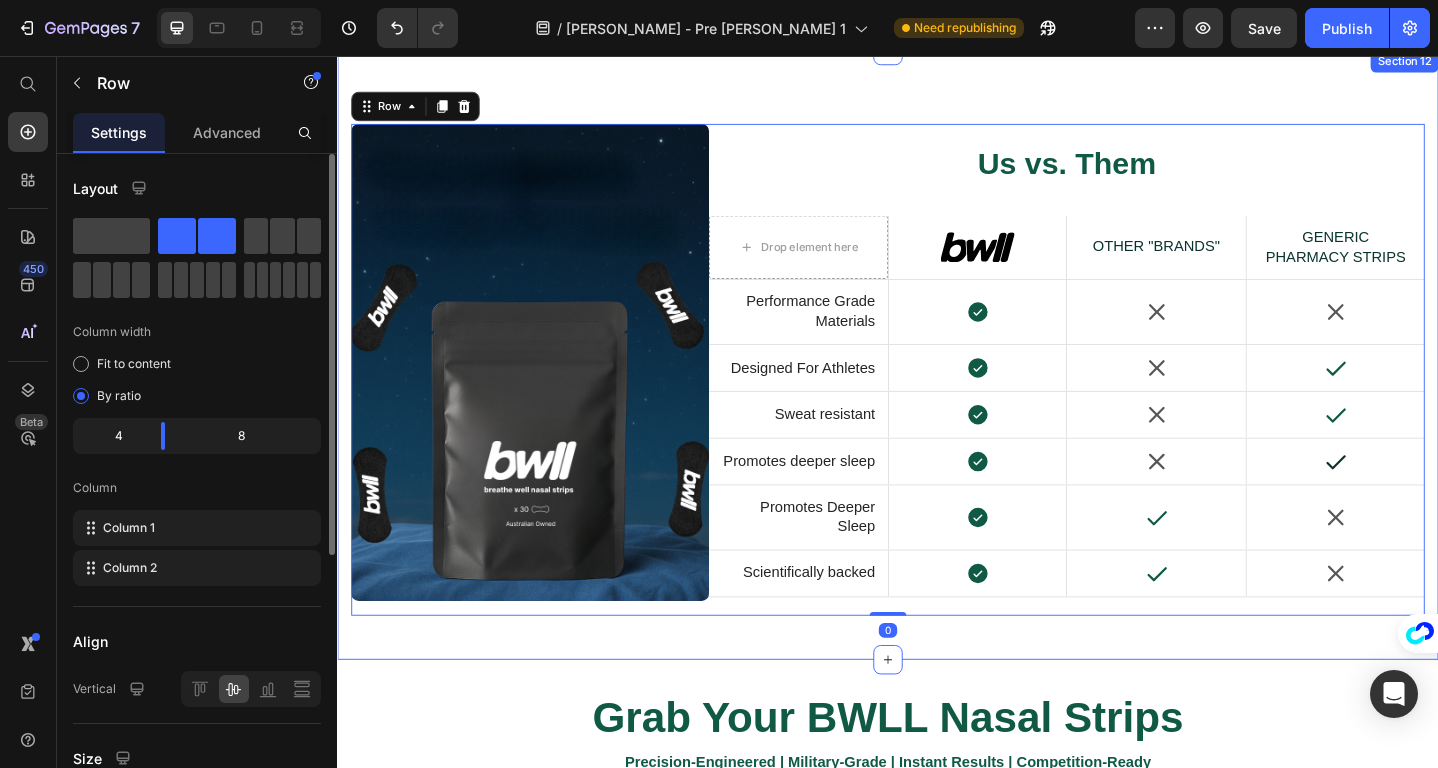click on "Image Us vs. Them Heading
Drop element here Image Hero Banner Other "Brands" Text Block generic pharmacy strips Text Block Hero Banner Row Performance Grade Materials Text Block
Icon Hero Banner
Icon
Icon Hero Banner Row Designed For Athletes Text Block
Icon Hero Banner
Icon
Icon Hero Banner Row Sweat resistant Text Block
Icon Hero Banner
Icon
Icon Hero Banner Row Promotes deeper sleep Text Block
Icon Hero Banner
Icon
Icon Hero Banner Row Promotes Deeper Sleep Text Block
Icon Hero Banner
Icon
Icon Hero Banner Row Scientifically backed Text Block
Icon Hero Banner
Icon
Icon Hero Banner Row Row   0 Section 12" at bounding box center [937, 382] 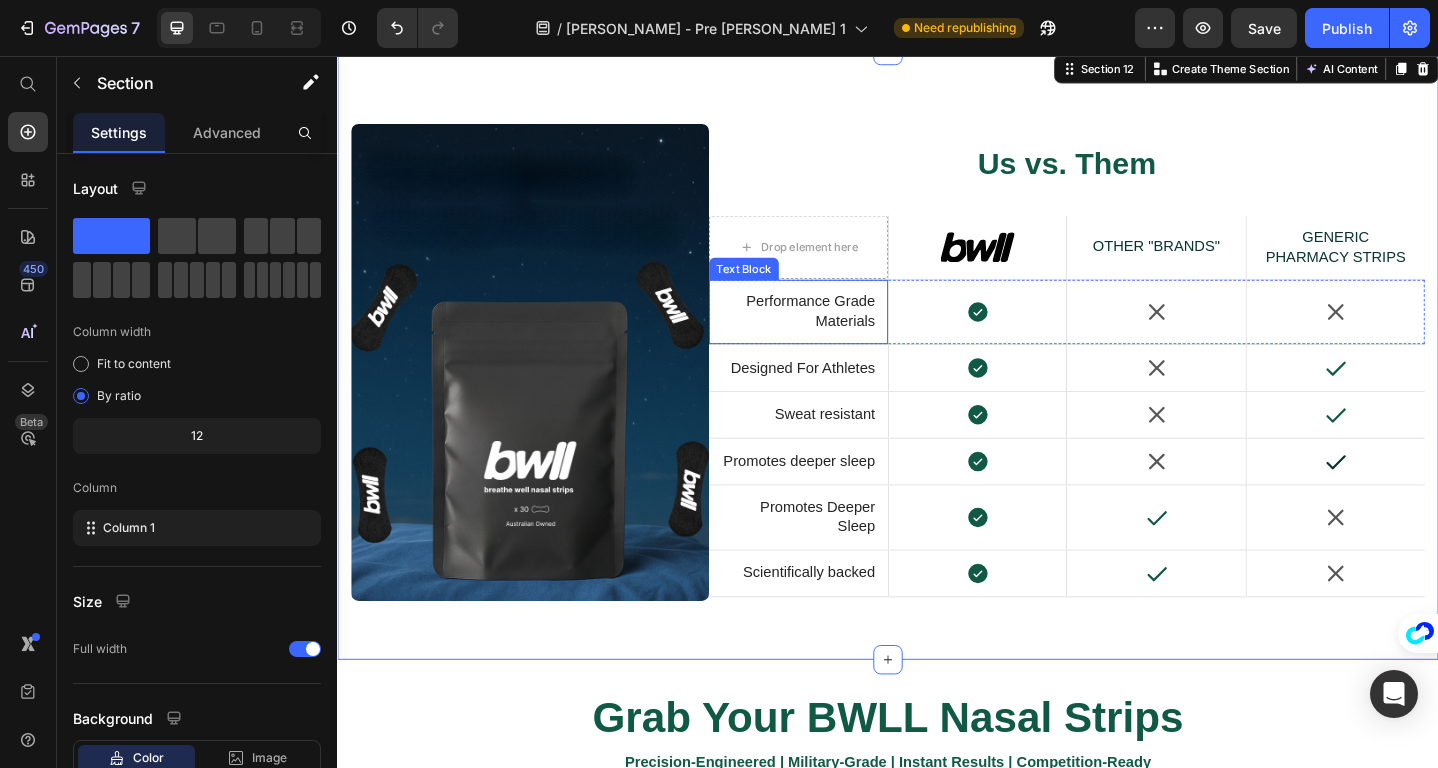 click on "Performance Grade Materials" at bounding box center [839, 335] 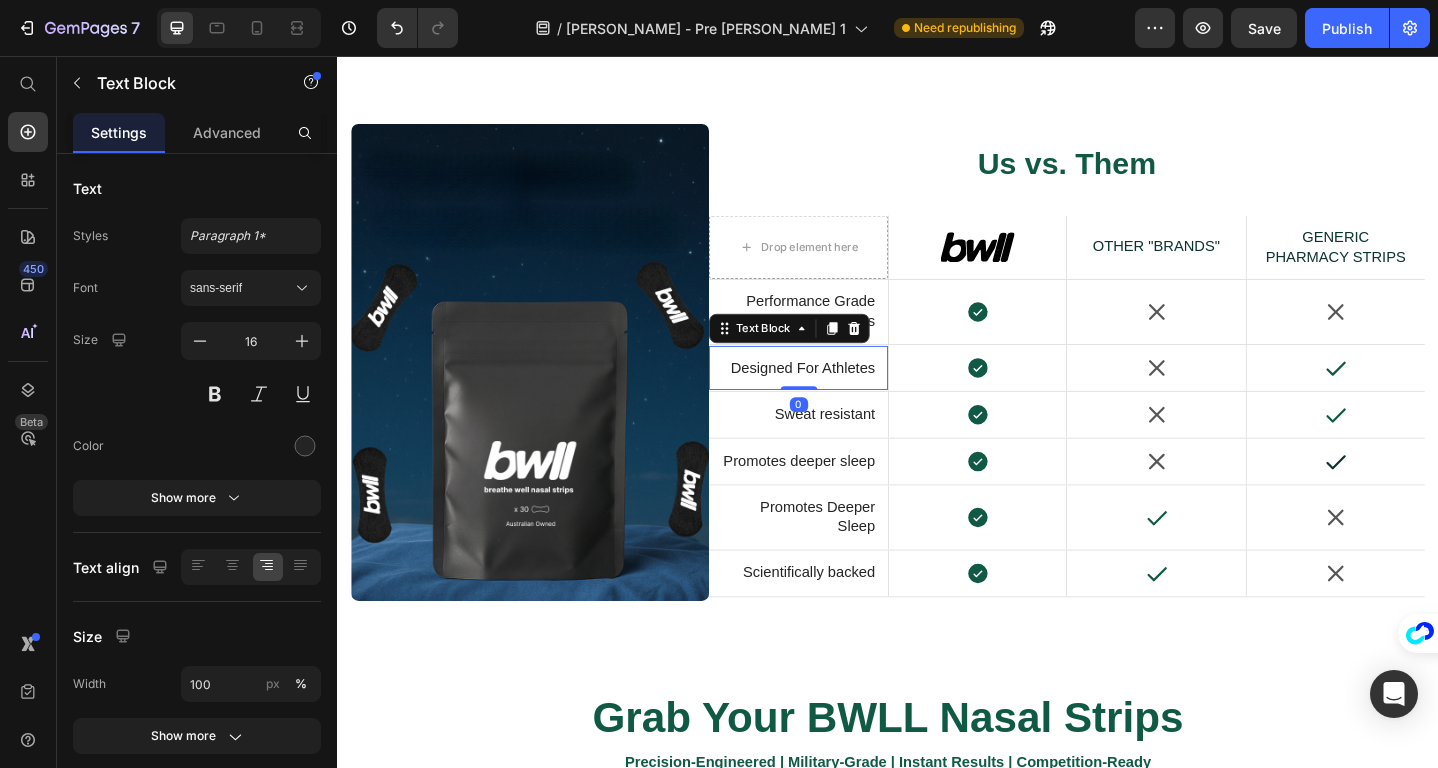 click on "Designed For Athletes" at bounding box center [839, 396] 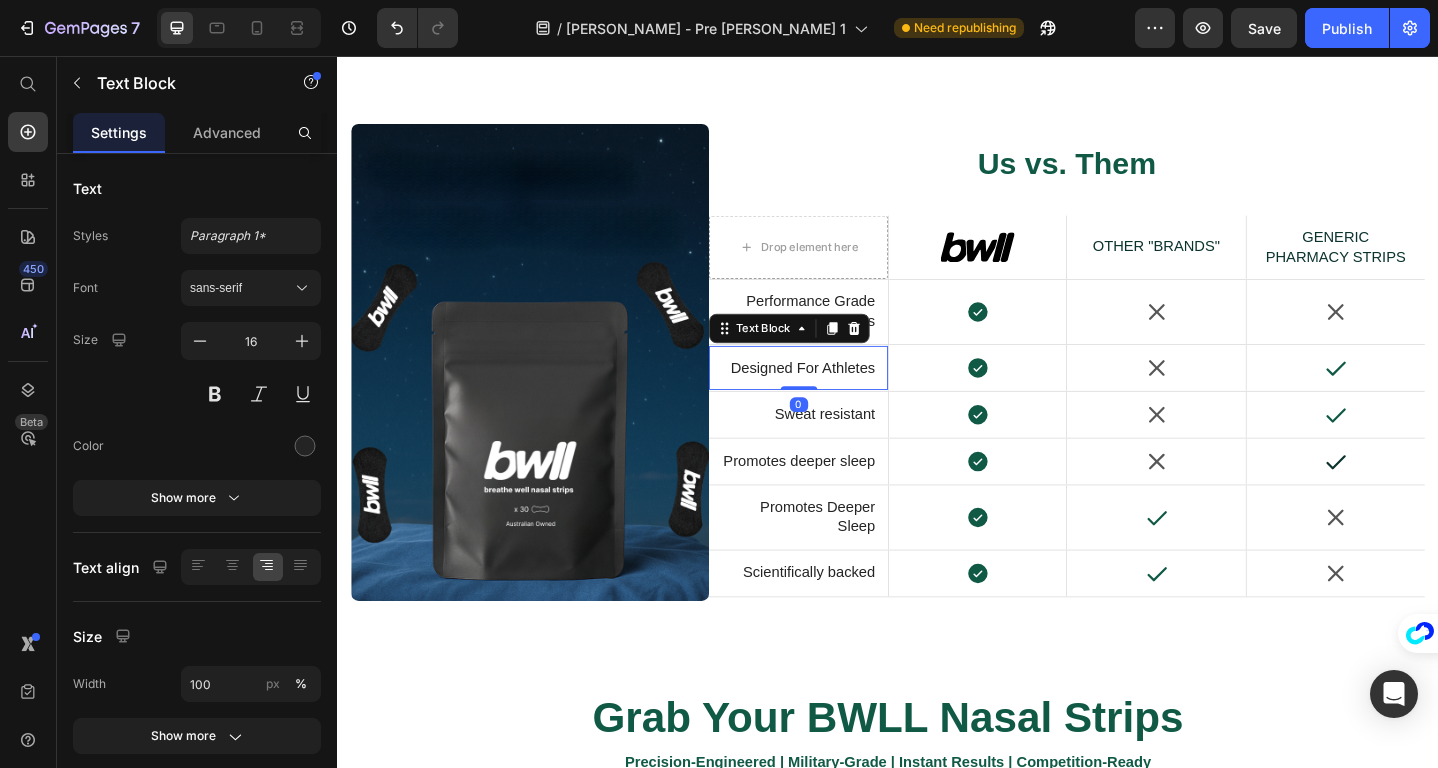 click on "Designed For Athletes" at bounding box center (839, 396) 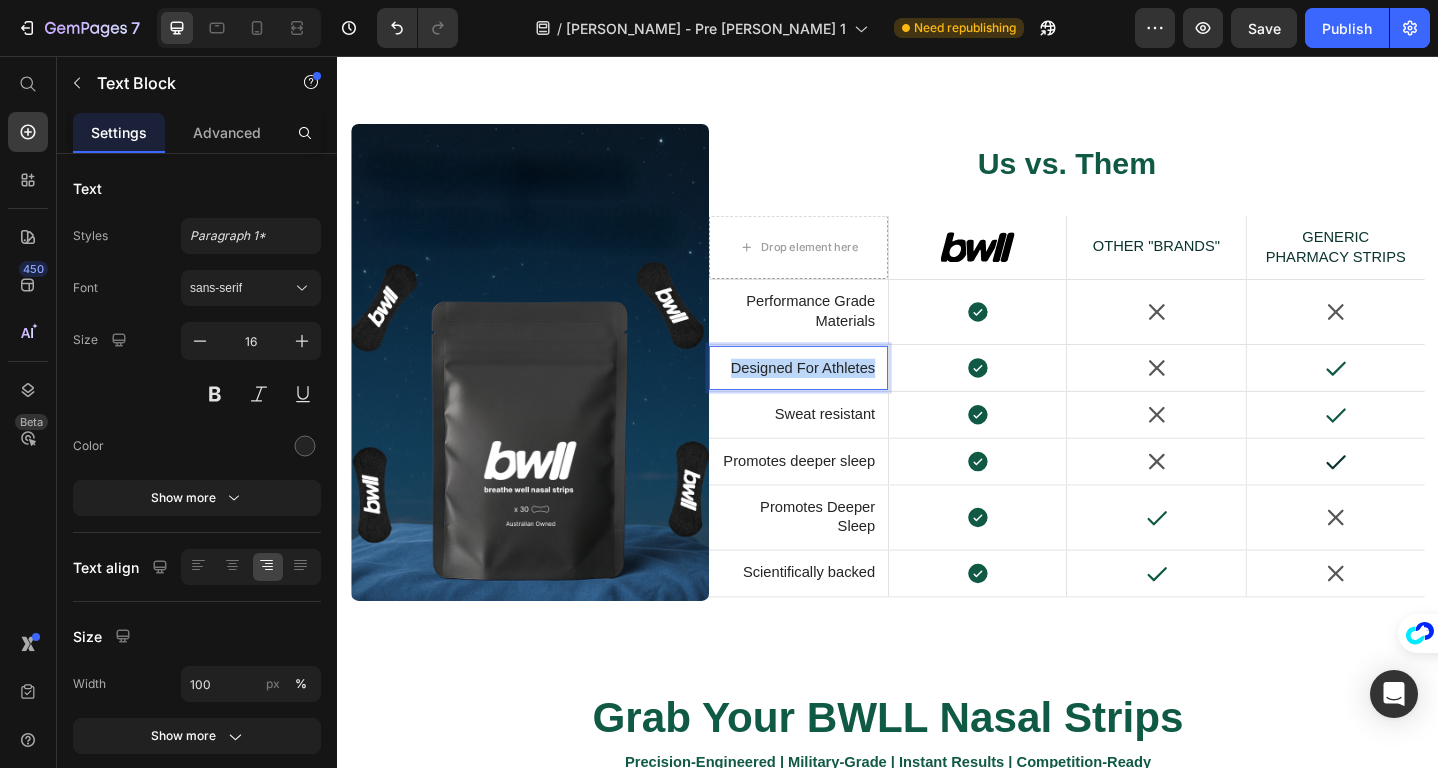 click on "Designed For Athletes" at bounding box center [839, 396] 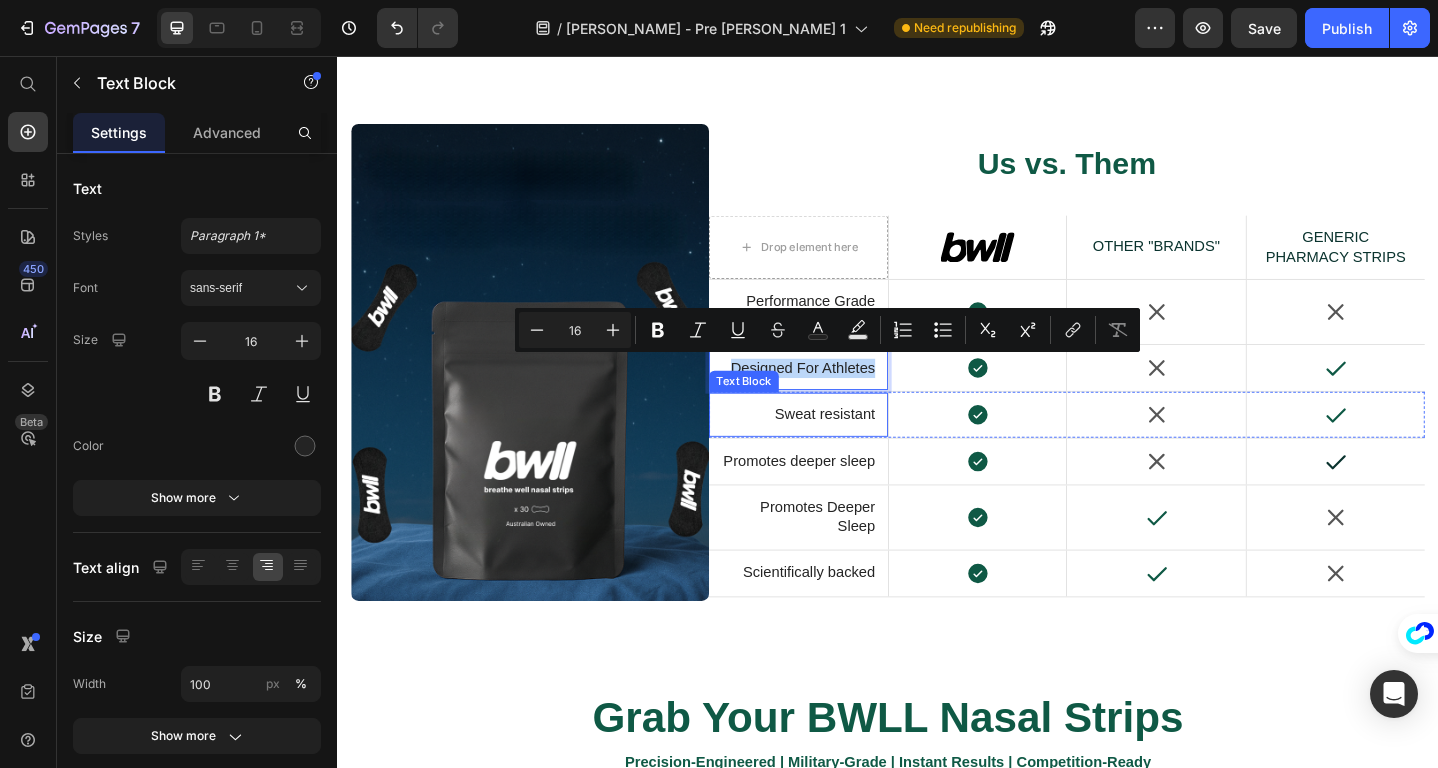 click on "Sweat resistant" at bounding box center (839, 447) 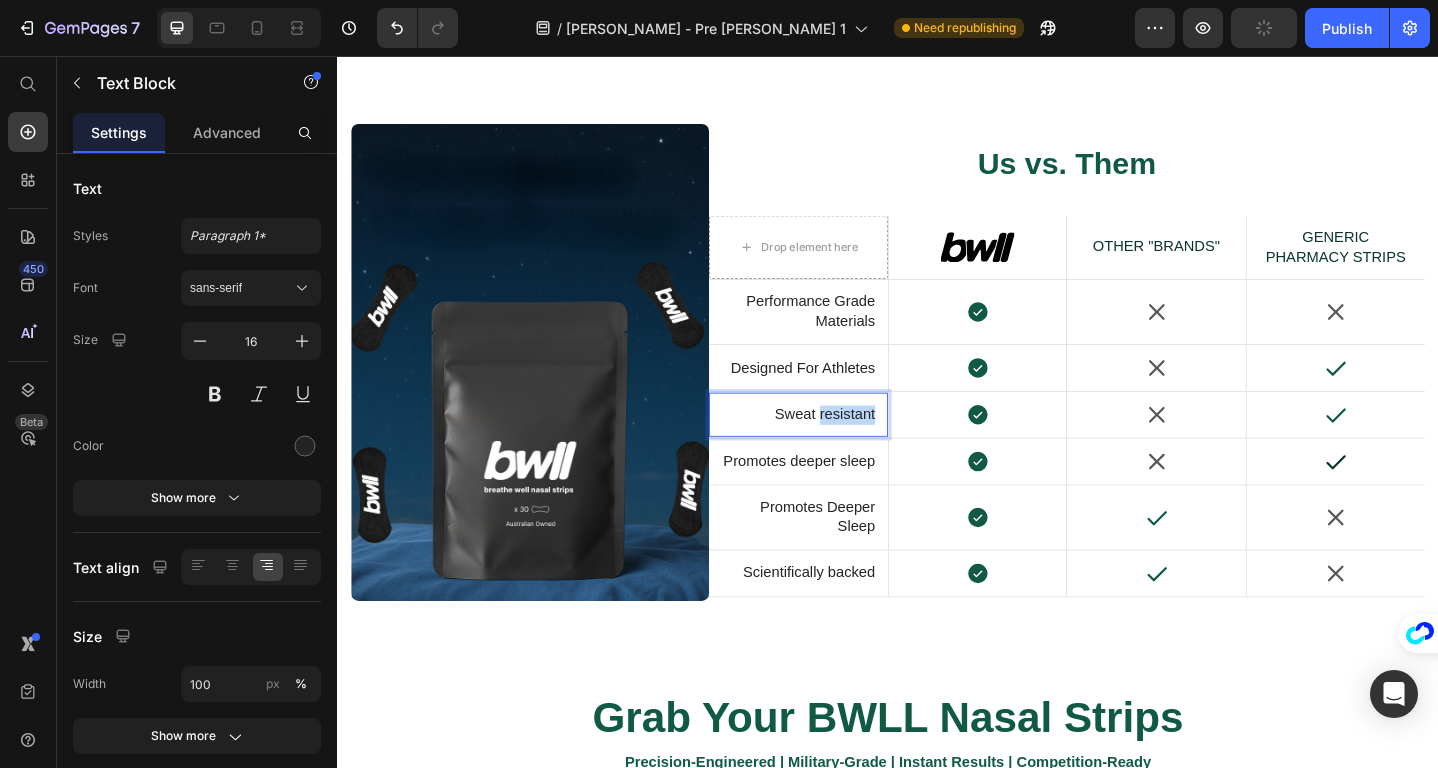 click on "Sweat resistant" at bounding box center (839, 447) 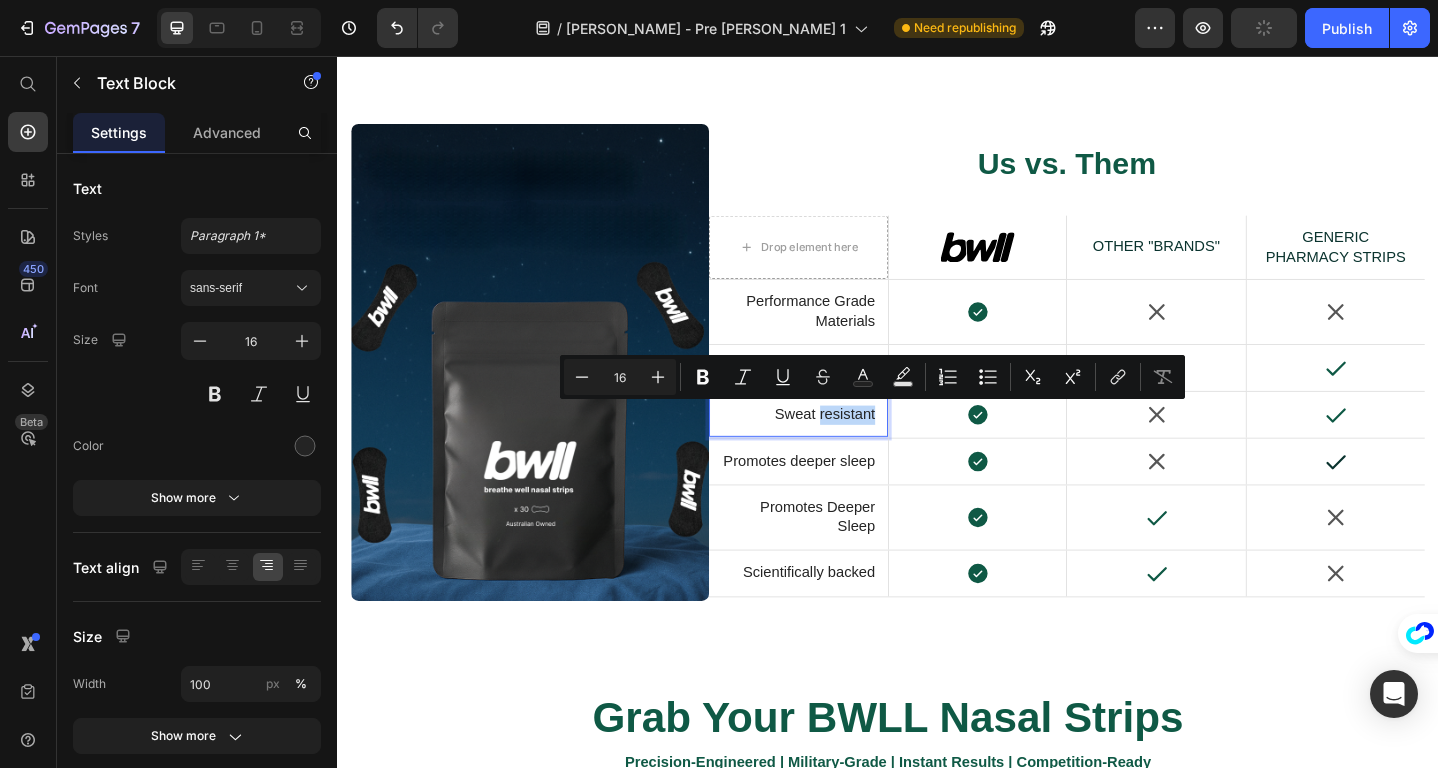click on "Sweat resistant" at bounding box center [839, 447] 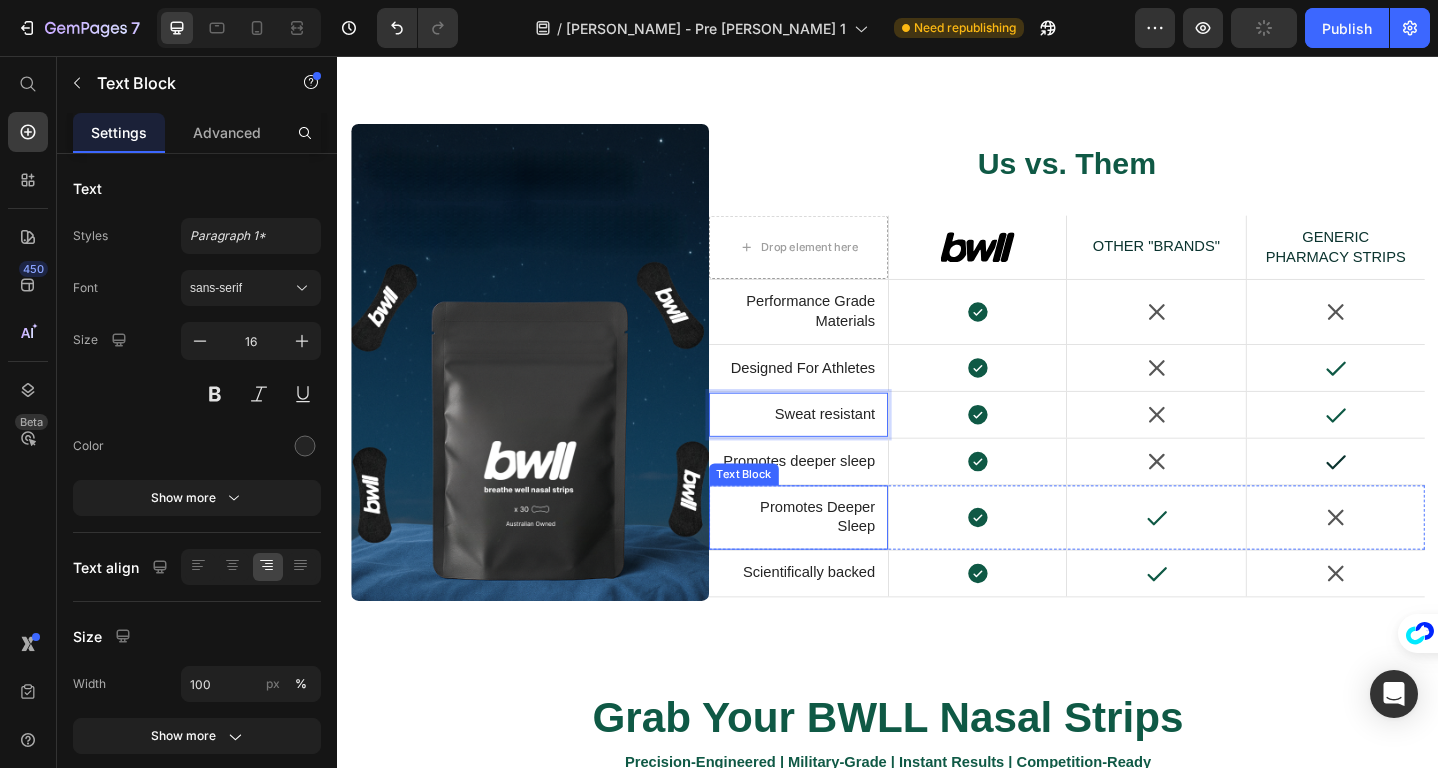 click on "Promotes Deeper Sleep" at bounding box center (839, 559) 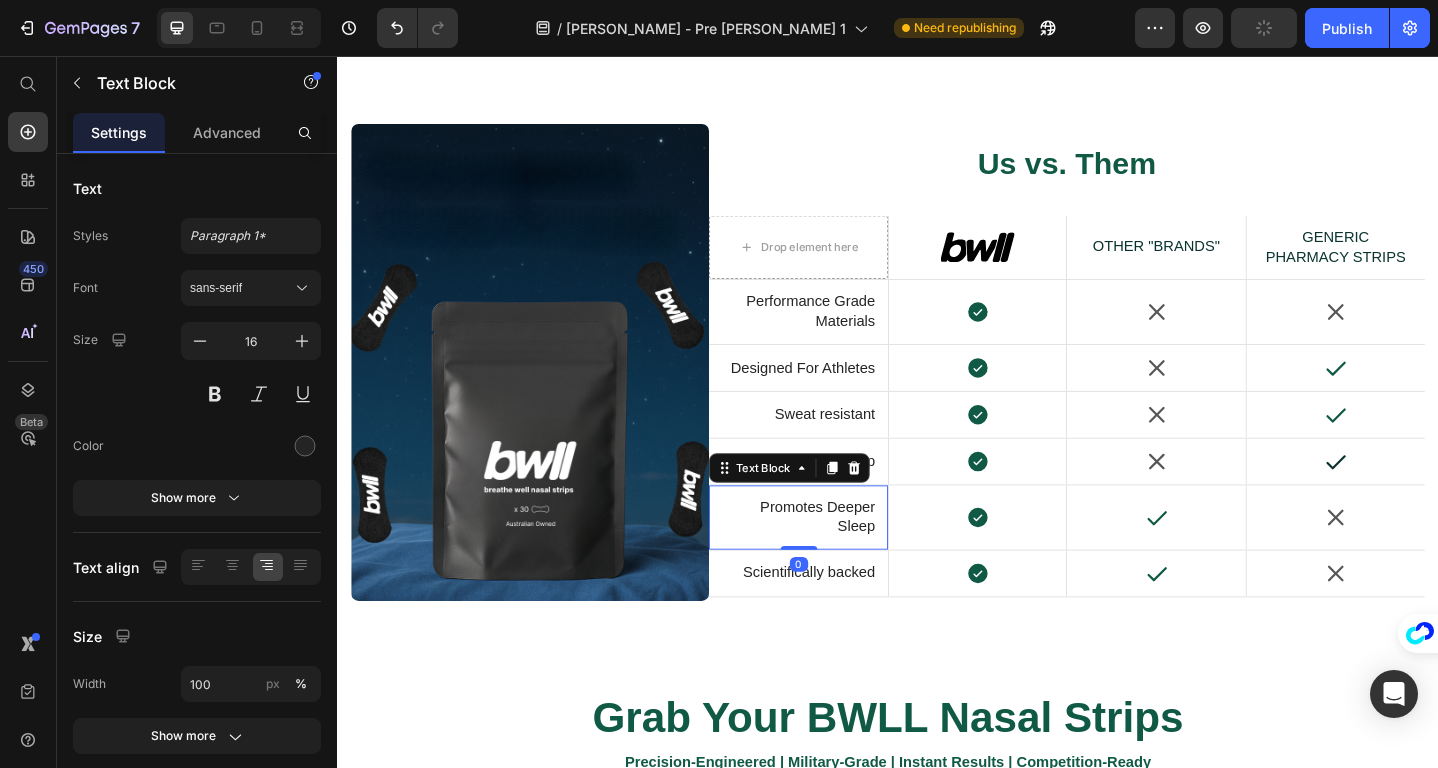 click on "Promotes Deeper Sleep" at bounding box center [839, 559] 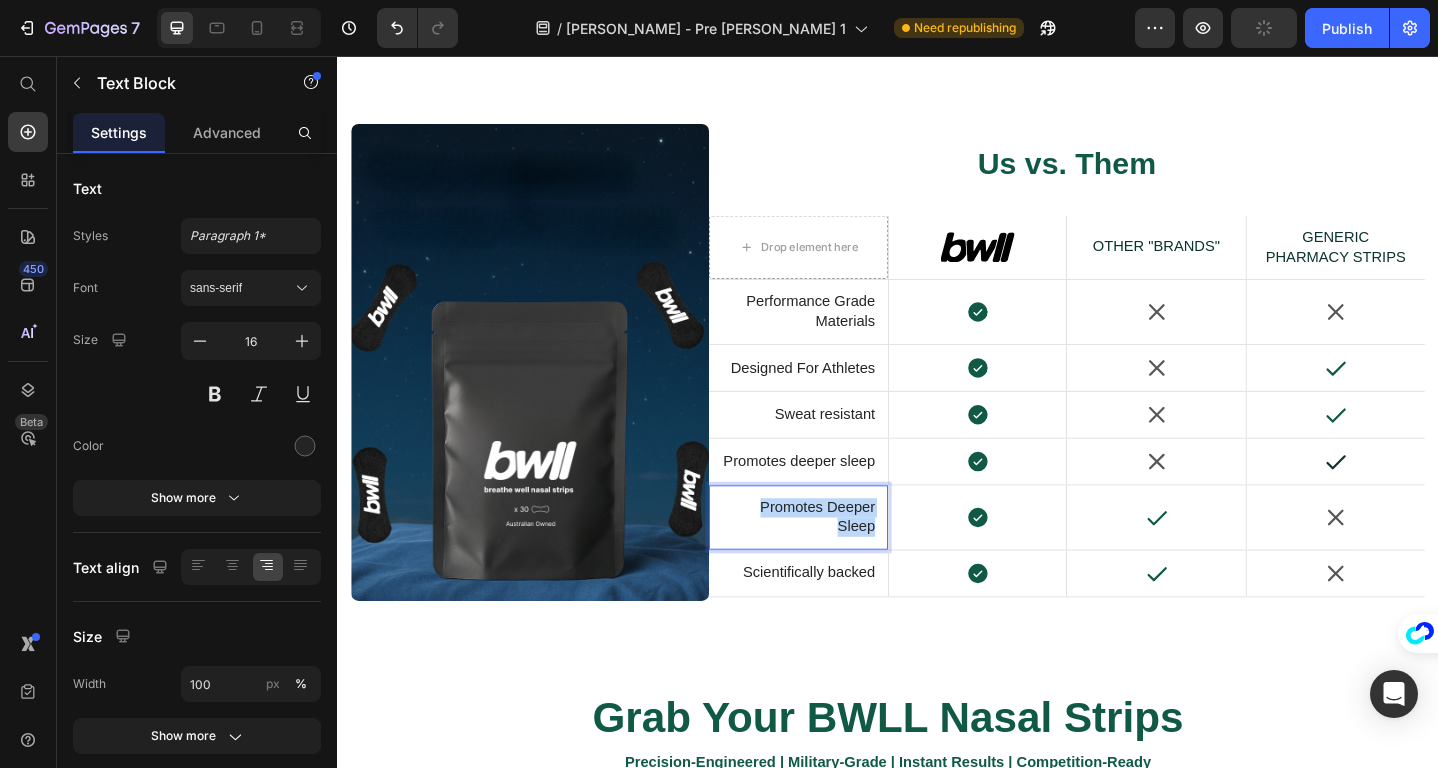 click on "Promotes Deeper Sleep" at bounding box center [839, 559] 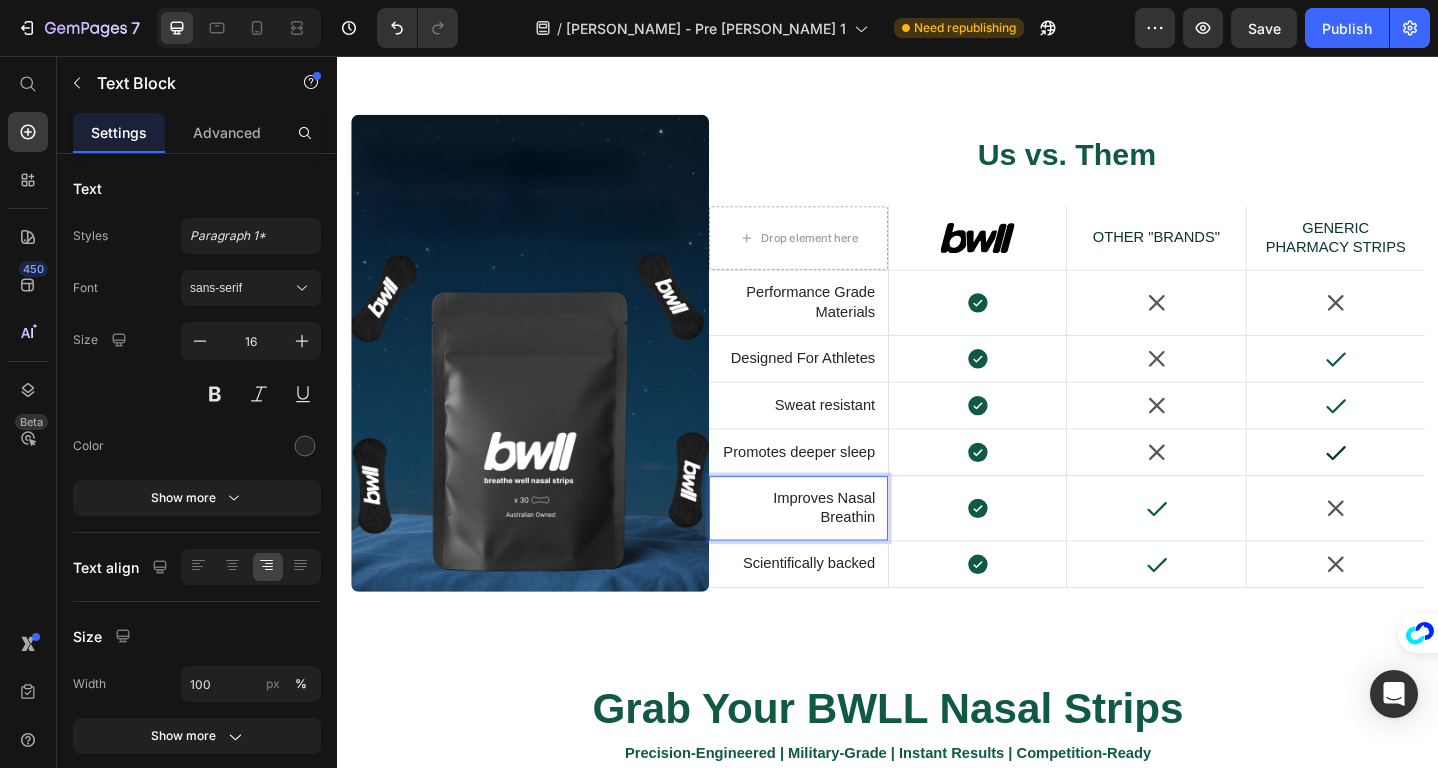 scroll, scrollTop: 5643, scrollLeft: 0, axis: vertical 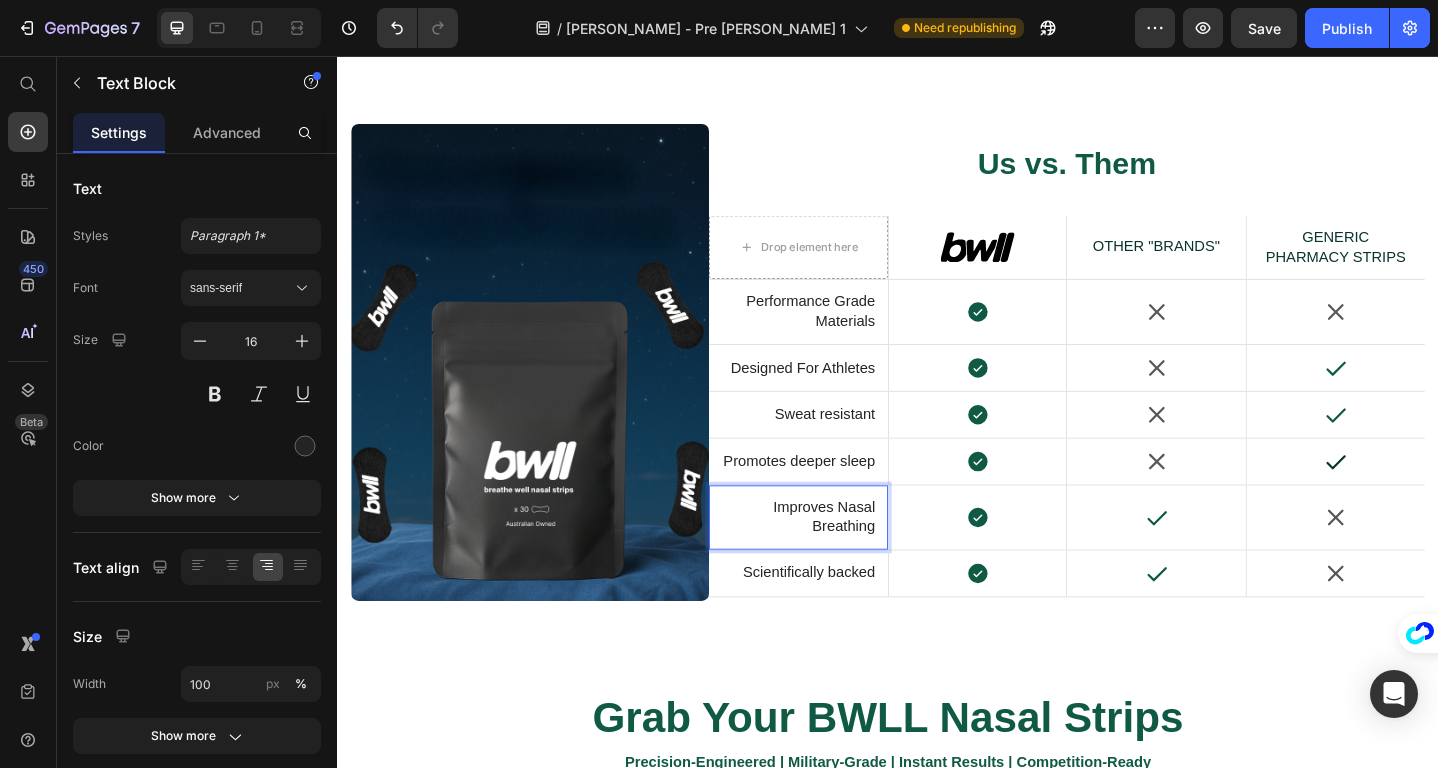 click on "Improves Nasal Breathing" at bounding box center [839, 559] 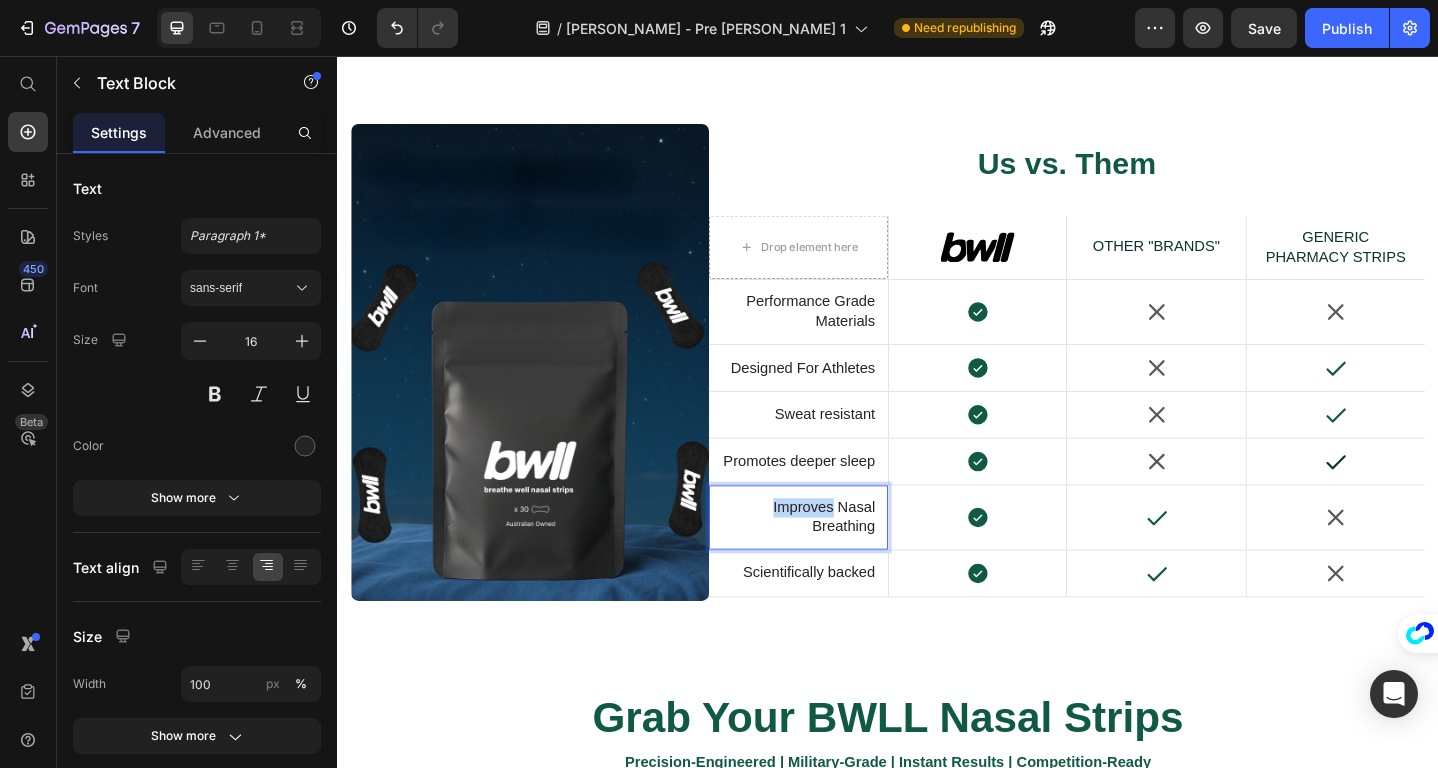 click on "Improves Nasal Breathing" at bounding box center [839, 559] 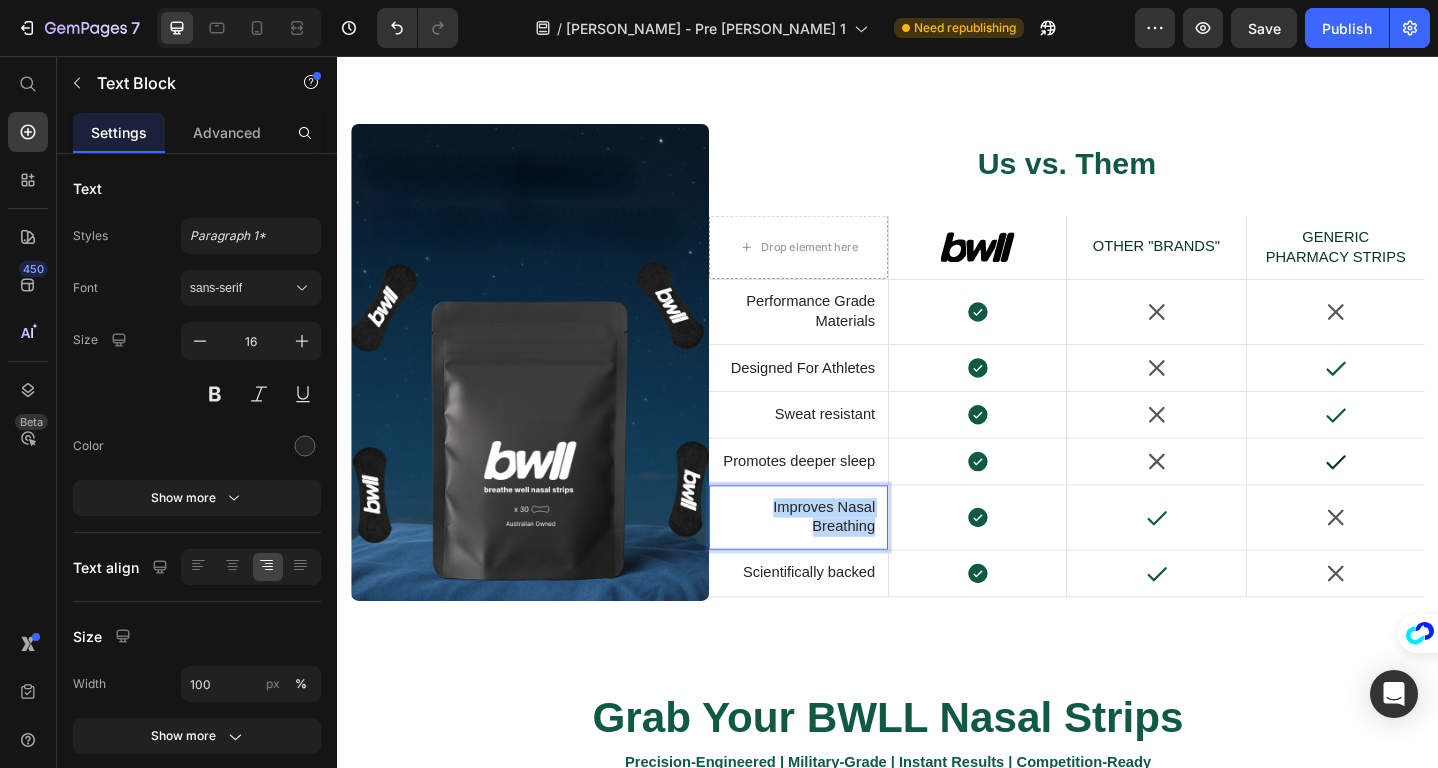click on "Improves Nasal Breathing" at bounding box center (839, 559) 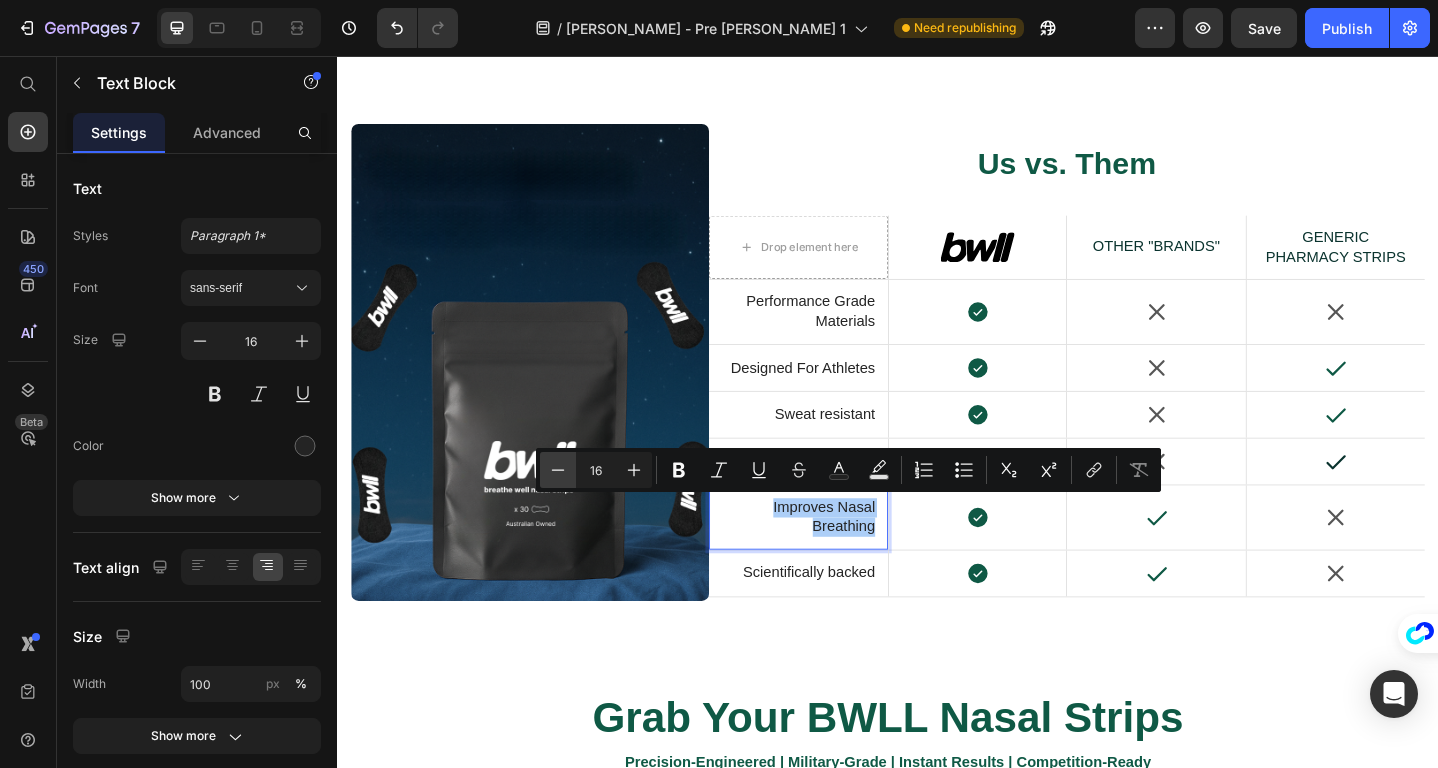 click 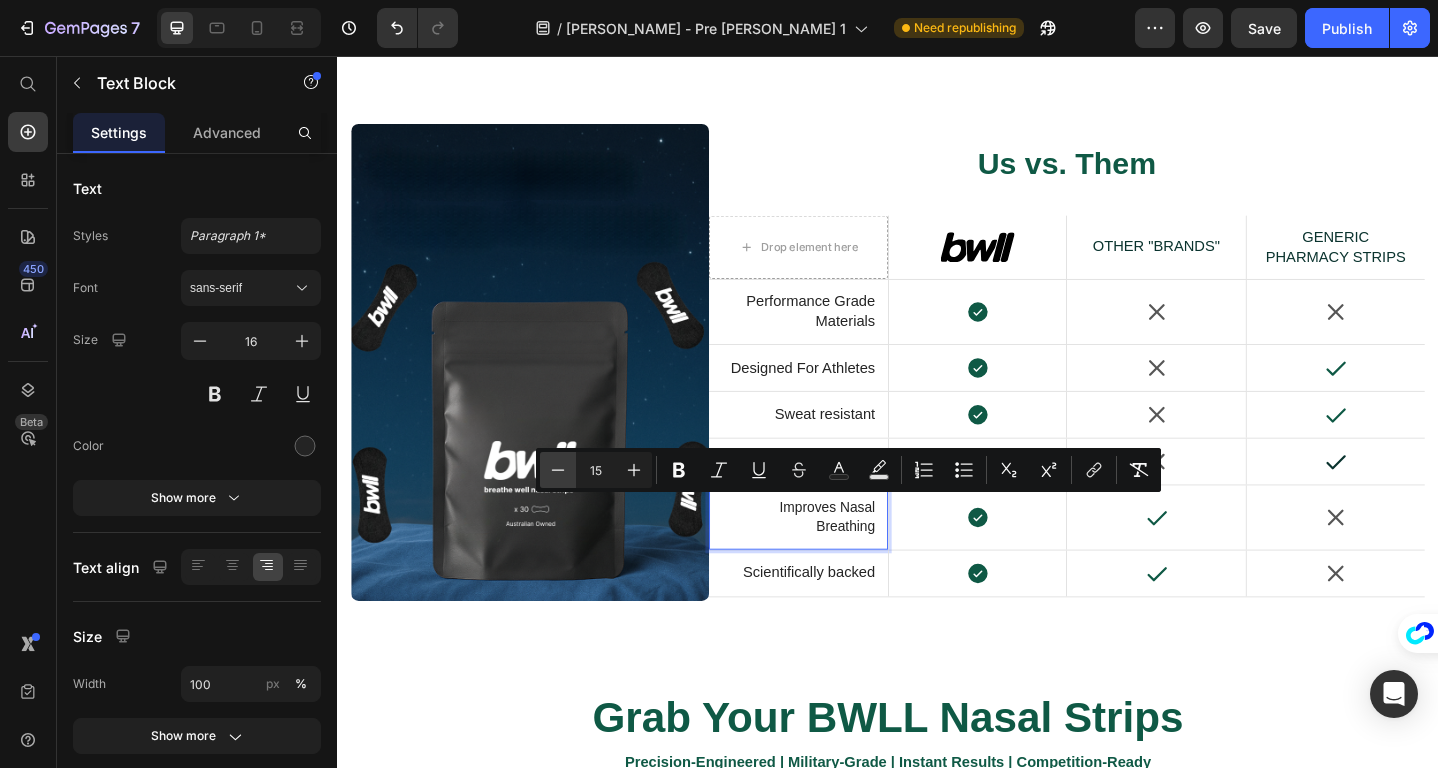 click 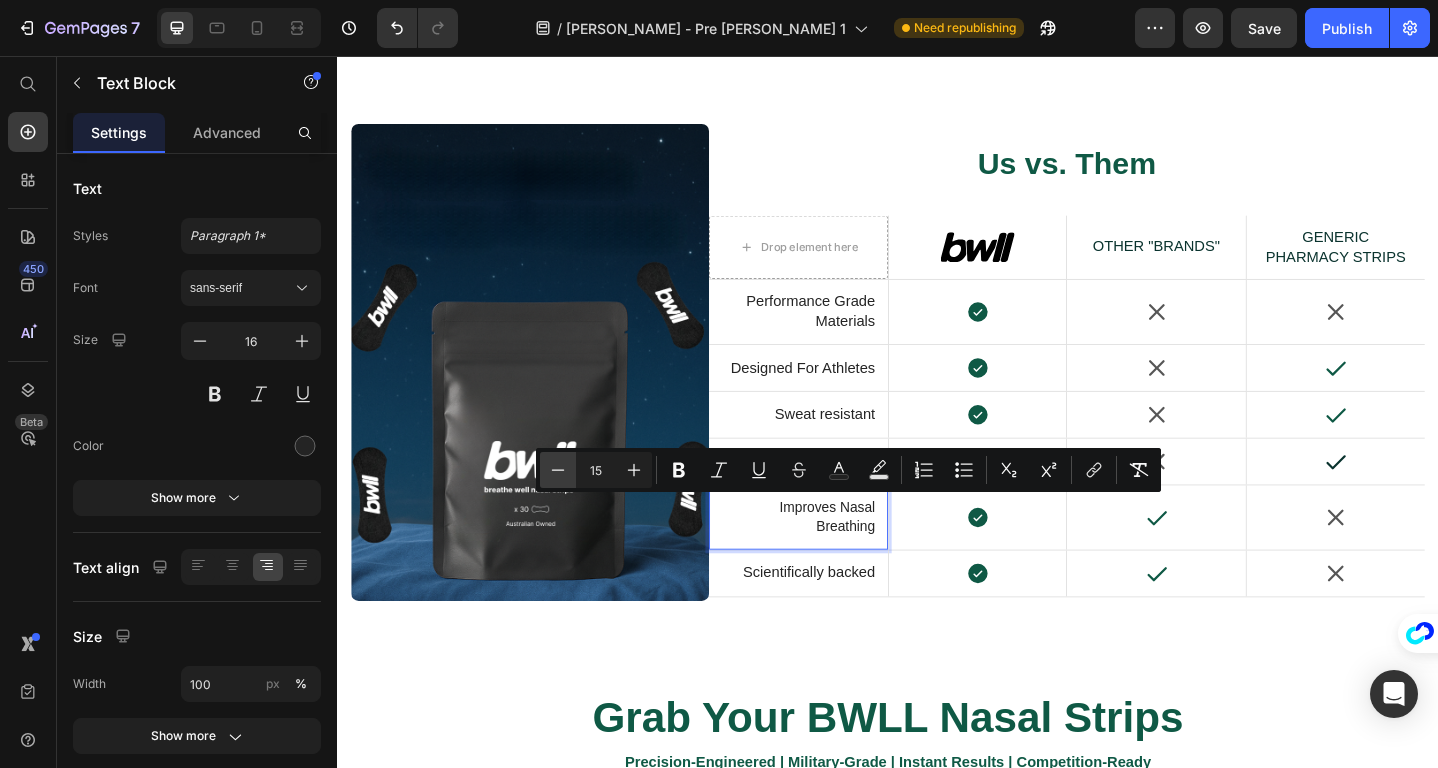 type on "14" 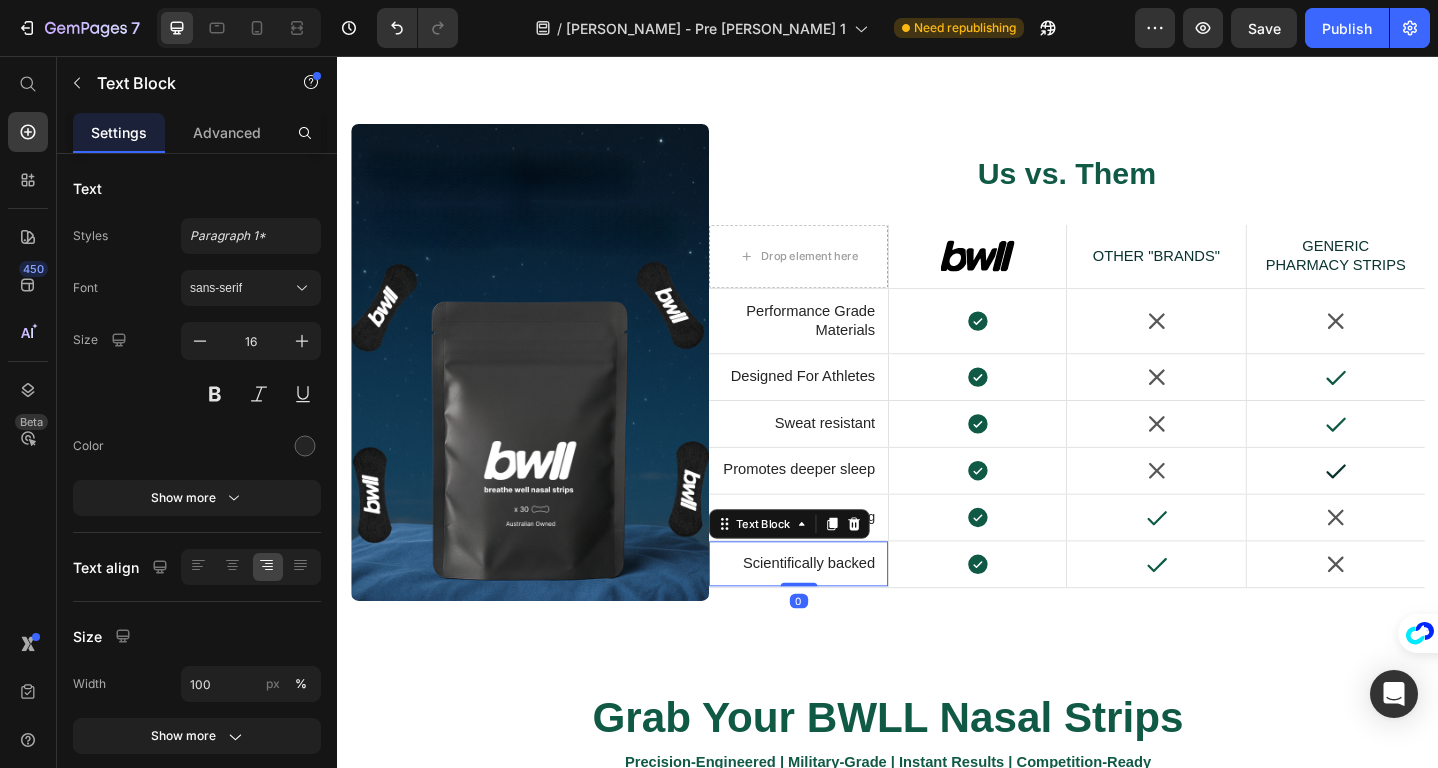 click on "Scientifically backed" at bounding box center [839, 609] 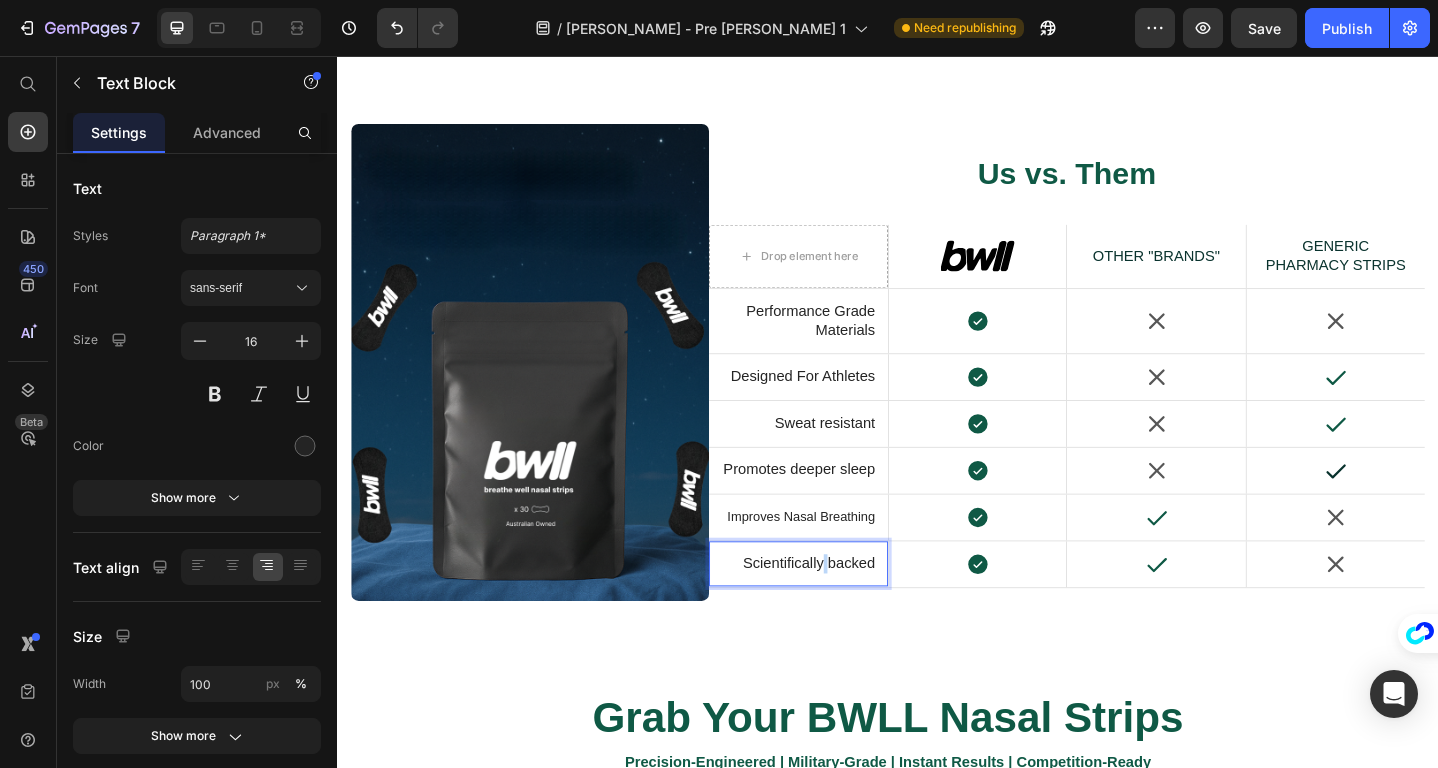 click on "Scientifically backed" at bounding box center (839, 609) 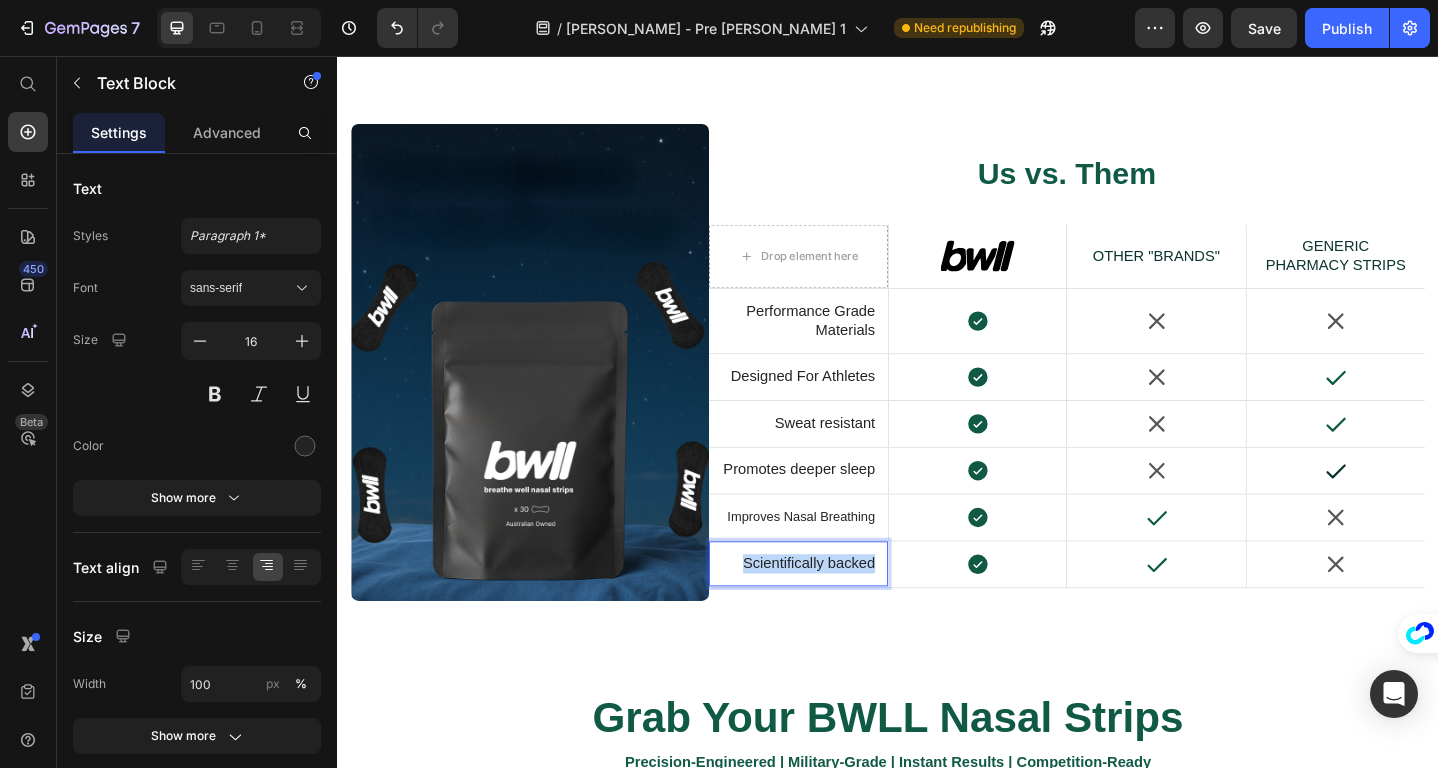 click on "Scientifically backed" at bounding box center [839, 609] 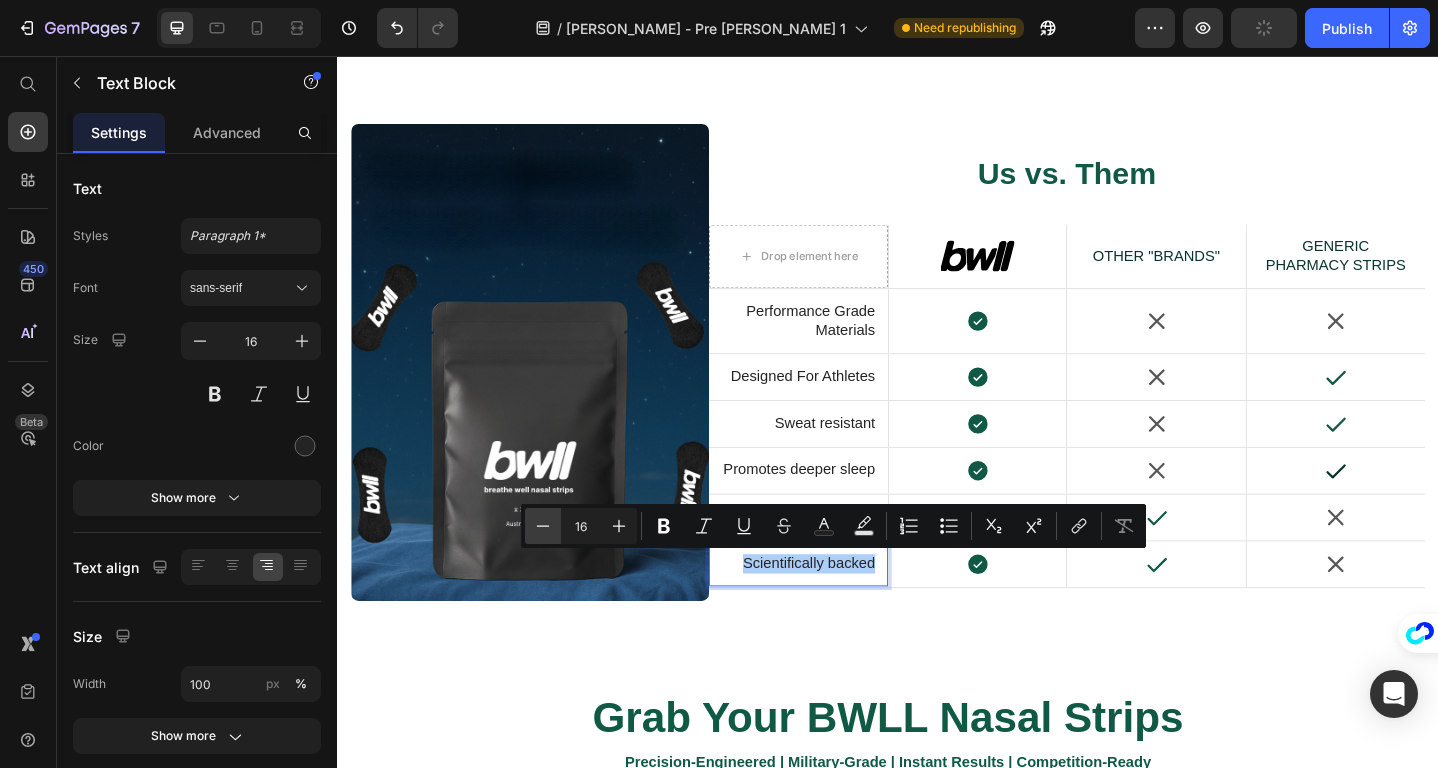 click 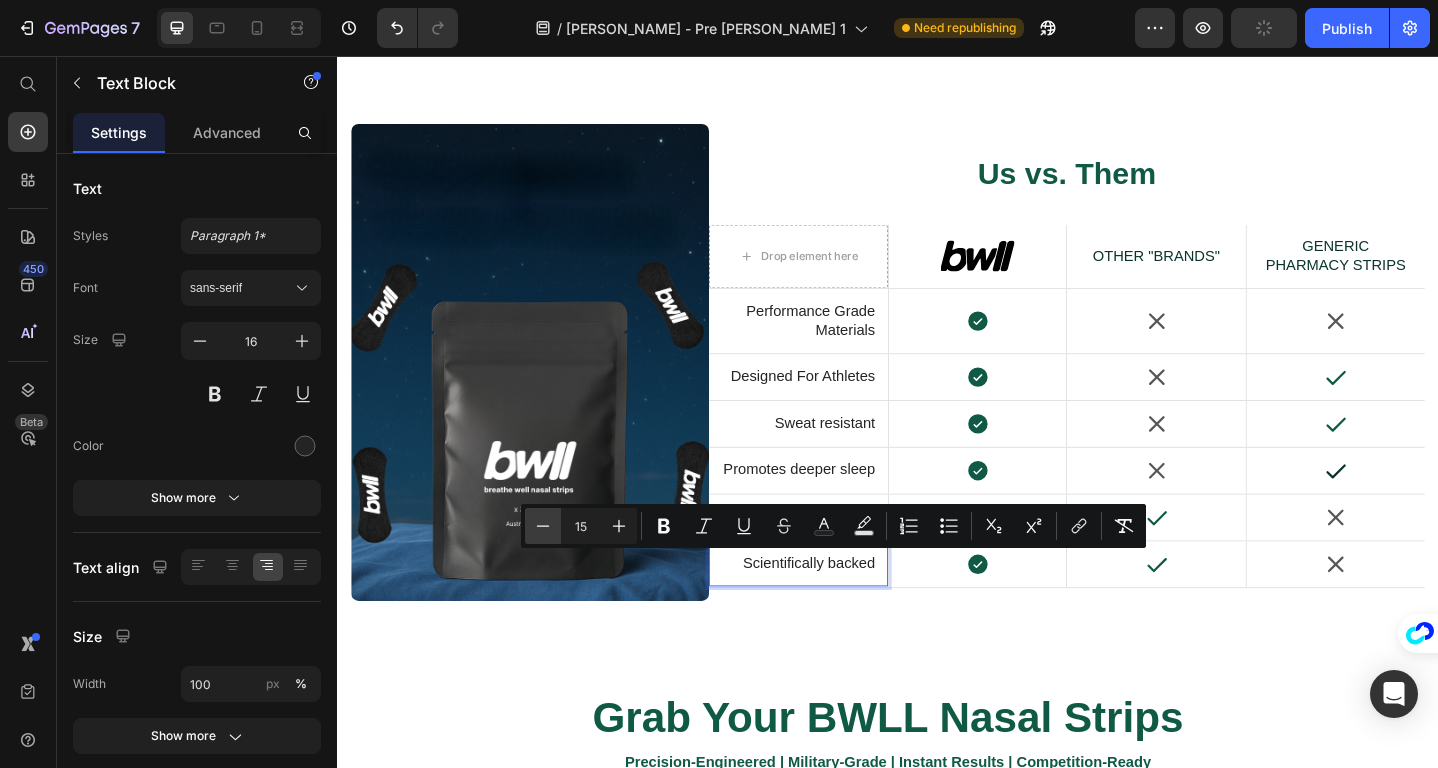 click 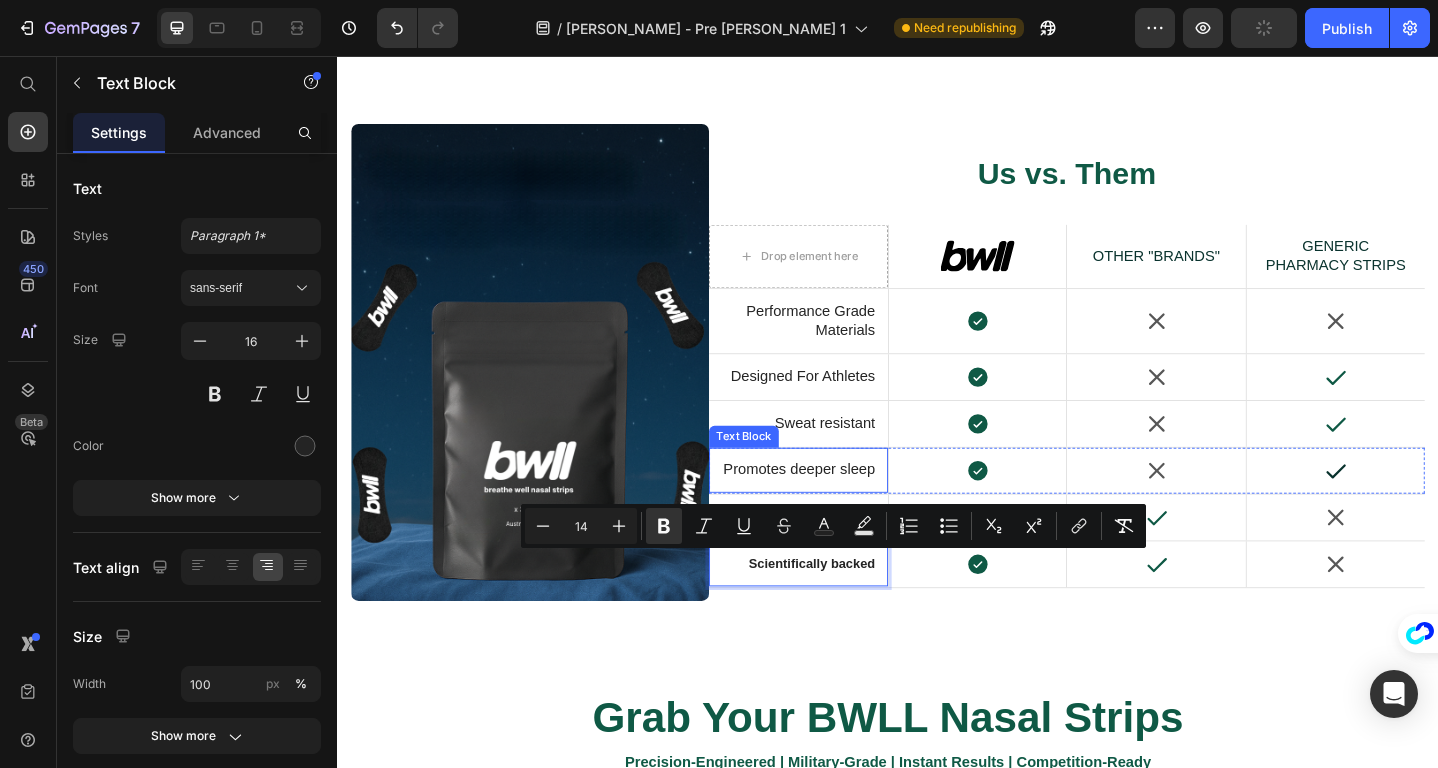 click on "Promotes deeper sleep" at bounding box center (839, 507) 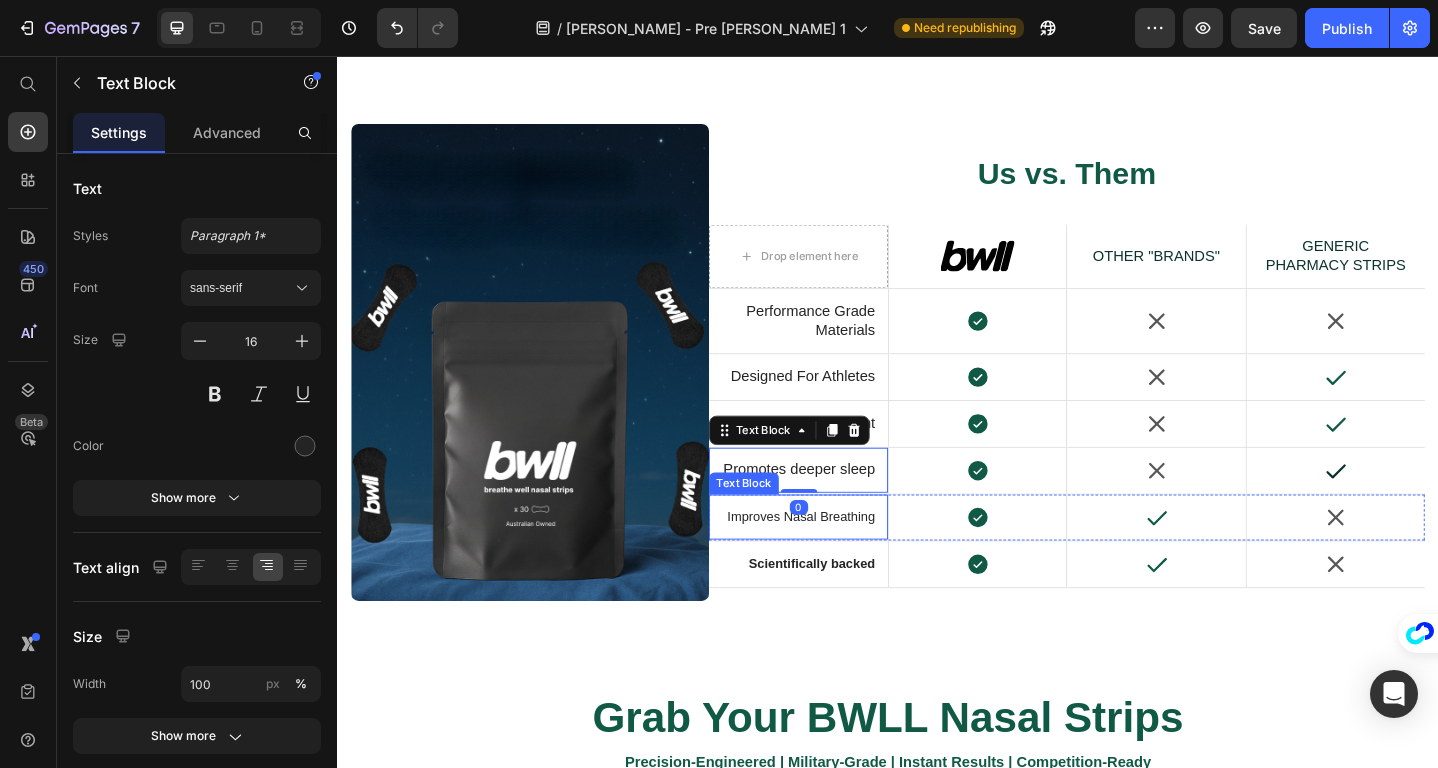 click on "Improves Nasal Breathing" at bounding box center [839, 558] 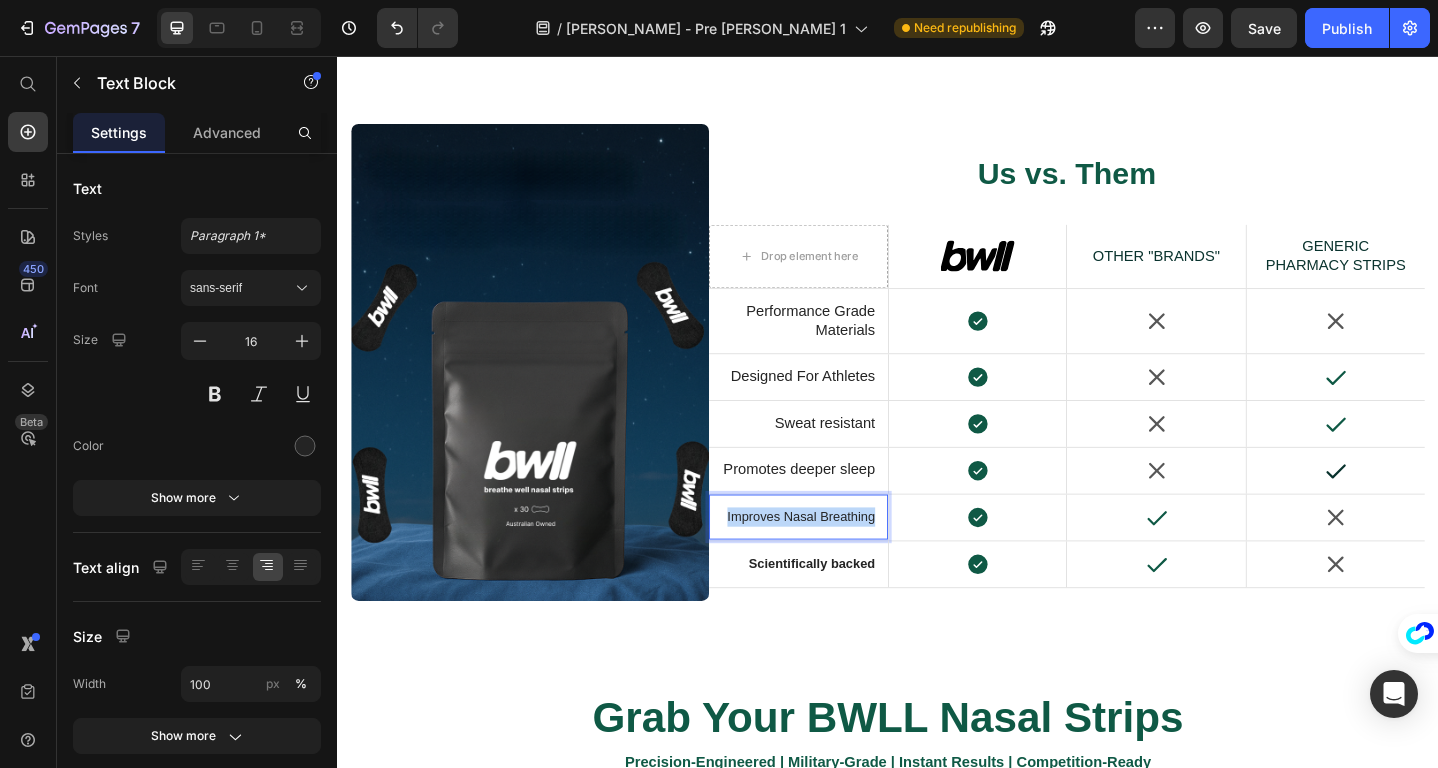 click on "Improves Nasal Breathing" at bounding box center [839, 558] 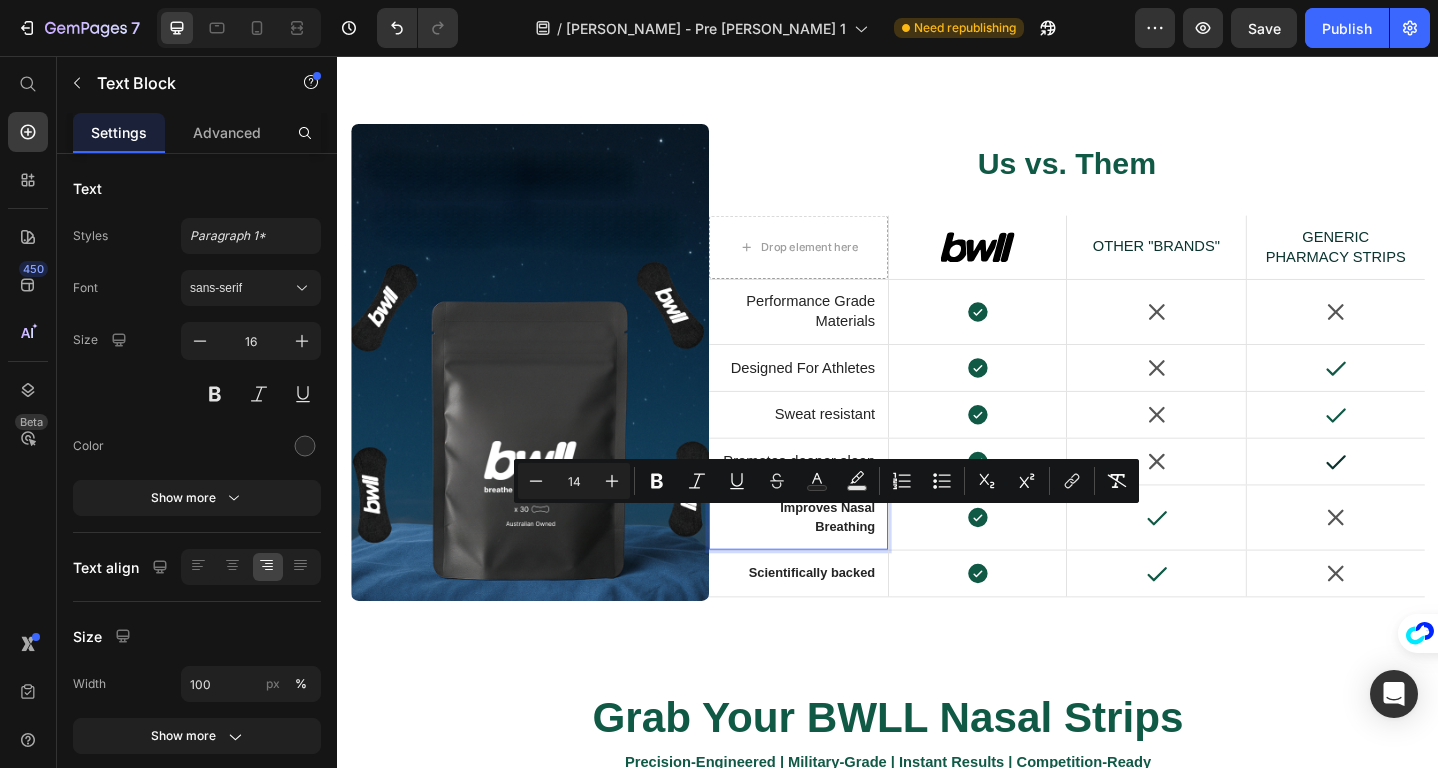 scroll, scrollTop: 5632, scrollLeft: 0, axis: vertical 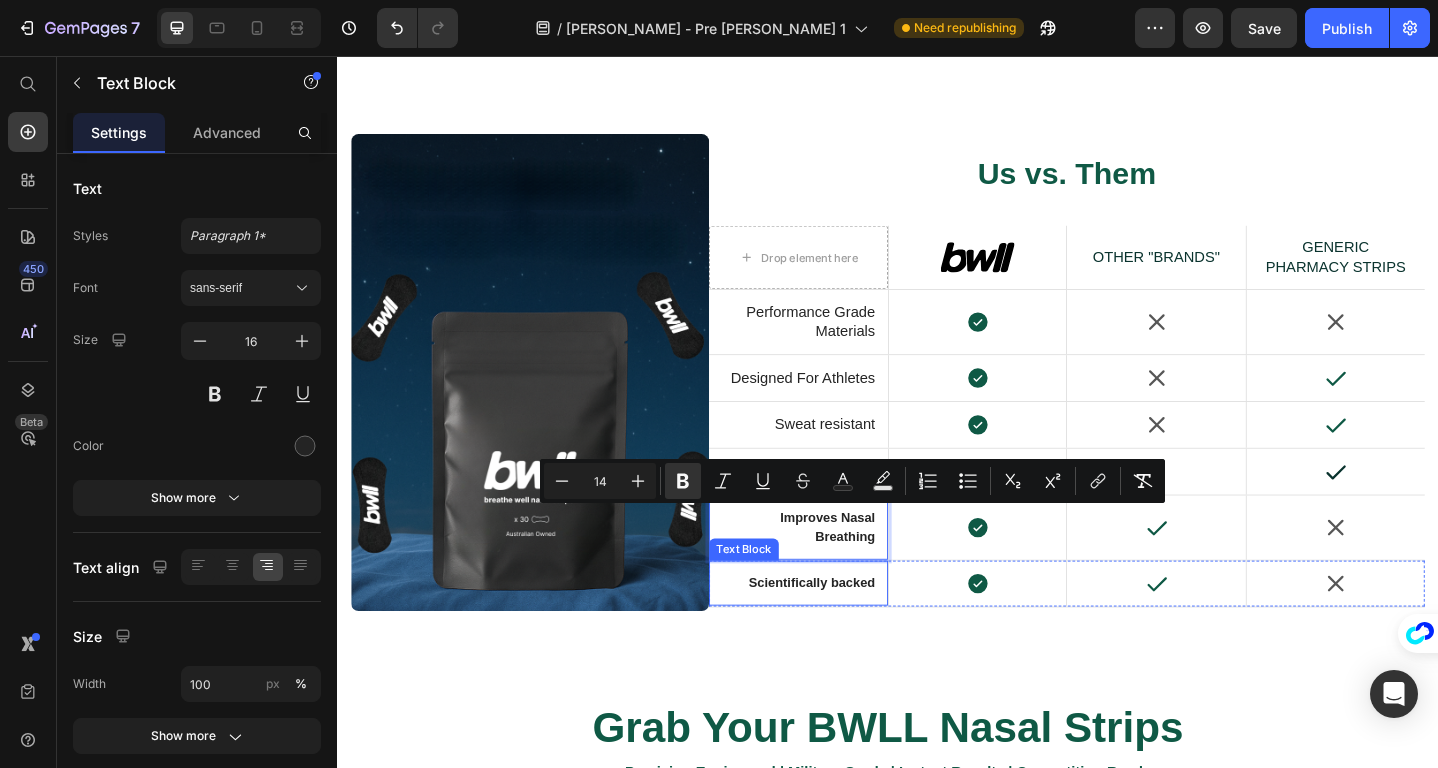 click on "Scientifically backed Text Block" at bounding box center [839, 630] 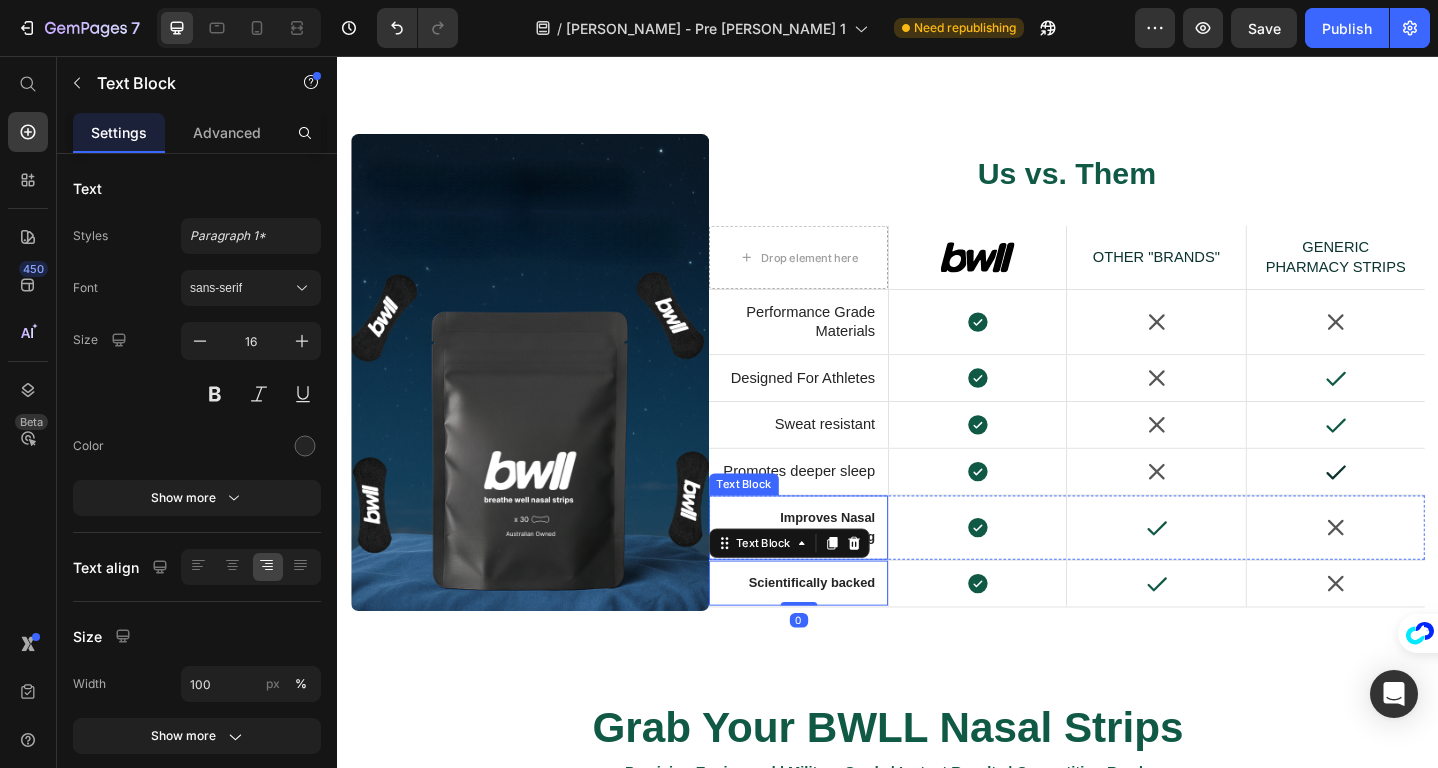 click on "Improves Nasal Breathing" at bounding box center (872, 569) 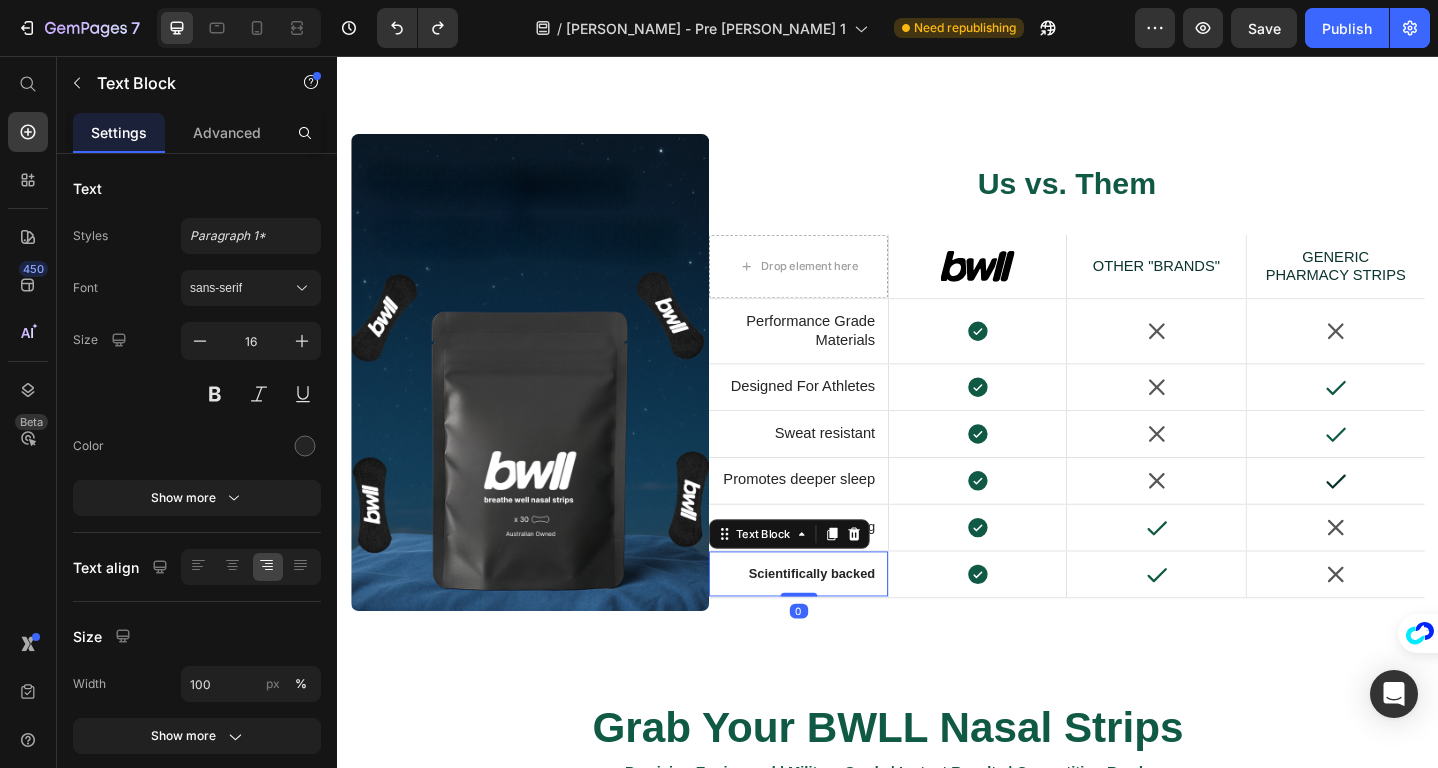click on "Scientifically backed" at bounding box center (854, 620) 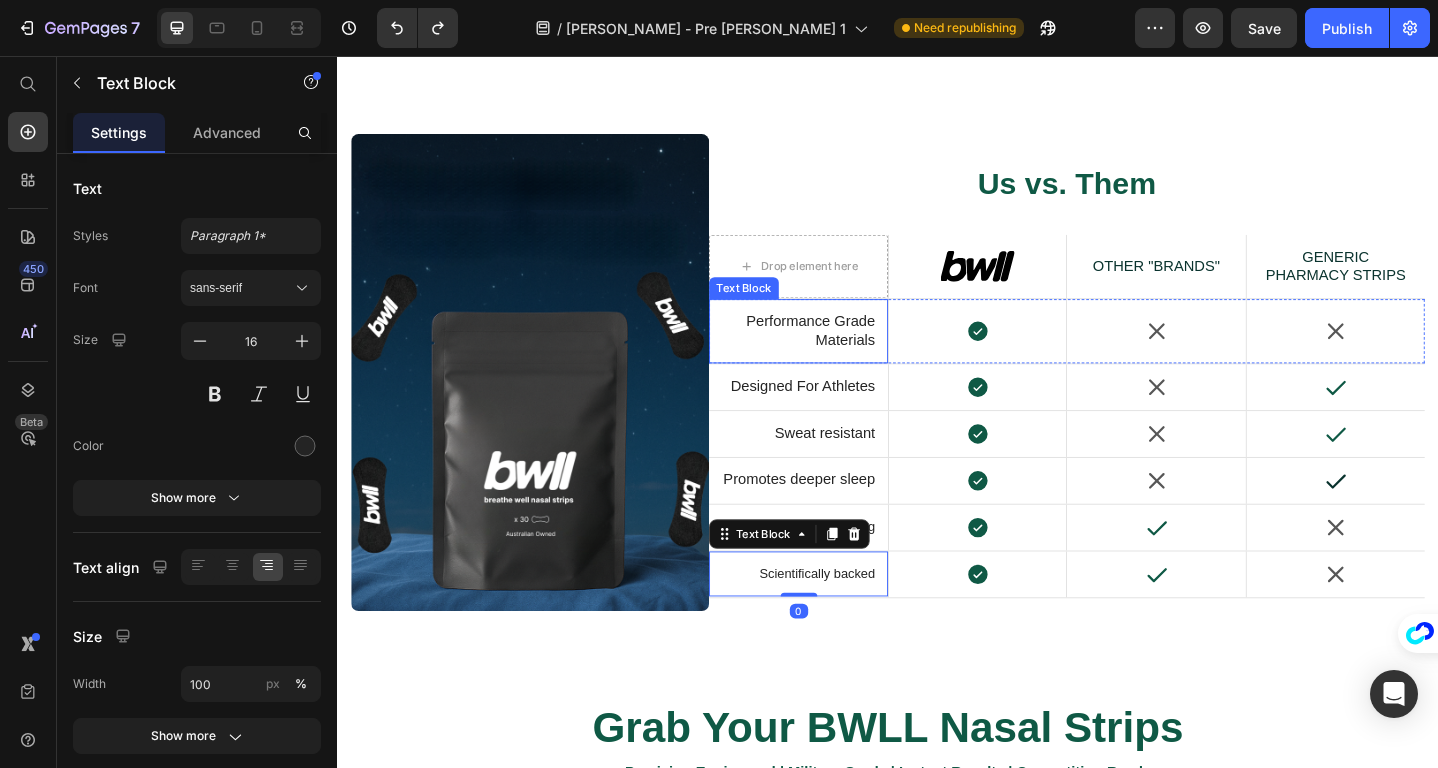 click on "Performance Grade Materials" at bounding box center [839, 356] 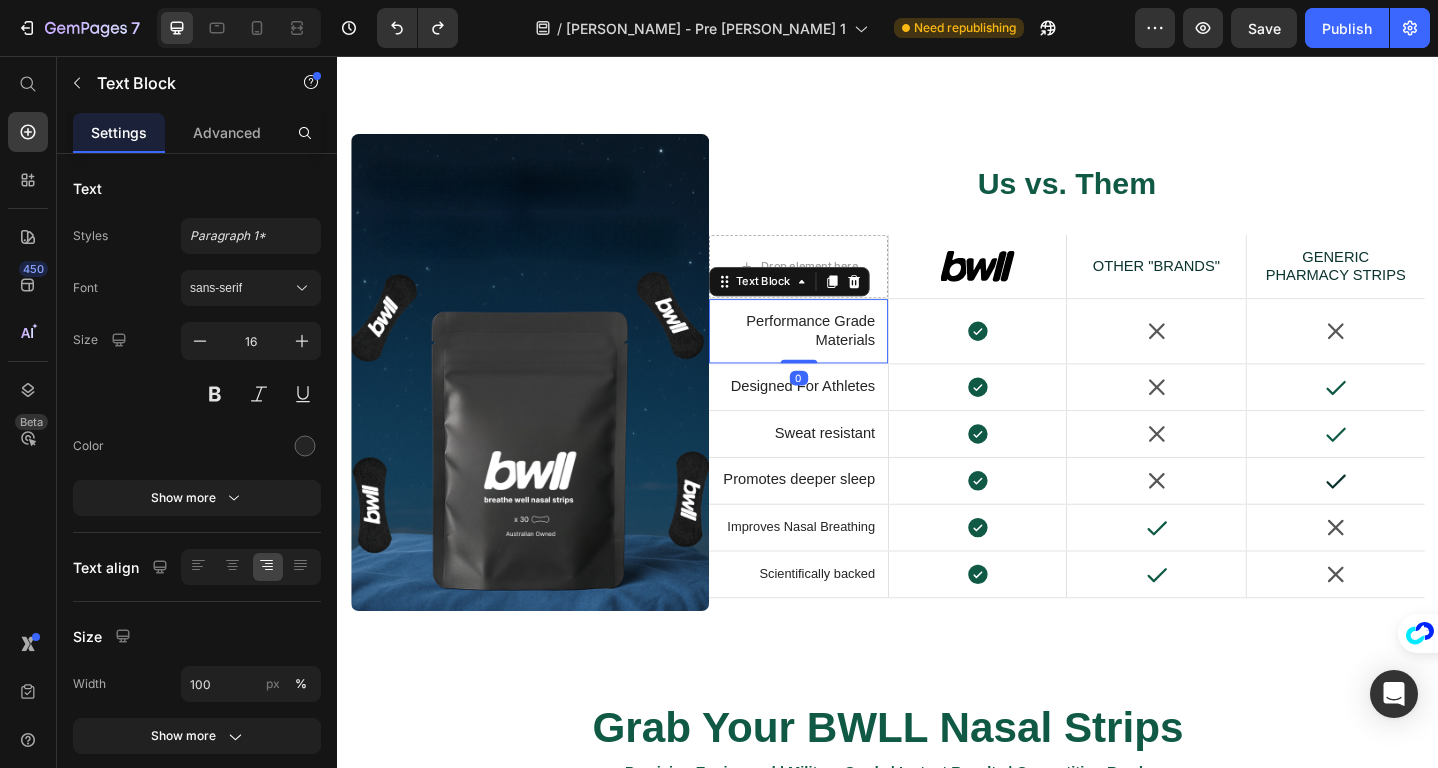 click on "Performance Grade Materials" at bounding box center [839, 356] 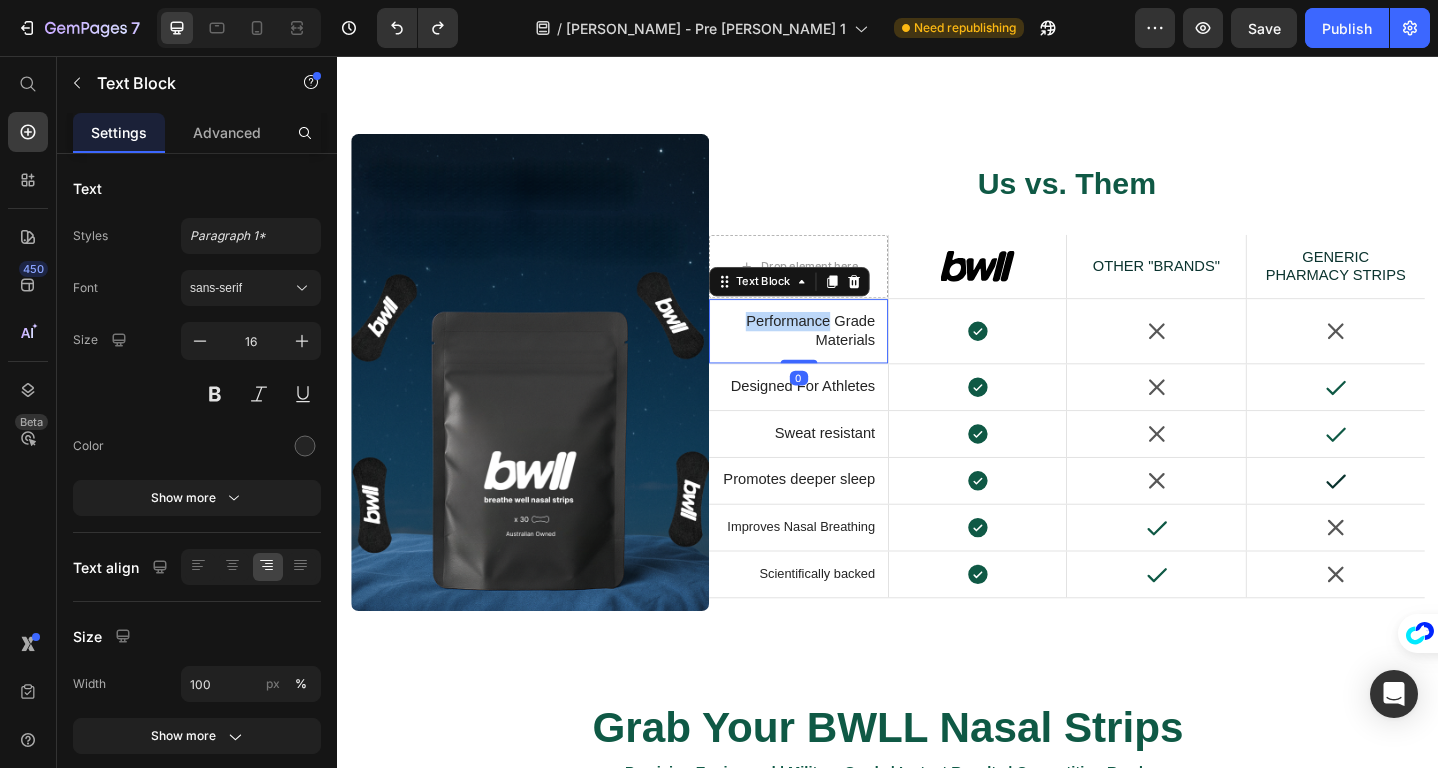 click on "Performance Grade Materials" at bounding box center [839, 356] 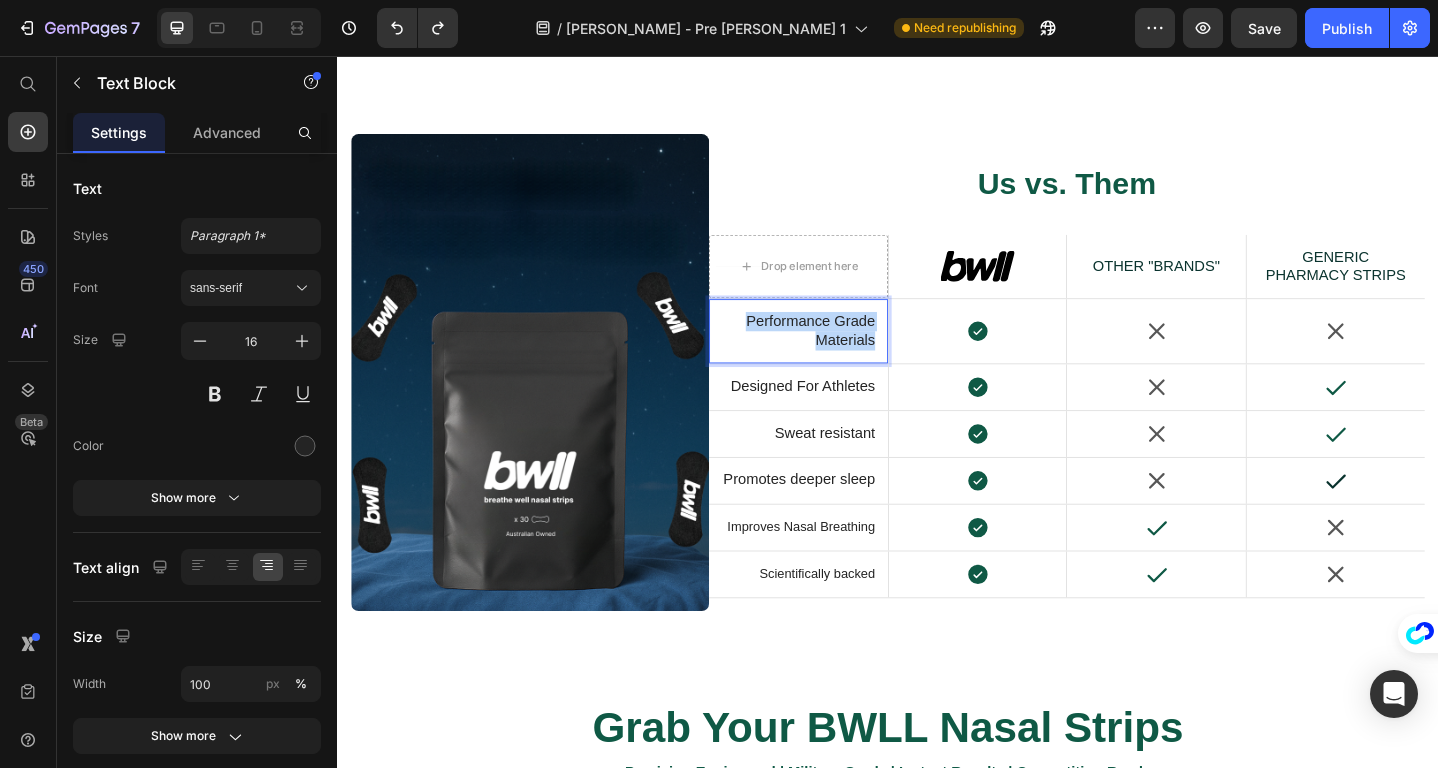 click on "Performance Grade Materials" at bounding box center [839, 356] 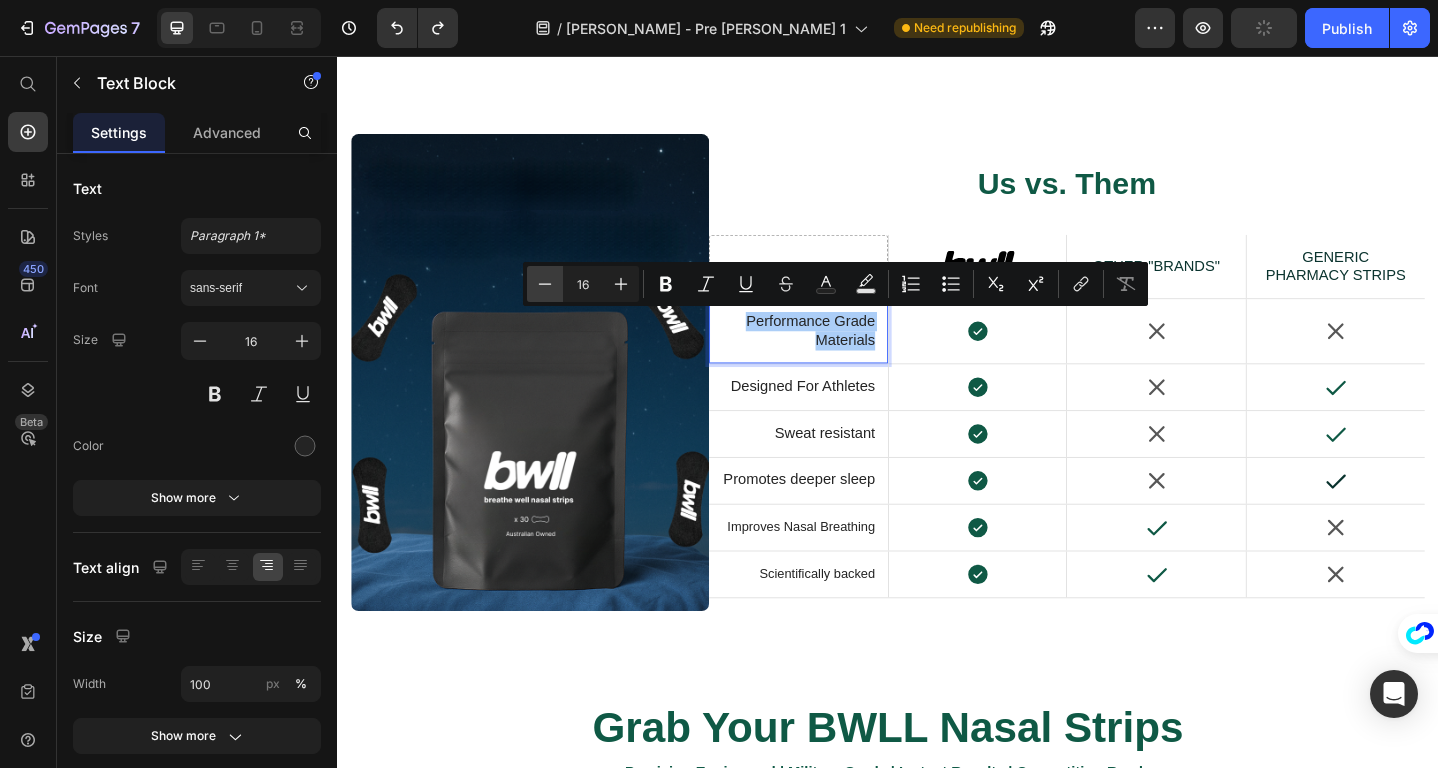 click 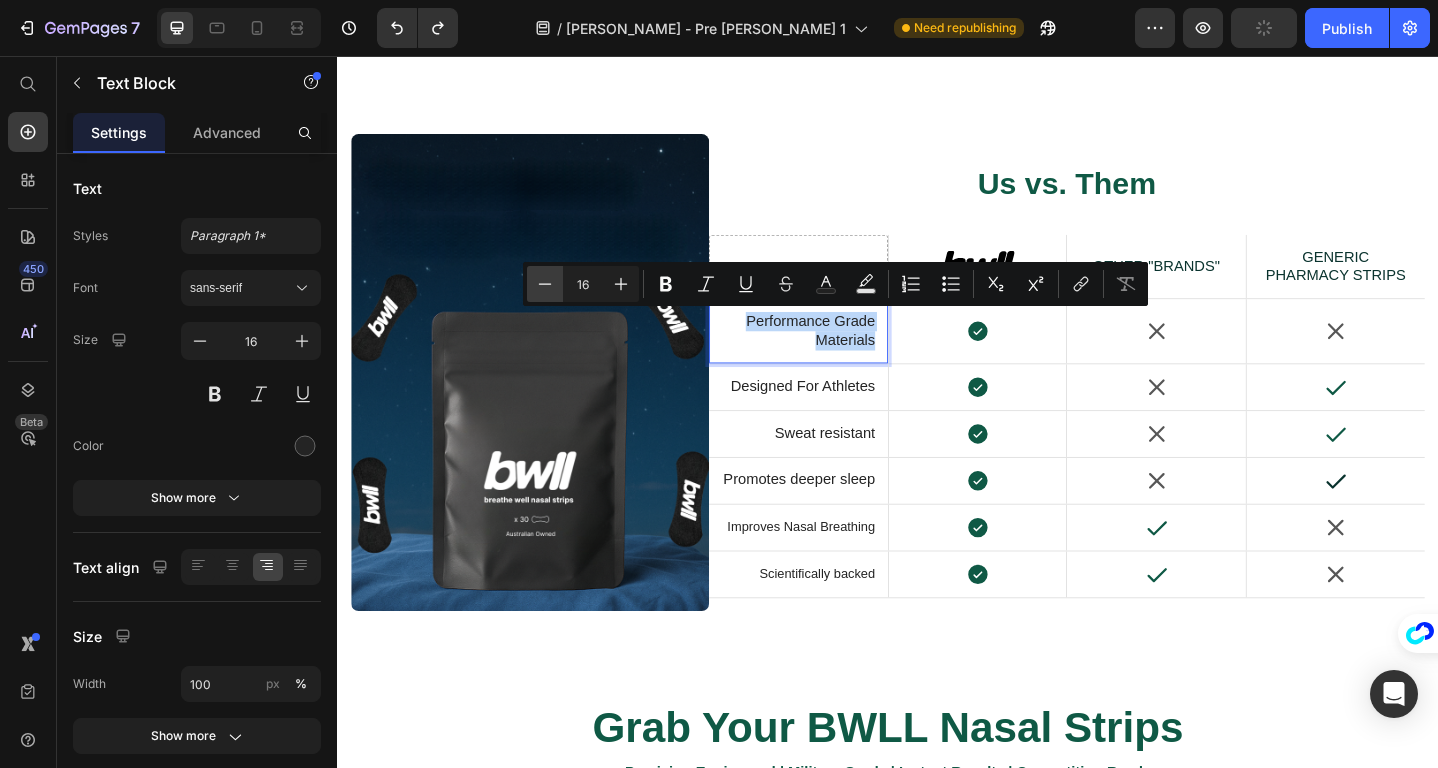 type on "15" 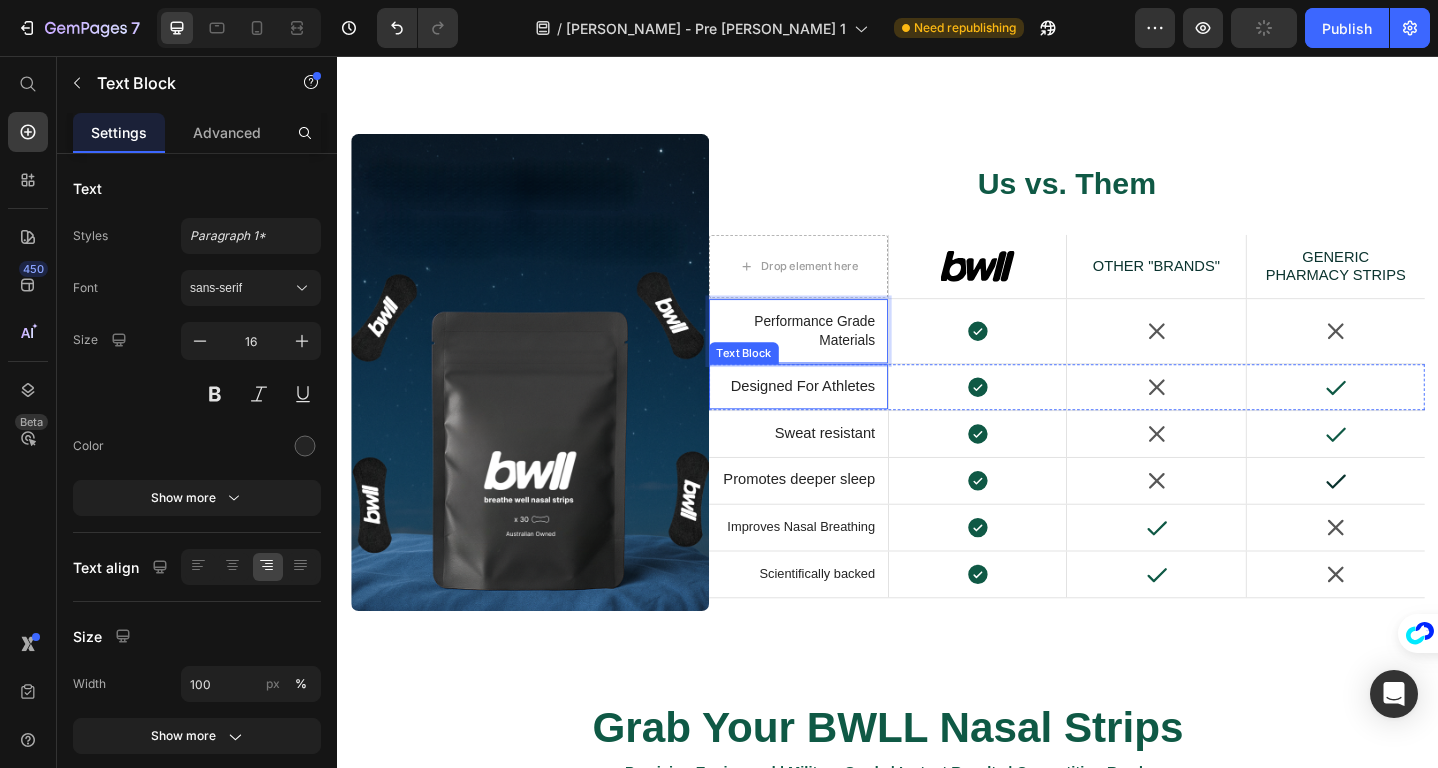 click on "Designed For Athletes" at bounding box center (839, 416) 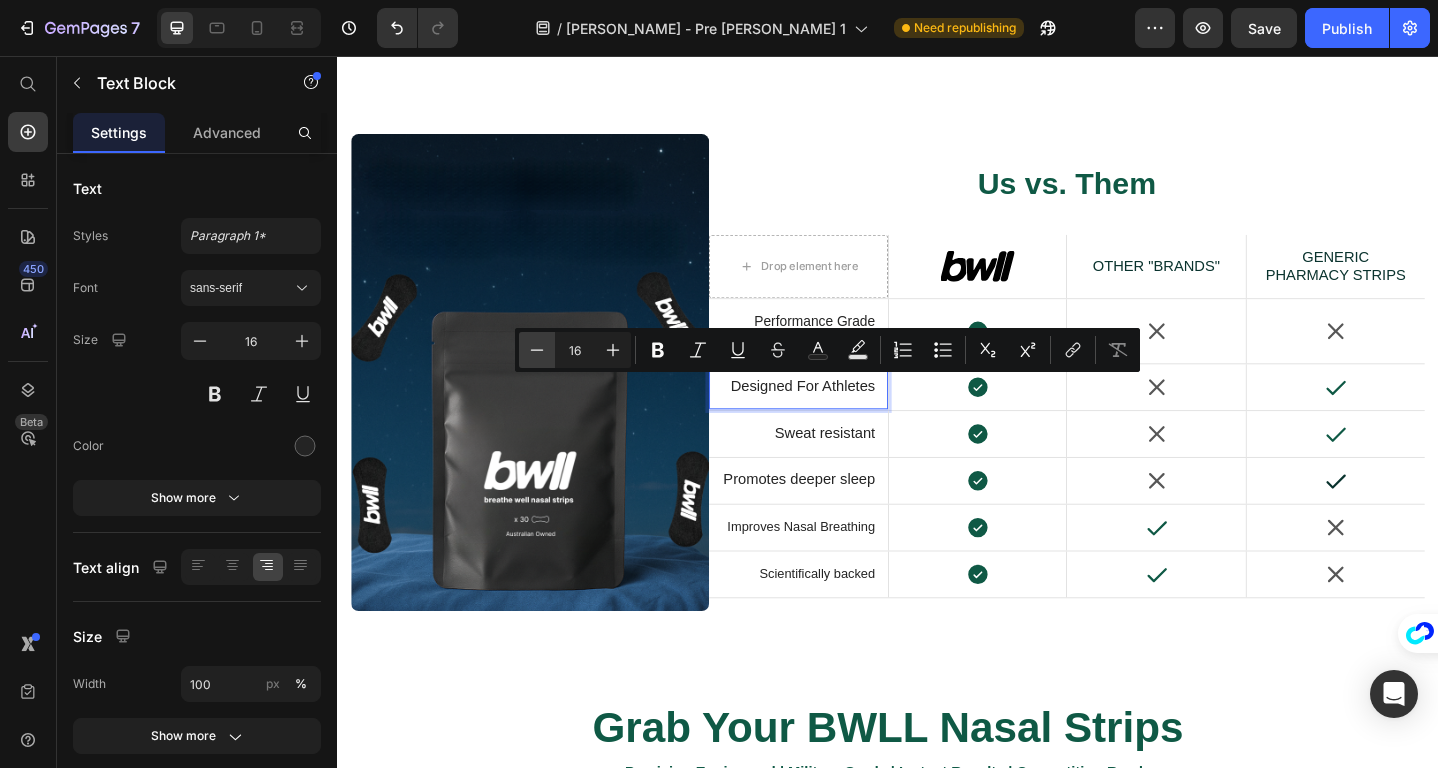 click 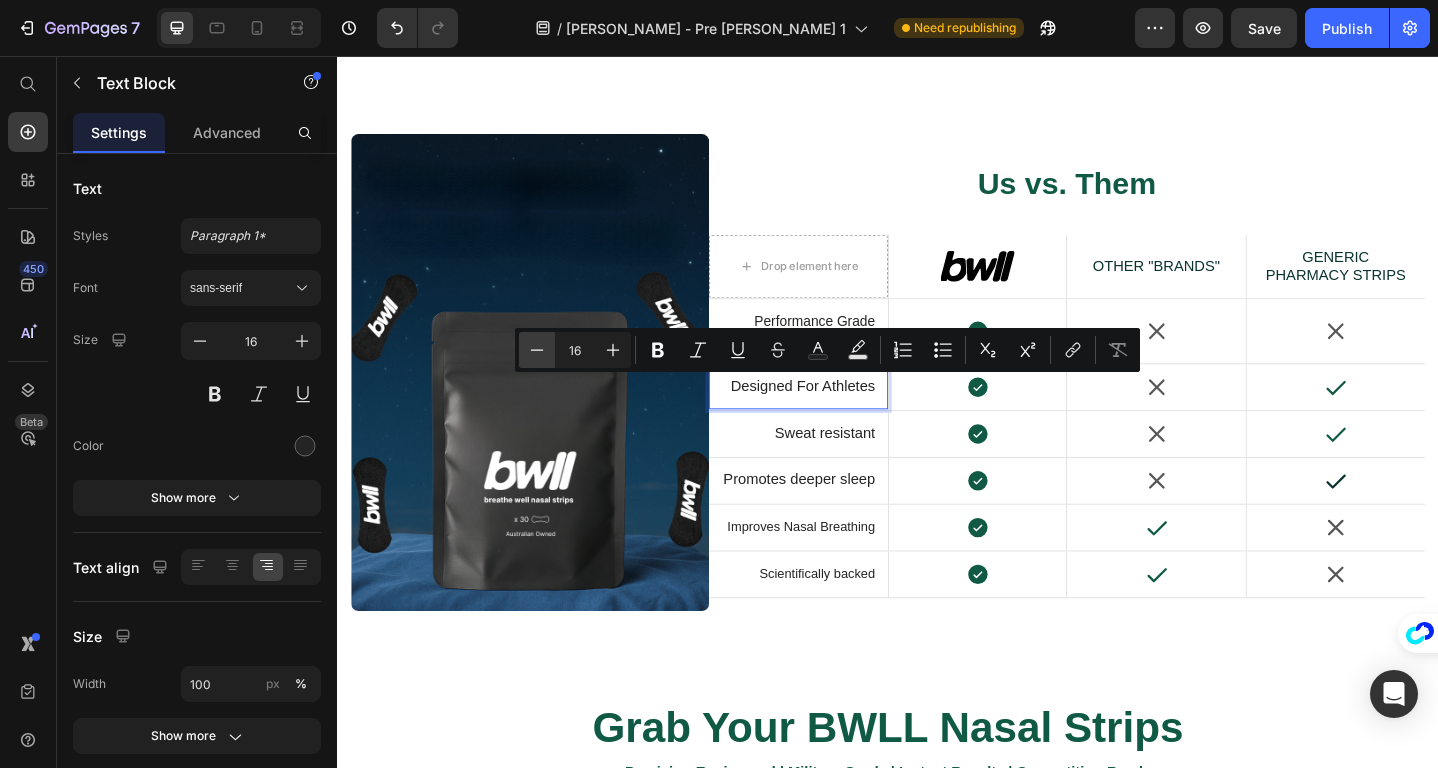 type on "15" 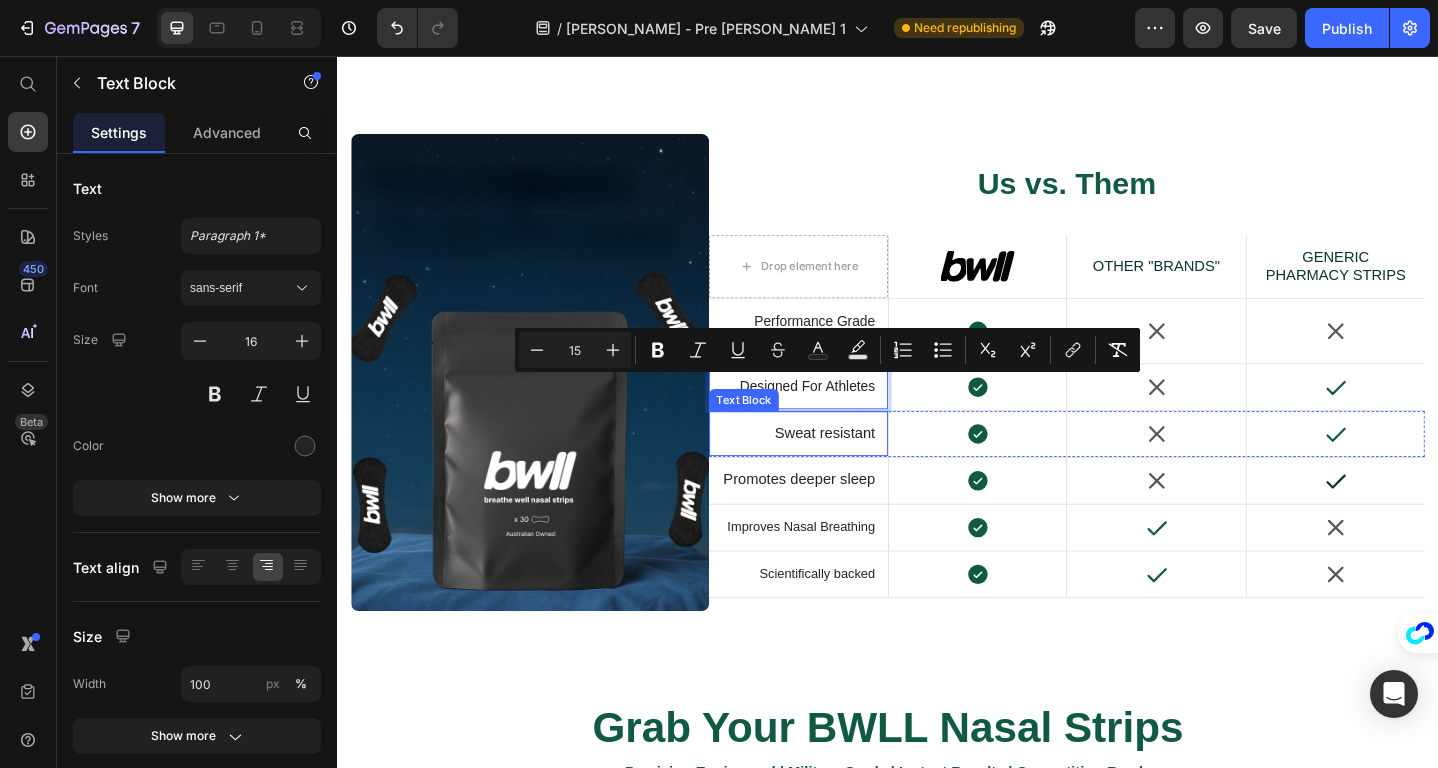 click on "Sweat resistant" at bounding box center (839, 467) 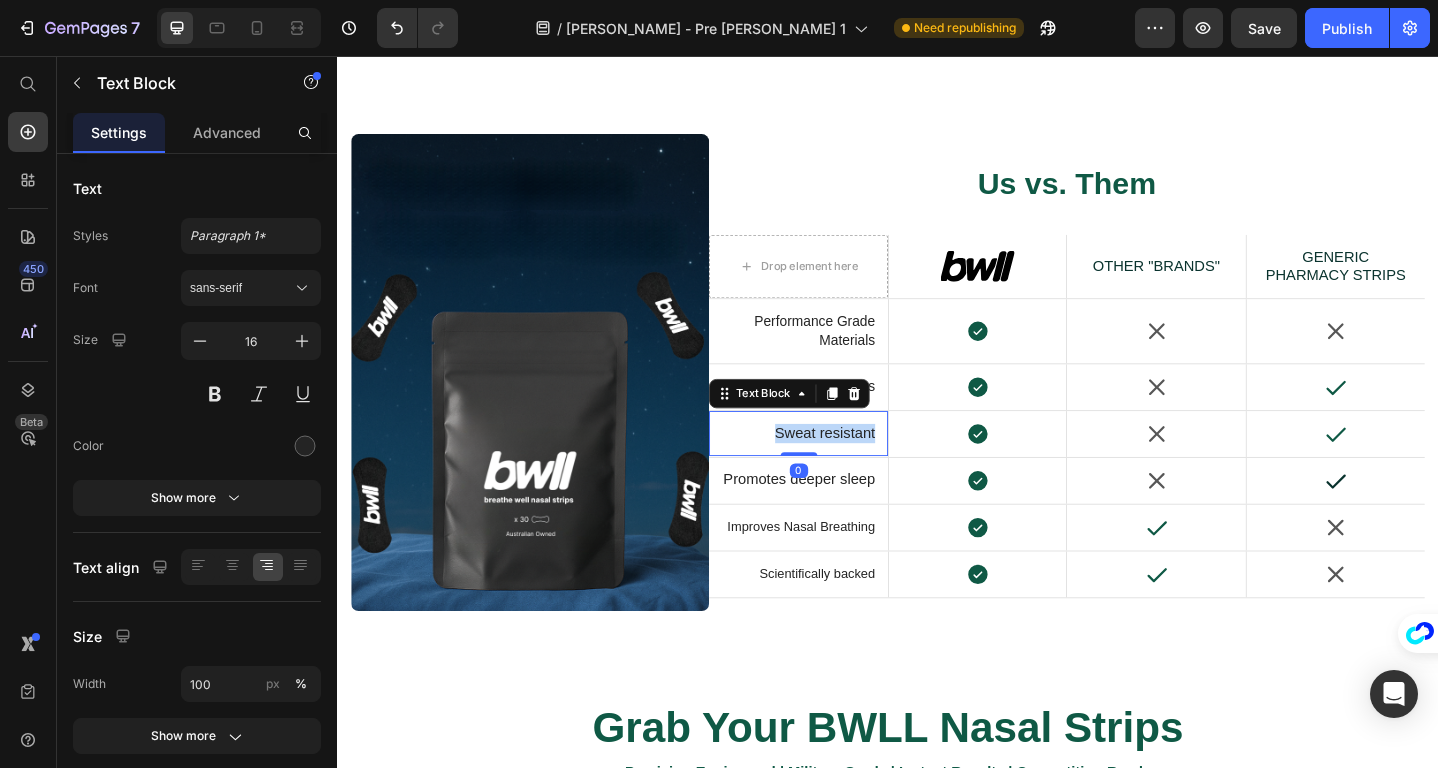 click on "Sweat resistant" at bounding box center [839, 467] 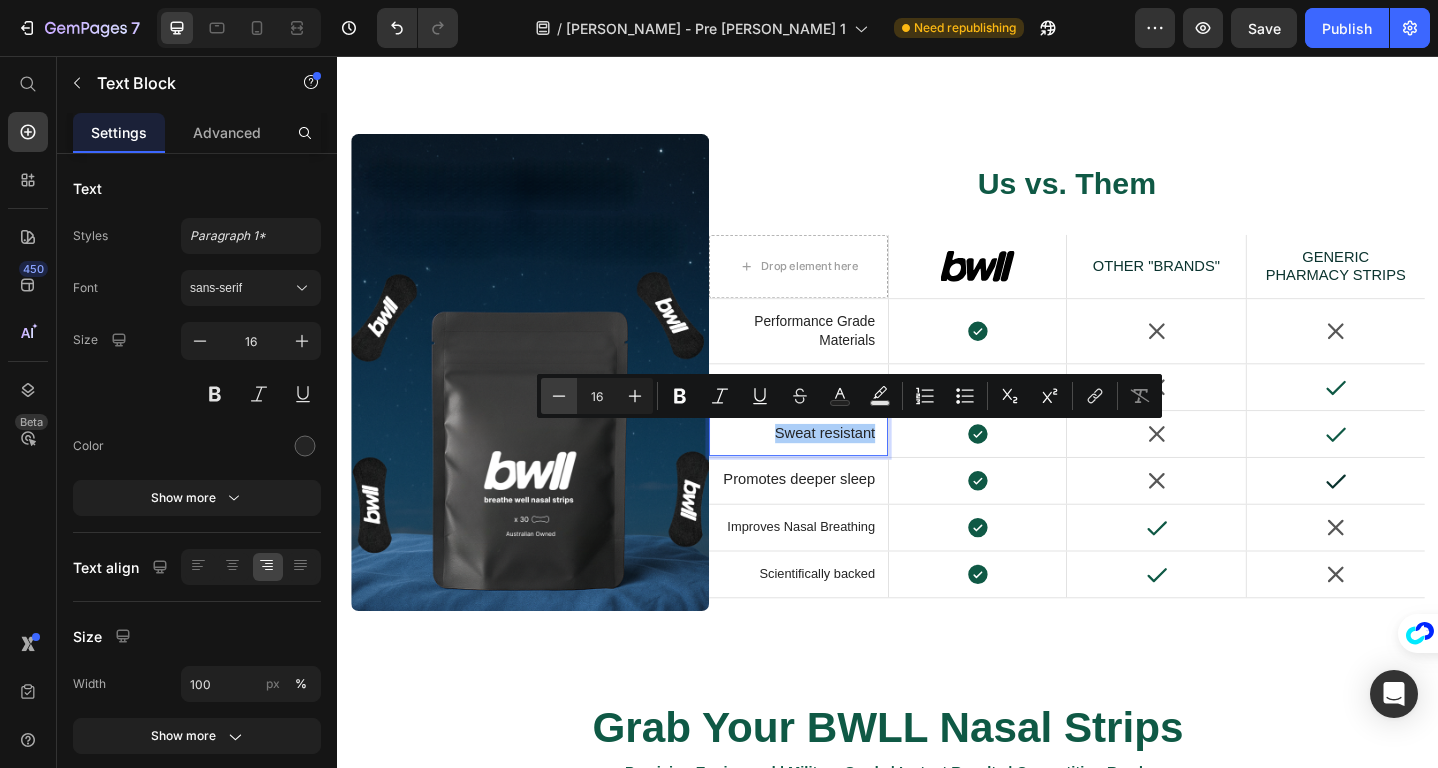 click 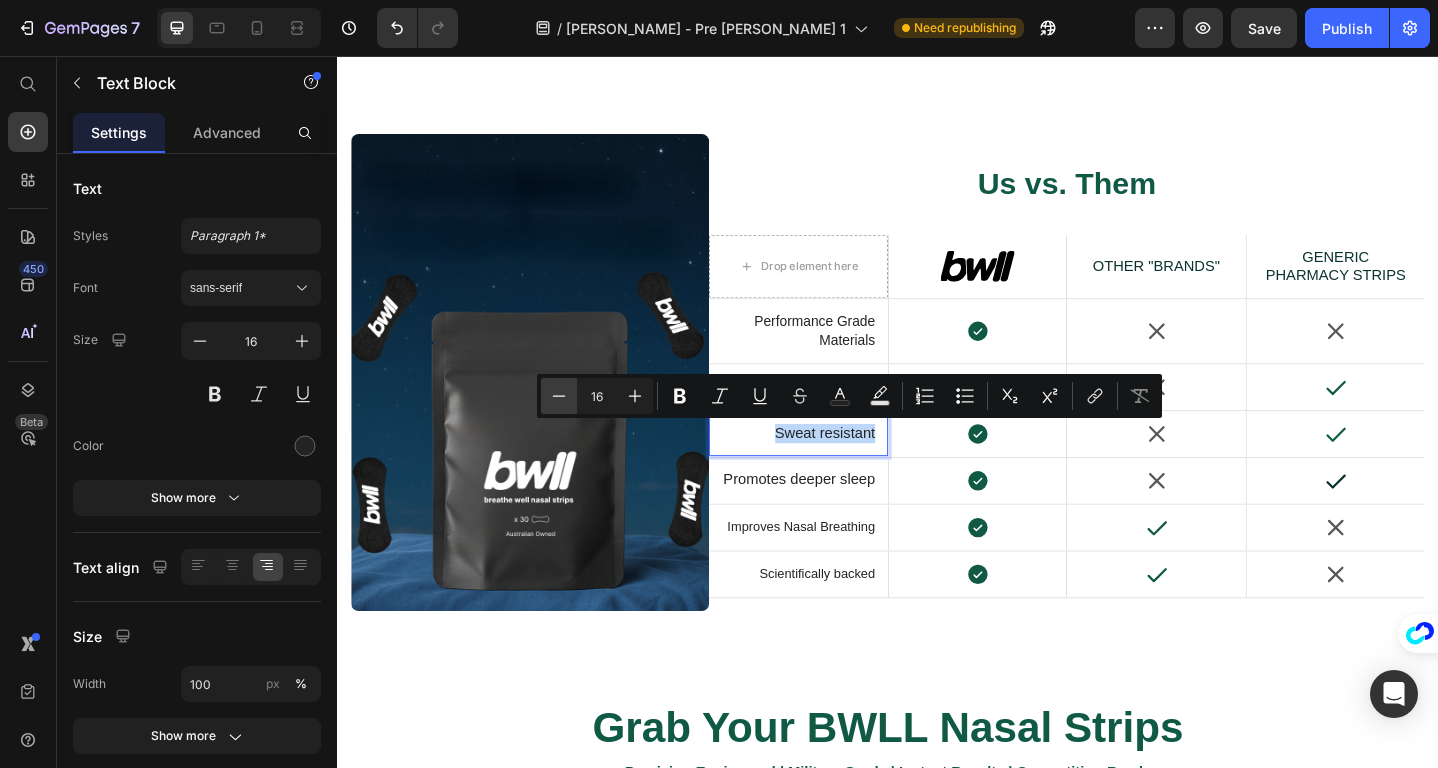 type on "15" 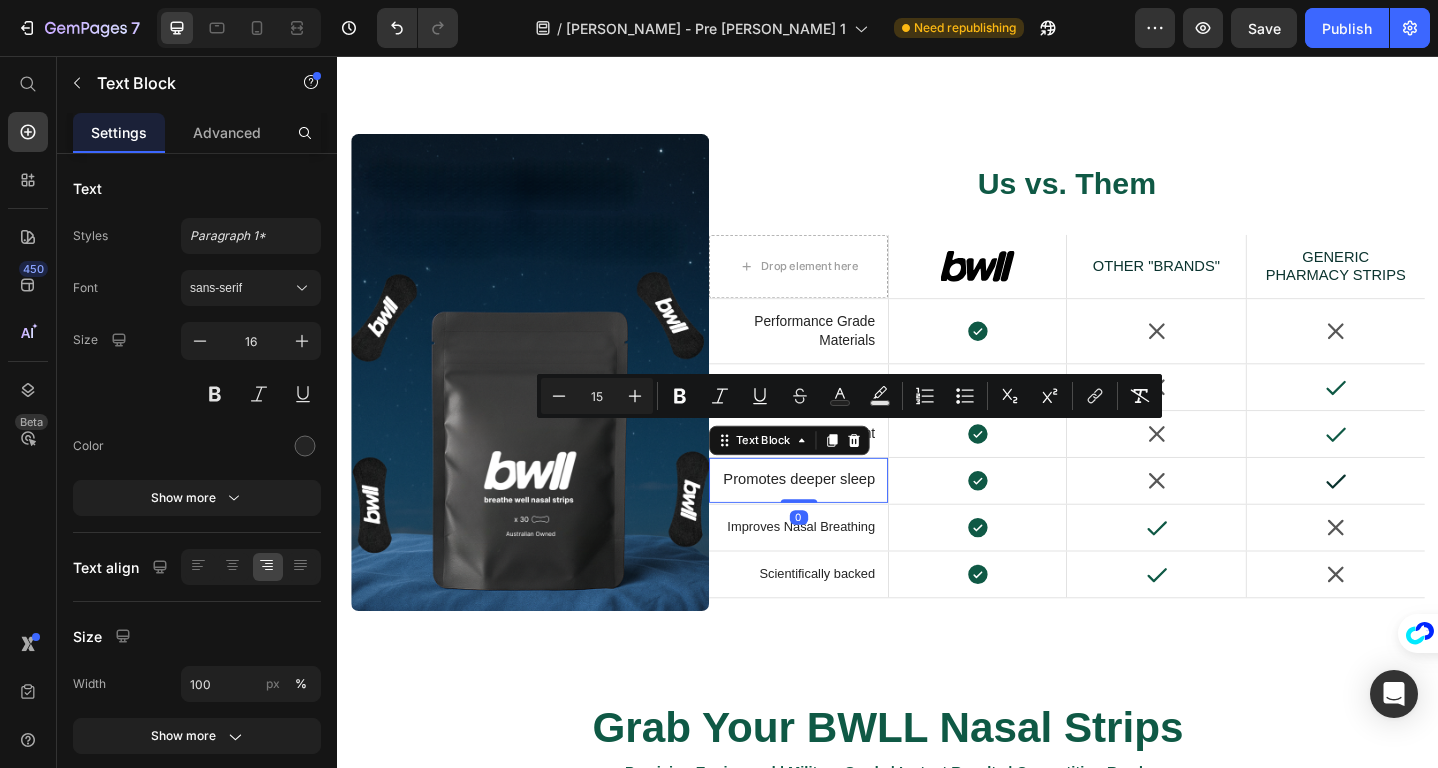 click on "Promotes deeper sleep" at bounding box center (839, 518) 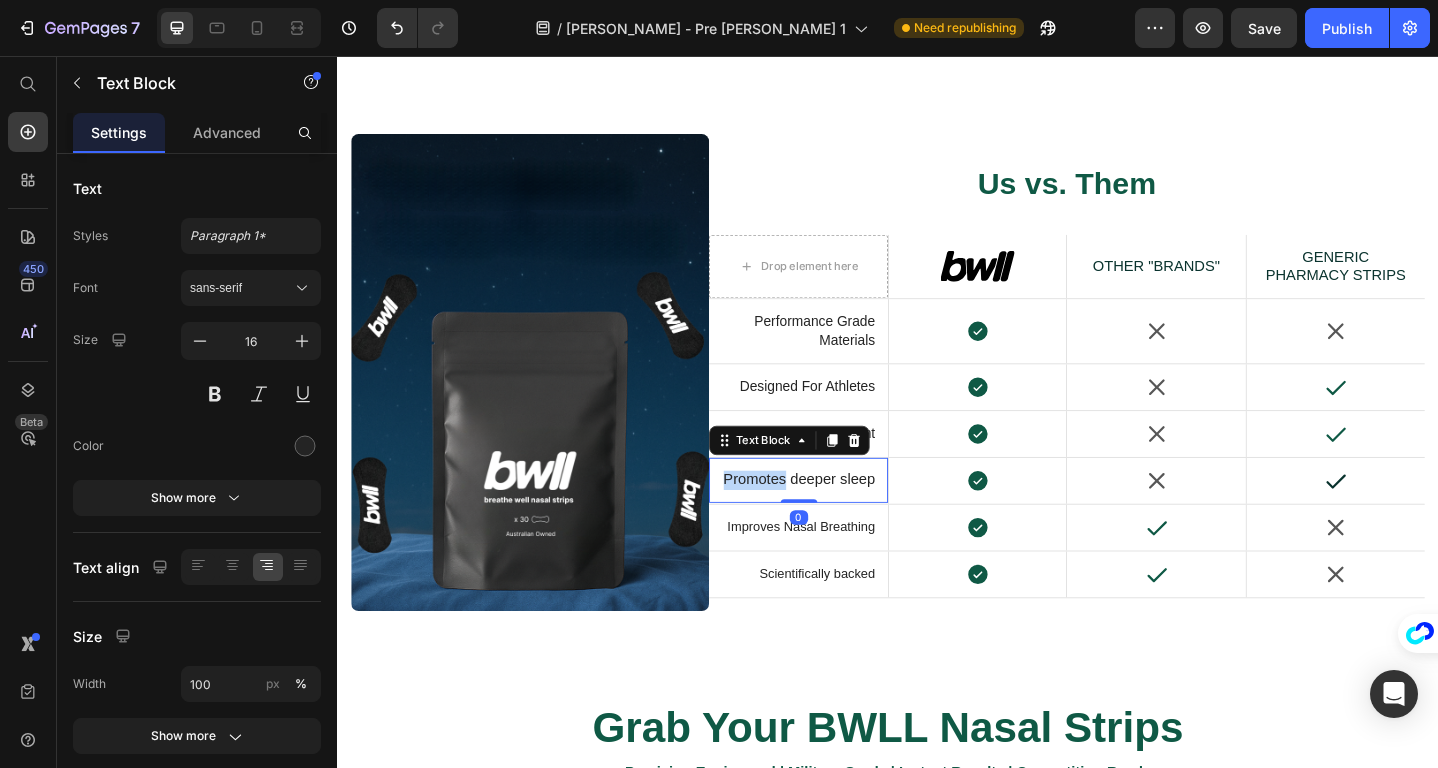 click on "Promotes deeper sleep" at bounding box center (839, 518) 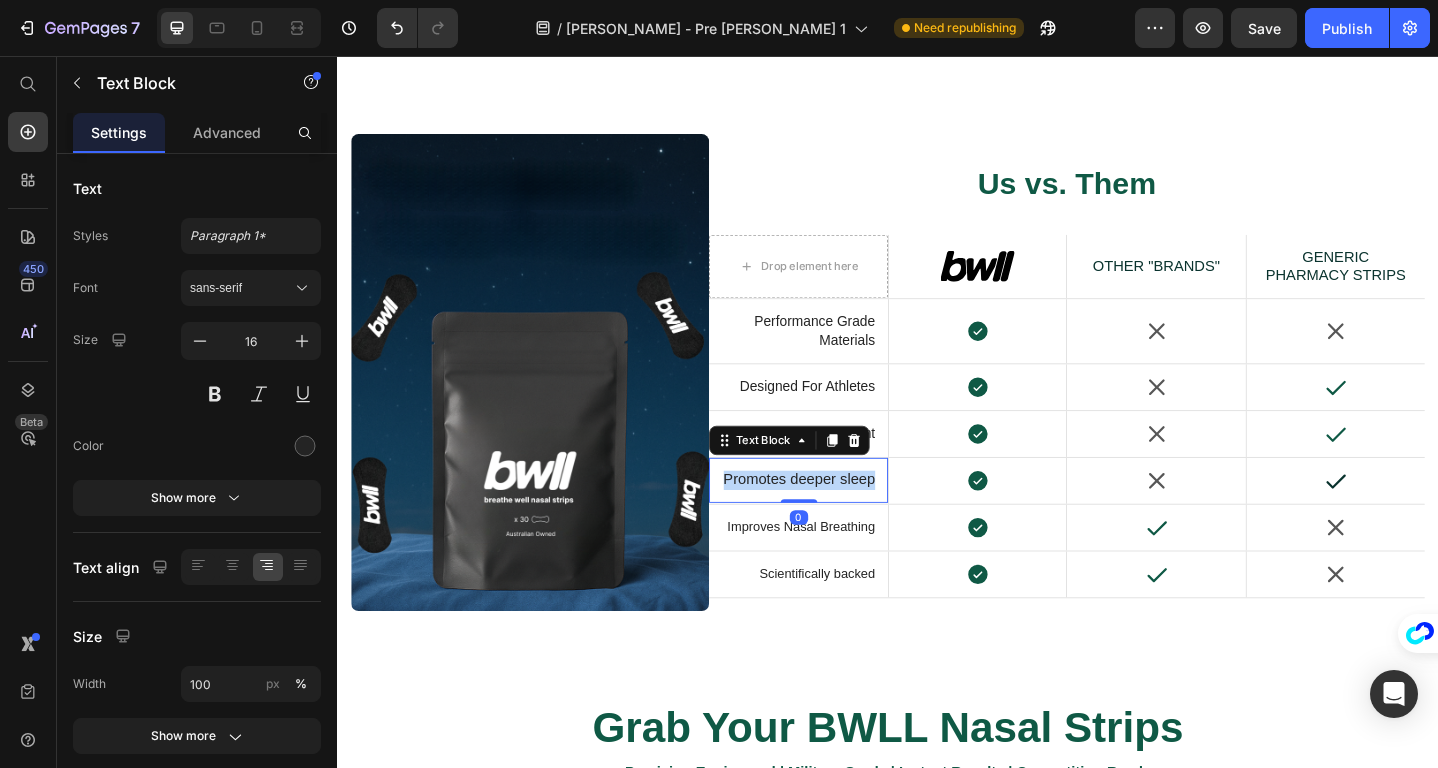 click on "Promotes deeper sleep" at bounding box center [839, 518] 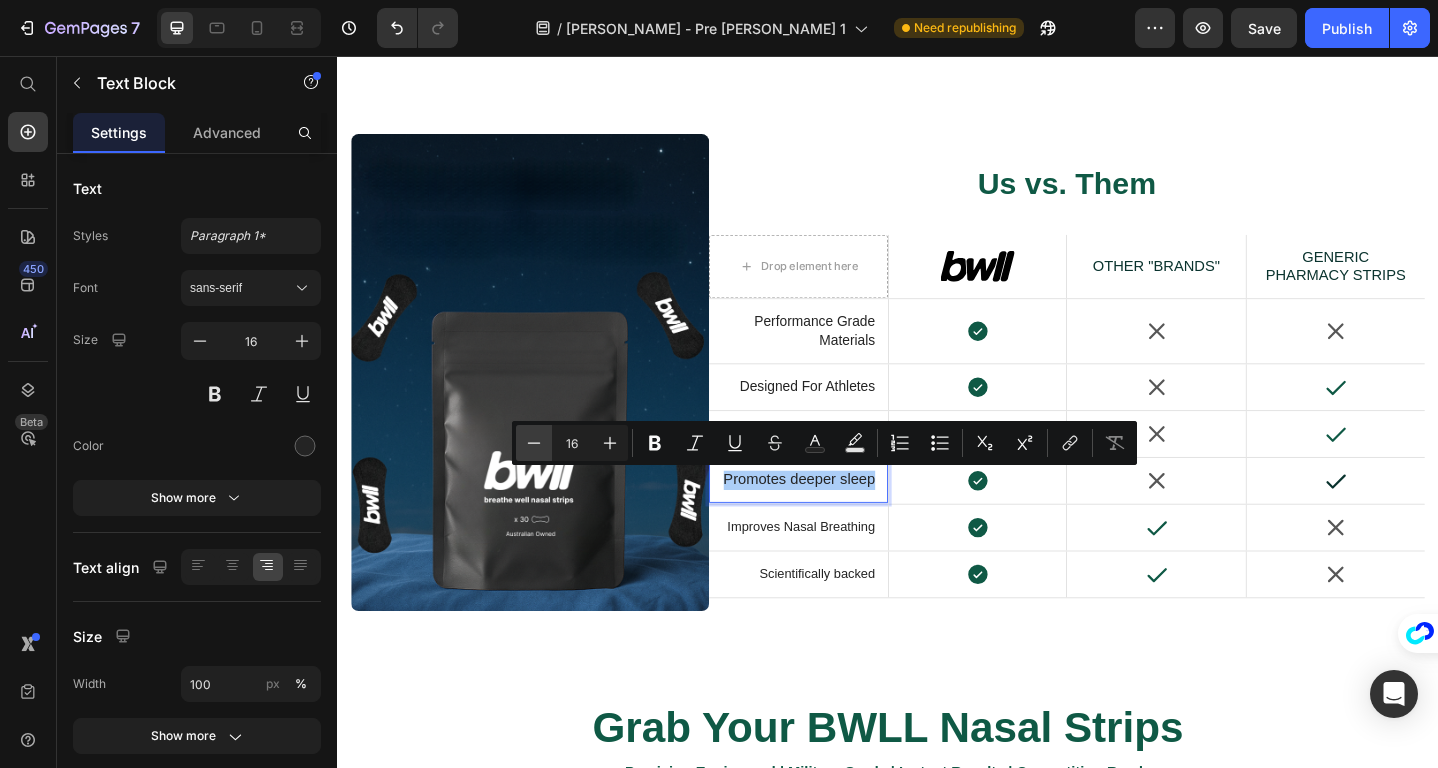 click 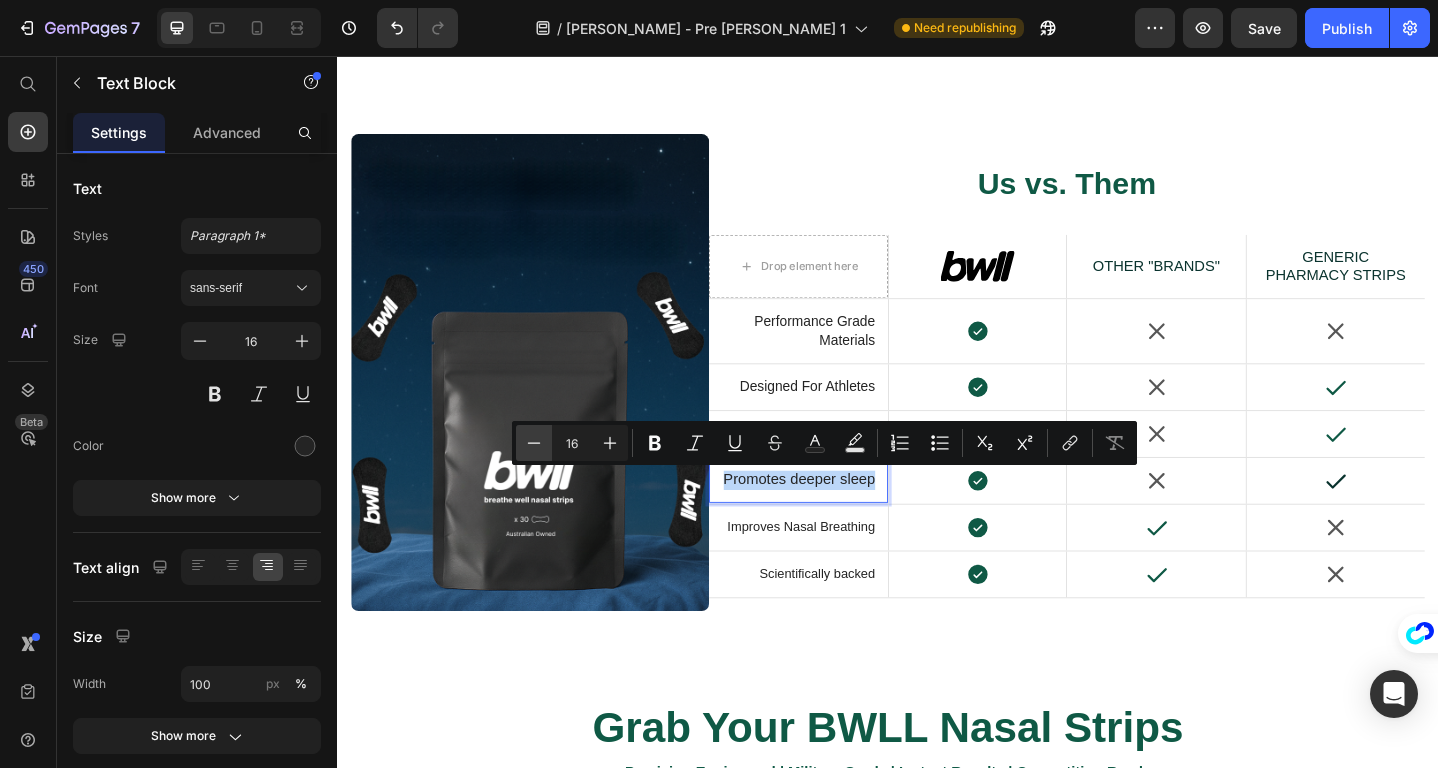 type on "15" 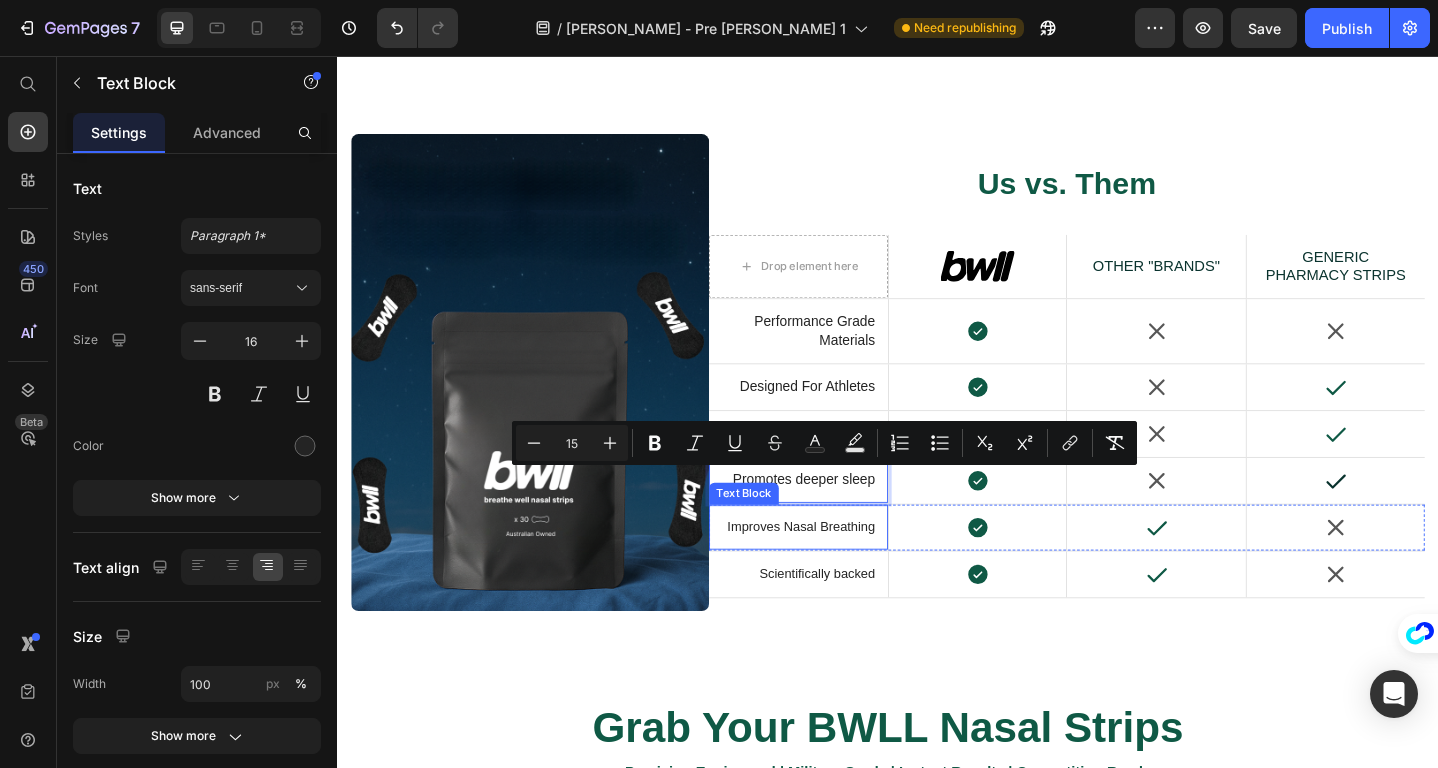 click on "Improves Nasal Breathing" at bounding box center [842, 569] 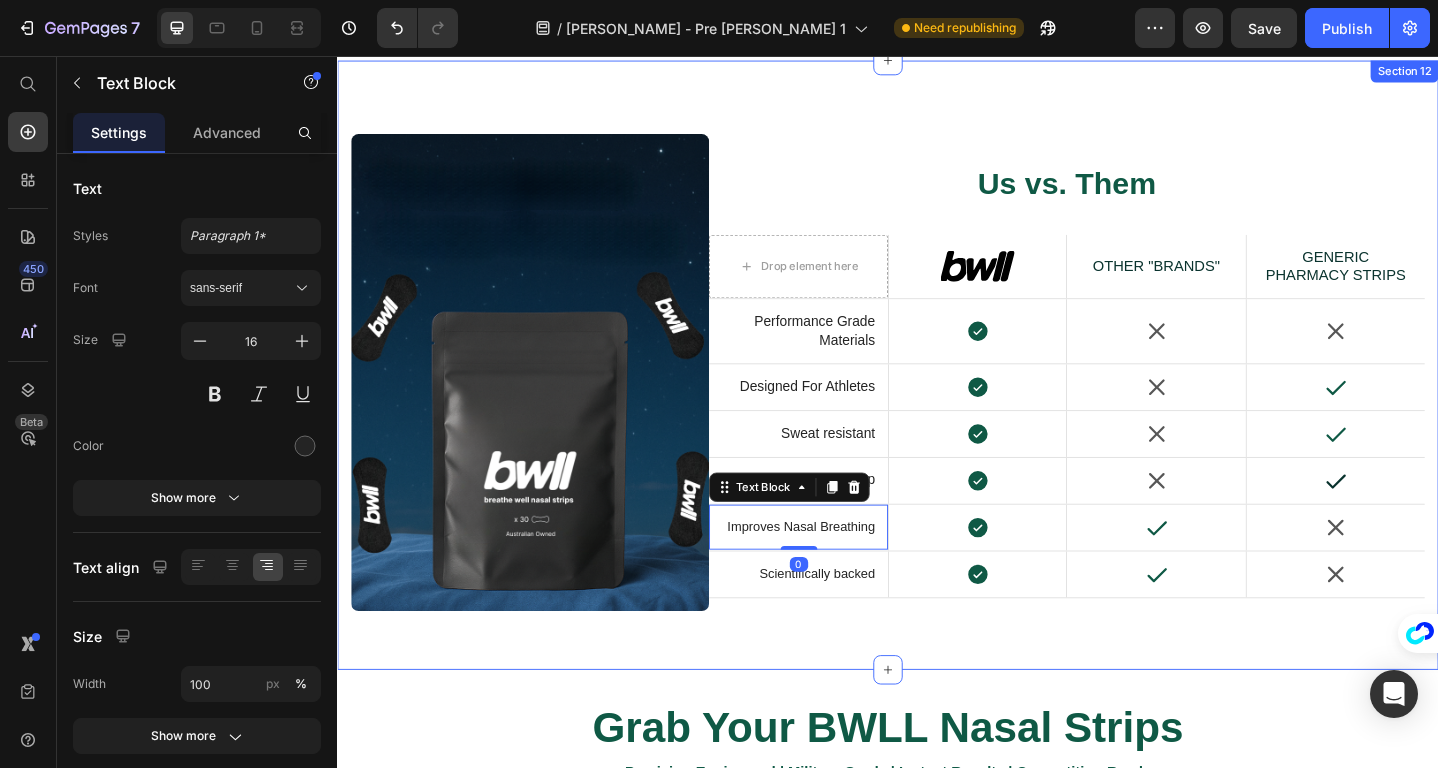 click on "Image Us vs. Them Heading
Drop element here Image Hero Banner Other "Brands" Text Block generic pharmacy strips Text Block Hero Banner Row Performance Grade Materials Text Block
Icon Hero Banner
Icon
Icon Hero Banner Row Designed For Athletes Text Block
Icon Hero Banner
Icon
Icon Hero Banner Row Sweat resistant Text Block
Icon Hero Banner
Icon
Icon Hero Banner Row Promotes deeper sleep Text Block
Icon Hero Banner
Icon
Icon Hero Banner Row Improves Nasal Breathing Text Block   0
Icon Hero Banner
Icon
Icon Hero Banner Row Scientifically backed Text Block
Icon Hero Banner
Icon
Icon Hero Banner Row Row Section 12" at bounding box center [937, 393] 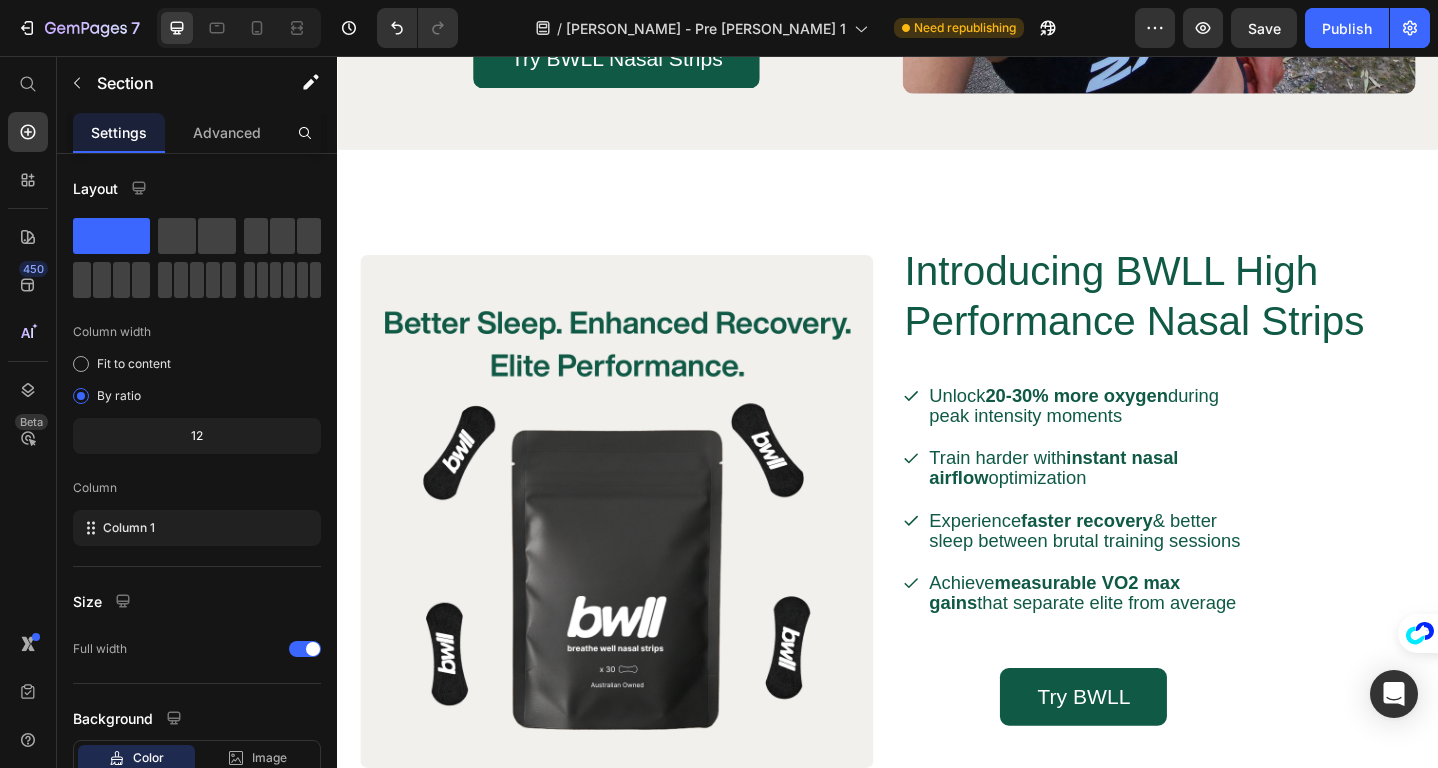 scroll, scrollTop: 2957, scrollLeft: 0, axis: vertical 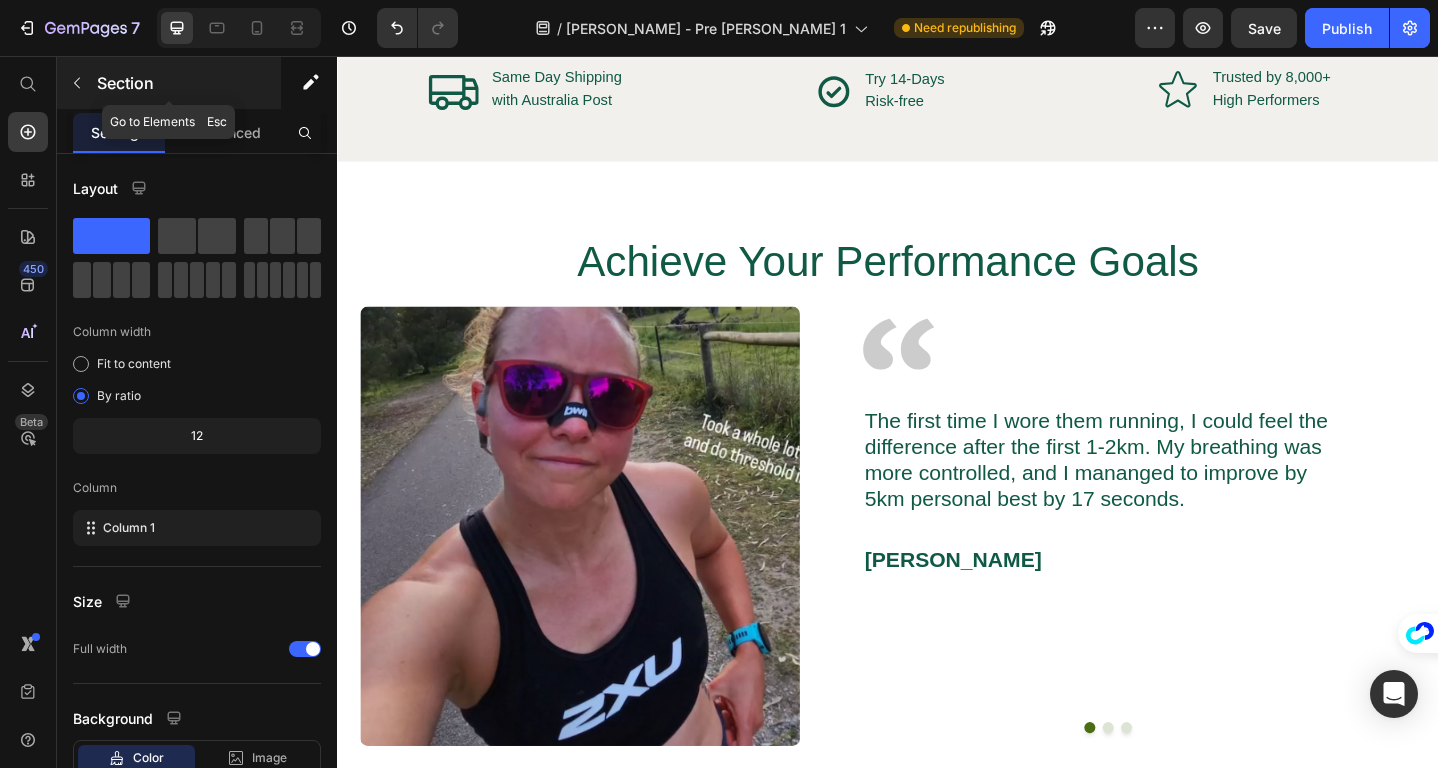 click 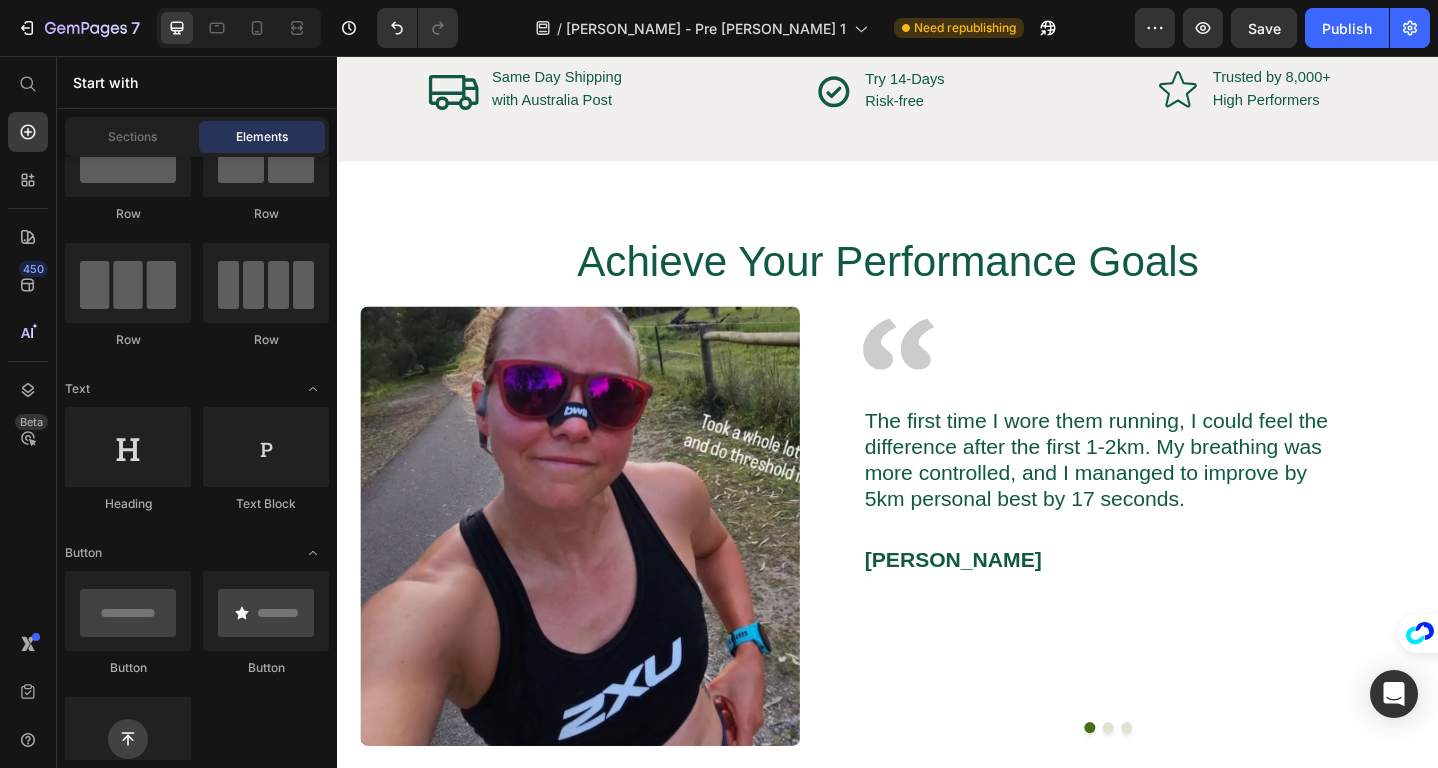 scroll, scrollTop: 0, scrollLeft: 0, axis: both 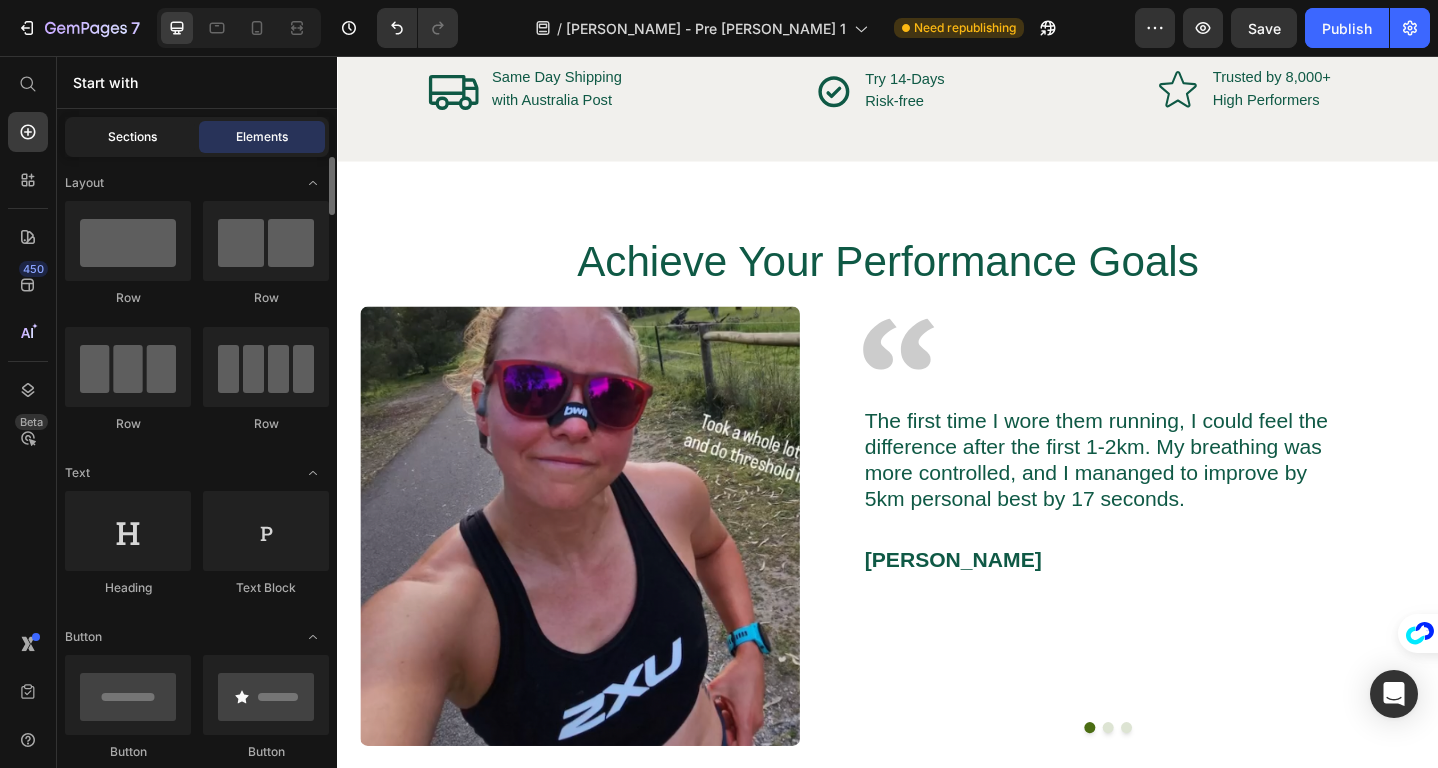 click on "Sections" 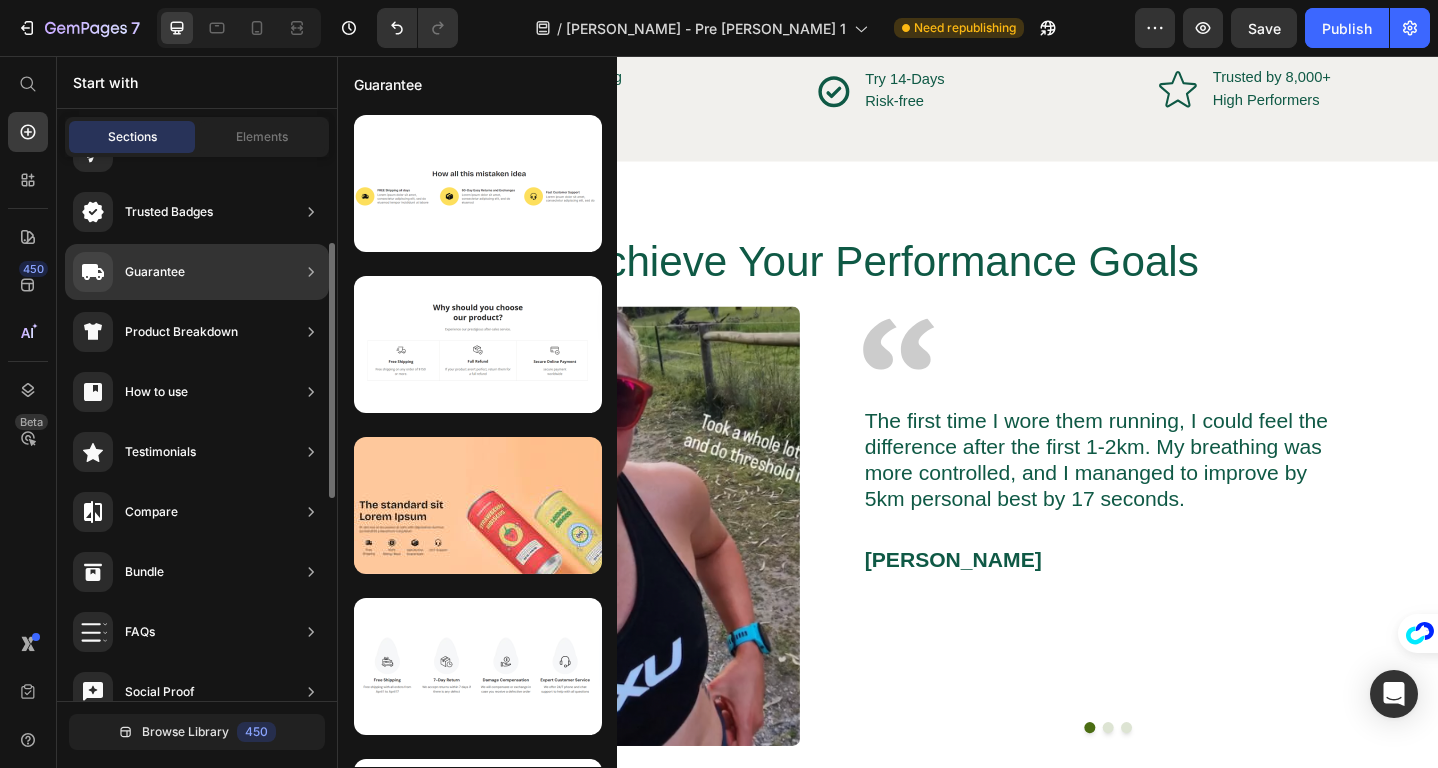 scroll, scrollTop: 176, scrollLeft: 0, axis: vertical 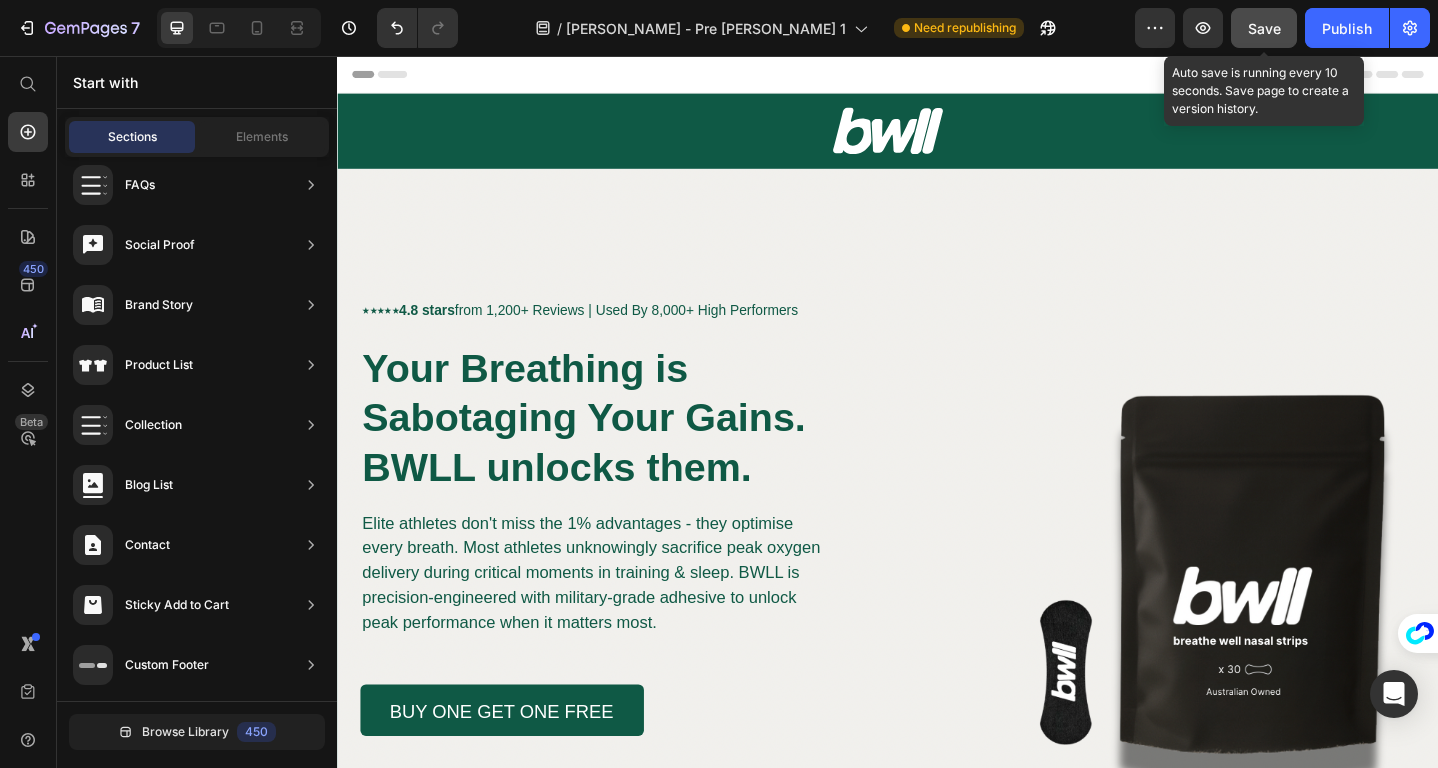 click on "Save" 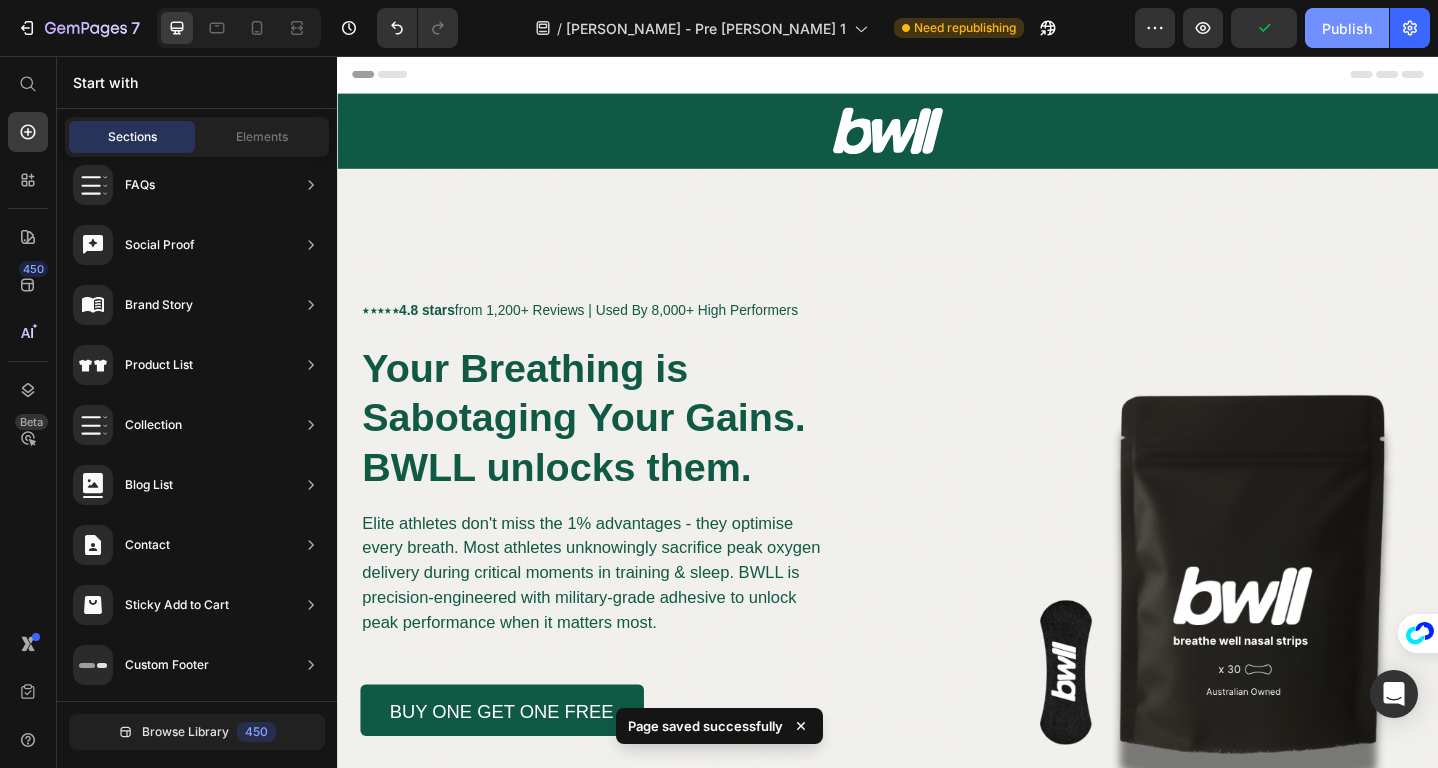 click on "Publish" at bounding box center (1347, 28) 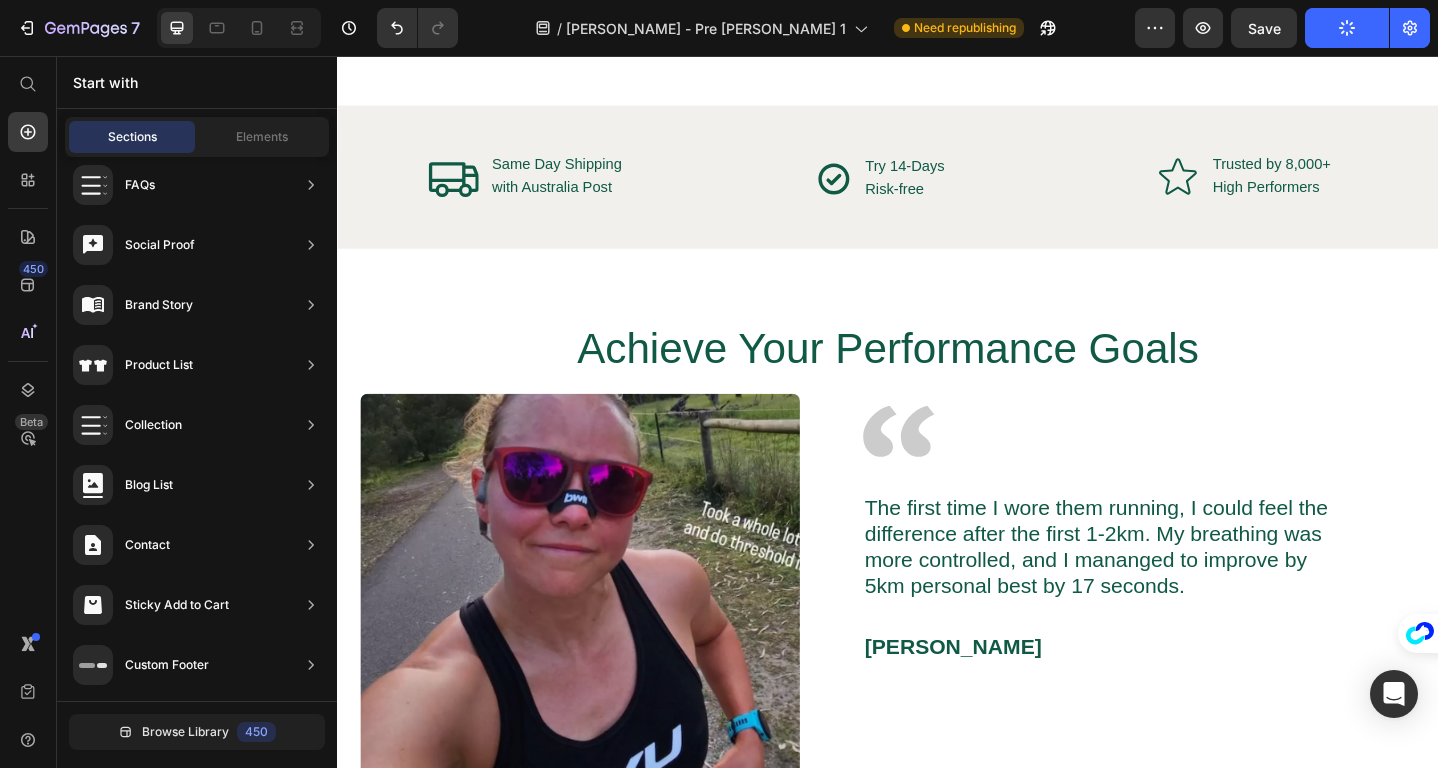 scroll, scrollTop: 3653, scrollLeft: 0, axis: vertical 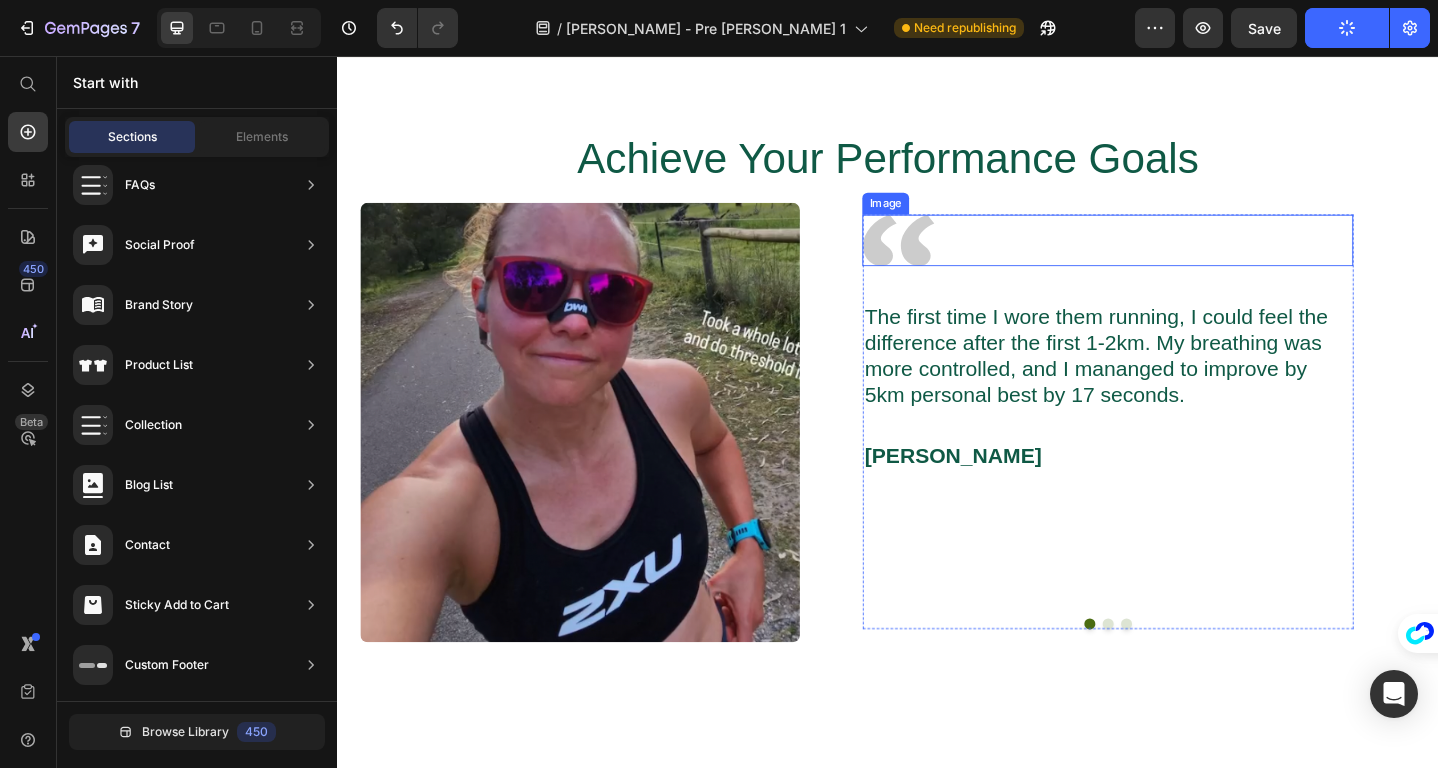 click at bounding box center (1176, 257) 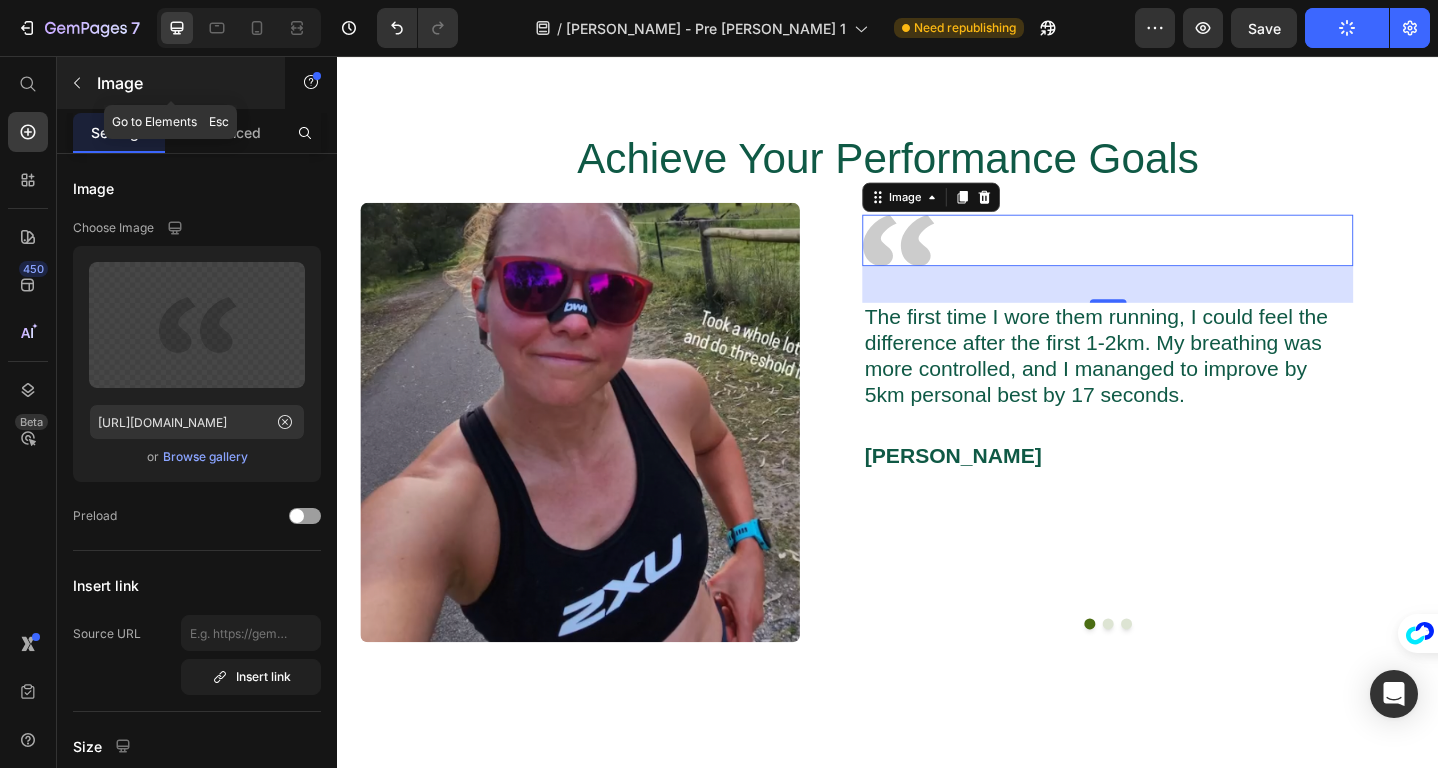 click 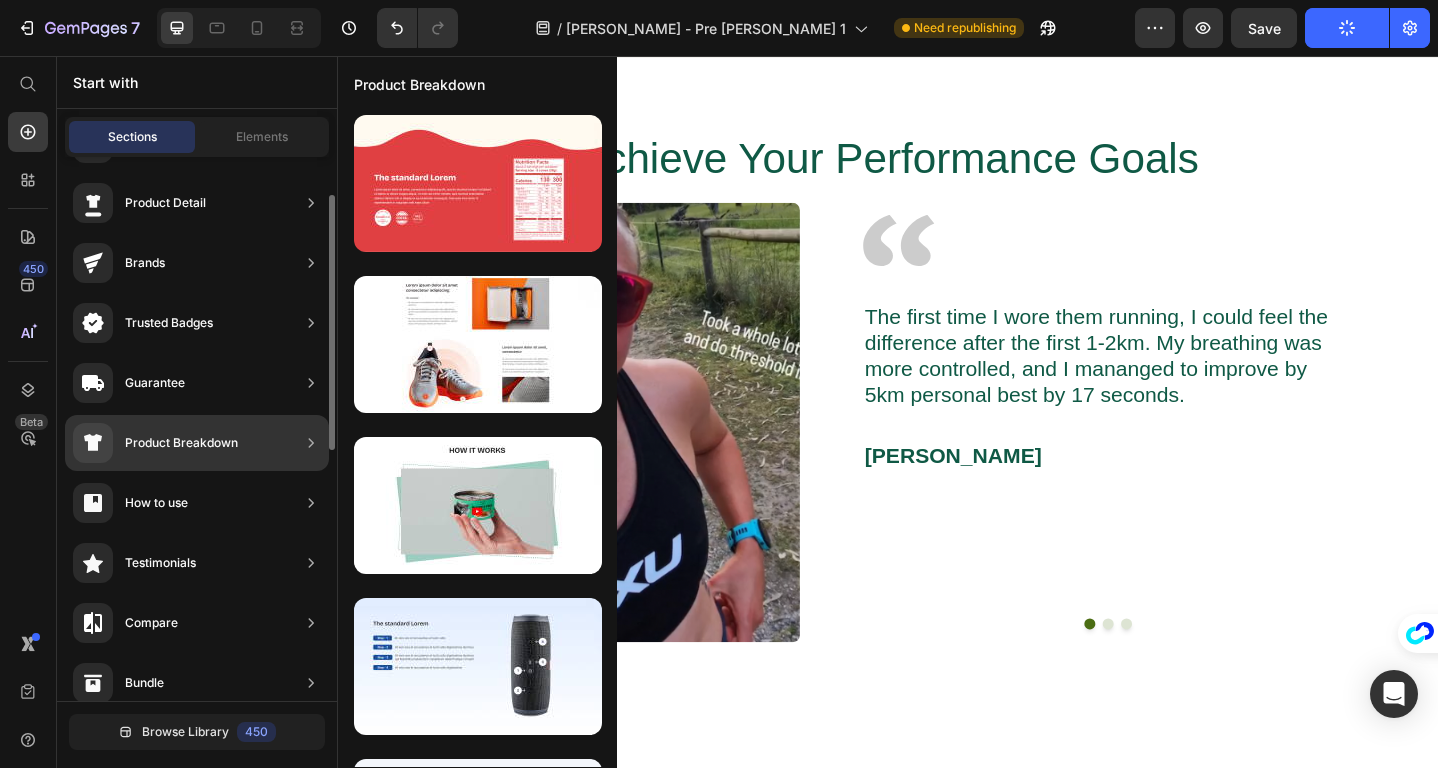scroll, scrollTop: 66, scrollLeft: 0, axis: vertical 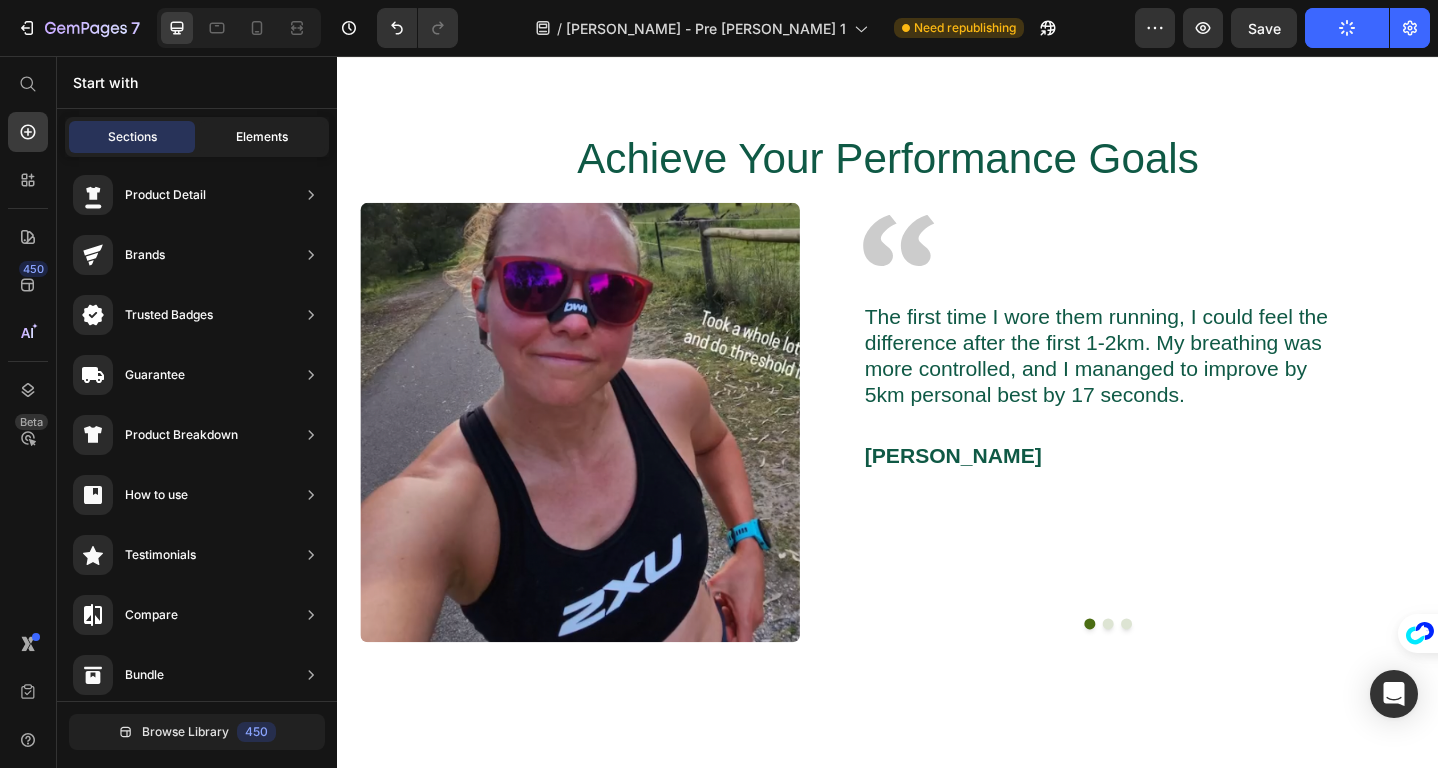 click on "Elements" 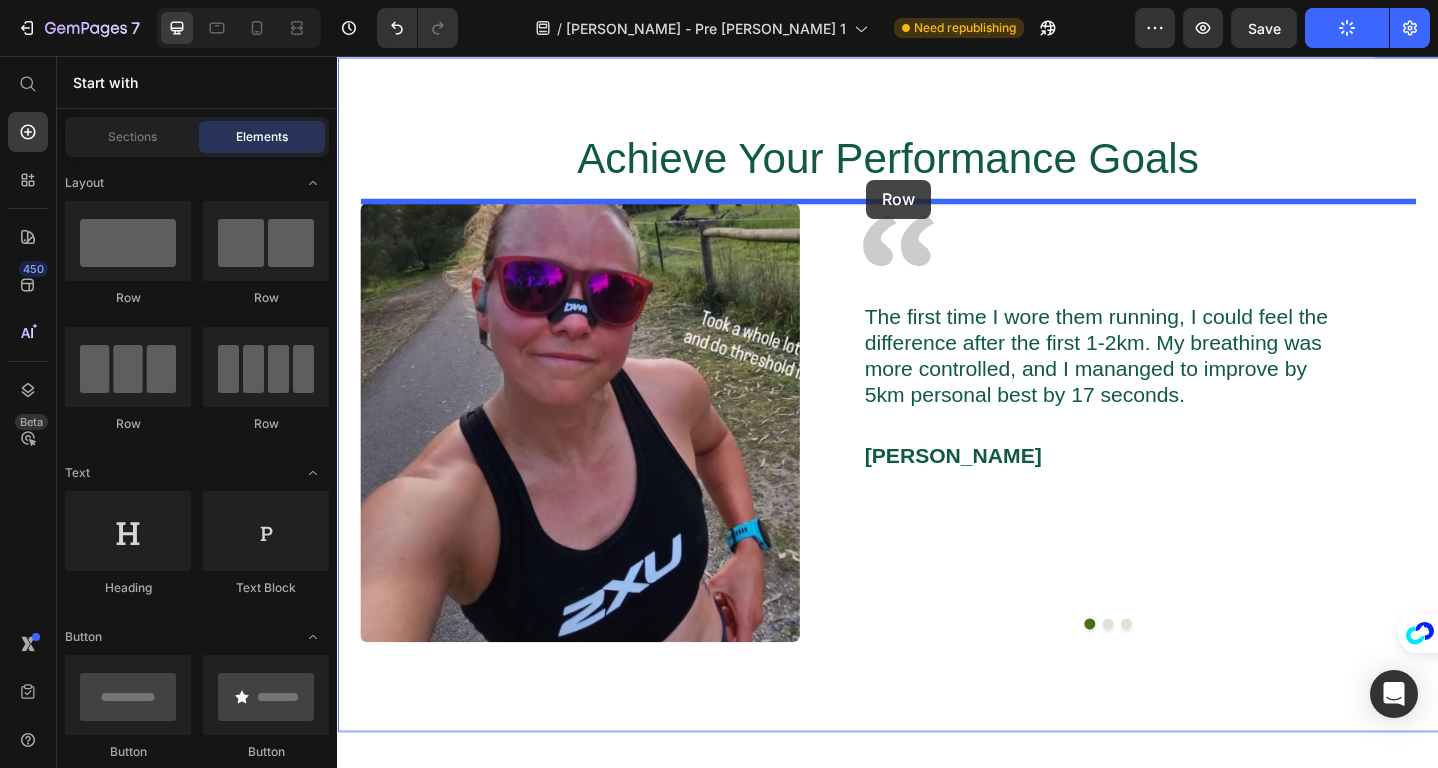 drag, startPoint x: 476, startPoint y: 441, endPoint x: 915, endPoint y: 191, distance: 505.19403 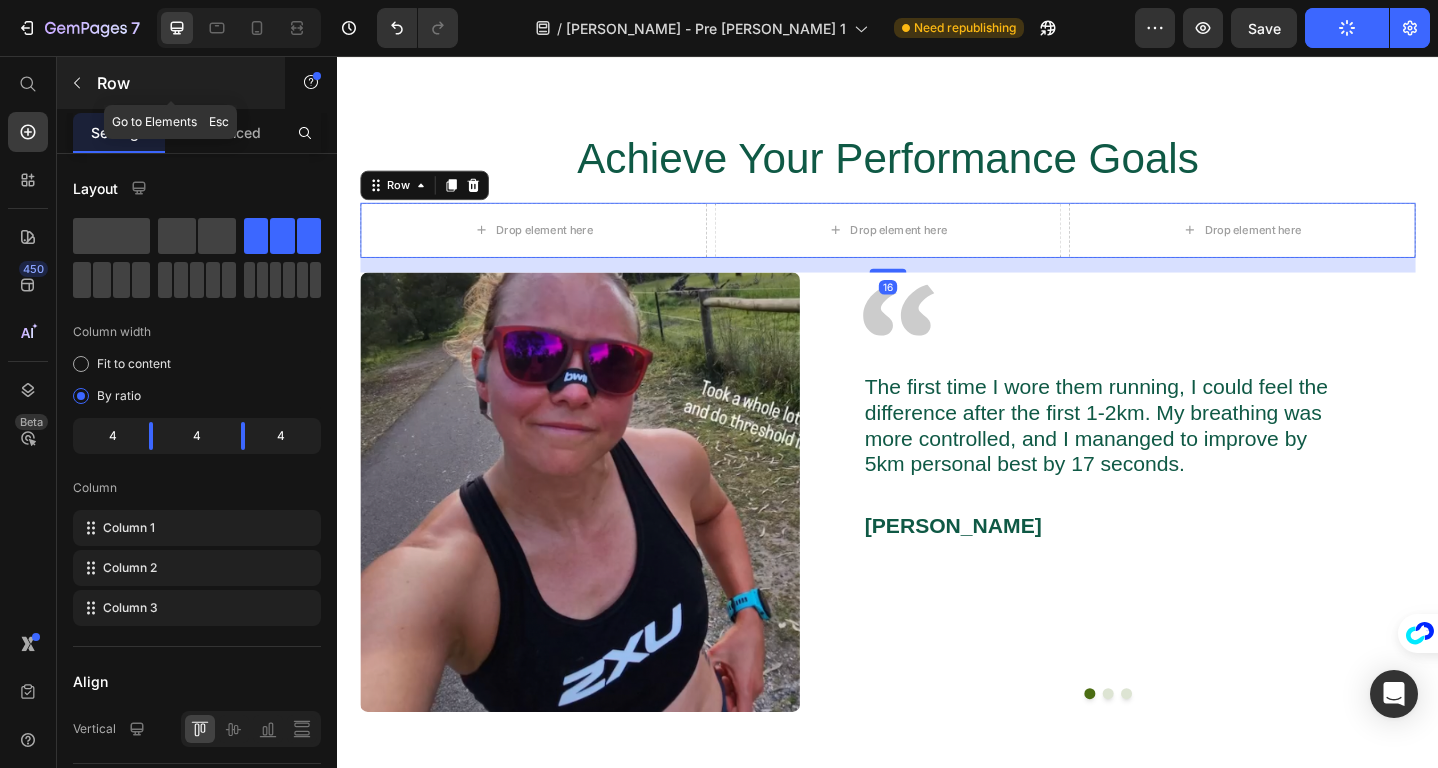 click 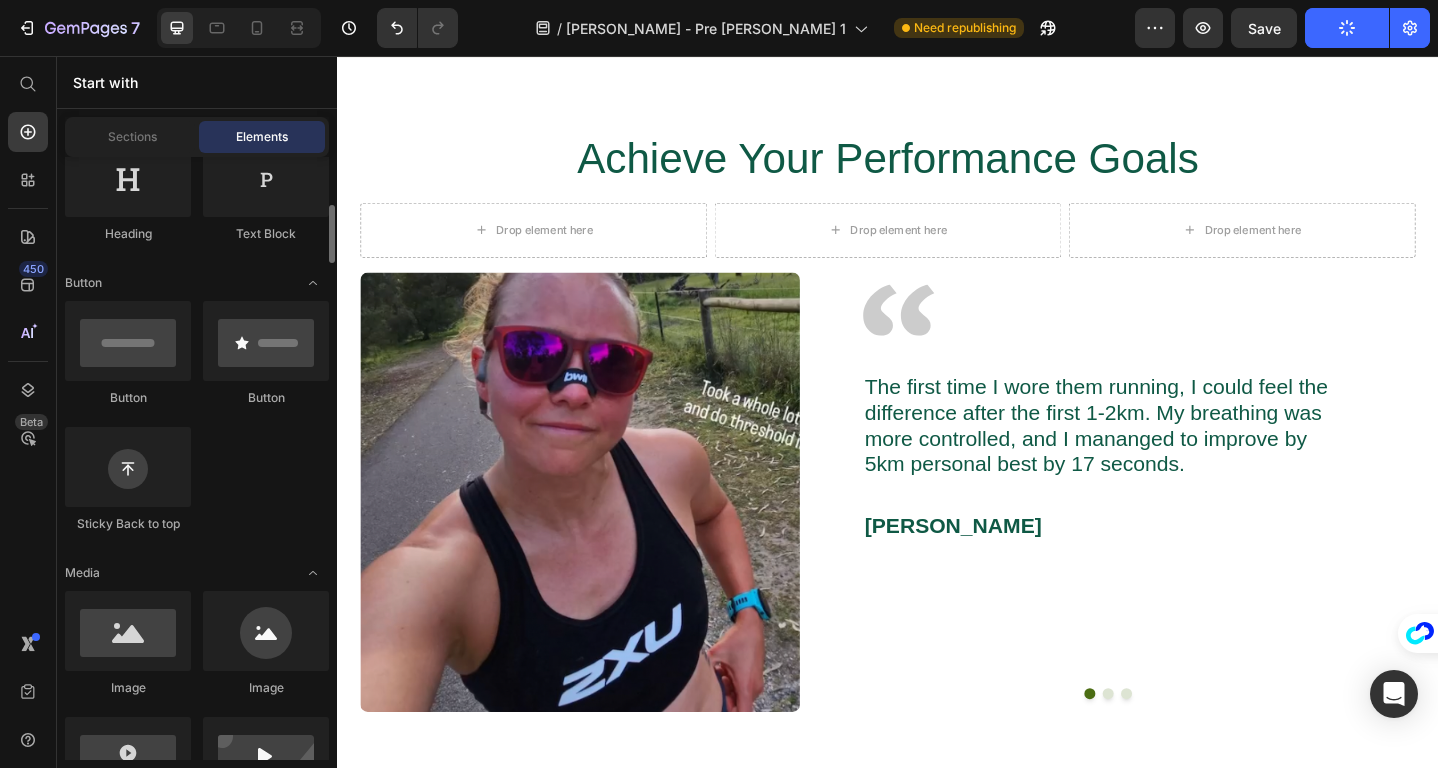 scroll, scrollTop: 391, scrollLeft: 0, axis: vertical 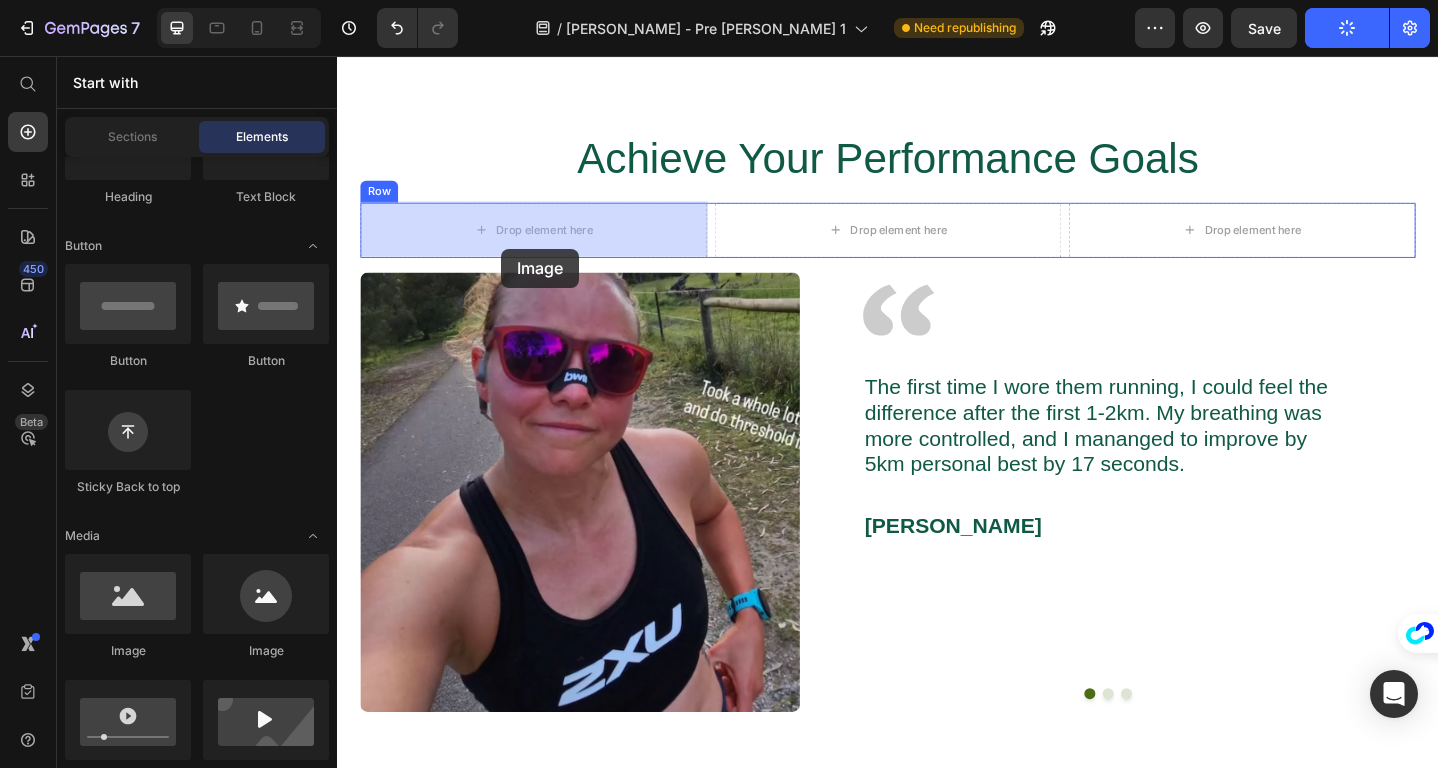 drag, startPoint x: 480, startPoint y: 681, endPoint x: 518, endPoint y: 263, distance: 419.72372 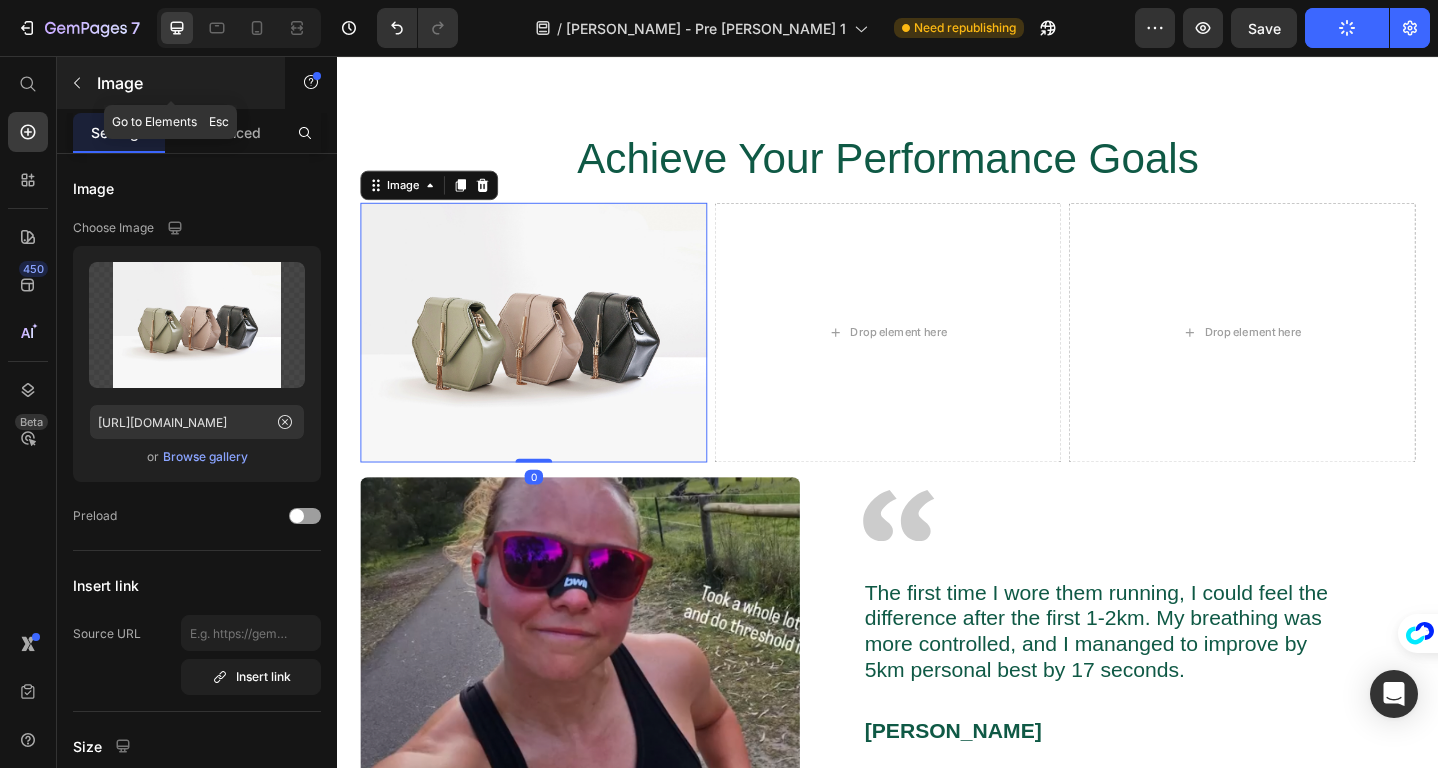 click 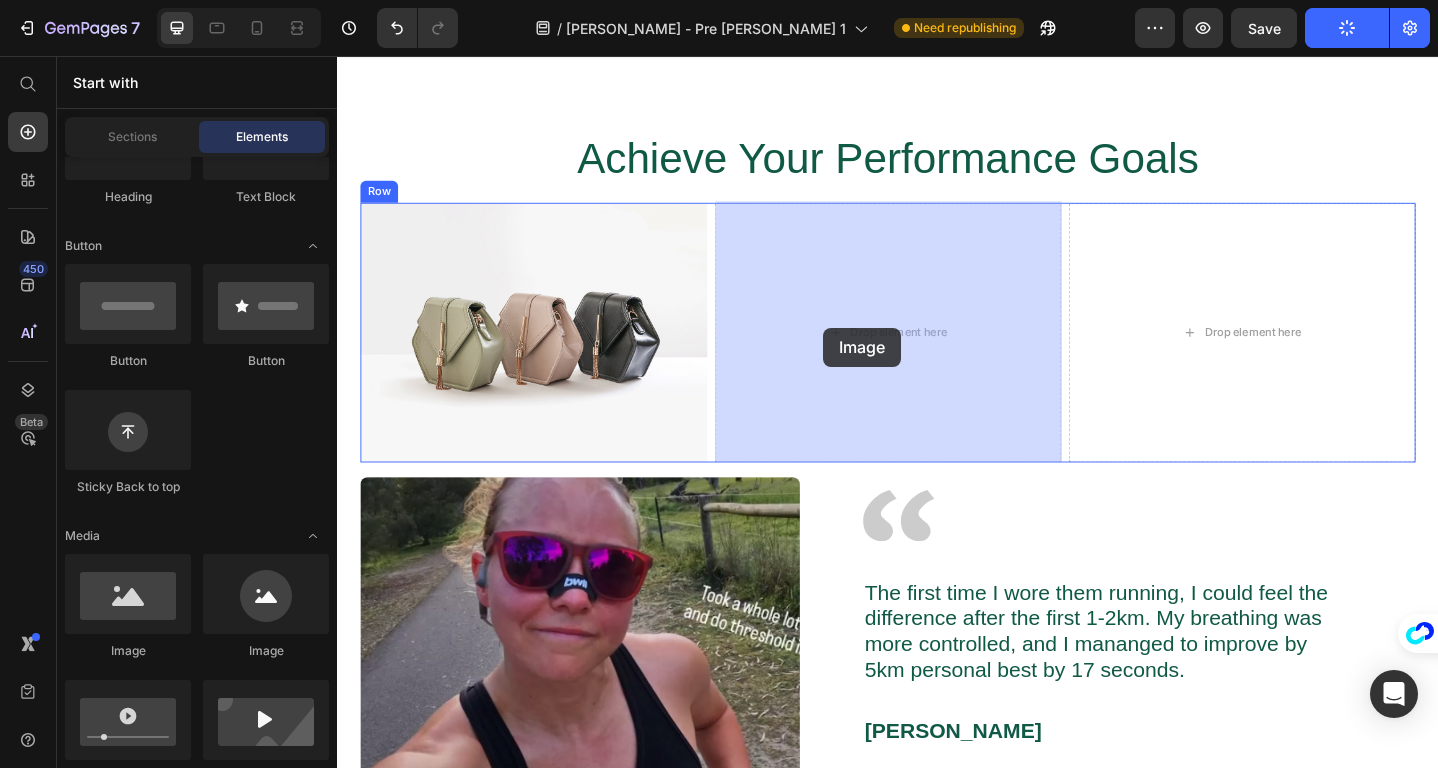 drag, startPoint x: 460, startPoint y: 637, endPoint x: 868, endPoint y: 352, distance: 497.68362 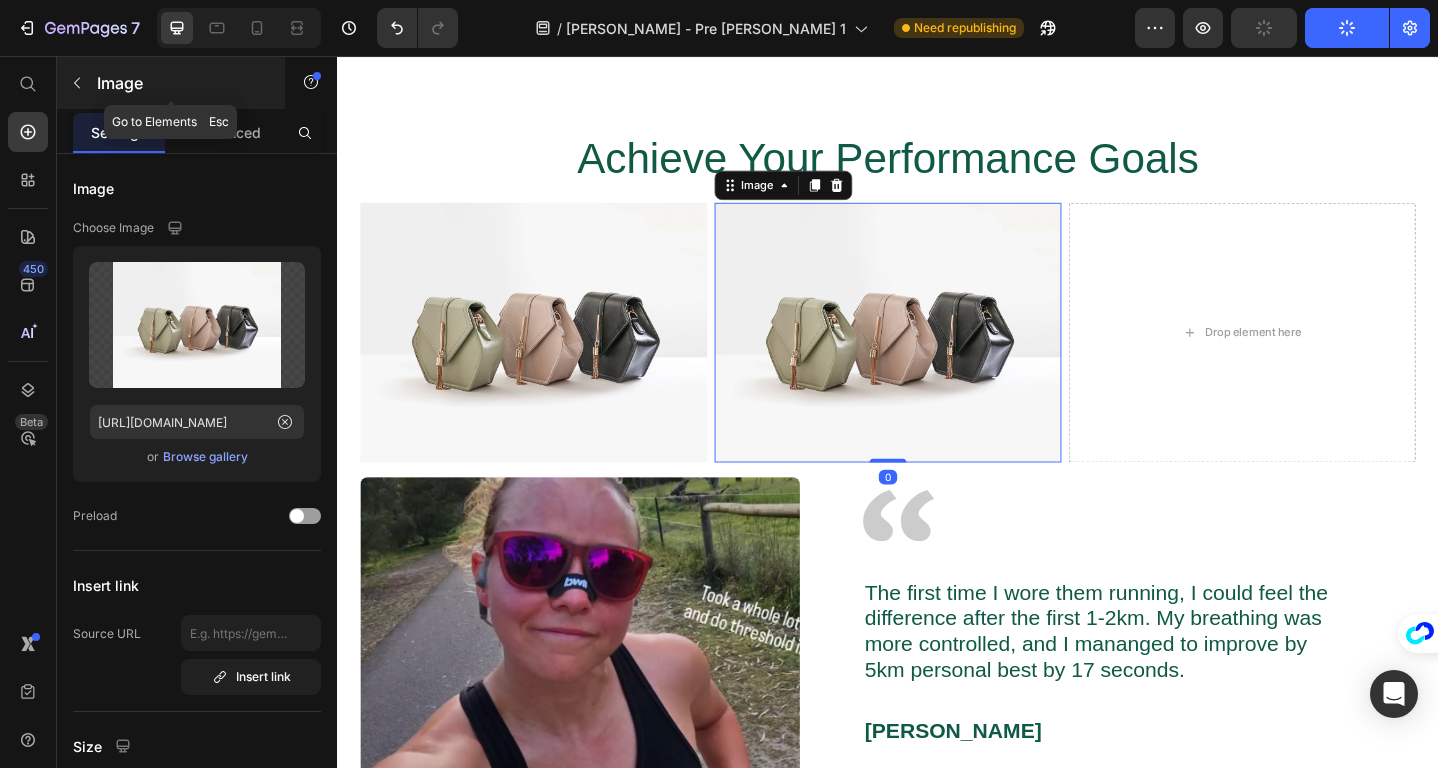 click 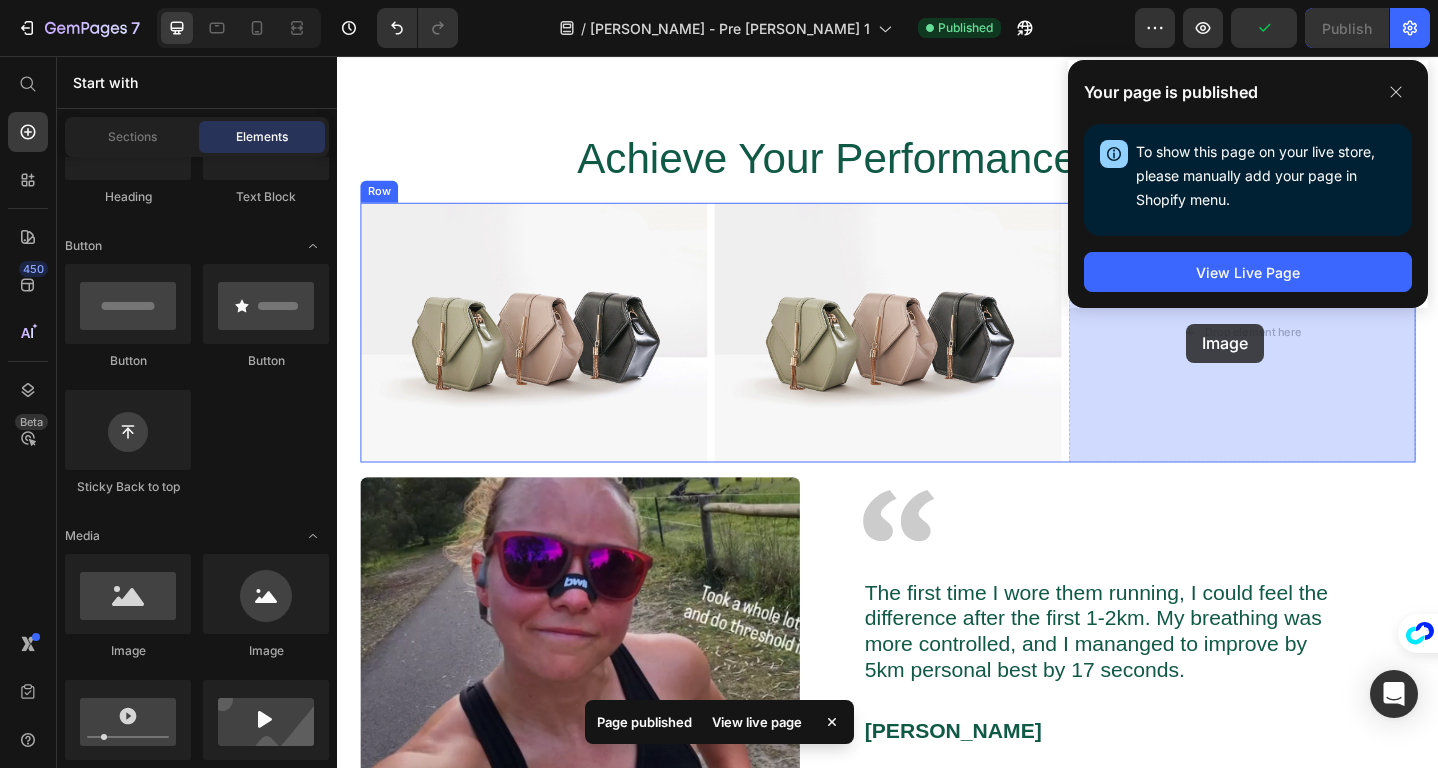 drag, startPoint x: 464, startPoint y: 647, endPoint x: 1262, endPoint y: 348, distance: 852.17664 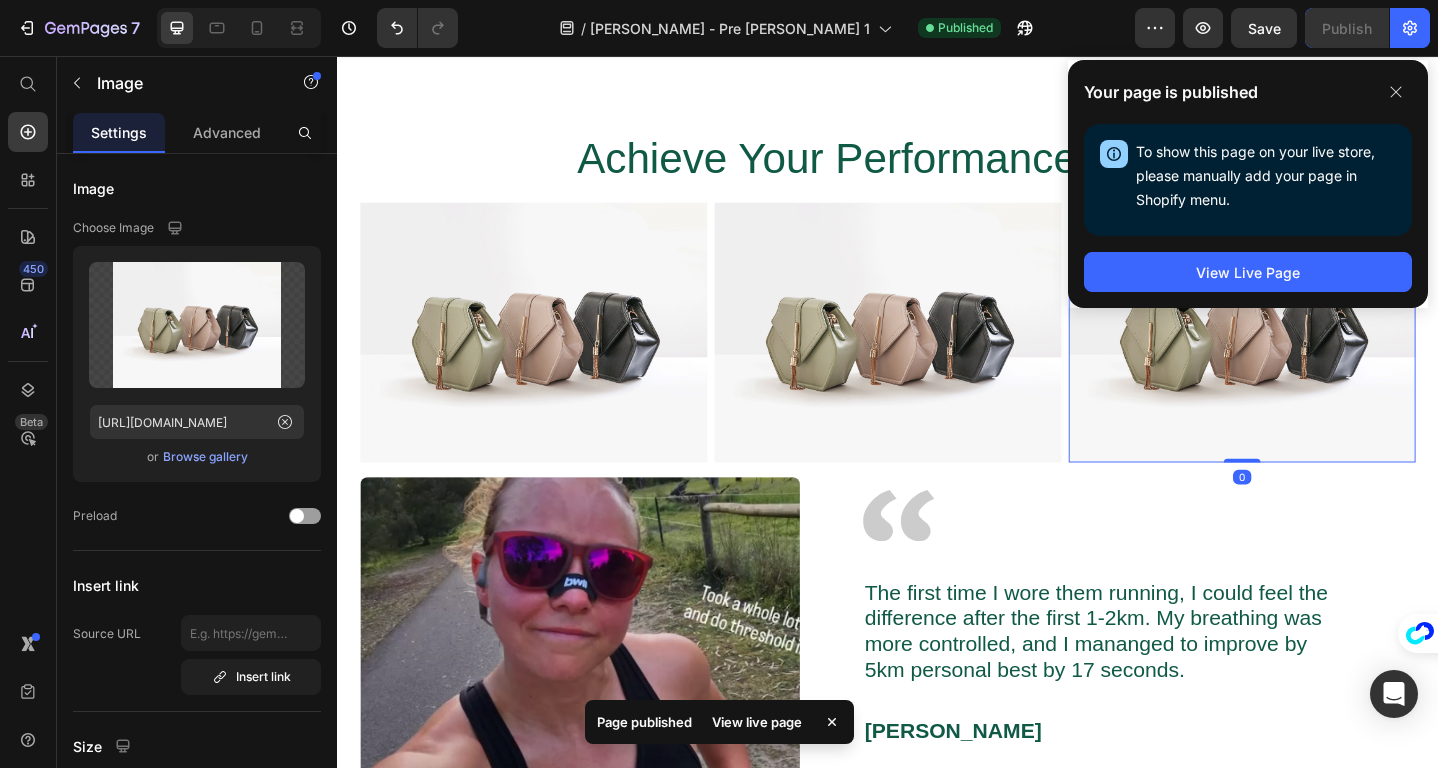 click on "Your page is published To show this page on your live store, please manually add your page in Shopify menu. Open Shopify Menu View Live Page" 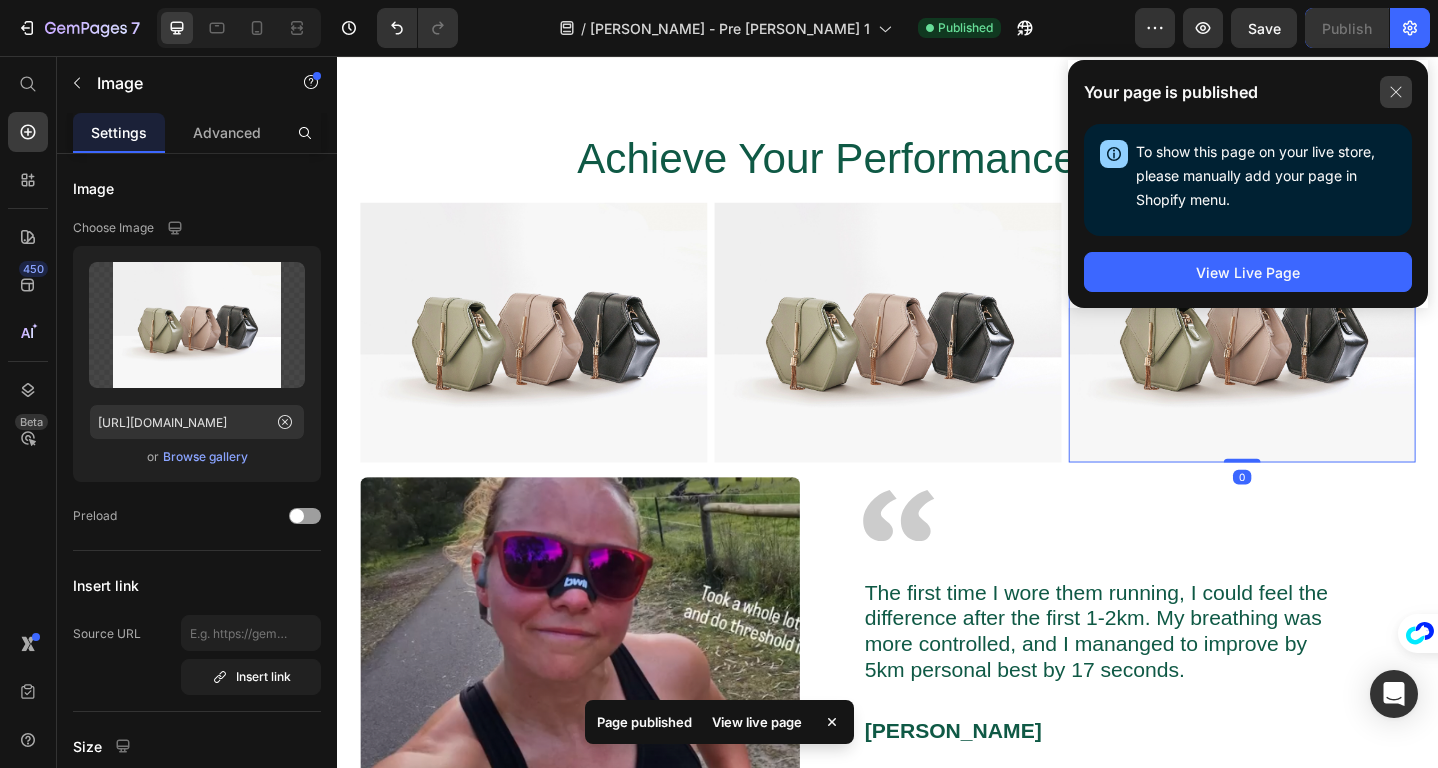 click 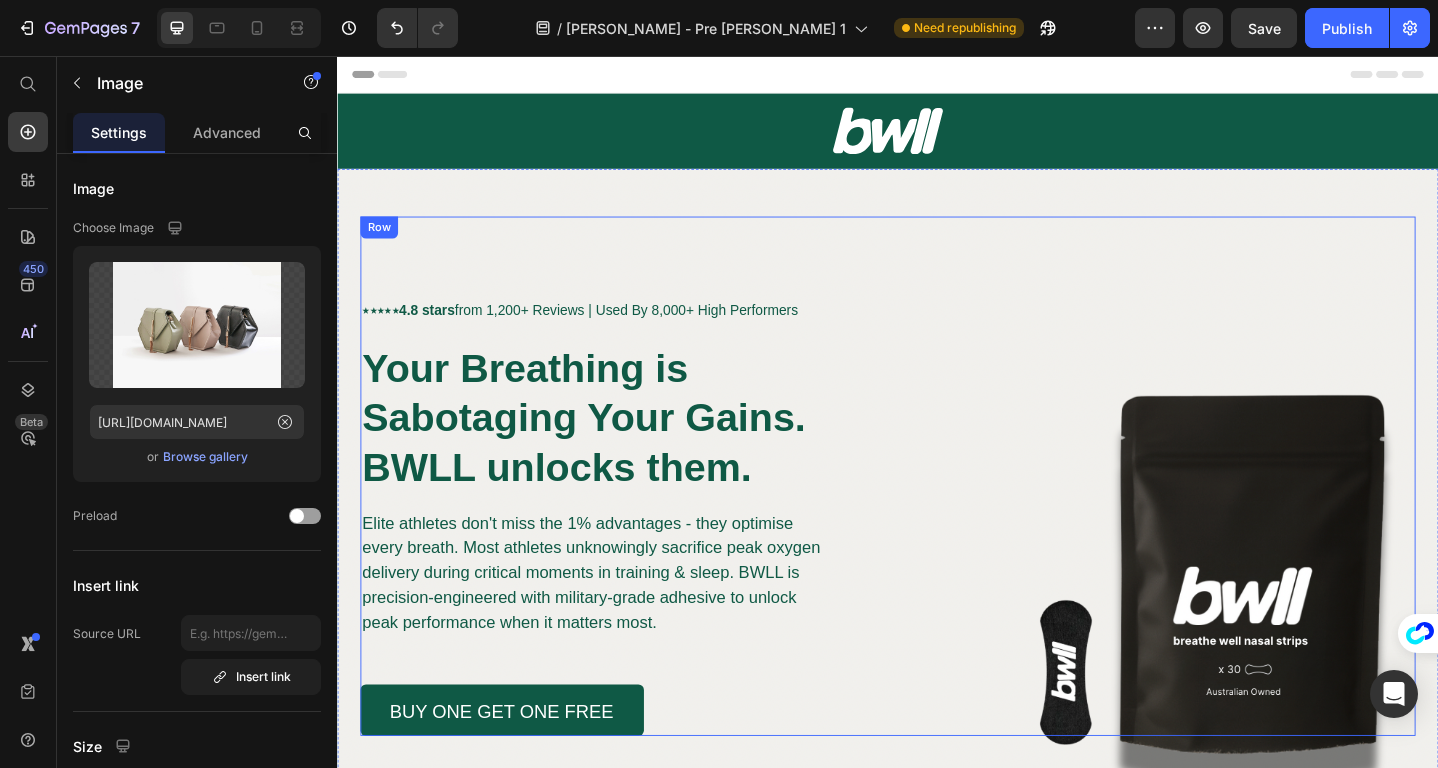 scroll, scrollTop: 13, scrollLeft: 0, axis: vertical 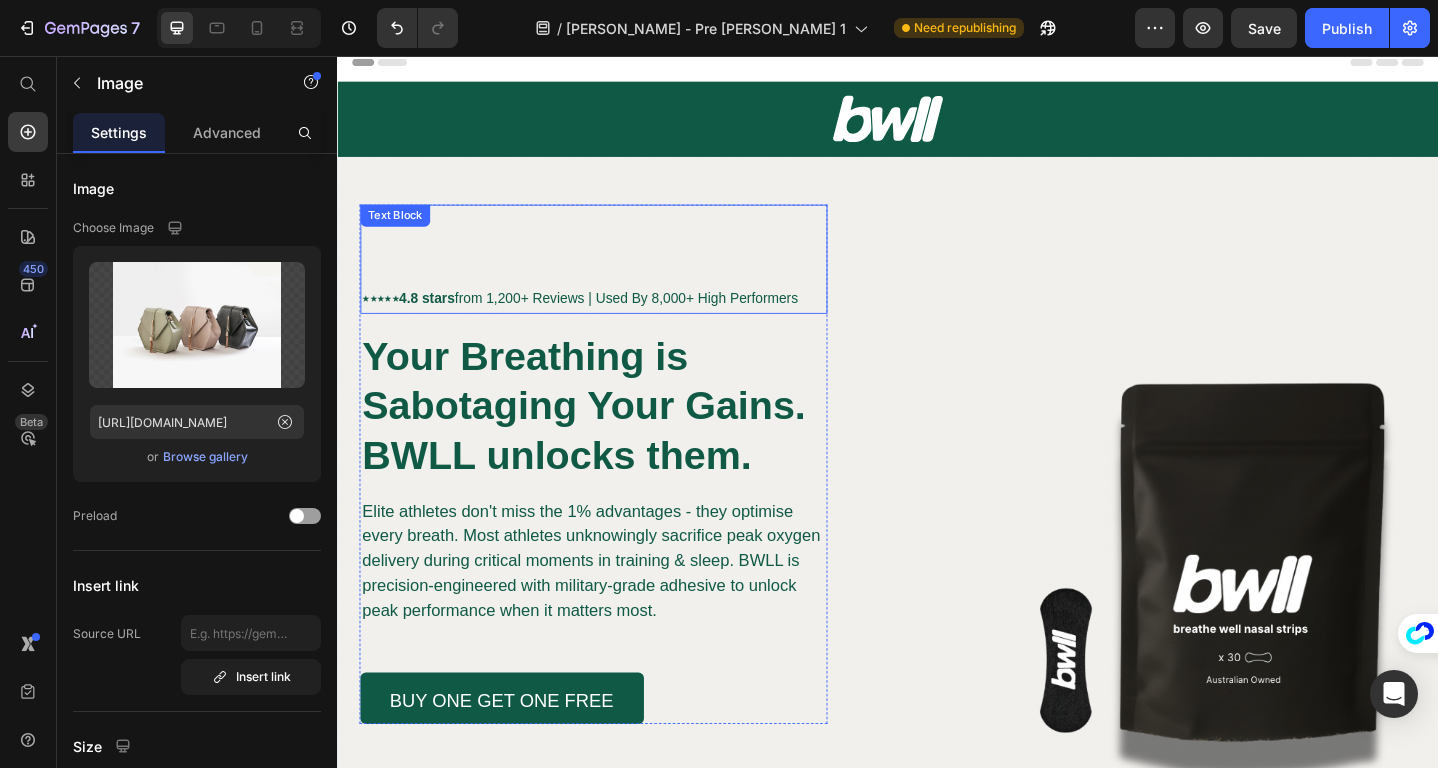 click on "4.8 stars  from 1,200+ Reviews | Used By 8,000+ High Performers" at bounding box center [621, 319] 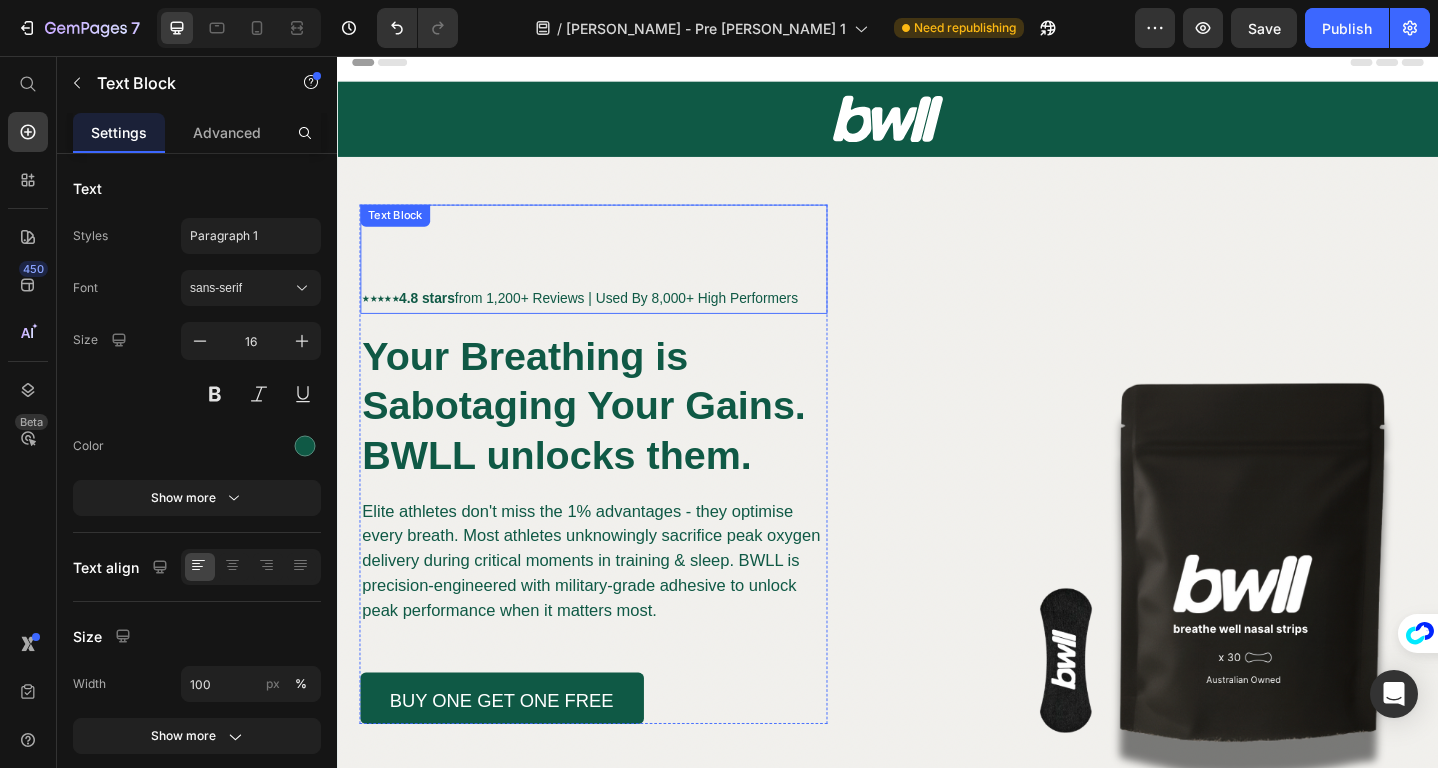 click on "4.8 stars  from 1,200+ Reviews | Used By 8,000+ High Performers" at bounding box center (621, 319) 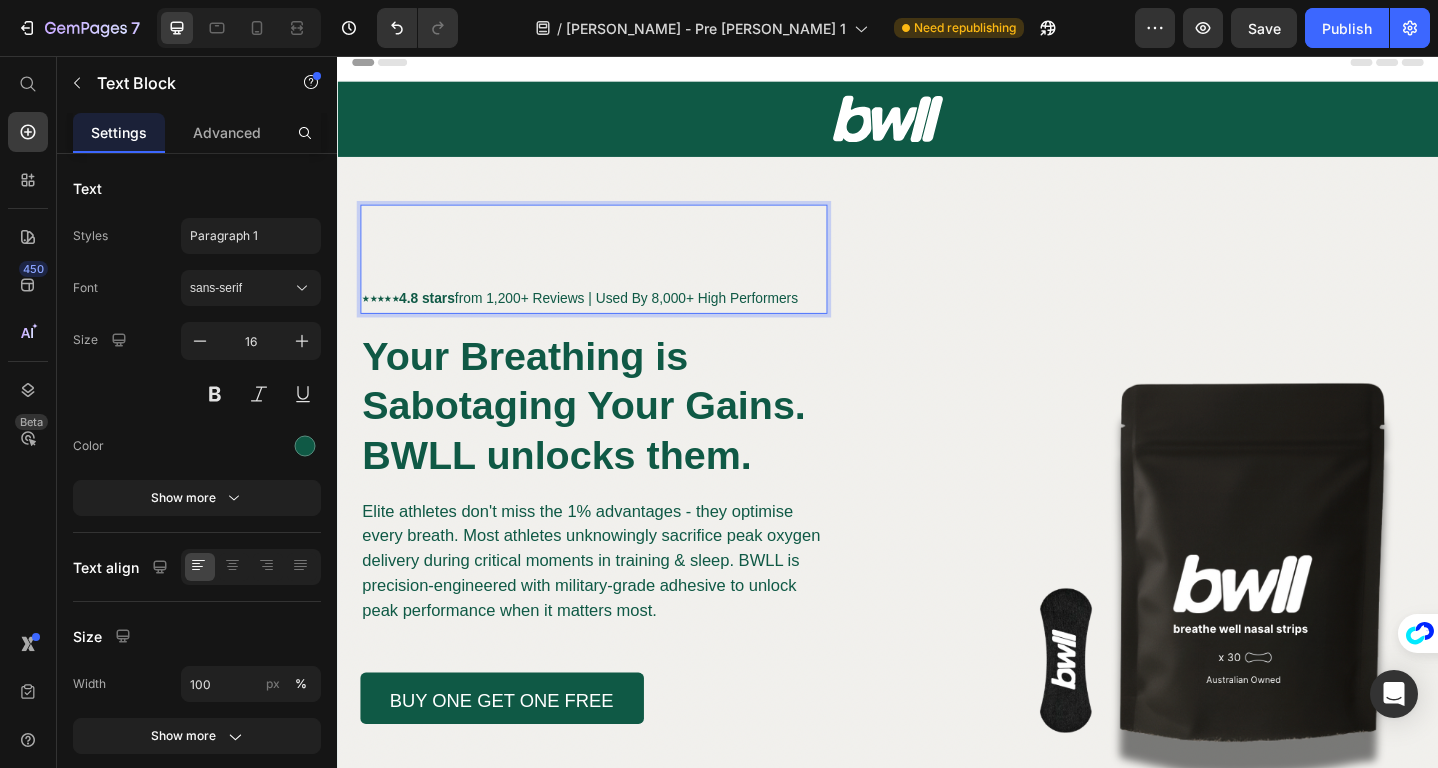 click on "4.8 stars  from 1,200+ Reviews | Used By 8,000+ High Performers" at bounding box center (621, 319) 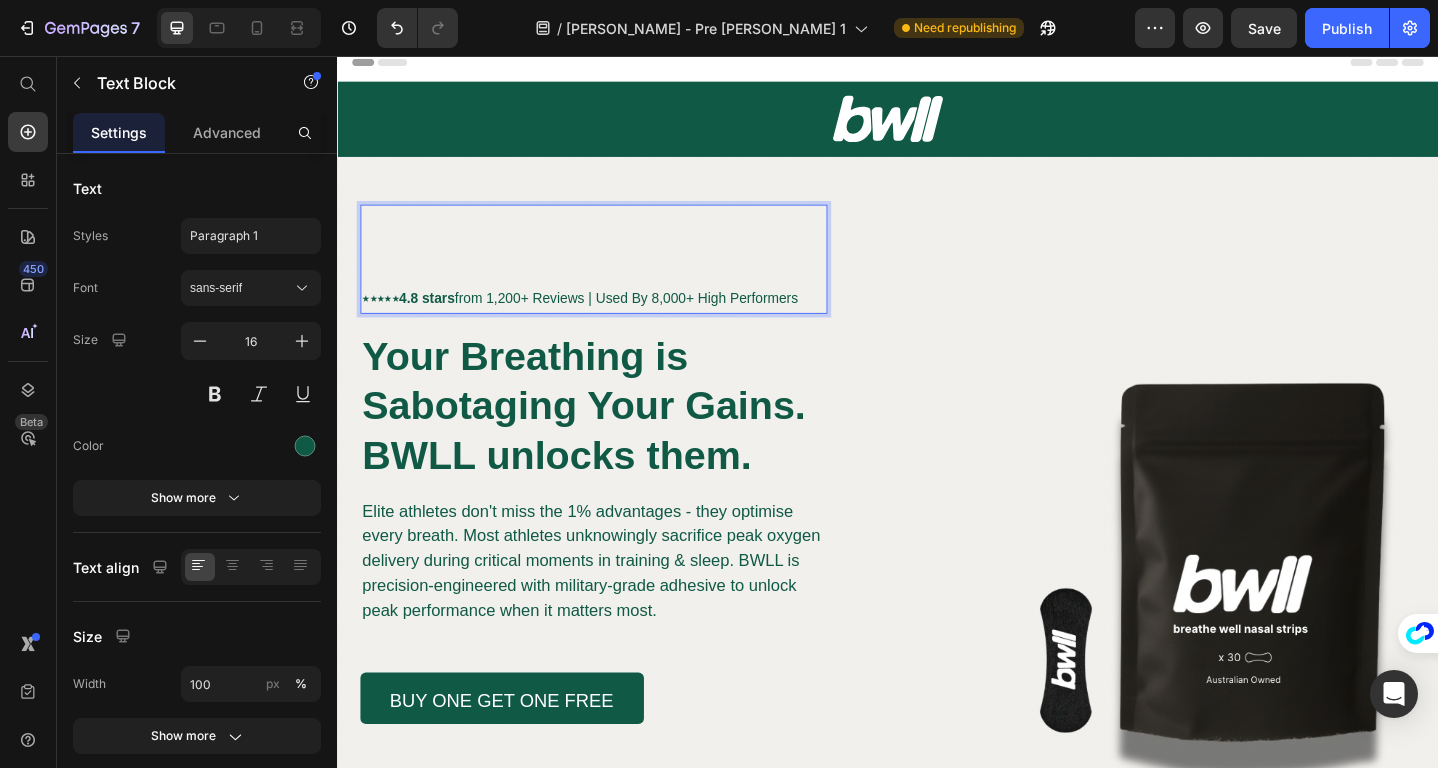 drag, startPoint x: 685, startPoint y: 323, endPoint x: 845, endPoint y: 326, distance: 160.02812 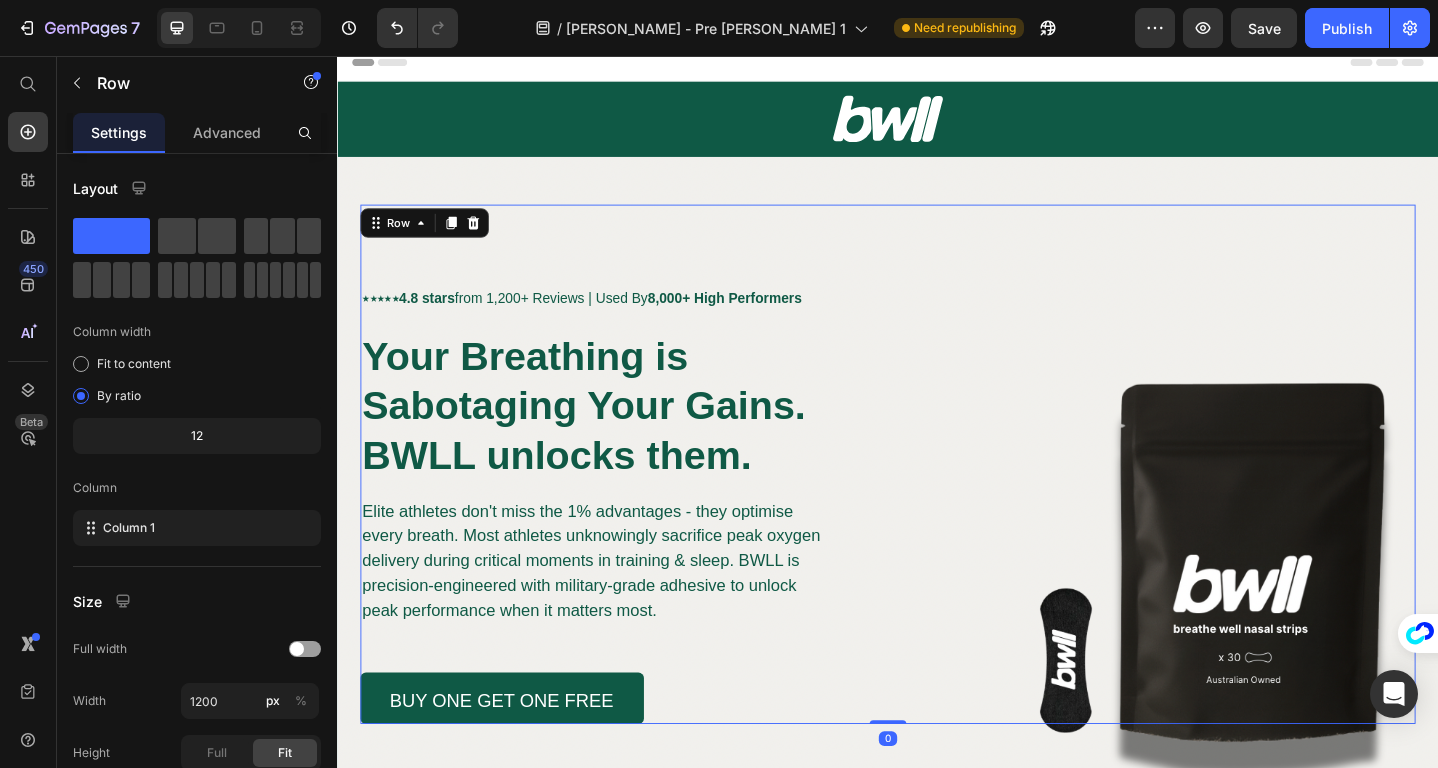 click on "⋆⋆⋆⋆⋆  4.8 stars  from 1,200+ Reviews | Used By  8,000+ High Performers Text Block Your Breathing is Sabotaging Your Gains. BWLL unlocks them. Heading Elite athletes don't miss the 1% advantages - they optimise every breath. Most athletes unknowingly sacrifice peak oxygen delivery during critical moments in training & sleep. BWLL is precision-engineered with military-grade adhesive to unlock peak performance when it matters most. Text Block BUY ONE GET ONE FREE Button Row" at bounding box center (937, 501) 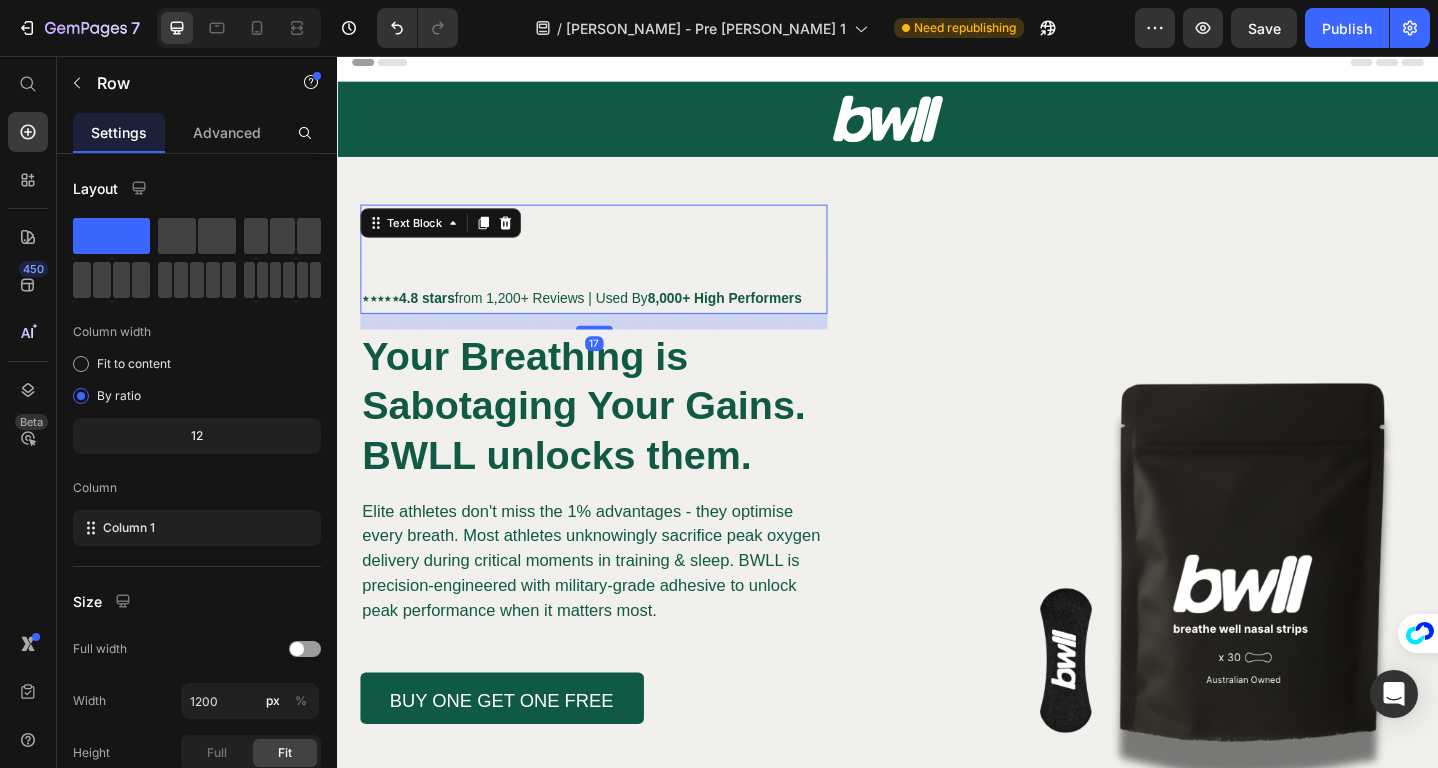 click on "4.8 stars  from 1,200+ Reviews | Used By  8,000+ High Performers" at bounding box center [623, 319] 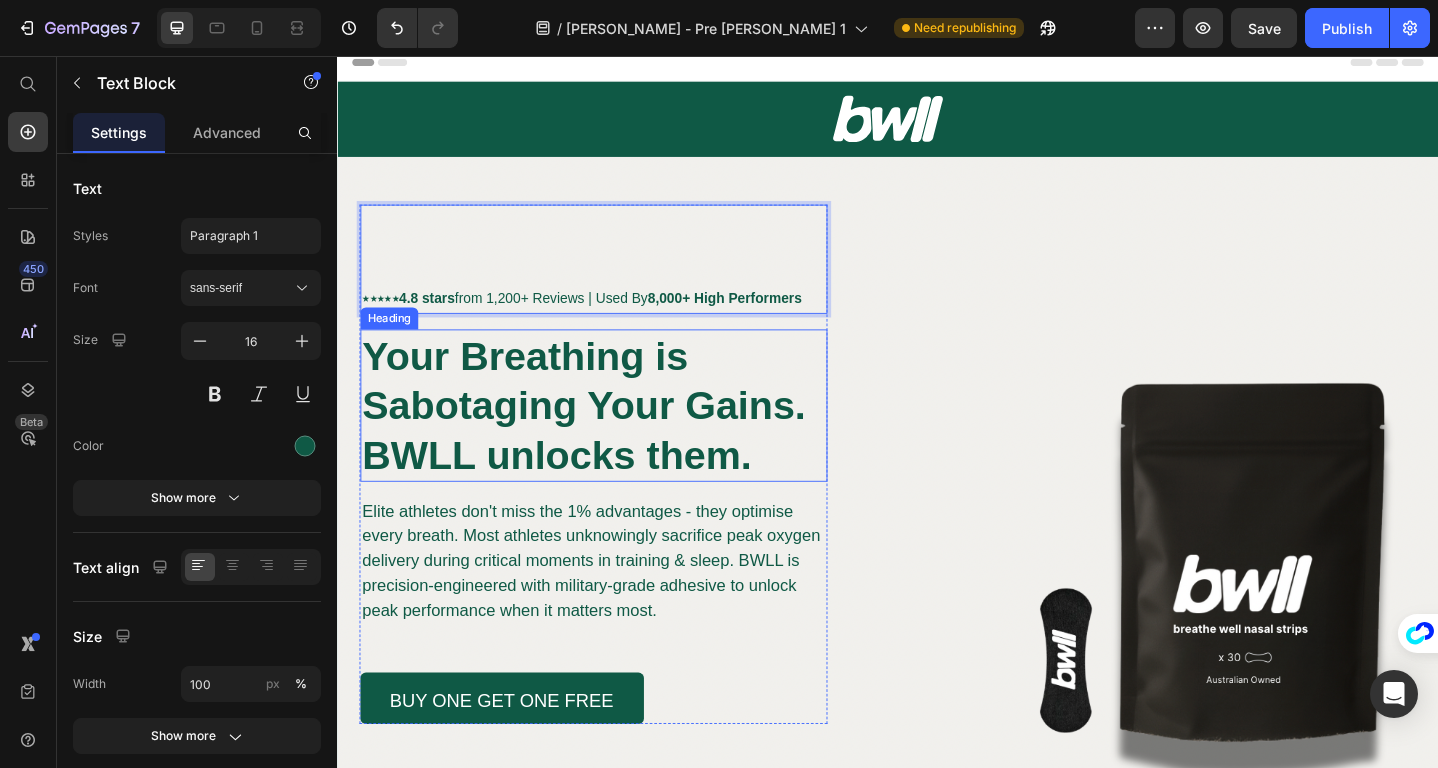 click on "Your Breathing is Sabotaging Your Gains. BWLL unlocks them." at bounding box center [605, 437] 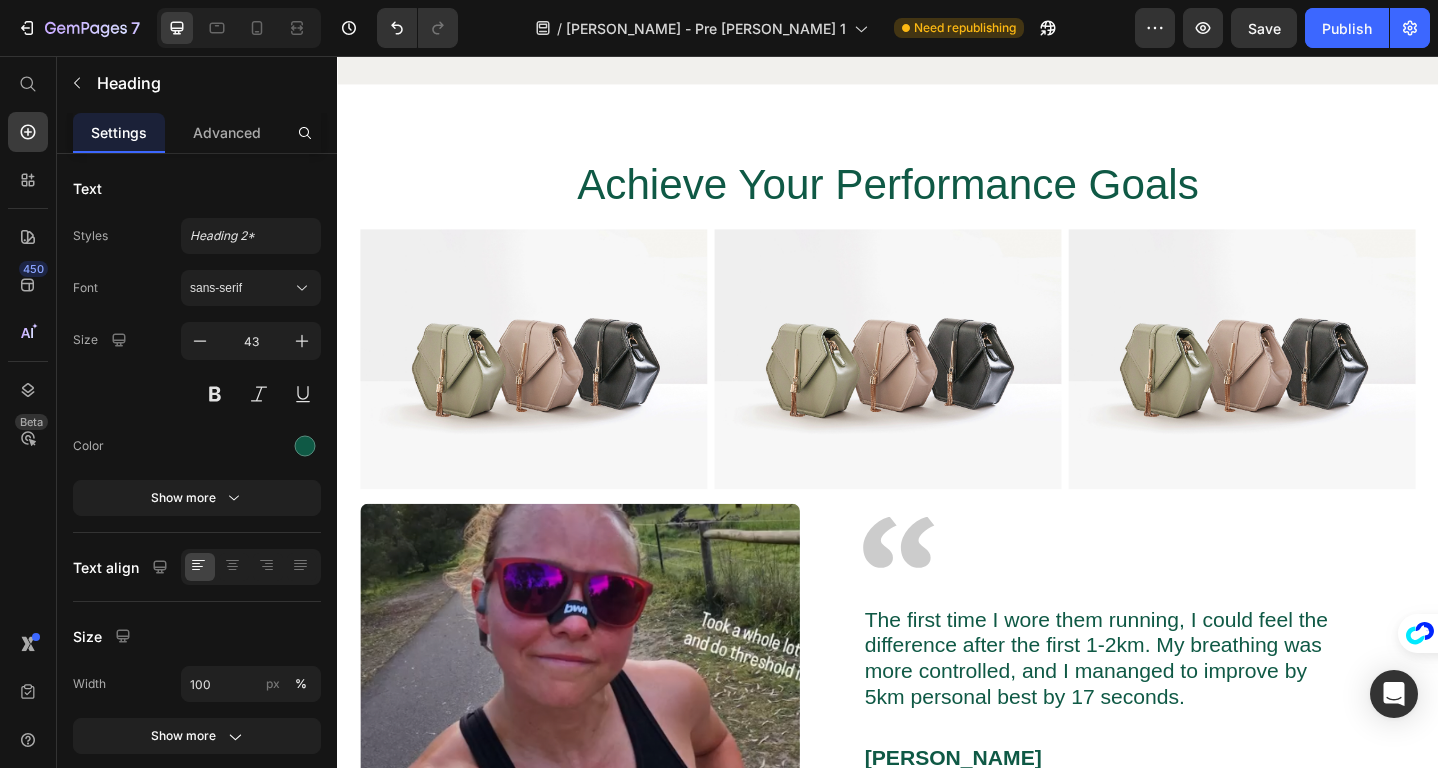 scroll, scrollTop: 3543, scrollLeft: 0, axis: vertical 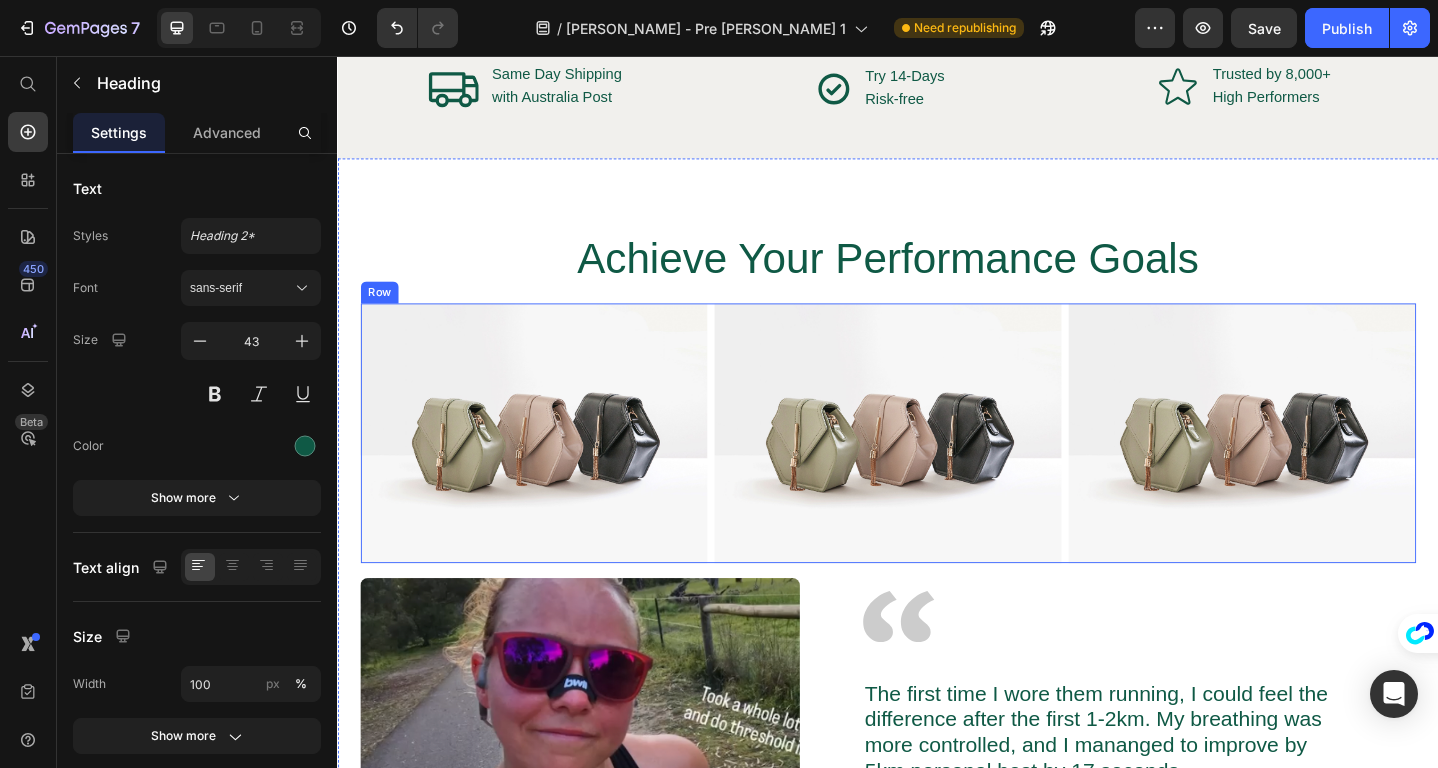 click on "Image Image Image Row" at bounding box center (937, 468) 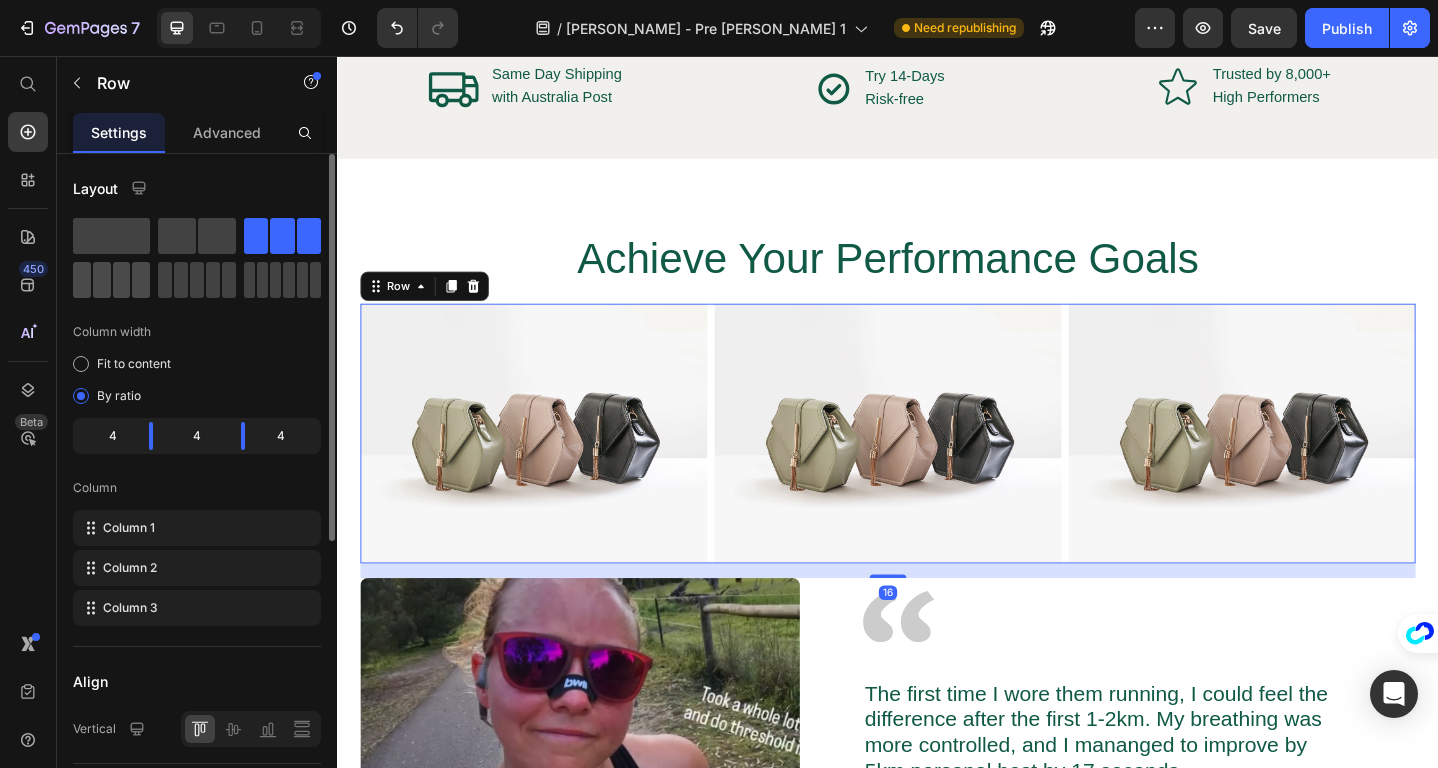 click 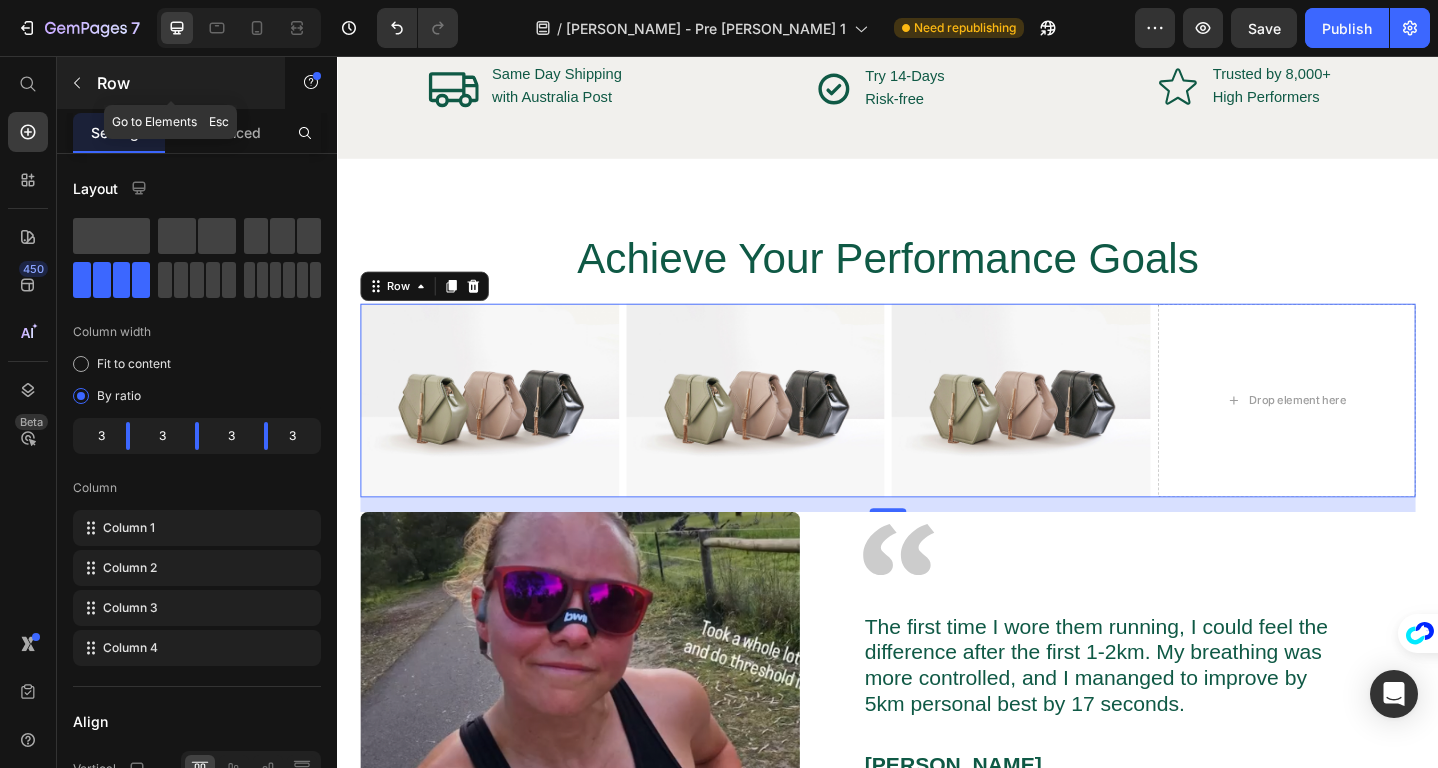 click 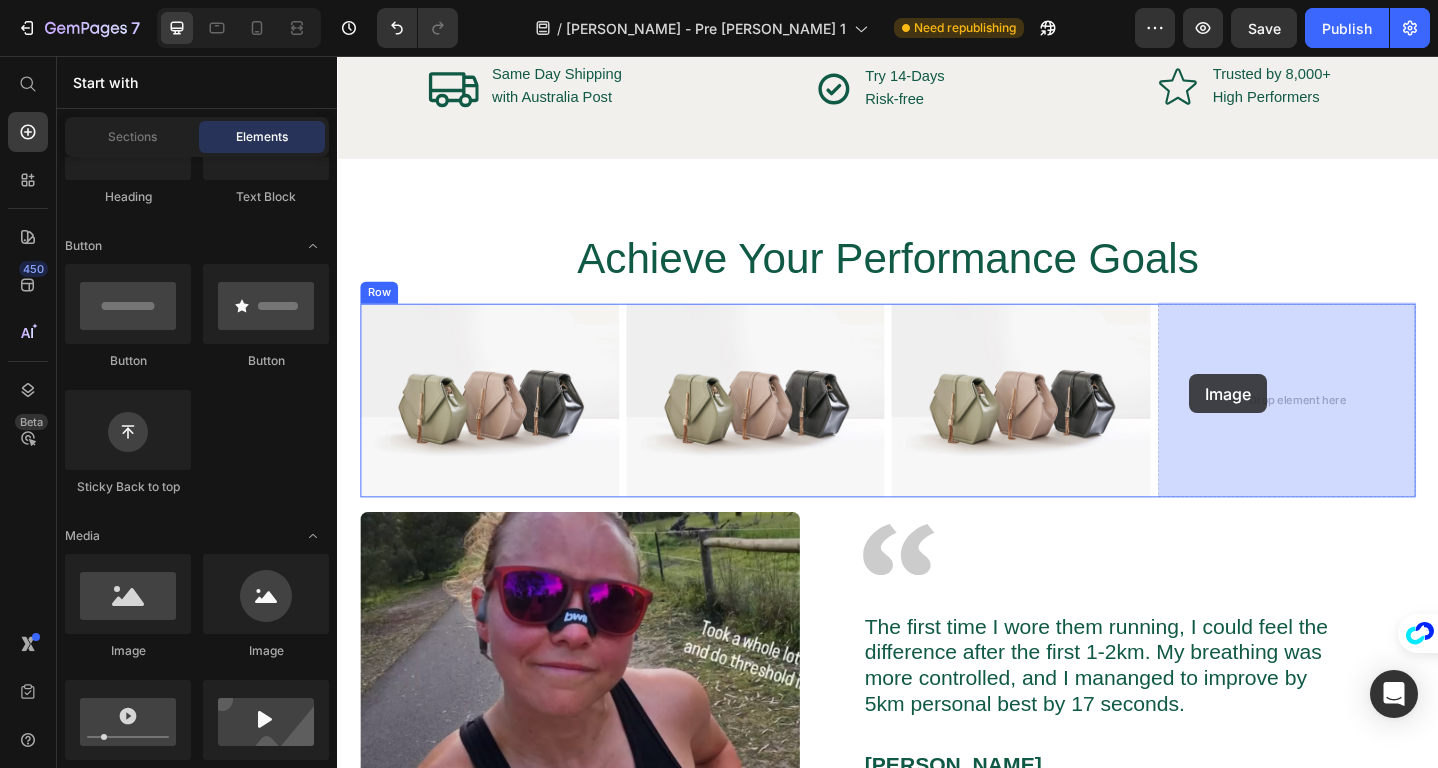 drag, startPoint x: 590, startPoint y: 646, endPoint x: 1266, endPoint y: 403, distance: 718.3488 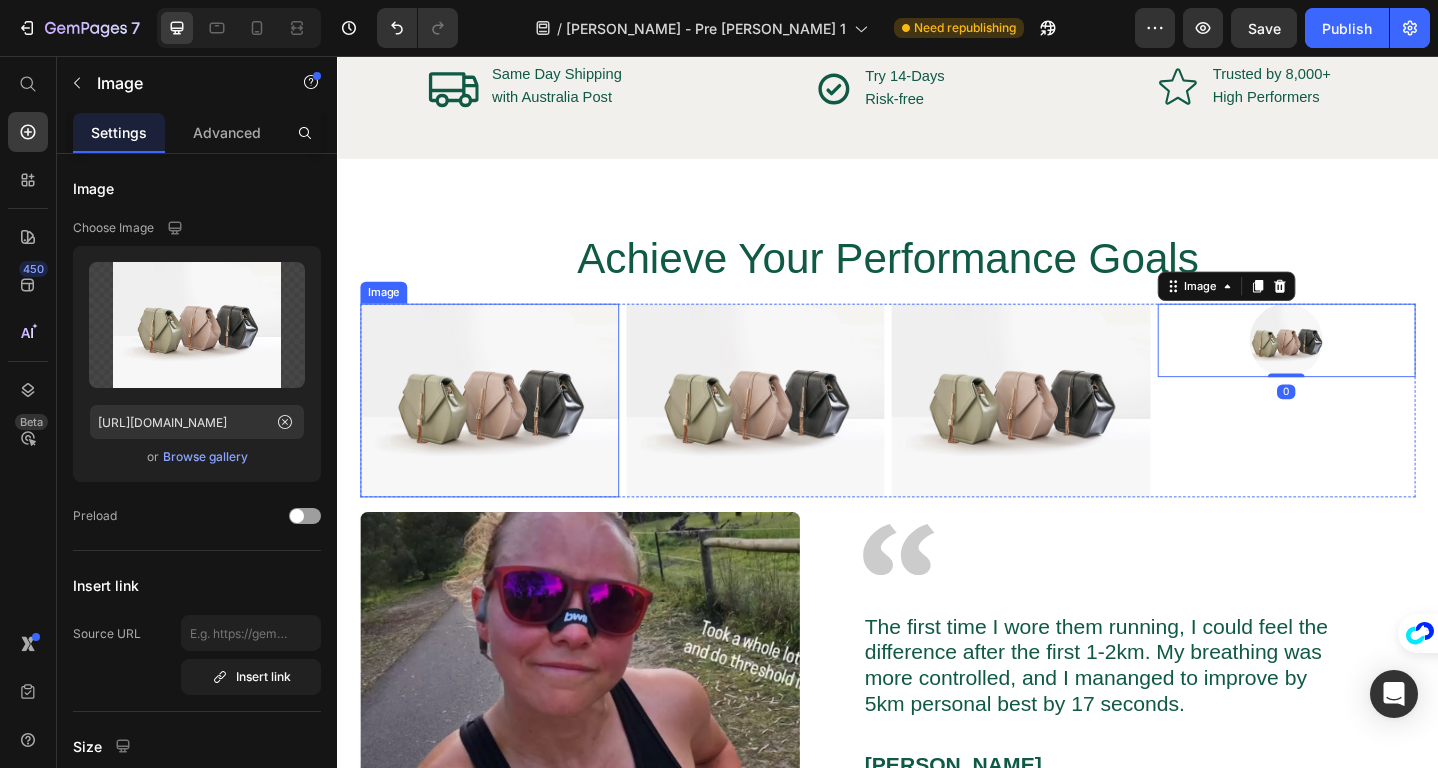 click at bounding box center [503, 431] 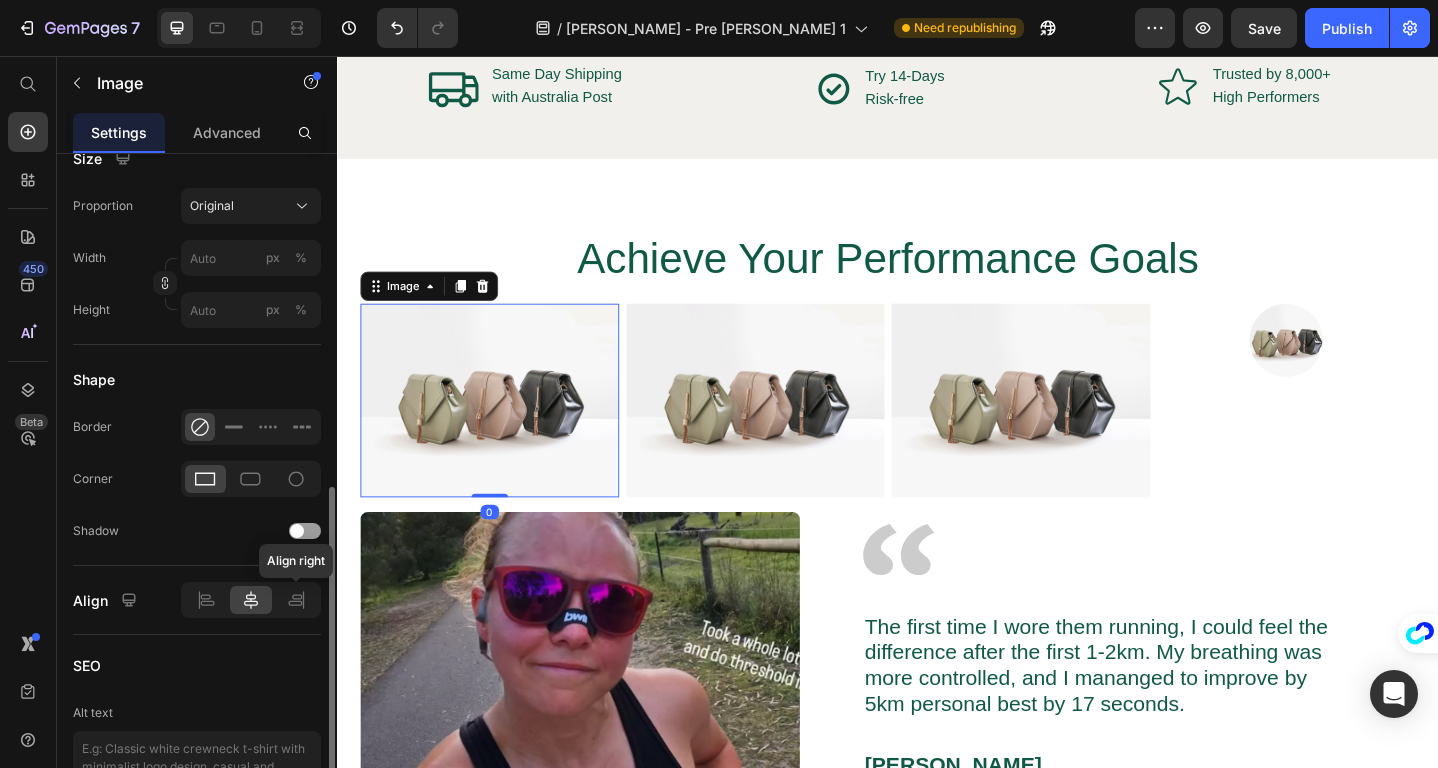 scroll, scrollTop: 633, scrollLeft: 0, axis: vertical 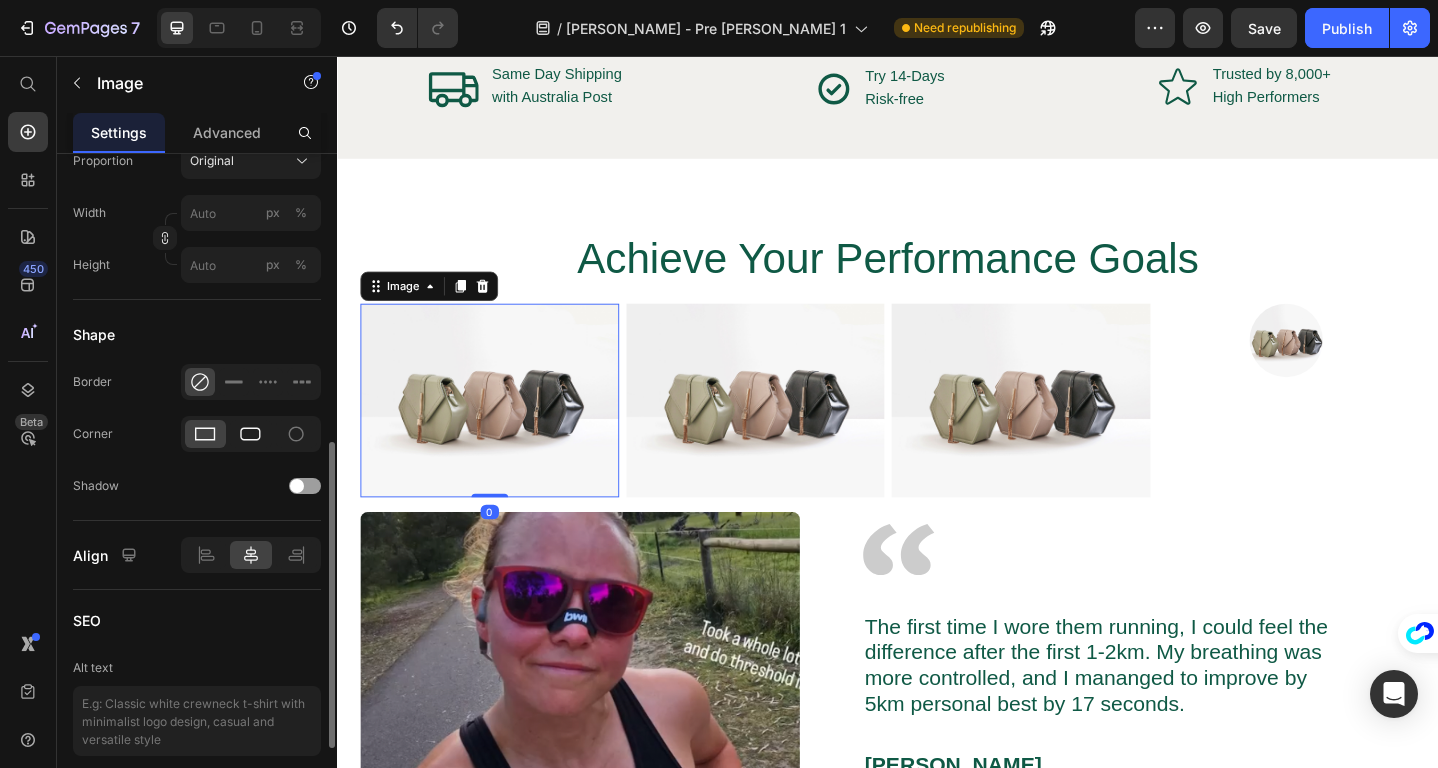 click 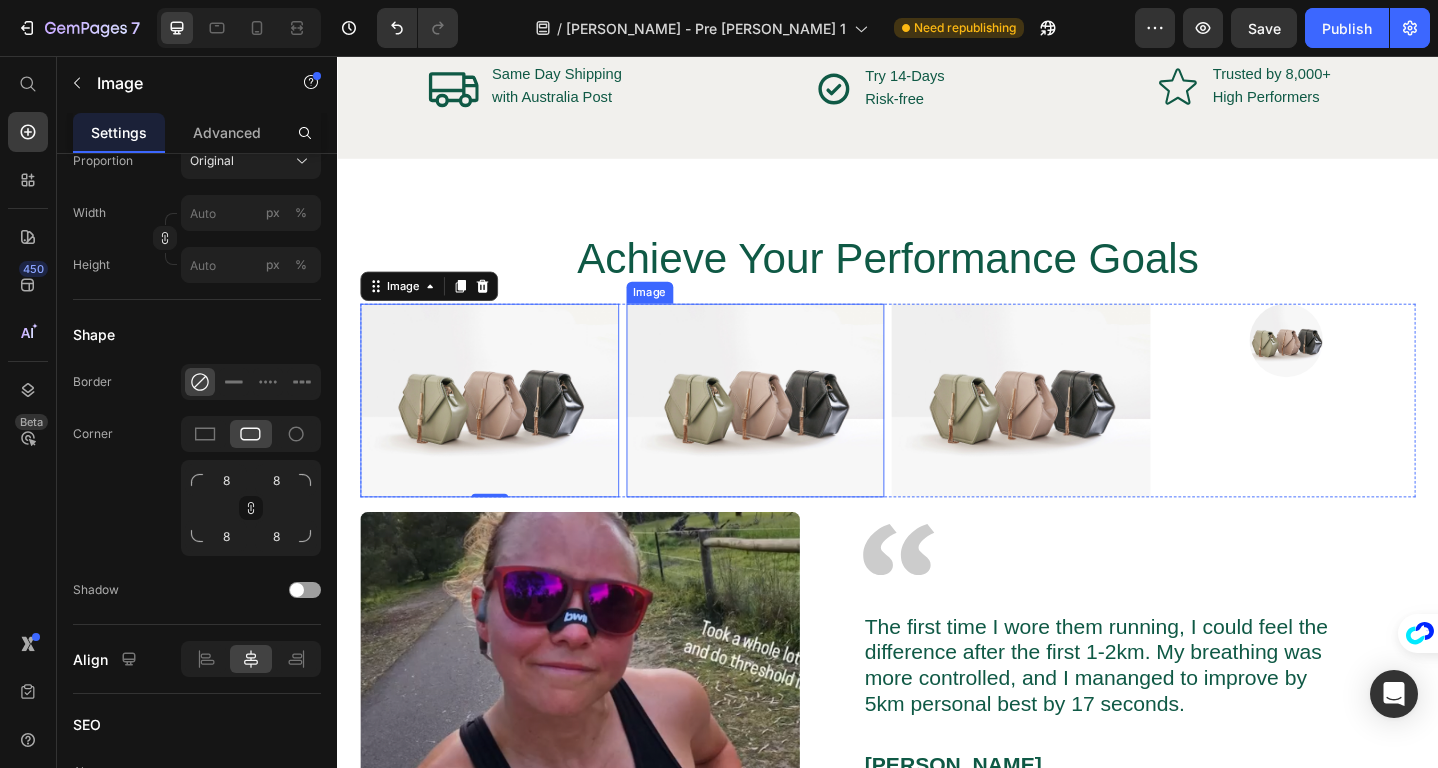 click at bounding box center [793, 431] 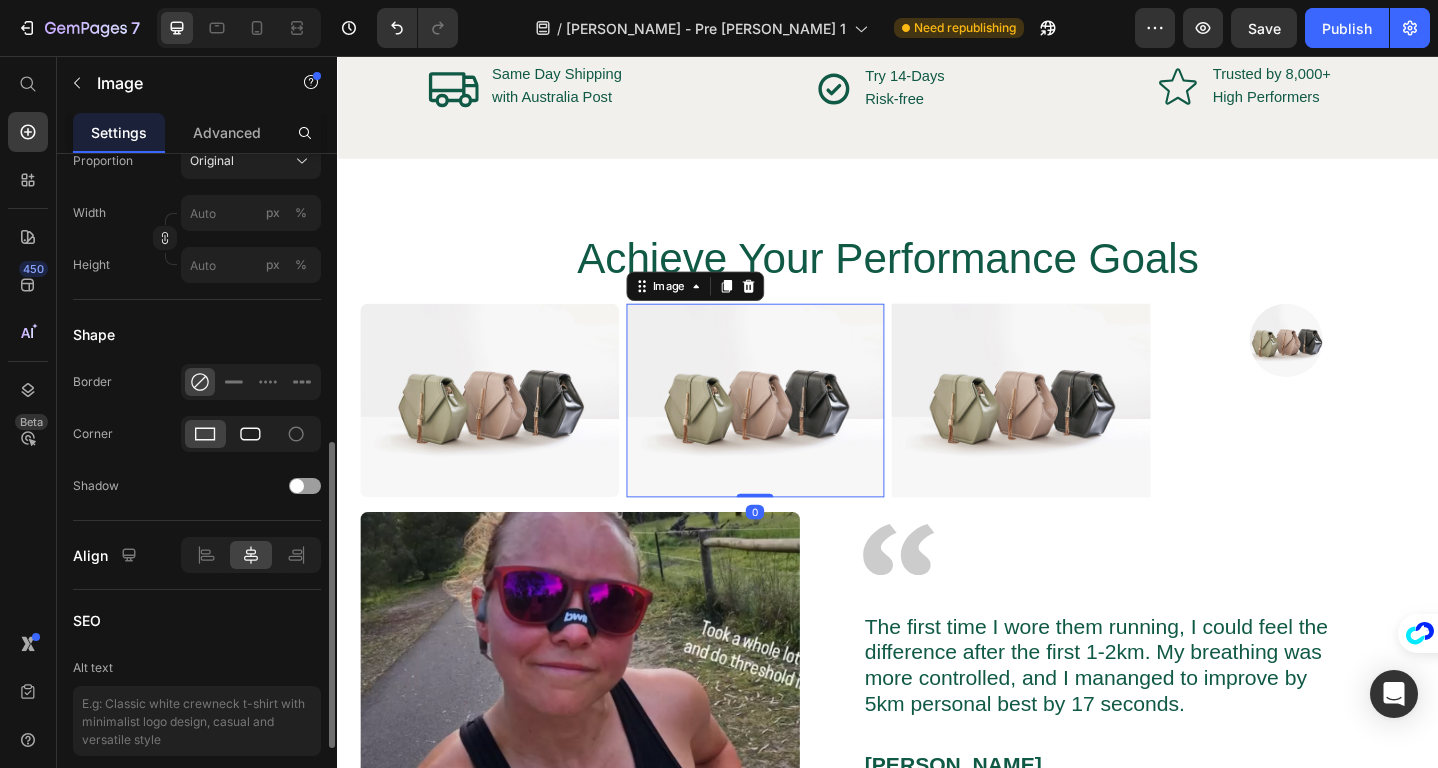 click 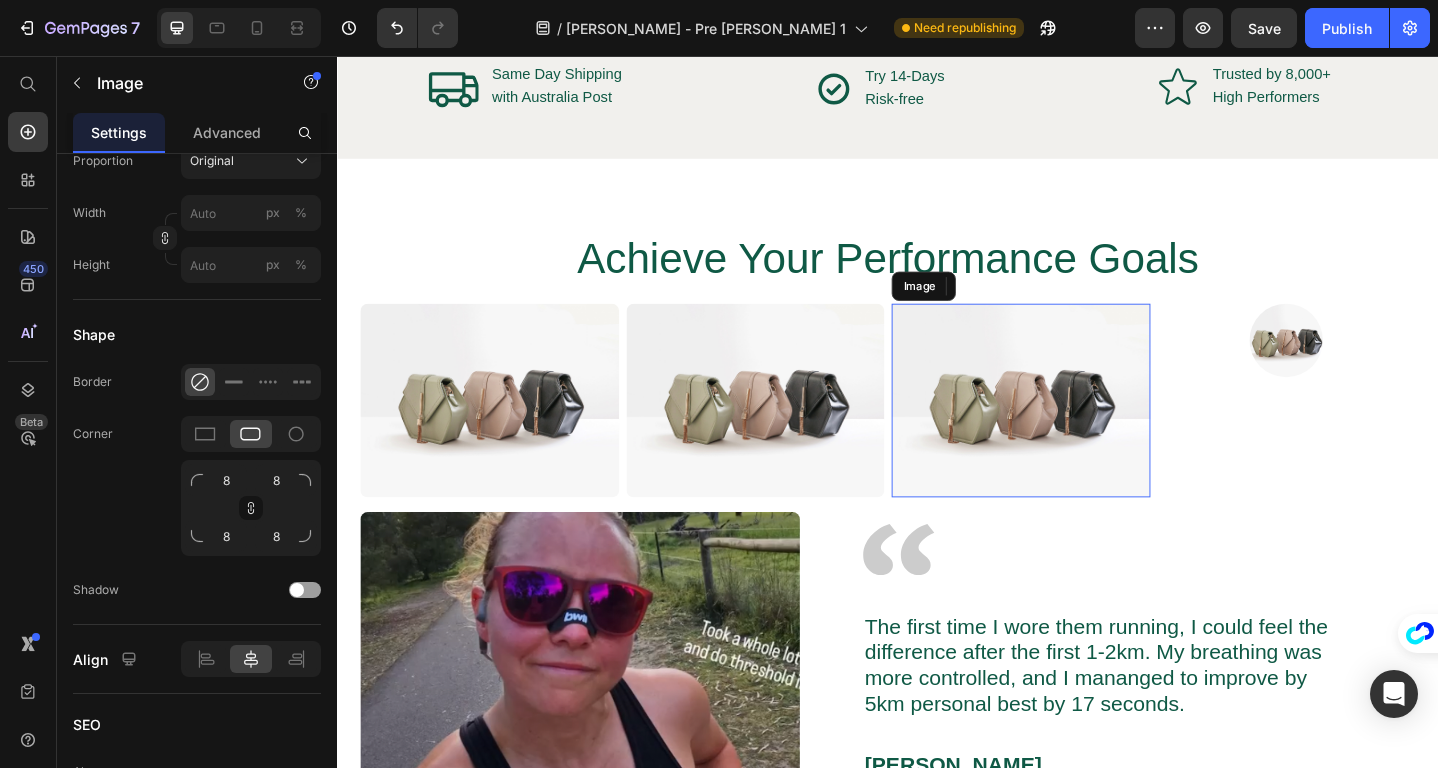 click at bounding box center [1082, 431] 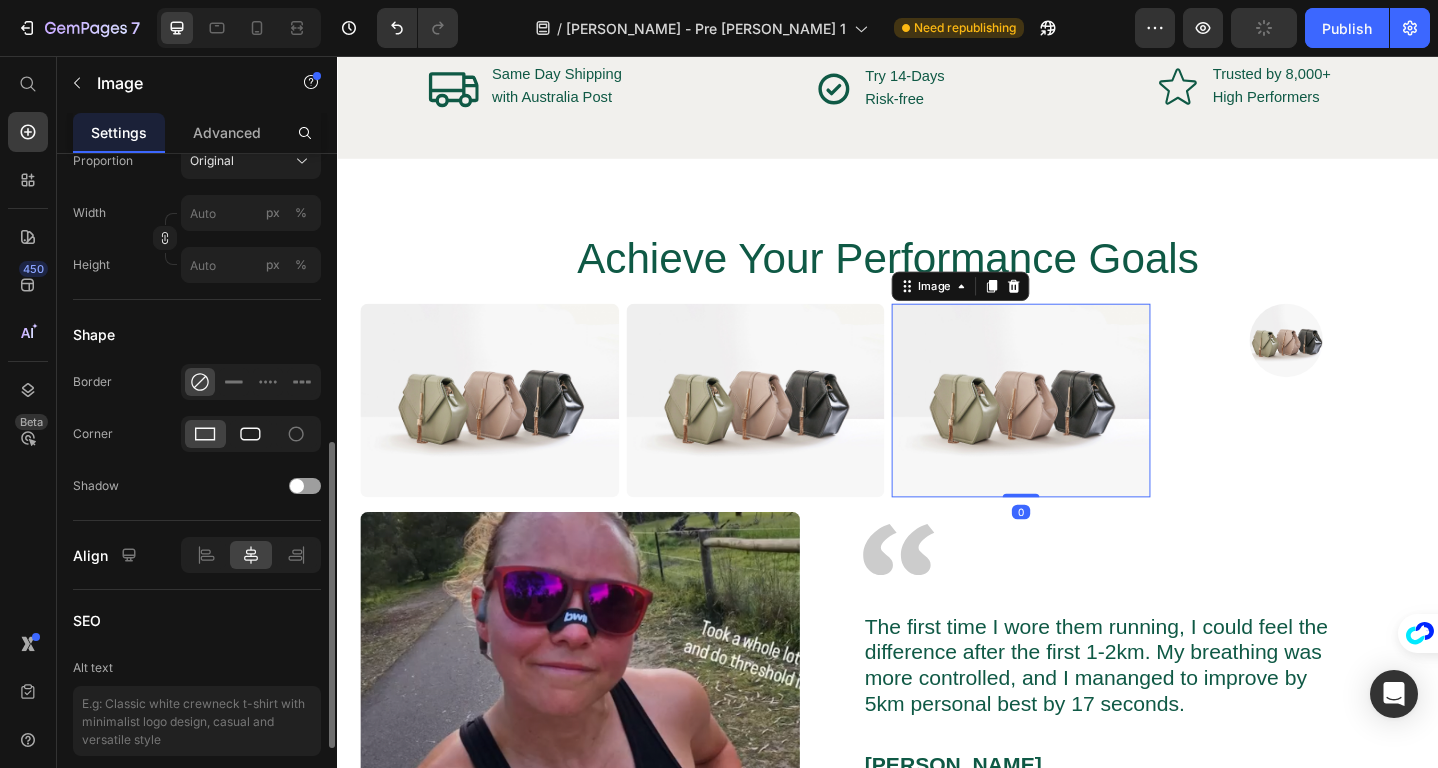 click 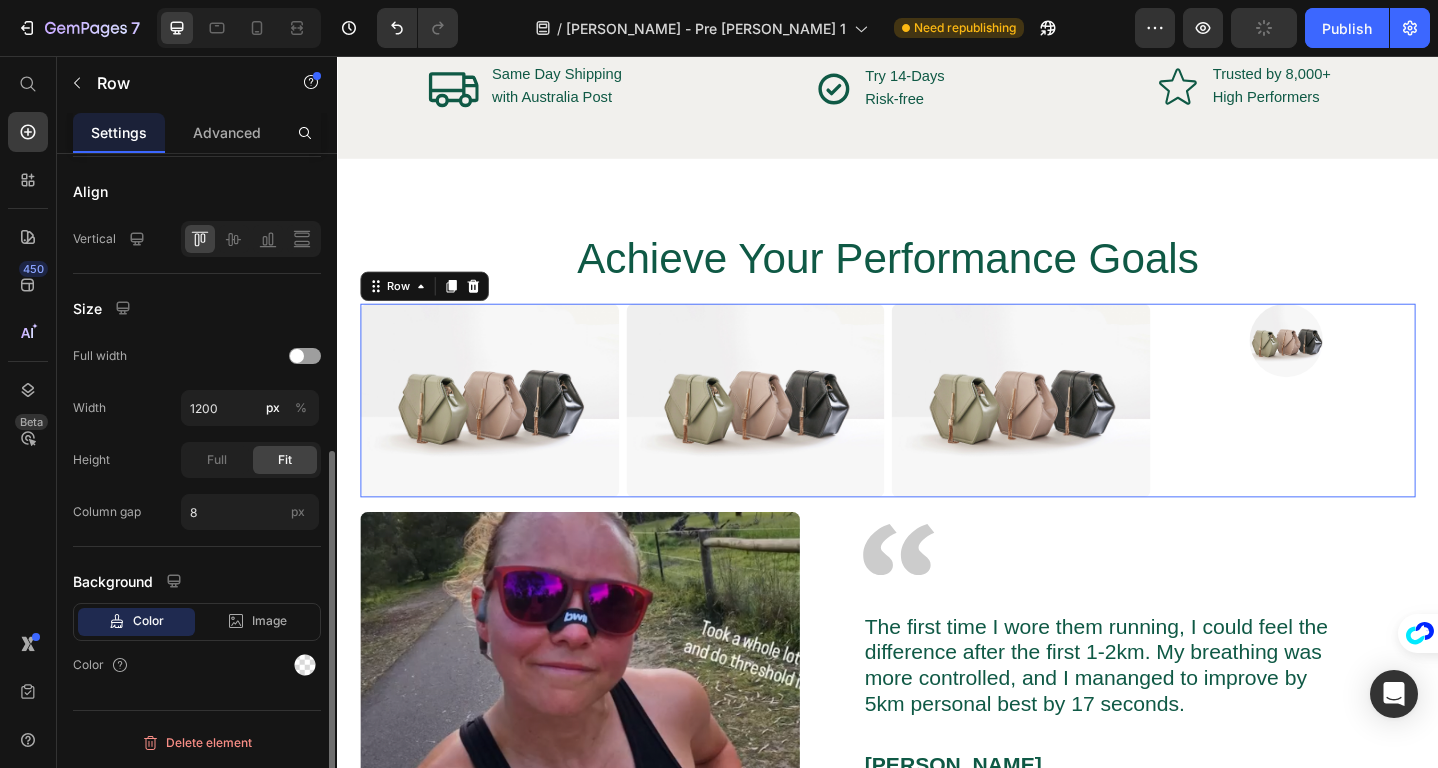 click on "Image" at bounding box center (1372, 431) 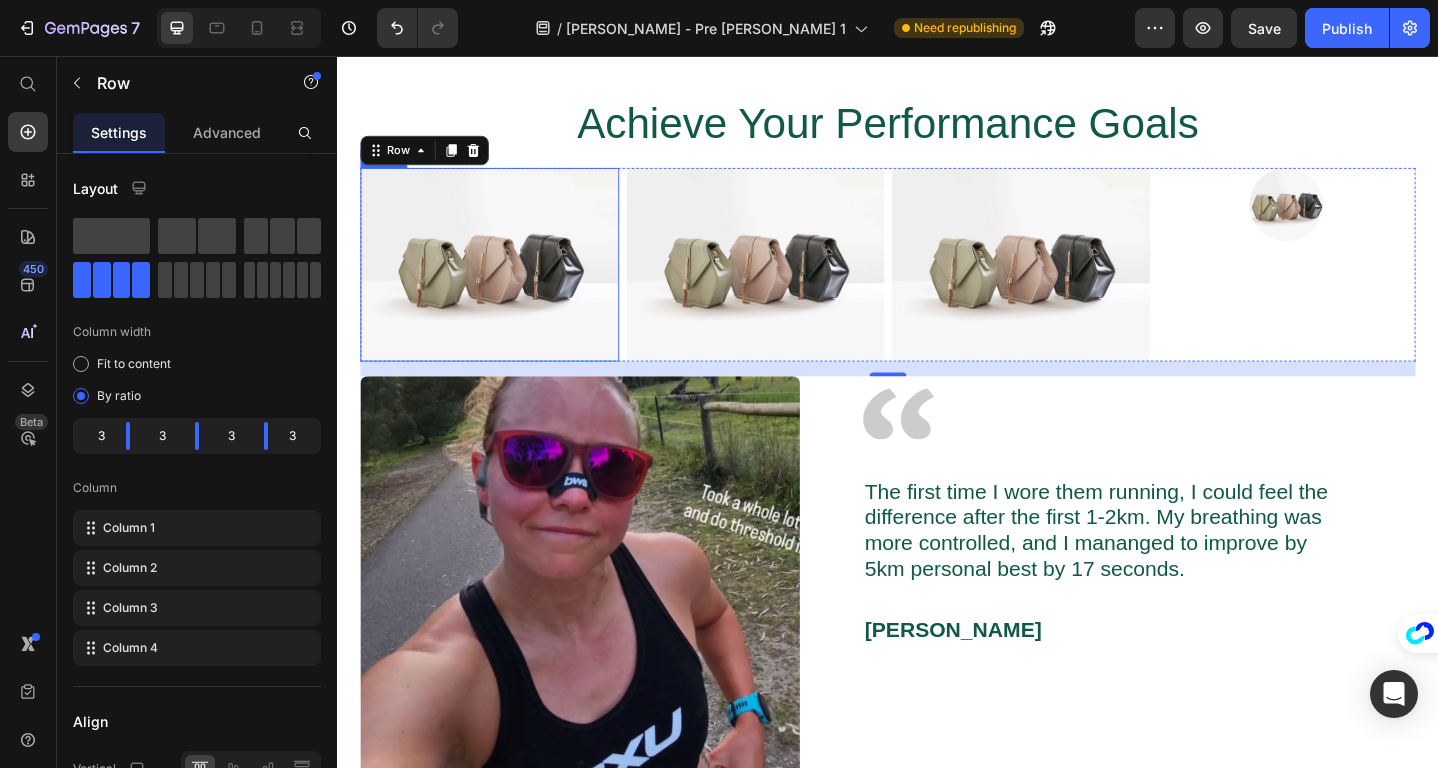 scroll, scrollTop: 3595, scrollLeft: 0, axis: vertical 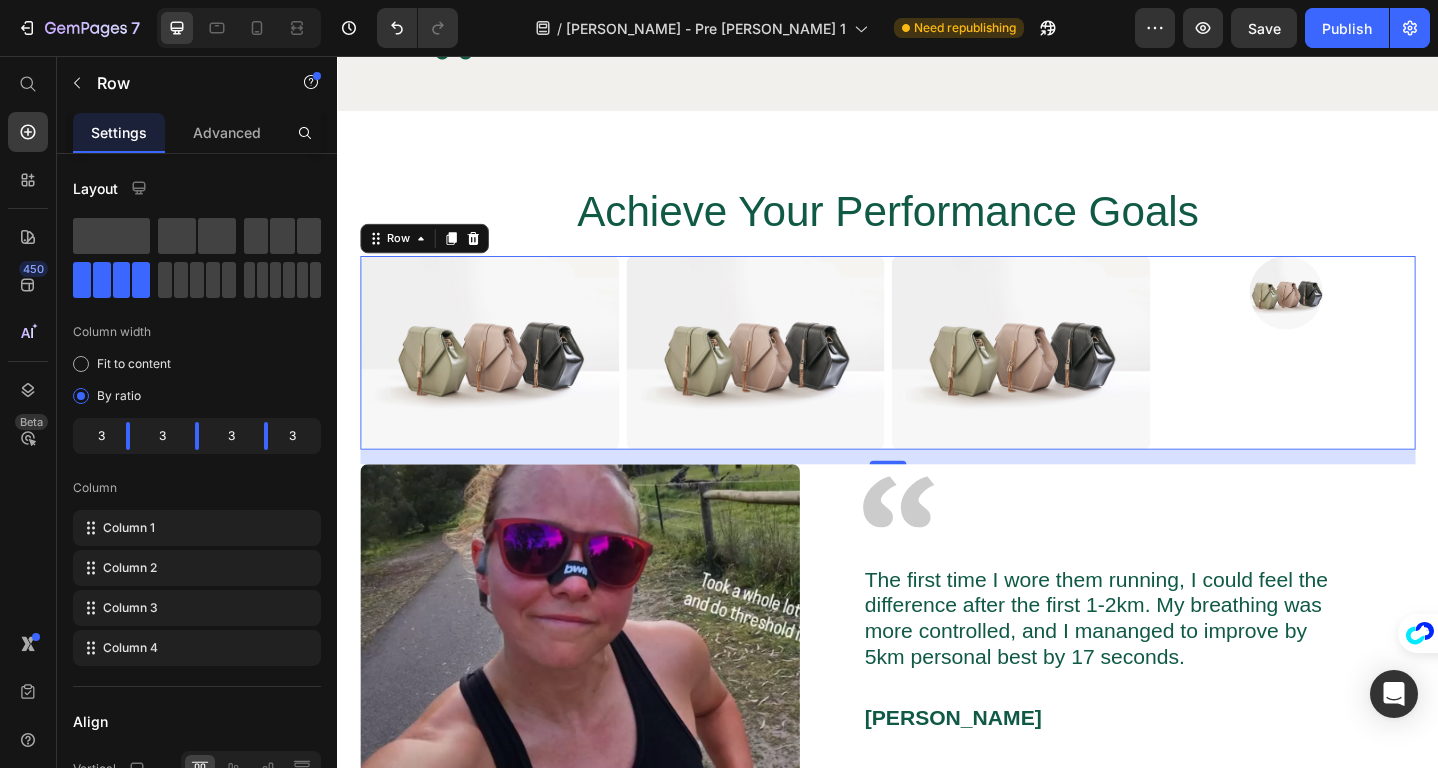 click on "Image" at bounding box center (1372, 379) 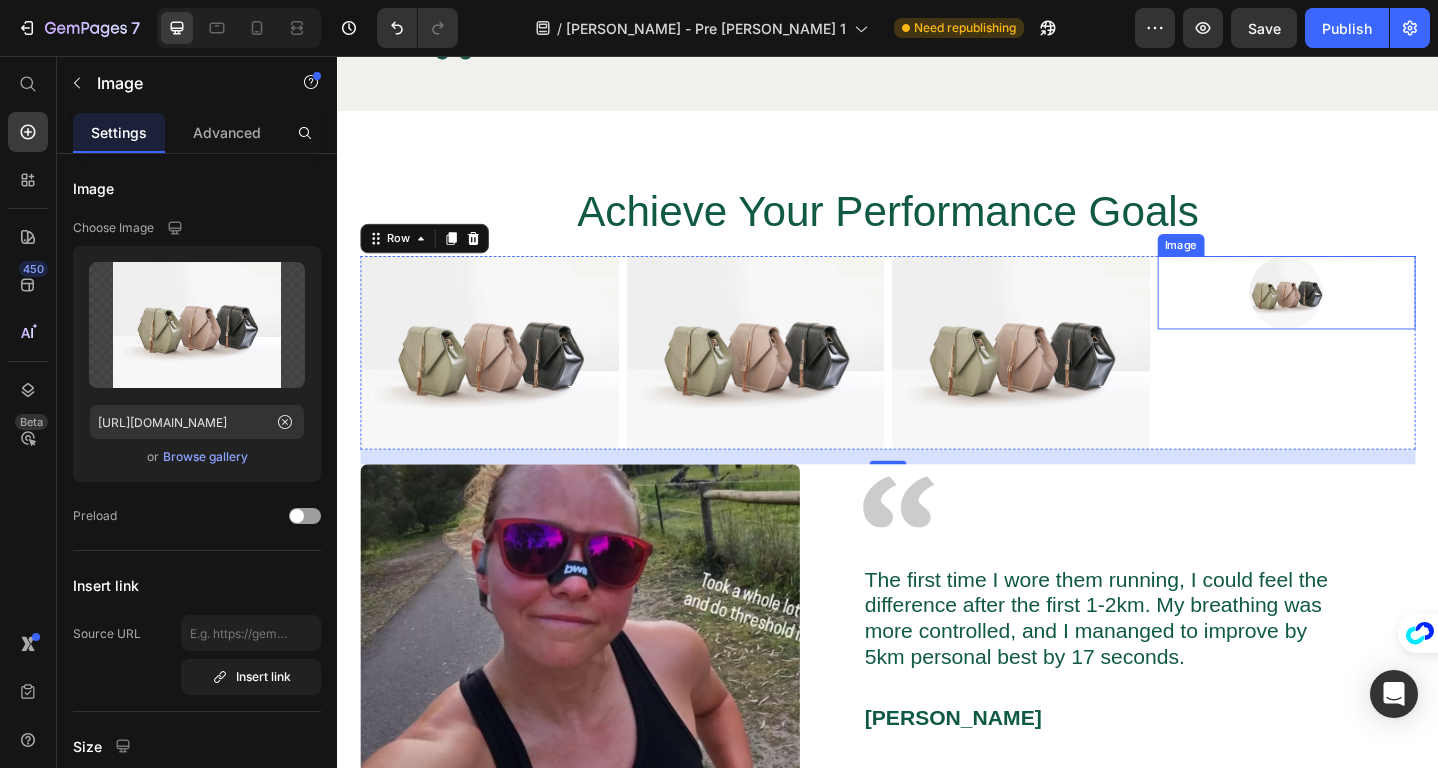 click at bounding box center (1372, 314) 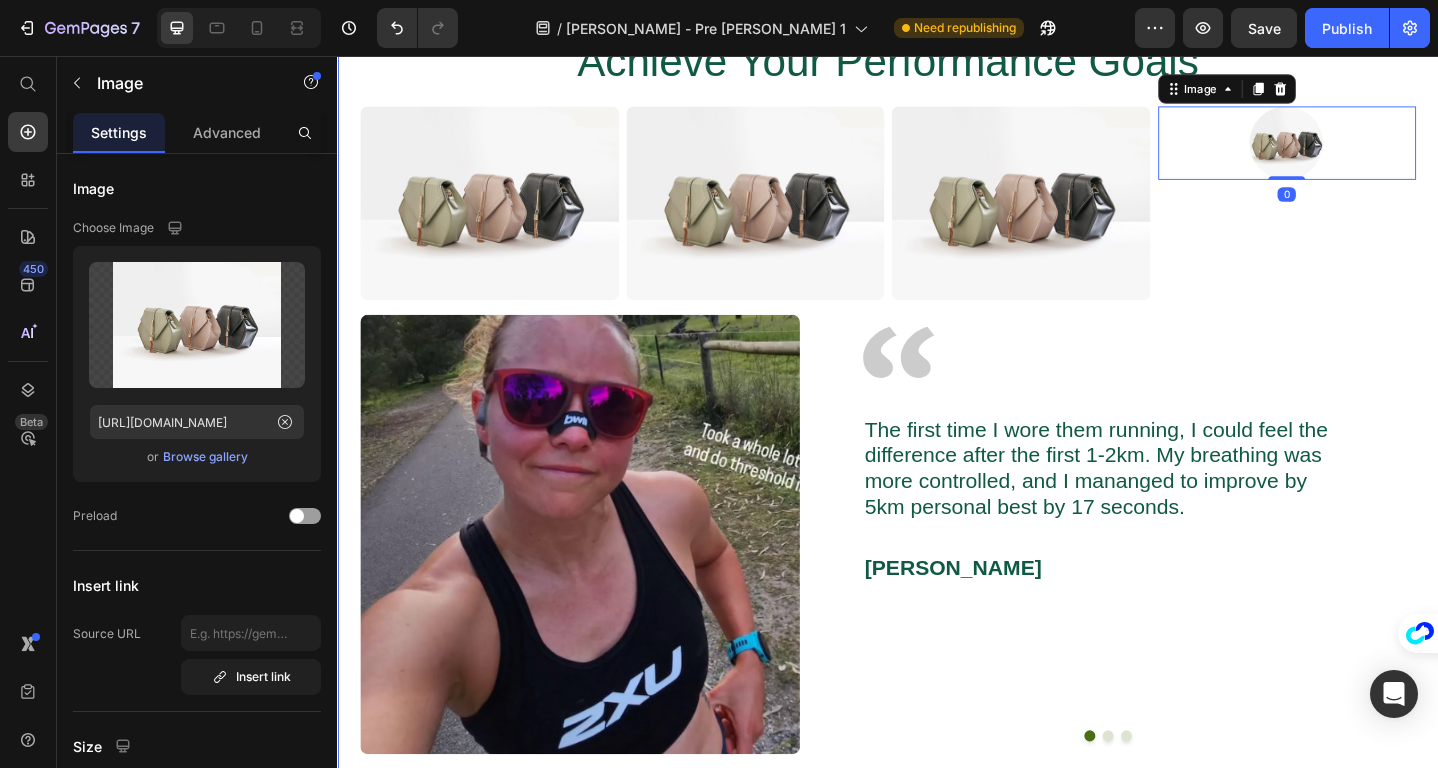 scroll, scrollTop: 3788, scrollLeft: 0, axis: vertical 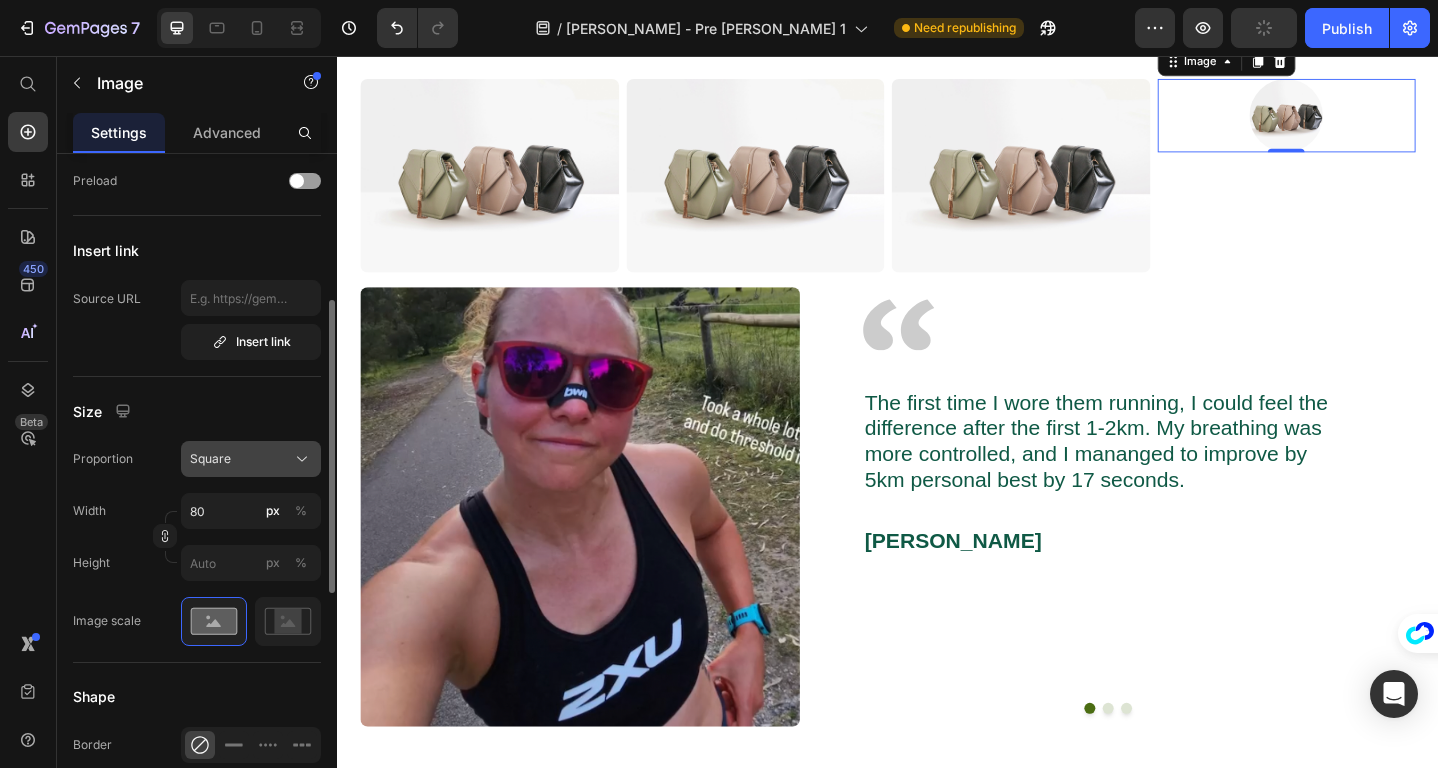 click on "Square" at bounding box center [251, 459] 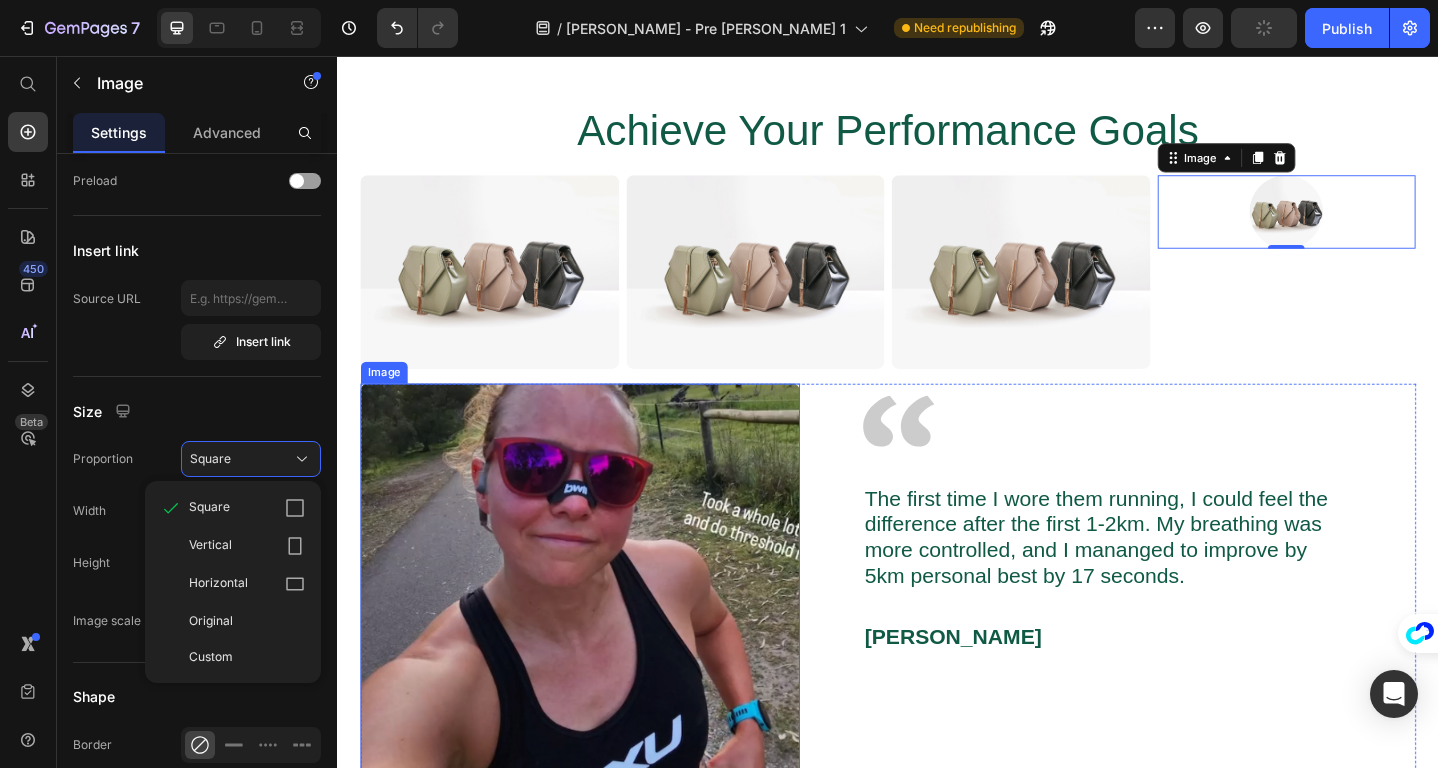 scroll, scrollTop: 3583, scrollLeft: 0, axis: vertical 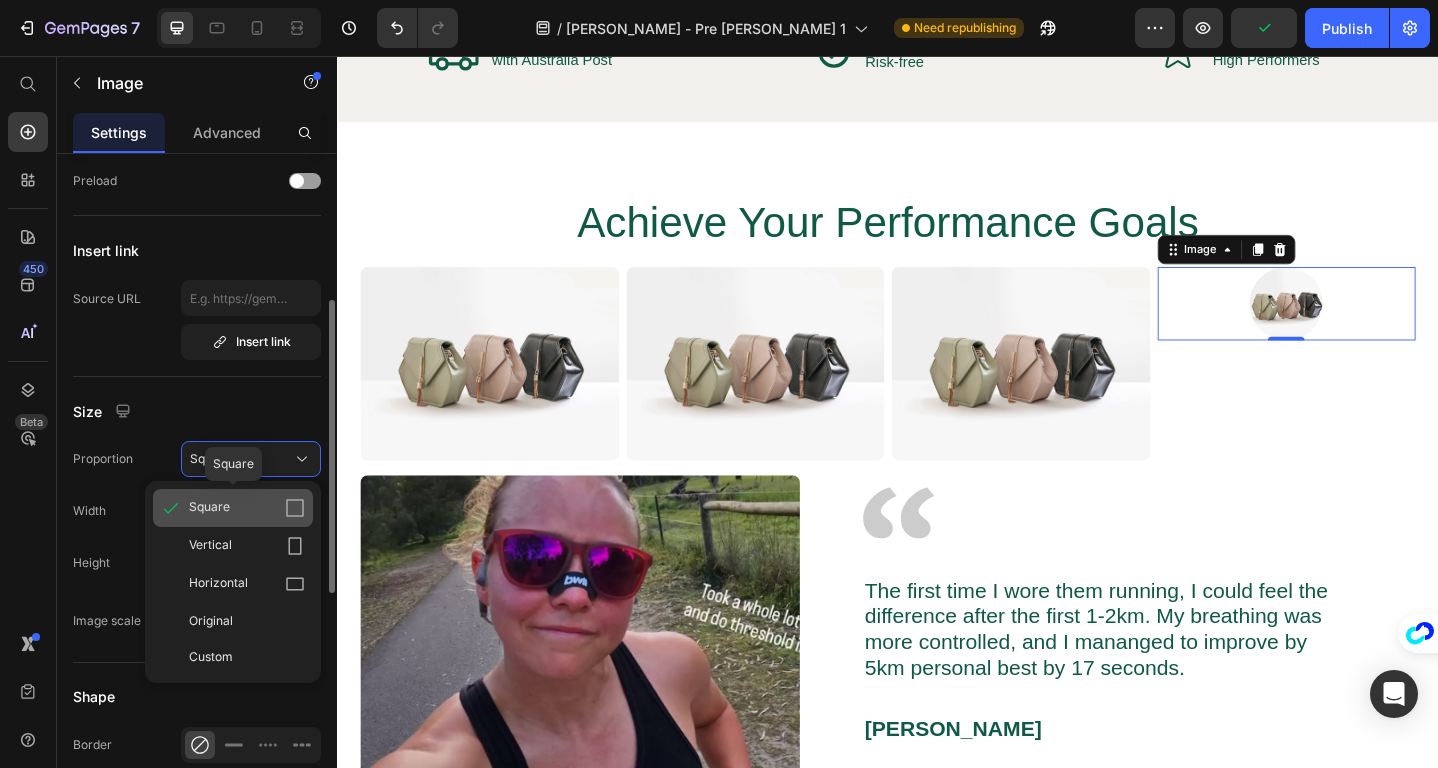 click on "Square" at bounding box center [247, 508] 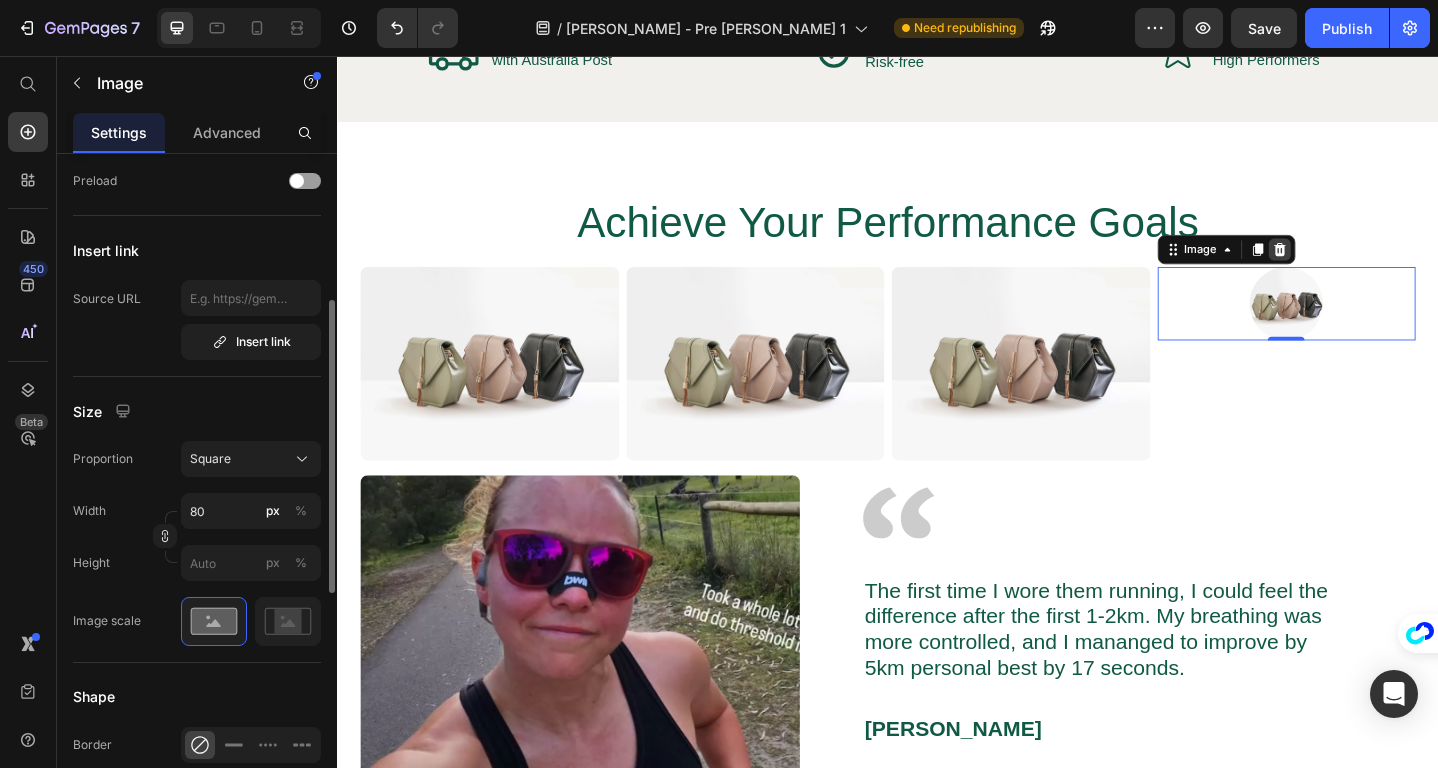 click at bounding box center (1364, 267) 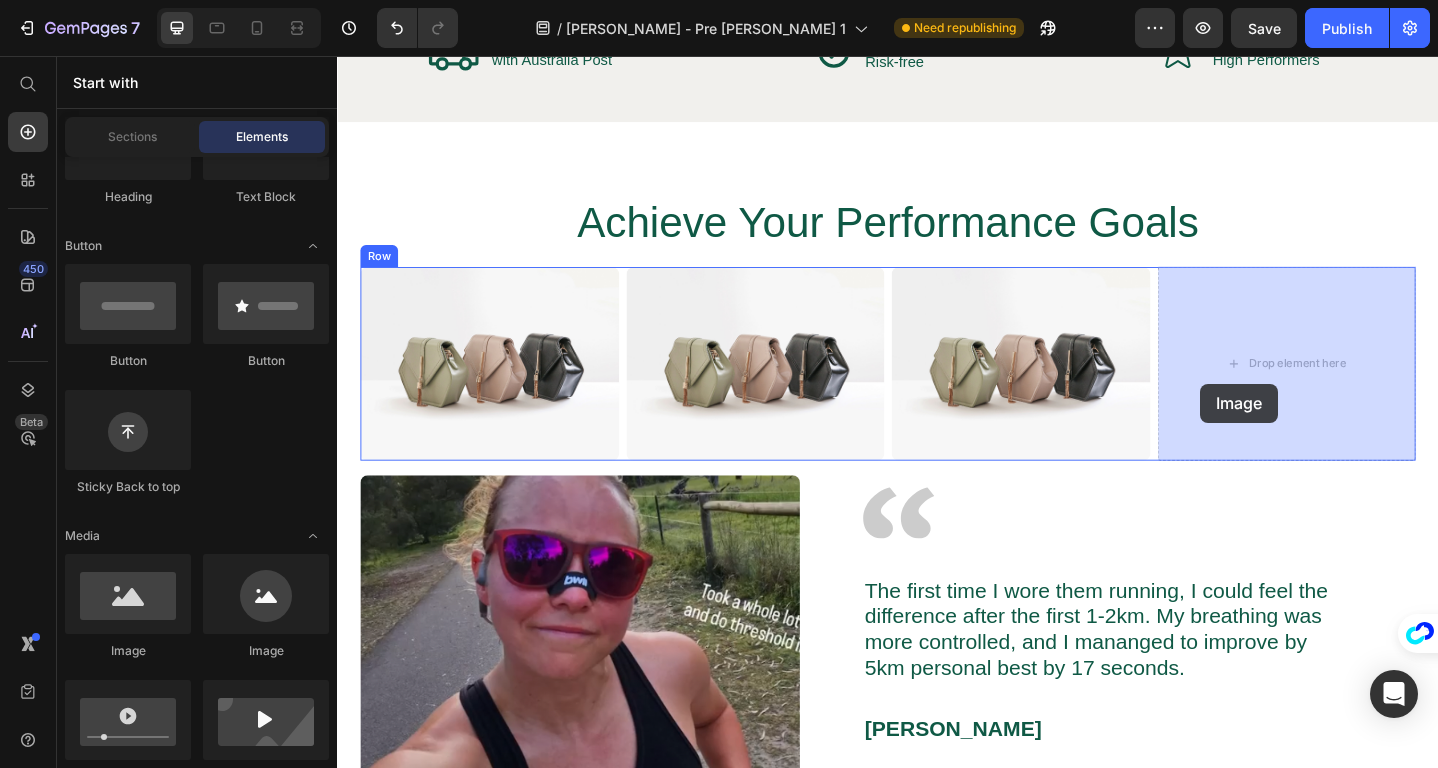 drag, startPoint x: 462, startPoint y: 641, endPoint x: 1278, endPoint y: 413, distance: 847.2544 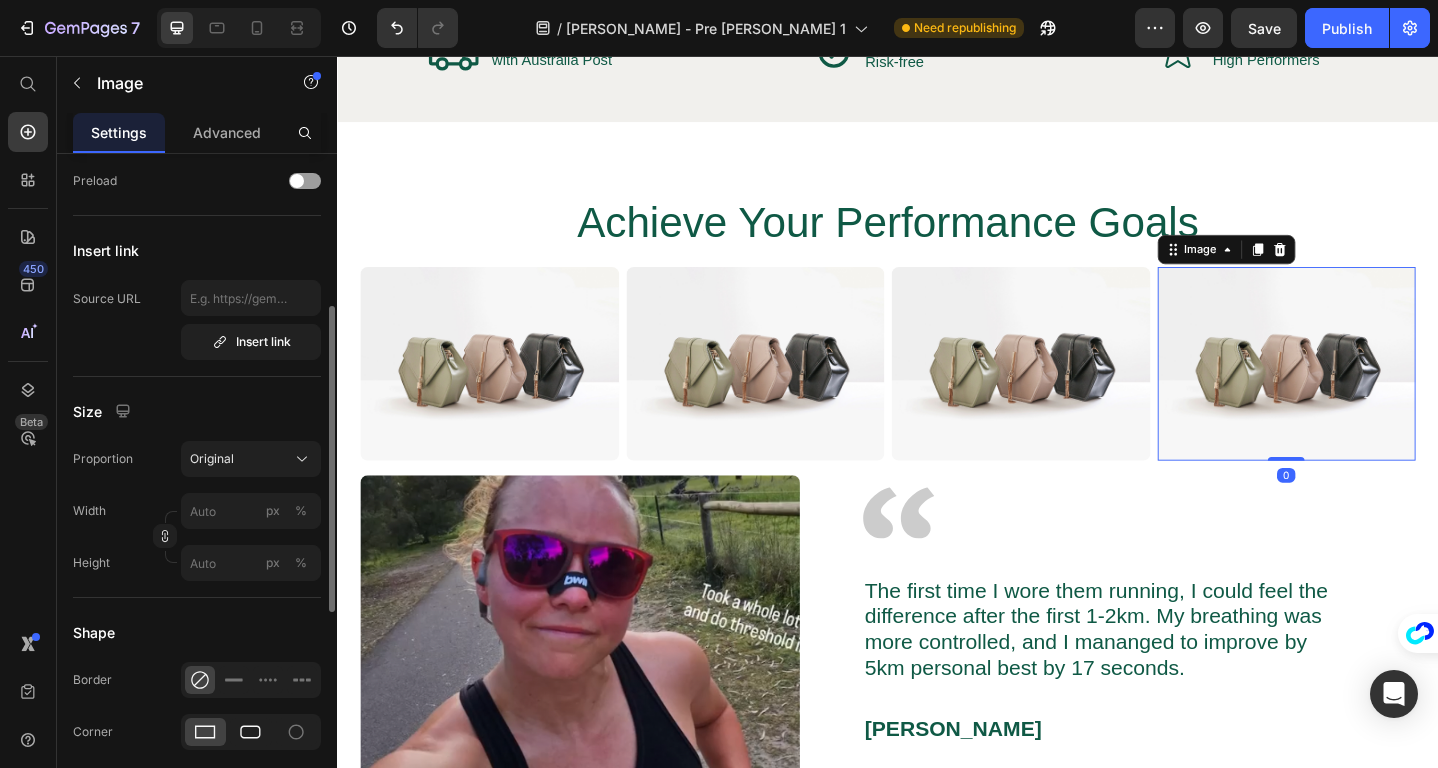 click 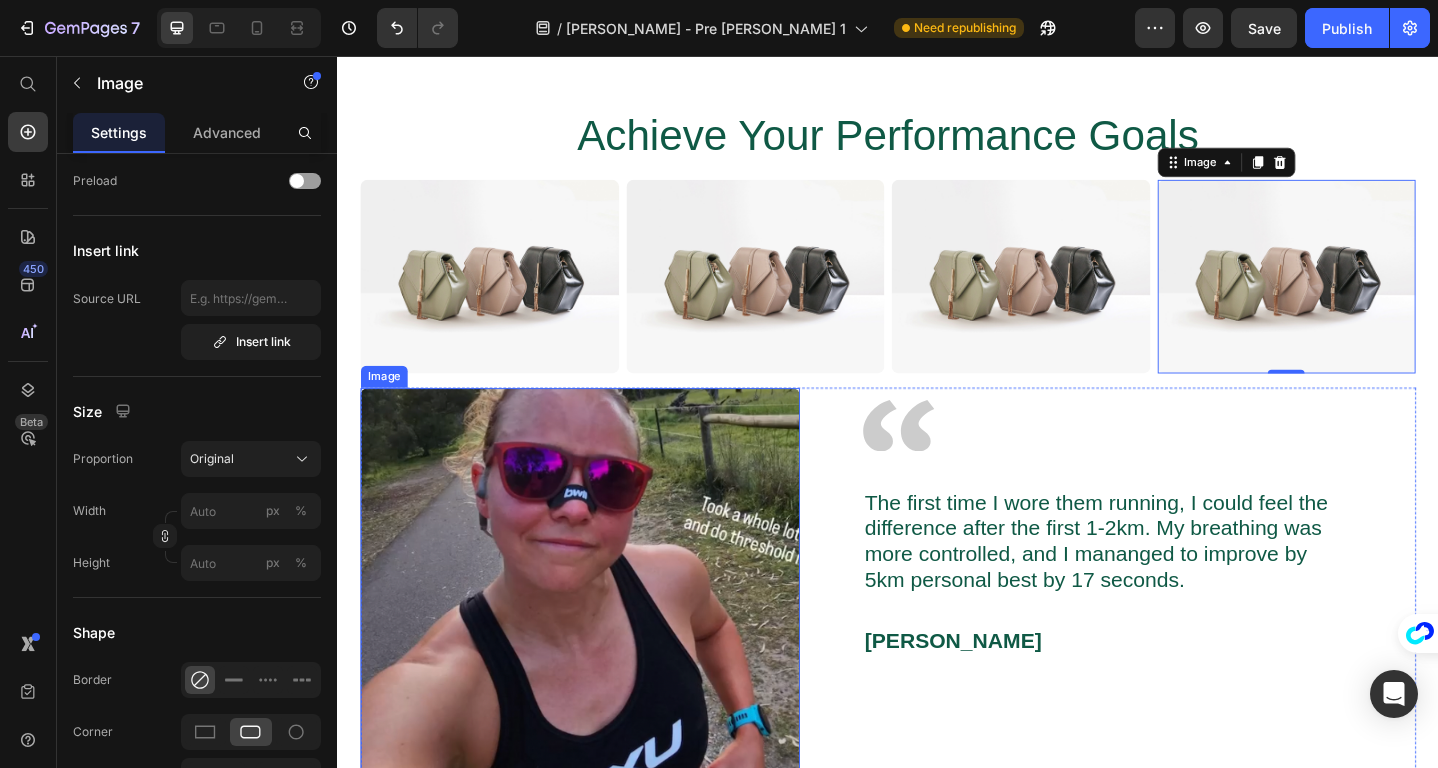 scroll, scrollTop: 3779, scrollLeft: 0, axis: vertical 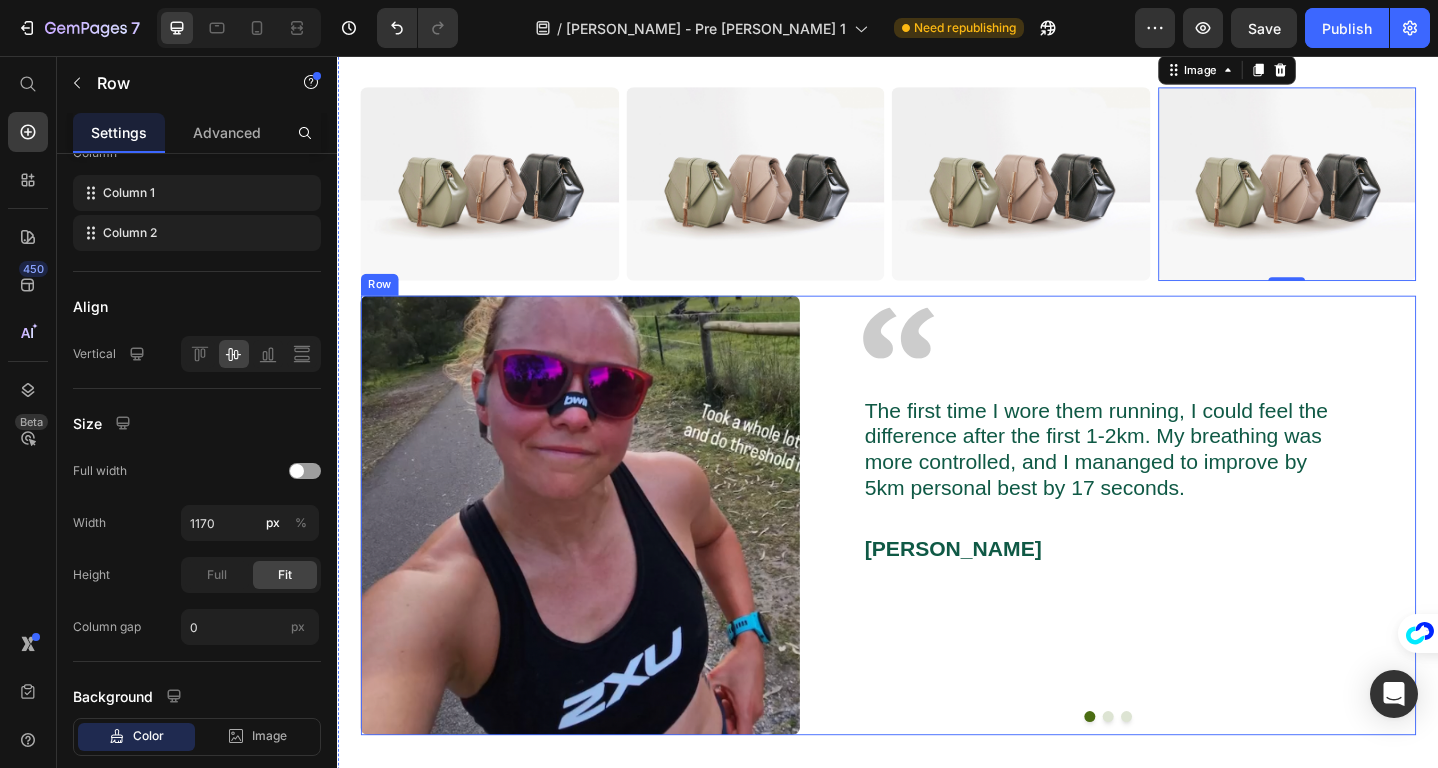 click on "Image The first time I wore them running, I could feel the difference after the first 1-2km. My breathing was more controlled, and I mananged to improve by 5km personal best by 17 seconds. Text Block Rachel D.  Text Block I've been using these Essential Fatty Acid capsules for a few months now, and I can't believe the difference they've made. My energy levels are up, and I feel sharper and more focused throughout the day. Plus, my skin has never looked better! I highly recommend these capsules to anyone looking to boost their overall health Text Block Marrira Text Block I've been using these Essential Fatty Acid capsules for a few months now, and I can't believe the difference they've made. My energy levels are up, and I feel sharper and more focused throughout the day. Plus, my skin has never looked better! I highly recommend these capsules to anyone looking to boost their overall health Text Block Marrira Text Block Carousel Row" at bounding box center [1176, 556] 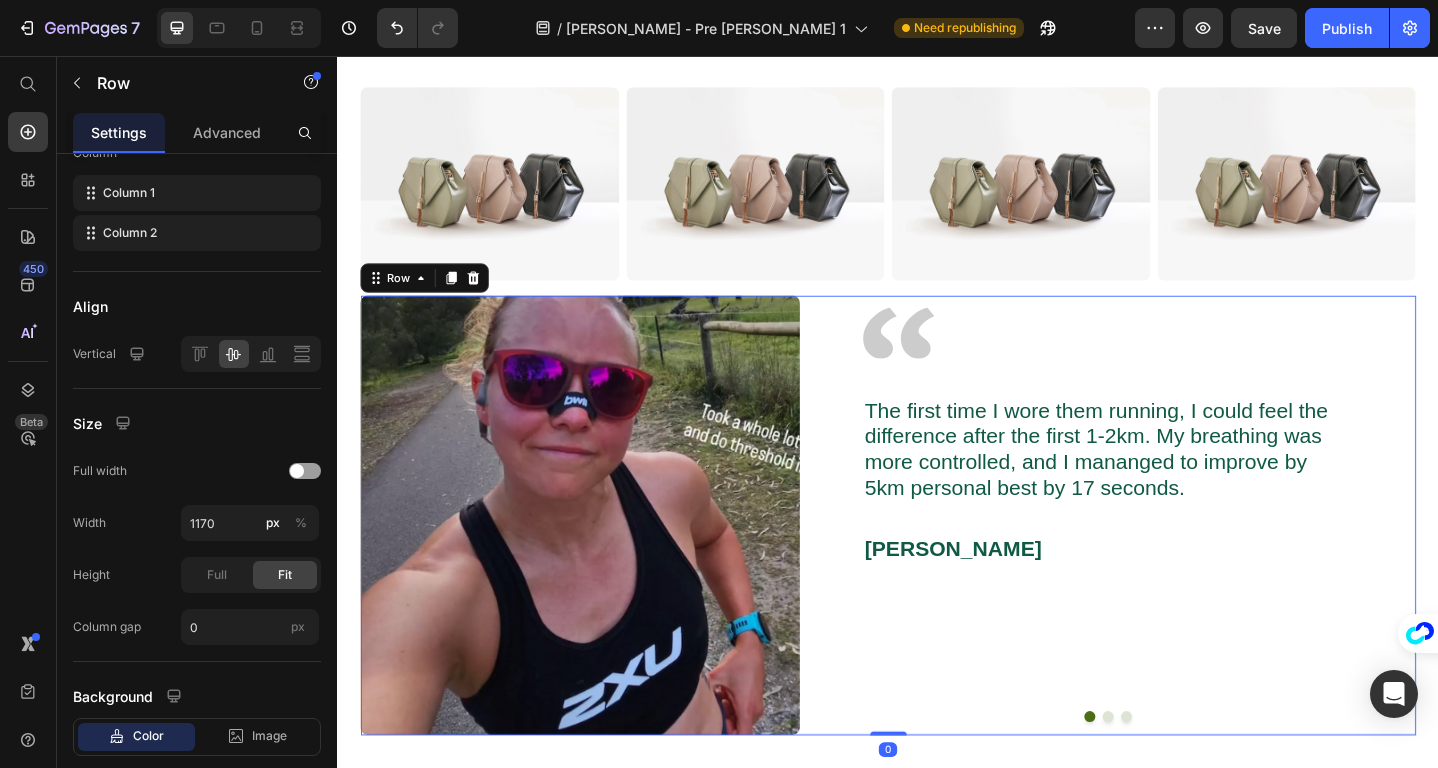 scroll, scrollTop: 0, scrollLeft: 0, axis: both 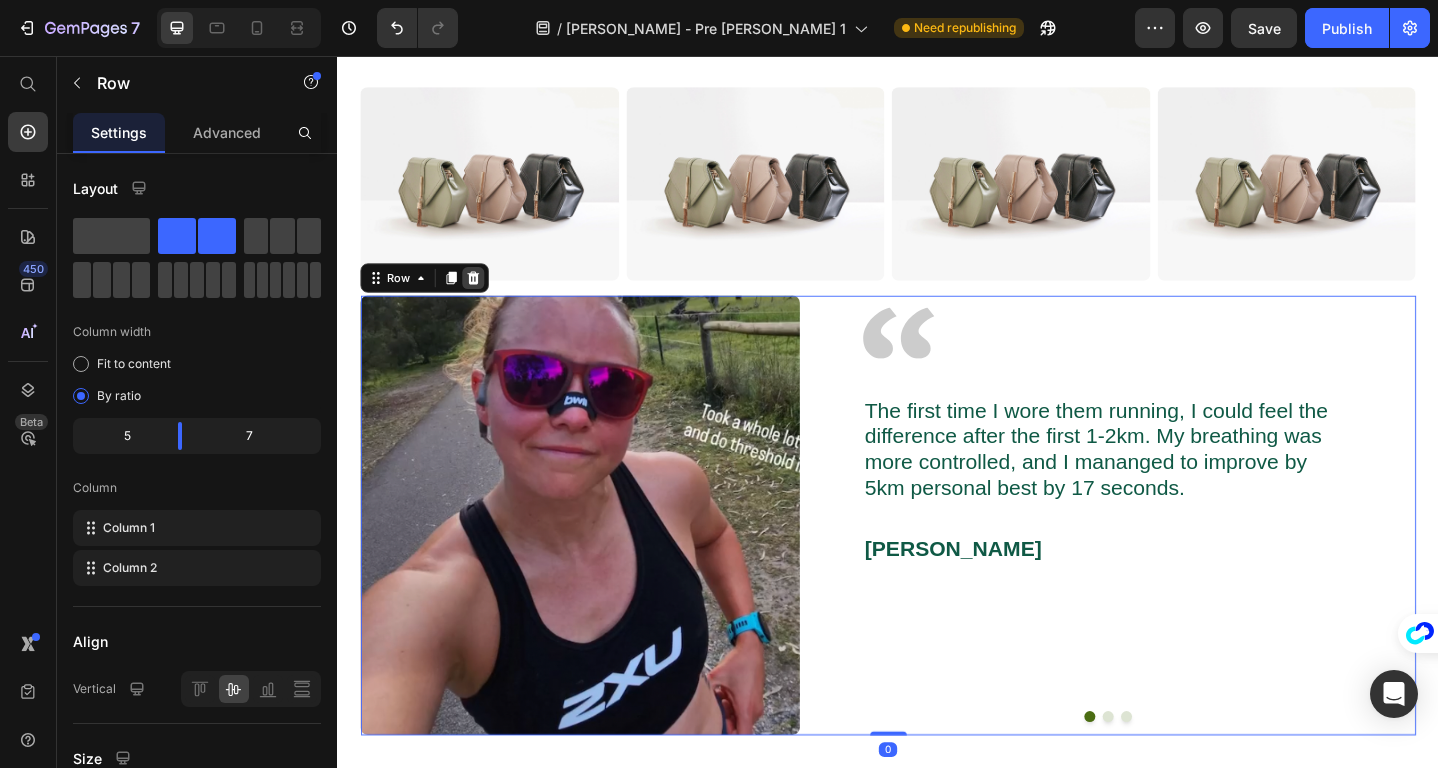 click at bounding box center (485, 298) 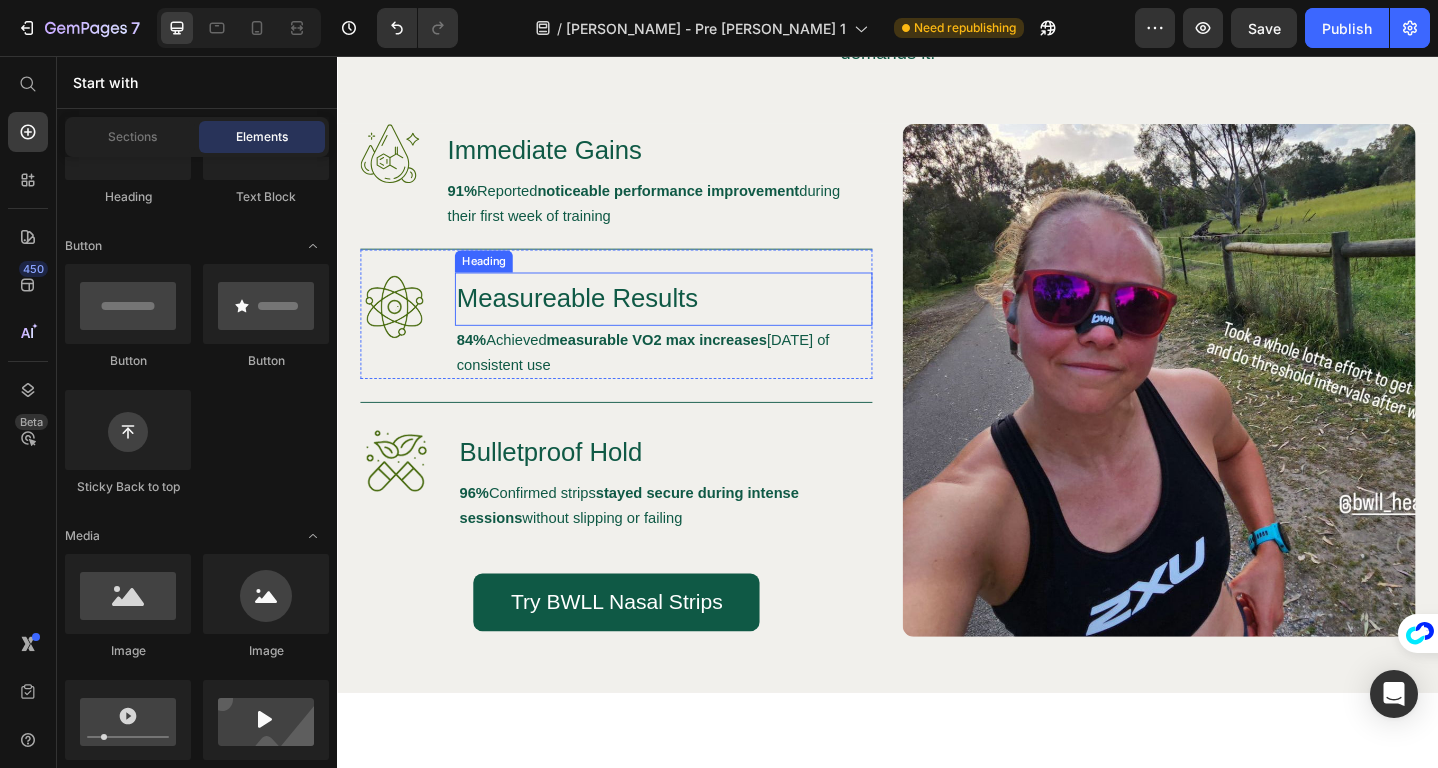 scroll, scrollTop: 2049, scrollLeft: 0, axis: vertical 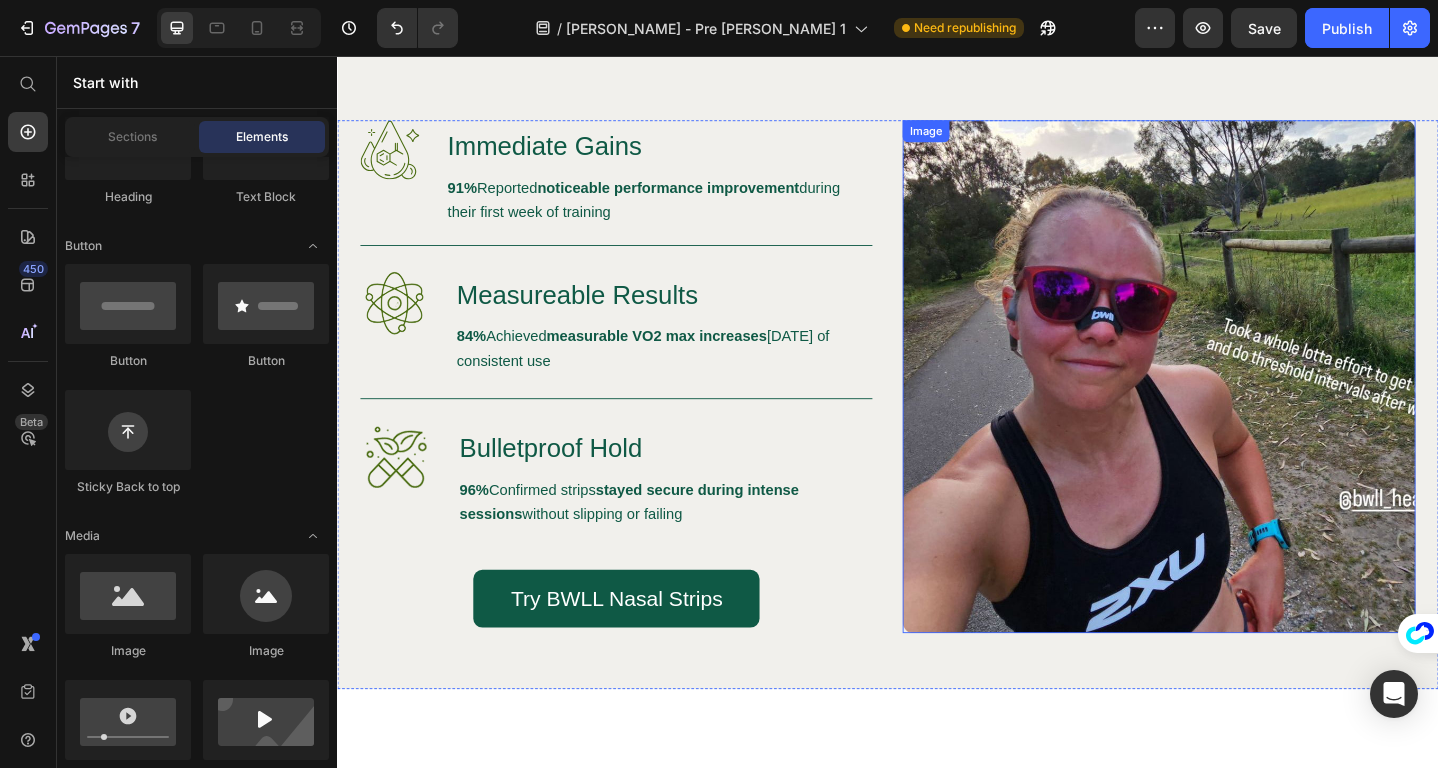 click at bounding box center (1232, 405) 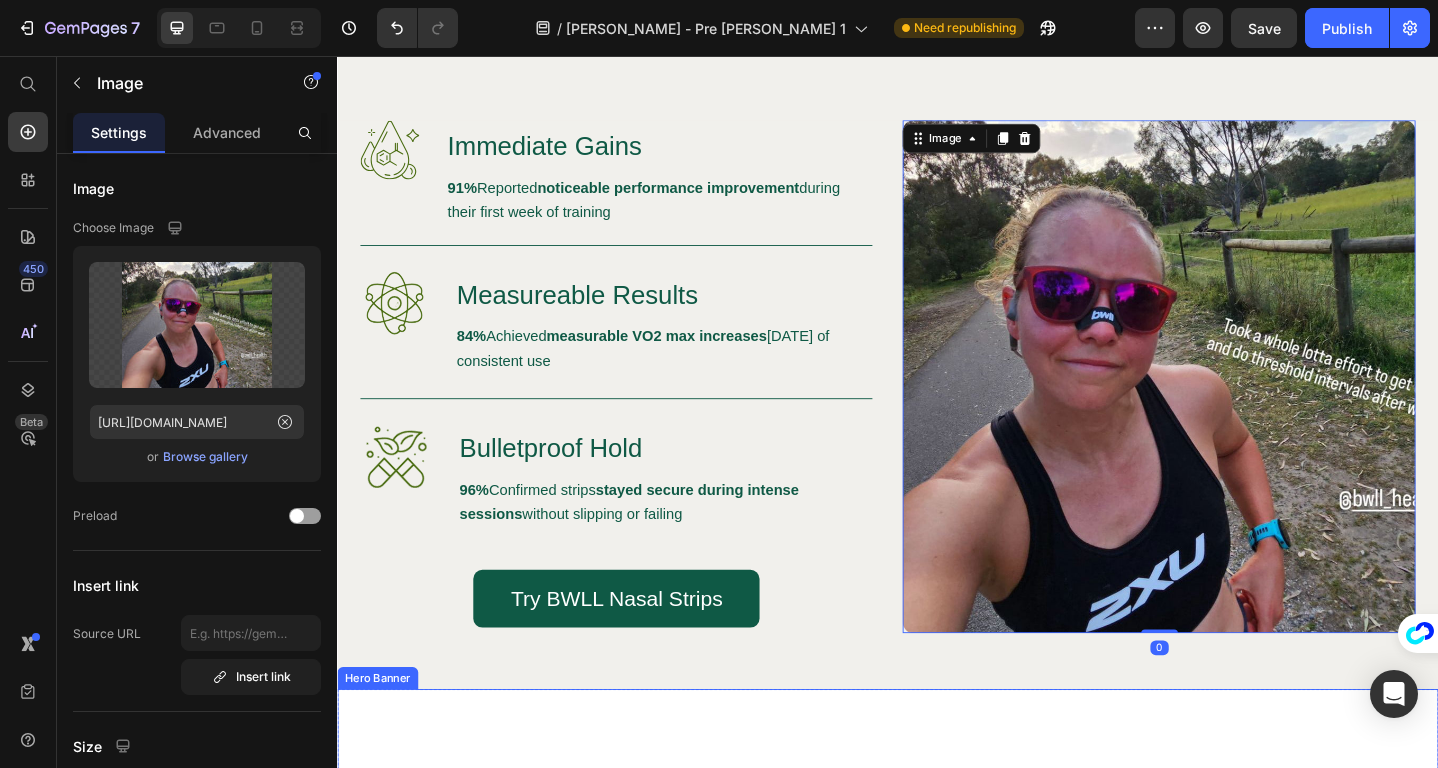 click on "Introducing BWLL High  Performance Nasal Strips Heading
Unlock  20-30% more oxygen  during peak intensity moments
Train harder with  instant nasal airflow  optimization
Experience  faster recovery  & better sleep between brutal training sessions
Achieve  measurable VO2 max gains  that separate elite from average Item List Try BWLL Button Row Image" at bounding box center [937, 1125] 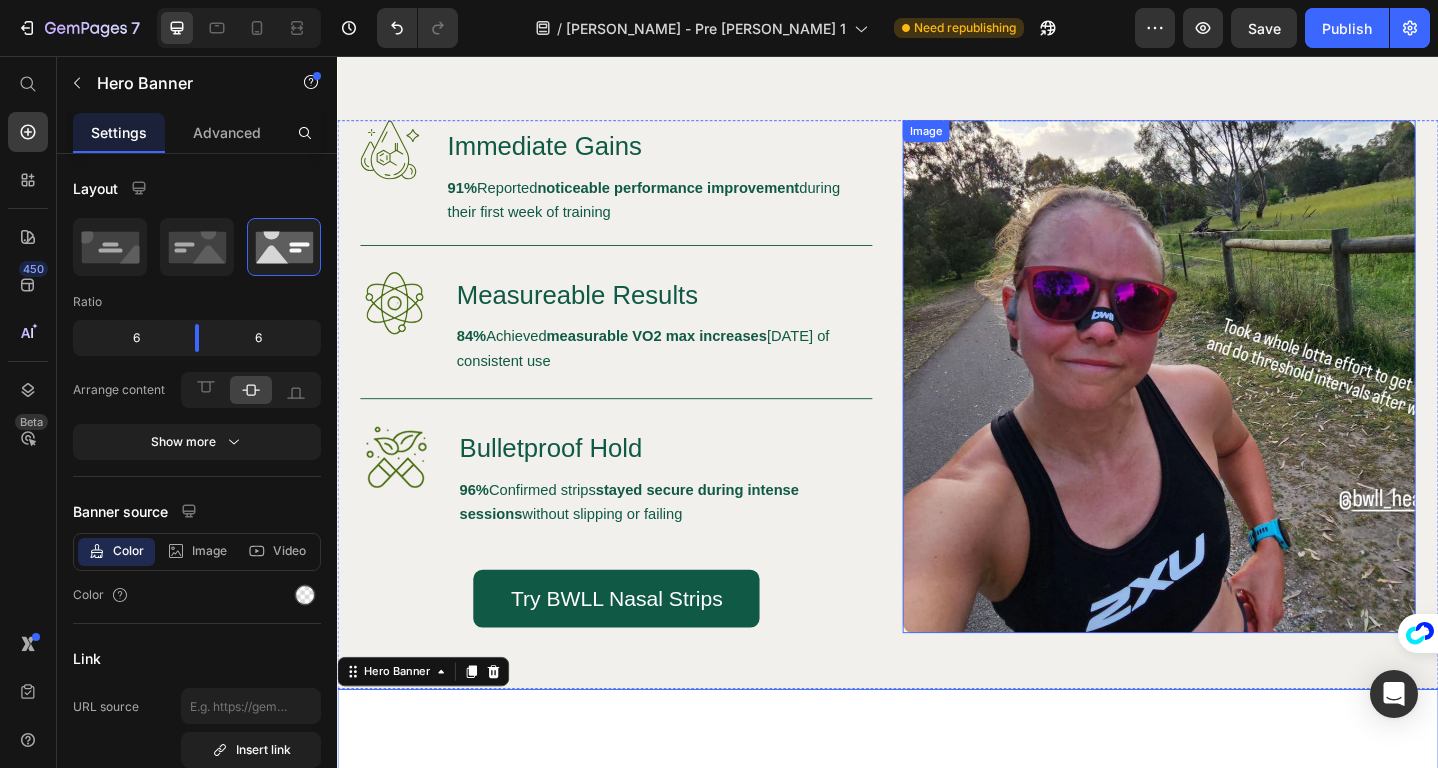 click at bounding box center [1232, 405] 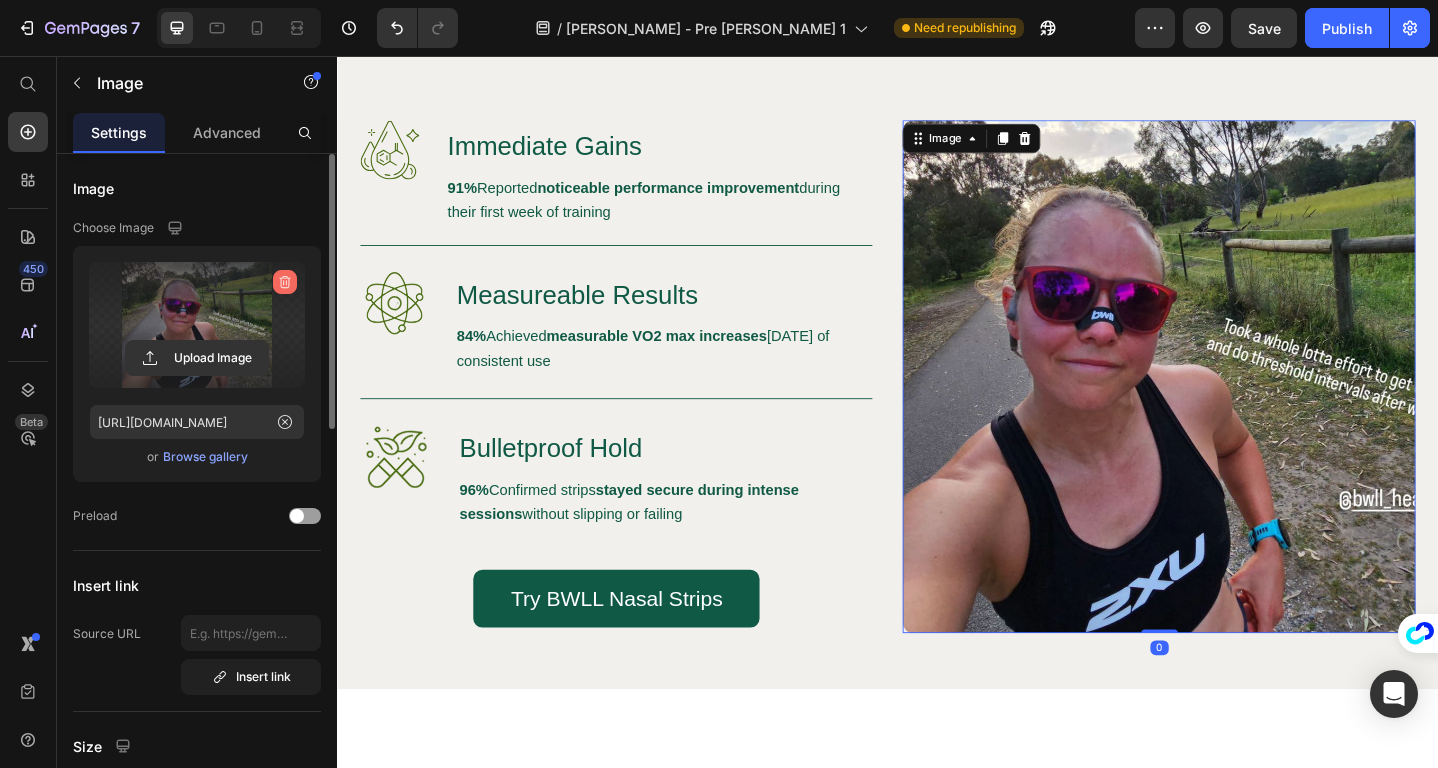 click 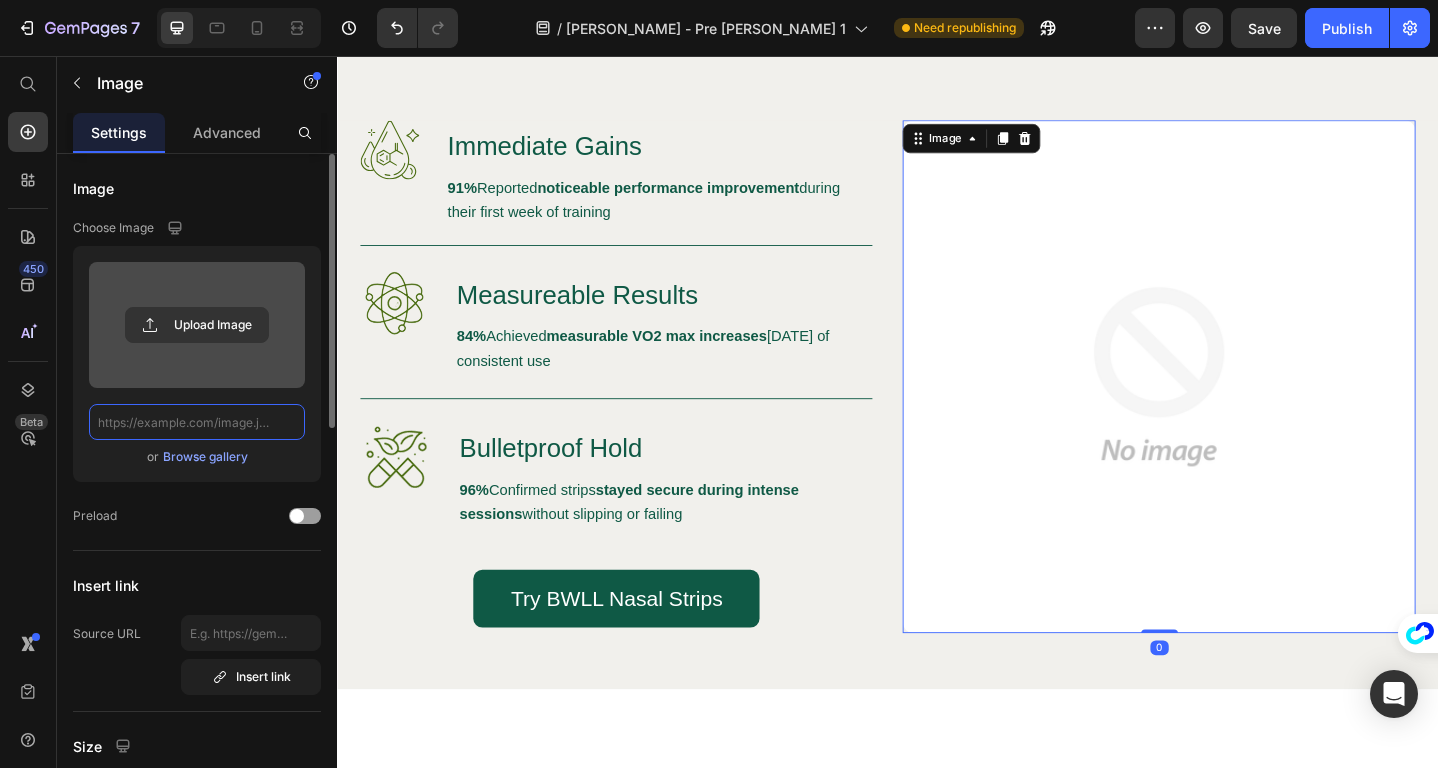 scroll, scrollTop: 0, scrollLeft: 0, axis: both 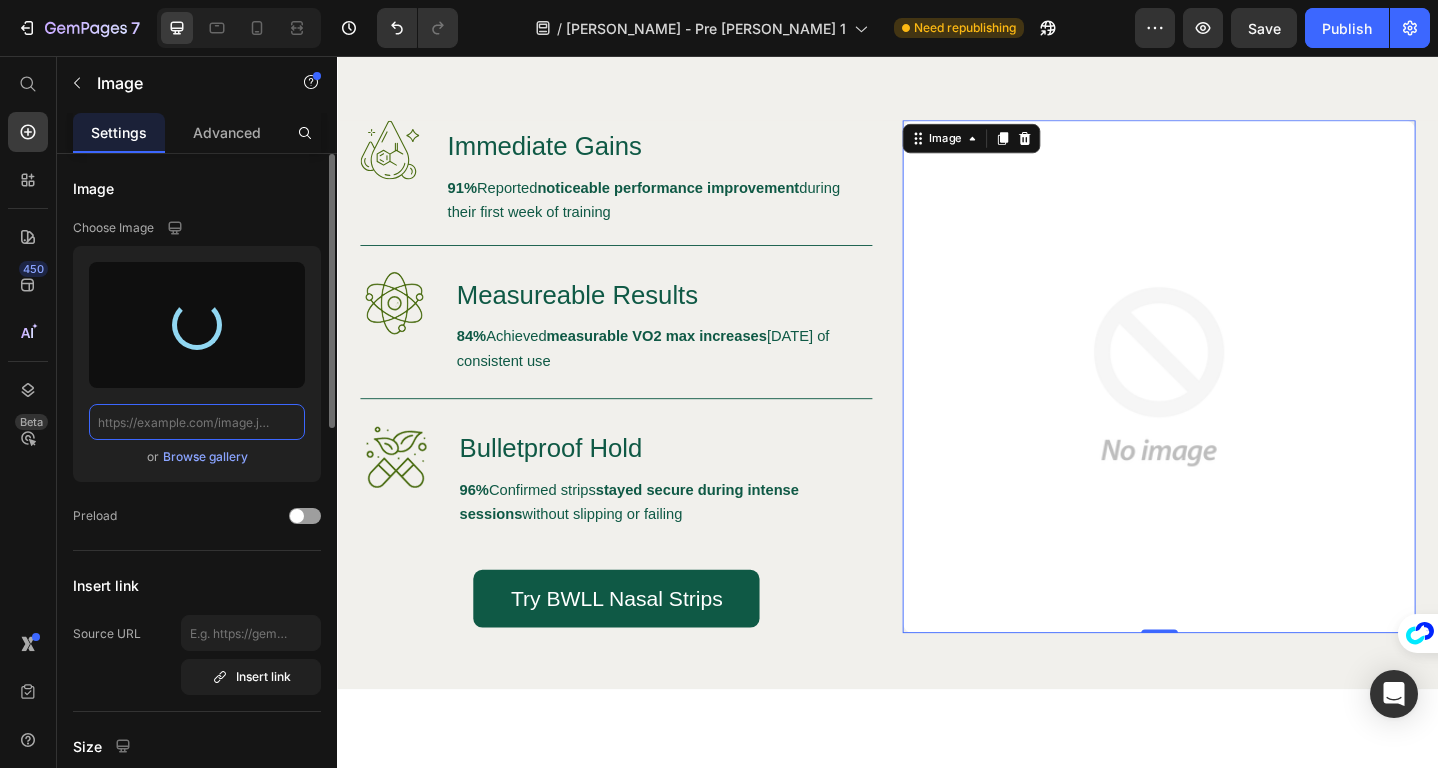 type on "https://cdn.shopify.com/s/files/1/0652/4751/0710/files/gempages_548050868268696456-719b9fbd-b4b5-4094-aba2-4869dfe20c0e.png" 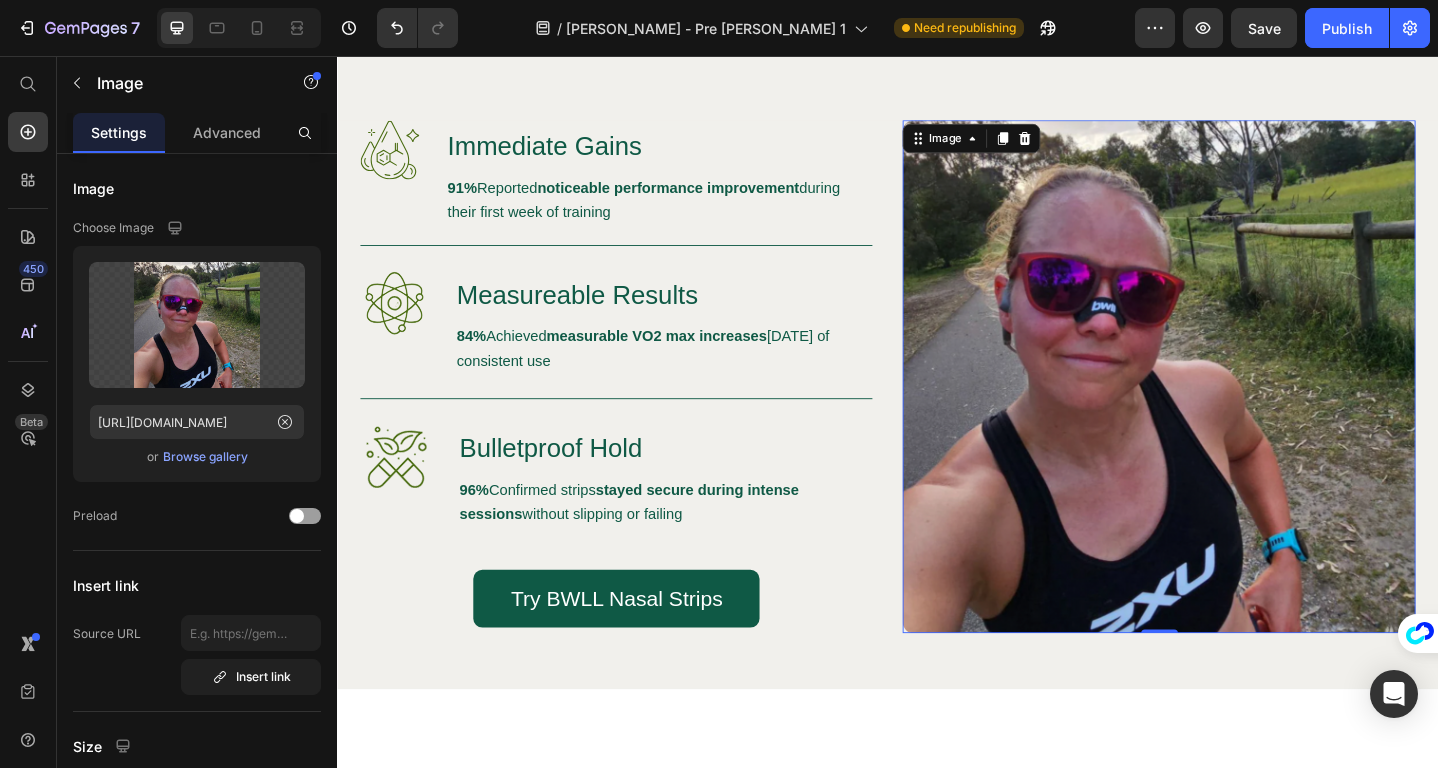 click on "7  Version history  /  Harry - Pre Lander 1 Need republishing Preview  Save   Publish" 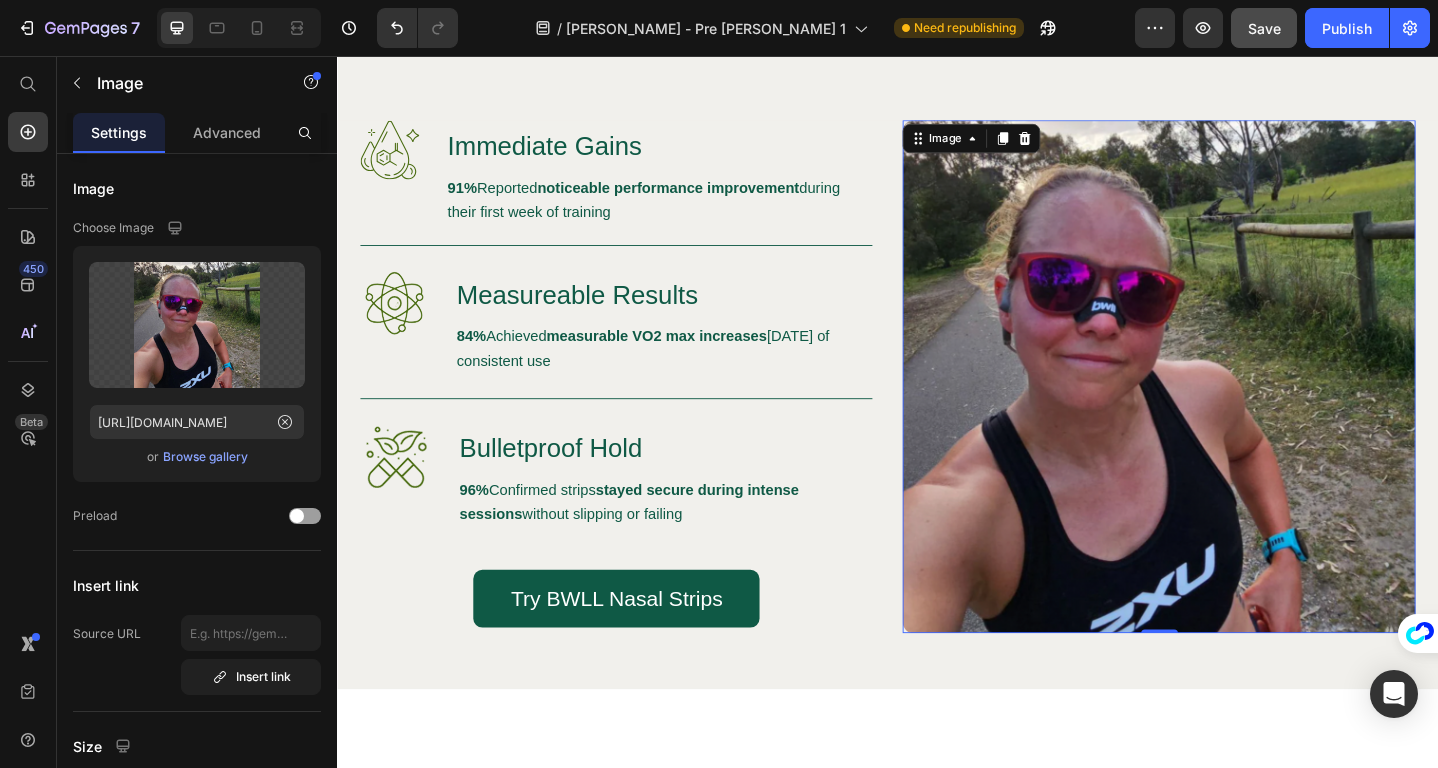 click on "Save" 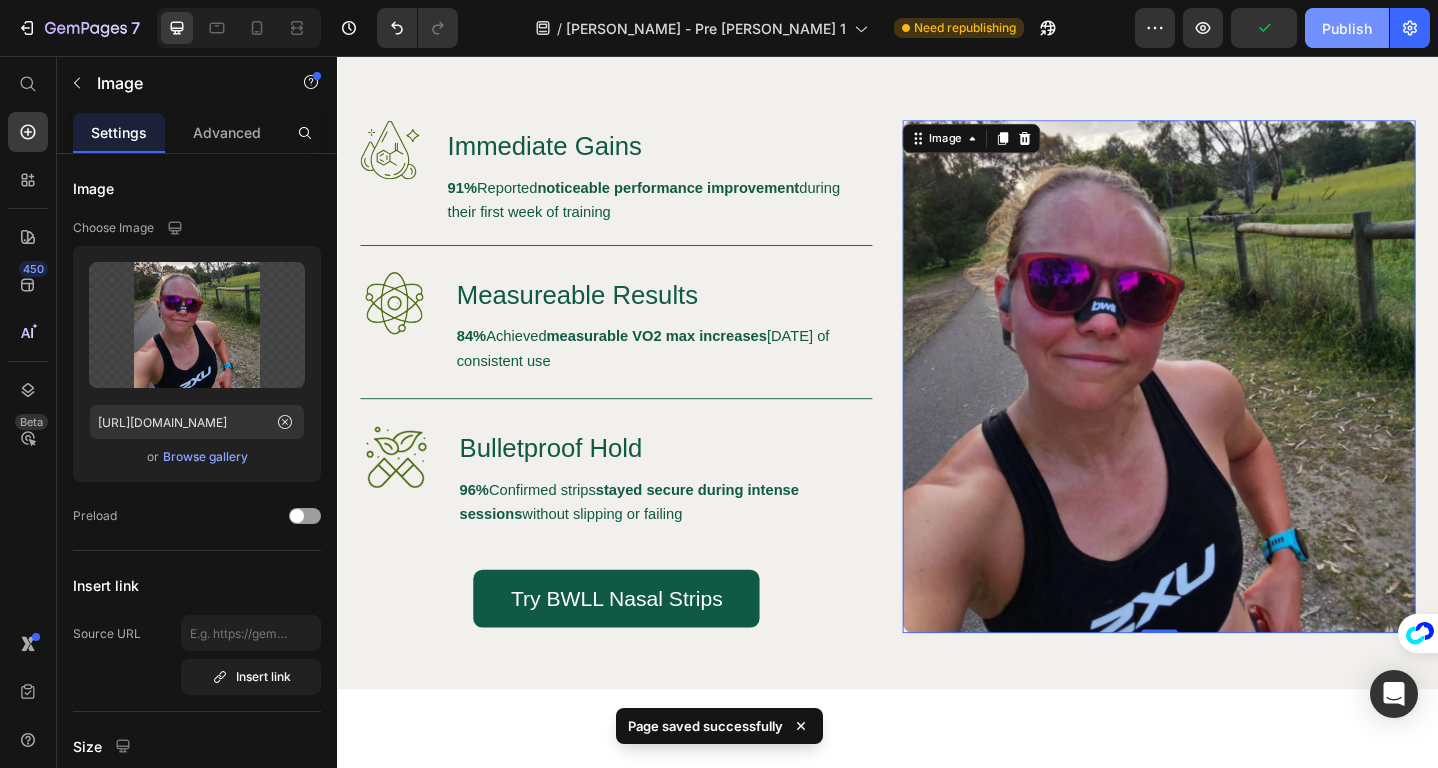 click on "Publish" 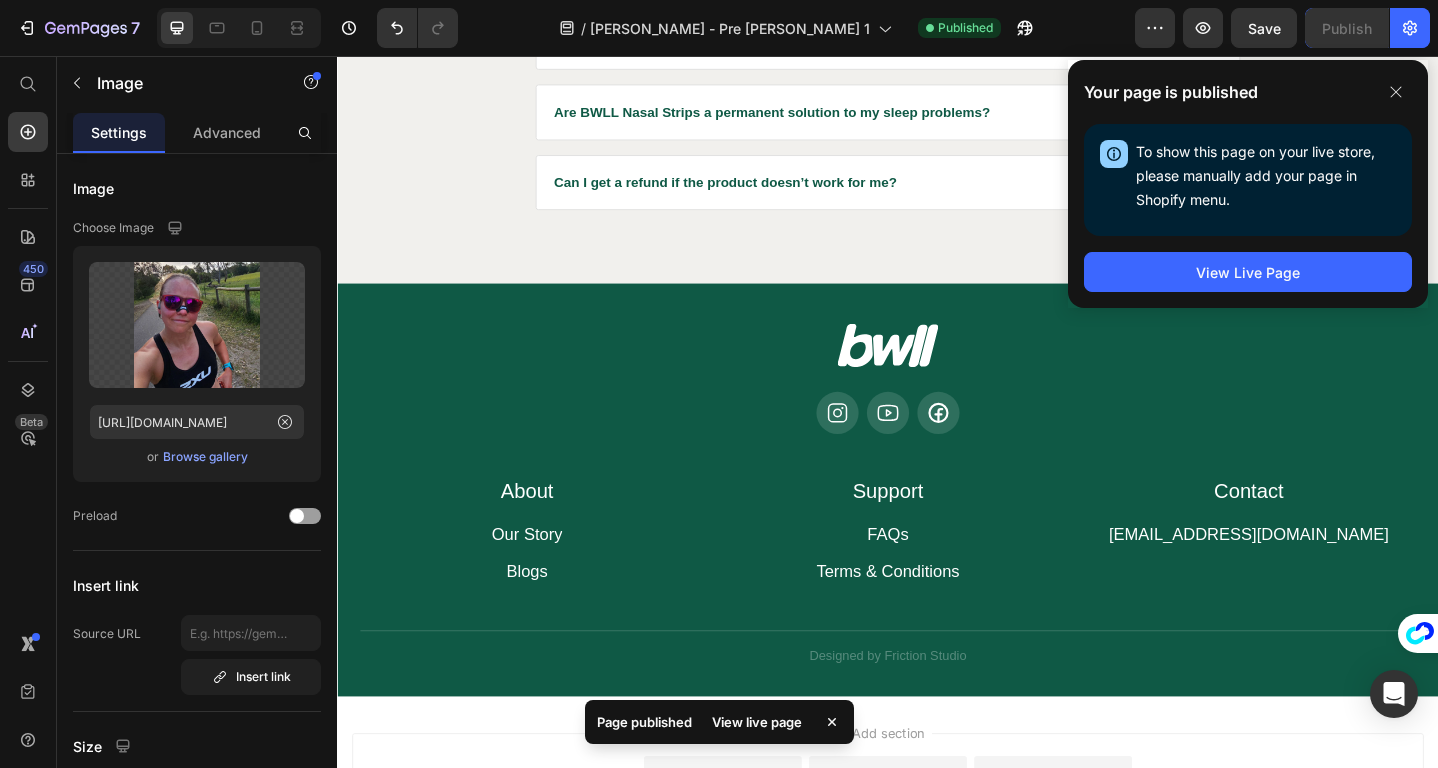 scroll, scrollTop: 7867, scrollLeft: 0, axis: vertical 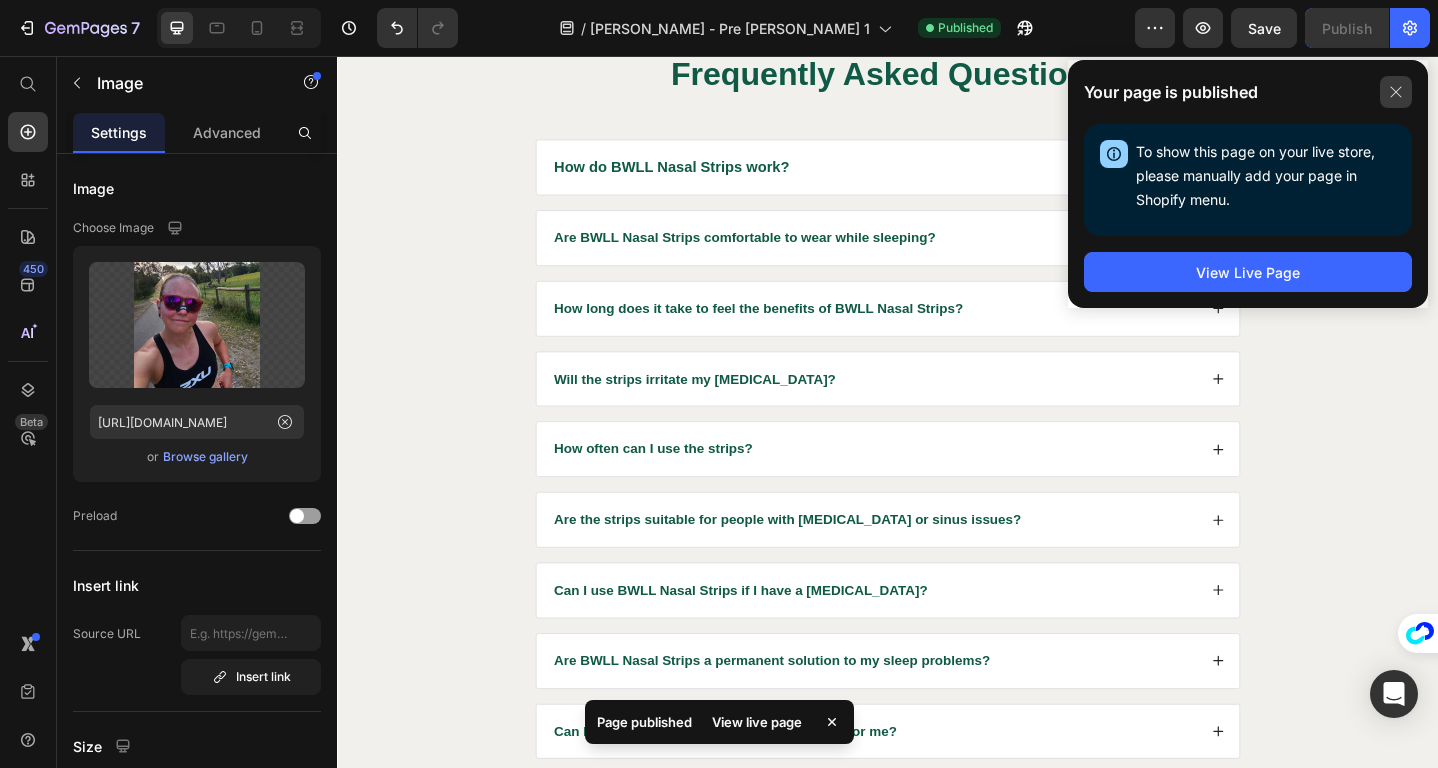 click 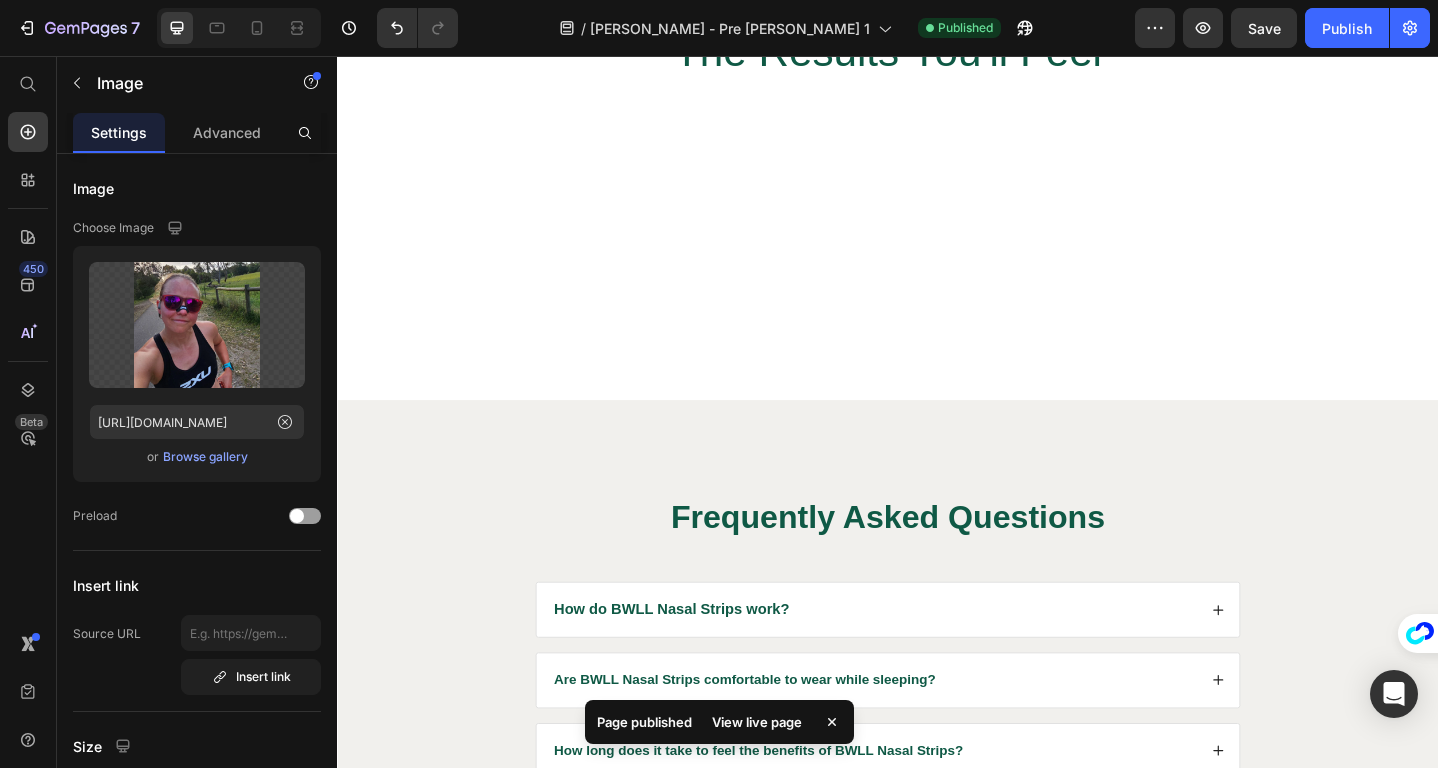scroll, scrollTop: 7529, scrollLeft: 0, axis: vertical 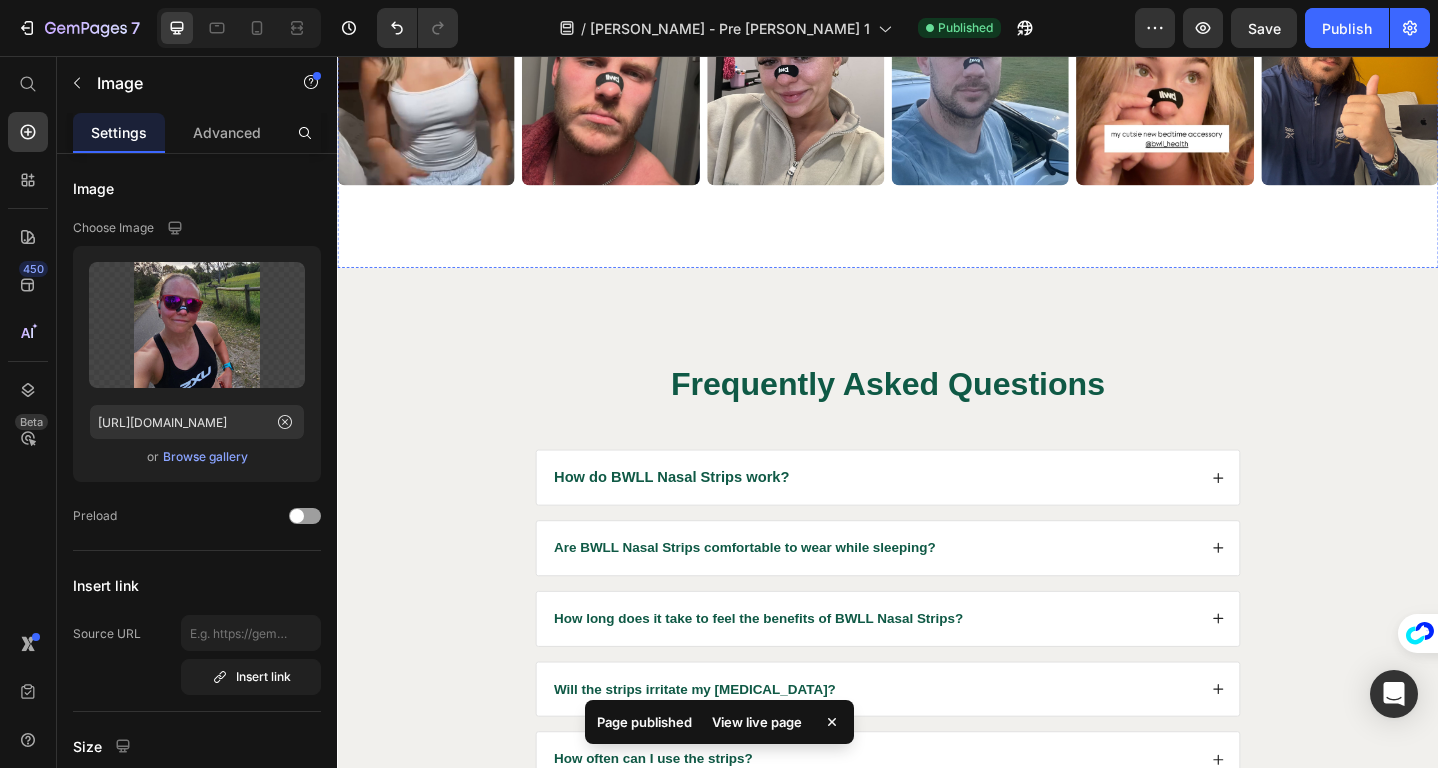 click on "The Results You'll Feel" at bounding box center (937, -93) 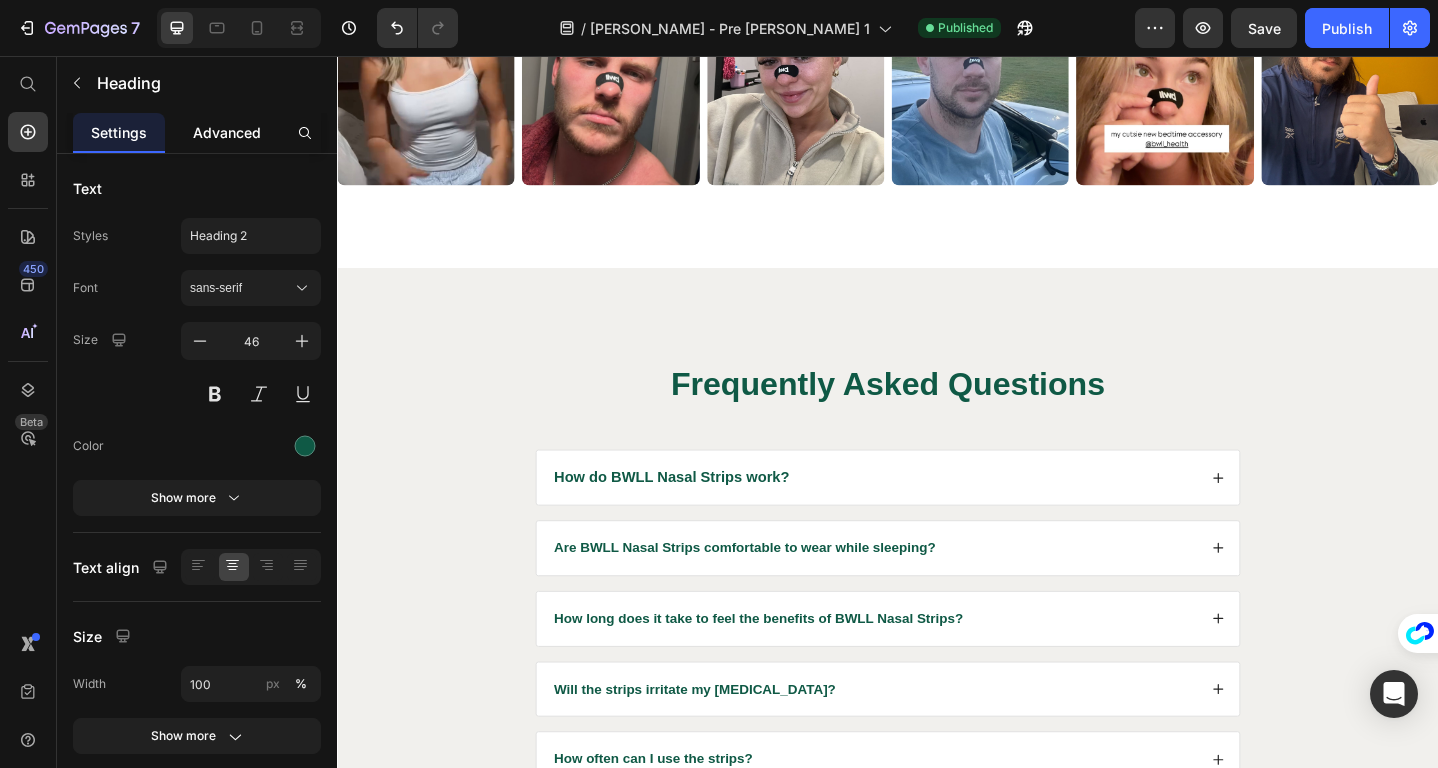 click on "Advanced" at bounding box center [227, 132] 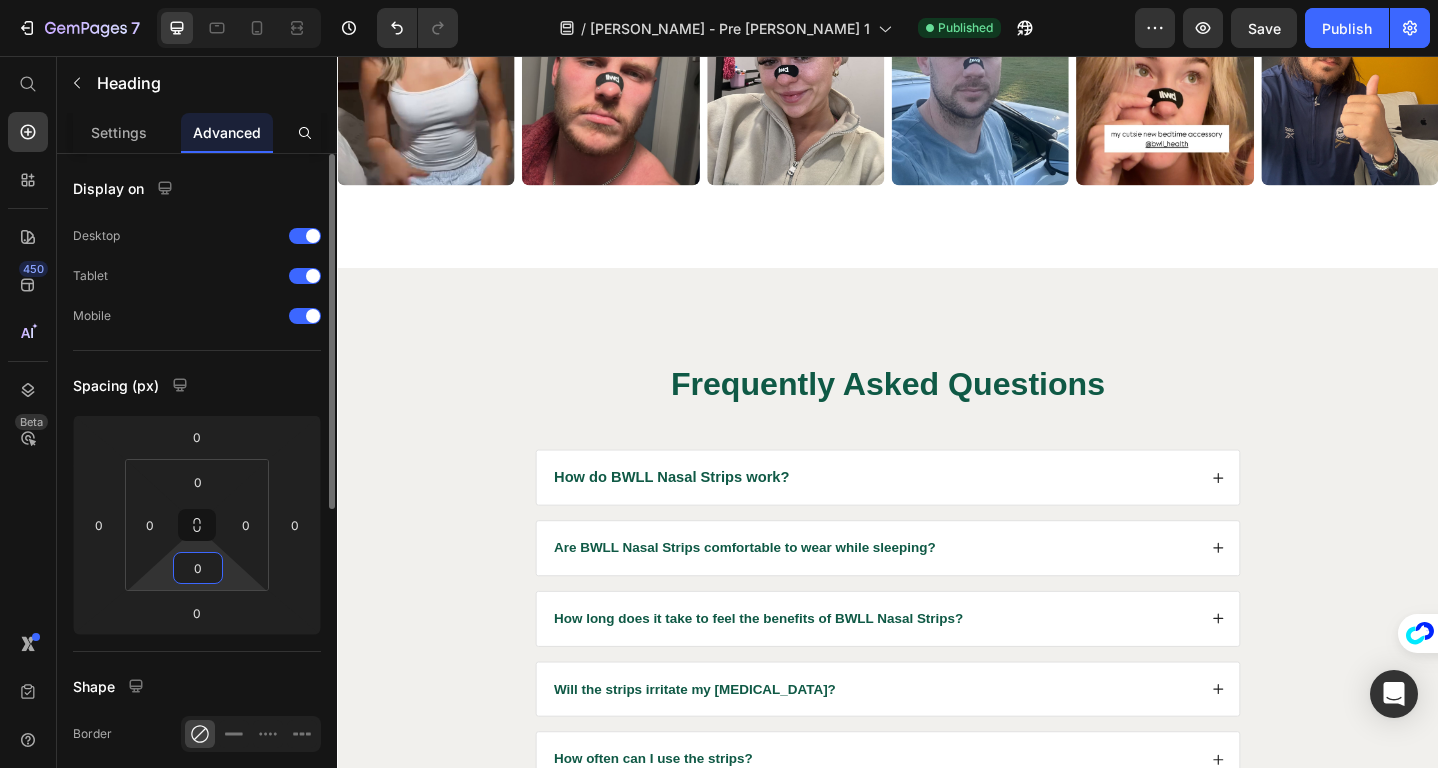 click on "0" at bounding box center (198, 568) 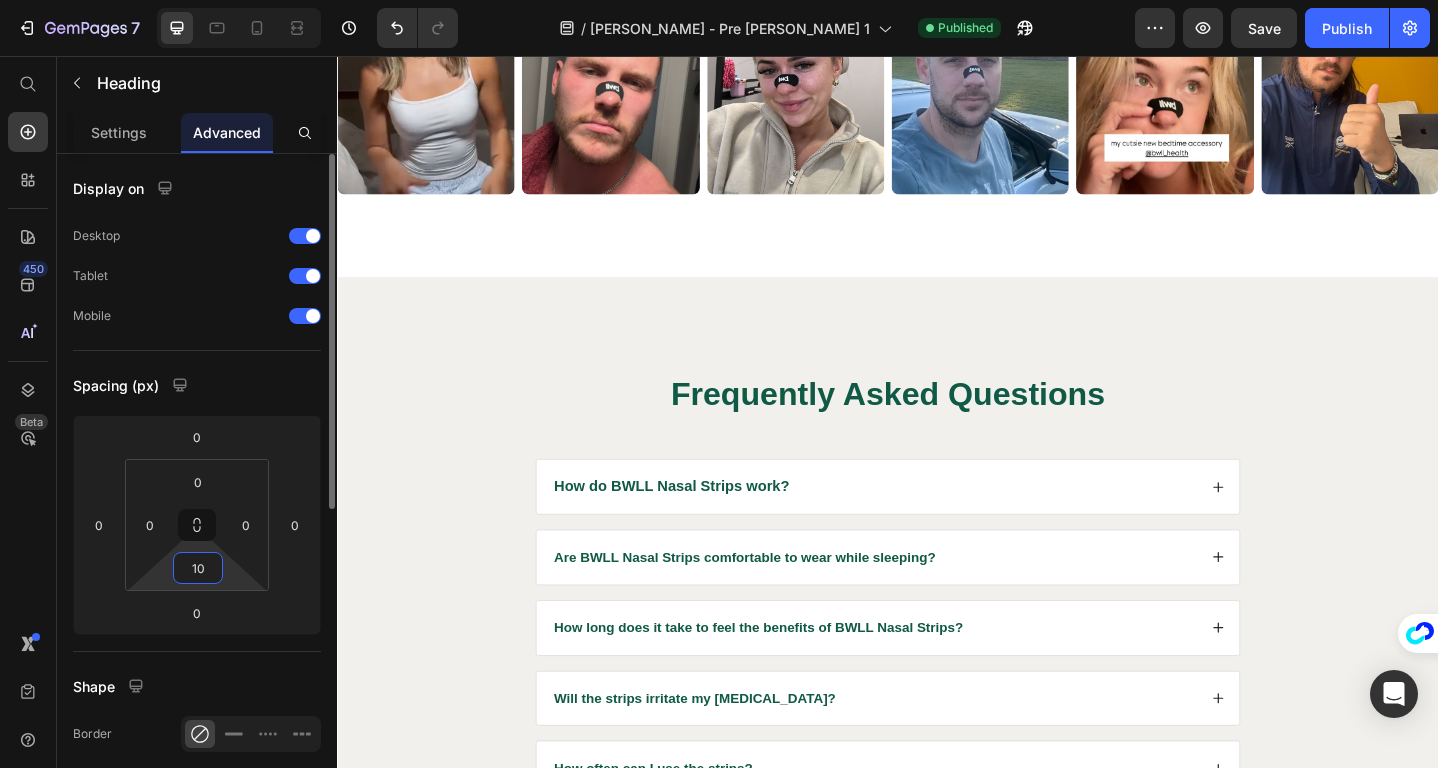 type on "1" 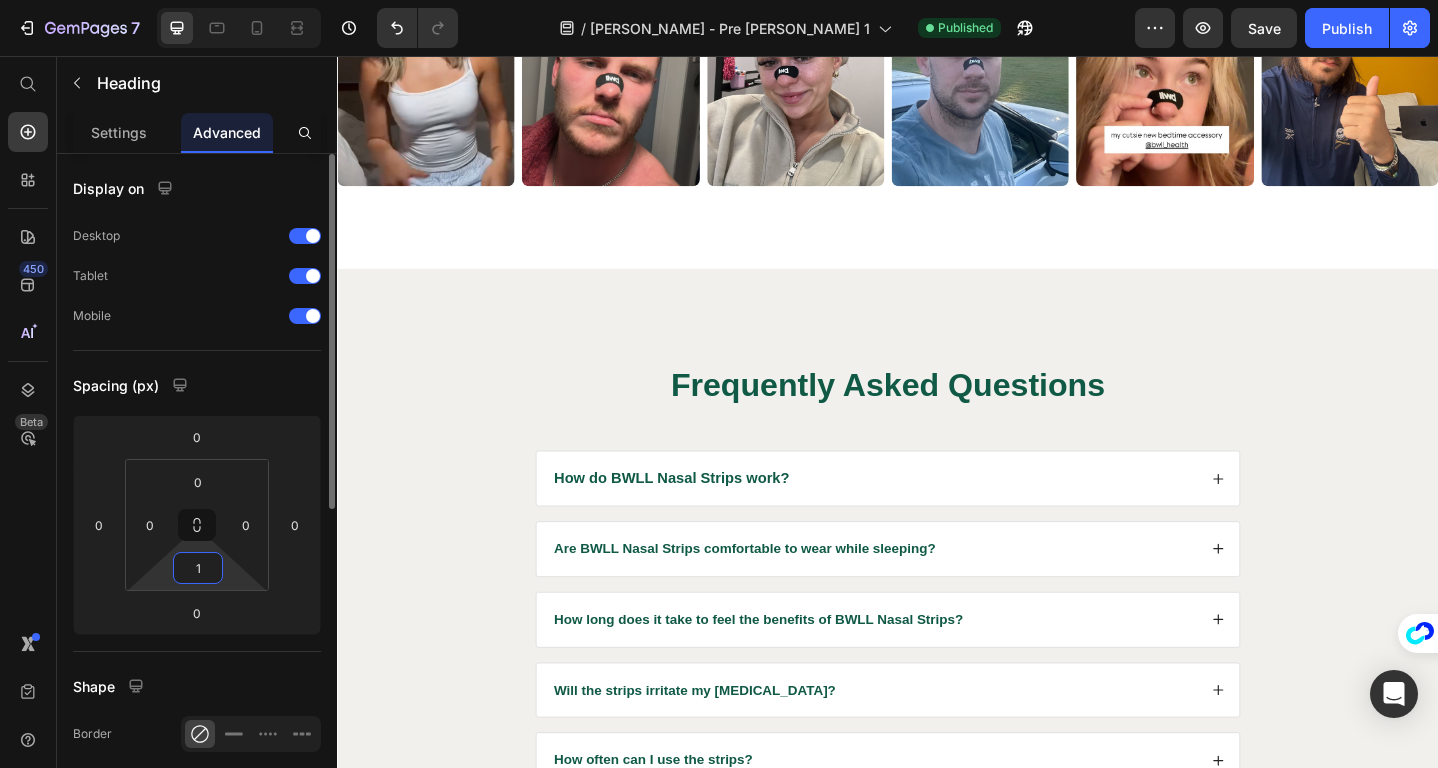 type on "14" 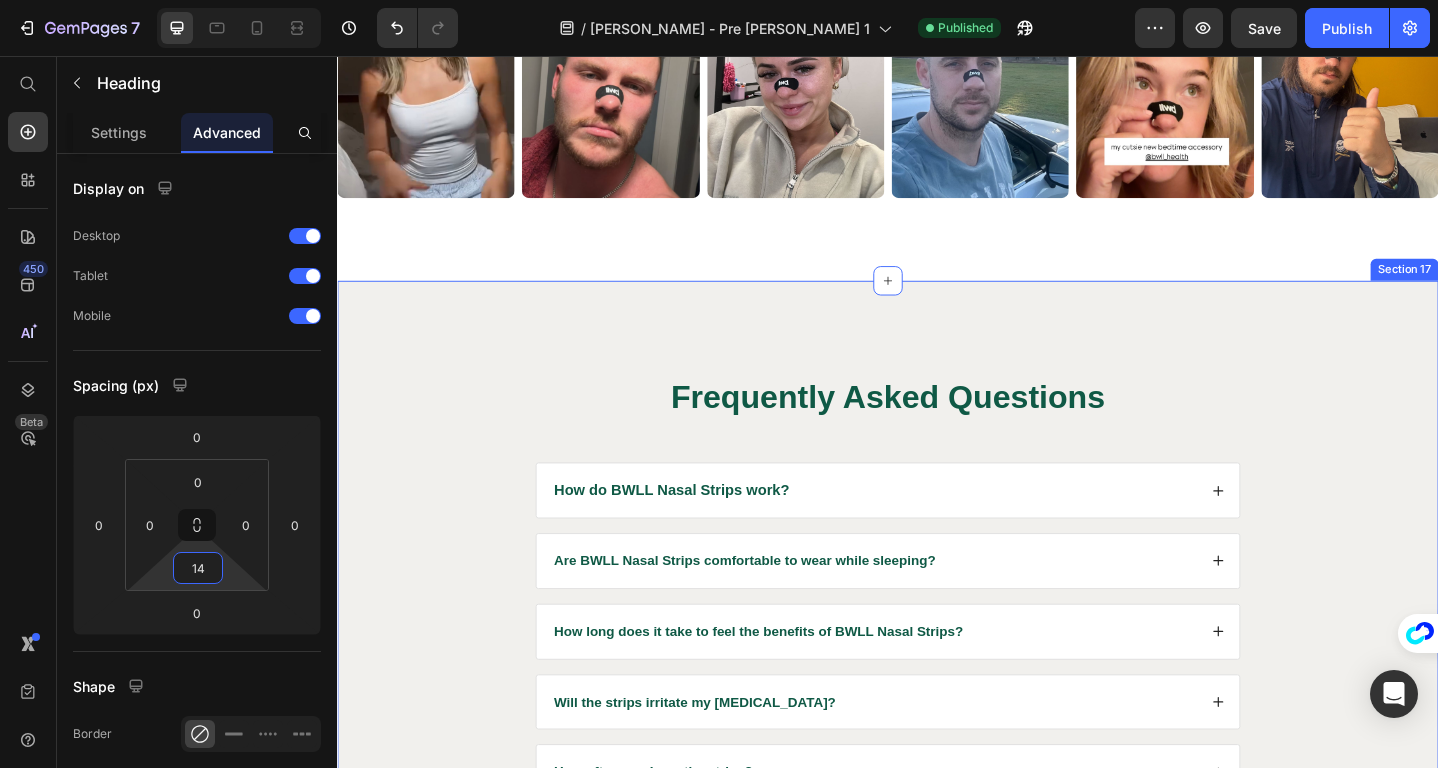 click on "Frequently Asked Questions Heading
How do BWLL Nasal Strips work?
Are BWLL Nasal Strips comfortable to wear while sleeping?
How long does it take to feel the benefits of BWLL Nasal Strips?
Will the strips irritate my sensitive skin?
How often can I use the strips?
Are the strips suitable for people with allergies or sinus issues?
Can I use BWLL Nasal Strips if I have a deviated septum?
Are BWLL Nasal Strips a permanent solution to my sleep problems?
Can I get a refund if the product doesn’t work for me? Accordion Row Section 17" at bounding box center [937, 777] 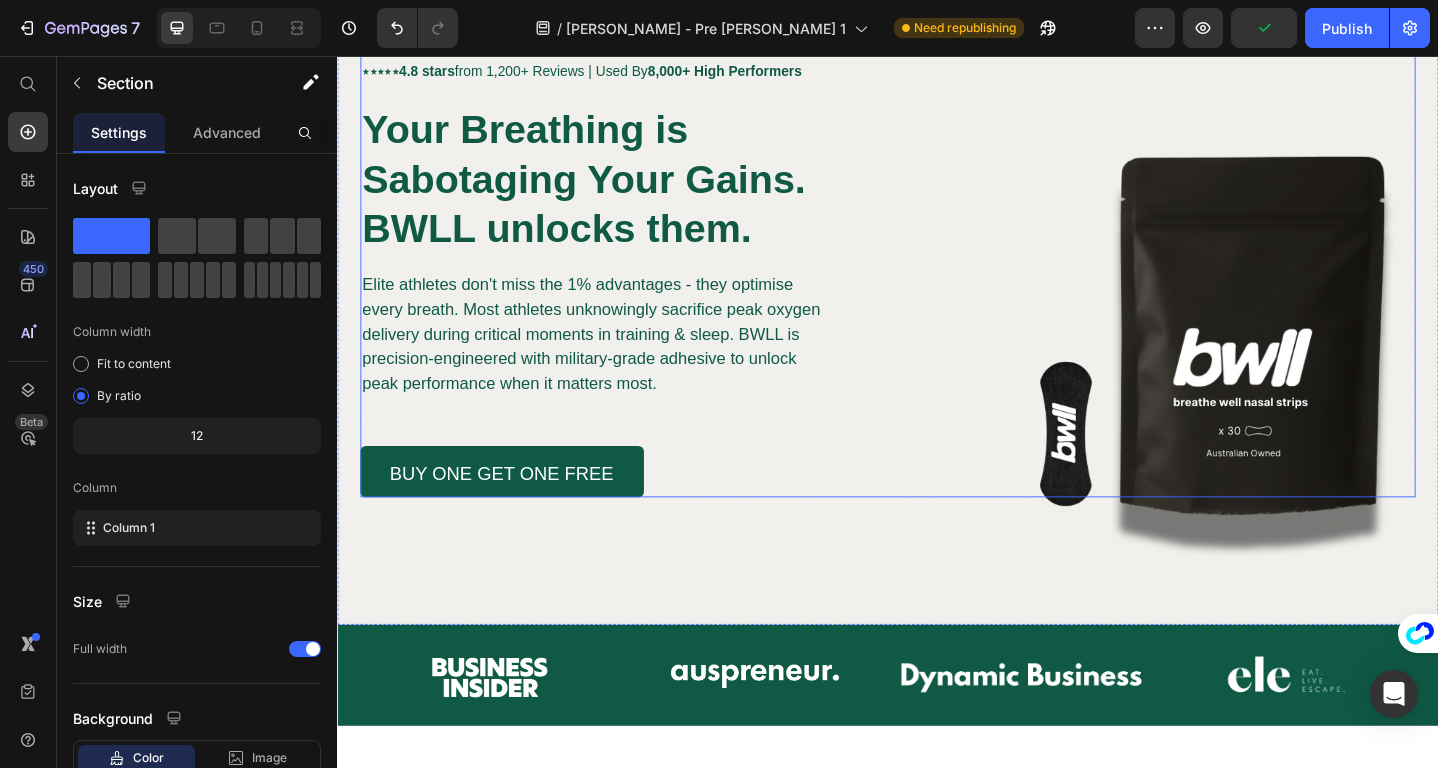 scroll, scrollTop: 180, scrollLeft: 0, axis: vertical 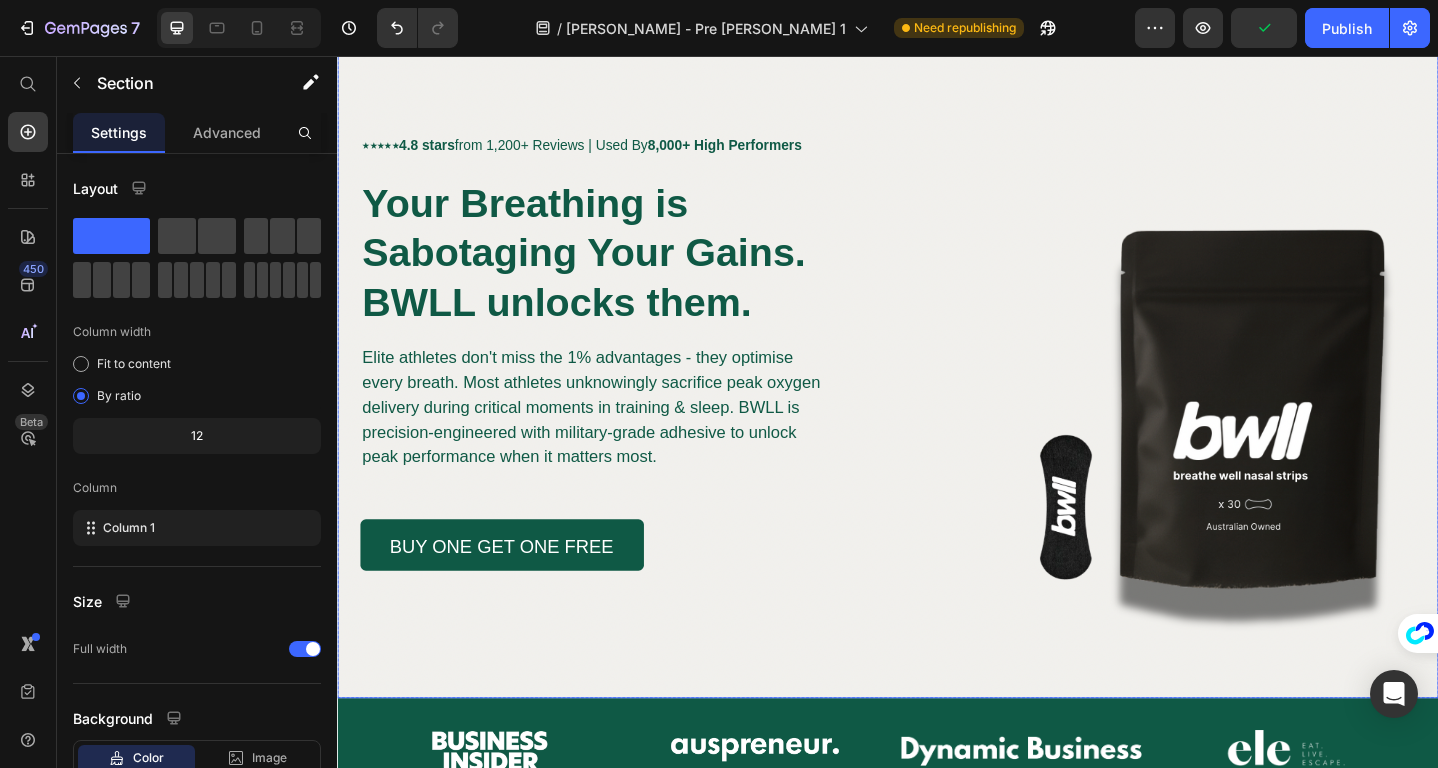 click at bounding box center (937, 377) 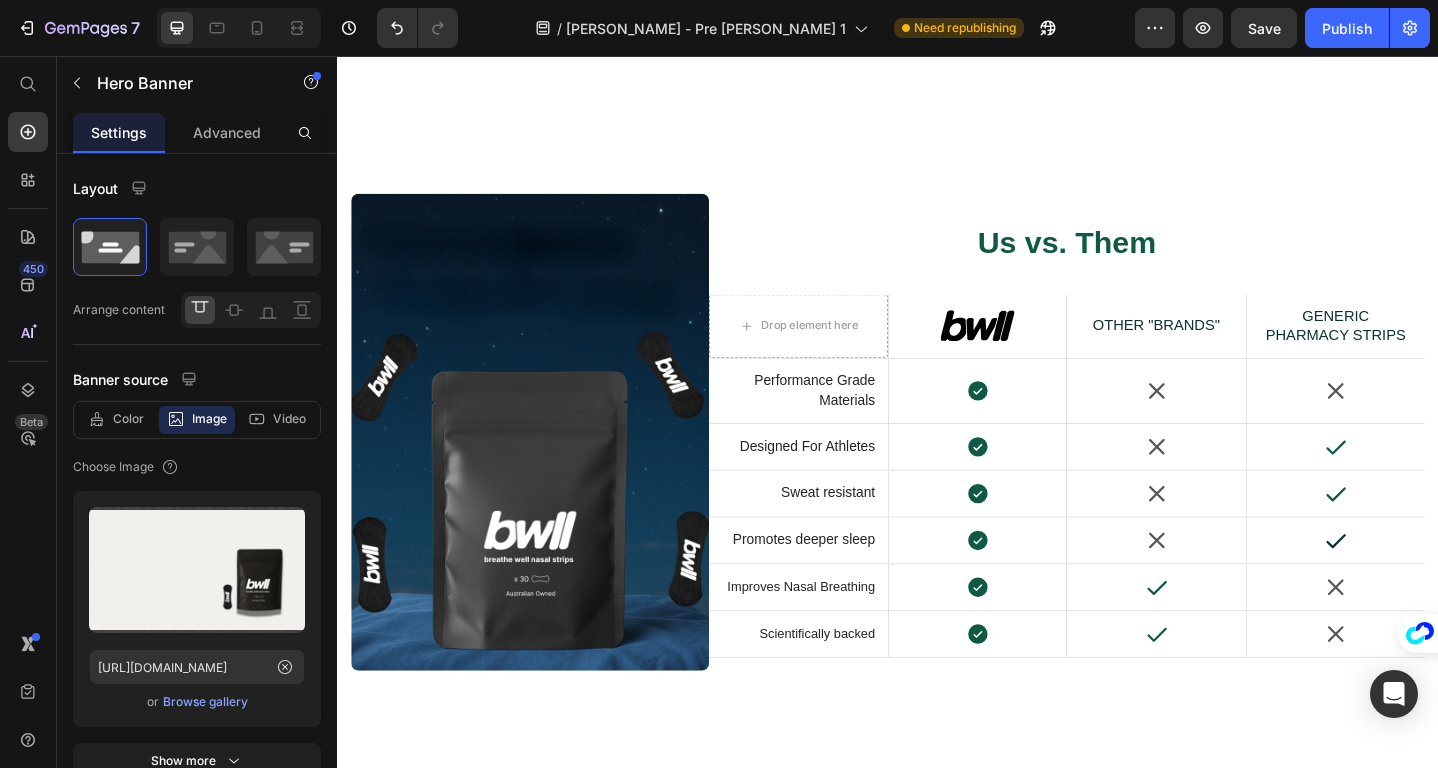 scroll, scrollTop: 5234, scrollLeft: 0, axis: vertical 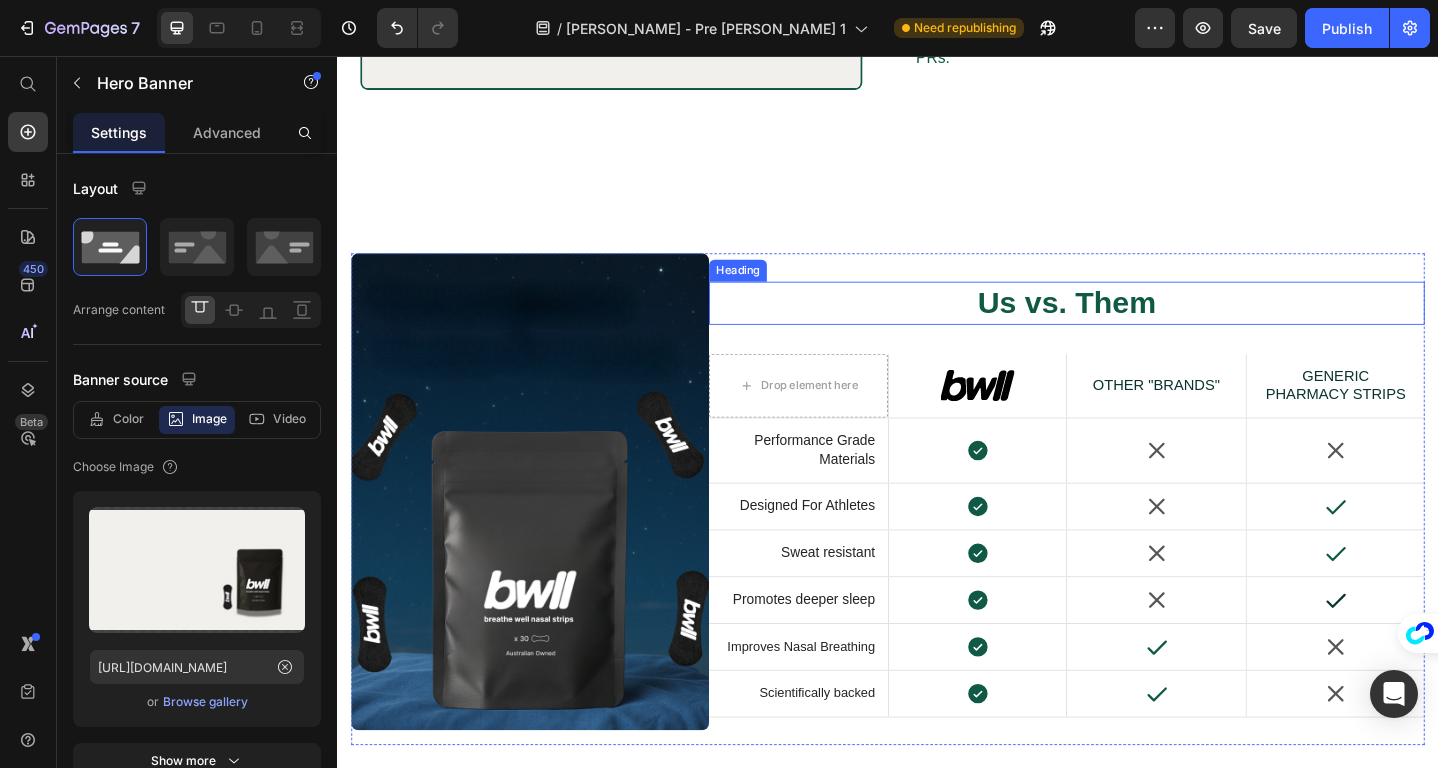 click on "Us vs. Them" at bounding box center [1132, 324] 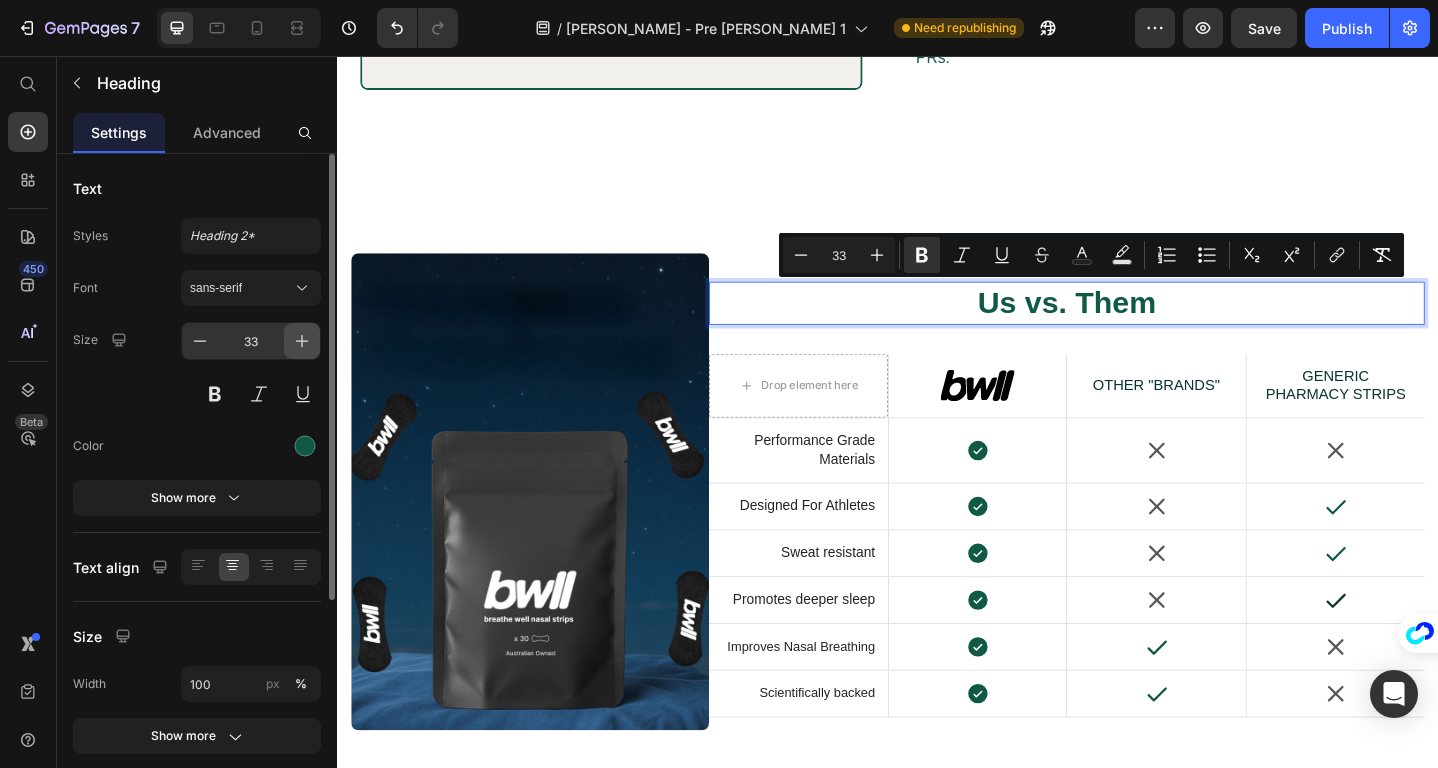 click 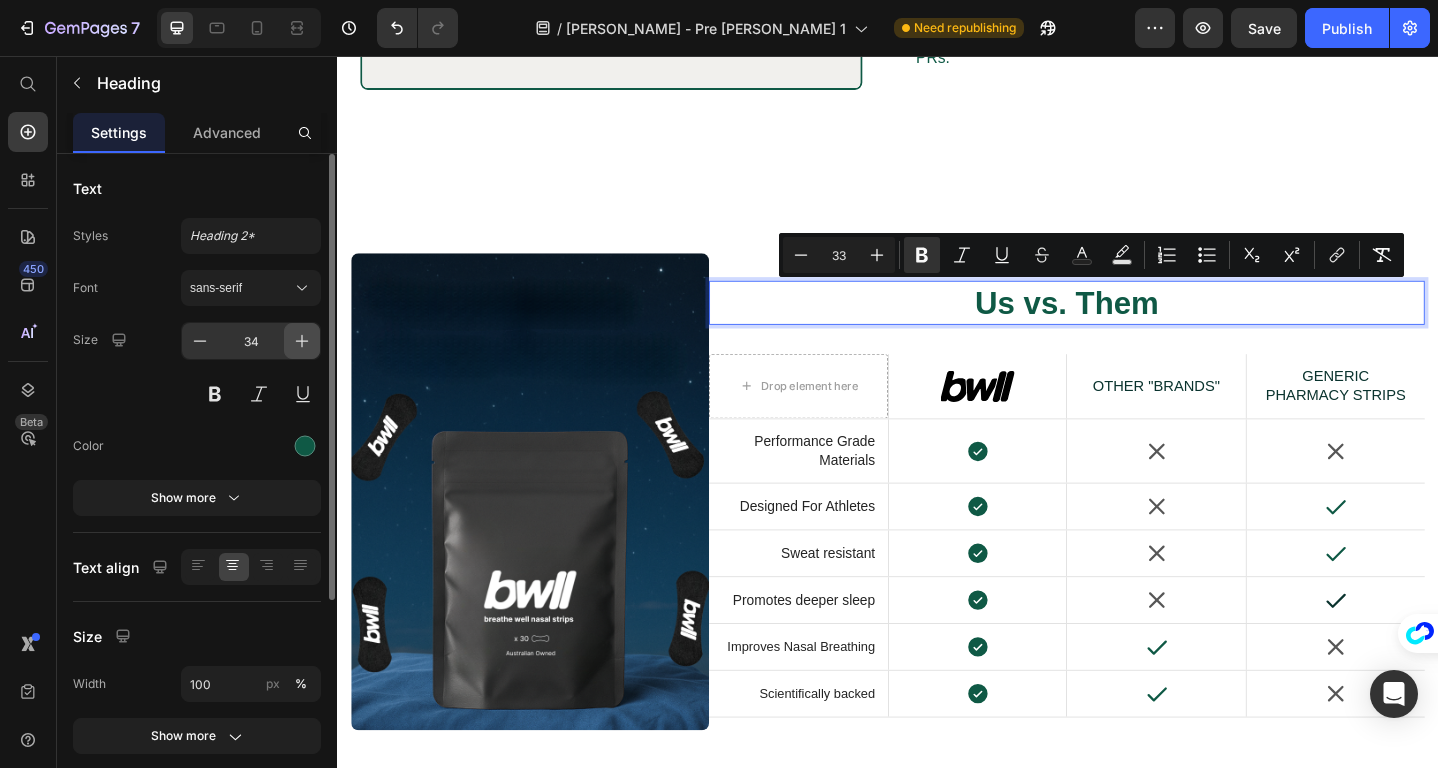 click 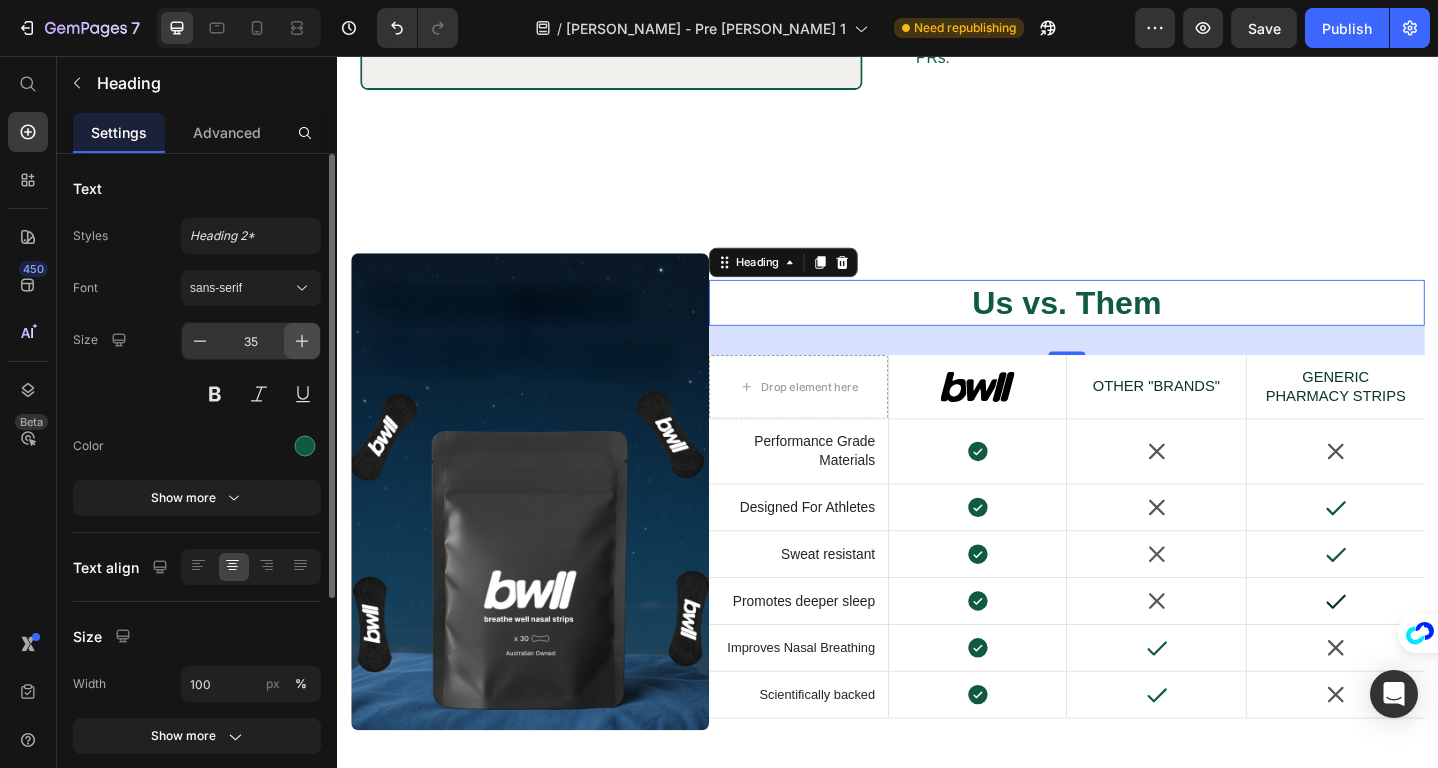 click 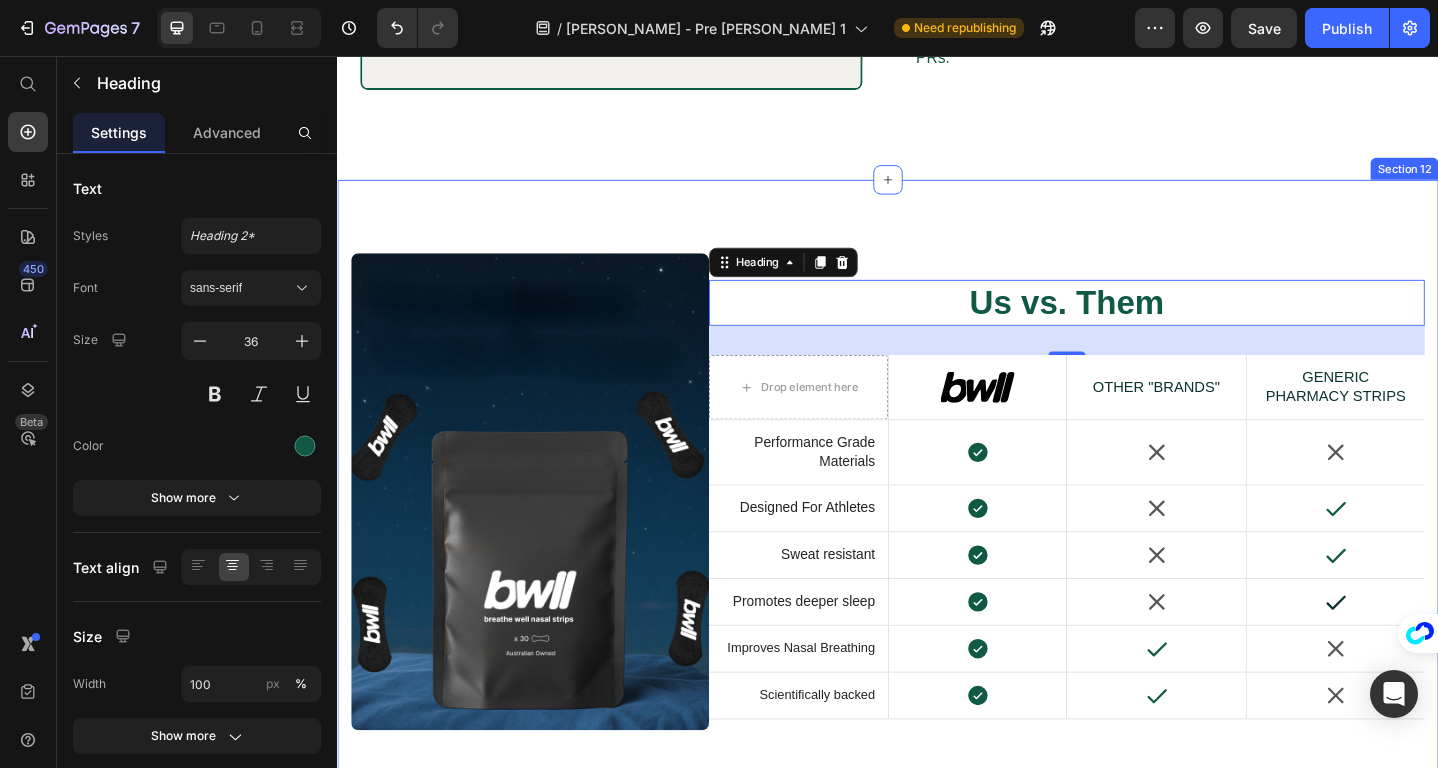 click on "Image Us vs. Them Heading   32
Drop element here Image Hero Banner Other "Brands" Text Block generic pharmacy strips Text Block Hero Banner Row Performance Grade Materials Text Block
Icon Hero Banner
Icon
Icon Hero Banner Row Designed For Athletes Text Block
Icon Hero Banner
Icon
Icon Hero Banner Row Sweat resistant Text Block
Icon Hero Banner
Icon
Icon Hero Banner Row Promotes deeper sleep Text Block
Icon Hero Banner
Icon
Icon Hero Banner Row Improves Nasal Breathing Text Block
Icon Hero Banner
Icon
Icon Hero Banner Row Scientifically backed Text Block
Icon Hero Banner
Icon
Icon Hero Banner Row Row Section 12" at bounding box center (937, 523) 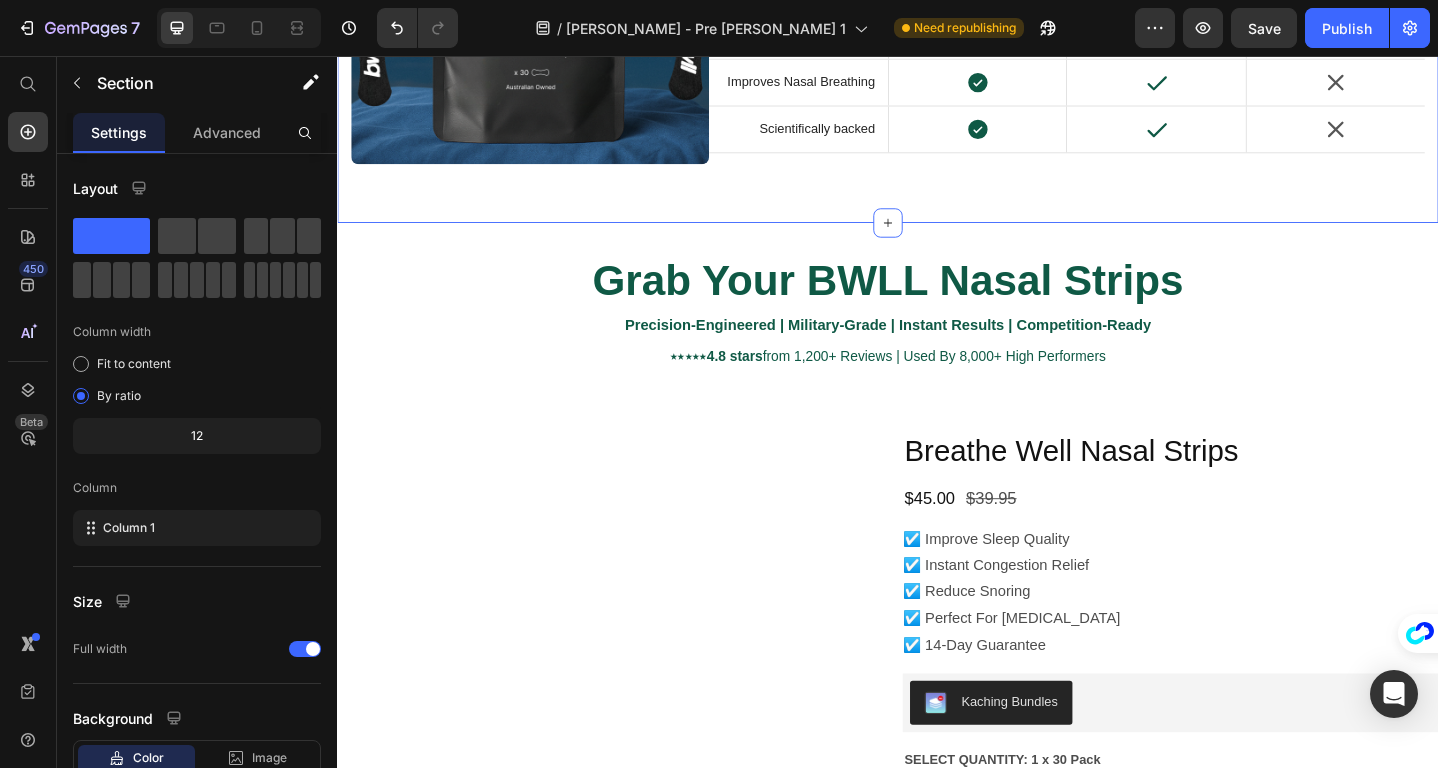 scroll, scrollTop: 5890, scrollLeft: 0, axis: vertical 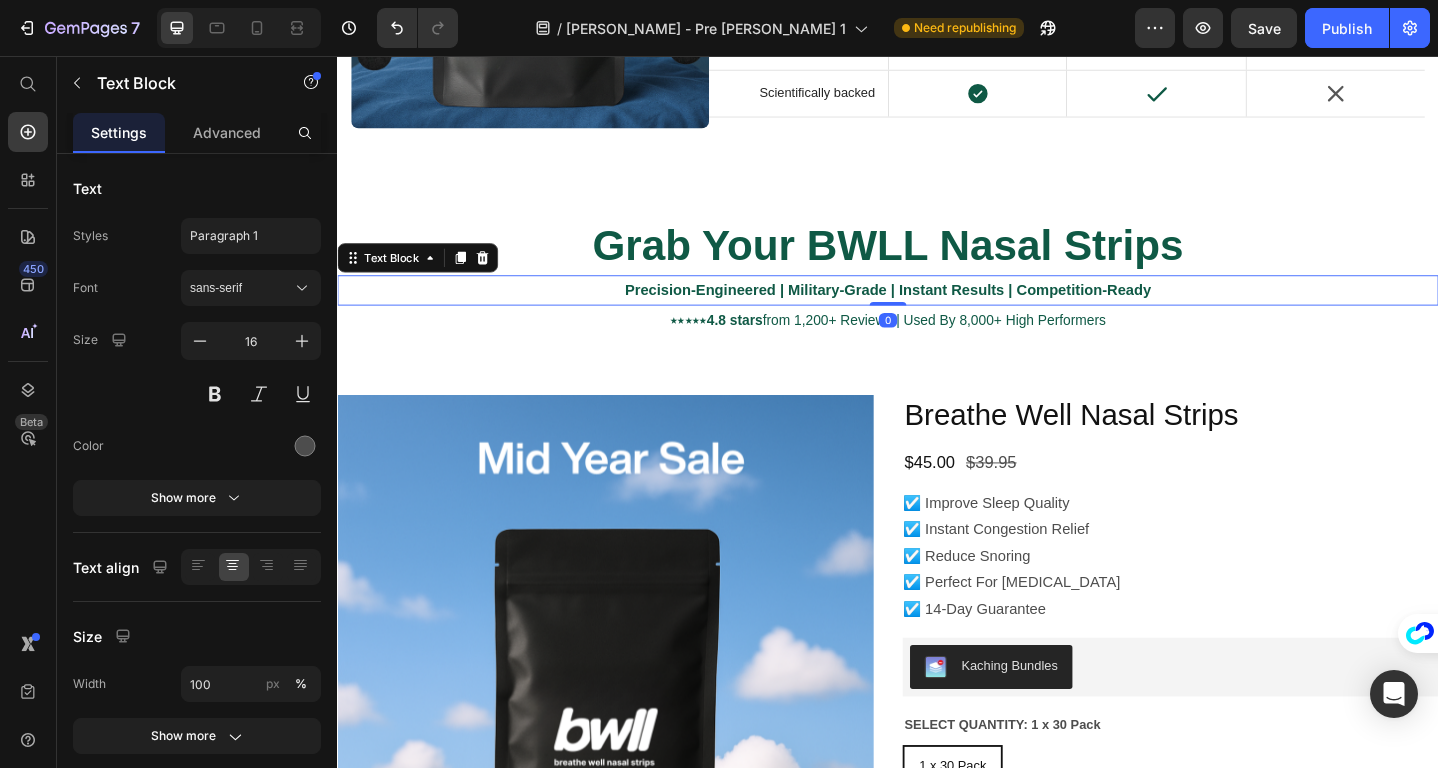 click on "Precision-Engineered | Military-Grade | Instant Results | Competition-Ready" at bounding box center (937, 310) 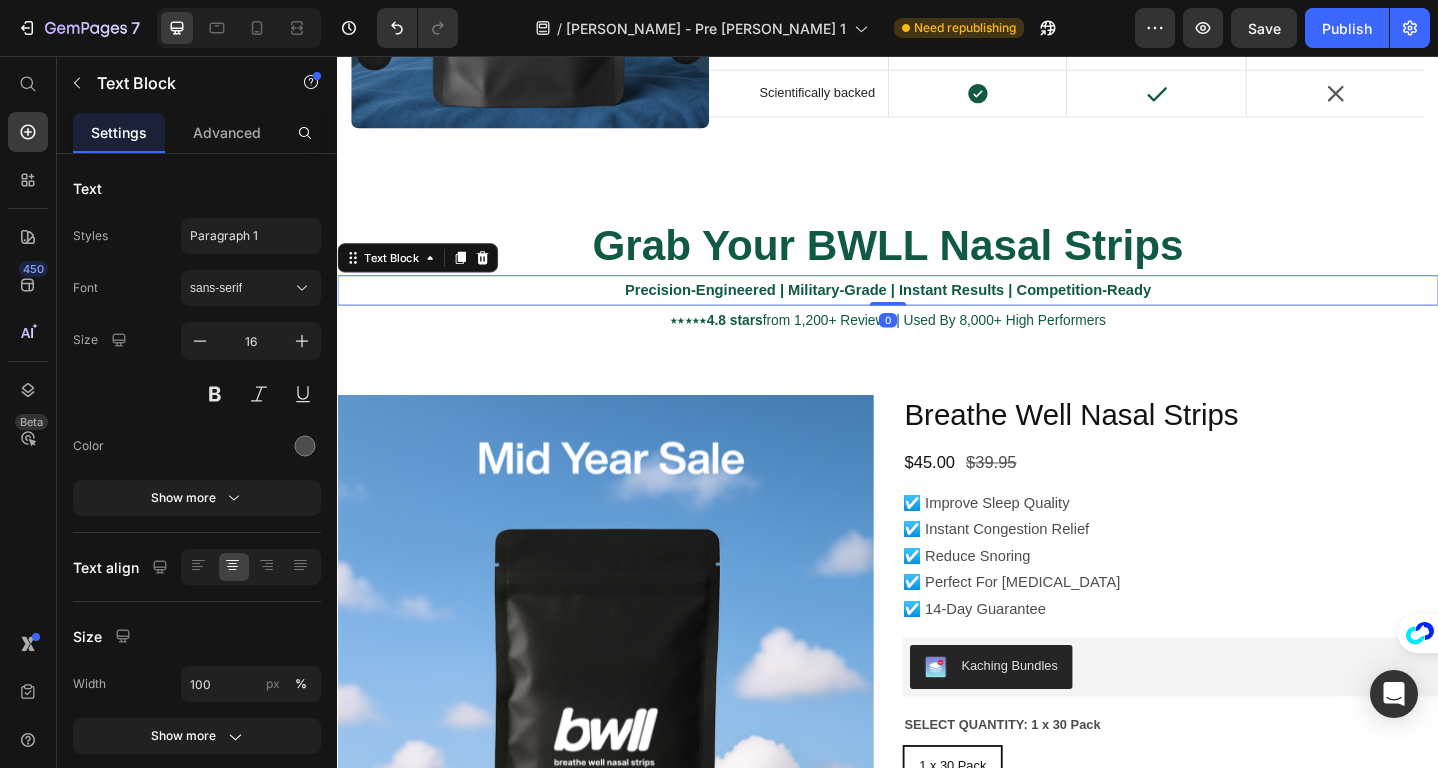 click on "Precision-Engineered | Military-Grade | Instant Results | Competition-Ready" at bounding box center (937, 310) 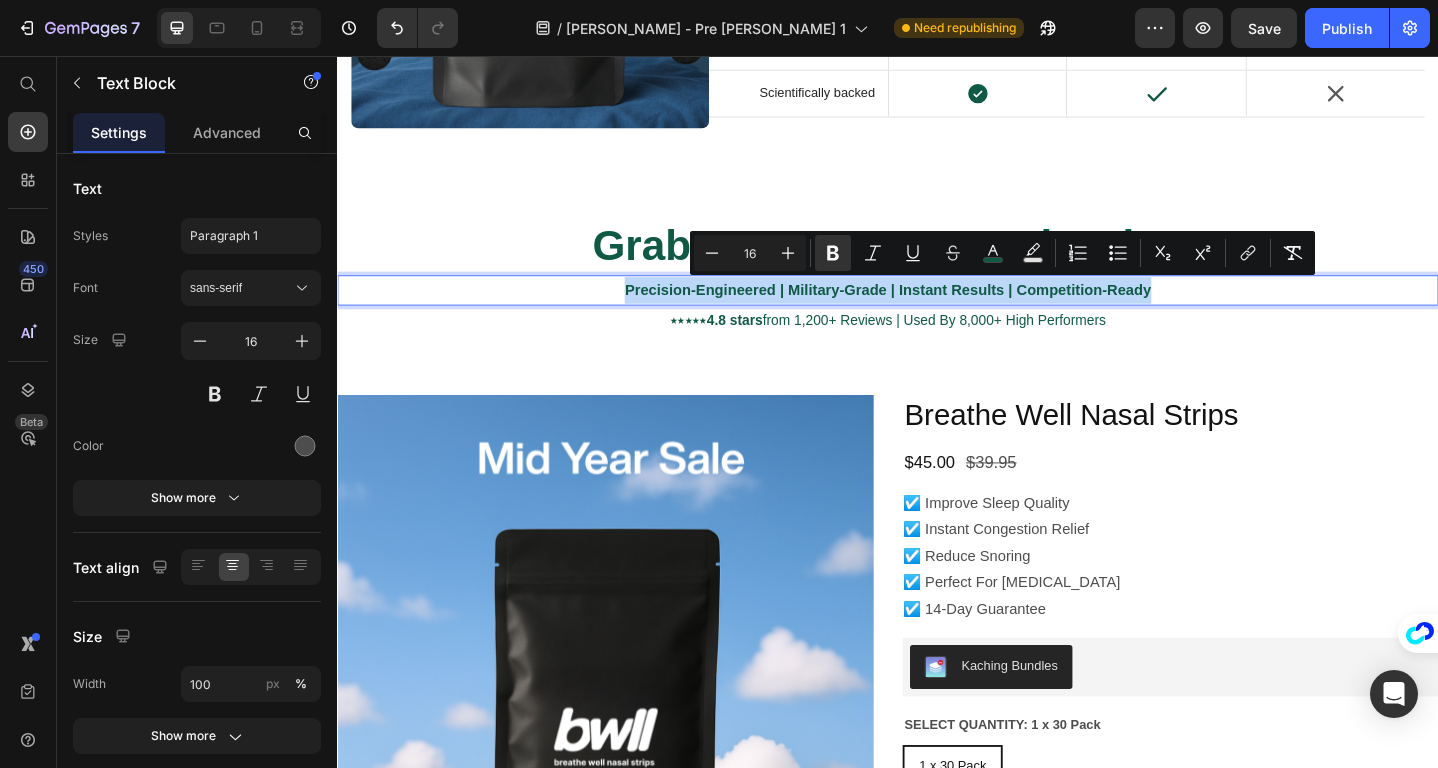 click on "Precision-Engineered | Military-Grade | Instant Results | Competition-Ready" at bounding box center (937, 310) 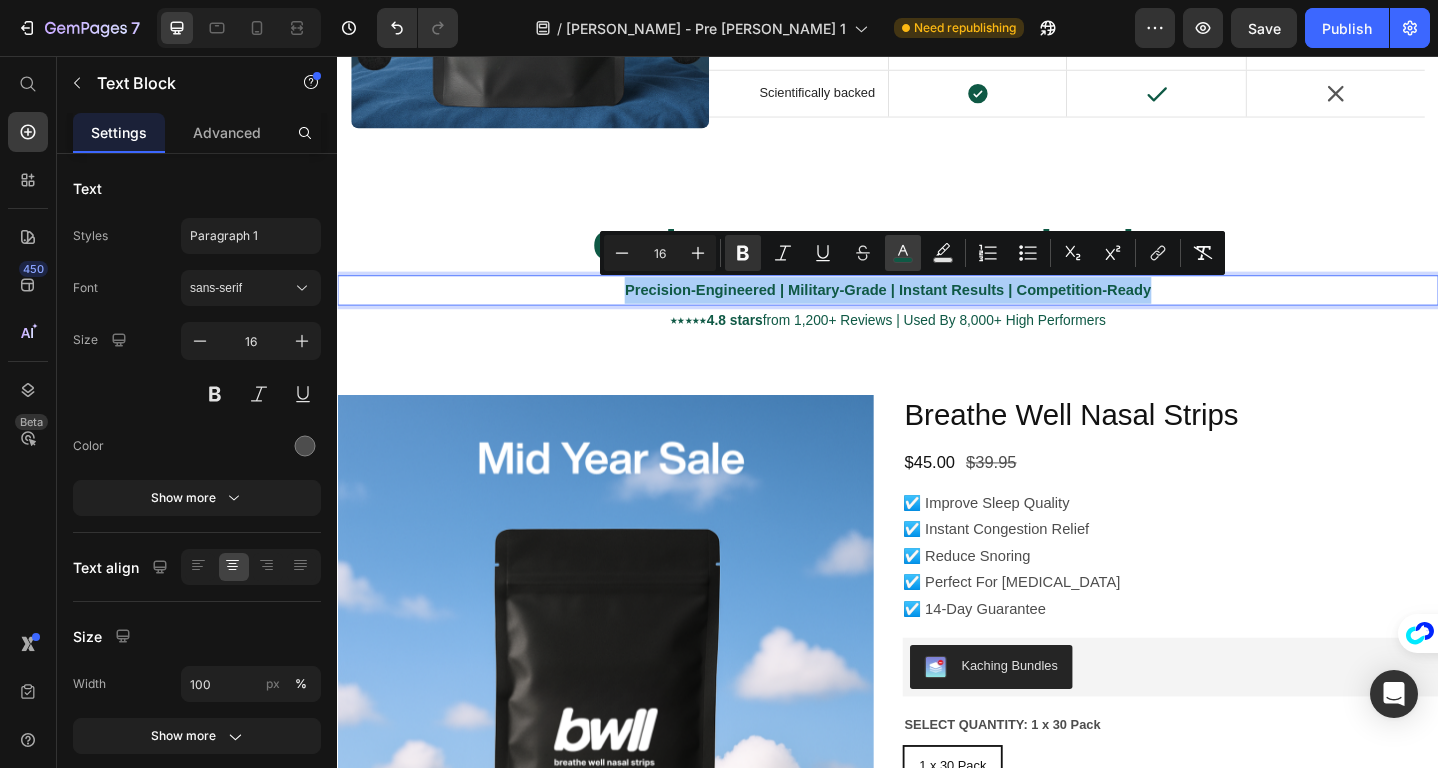 click on "color" at bounding box center [903, 253] 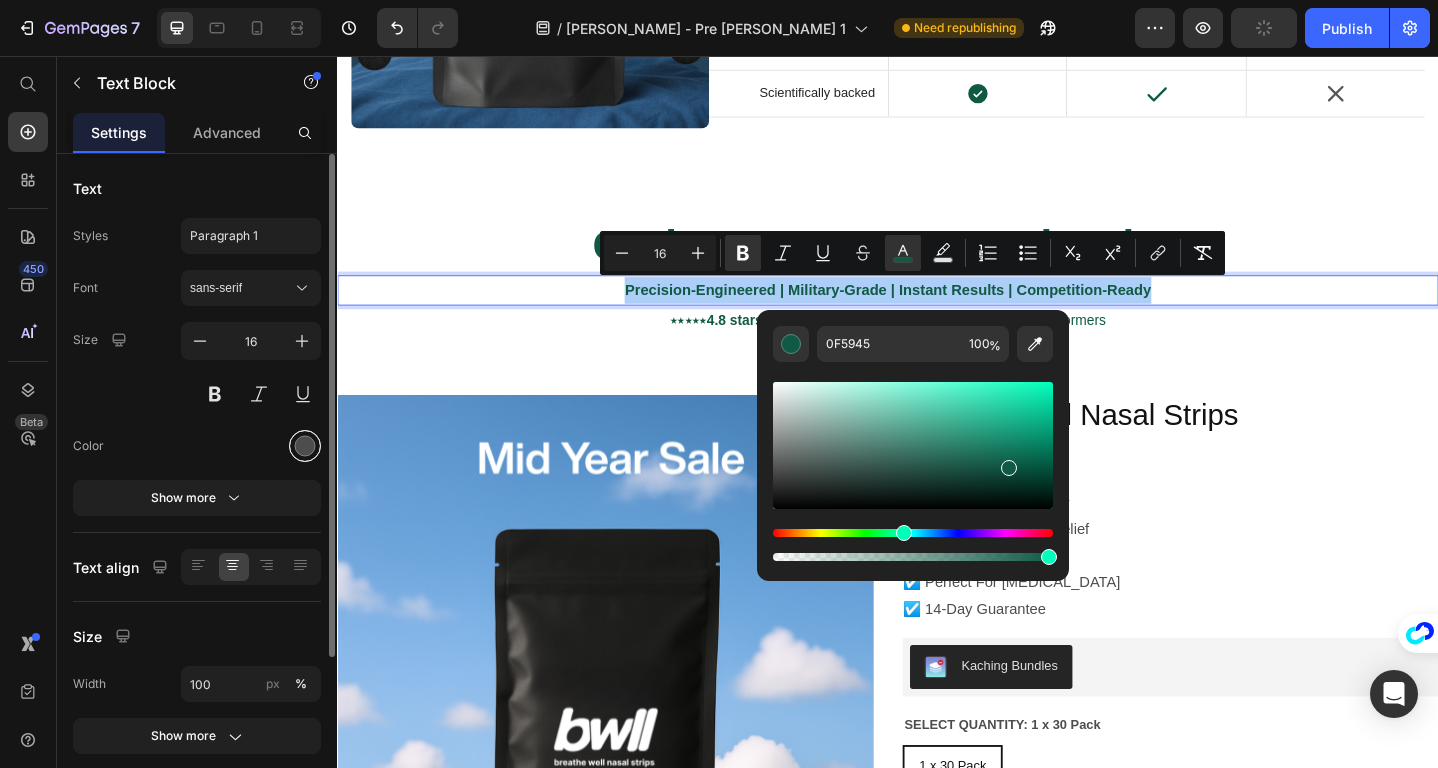 click at bounding box center (305, 446) 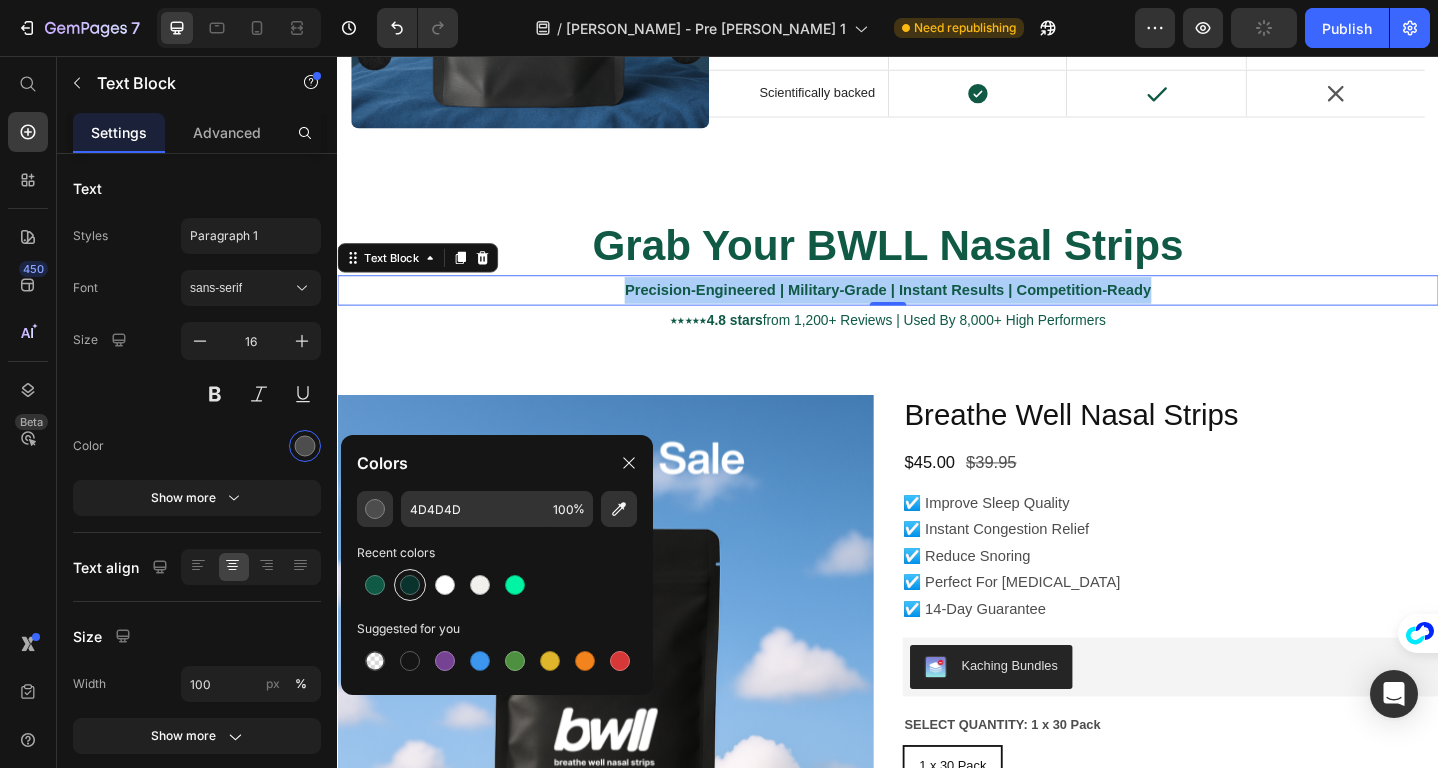 click at bounding box center [410, 585] 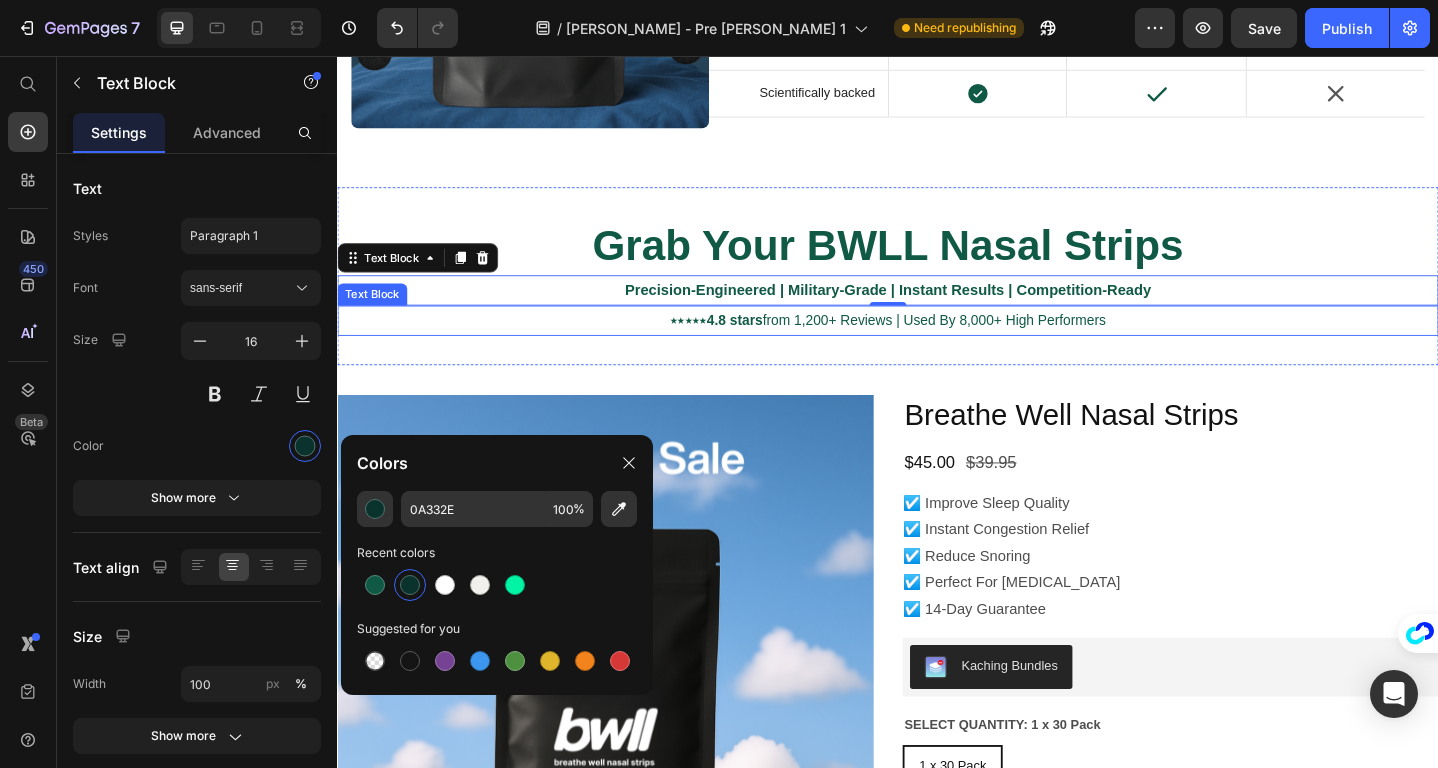 click on "4.8 stars" at bounding box center [770, 343] 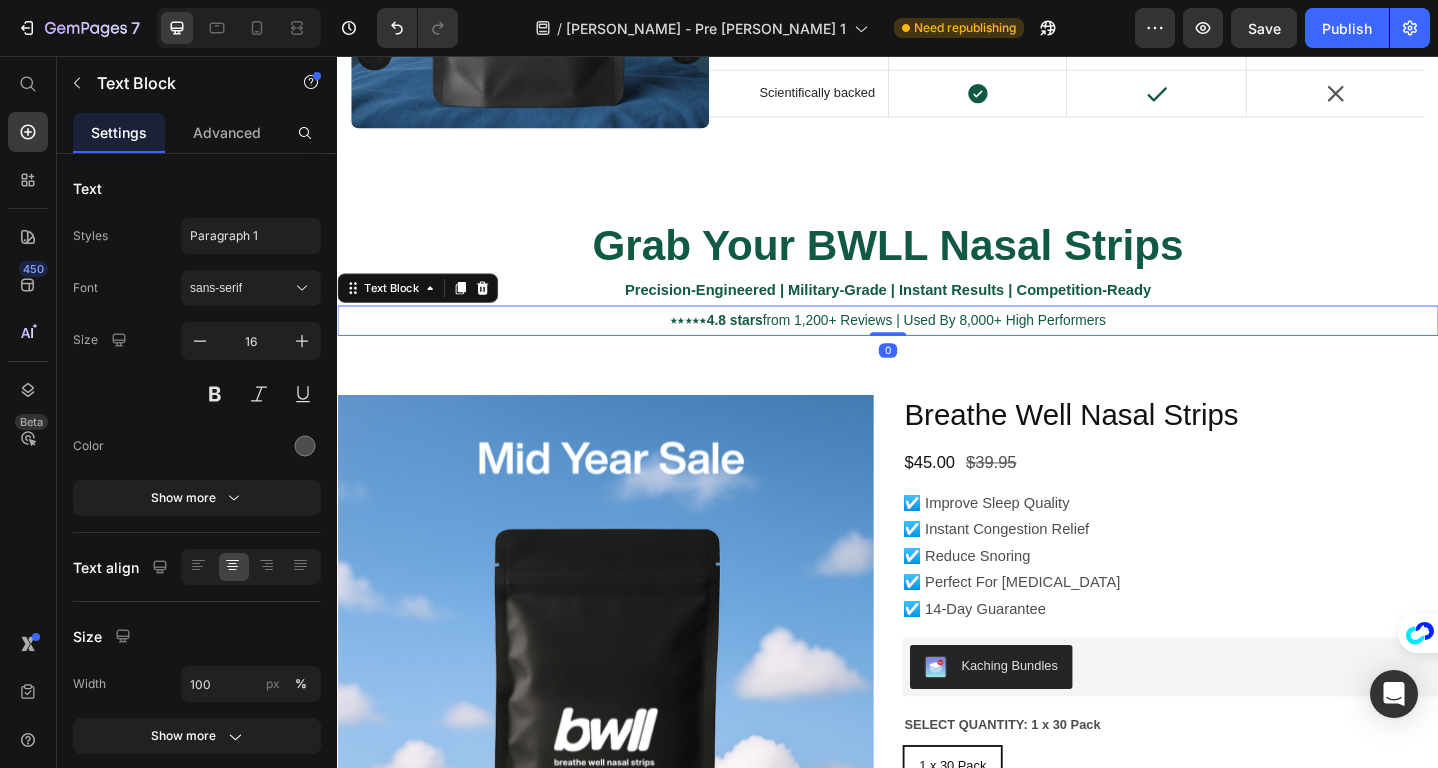 click on "4.8 stars" at bounding box center (770, 343) 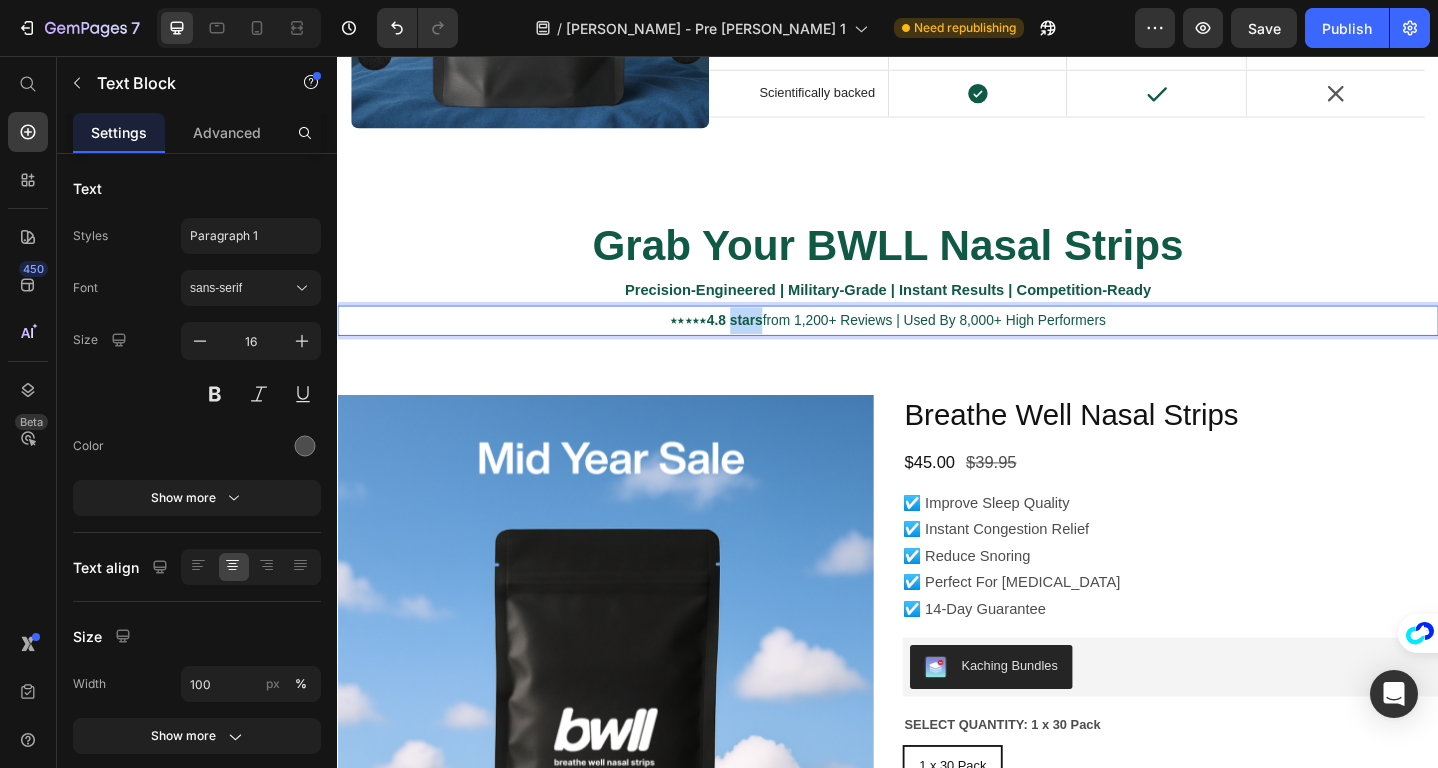 click on "4.8 stars" at bounding box center [770, 343] 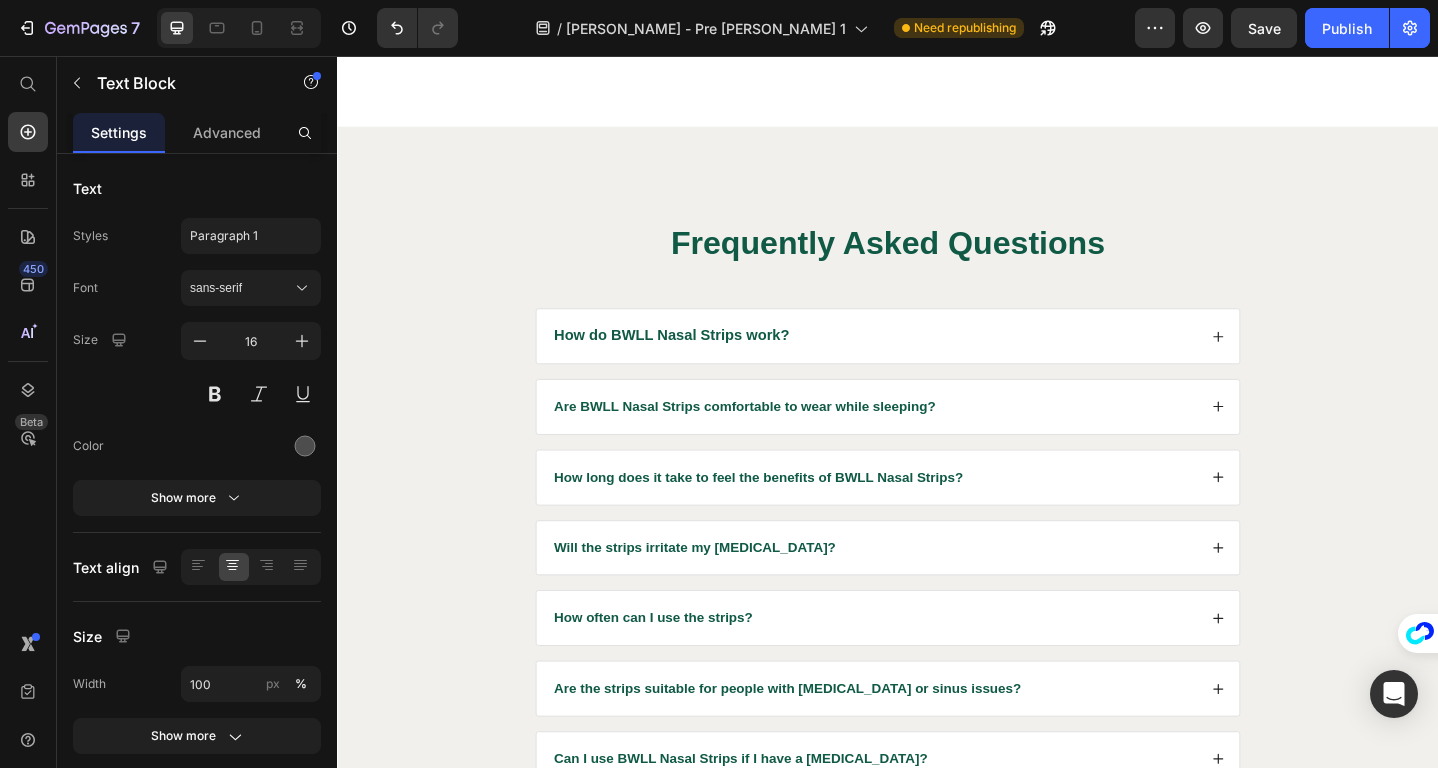 scroll, scrollTop: 7701, scrollLeft: 0, axis: vertical 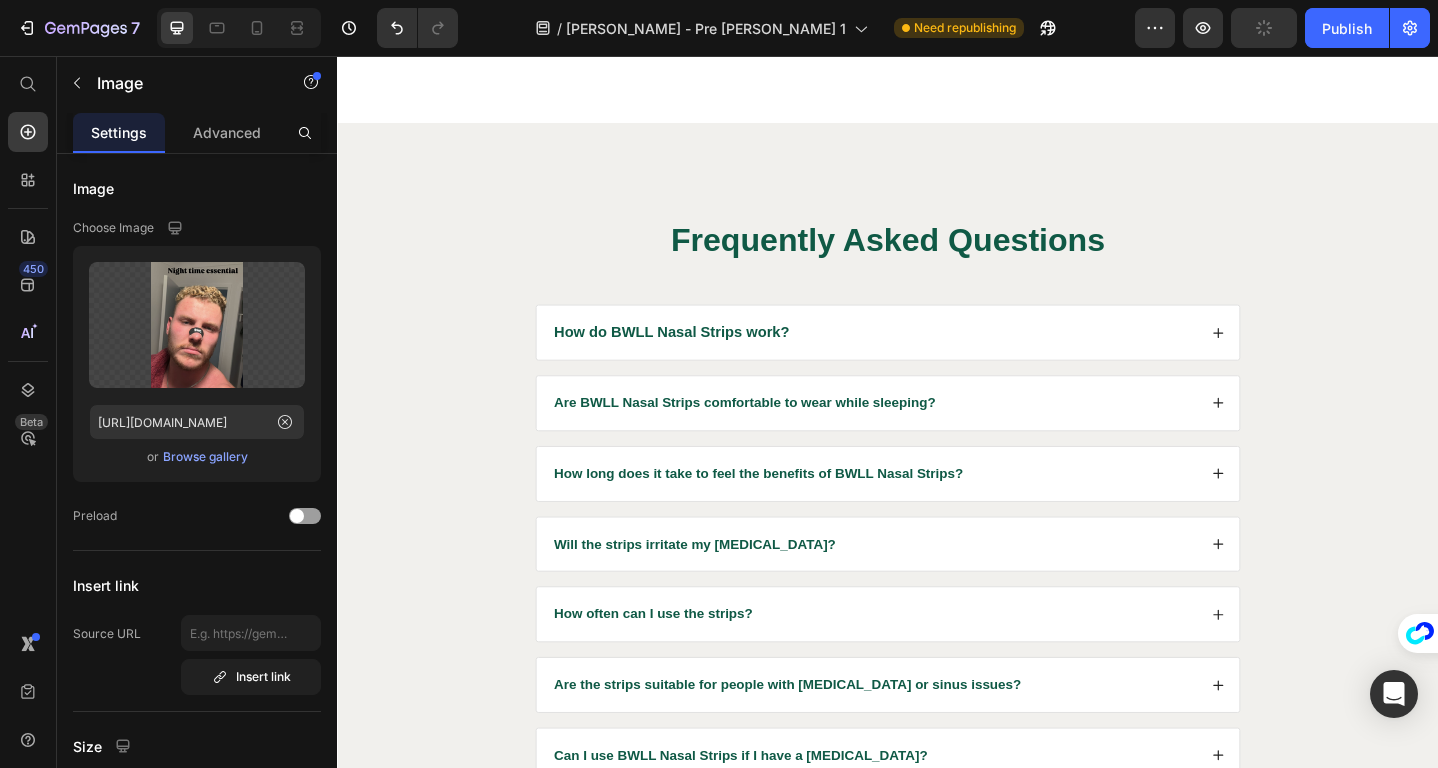 click at bounding box center [634, -90] 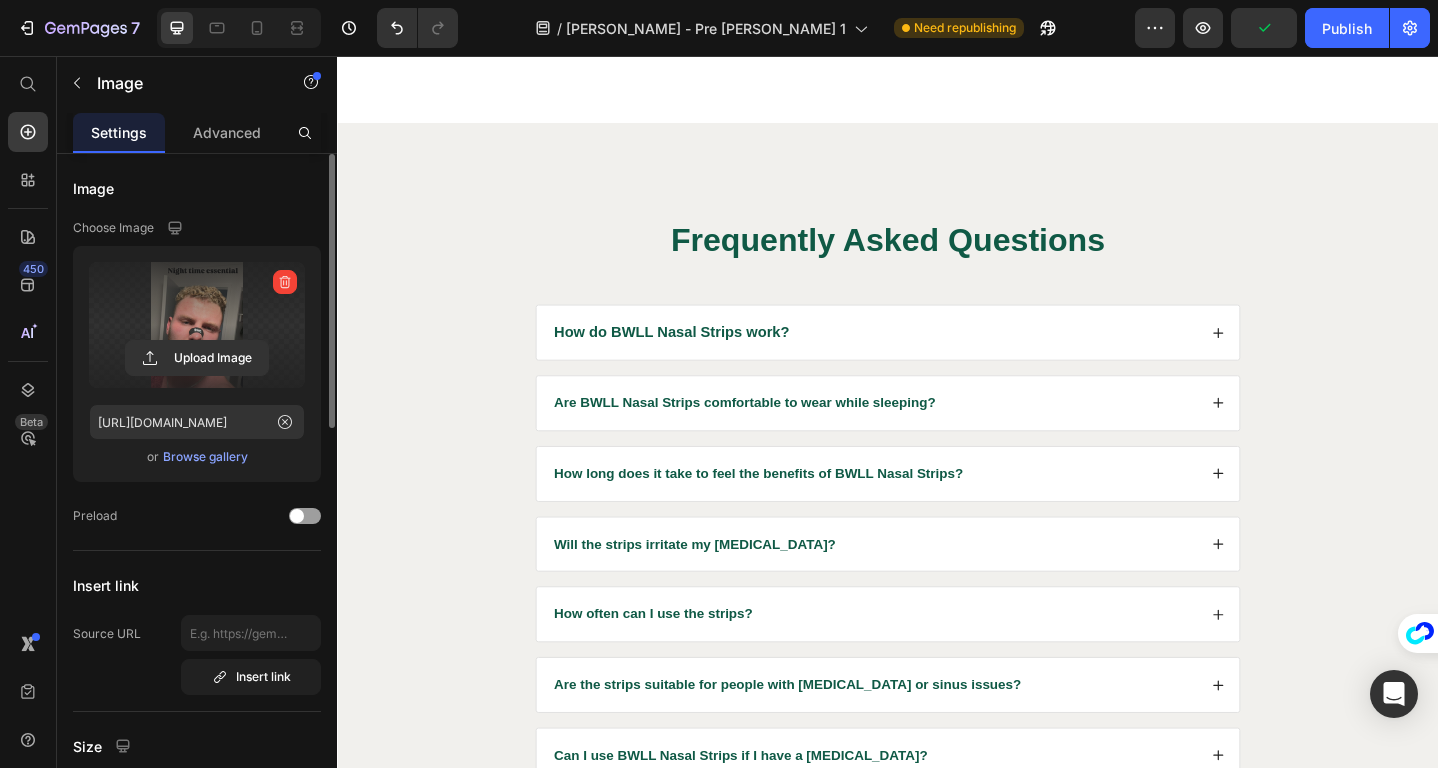 click at bounding box center (197, 325) 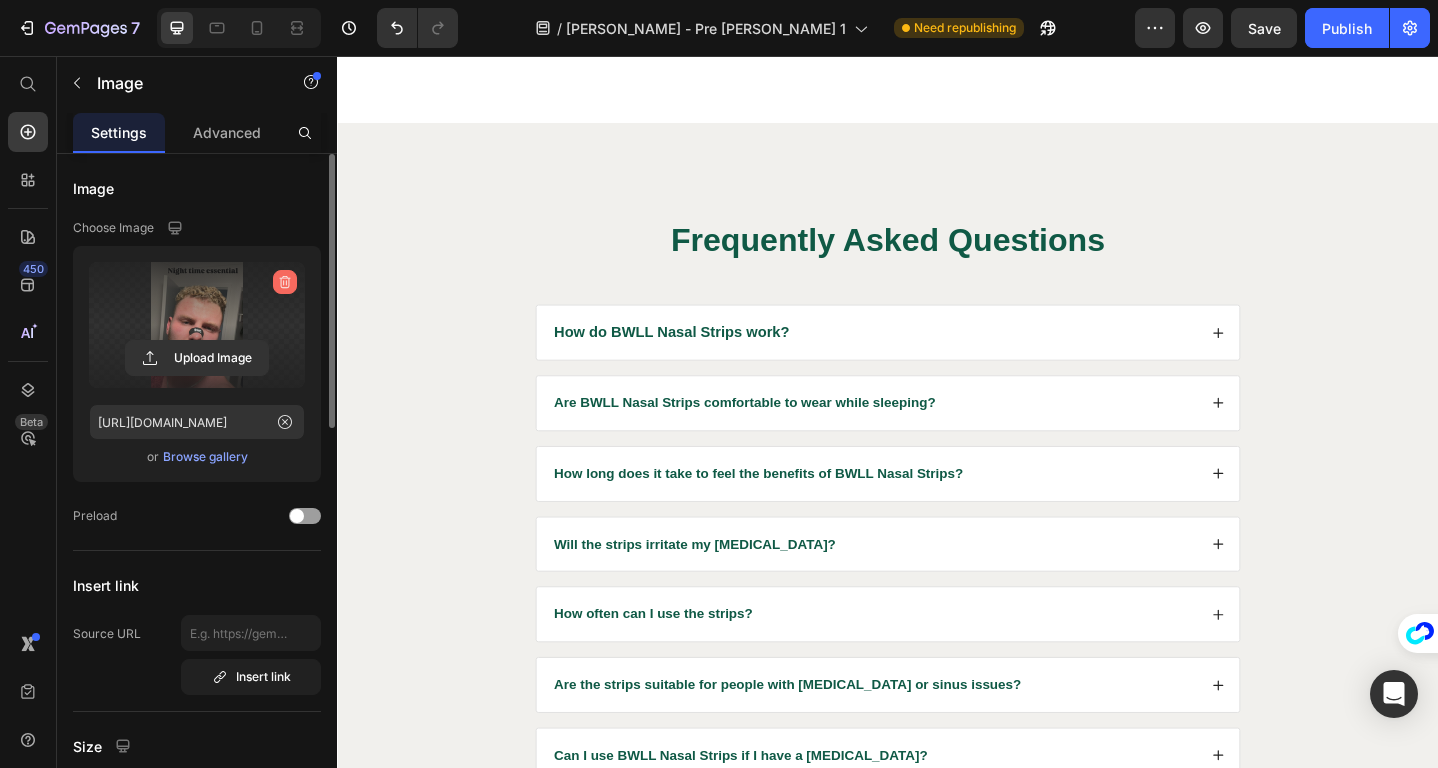 click at bounding box center (285, 282) 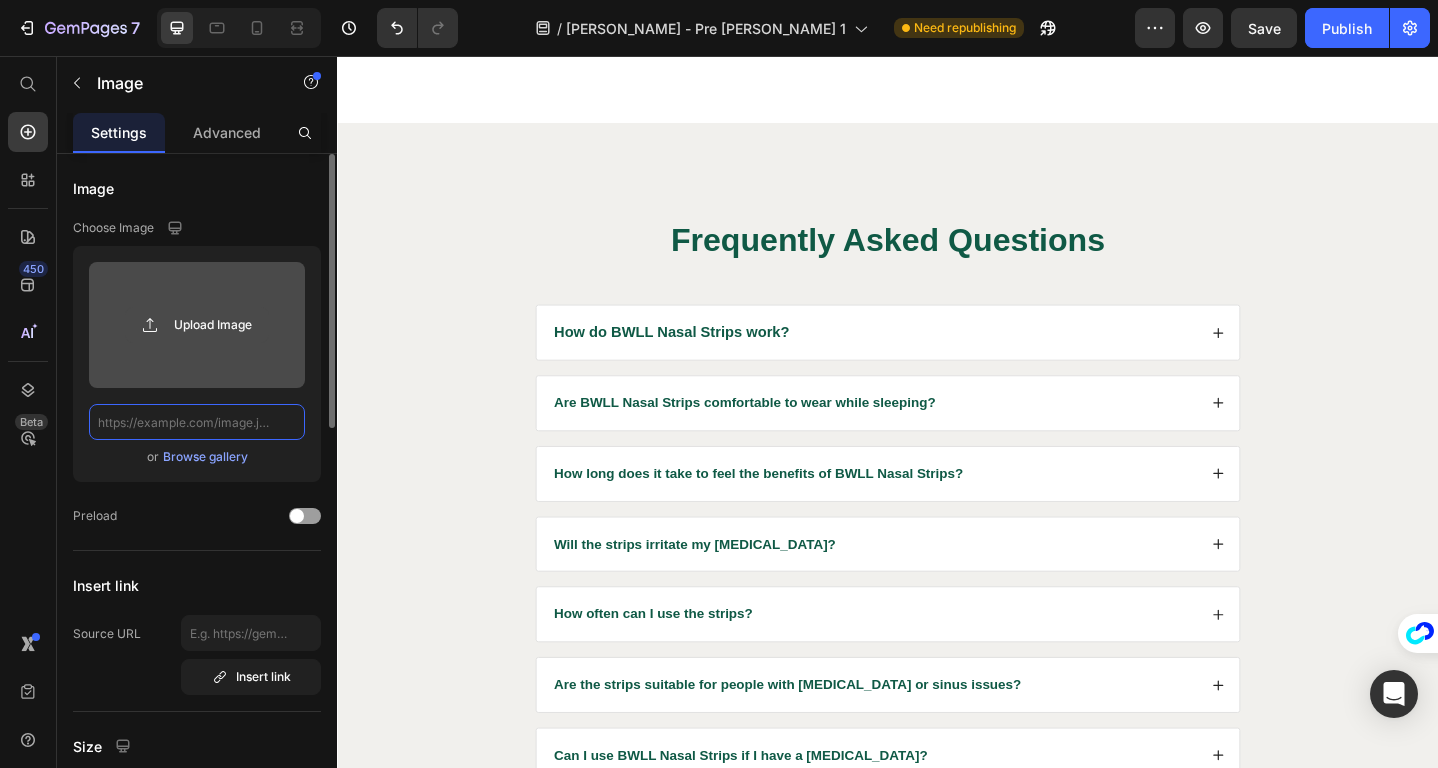 scroll, scrollTop: 0, scrollLeft: 0, axis: both 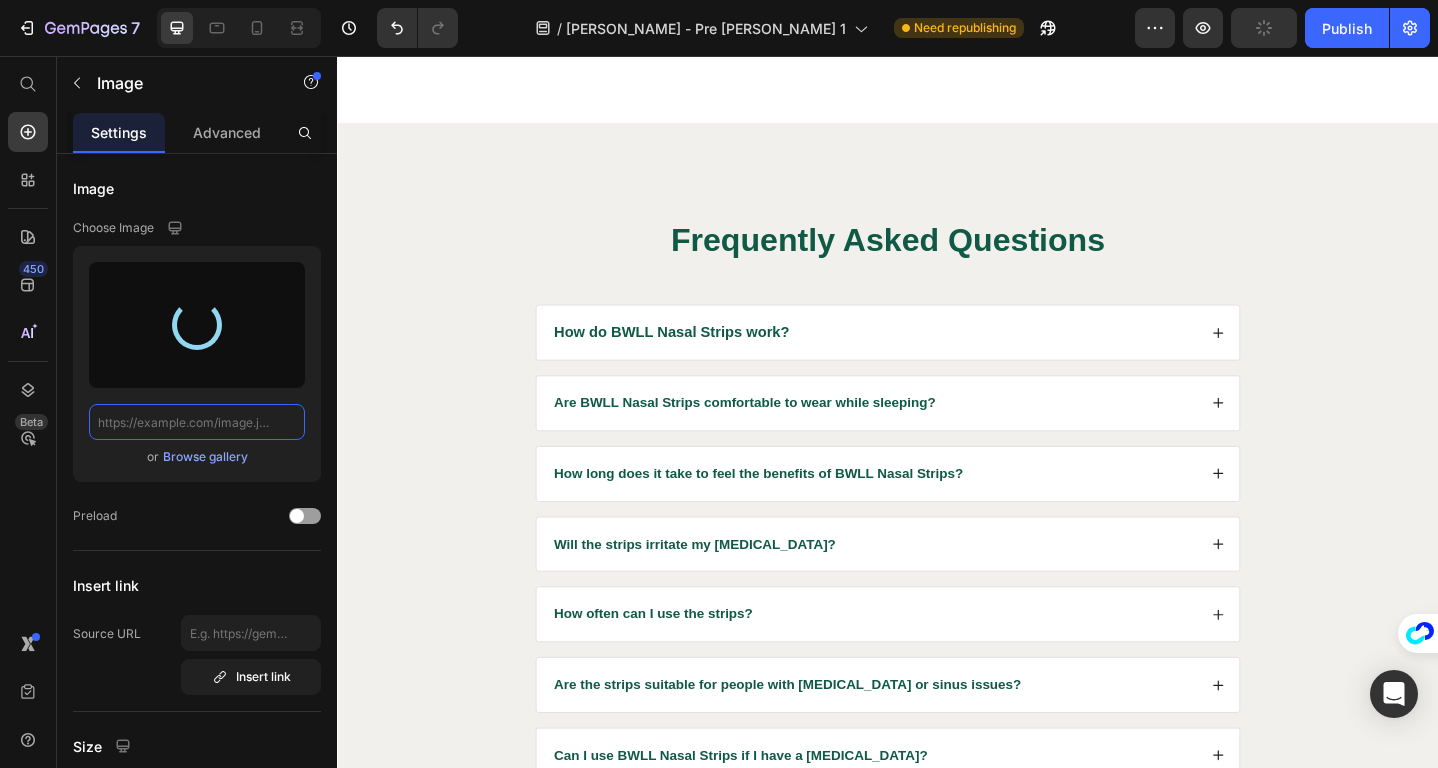 type on "https://cdn.shopify.com/s/files/1/0652/4751/0710/files/gempages_548050868268696456-bc5a1007-566d-4e32-9c1a-f0fffbf8ab56.png" 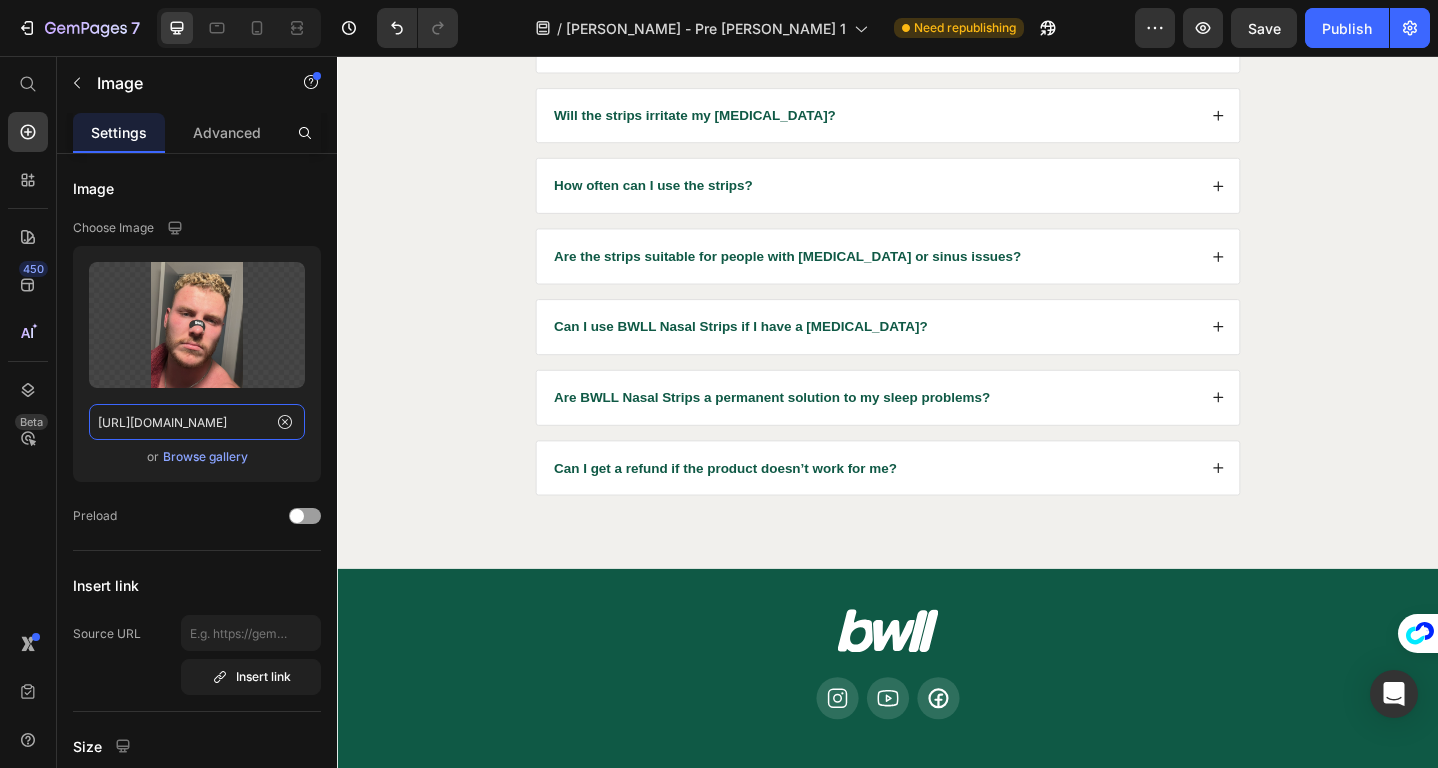 scroll, scrollTop: 8477, scrollLeft: 0, axis: vertical 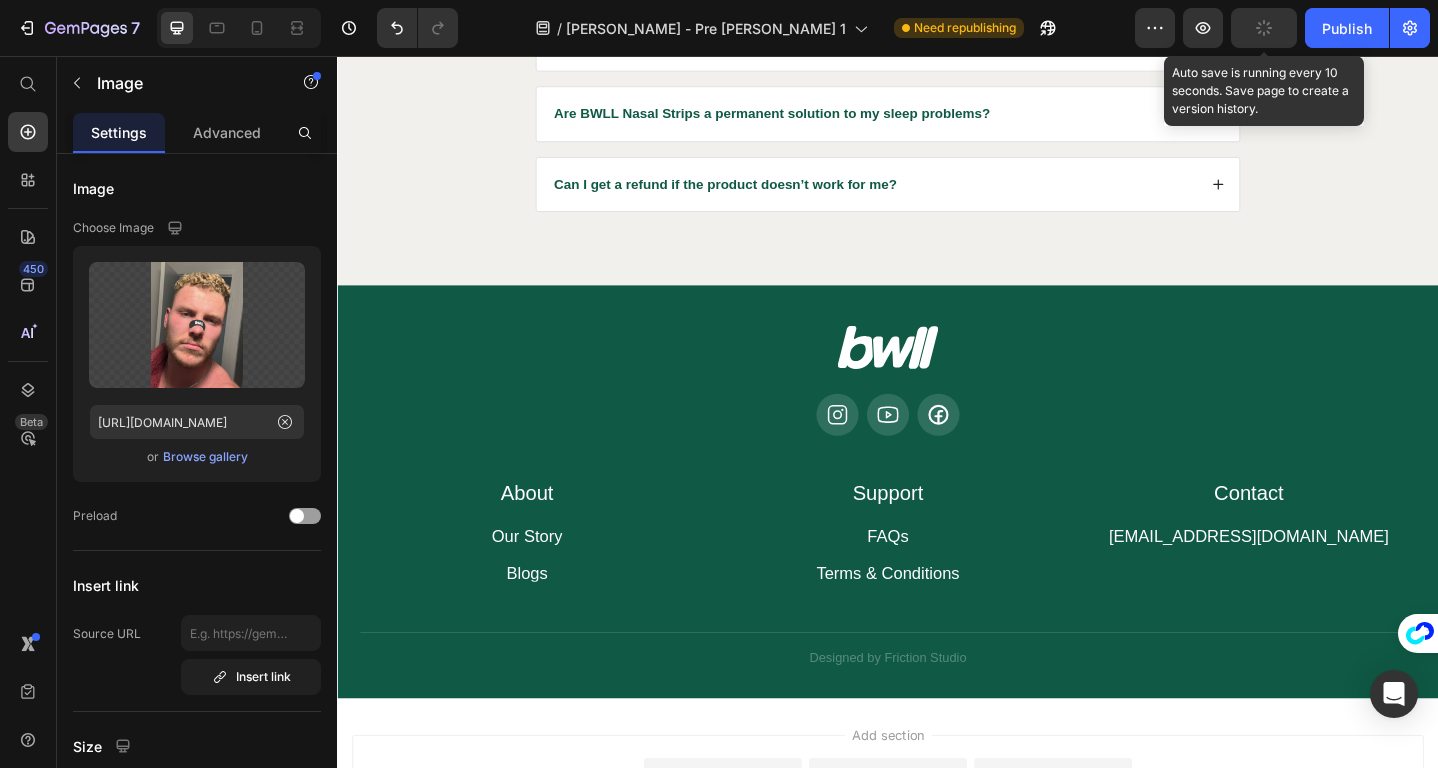 click 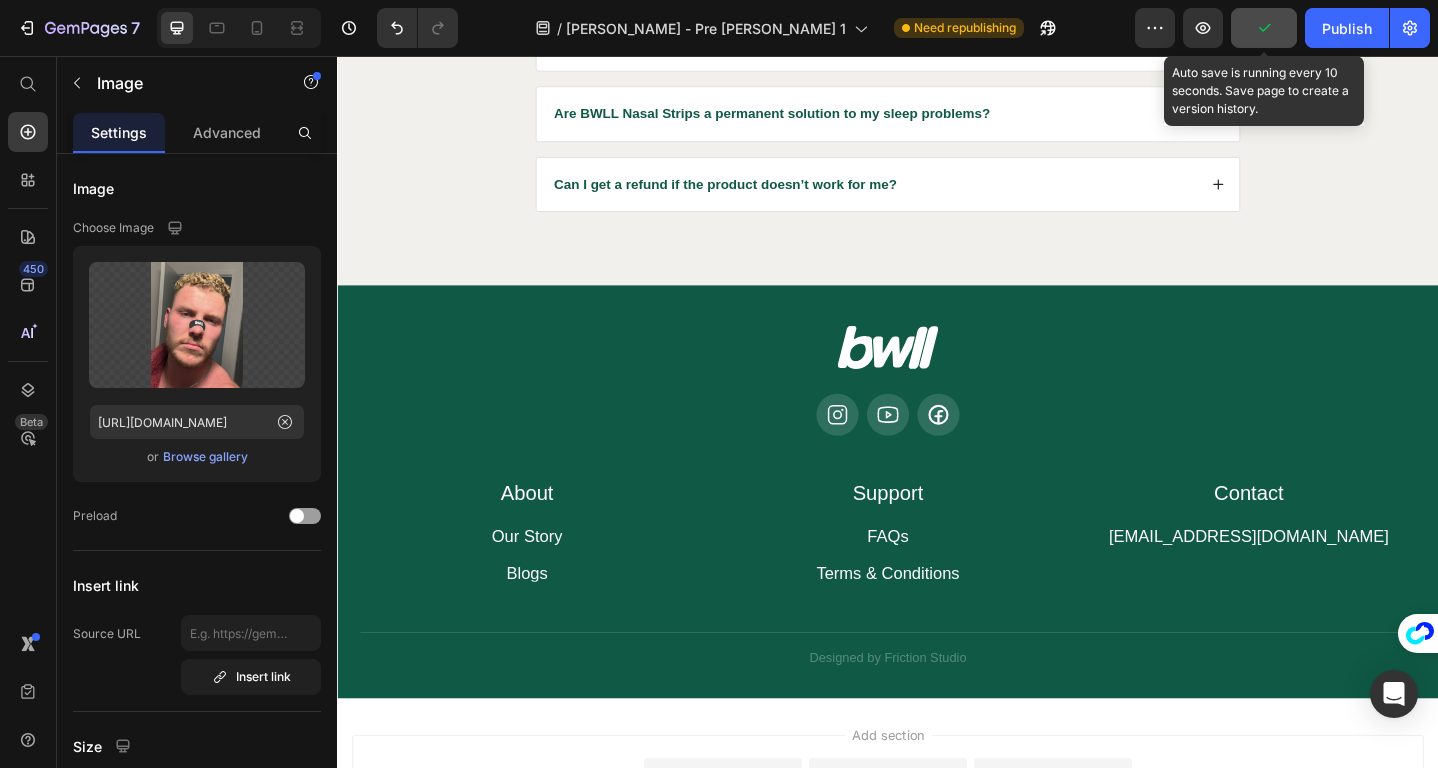 click 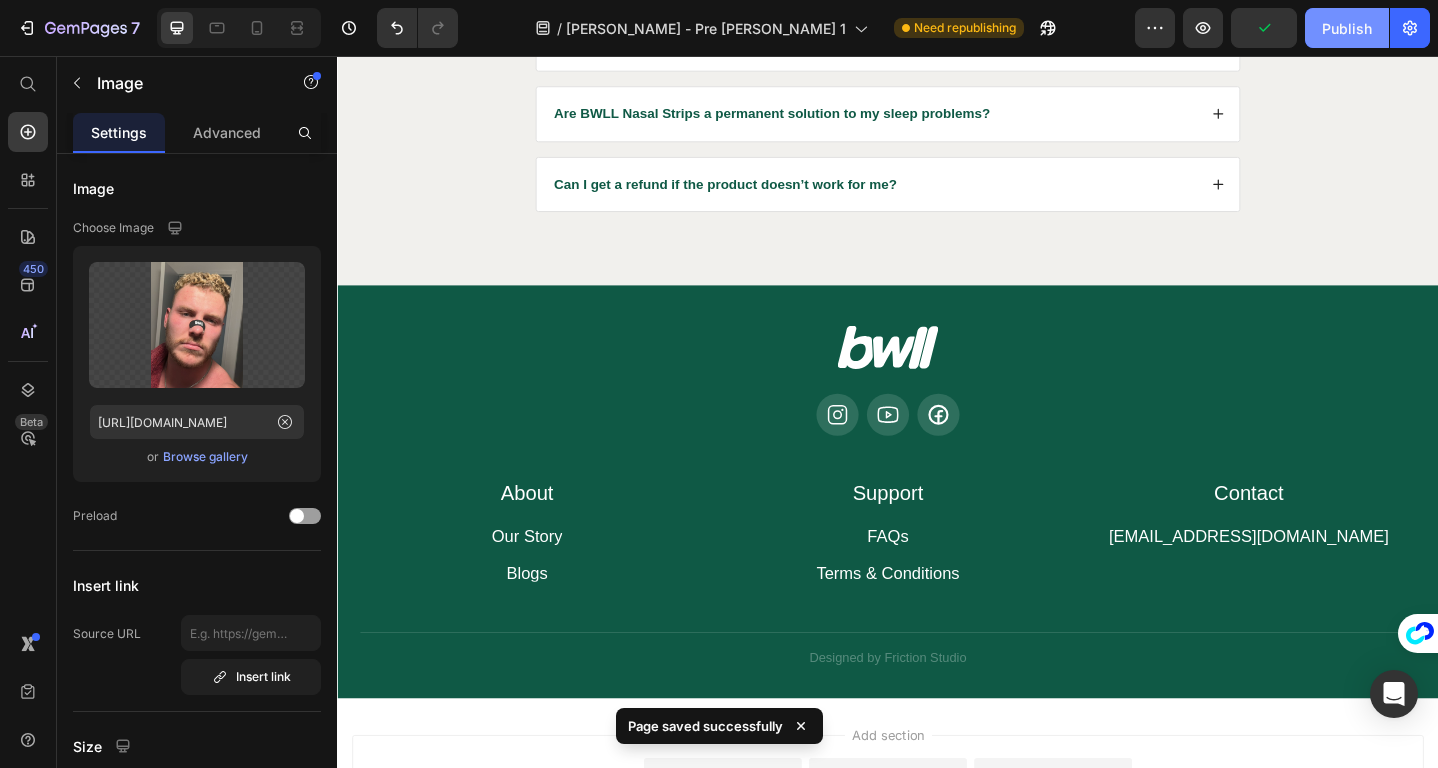click on "Publish" at bounding box center (1347, 28) 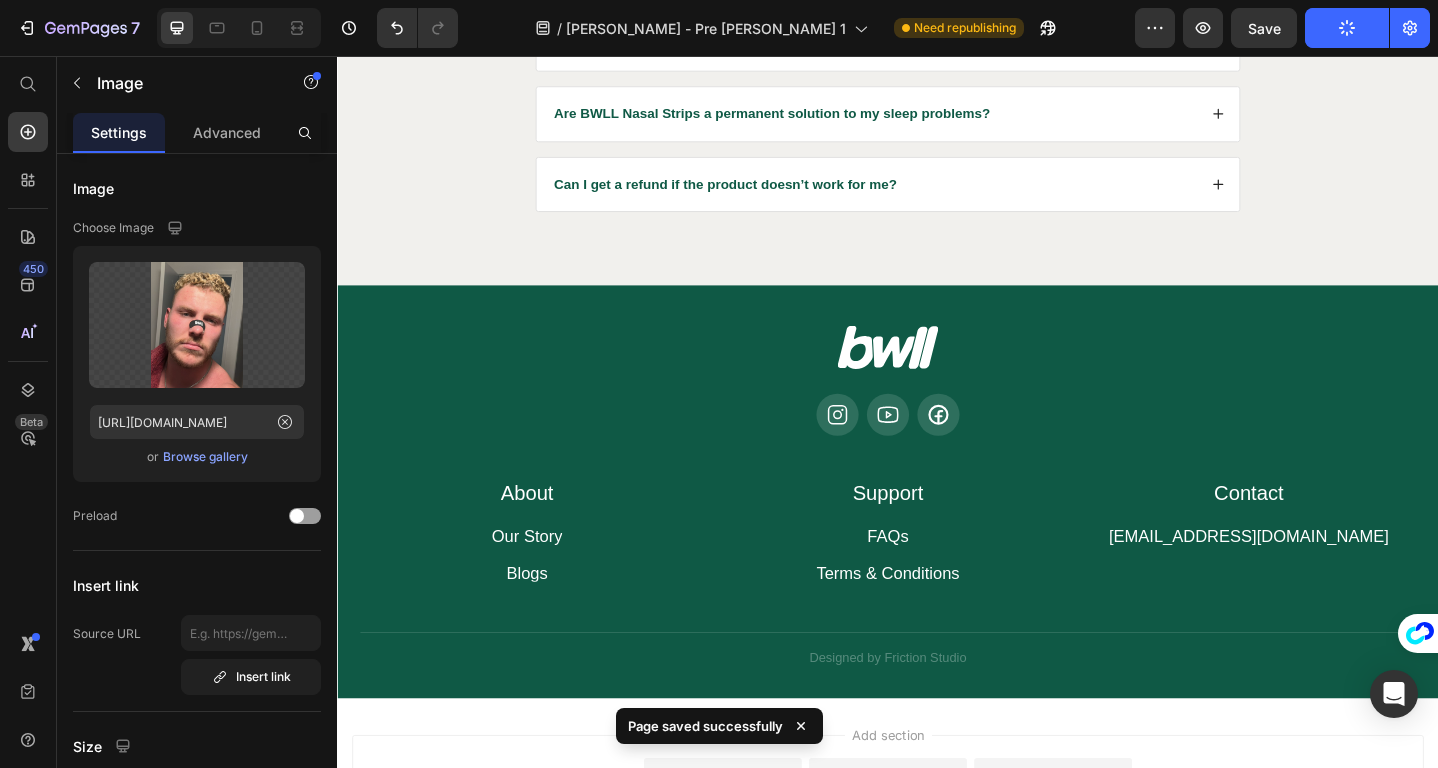 type 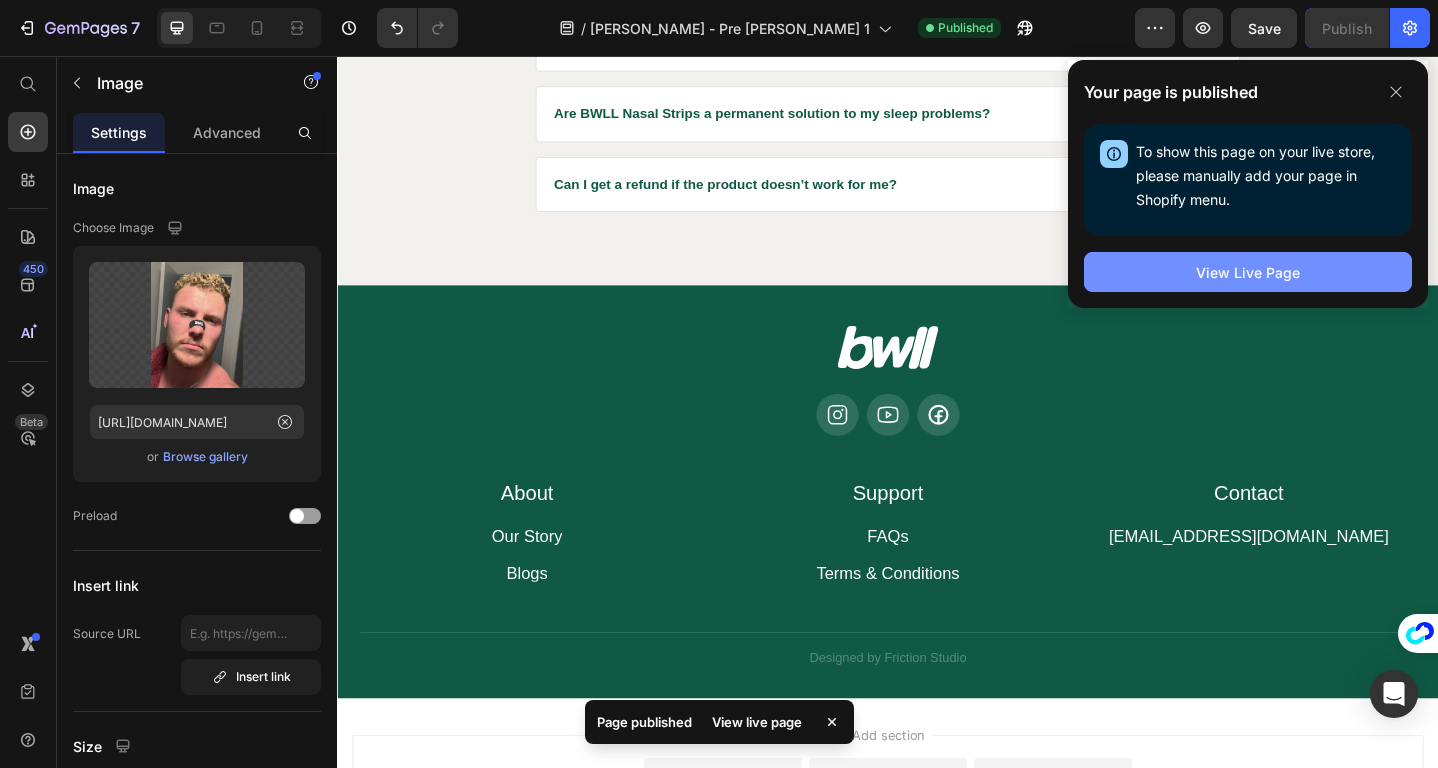 click on "View Live Page" at bounding box center [1248, 272] 